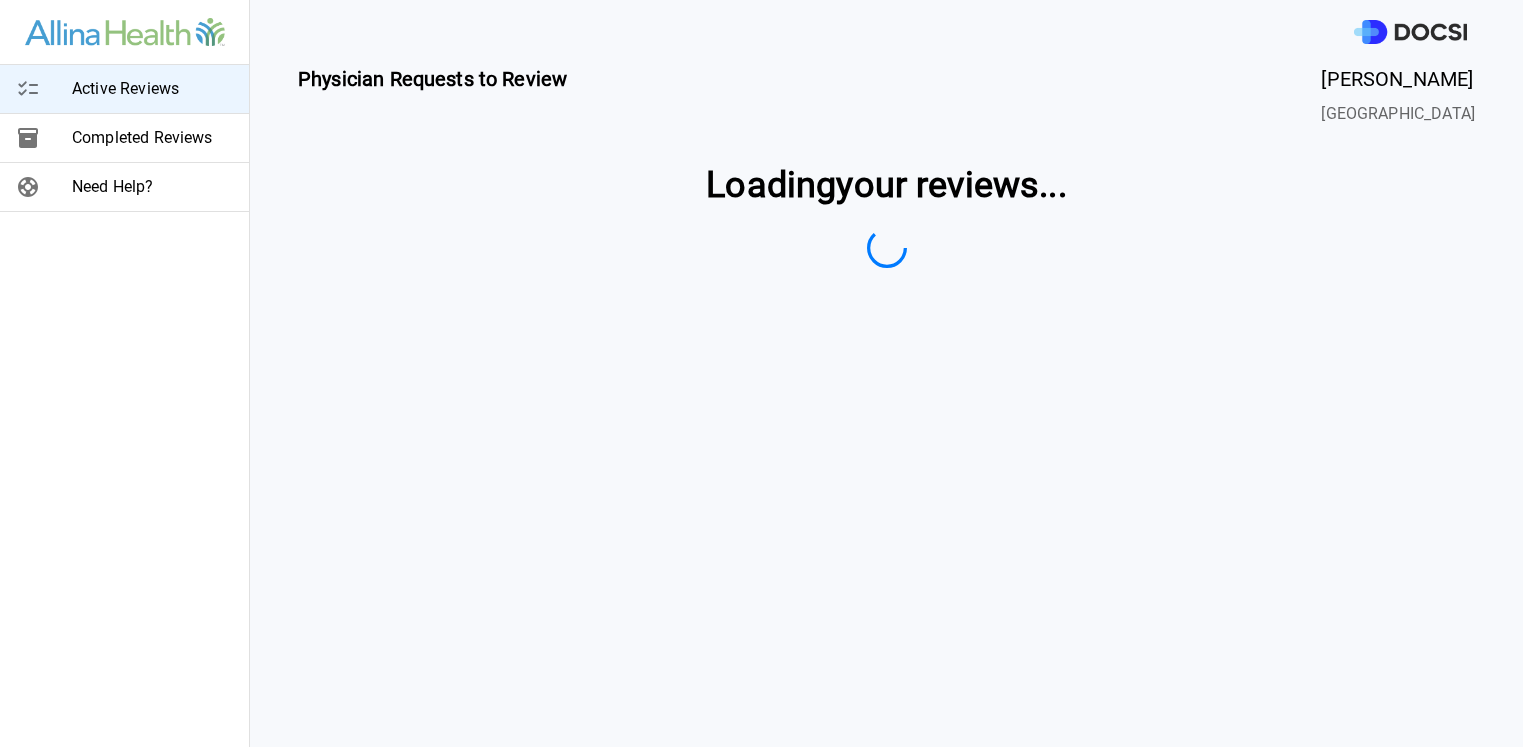 scroll, scrollTop: 0, scrollLeft: 0, axis: both 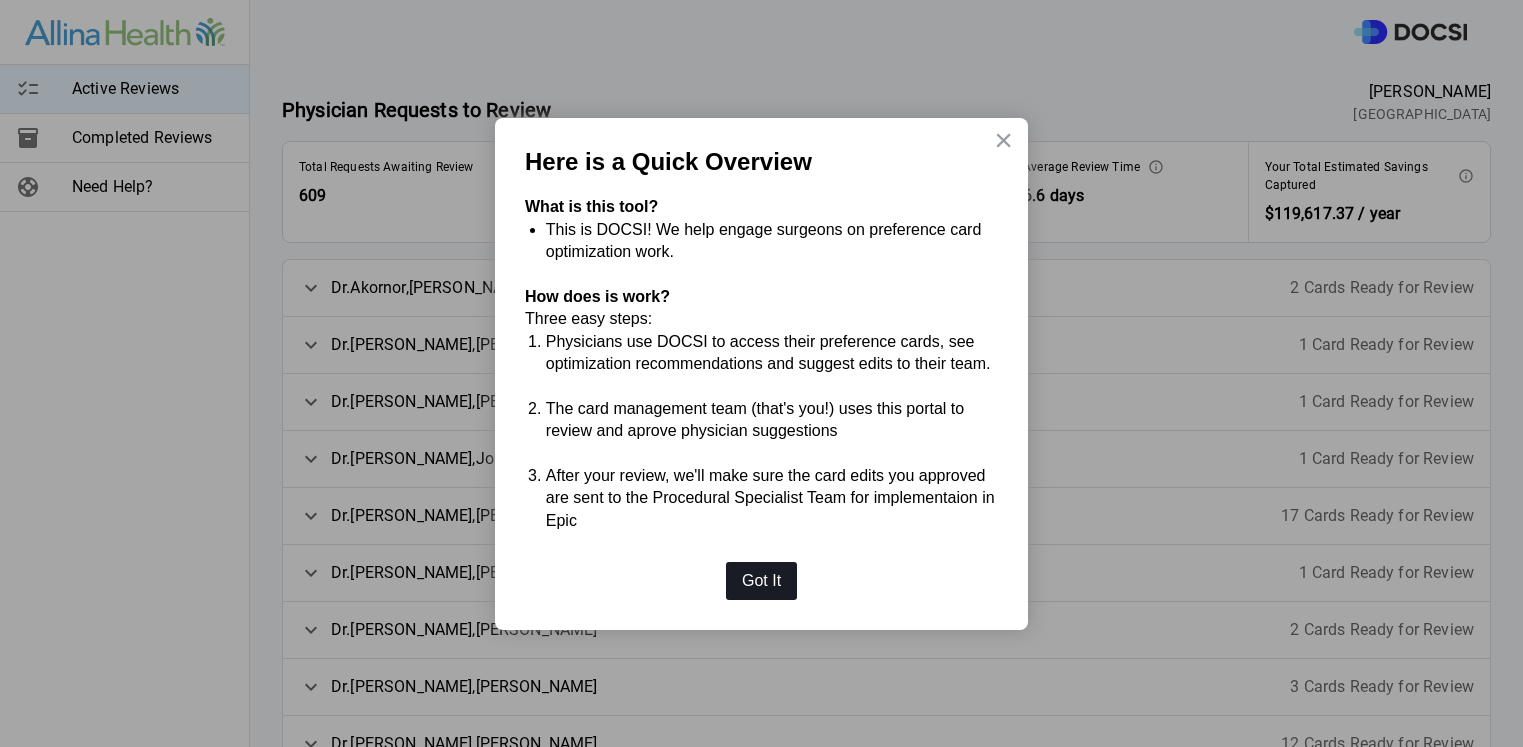 click on "Got It" at bounding box center (761, 581) 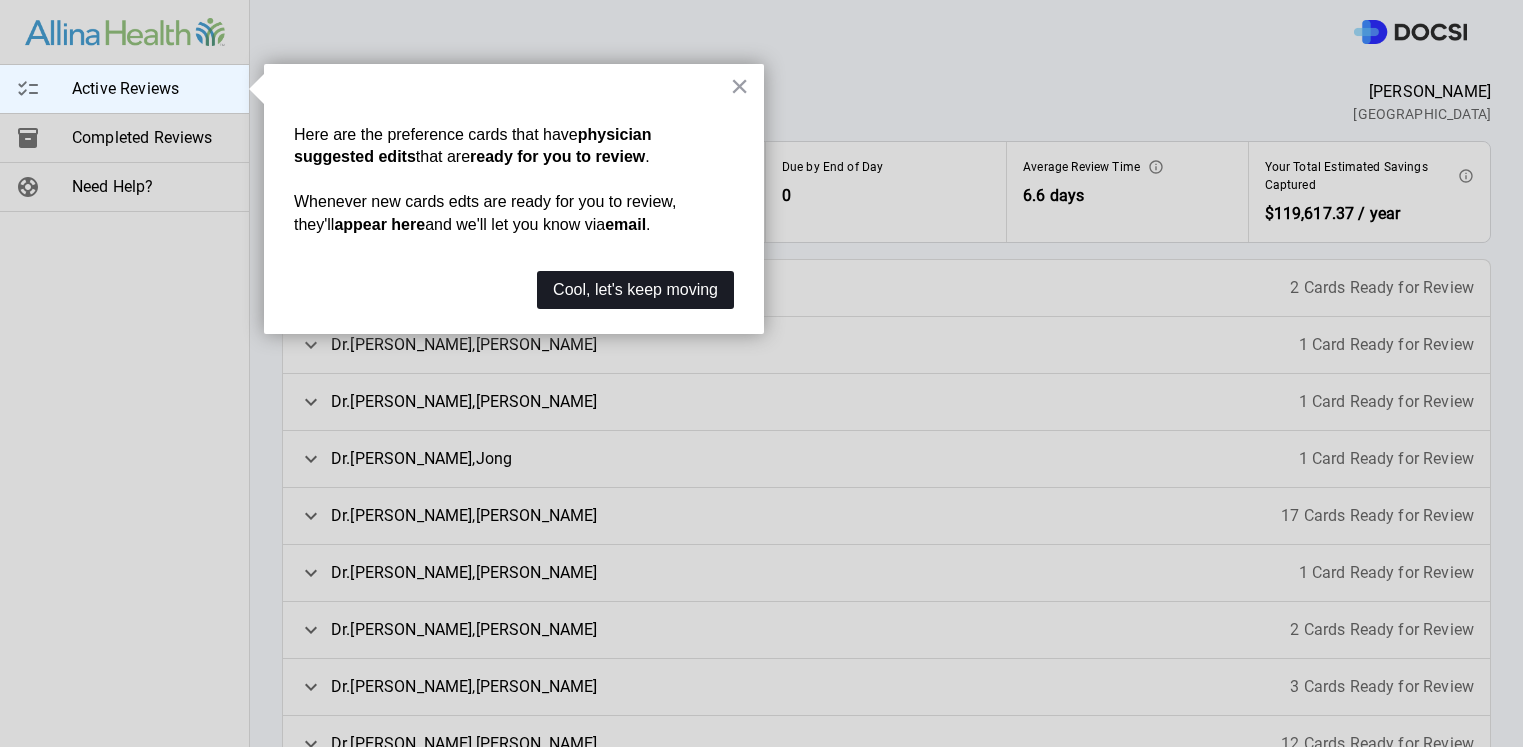 click on "Cool, let's keep moving" at bounding box center (635, 290) 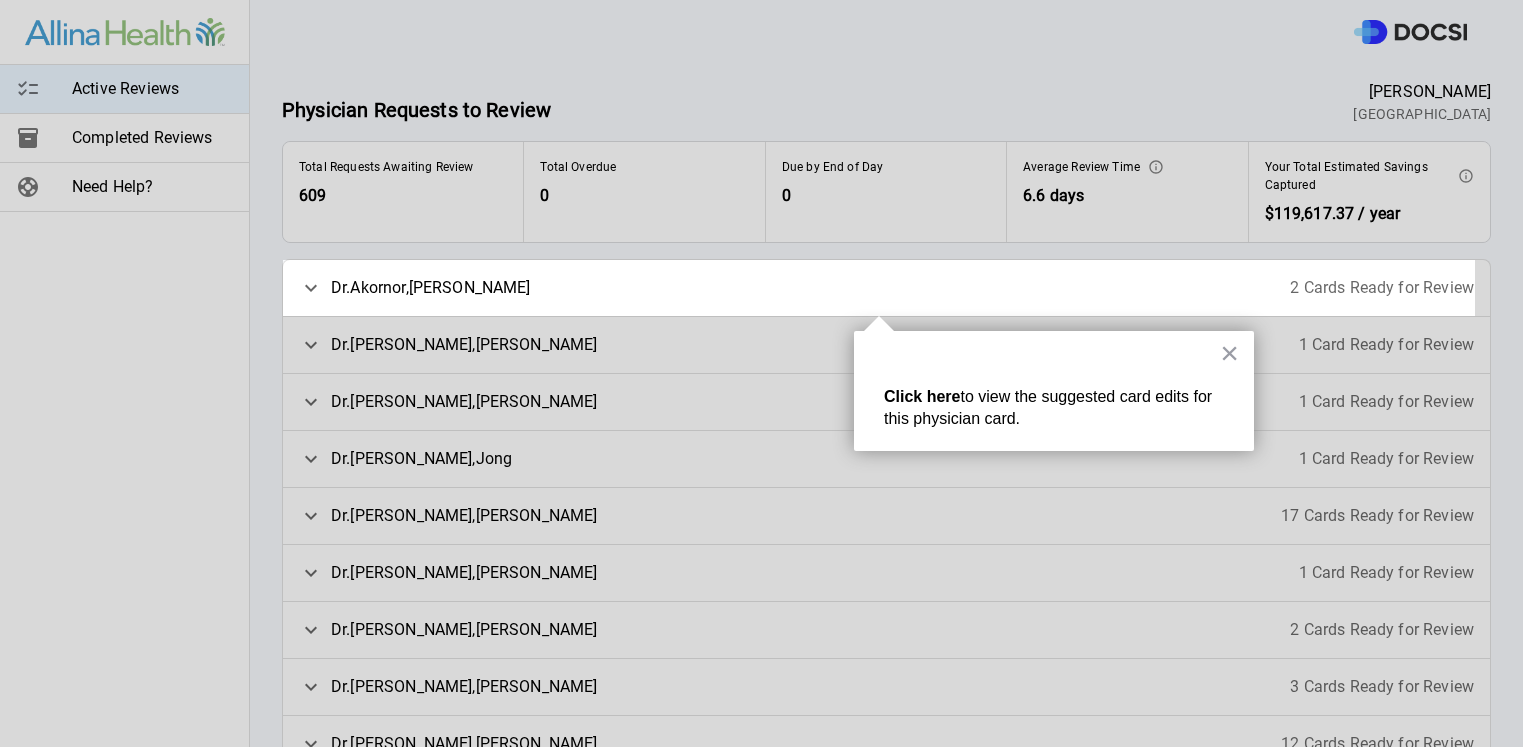 click on "[PERSON_NAME] 2 Cards Ready for Review" at bounding box center (886, 288) 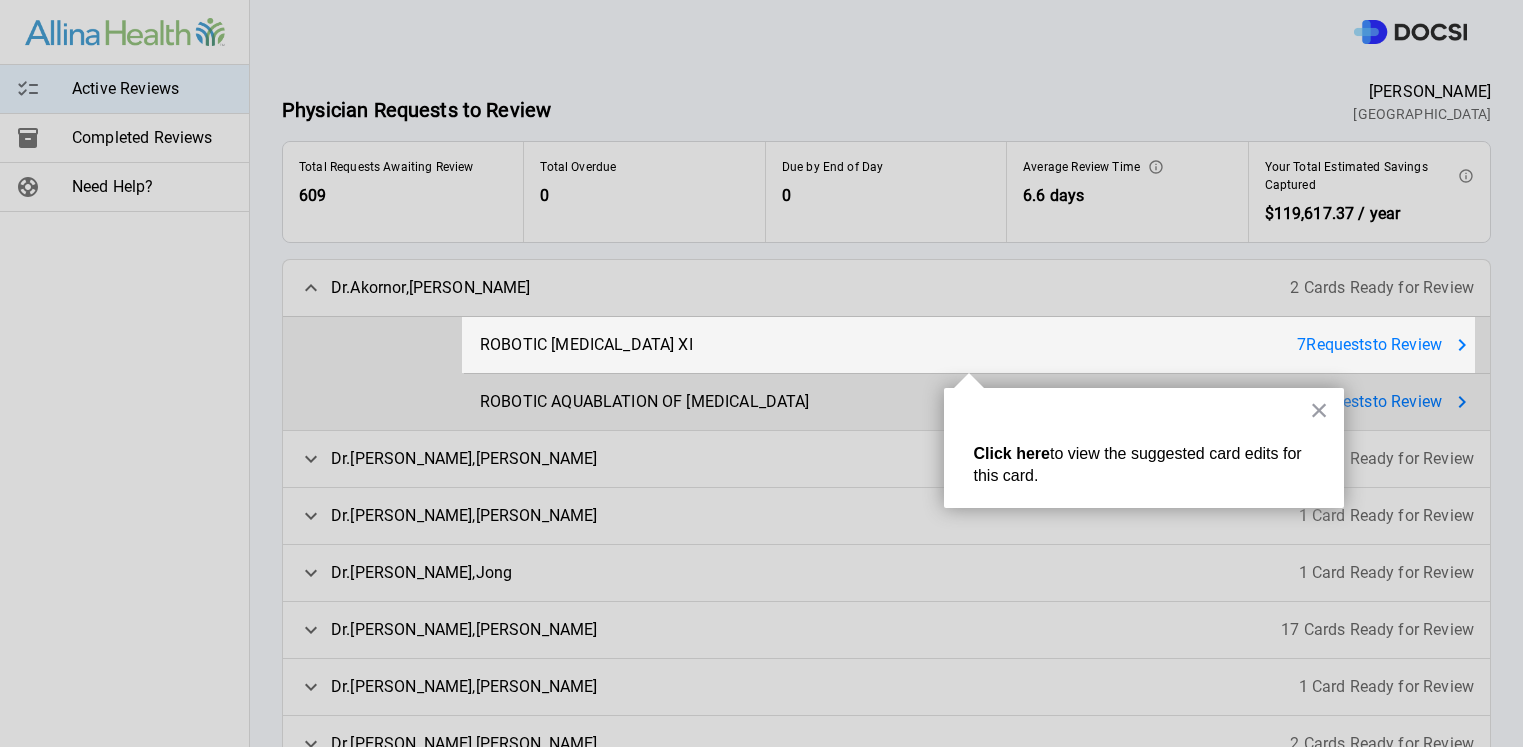 click on "ROBOTIC [MEDICAL_DATA] XI 7  Request s  to Review" at bounding box center [977, 345] 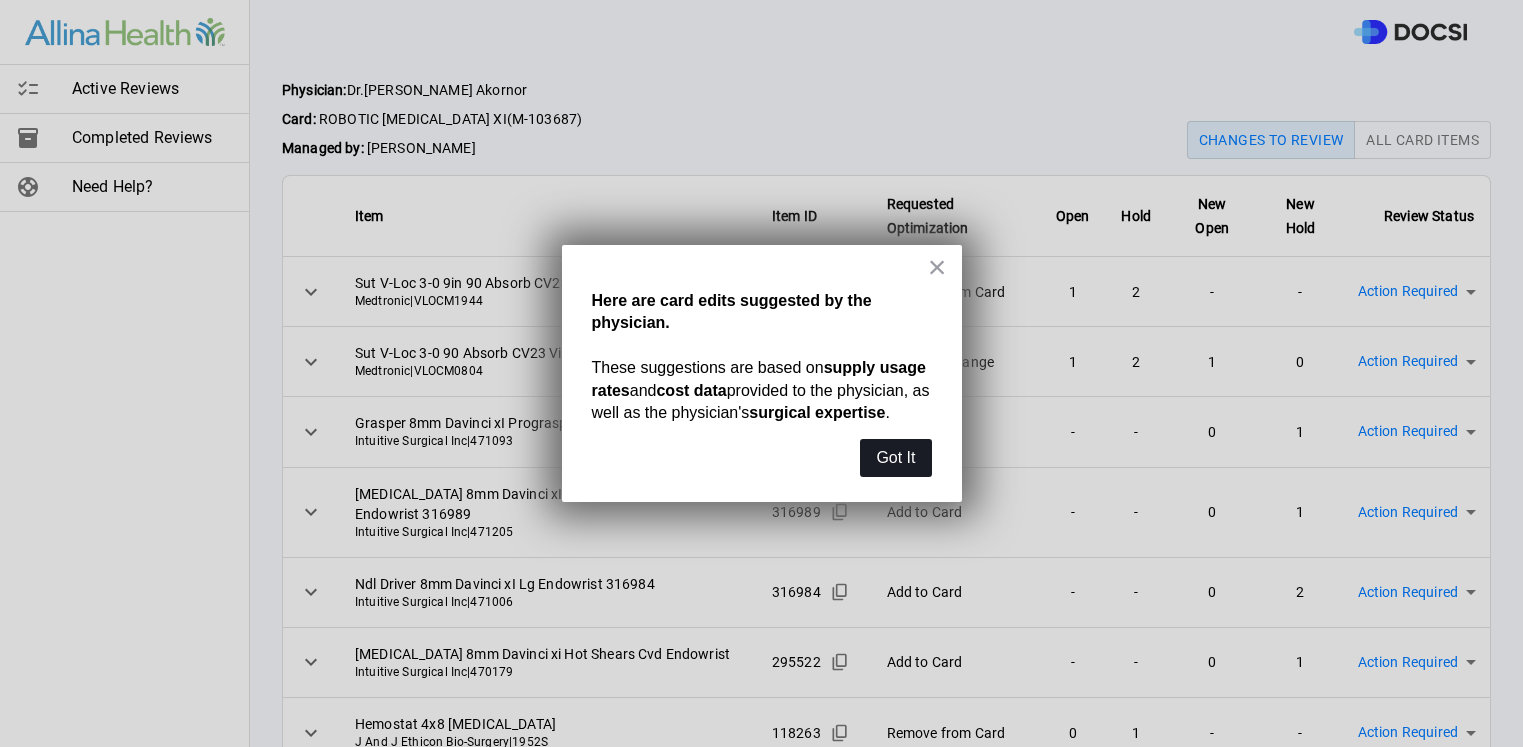 click on "Got It" at bounding box center [895, 458] 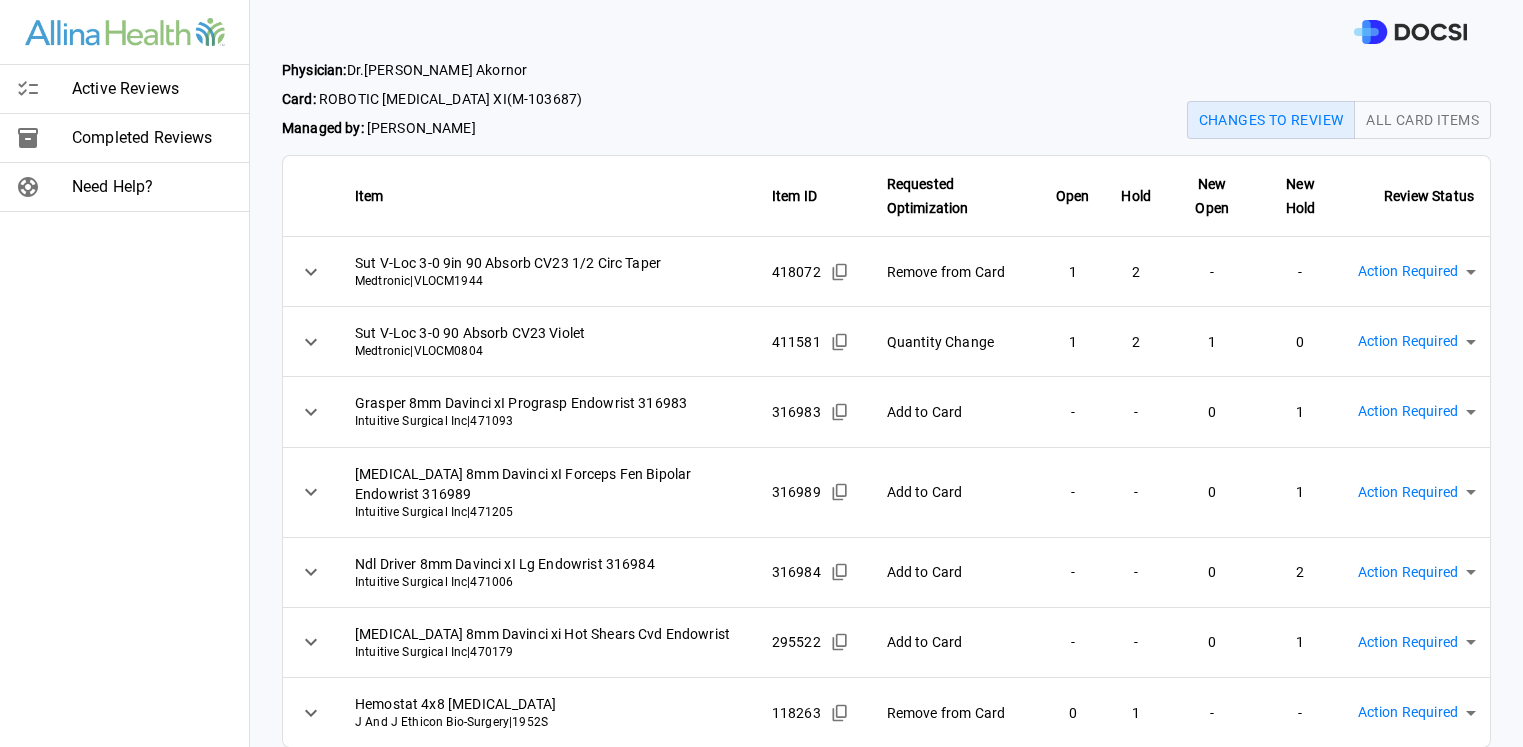 scroll, scrollTop: 37, scrollLeft: 0, axis: vertical 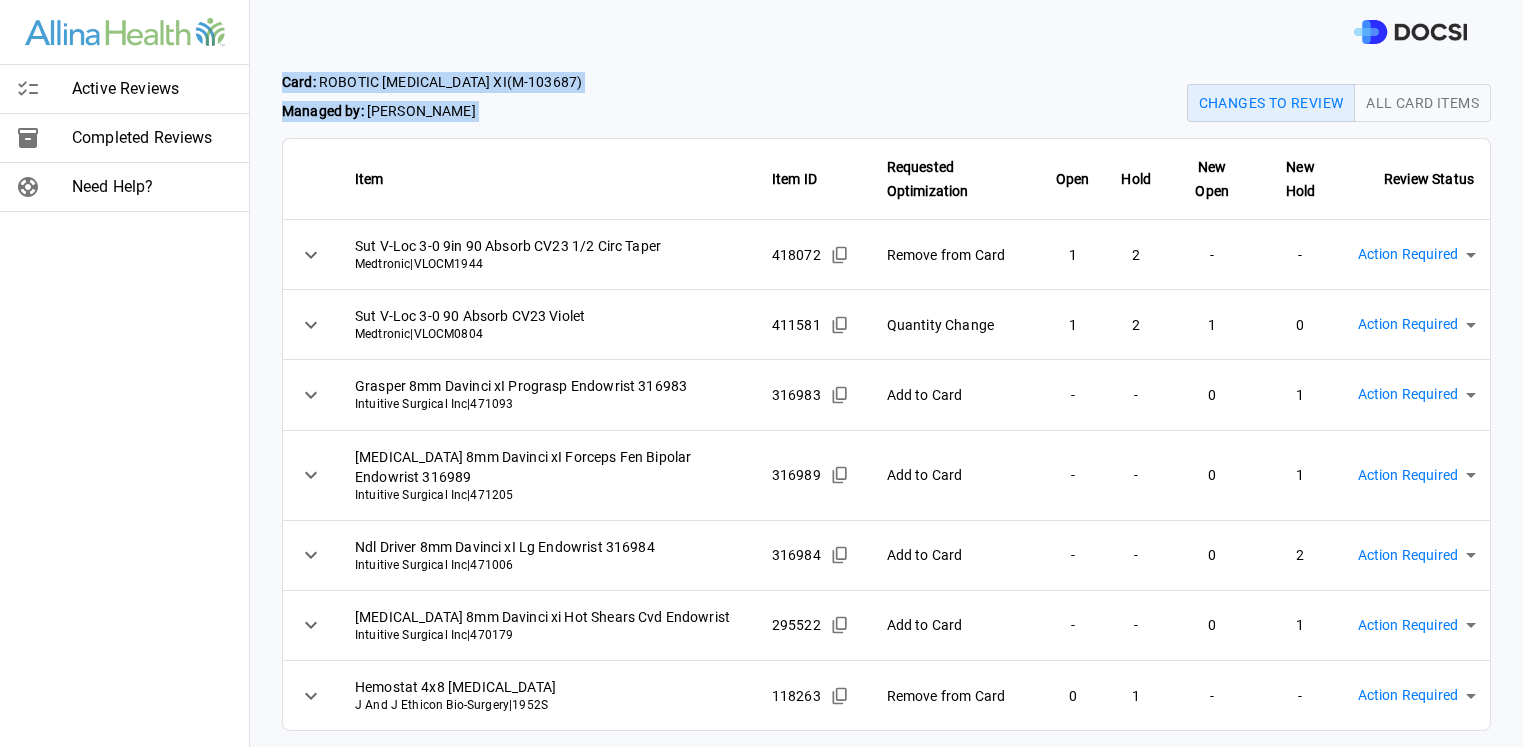 drag, startPoint x: 282, startPoint y: 74, endPoint x: 1318, endPoint y: 727, distance: 1224.6244 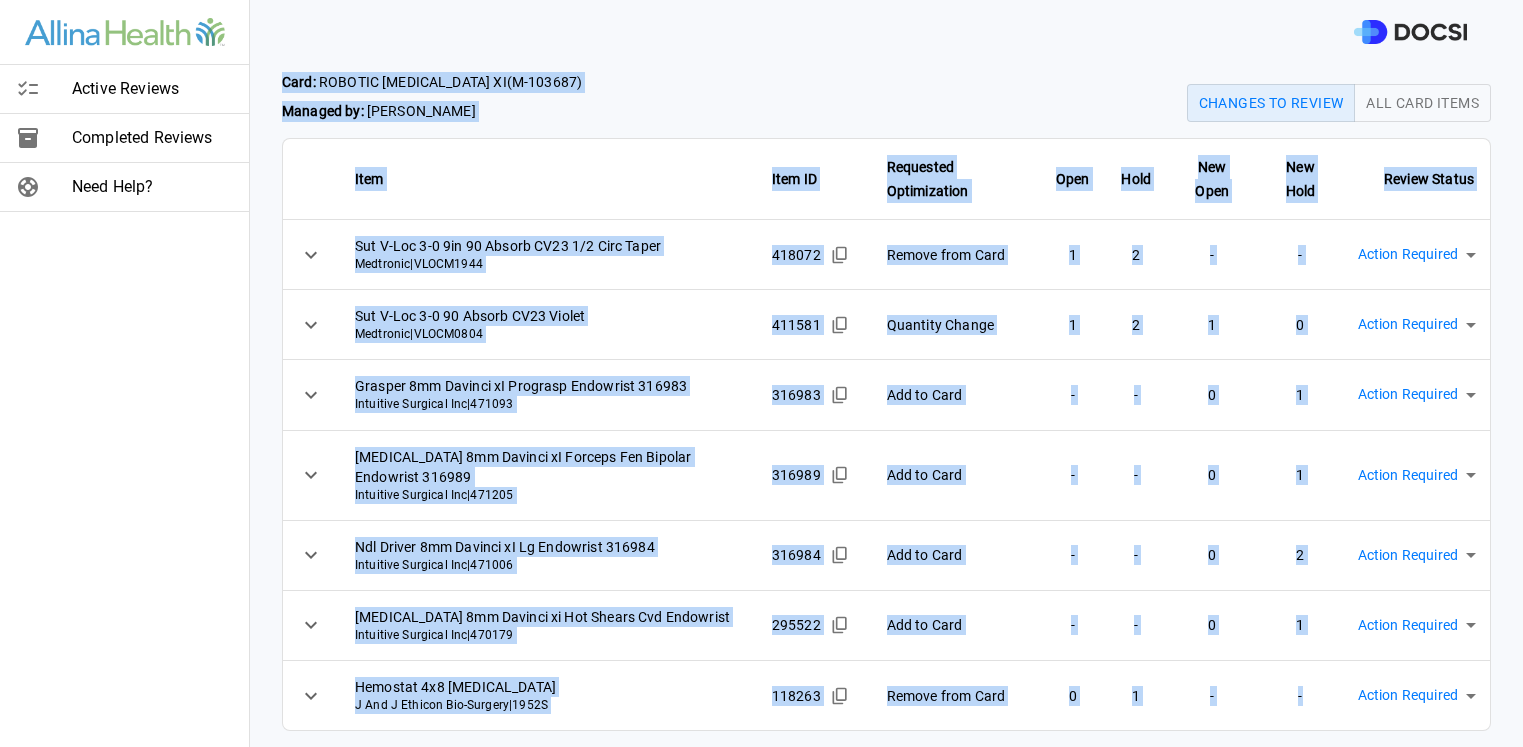 copy on "Lore:    IPSUMDO SITAMETCONSEC AD  ( E-924705 ) Seddoei te:    Incididu Utlabore Etdolor ma Aliqua Eni Admi Venia Quis Nost EX Ullamcola Nisialiquipe Eaco Cons Dui Aute Iru Inre Volupt Velite Cil F-Nul 4-4 0pa 87 Except SI38 1/4 Occa Cupid Nonproide  |  SUNTC2919 543111 Quioff dese Moll 0 0 - - Animid Estlabor ​ Per U-Omn 6-0 49 Istena ER13 Volupt Accusanti  |  DOLOR7369 989241 Laudanti Totamr 7 4 2 0 Aperia Eaqueips ​ Quaeabi 9in Veritat qU Architec Beataevit 341924 Dictaexpl Nemoenim Ips  |  897697 552124 Qui vo Aspe - - 3 9 Autodi Fugitcon ​ Magnido 3eo Ratione sE Nesciun Neq Porroqu Doloremad 167629 Numquamei Moditemp Inc  |  815454 446663 Mag qu Etia - - 8 6 Minuss Nobiseli ​ Opt Cumque 7ni Impedit qU Pl Facerepos 378474 Assumenda Repellen Tem  |  841051 600845 Aut qu Offi - - 9 2 Debiti Rerumnec ​ Saepeev 6vo Repudia re Ita Earumh Ten Sapiented Reiciendi Voluptat Mai  |  853854 005161 Ali pe Dolo - - 5 4 Asperi Repellat ​ Minimnos 2e8 Ullamcor S Lab A Commodi Con-Quidmax  |  1772M 666191 Molest haru ..." 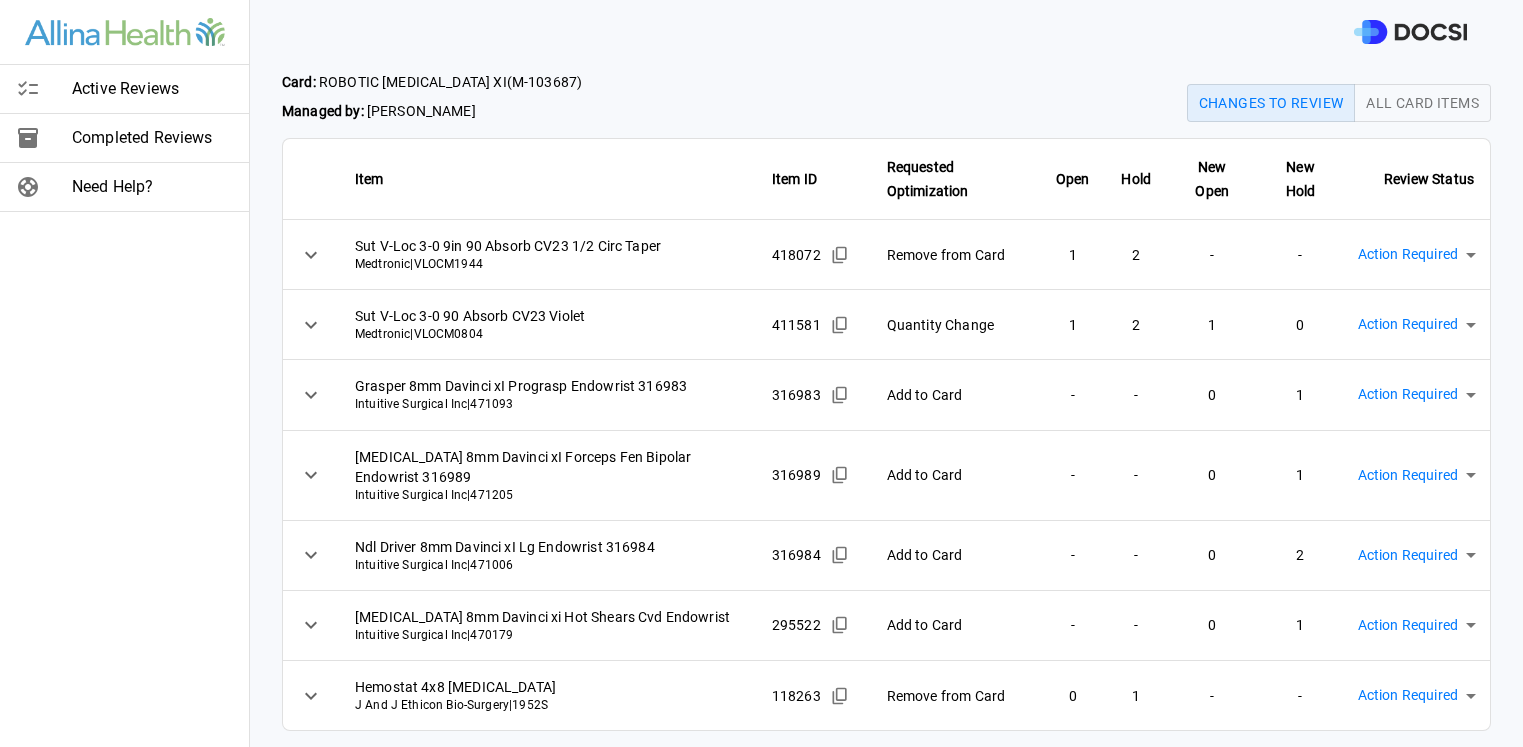 click on "Active Reviews Completed Reviews Need Help? Physician:   [PERSON_NAME] Card:    ROBOTIC [MEDICAL_DATA] XI  ( M-103687 ) Managed by:    [PERSON_NAME] Changes to Review All Card Items Item Item ID Requested Optimization Open Hold New Open New Hold Review Status Sut V-Loc 3-0 9in 90 Absorb CV23 1/2 Circ Taper Medtronic  |  VLOCM1944 418072 Remove from Card 1 2 - - Action Required **** ​ Sut V-Loc 3-0 90 Absorb CV23 Violet Medtronic  |  VLOCM0804 411581 Quantity Change 1 2 1 0 Action Required **** ​ Grasper 8mm Davinci xI Prograsp Endowrist 316983 Intuitive Surgical Inc  |  471093 316983 Add to Card - - 0 1 Action Required **** ​ [MEDICAL_DATA] 8mm Davinci xI Forceps Fen Bipolar Endowrist 316989 Intuitive Surgical Inc  |  471205 316989 Add to Card - - 0 1 Action Required **** ​ Ndl Driver 8mm Davinci xI Lg Endowrist 316984 Intuitive Surgical Inc  |  471006 316984 Add to Card - - 0 2 Action Required **** ​ [MEDICAL_DATA] 8mm Davinci xi Hot Shears Cvd Endowrist Intuitive Surgical Inc  |  470179 - -" at bounding box center (761, 373) 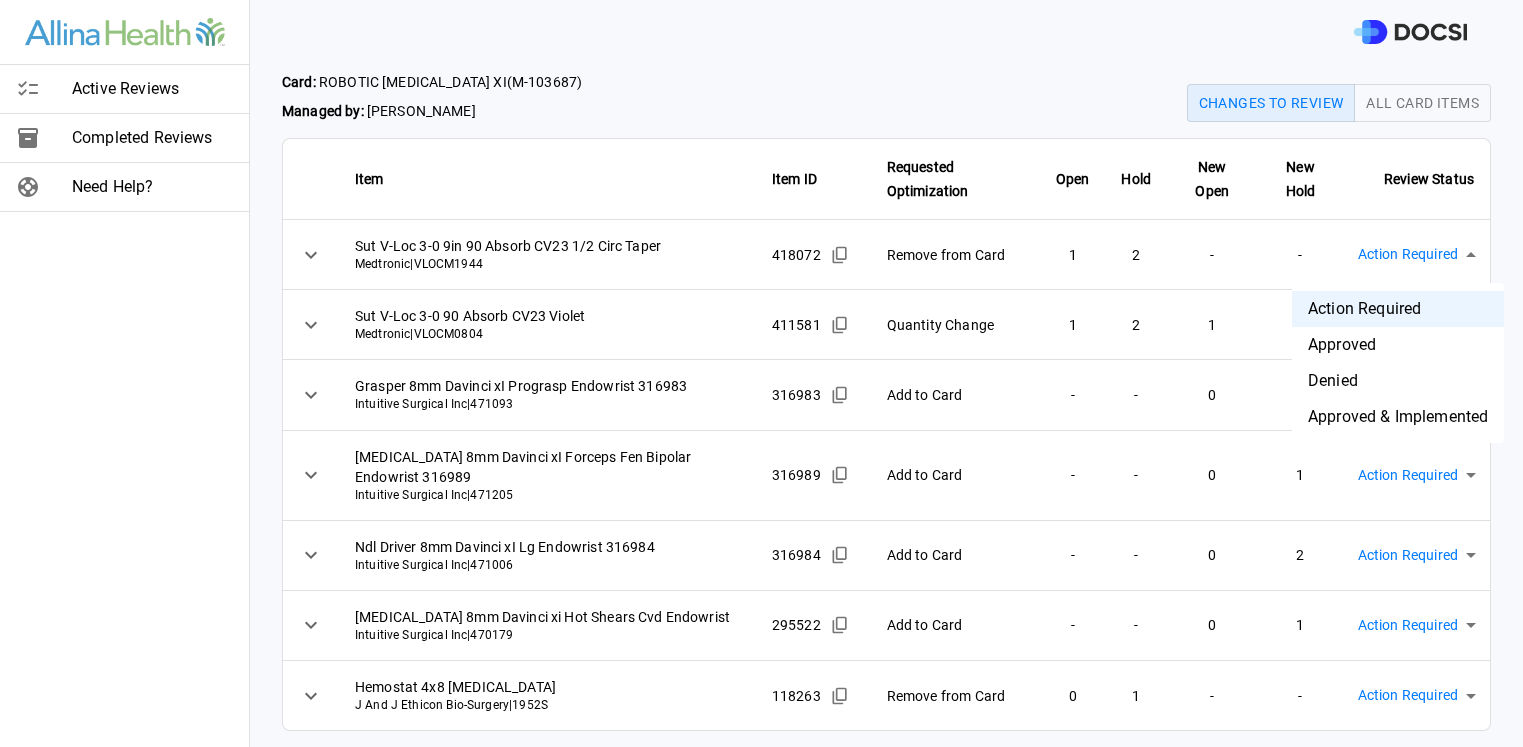 click on "Approved" at bounding box center [1398, 345] 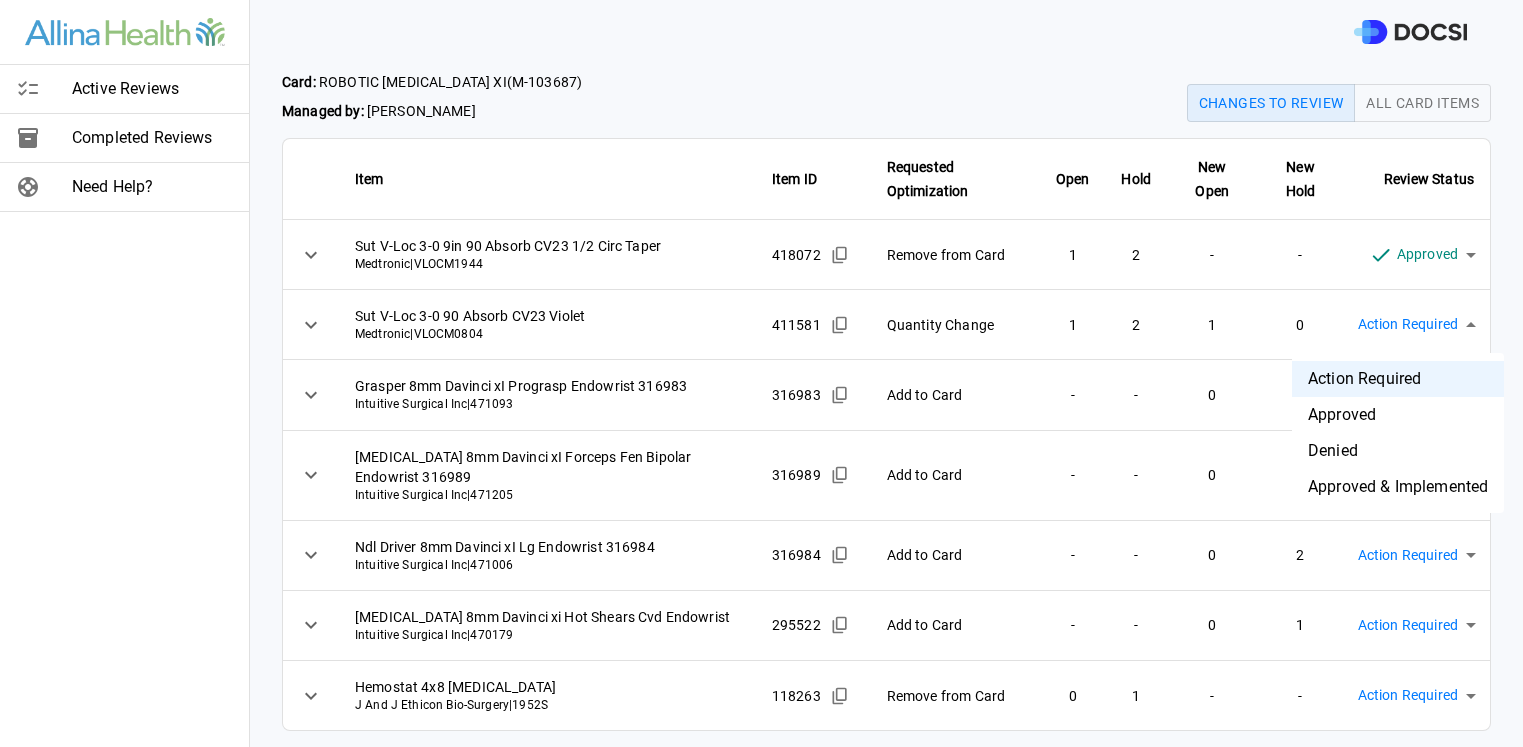 click on "Active Reviews Completed Reviews Need Help? Physician:   [PERSON_NAME] Card:    ROBOTIC [MEDICAL_DATA] XI  ( M-103687 ) Managed by:    [PERSON_NAME] Changes to Review All Card Items Item Item ID Requested Optimization Open Hold New Open New Hold Review Status Sut V-Loc 3-0 9in 90 Absorb CV23 1/2 Circ Taper Medtronic  |  VLOCM1944 418072 Remove from Card 1 2 - - Approved ******** ​ Sut V-Loc 3-0 90 Absorb CV23 Violet Medtronic  |  VLOCM0804 411581 Quantity Change 1 2 1 0 Action Required **** ​ Grasper 8mm Davinci xI Prograsp Endowrist 316983 Intuitive Surgical Inc  |  471093 316983 Add to Card - - 0 1 Action Required **** ​ [MEDICAL_DATA] 8mm Davinci xI Forceps Fen Bipolar Endowrist 316989 Intuitive Surgical Inc  |  471205 316989 Add to Card - - 0 1 Action Required **** ​ Ndl Driver 8mm Davinci xI Lg Endowrist 316984 Intuitive Surgical Inc  |  471006 316984 Add to Card - - 0 2 Action Required **** ​ [MEDICAL_DATA] 8mm Davinci xi Hot Shears Cvd Endowrist Intuitive Surgical Inc  |  470179 295522" at bounding box center (761, 373) 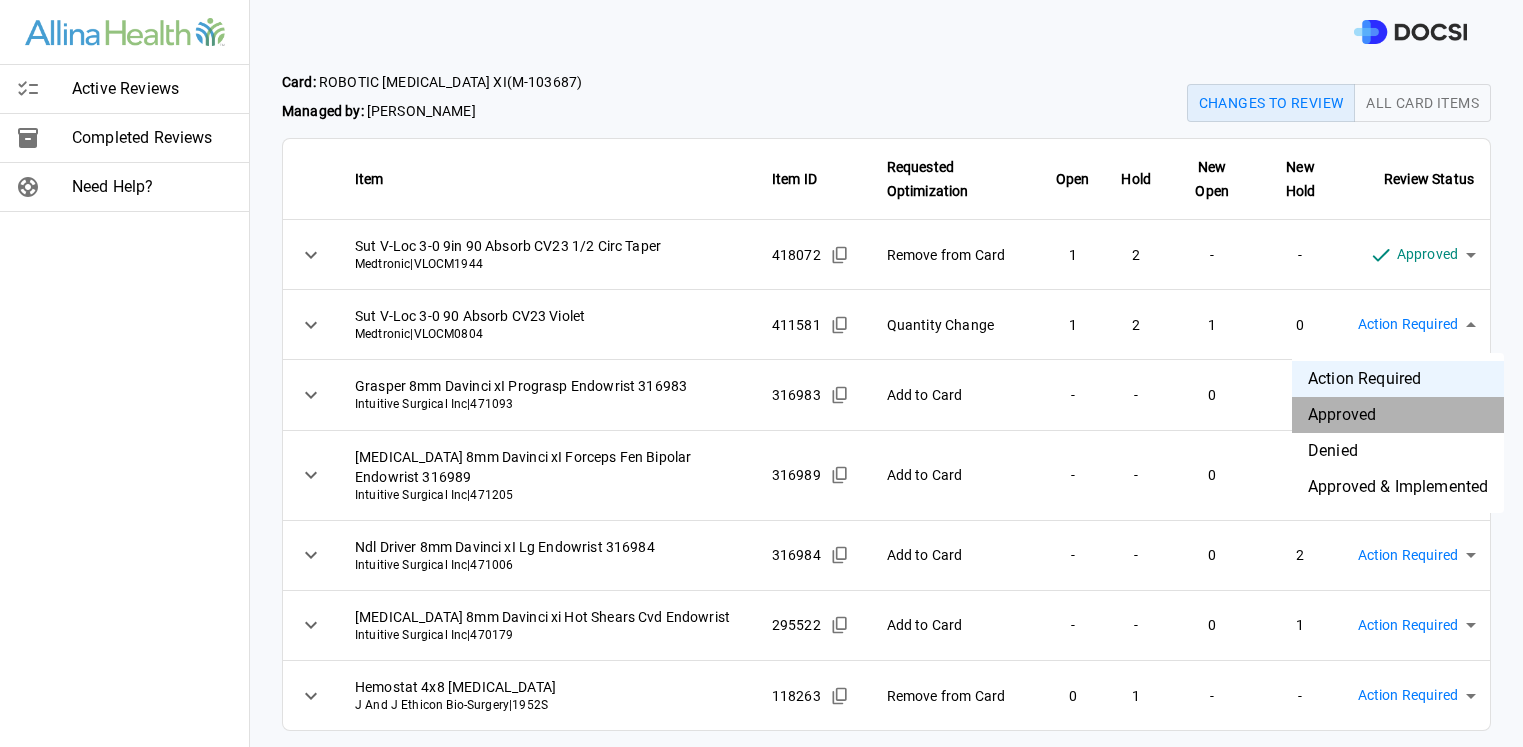 click on "Approved" at bounding box center (1398, 415) 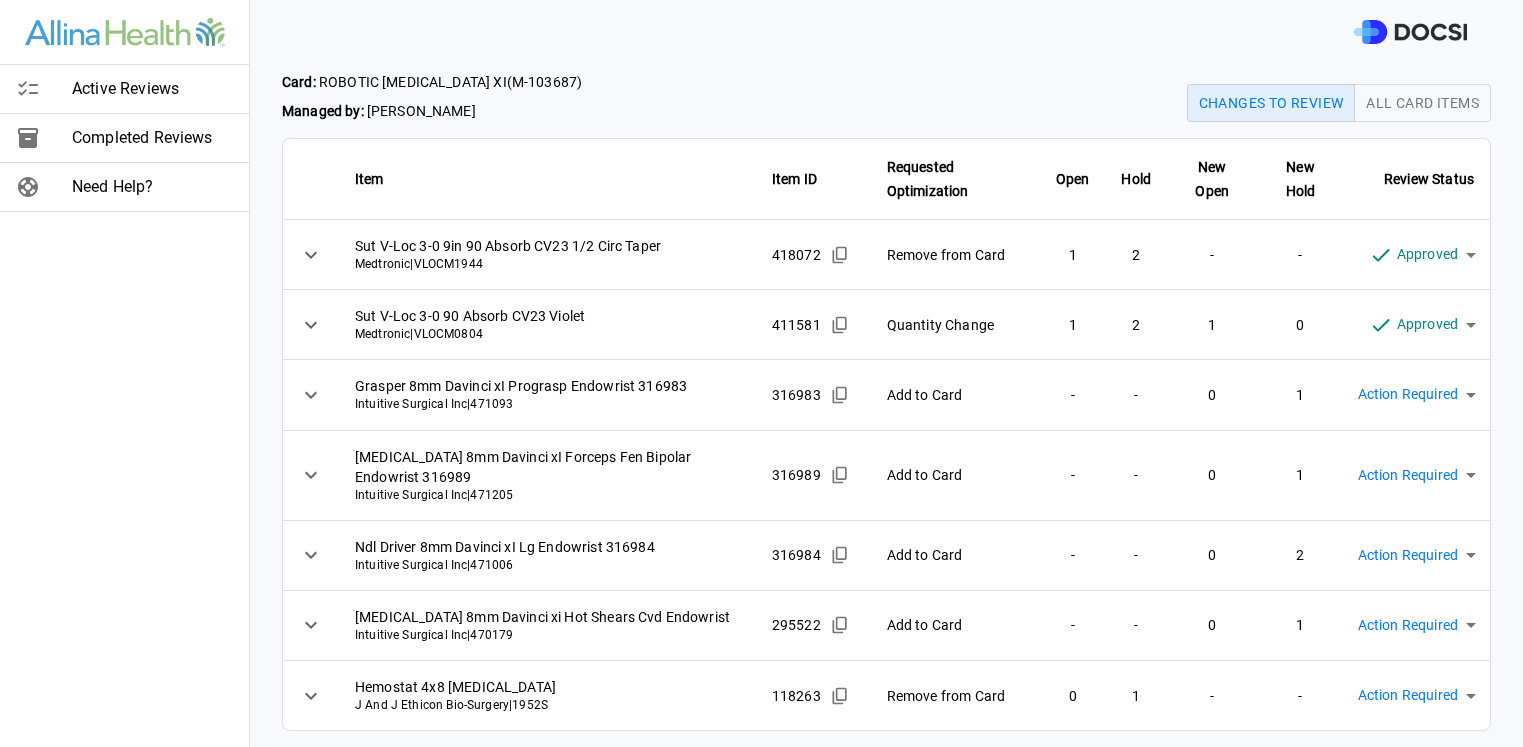 click on "Active Reviews Completed Reviews Need Help? Physician:   [PERSON_NAME] Card:    ROBOTIC [MEDICAL_DATA] XI  ( M-103687 ) Managed by:    [PERSON_NAME] Changes to Review All Card Items Item Item ID Requested Optimization Open Hold New Open New Hold Review Status Sut V-Loc 3-0 9in 90 Absorb CV23 1/2 Circ Taper Medtronic  |  VLOCM1944 418072 Remove from Card 1 2 - - Approved ******** ​ Sut V-Loc 3-0 90 Absorb CV23 Violet Medtronic  |  VLOCM0804 411581 Quantity Change 1 2 1 0 Approved ******** ​ Grasper 8mm Davinci xI Prograsp Endowrist 316983 Intuitive Surgical Inc  |  471093 316983 Add to Card - - 0 1 Action Required **** ​ [MEDICAL_DATA] 8mm Davinci xI Forceps Fen Bipolar Endowrist 316989 Intuitive Surgical Inc  |  471205 316989 Add to Card - - 0 1 Action Required **** ​ Ndl Driver 8mm Davinci xI Lg Endowrist 316984 Intuitive Surgical Inc  |  471006 316984 Add to Card - - 0 2 Action Required **** ​ [MEDICAL_DATA] 8mm Davinci xi Hot Shears Cvd Endowrist Intuitive Surgical Inc  |  470179 295522 -" at bounding box center [761, 373] 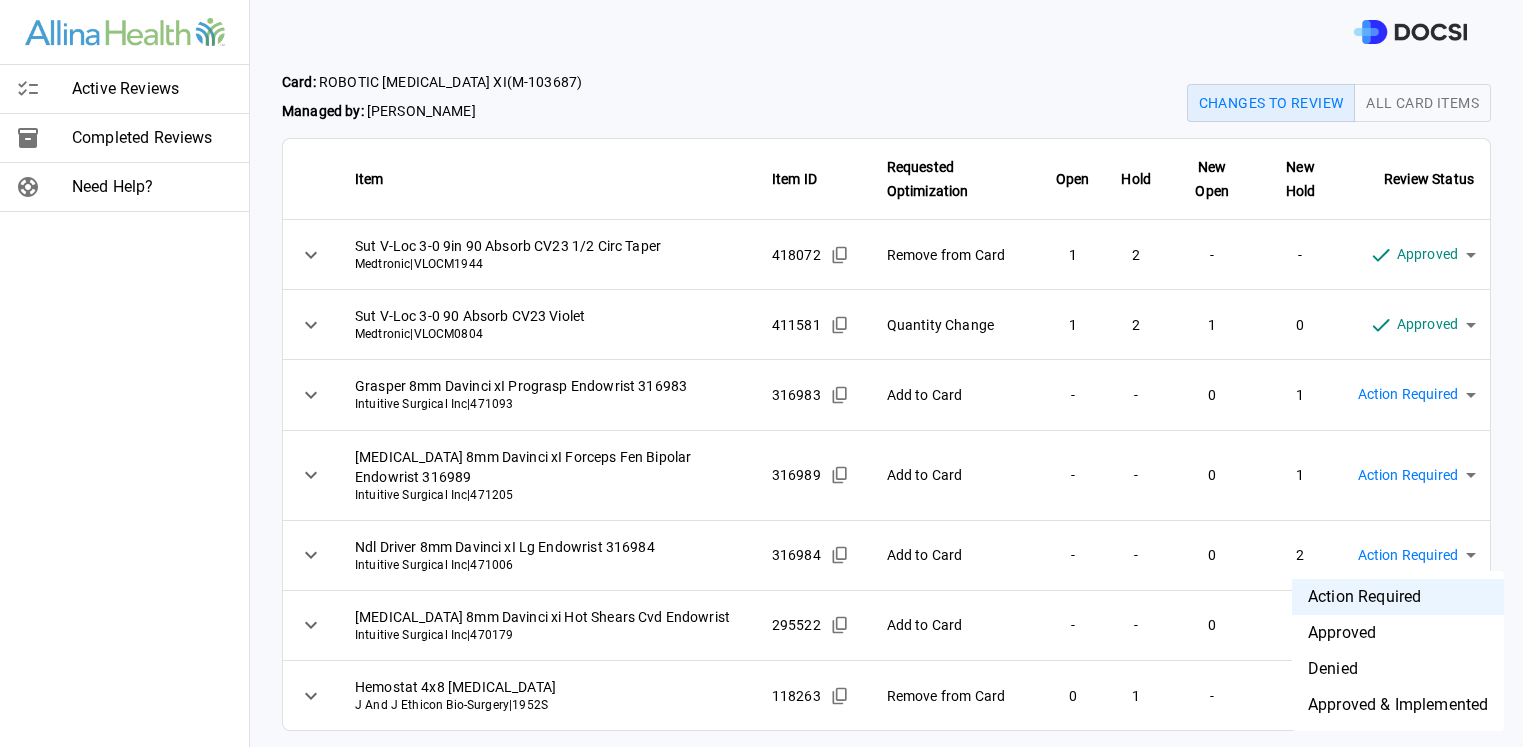 click on "Approved" at bounding box center (1398, 633) 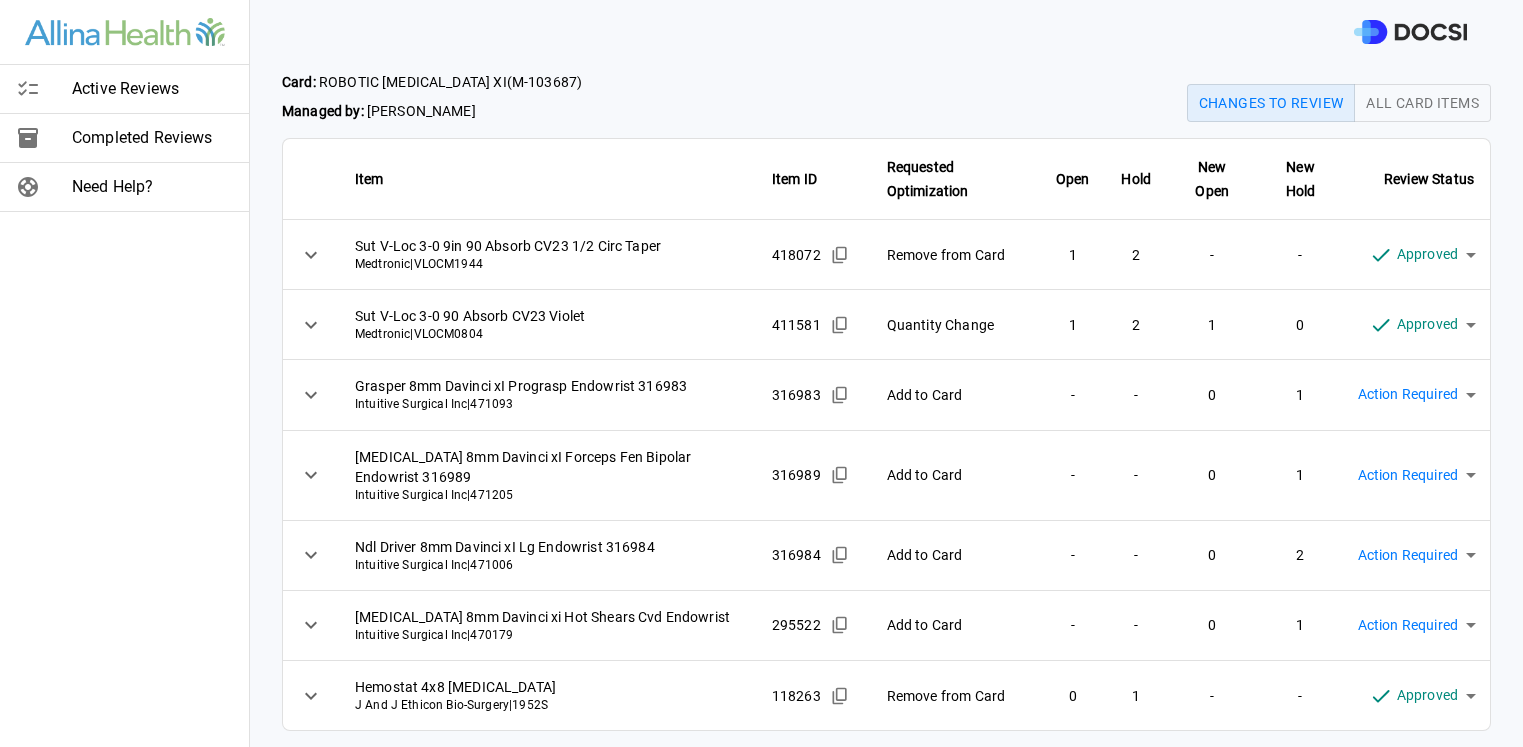 click on "Active Reviews Completed Reviews Need Help? Physician:   [PERSON_NAME] Card:    ROBOTIC [MEDICAL_DATA] XI  ( M-103687 ) Managed by:    [PERSON_NAME] Changes to Review All Card Items Item Item ID Requested Optimization Open Hold New Open New Hold Review Status Sut V-Loc 3-0 9in 90 Absorb CV23 1/2 Circ Taper Medtronic  |  VLOCM1944 418072 Remove from Card 1 2 - - Approved ******** ​ Sut V-Loc 3-0 90 Absorb CV23 Violet Medtronic  |  VLOCM0804 411581 Quantity Change 1 2 1 0 Approved ******** ​ Grasper 8mm Davinci xI Prograsp Endowrist 316983 Intuitive Surgical Inc  |  471093 316983 Add to Card - - 0 1 Action Required **** ​ [MEDICAL_DATA] 8mm Davinci xI Forceps Fen Bipolar Endowrist 316989 Intuitive Surgical Inc  |  471205 316989 Add to Card - - 0 1 Action Required **** ​ Ndl Driver 8mm Davinci xI Lg Endowrist 316984 Intuitive Surgical Inc  |  471006 316984 Add to Card - - 0 2 Action Required **** ​ [MEDICAL_DATA] 8mm Davinci xi Hot Shears Cvd Endowrist Intuitive Surgical Inc  |  470179 295522 -" at bounding box center [761, 373] 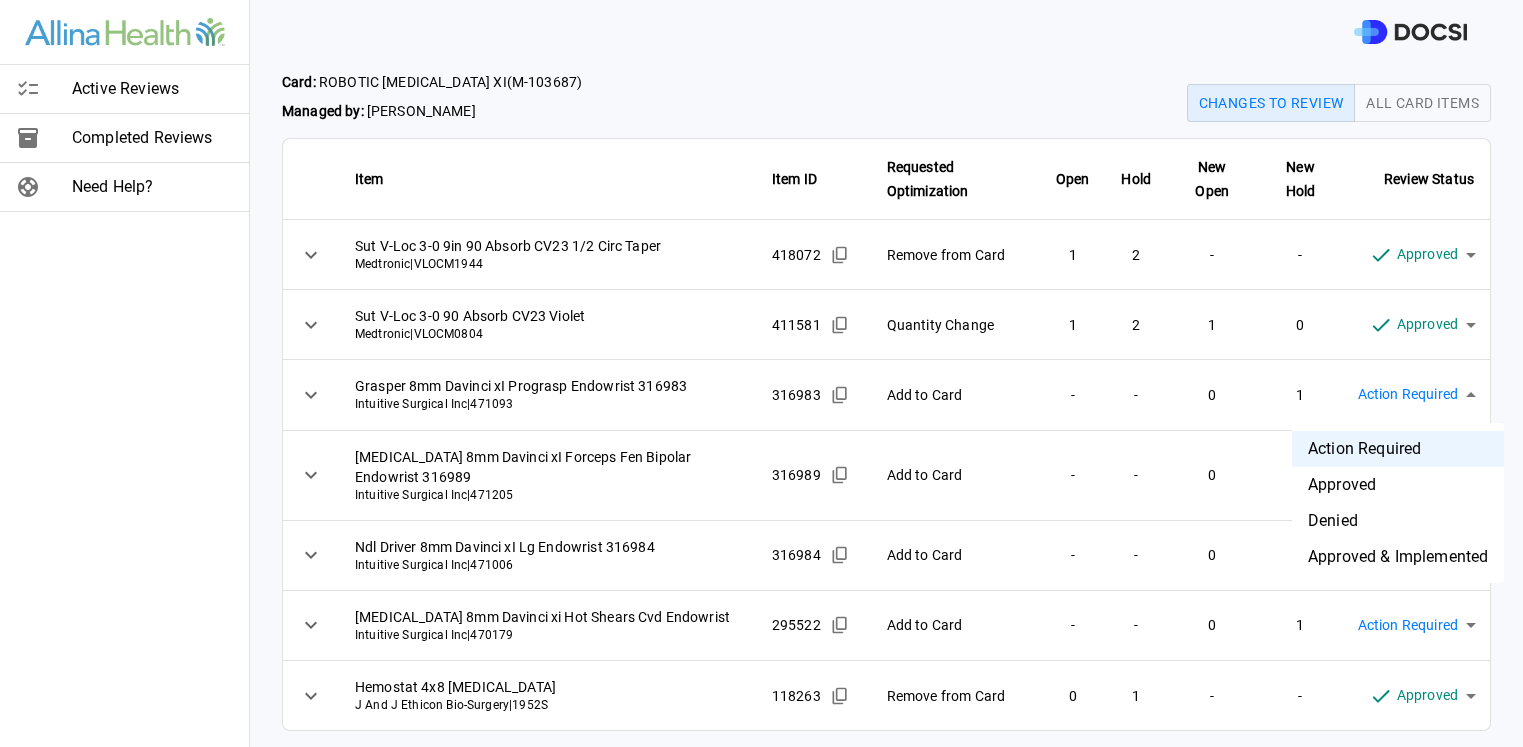 click at bounding box center (761, 373) 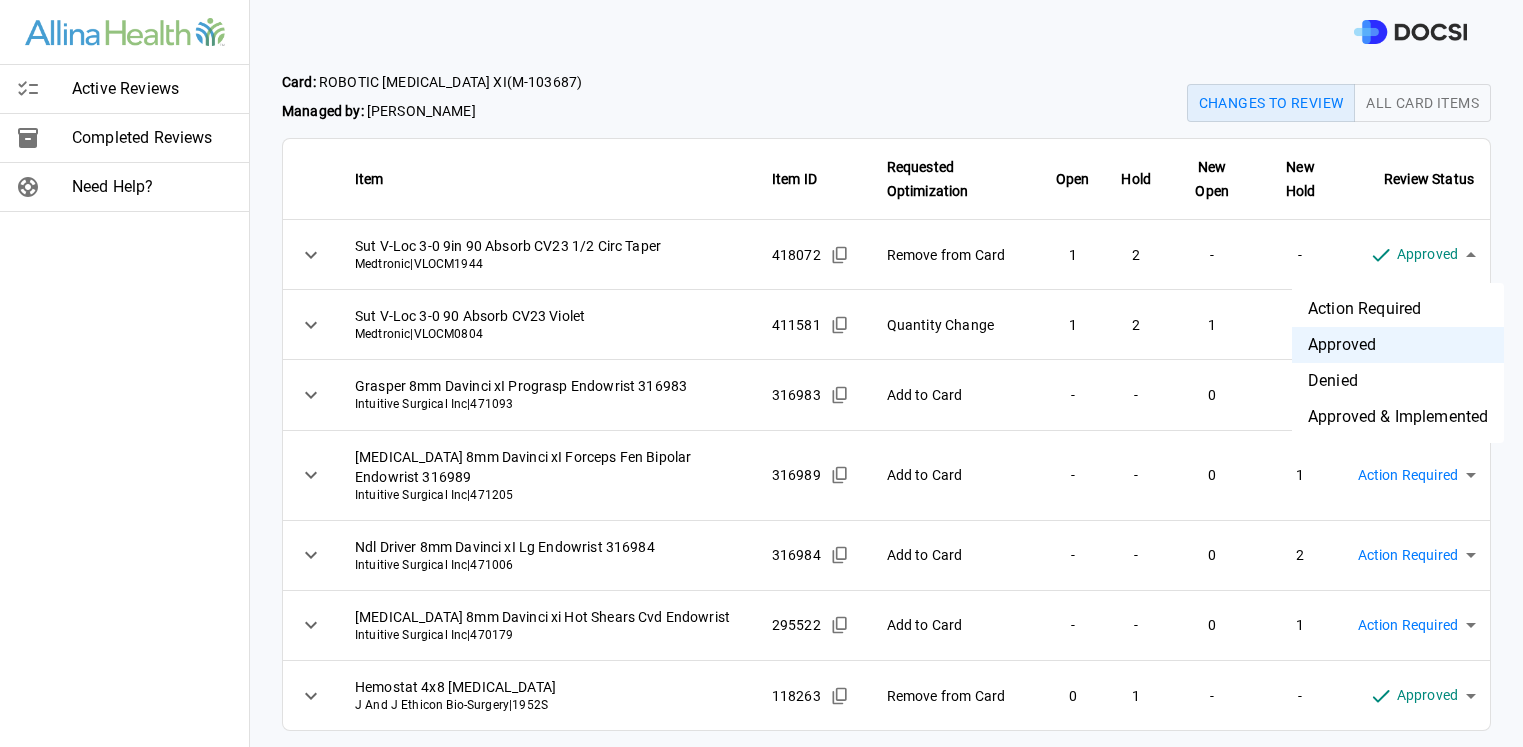 click on "Active Reviews Completed Reviews Need Help? Physician:   [PERSON_NAME] Card:    ROBOTIC [MEDICAL_DATA] XI  ( M-103687 ) Managed by:    [PERSON_NAME] Changes to Review All Card Items Item Item ID Requested Optimization Open Hold New Open New Hold Review Status Sut V-Loc 3-0 9in 90 Absorb CV23 1/2 Circ Taper Medtronic  |  VLOCM1944 418072 Remove from Card 1 2 - - Approved ******** ​ Sut V-Loc 3-0 90 Absorb CV23 Violet Medtronic  |  VLOCM0804 411581 Quantity Change 1 2 1 0 Approved ******** ​ Grasper 8mm Davinci xI Prograsp Endowrist 316983 Intuitive Surgical Inc  |  471093 316983 Add to Card - - 0 1 Action Required **** ​ [MEDICAL_DATA] 8mm Davinci xI Forceps Fen Bipolar Endowrist 316989 Intuitive Surgical Inc  |  471205 316989 Add to Card - - 0 1 Action Required **** ​ Ndl Driver 8mm Davinci xI Lg Endowrist 316984 Intuitive Surgical Inc  |  471006 316984 Add to Card - - 0 2 Action Required **** ​ [MEDICAL_DATA] 8mm Davinci xi Hot Shears Cvd Endowrist Intuitive Surgical Inc  |  470179 295522 -" at bounding box center [761, 373] 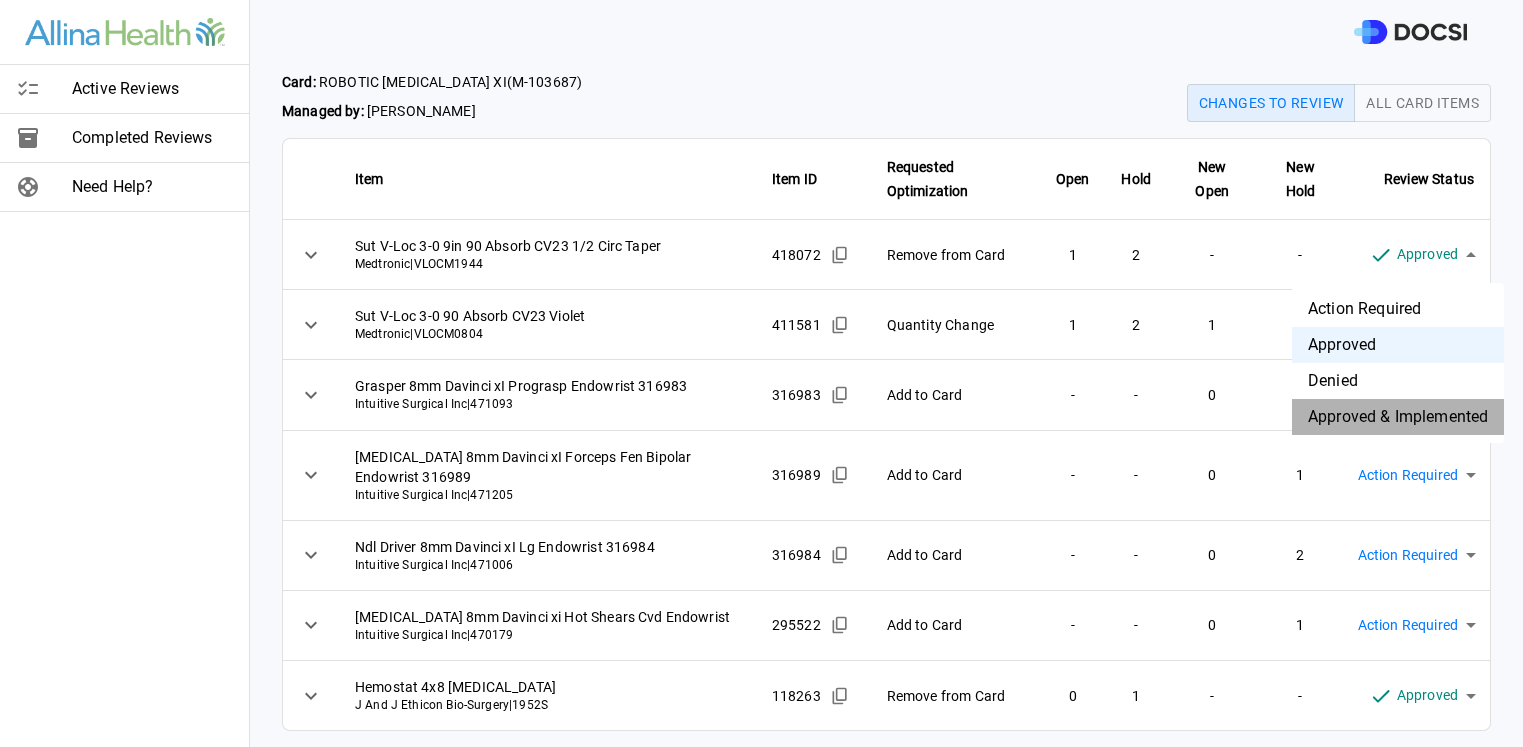 click on "Approved & Implemented" at bounding box center (1398, 417) 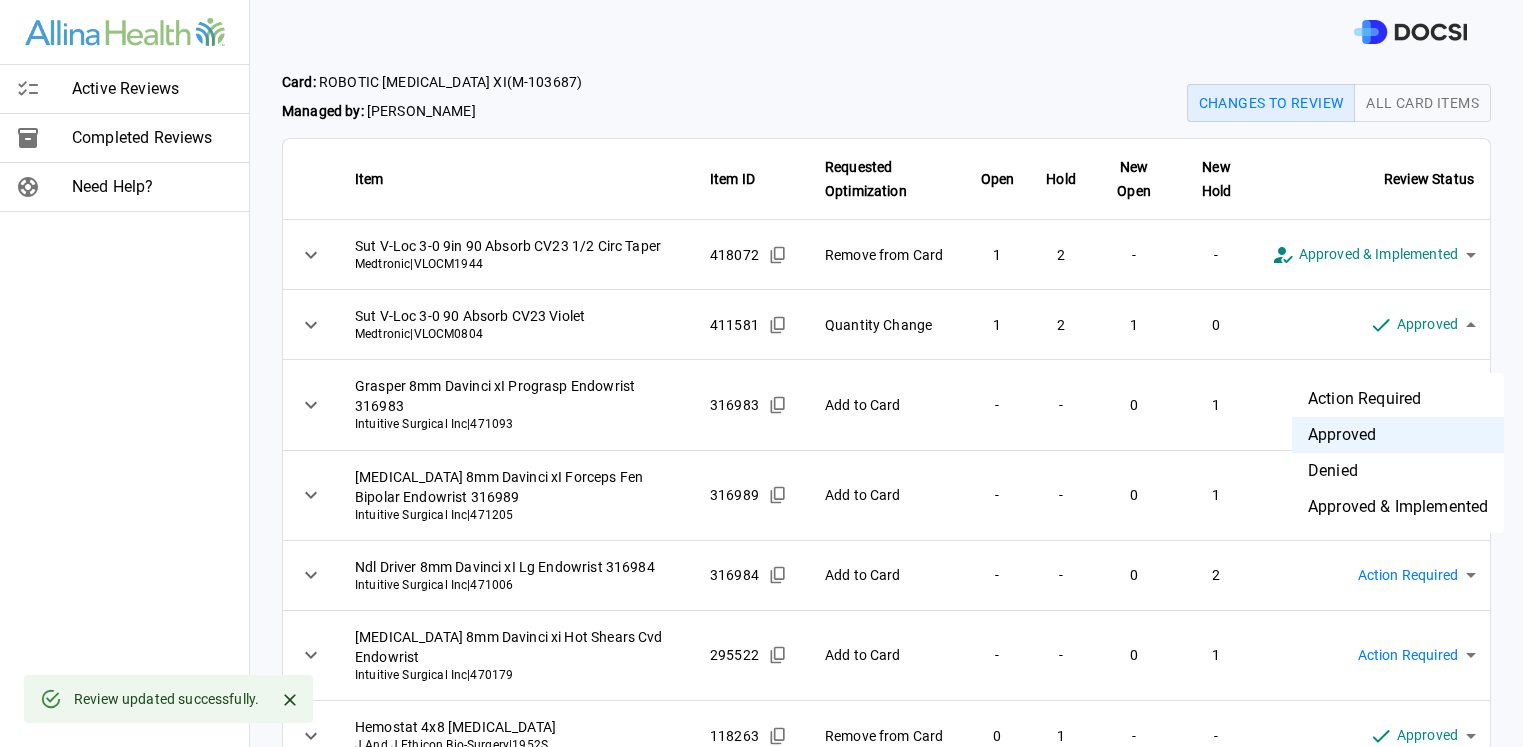 click on "**********" at bounding box center [761, 373] 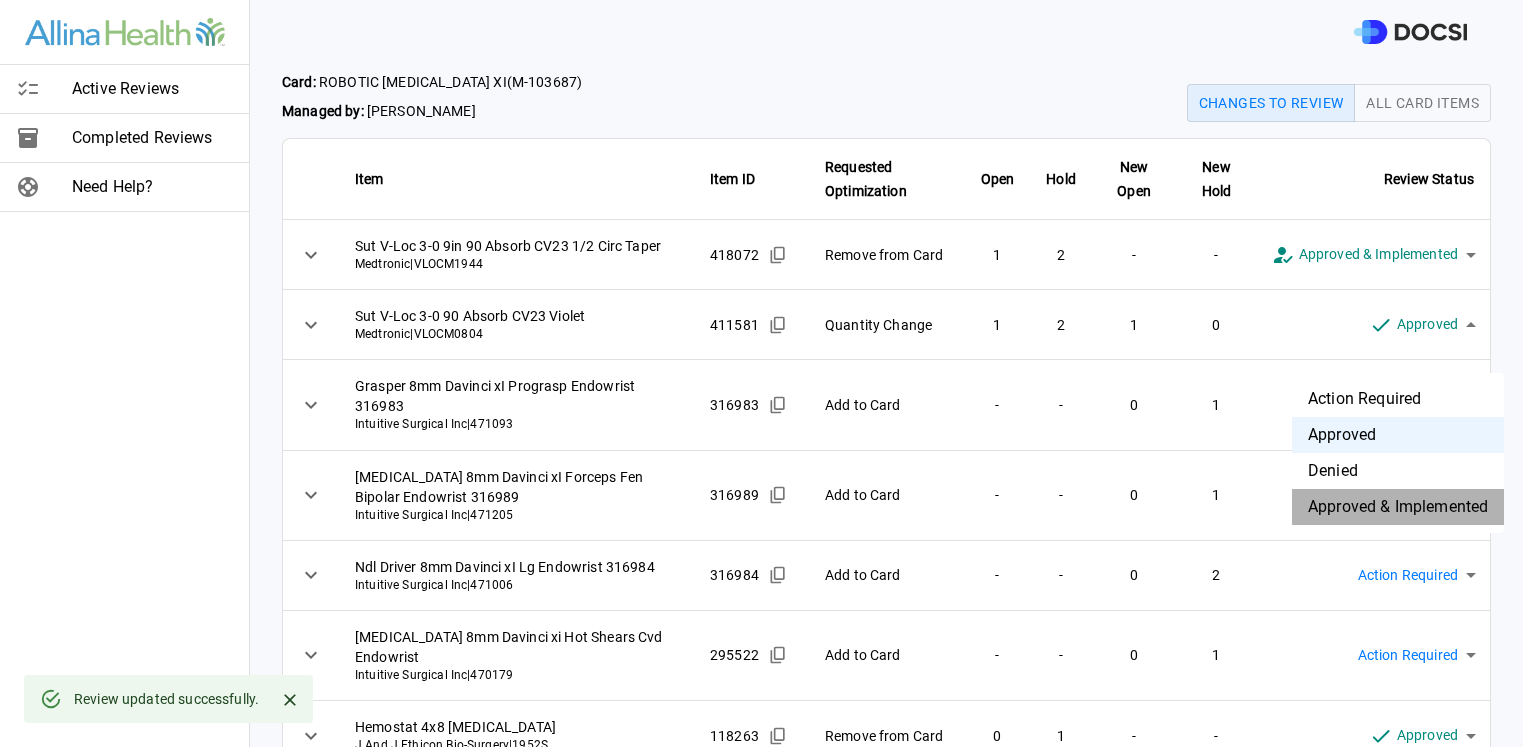 click on "Approved & Implemented" at bounding box center (1398, 507) 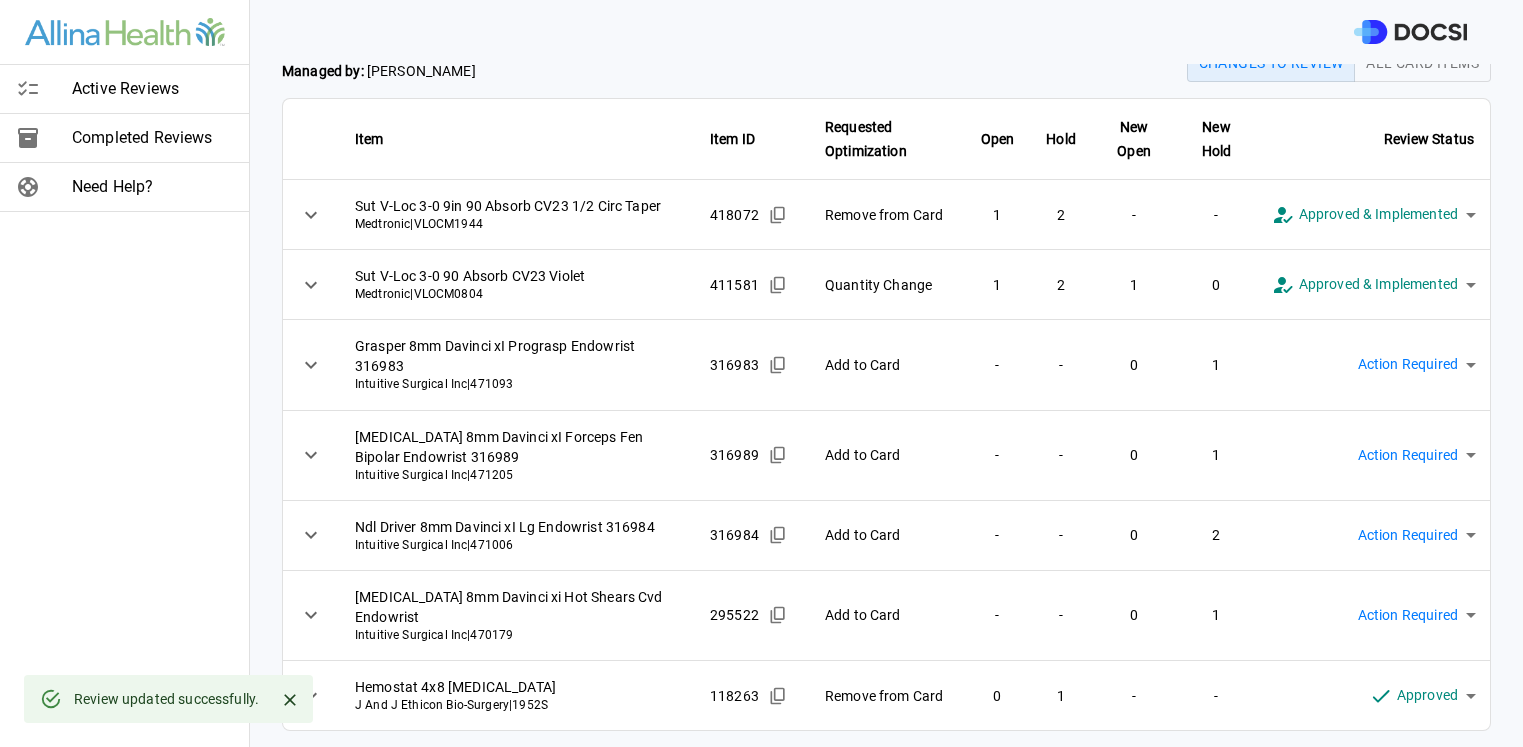 scroll, scrollTop: 117, scrollLeft: 0, axis: vertical 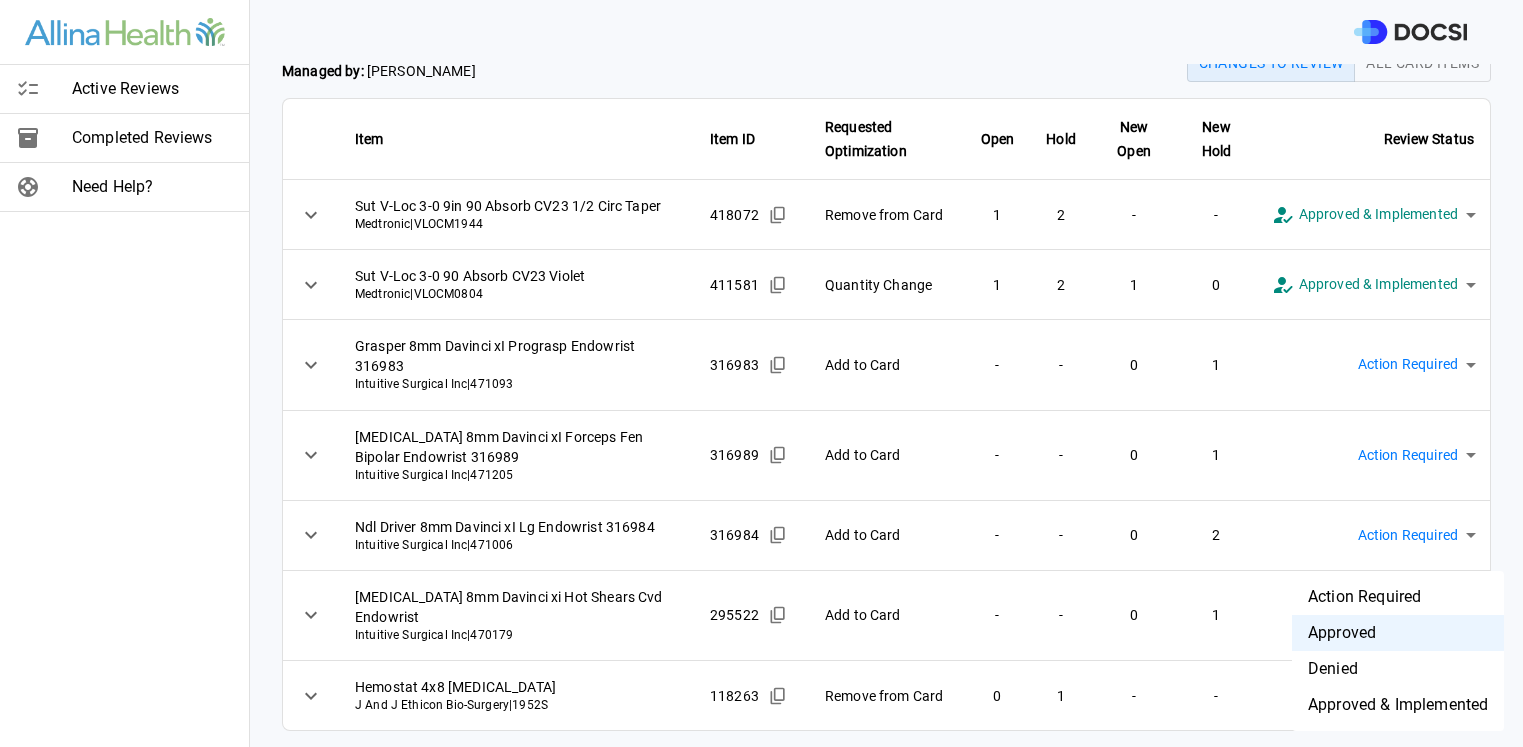 click on "**********" at bounding box center (761, 373) 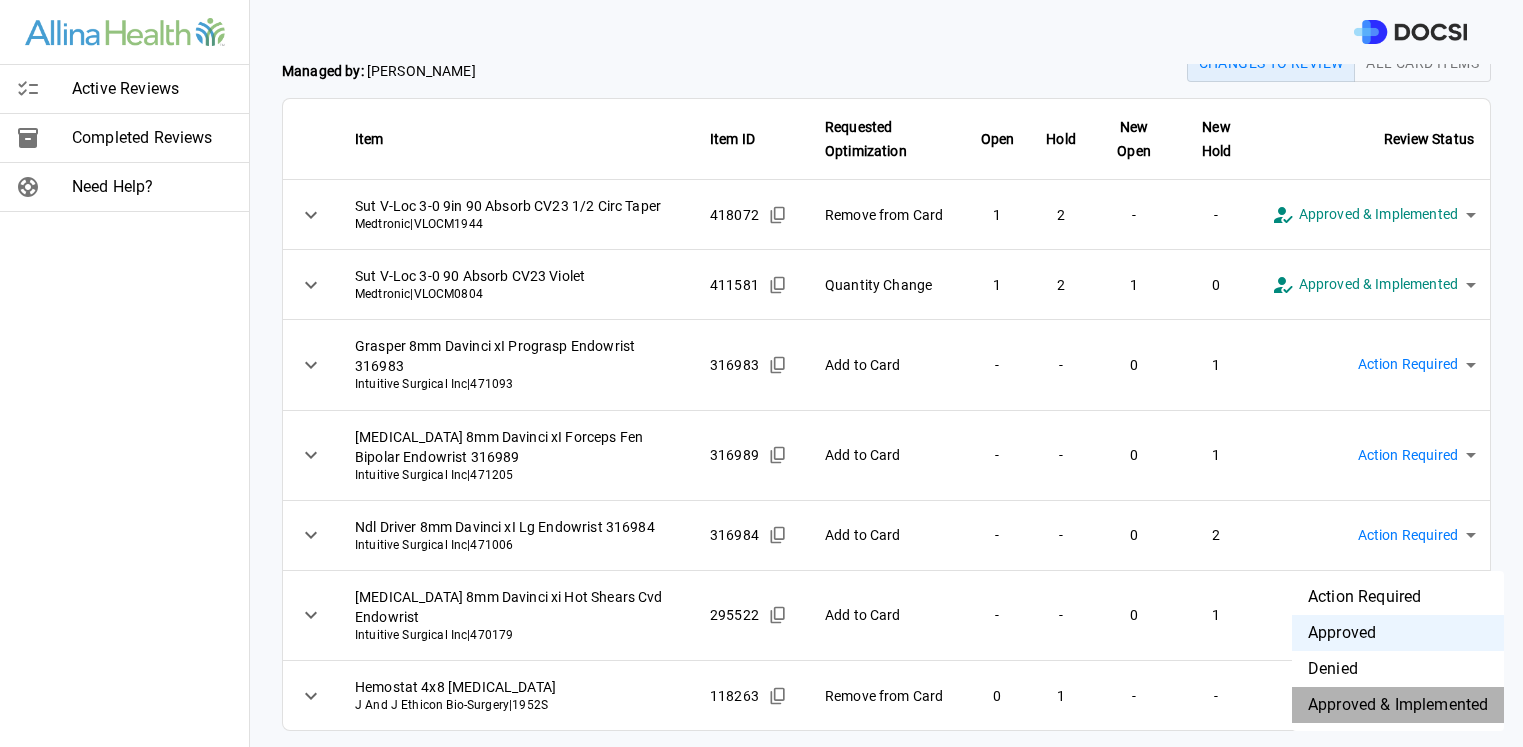 click on "Approved & Implemented" at bounding box center (1398, 705) 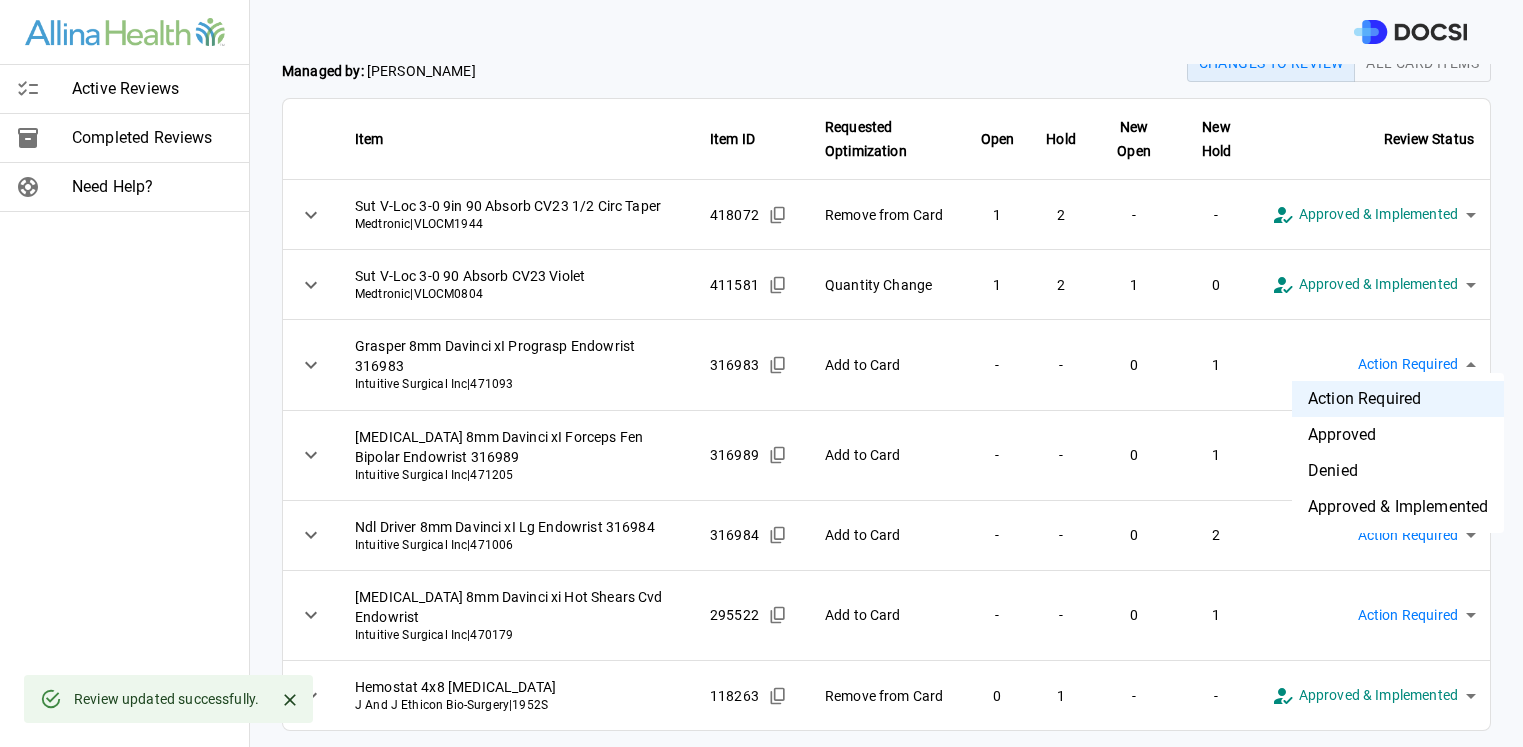 click on "**********" at bounding box center [761, 373] 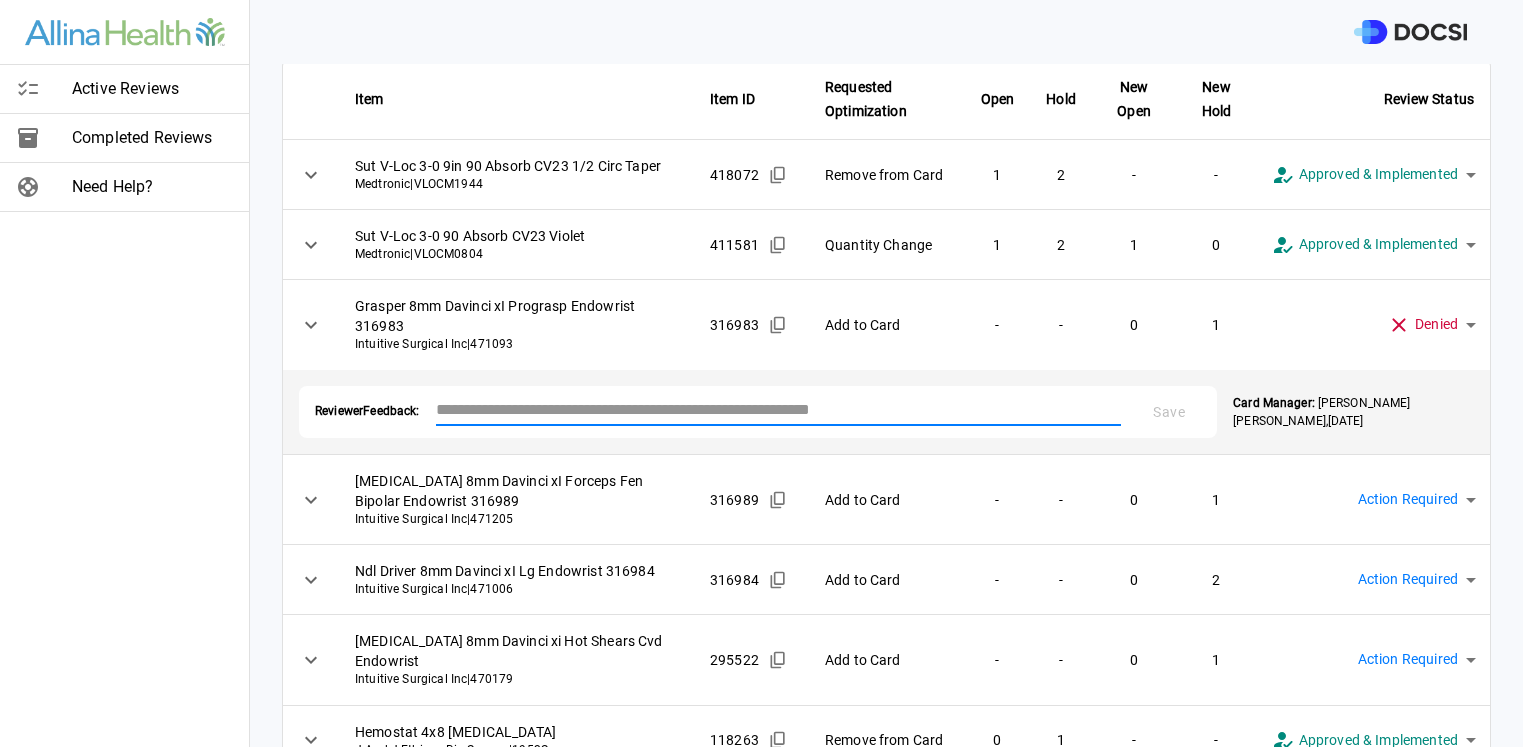 click at bounding box center [779, 409] 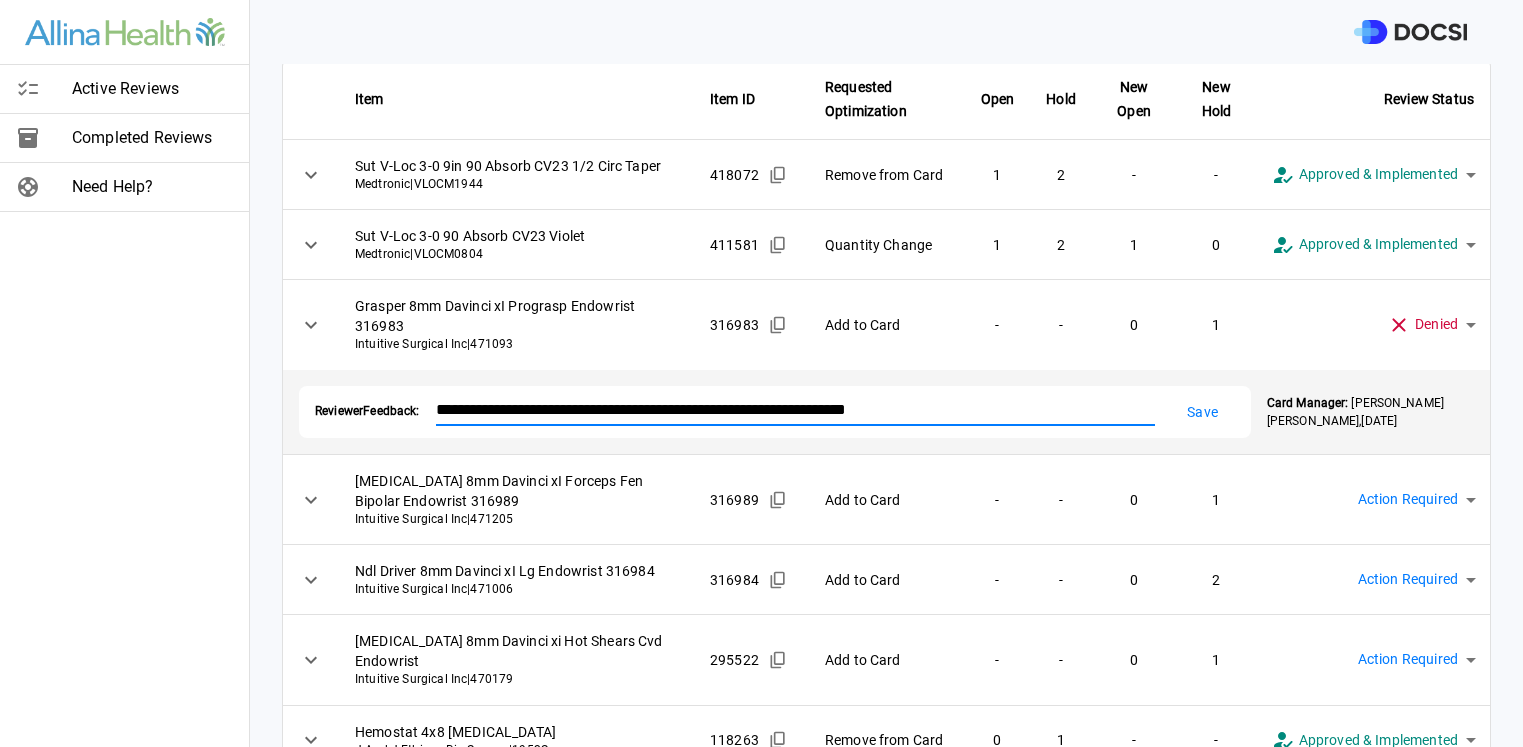 type on "**********" 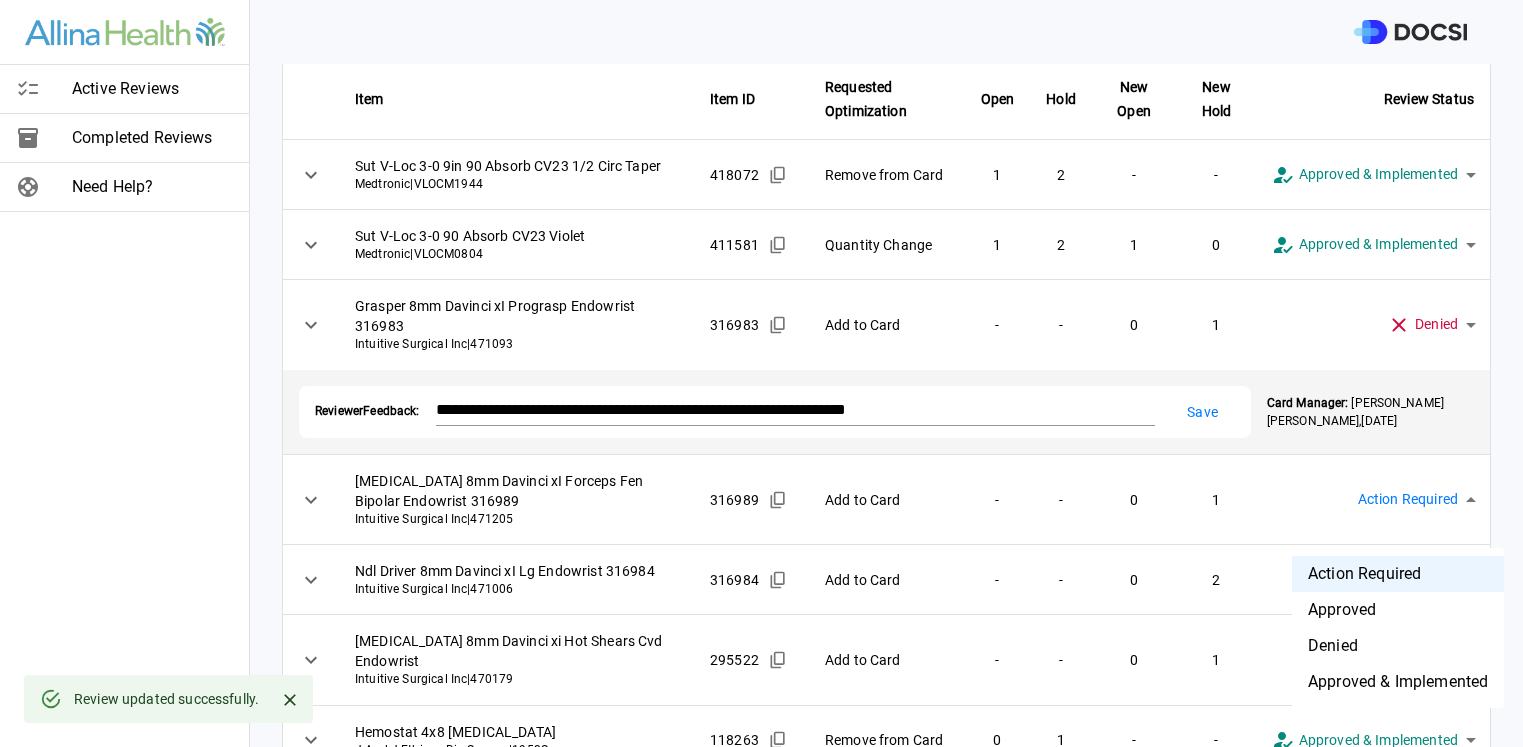 click on "**********" at bounding box center (761, 373) 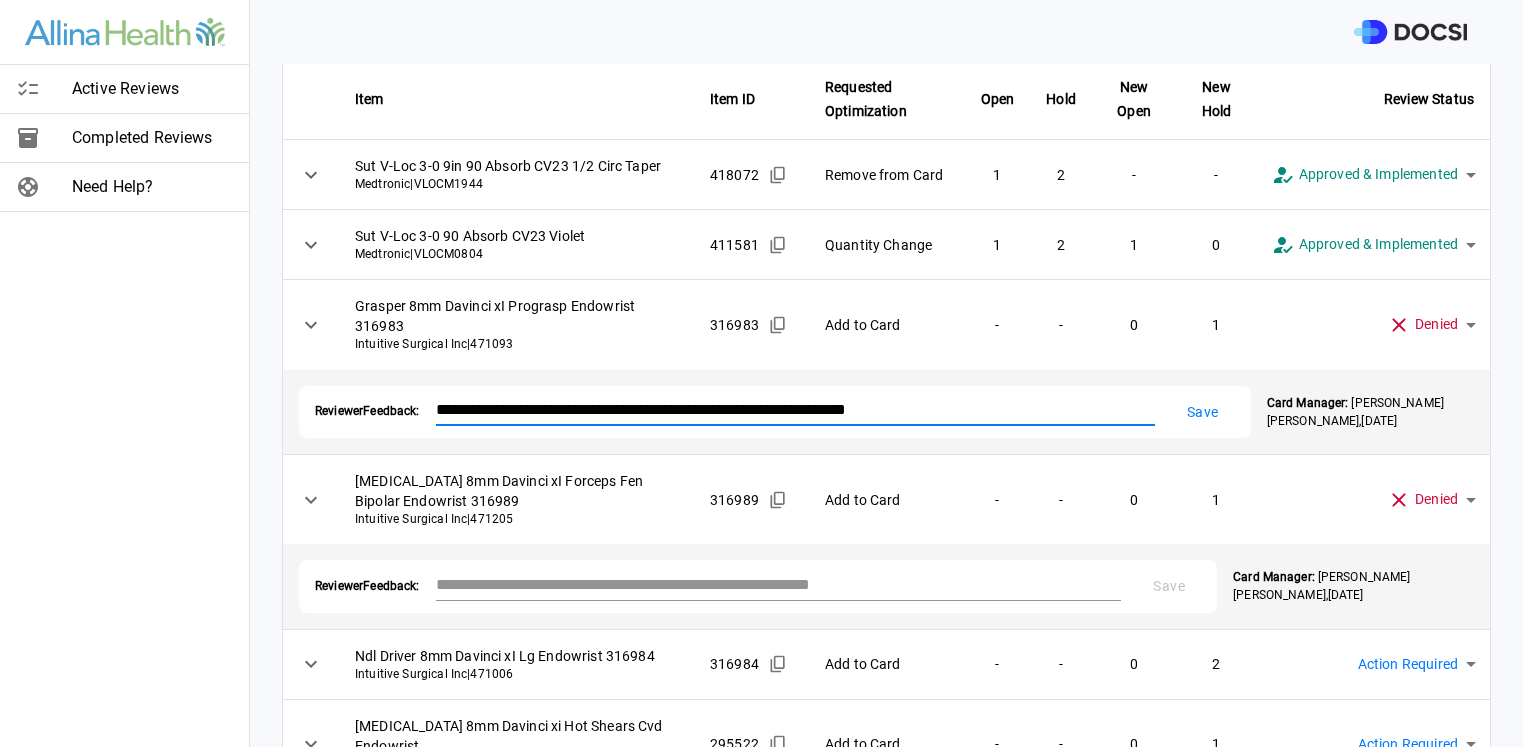 drag, startPoint x: 955, startPoint y: 425, endPoint x: 439, endPoint y: 448, distance: 516.5123 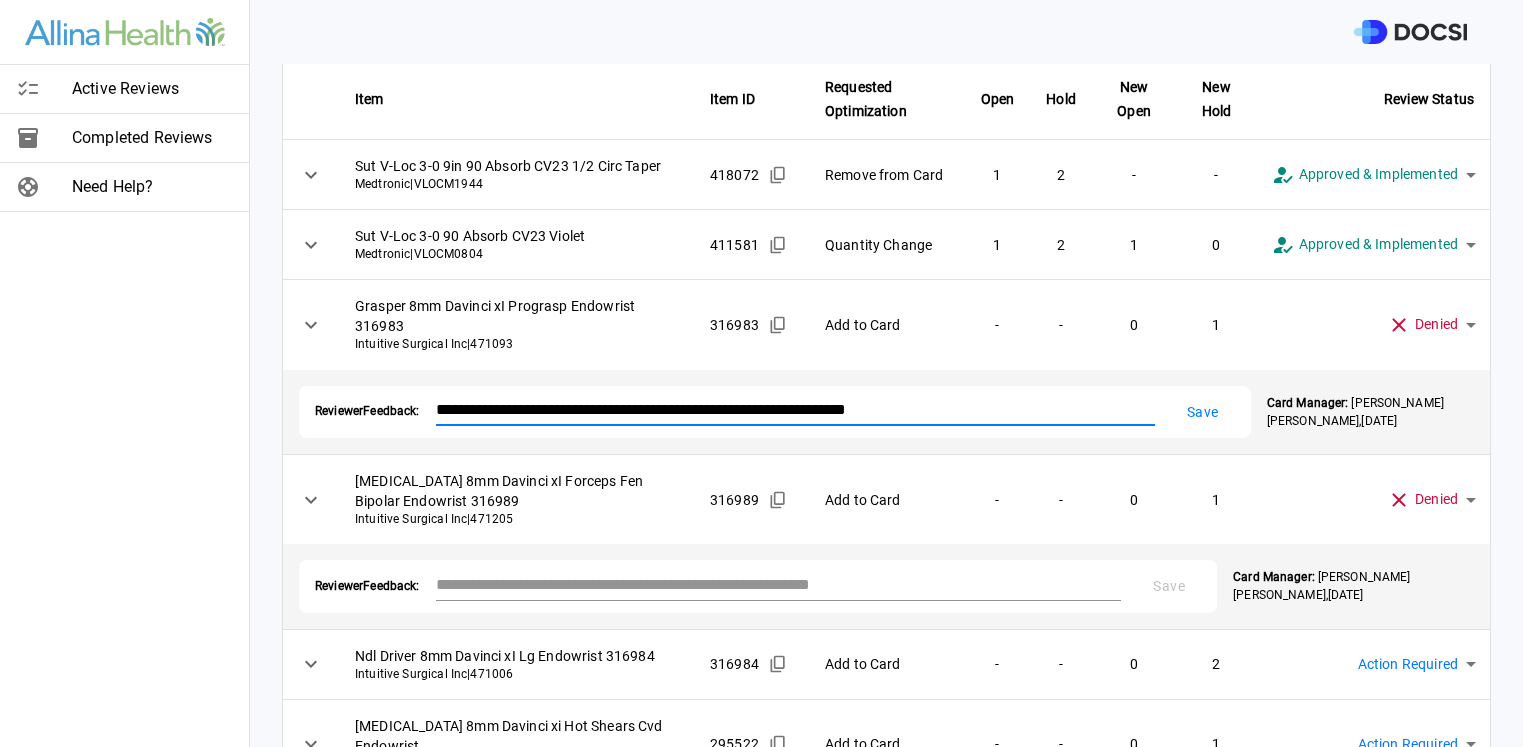click on "**********" at bounding box center [775, 412] 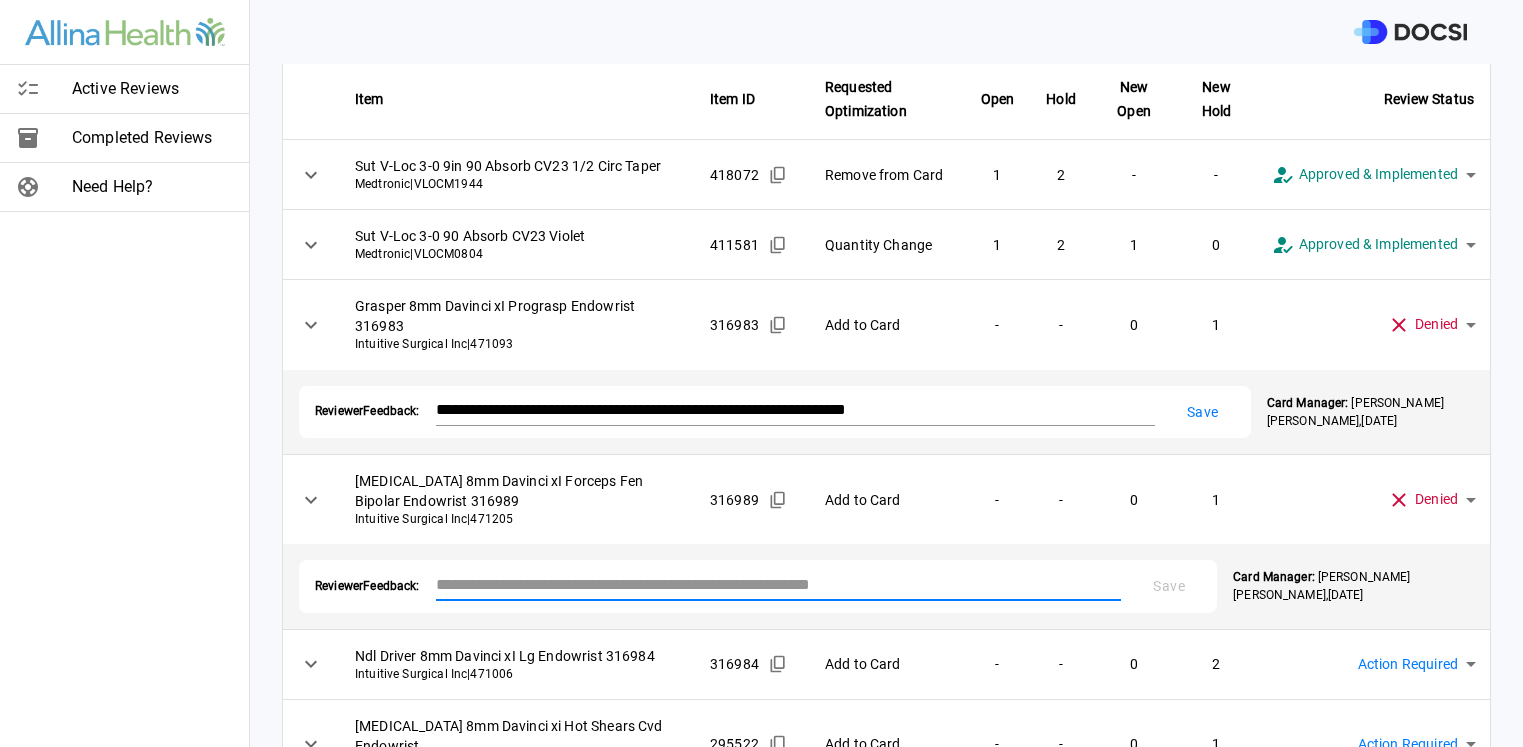 paste on "**********" 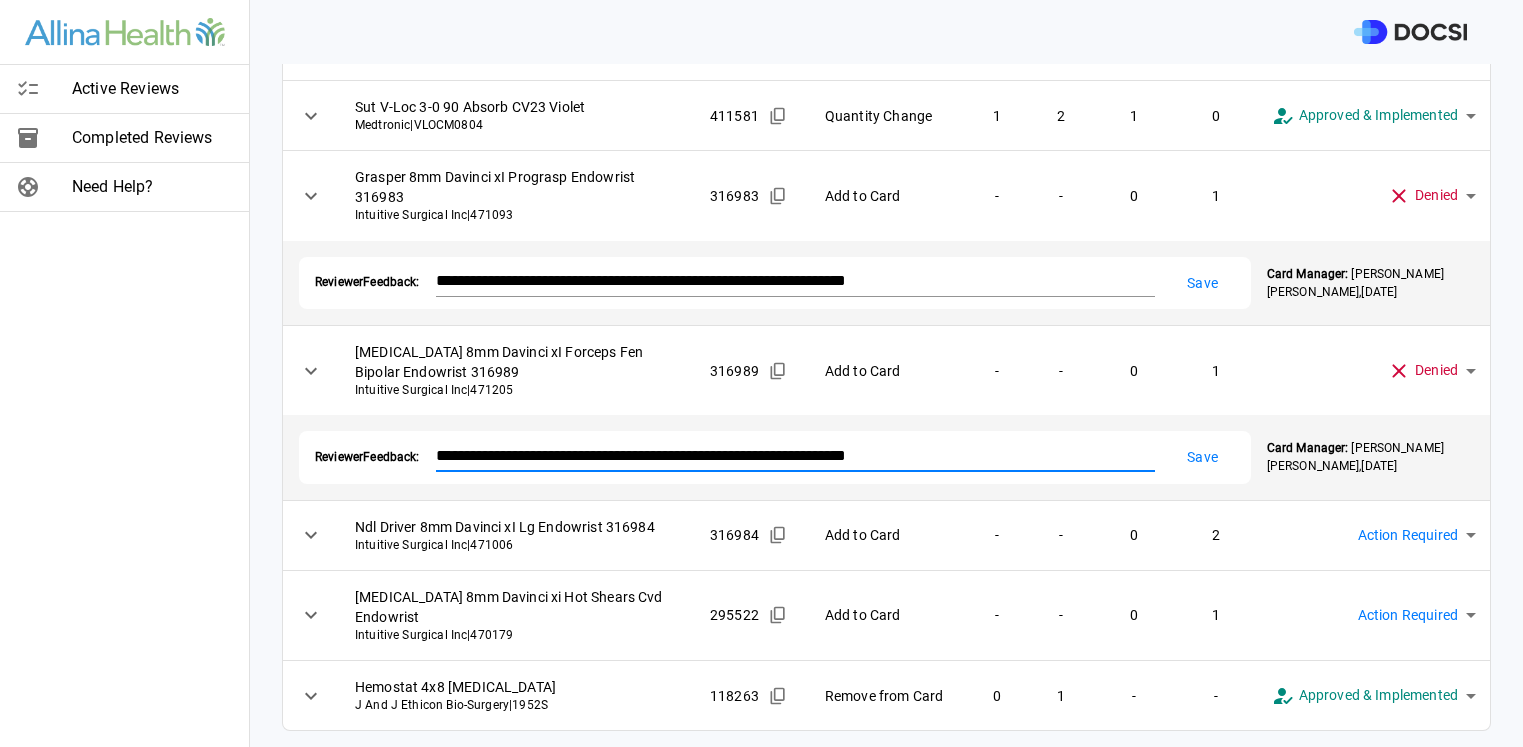 scroll, scrollTop: 286, scrollLeft: 0, axis: vertical 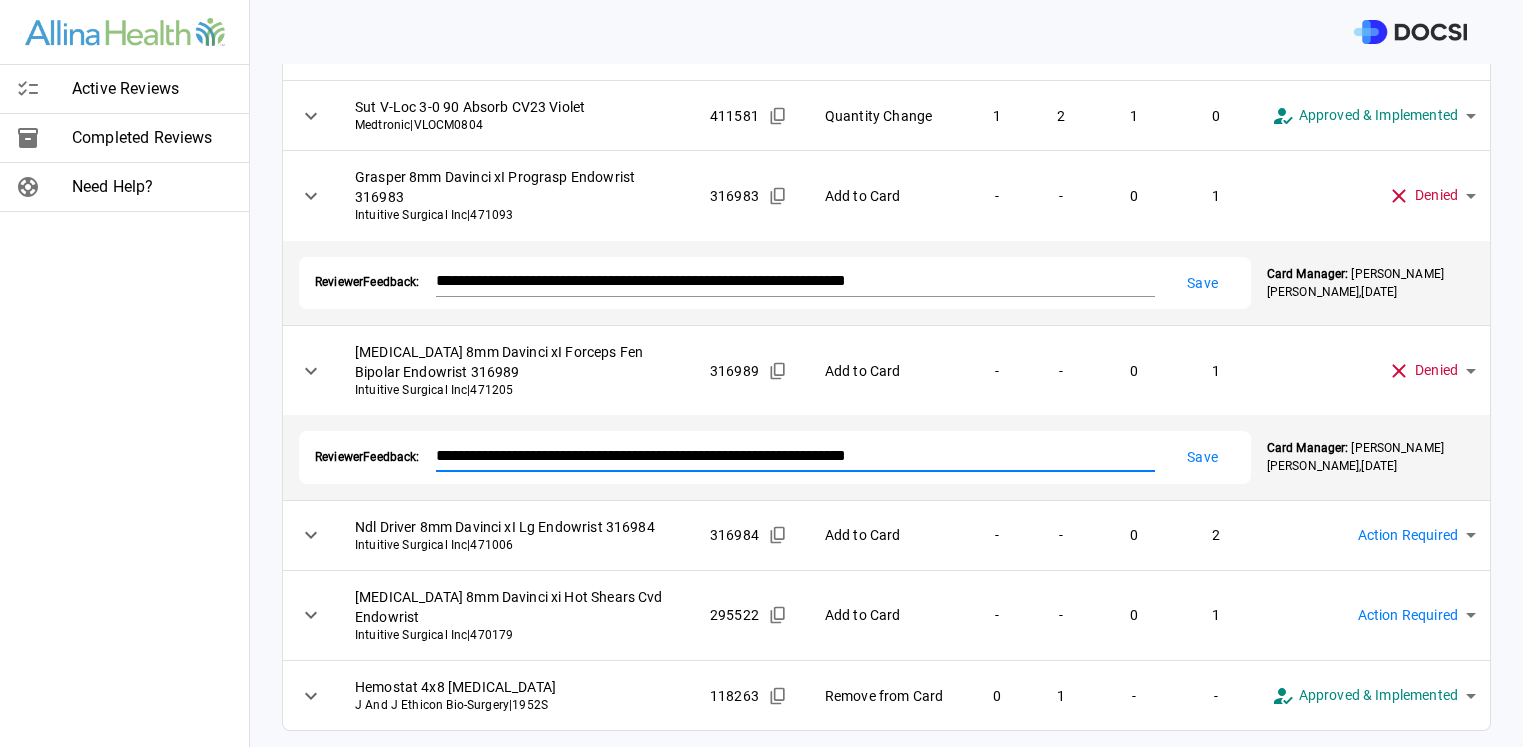 type on "**********" 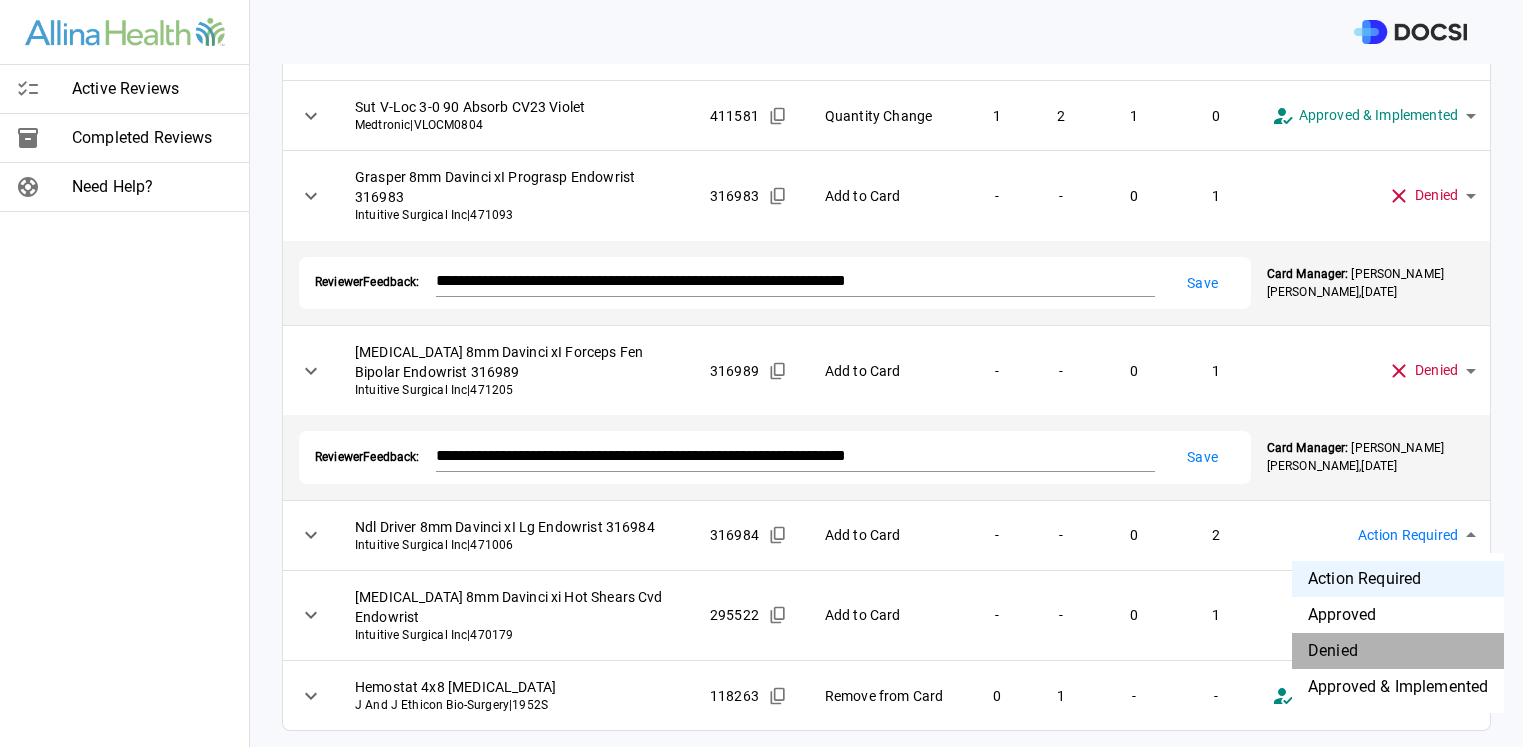 click on "Denied" at bounding box center [1398, 651] 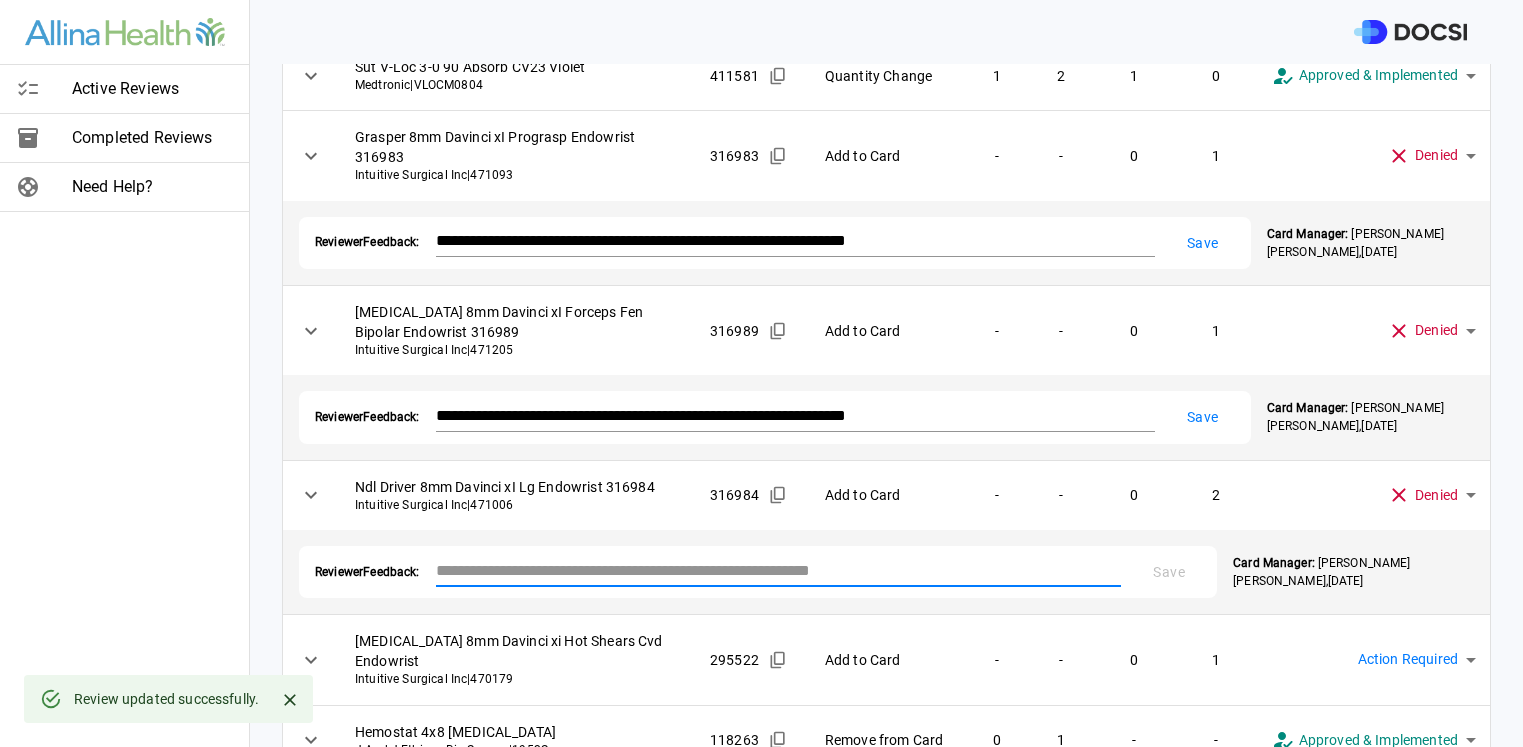 paste on "**********" 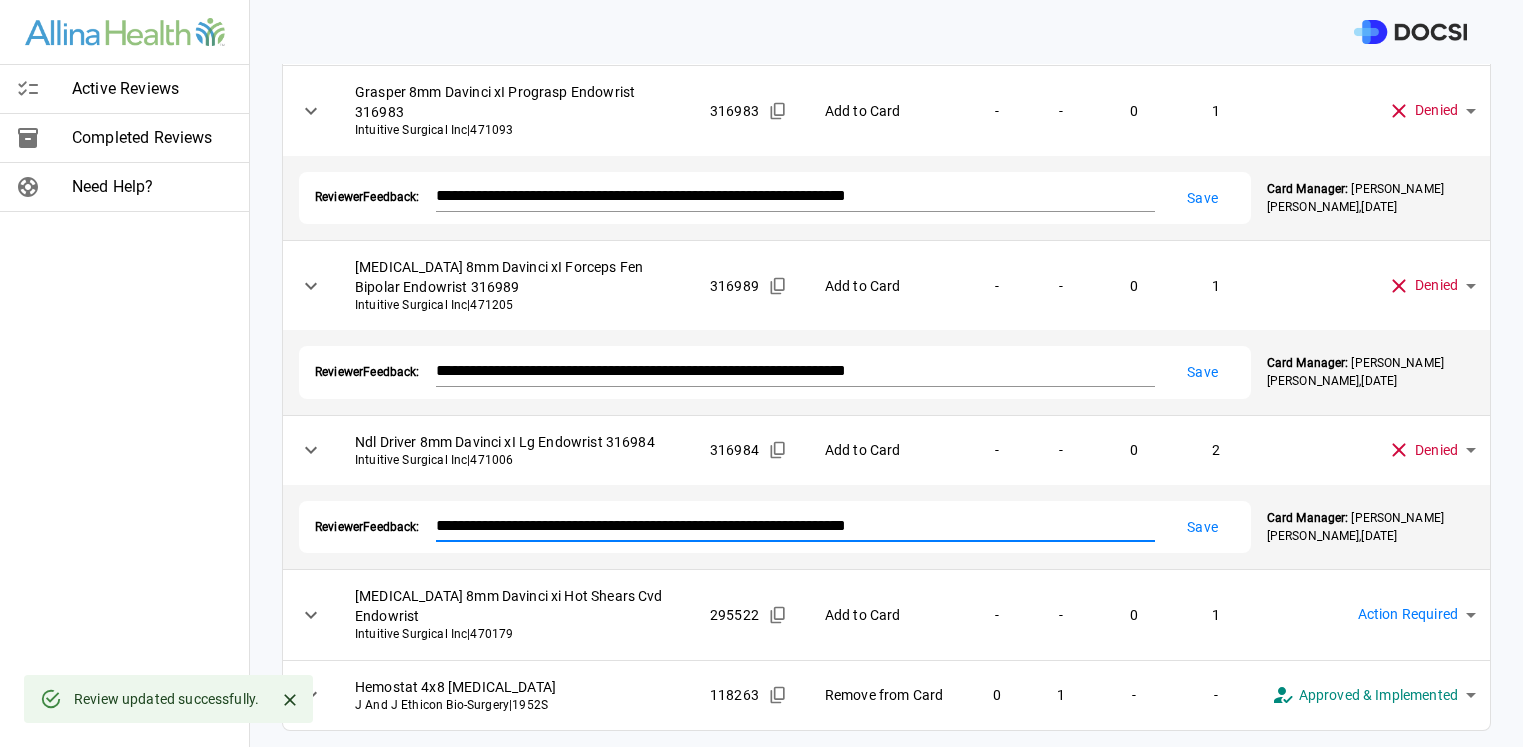 scroll, scrollTop: 371, scrollLeft: 0, axis: vertical 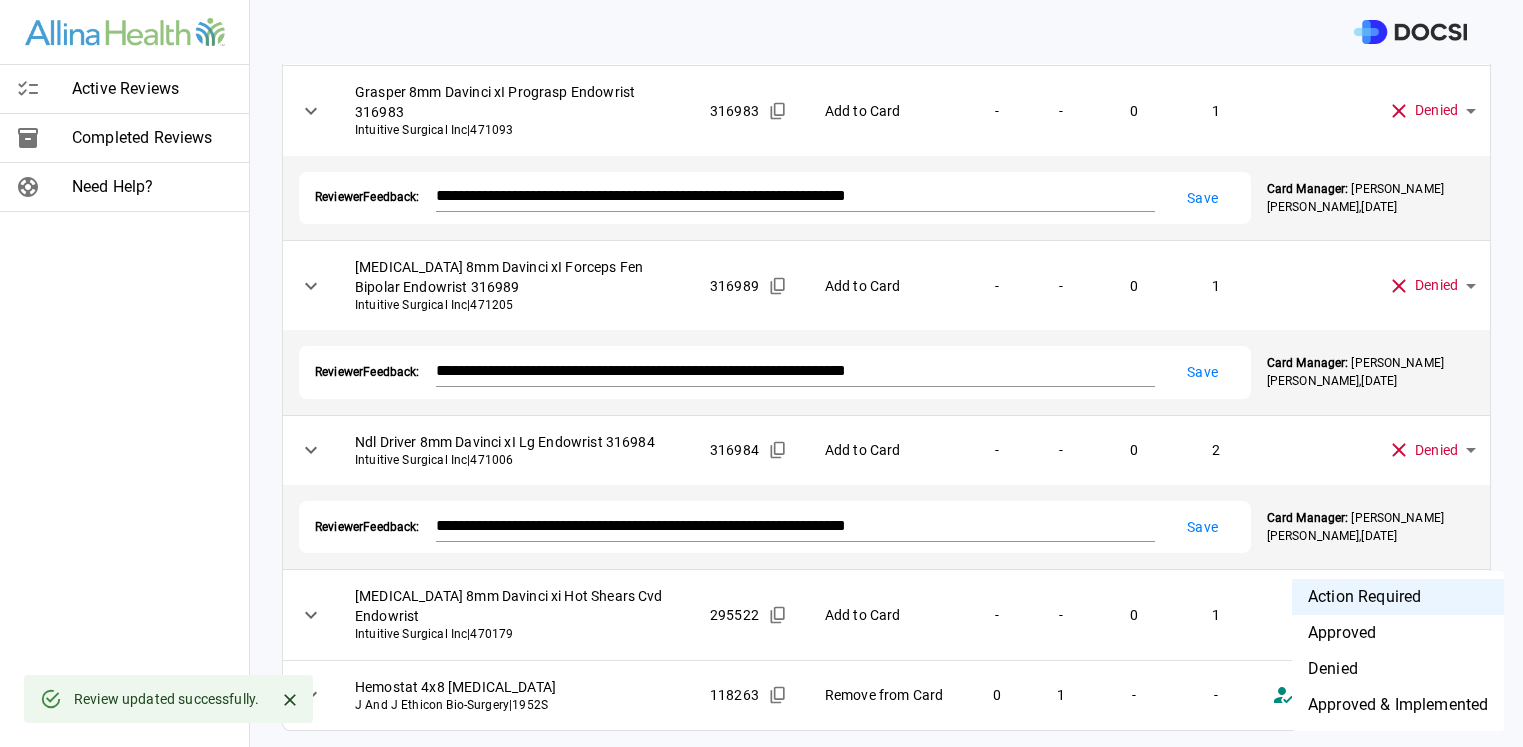 click on "**********" at bounding box center (761, 373) 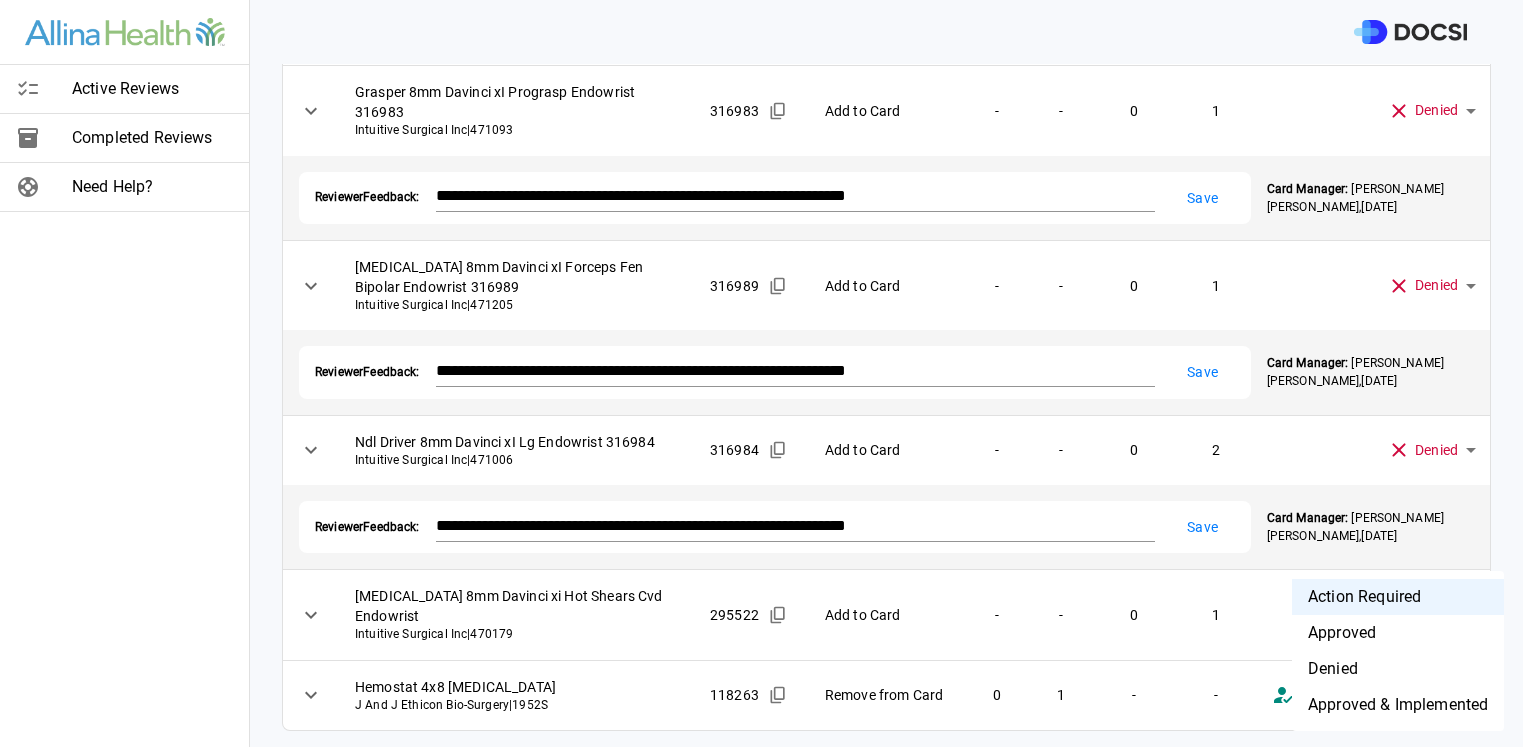 click on "Denied" at bounding box center (1398, 669) 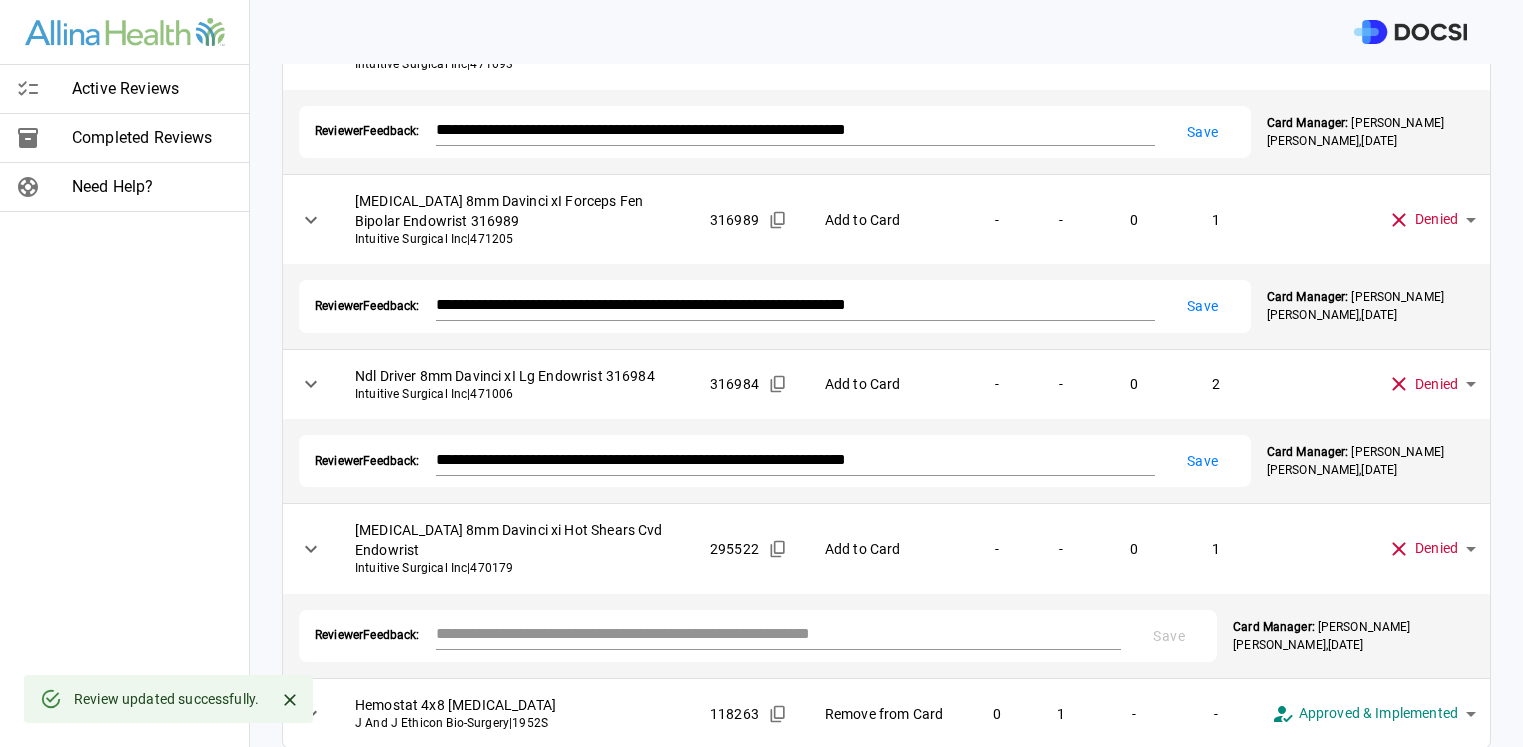 scroll, scrollTop: 455, scrollLeft: 0, axis: vertical 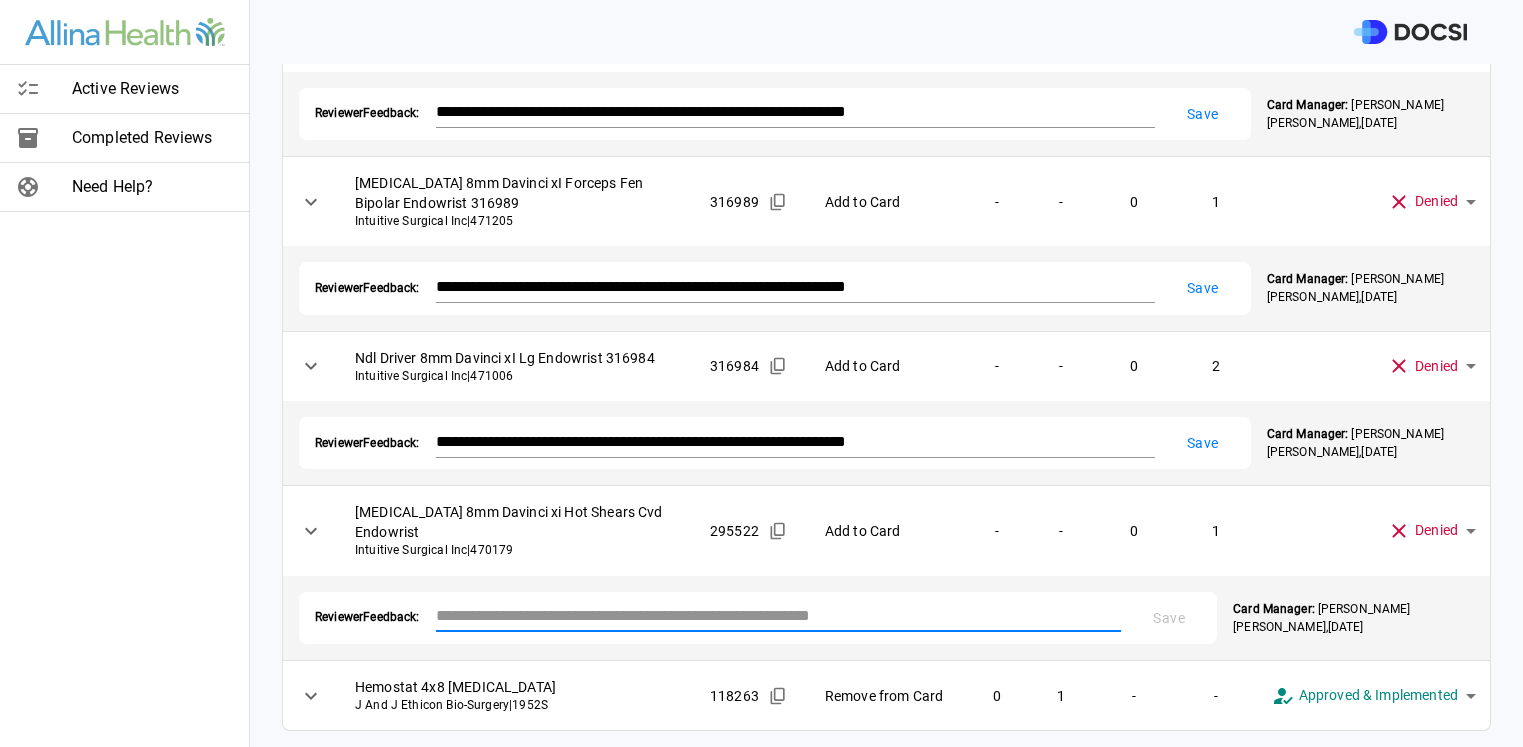 paste on "**********" 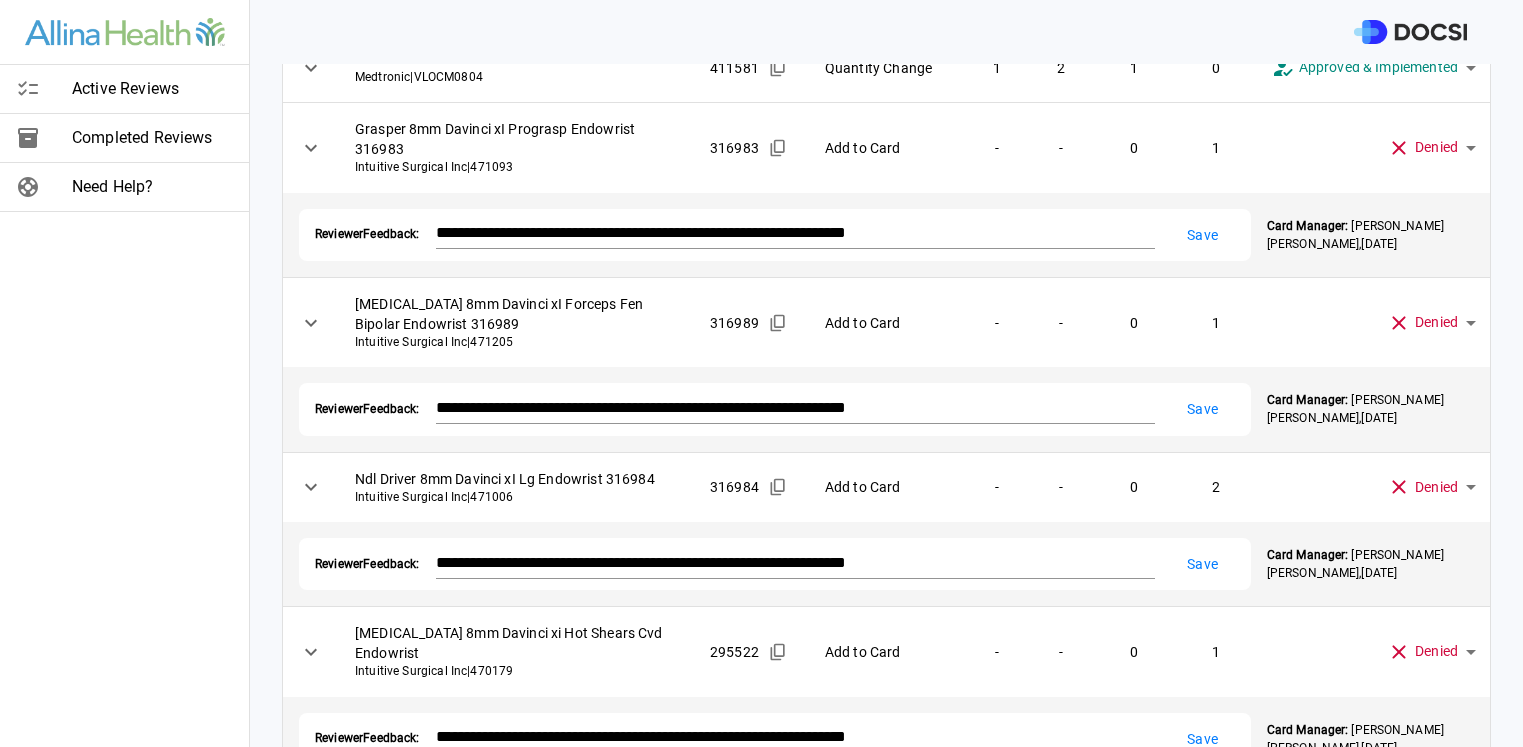 scroll, scrollTop: 255, scrollLeft: 0, axis: vertical 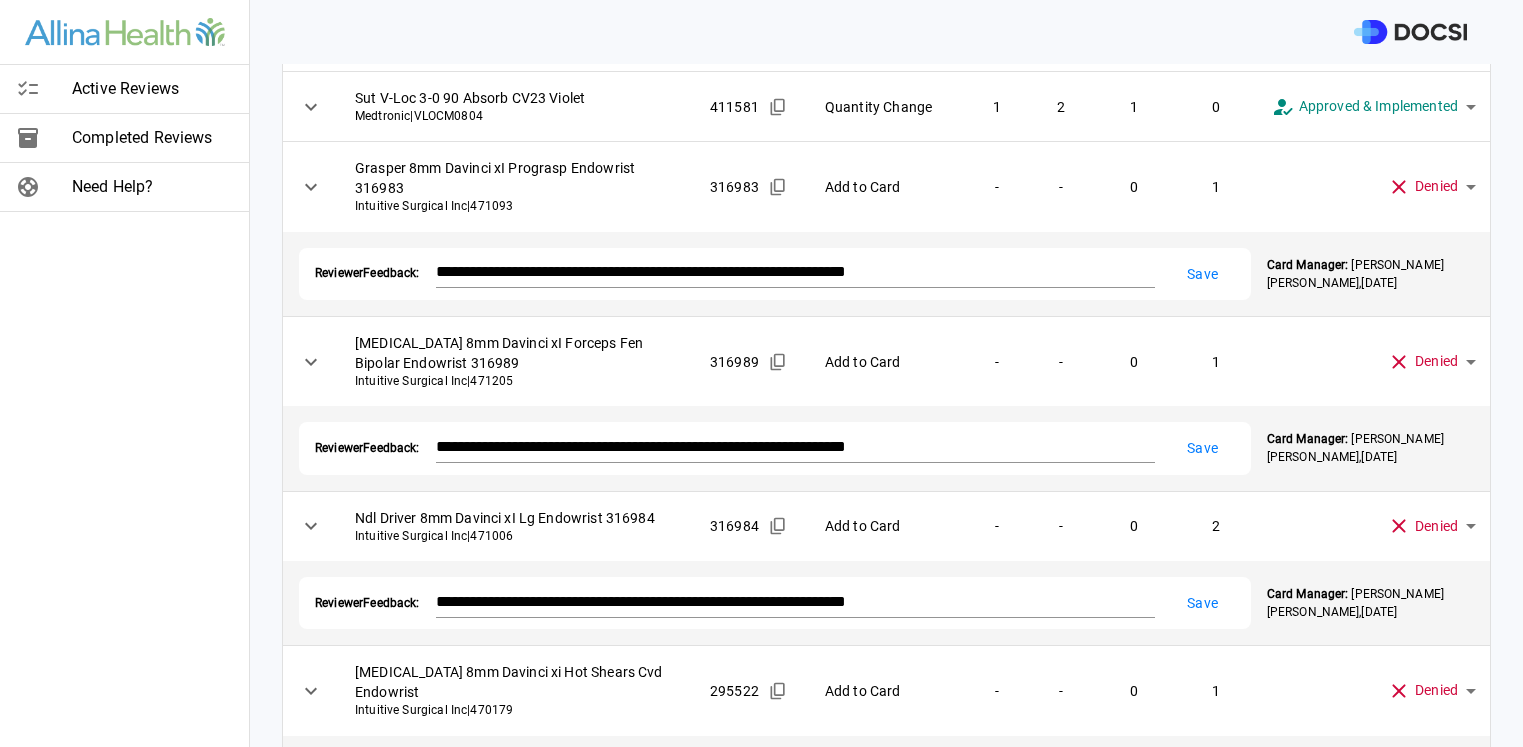 type on "**********" 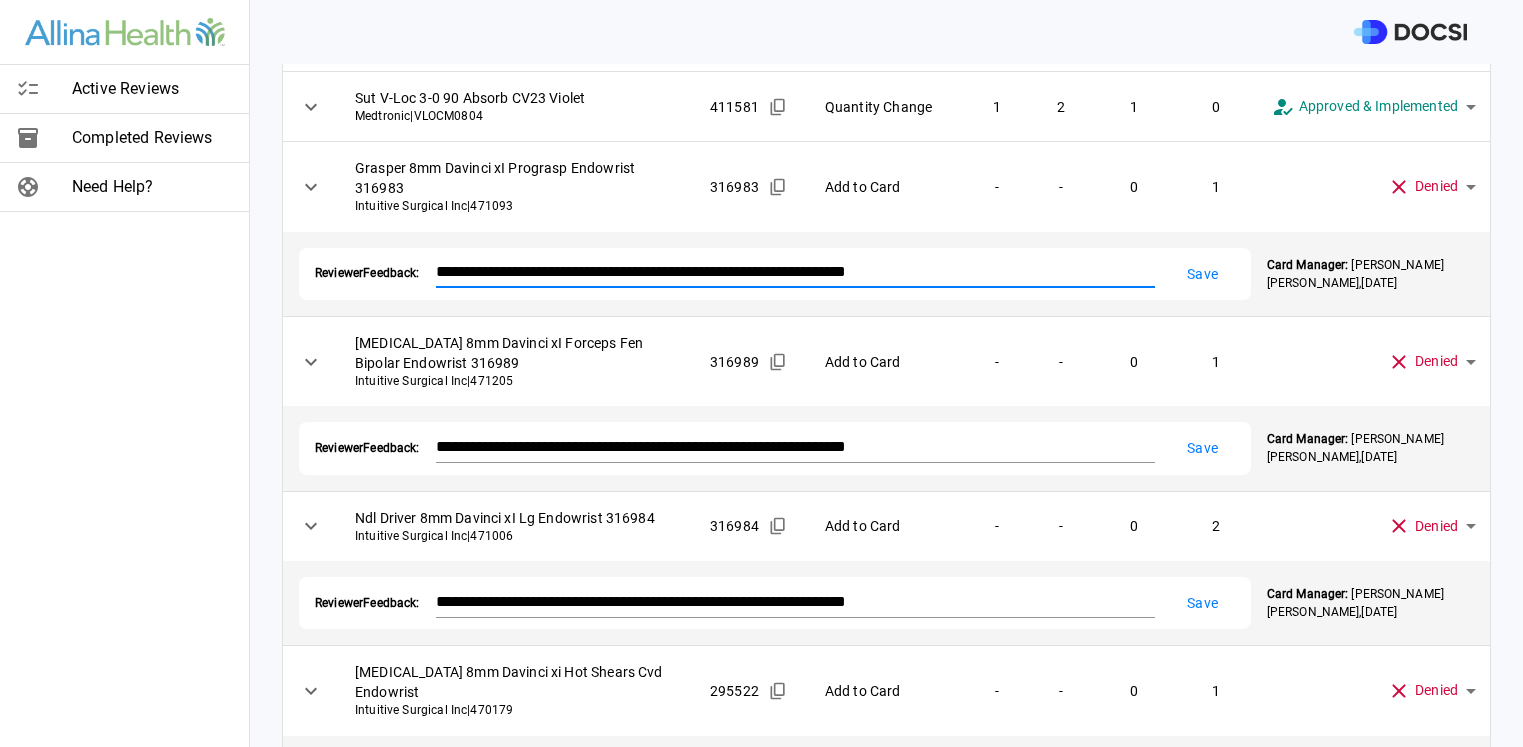 drag, startPoint x: 656, startPoint y: 291, endPoint x: 516, endPoint y: 305, distance: 140.69826 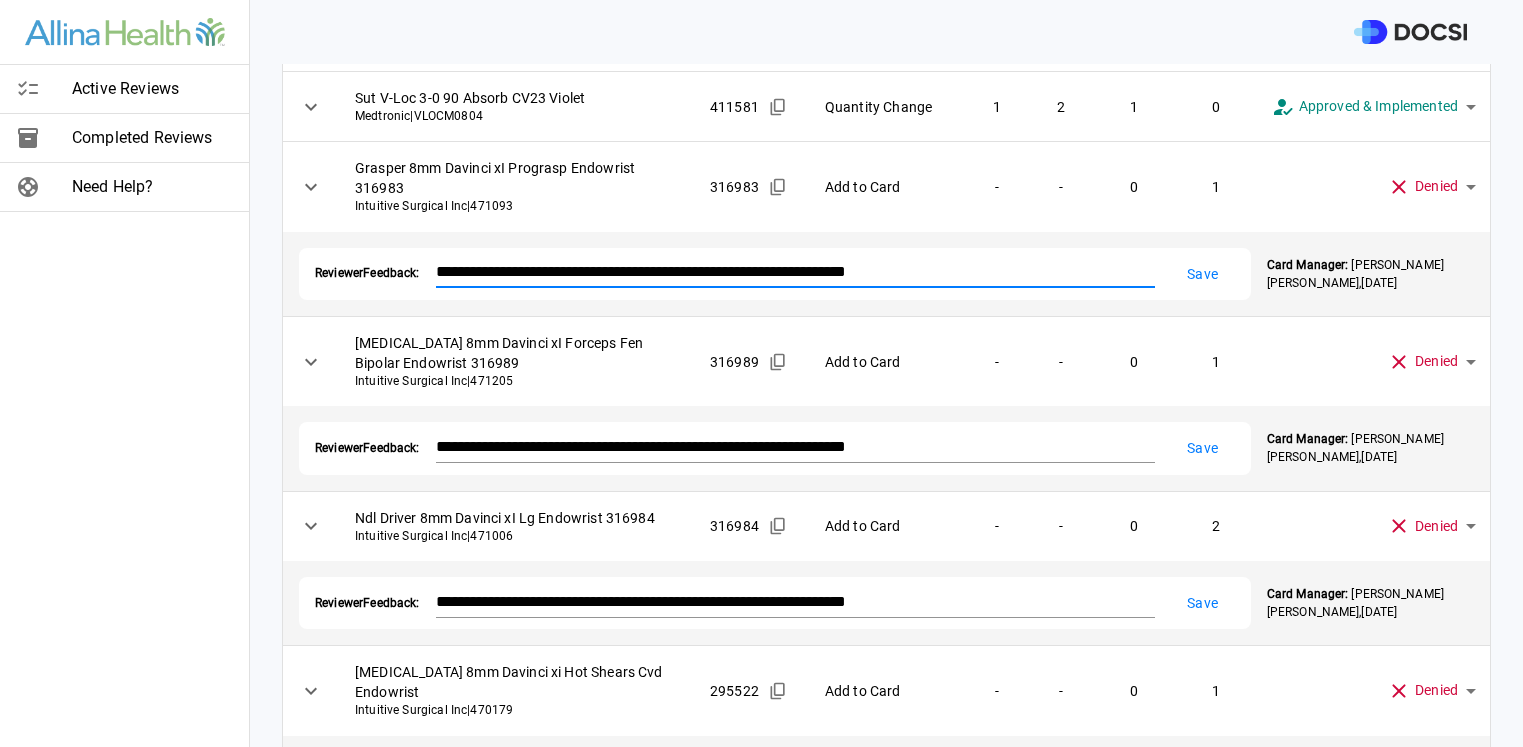 click on "**********" at bounding box center [795, 273] 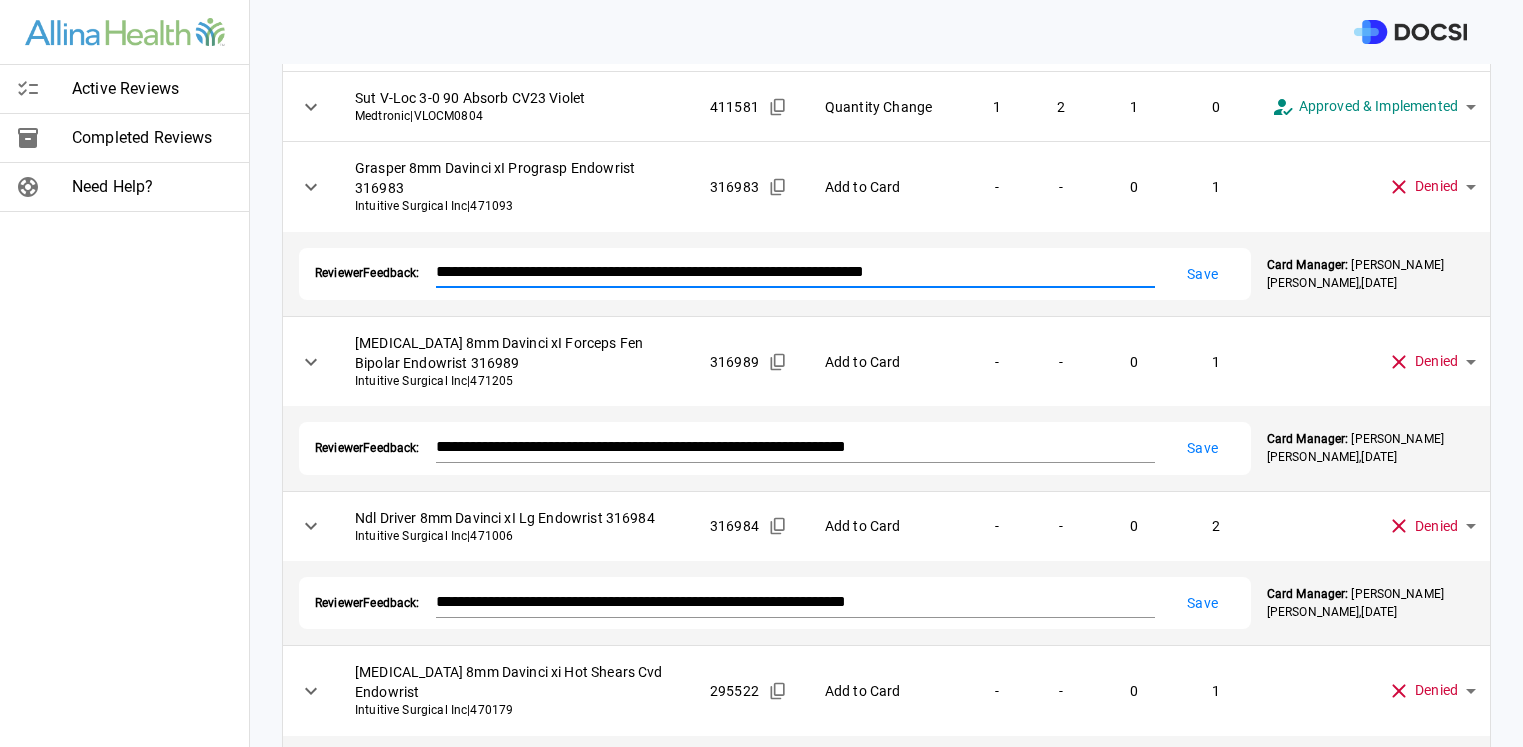 drag, startPoint x: 932, startPoint y: 294, endPoint x: 439, endPoint y: 314, distance: 493.40552 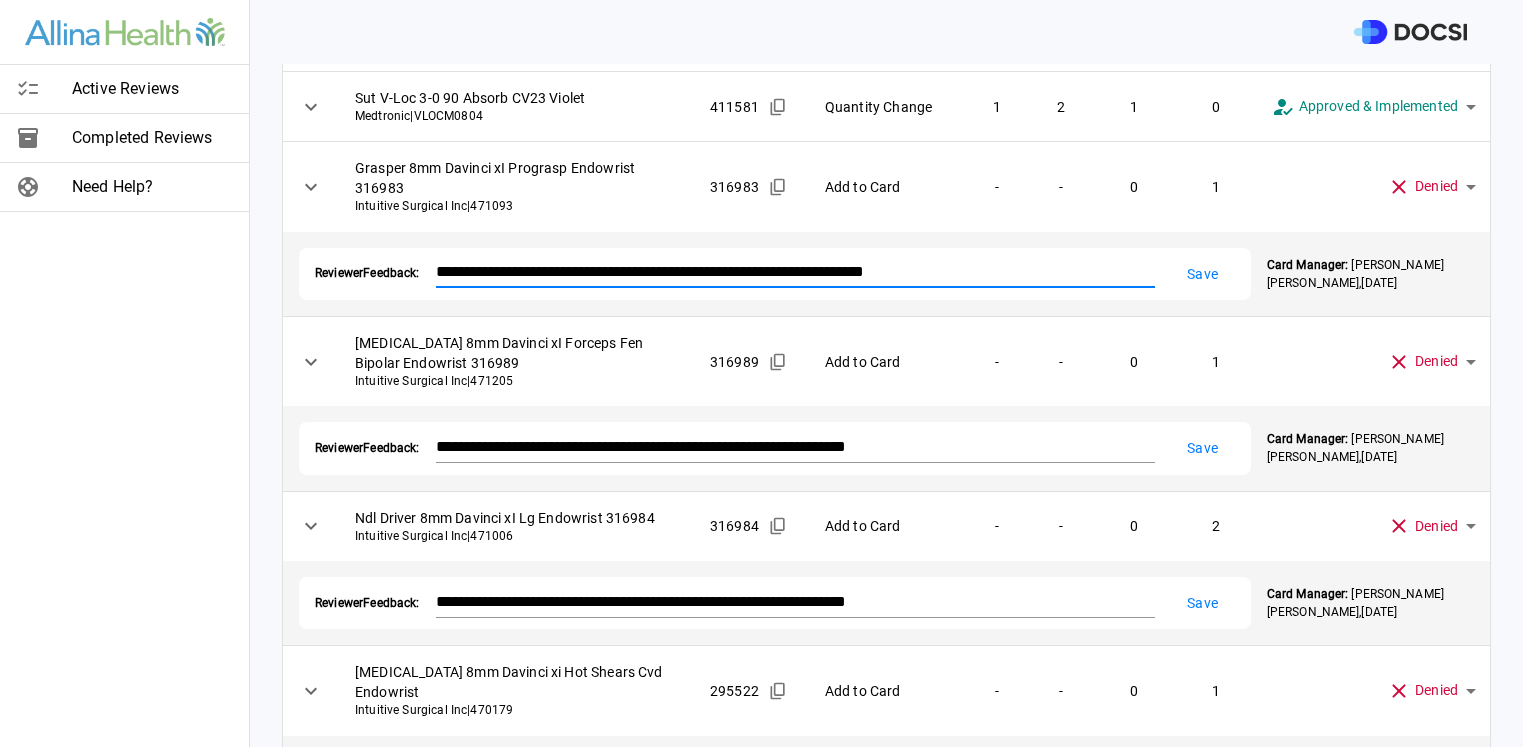 click on "**********" at bounding box center [775, 274] 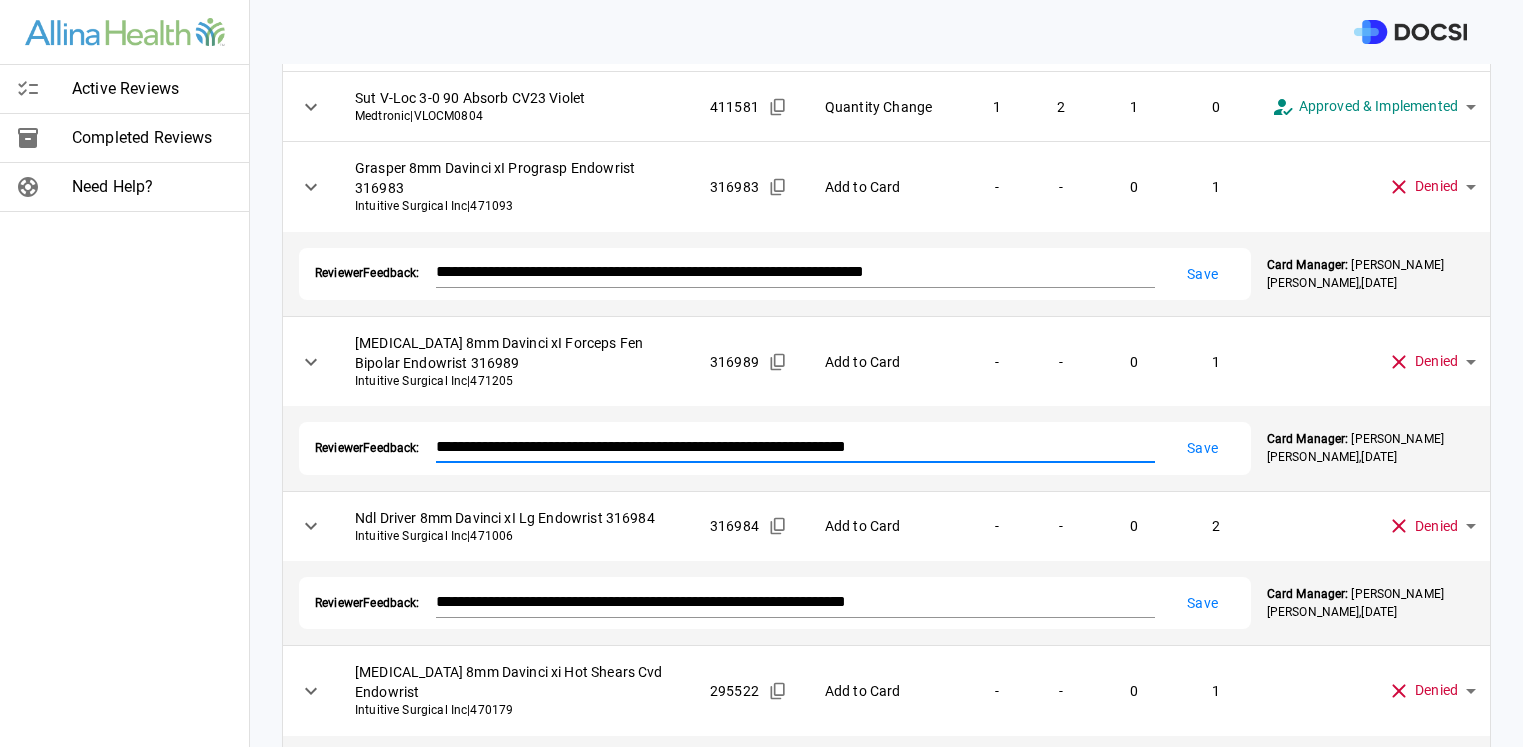 drag, startPoint x: 953, startPoint y: 468, endPoint x: 392, endPoint y: 476, distance: 561.05707 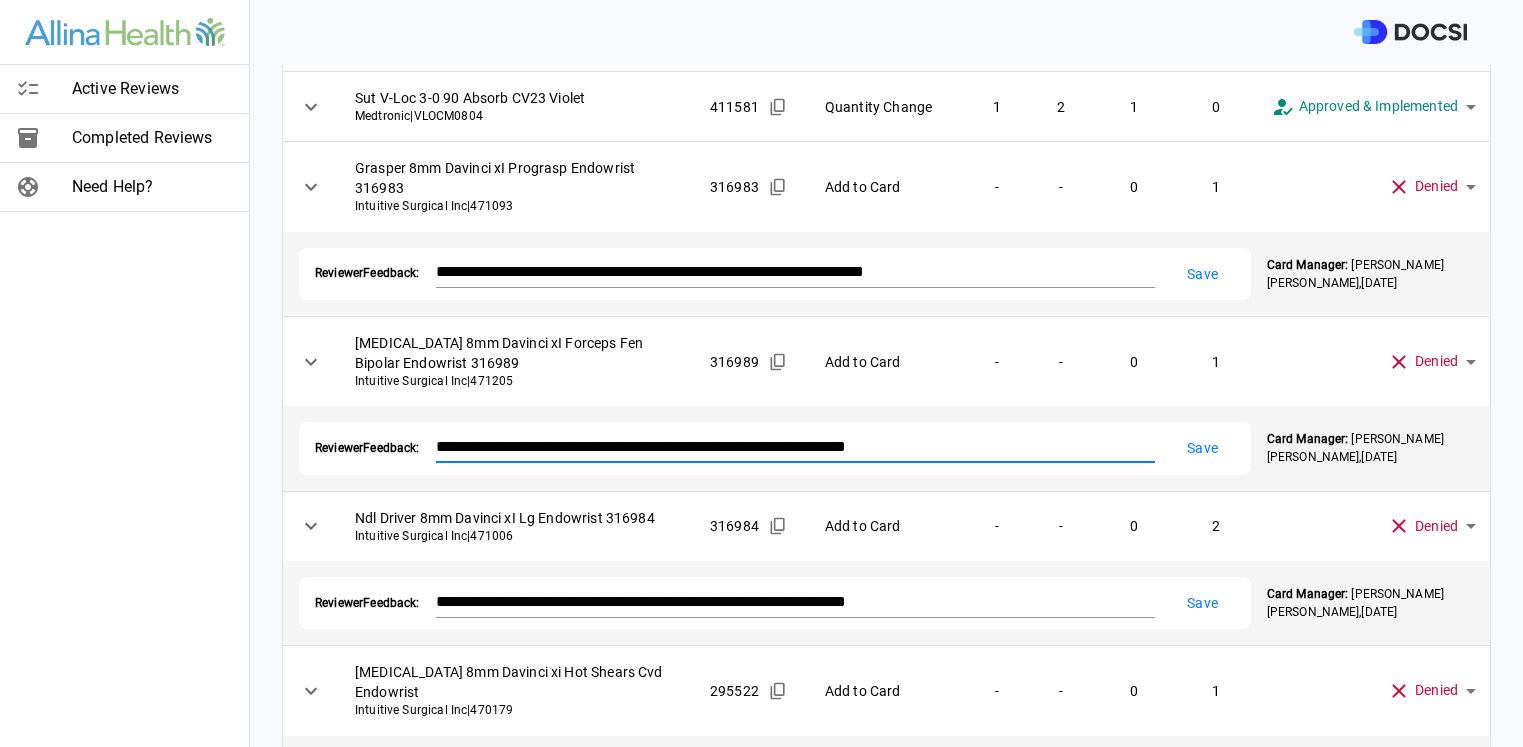 click on "**********" at bounding box center [775, 448] 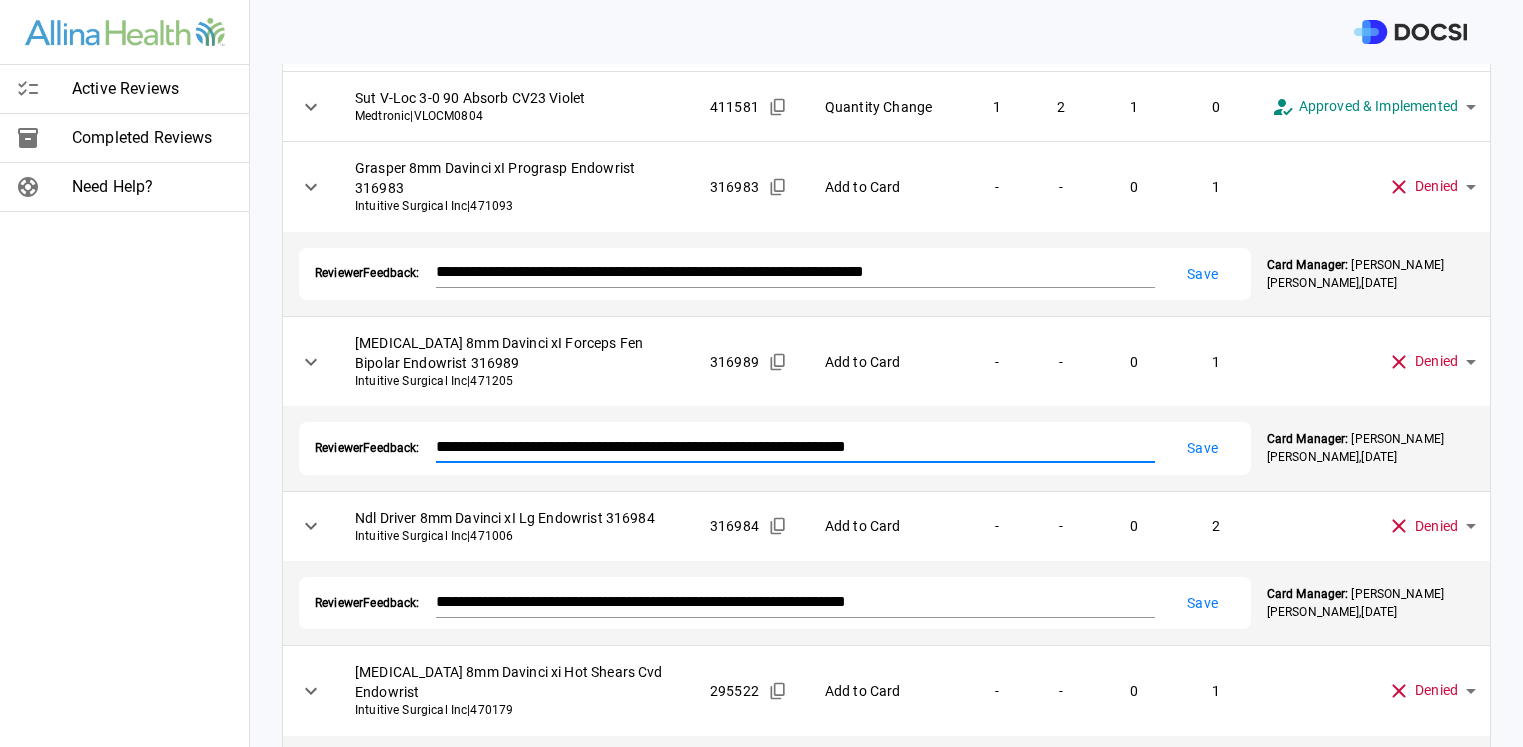 paste on "***" 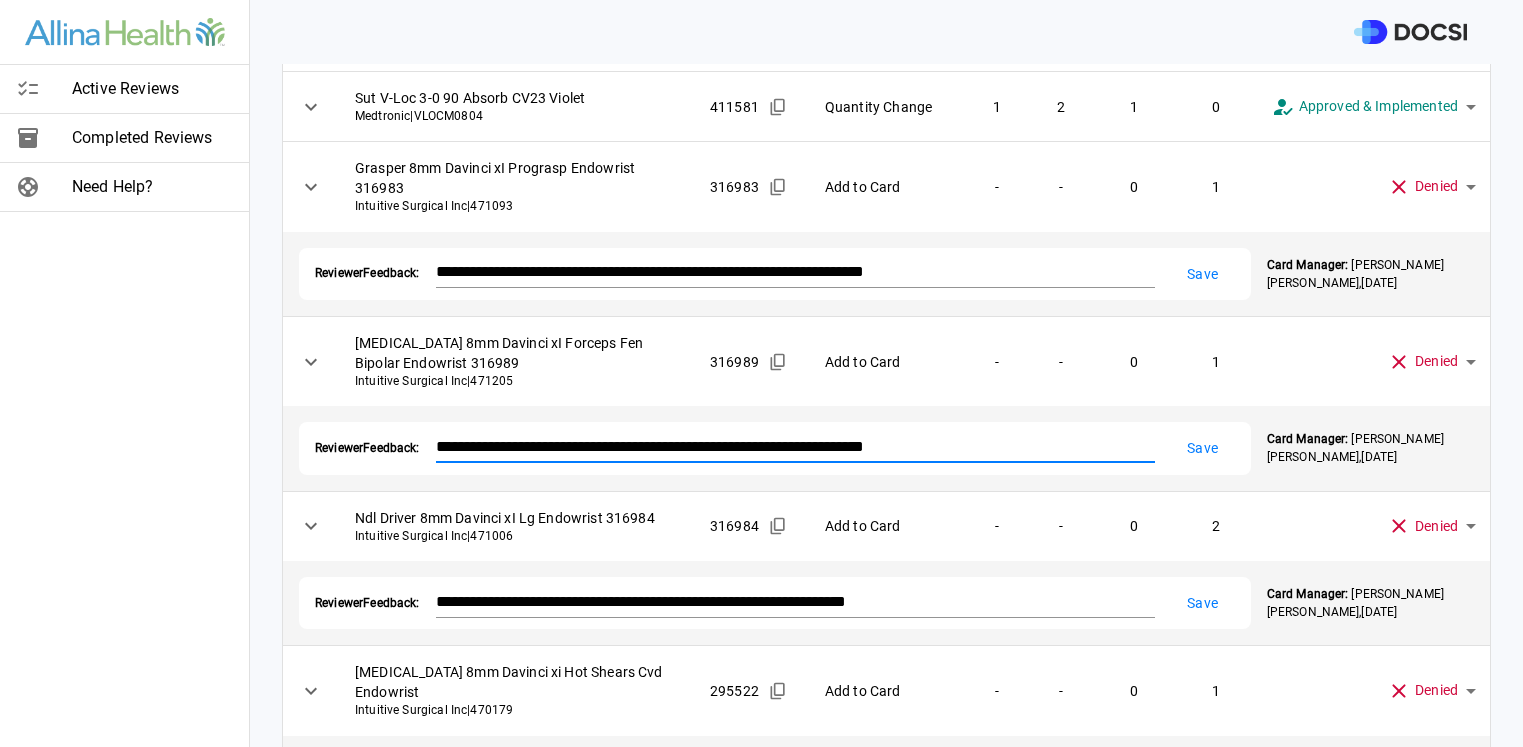 type on "**********" 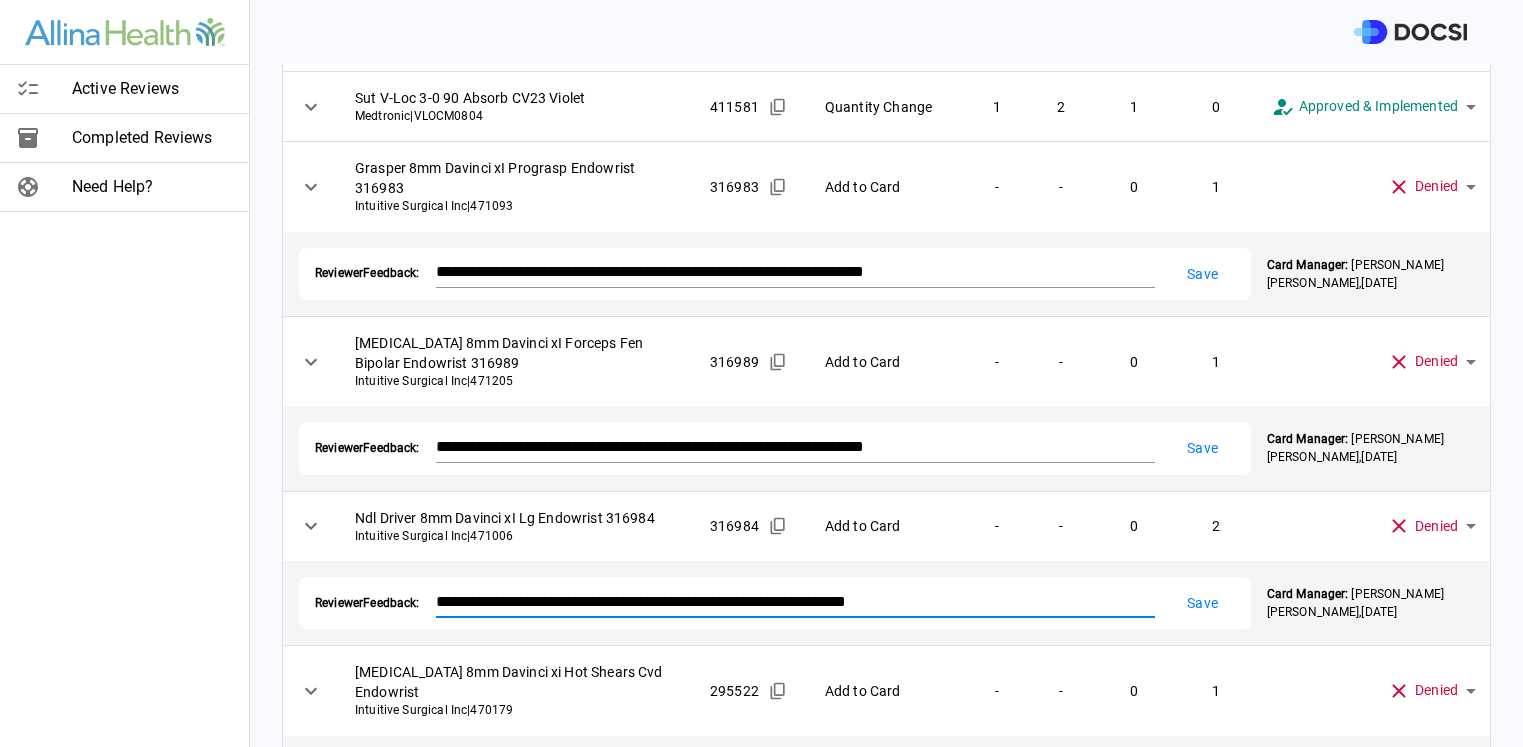drag, startPoint x: 952, startPoint y: 642, endPoint x: 313, endPoint y: 672, distance: 639.70386 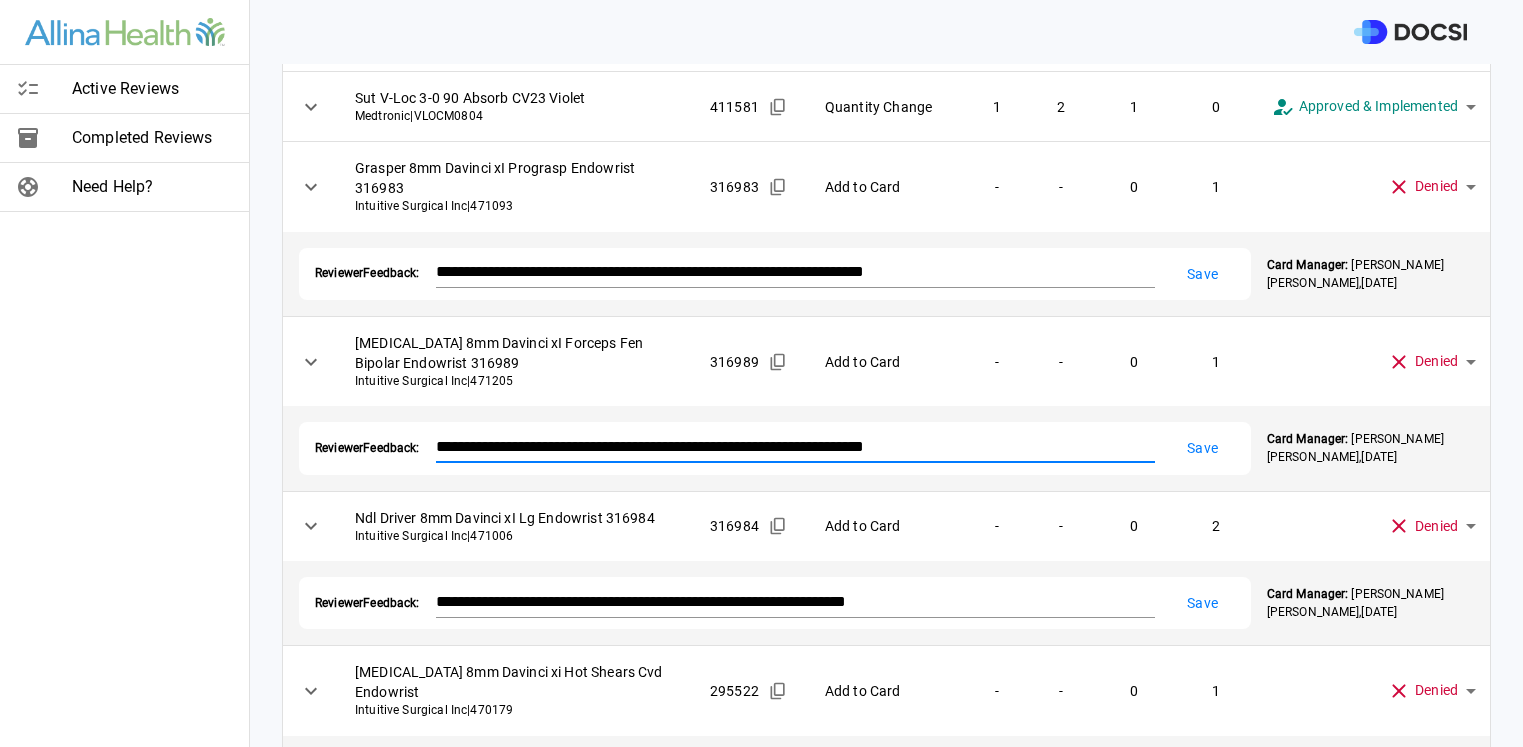 drag, startPoint x: 906, startPoint y: 468, endPoint x: 426, endPoint y: 494, distance: 480.70364 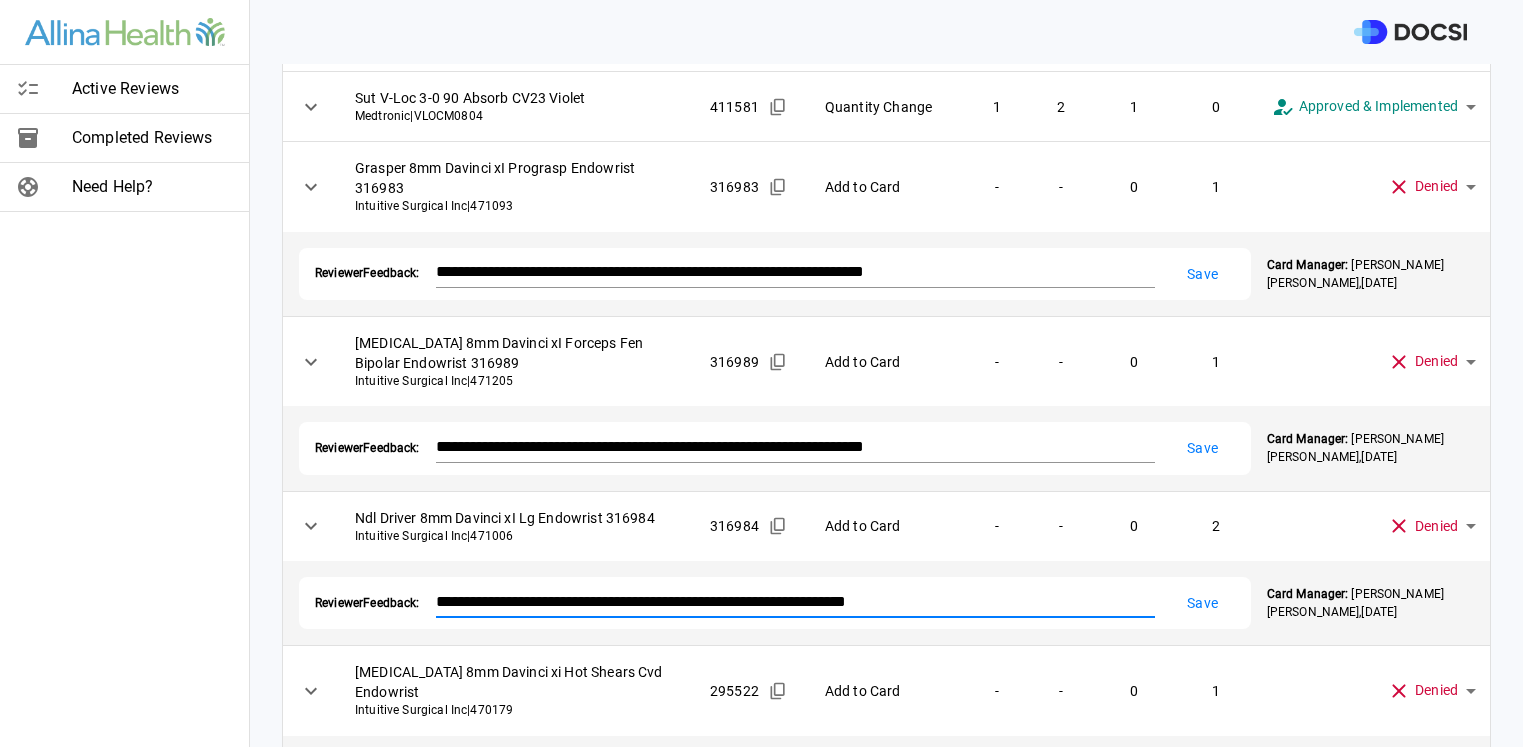 drag, startPoint x: 950, startPoint y: 641, endPoint x: 369, endPoint y: 640, distance: 581.00085 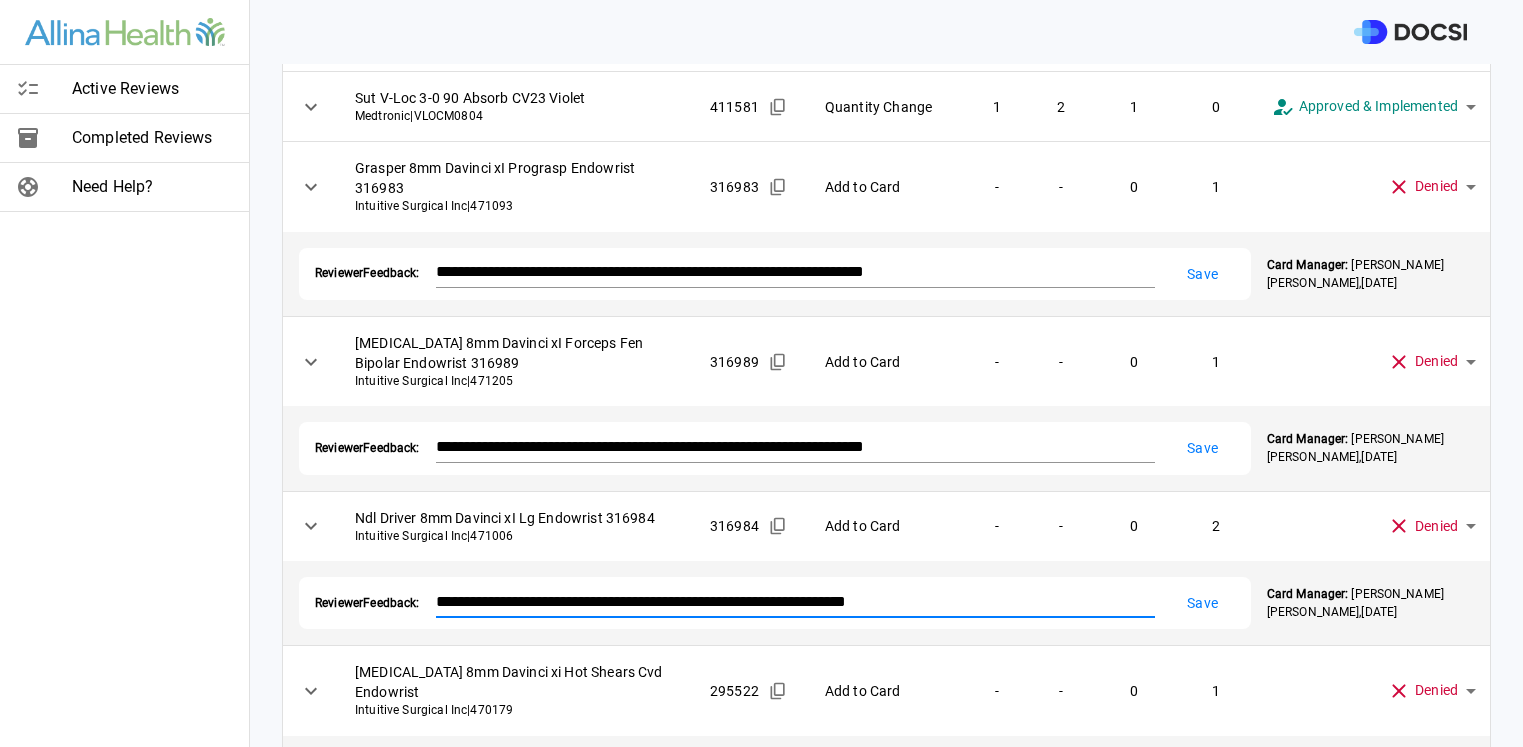 paste on "***" 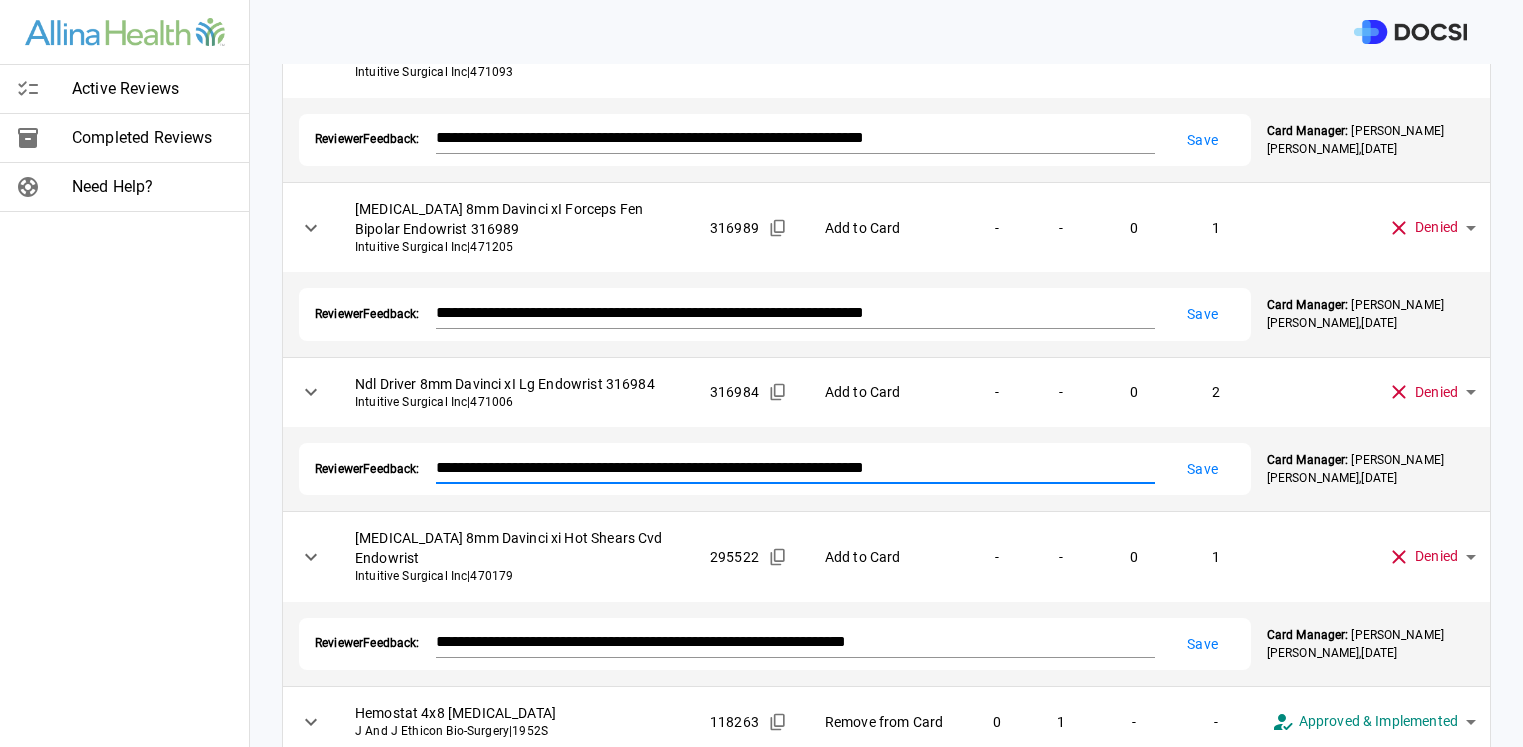 scroll, scrollTop: 455, scrollLeft: 0, axis: vertical 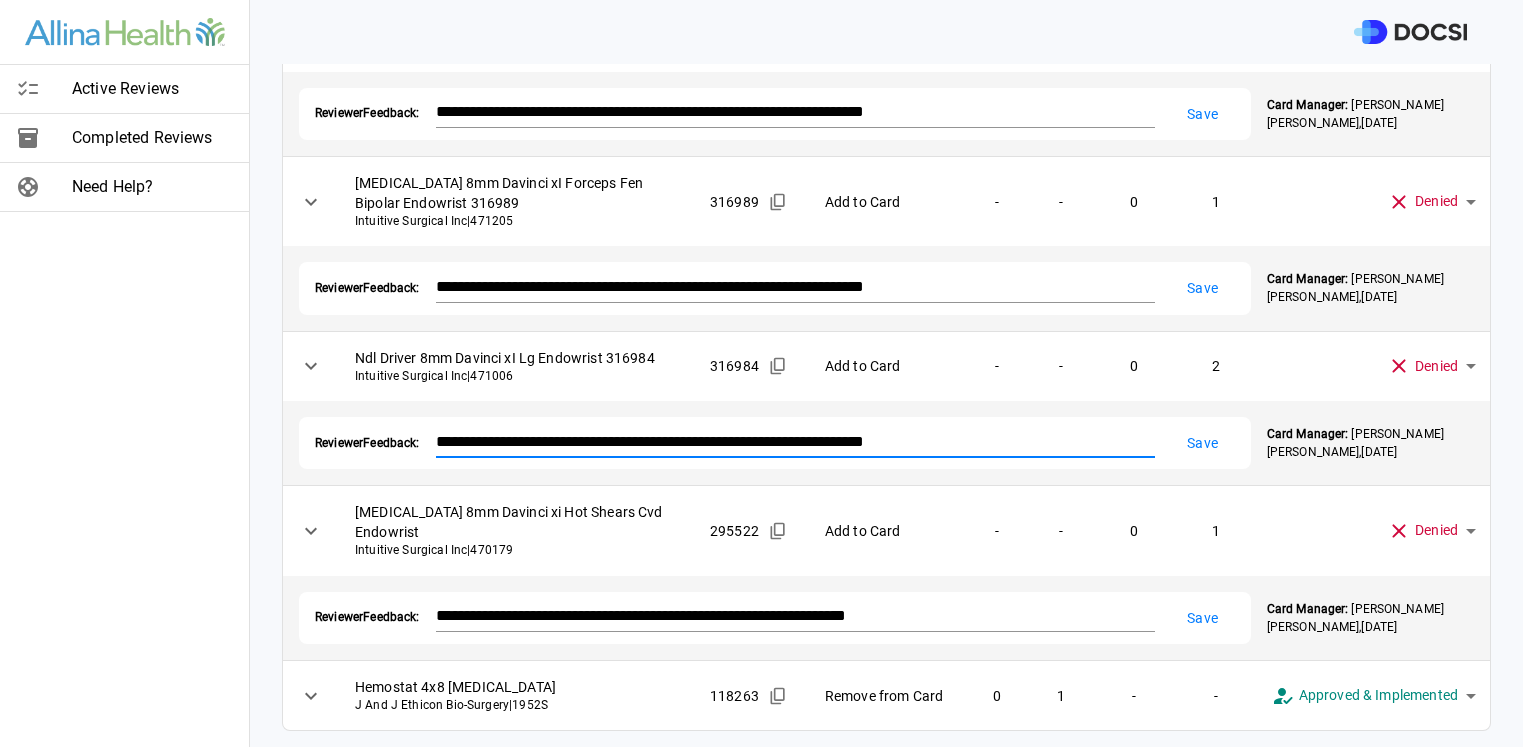 type on "**********" 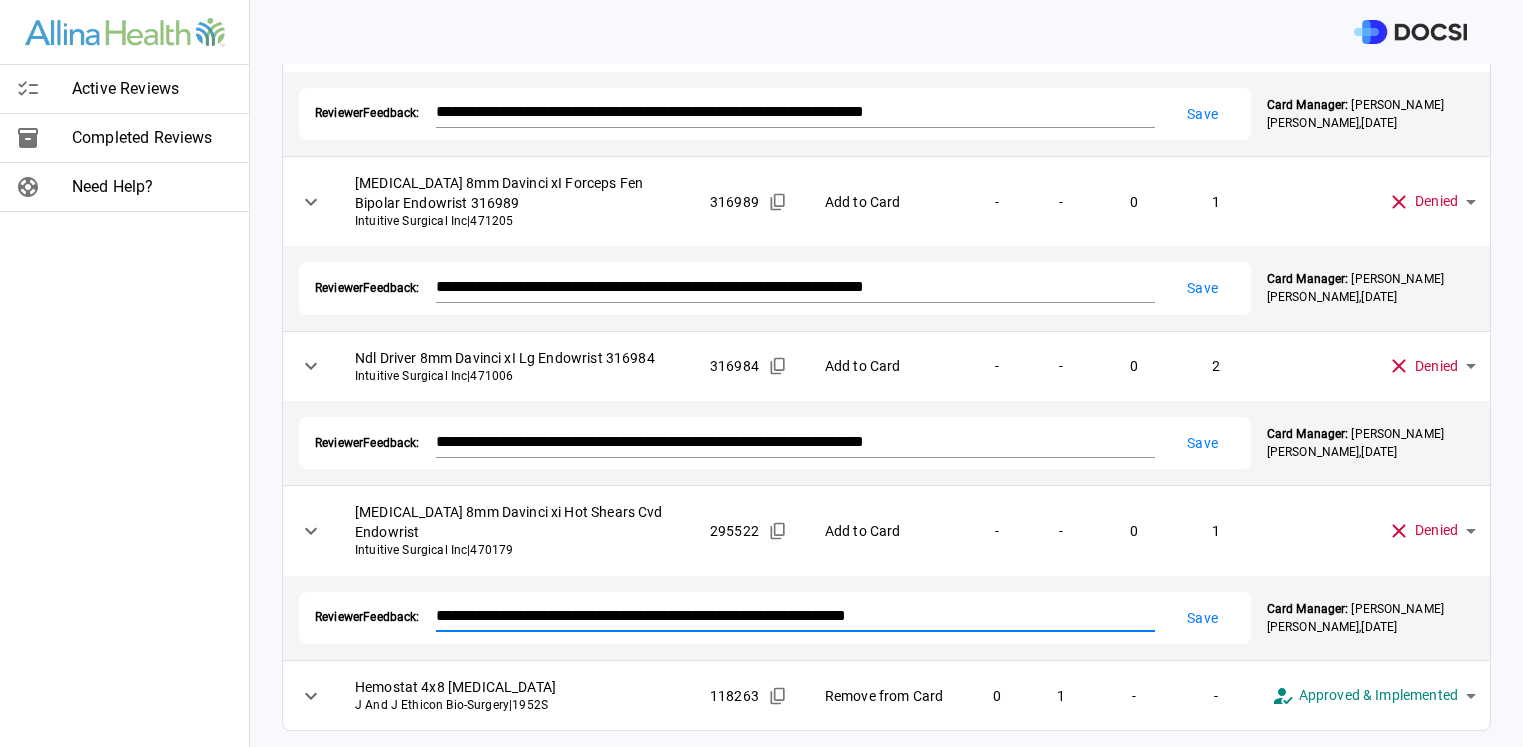drag, startPoint x: 969, startPoint y: 612, endPoint x: 428, endPoint y: 621, distance: 541.0748 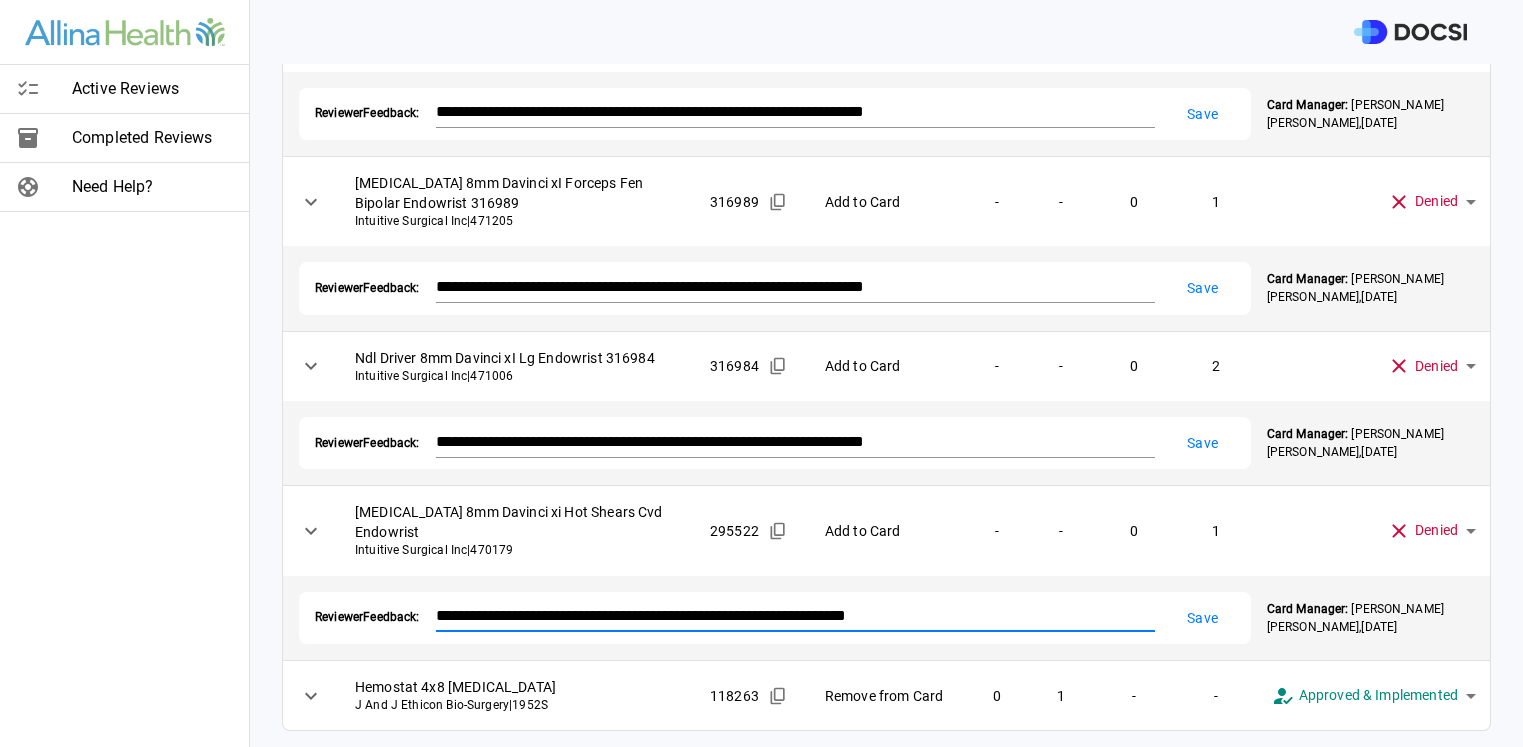 paste on "***" 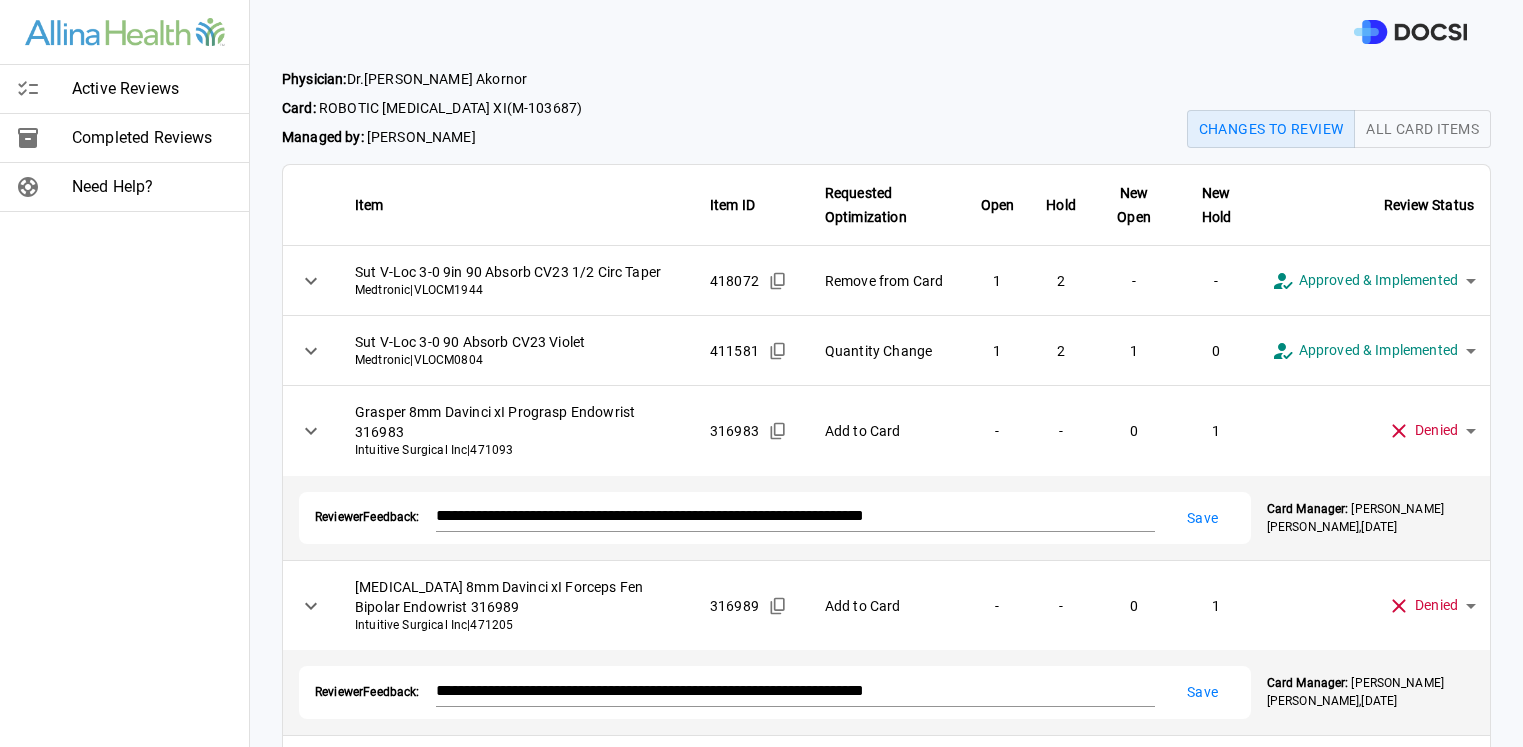 scroll, scrollTop: 0, scrollLeft: 0, axis: both 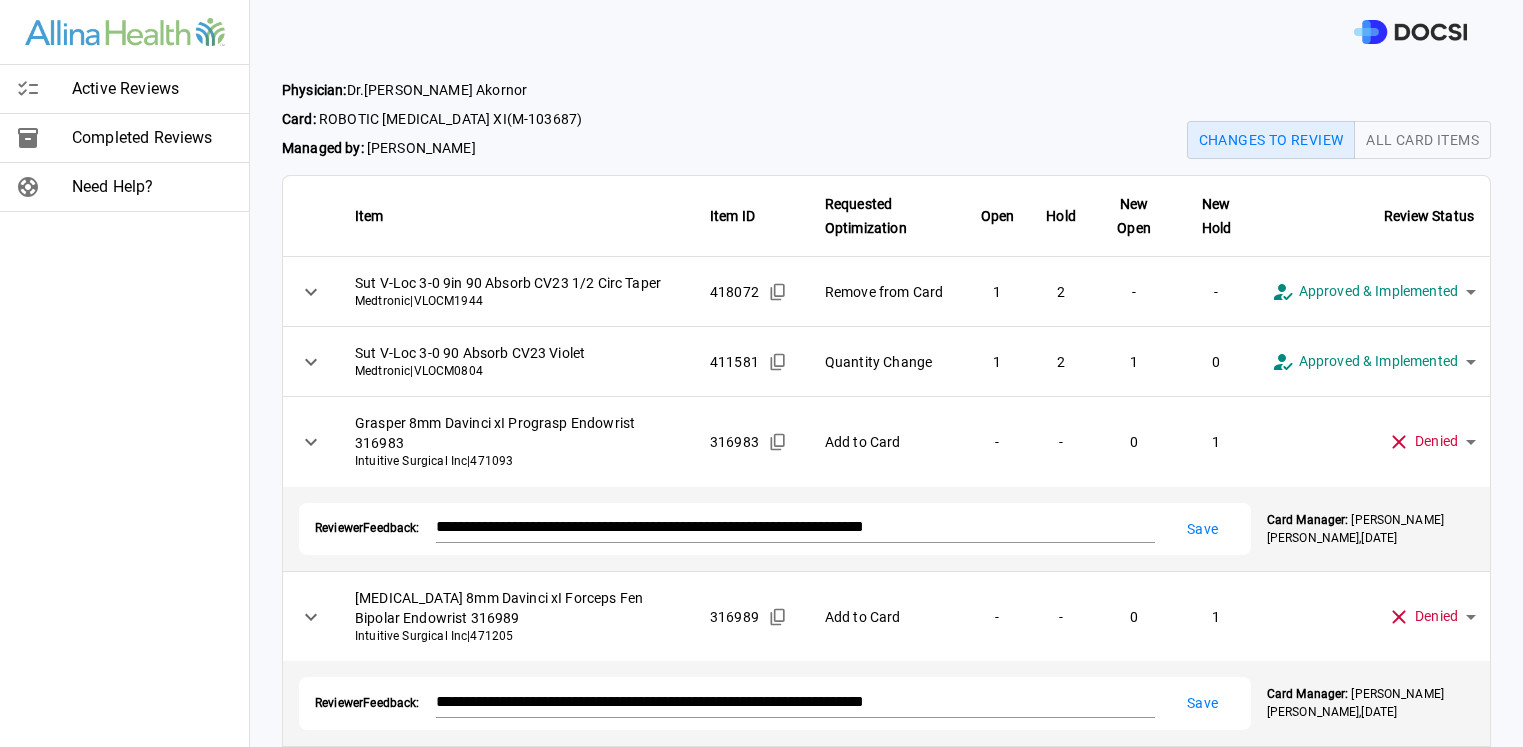 type on "**********" 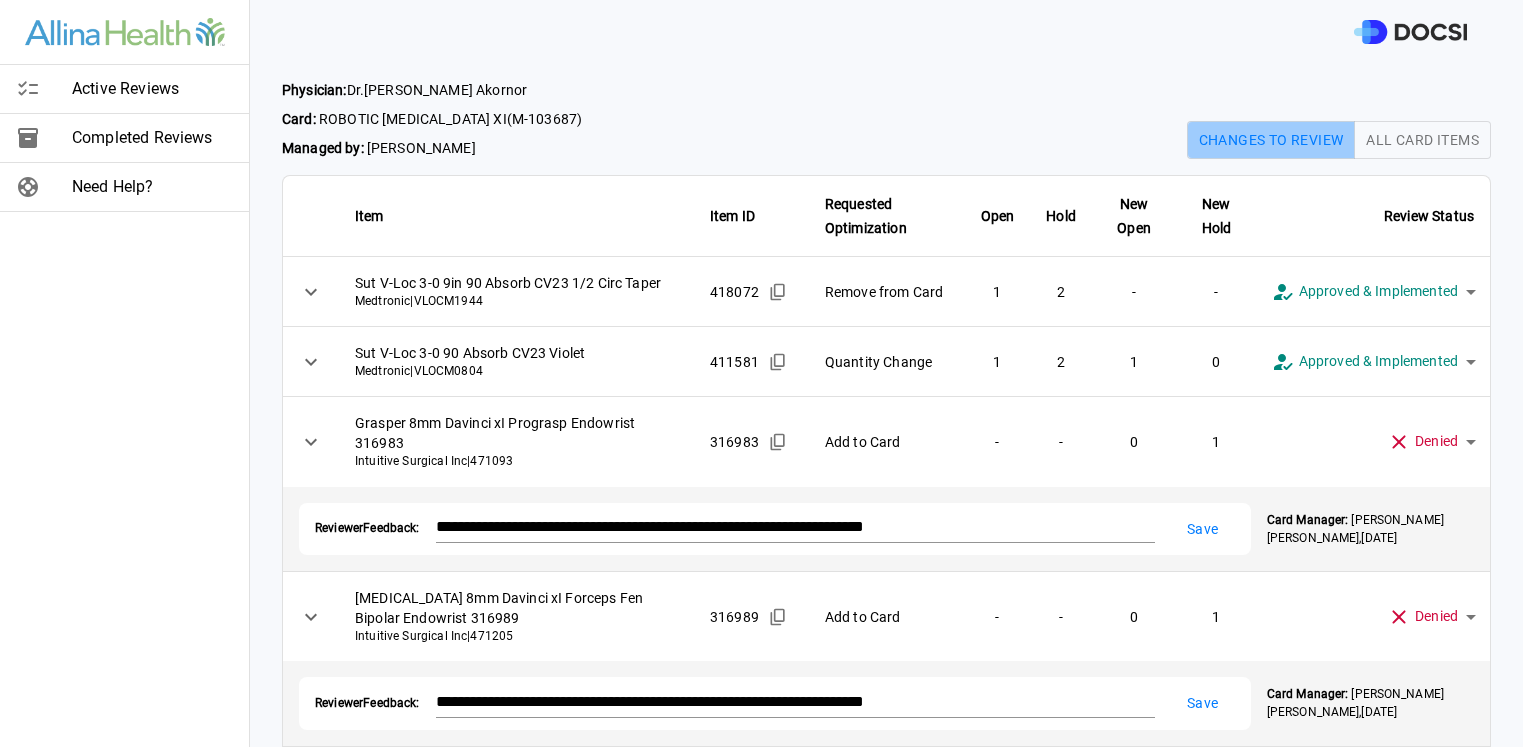 click on "Changes to Review" at bounding box center (1271, 140) 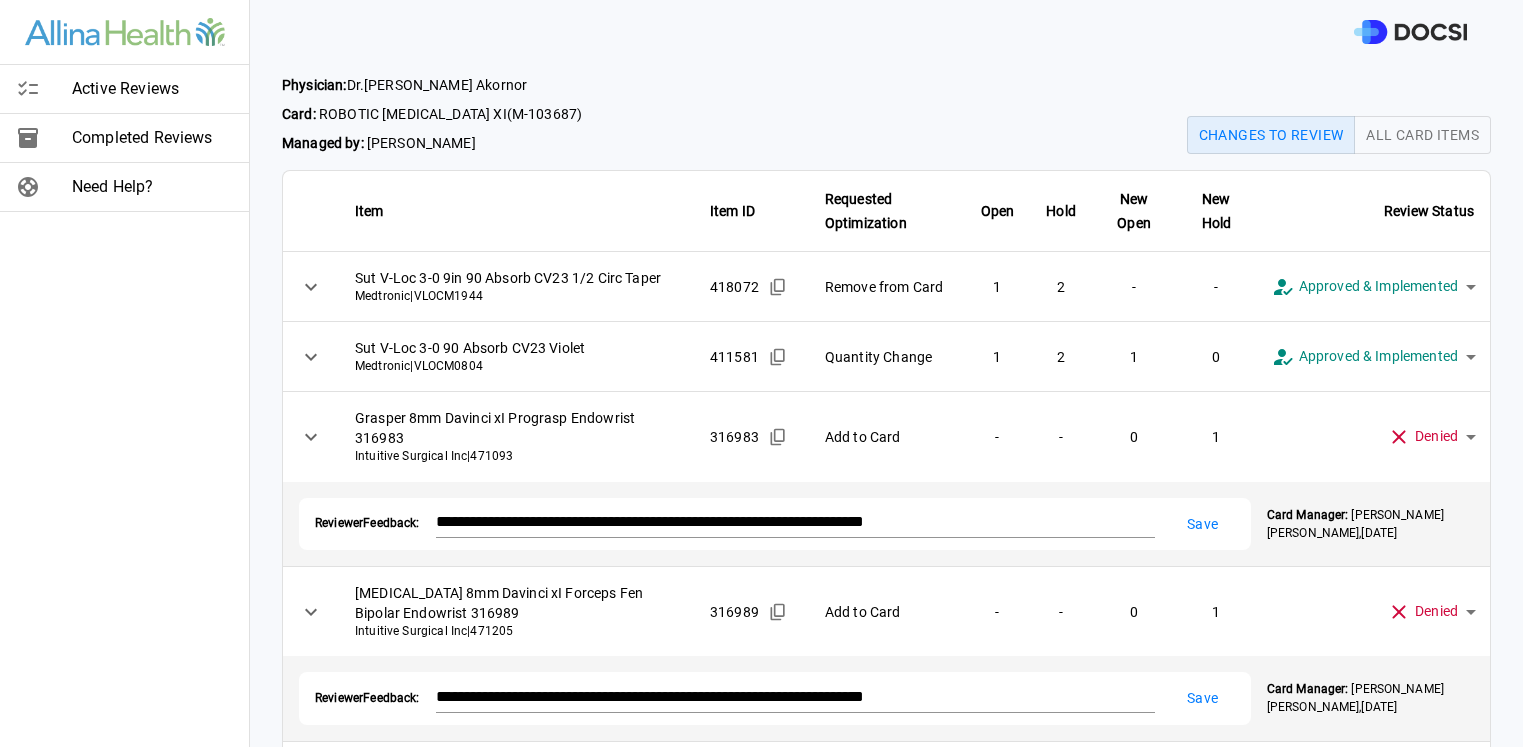 scroll, scrollTop: 0, scrollLeft: 0, axis: both 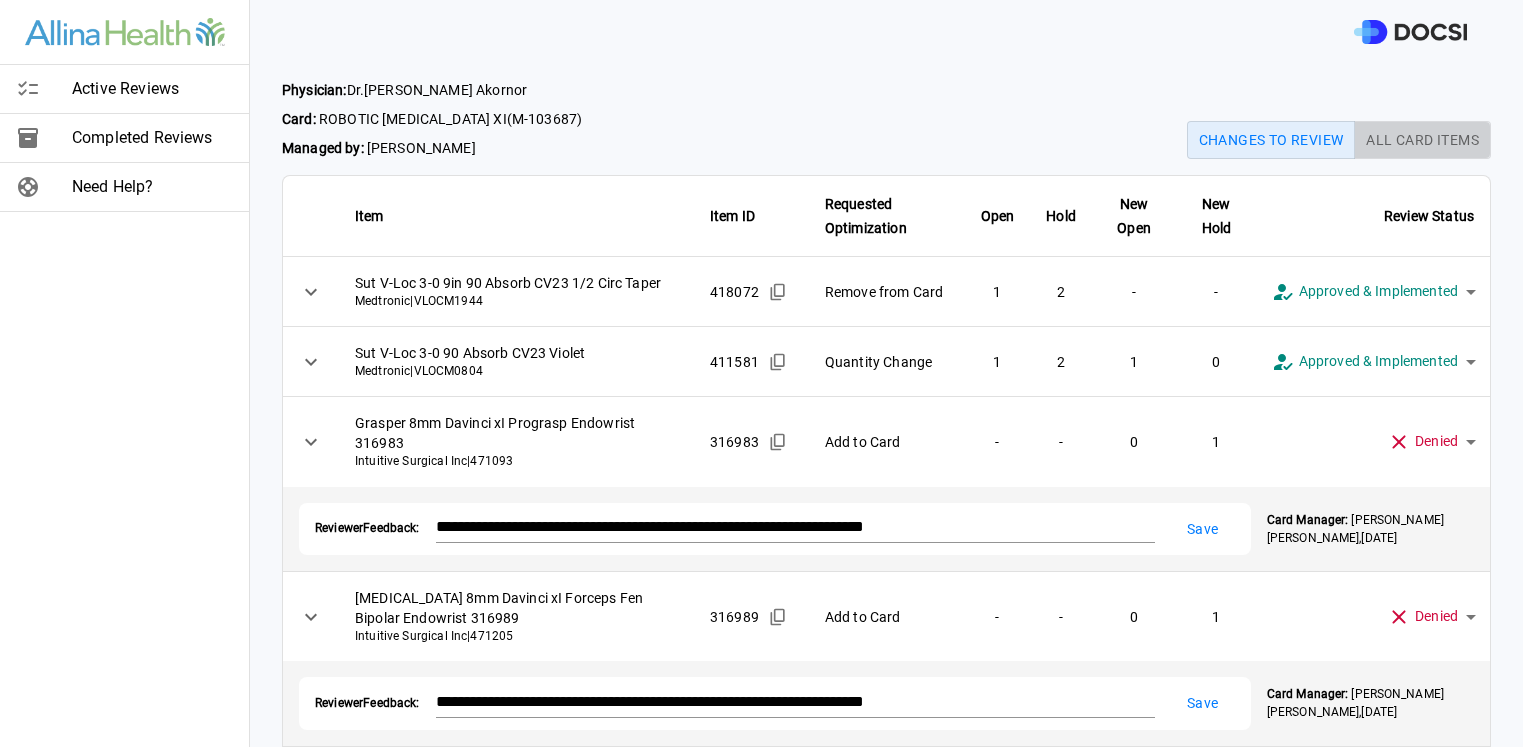 click on "All Card Items" at bounding box center [1422, 140] 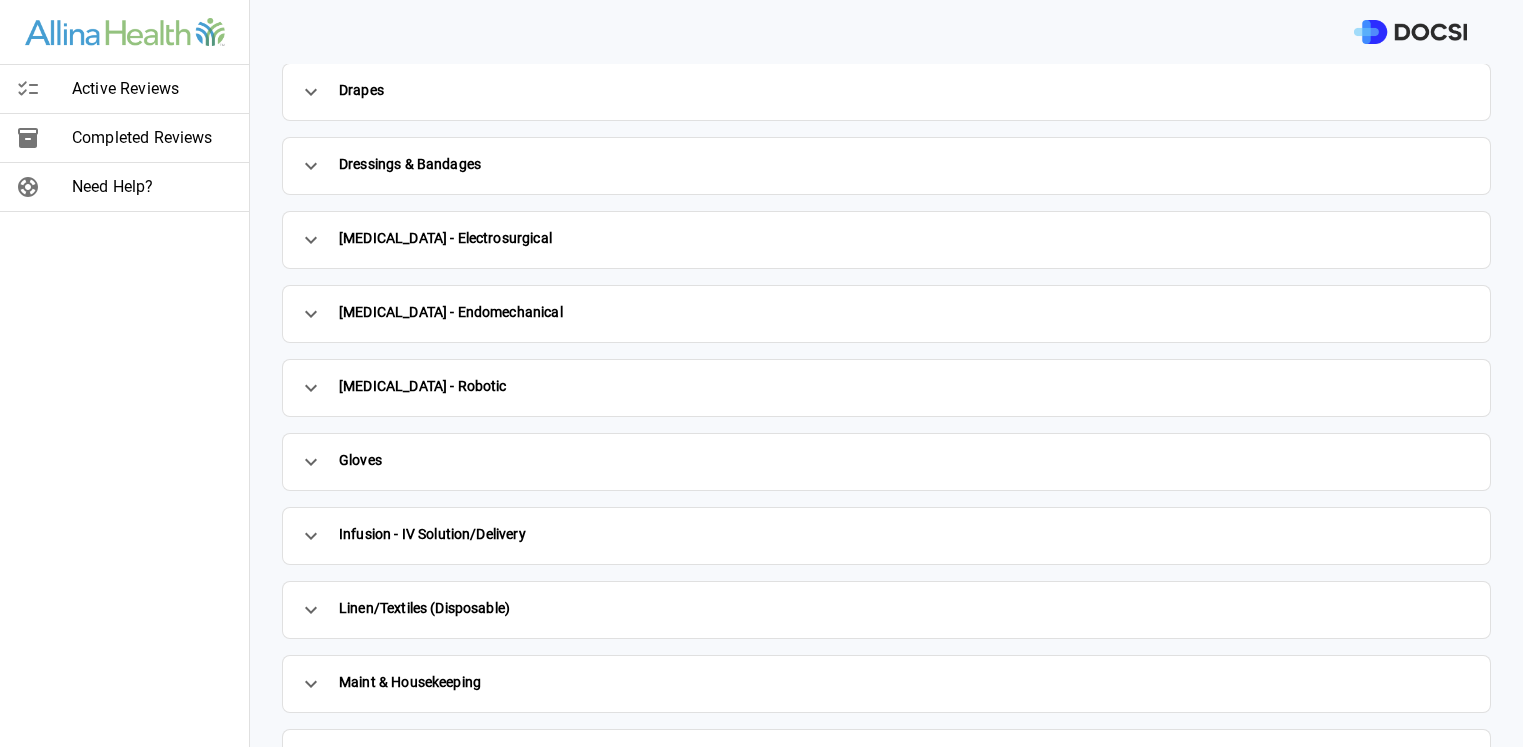 scroll, scrollTop: 0, scrollLeft: 0, axis: both 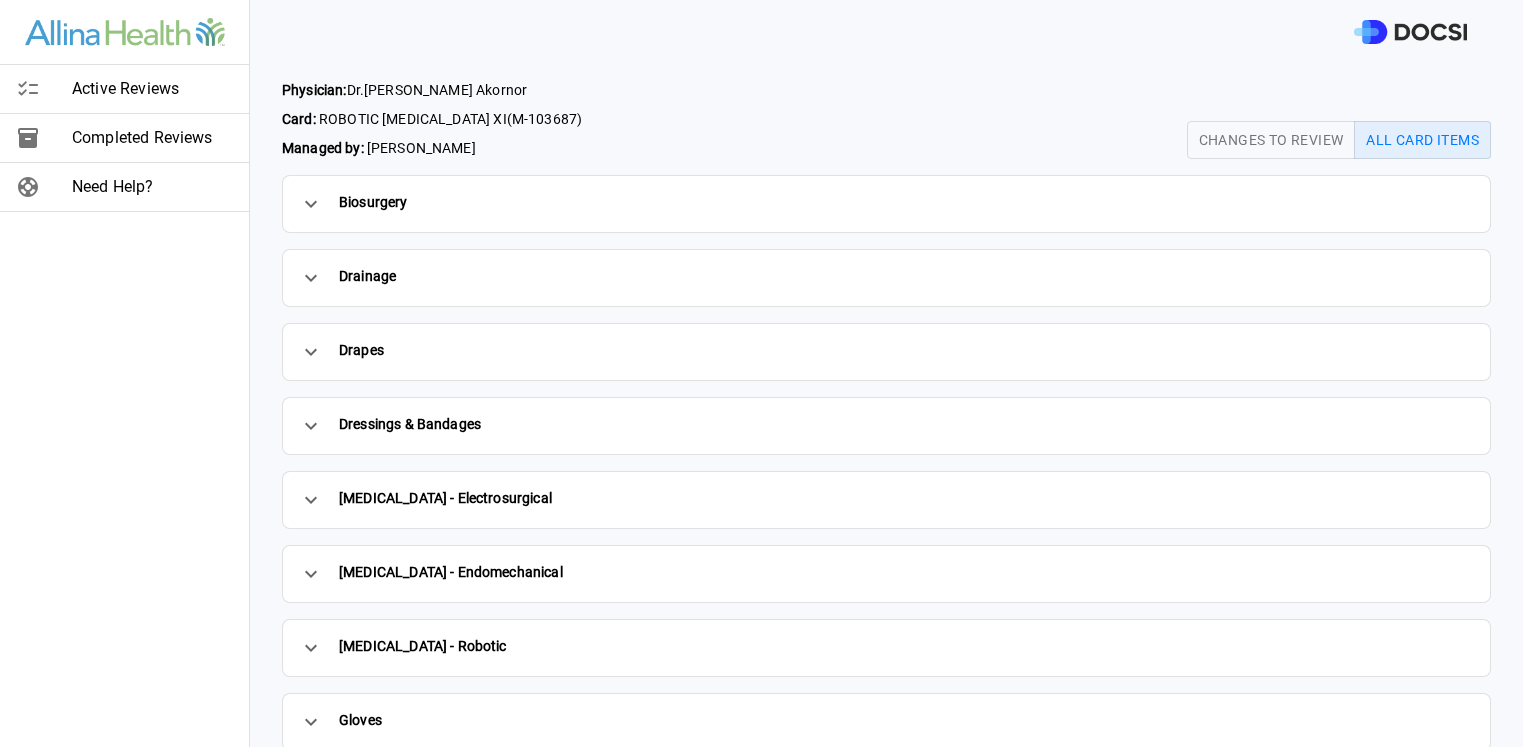 click on "Changes to Review" at bounding box center [1271, 140] 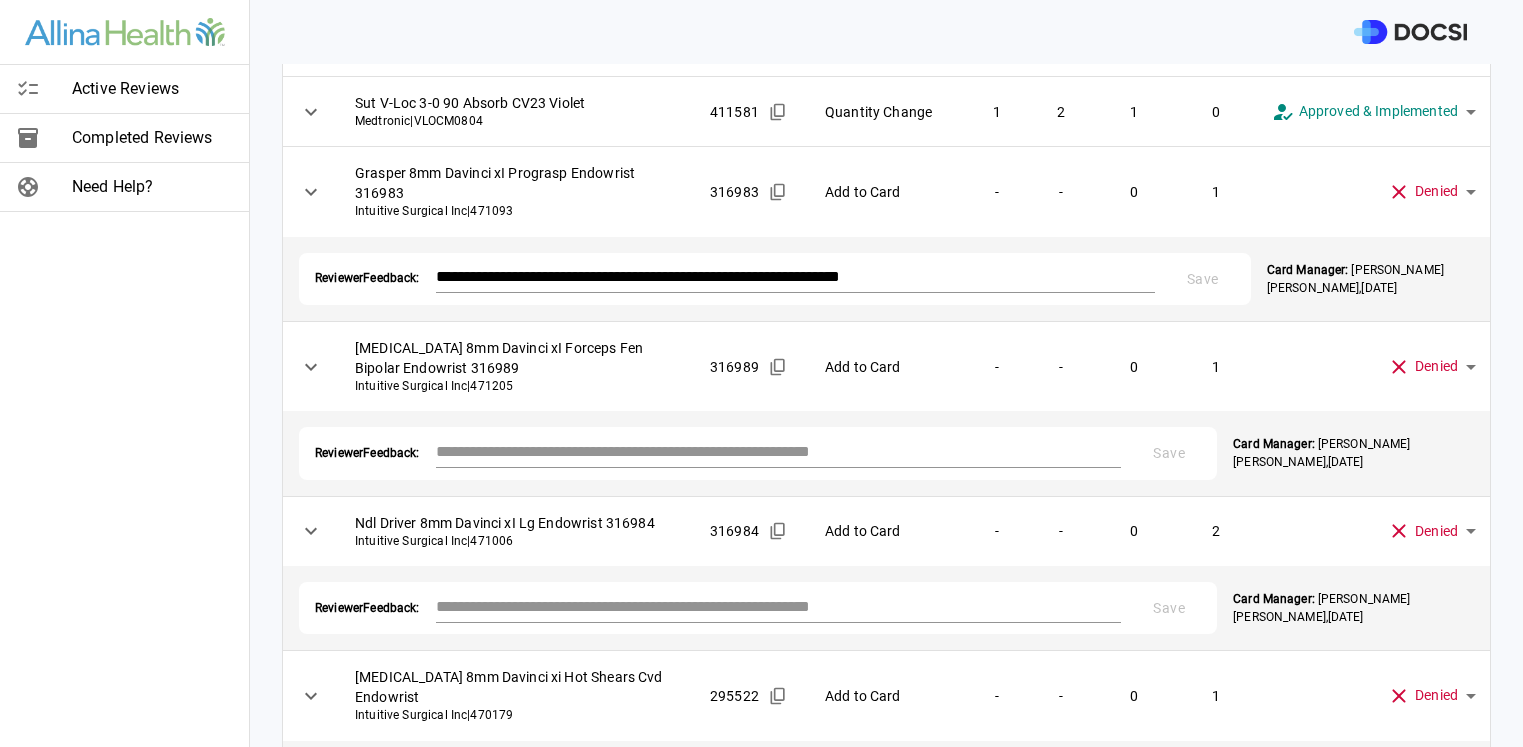 scroll, scrollTop: 275, scrollLeft: 0, axis: vertical 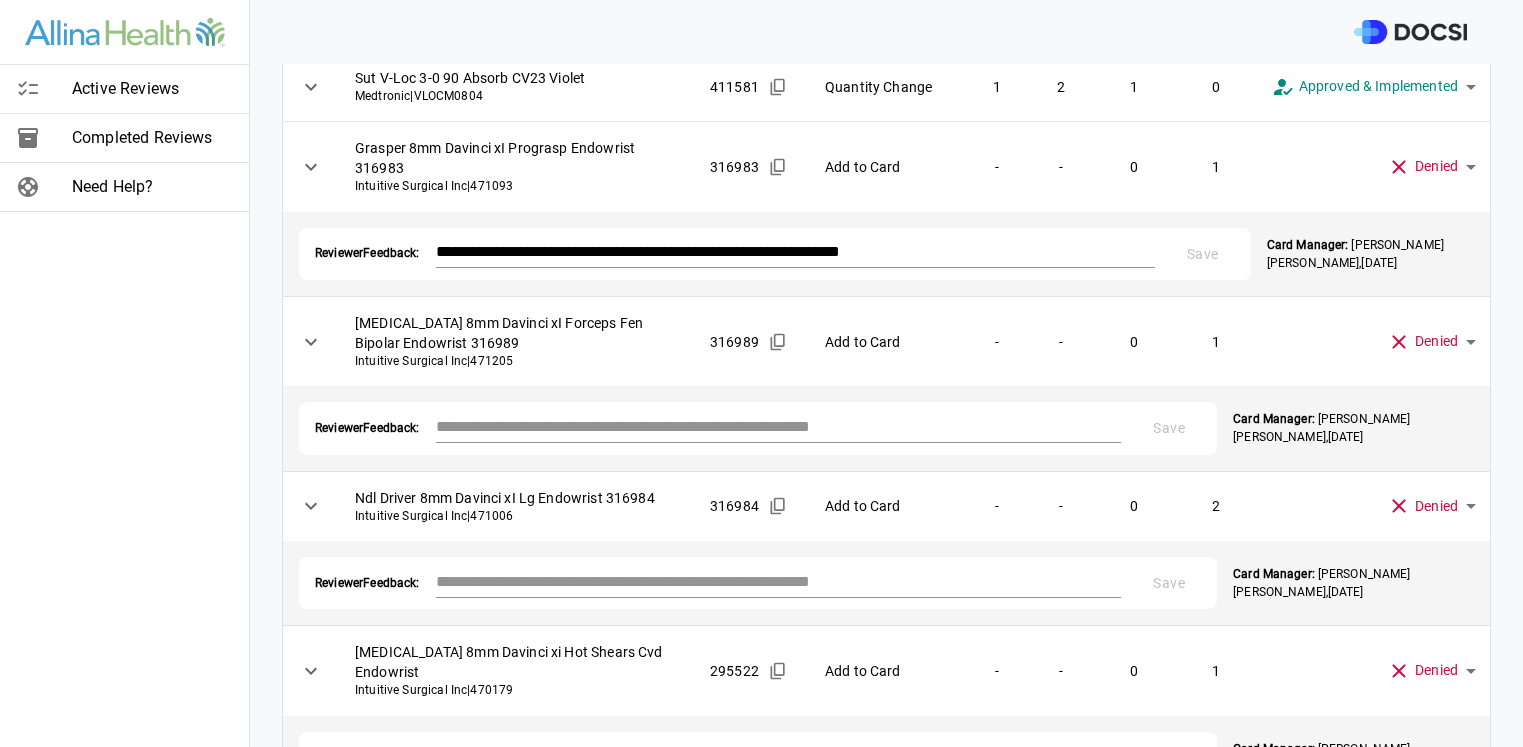 click on "**********" at bounding box center [761, 373] 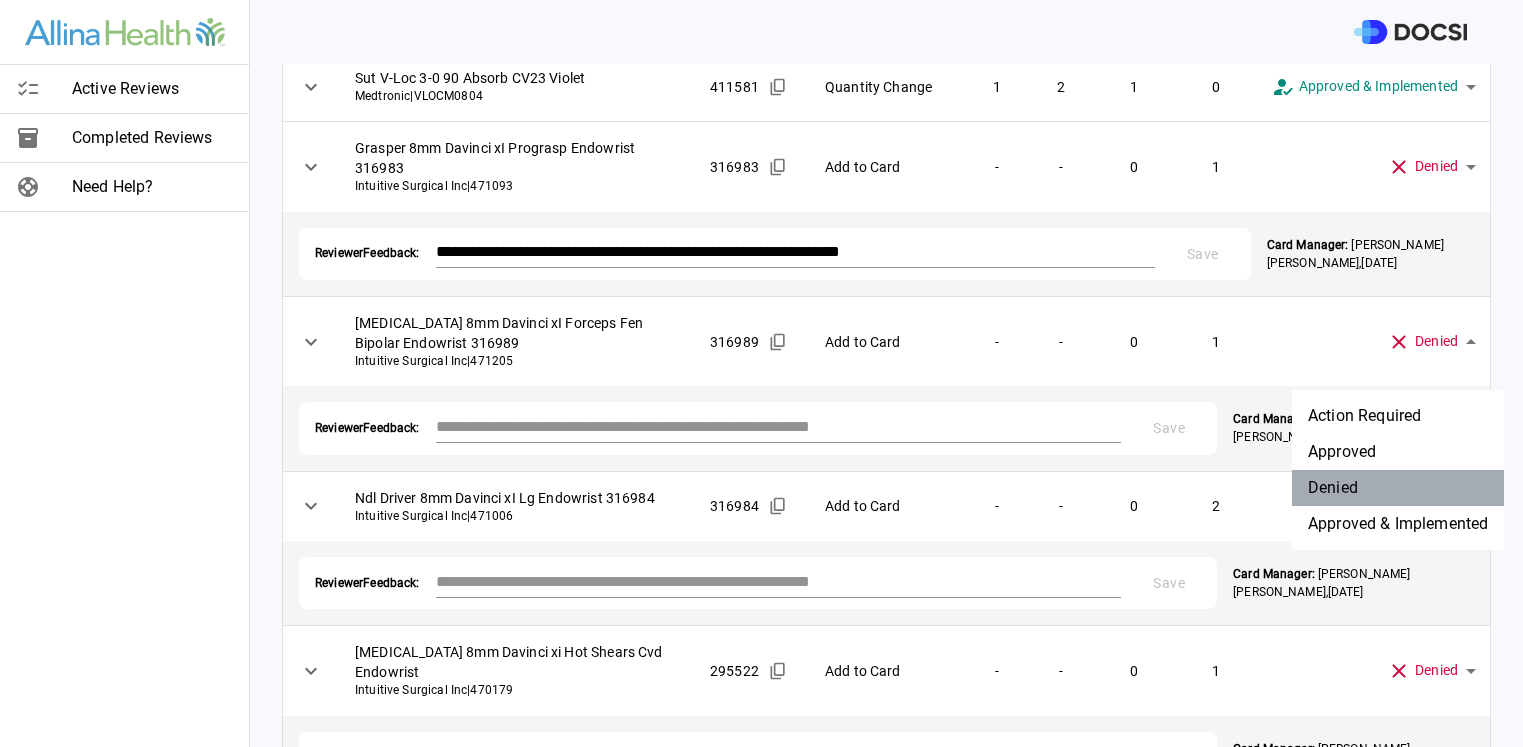 click on "Denied" at bounding box center (1398, 488) 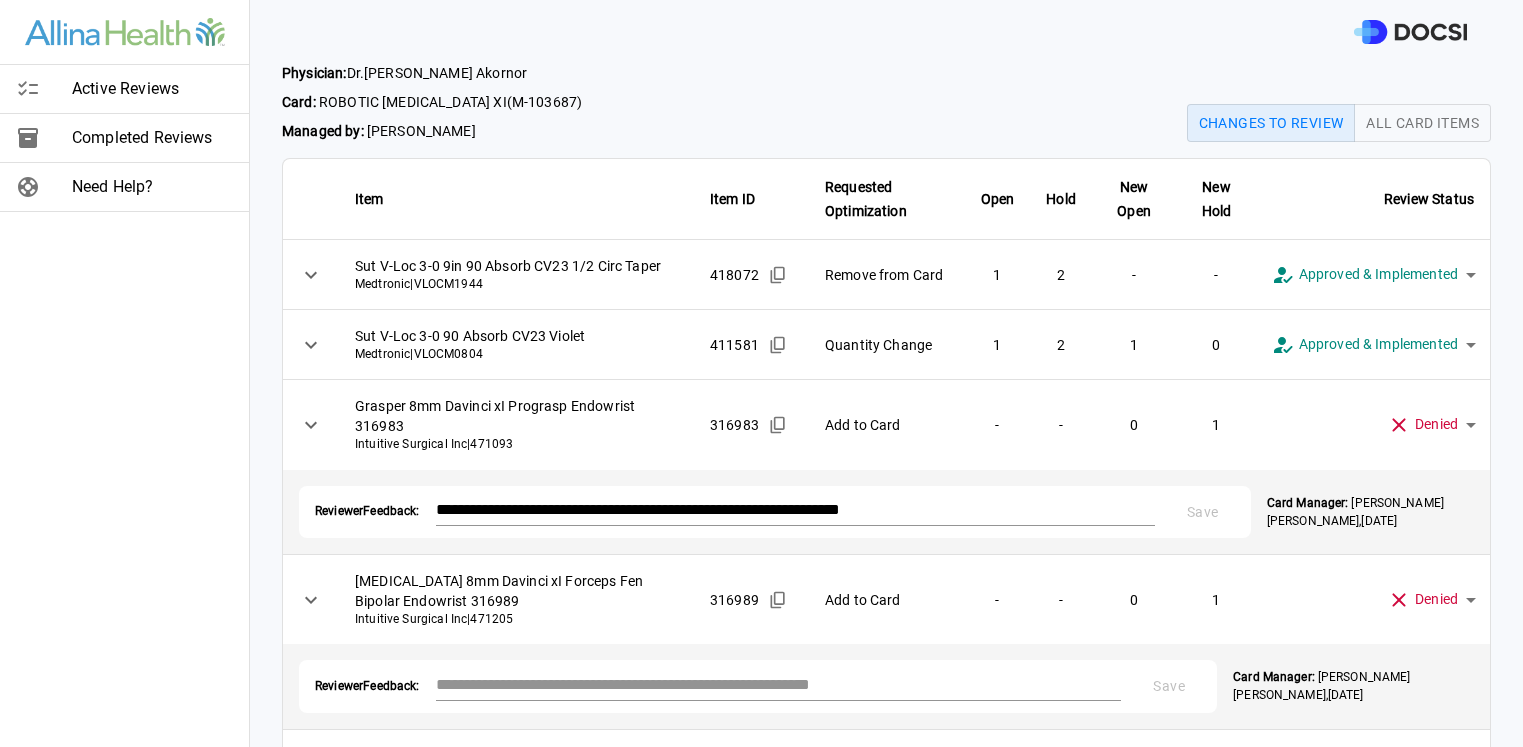 scroll, scrollTop: 0, scrollLeft: 0, axis: both 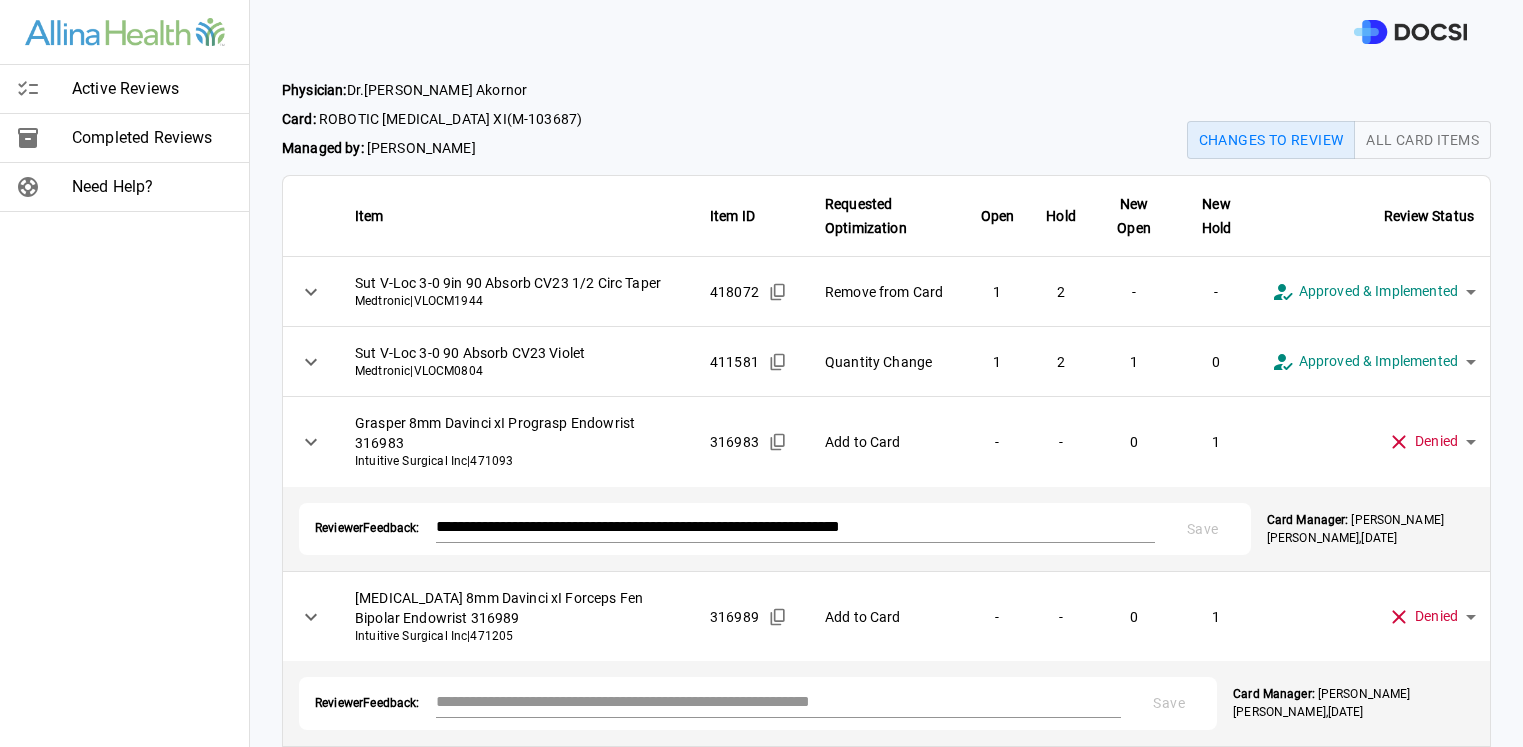 click on "**********" at bounding box center [761, 373] 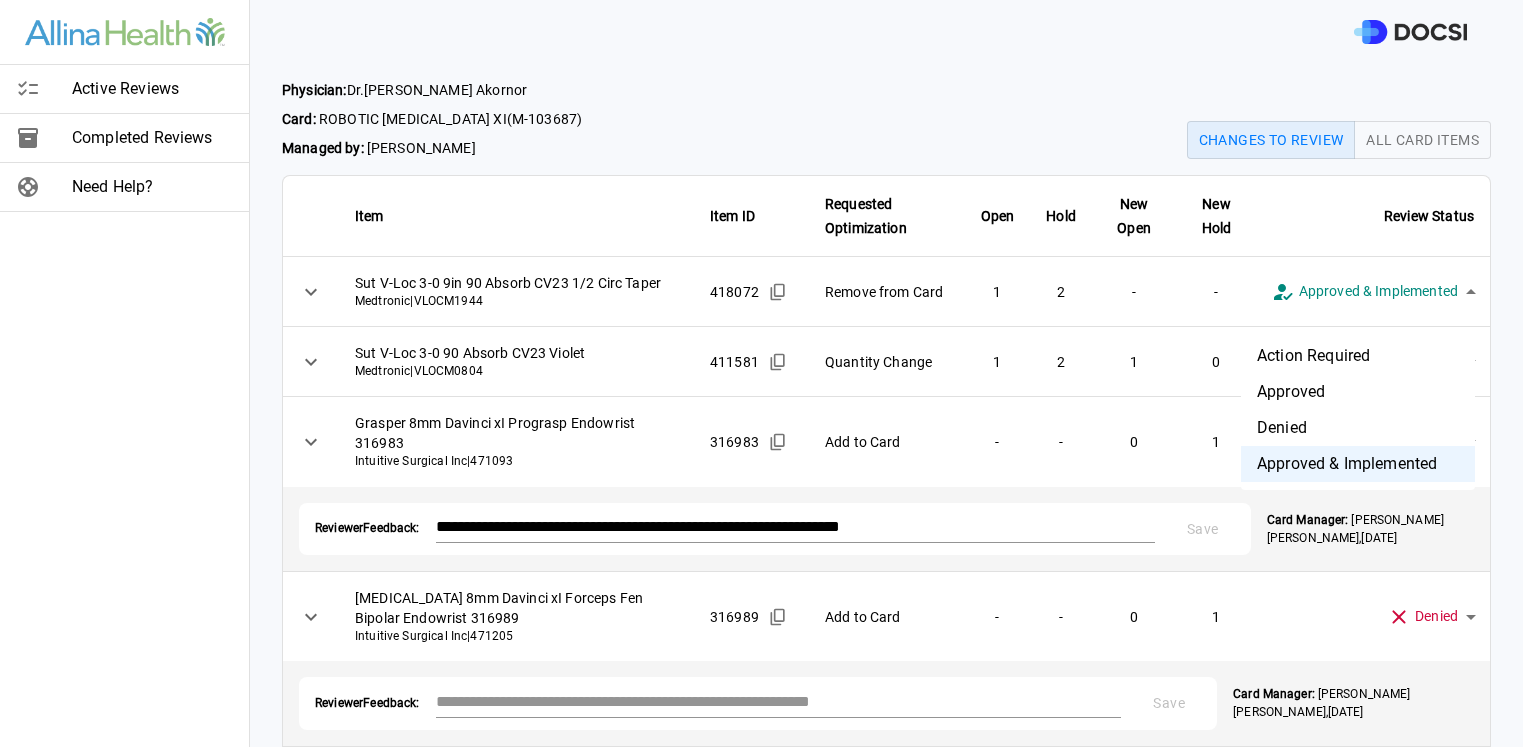 click on "Approved & Implemented" at bounding box center [1358, 464] 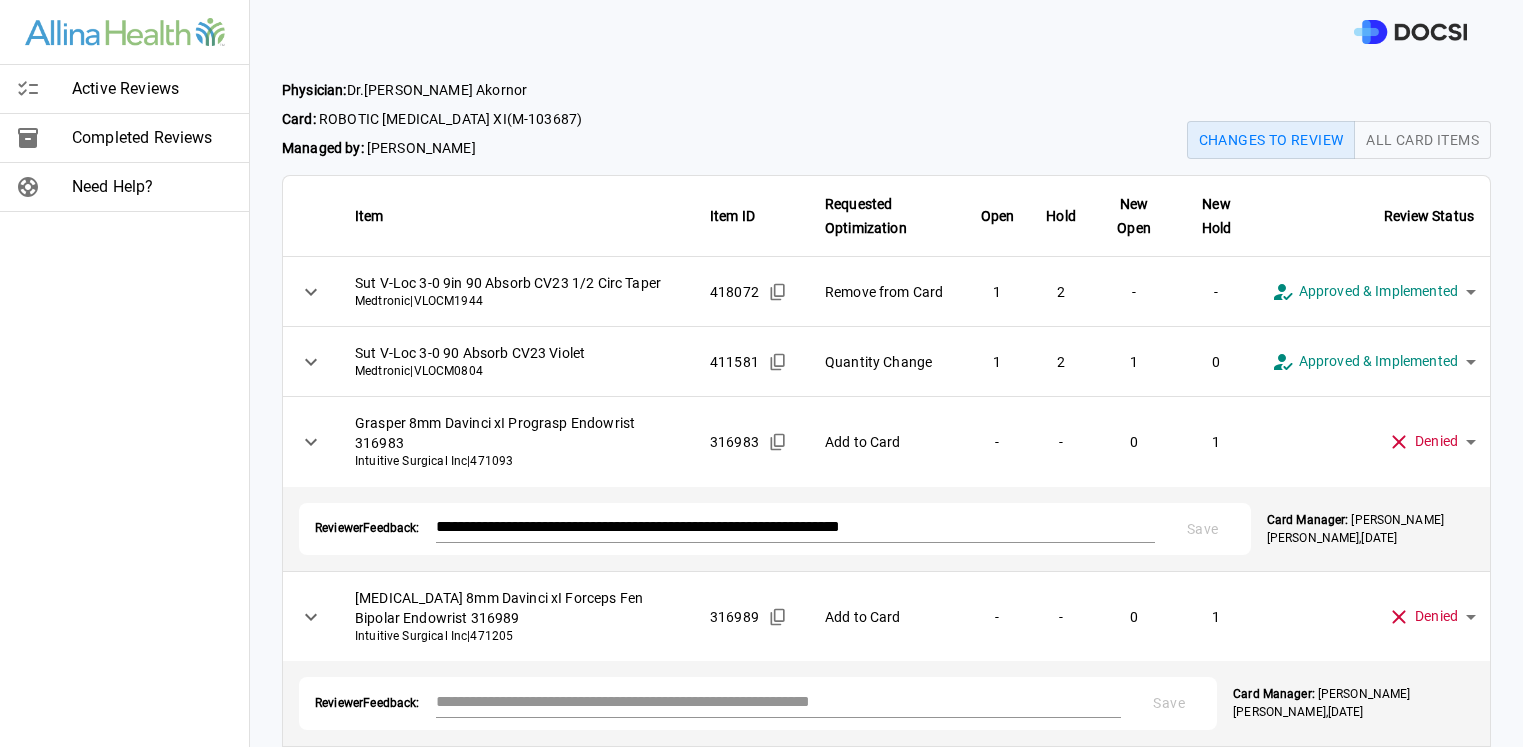 click on "**********" at bounding box center [761, 373] 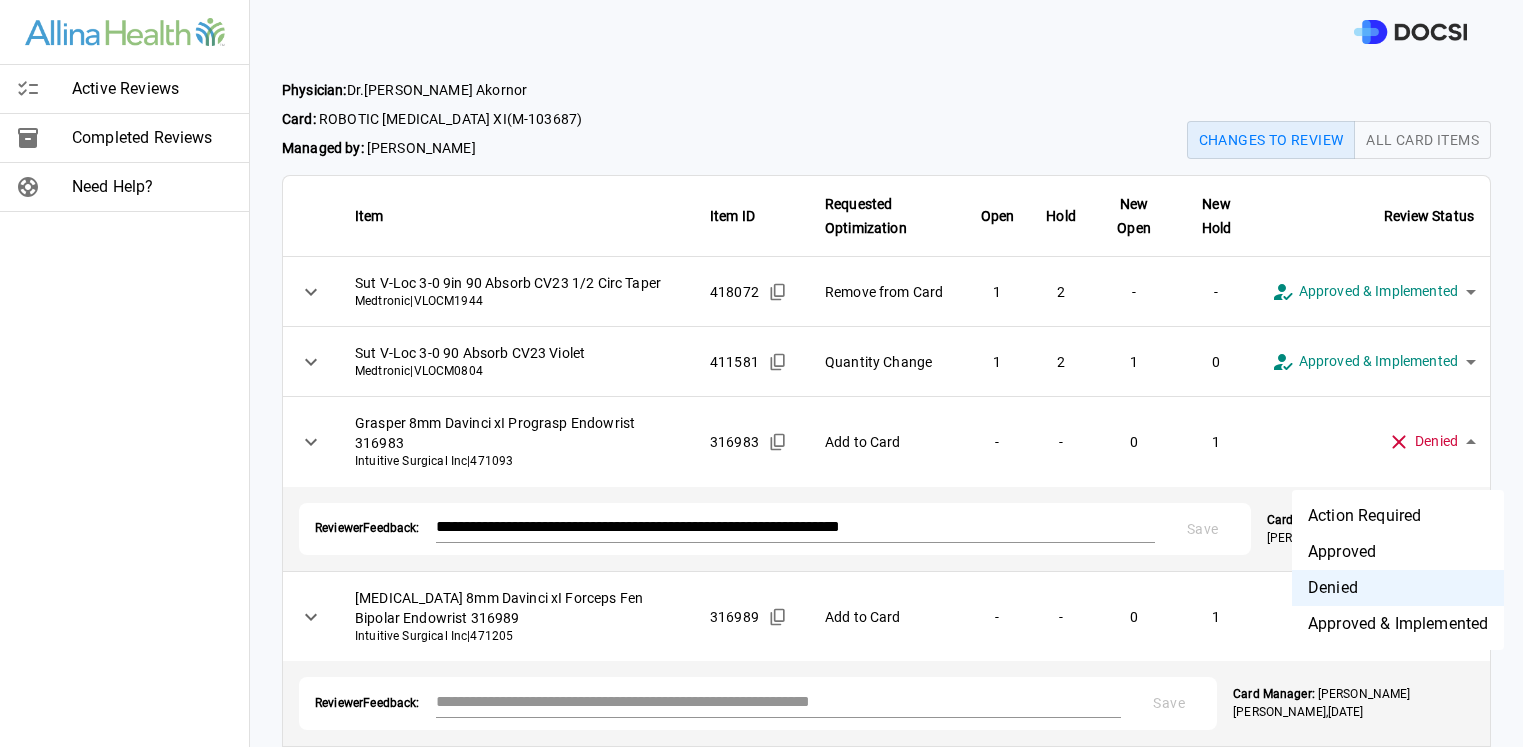 click on "Denied" at bounding box center [1398, 588] 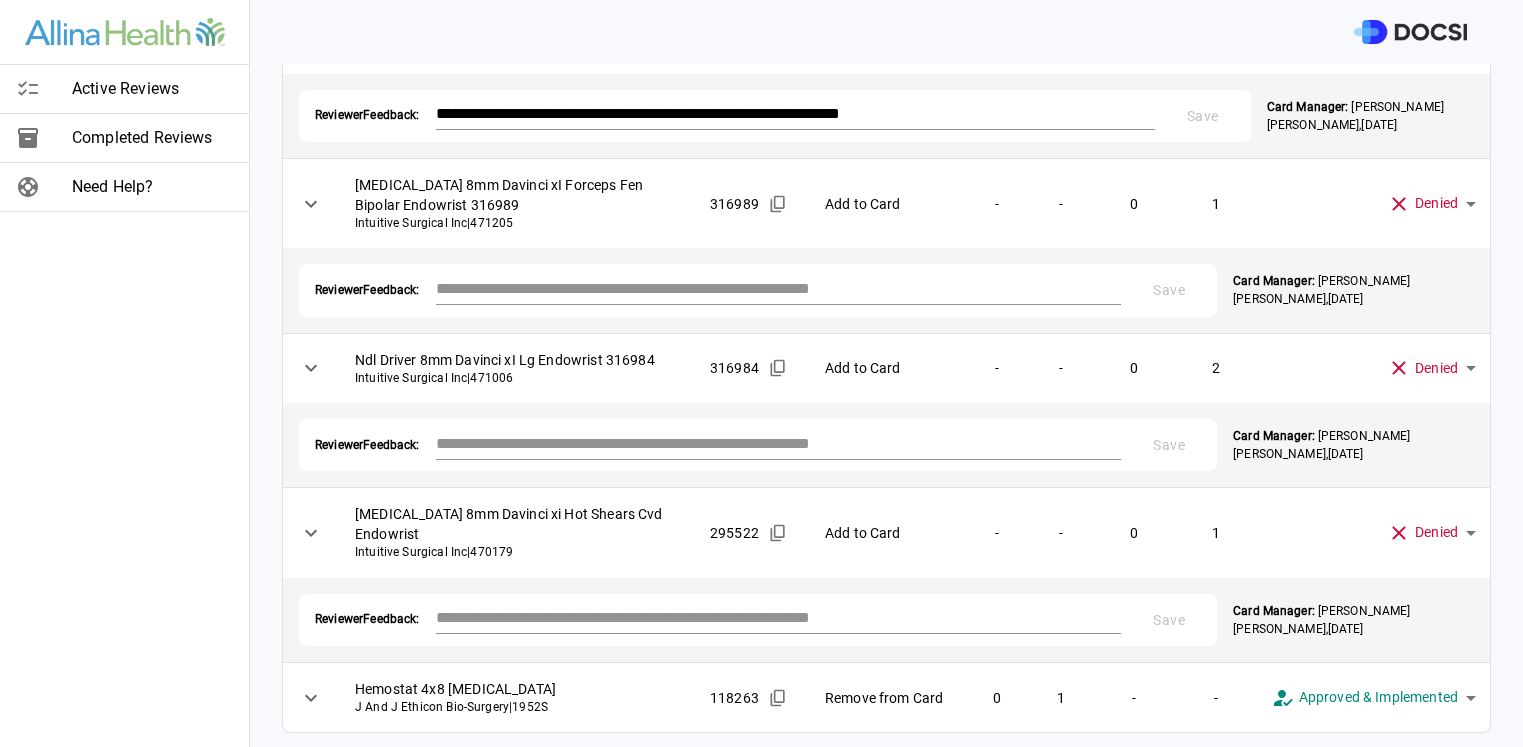 scroll, scrollTop: 455, scrollLeft: 0, axis: vertical 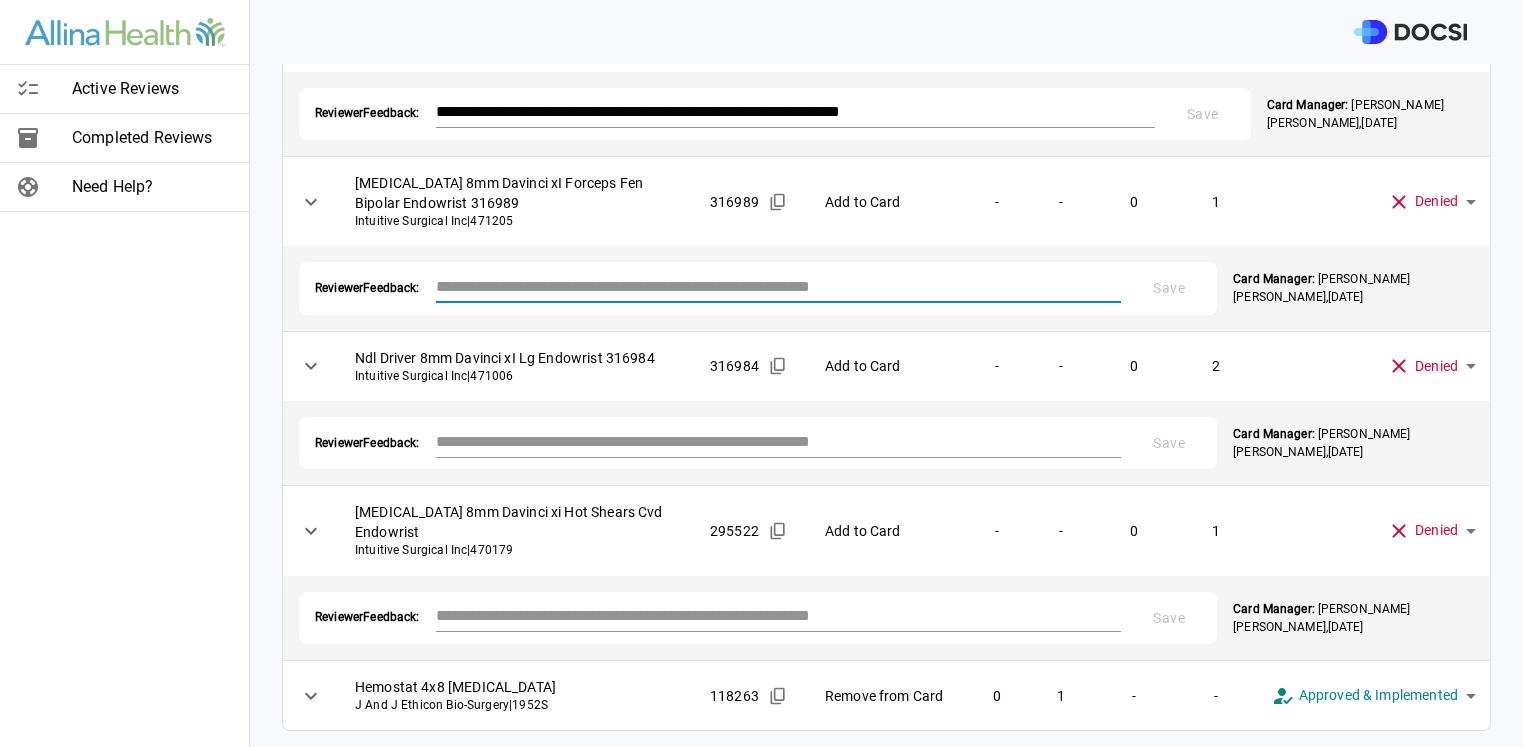 paste on "**********" 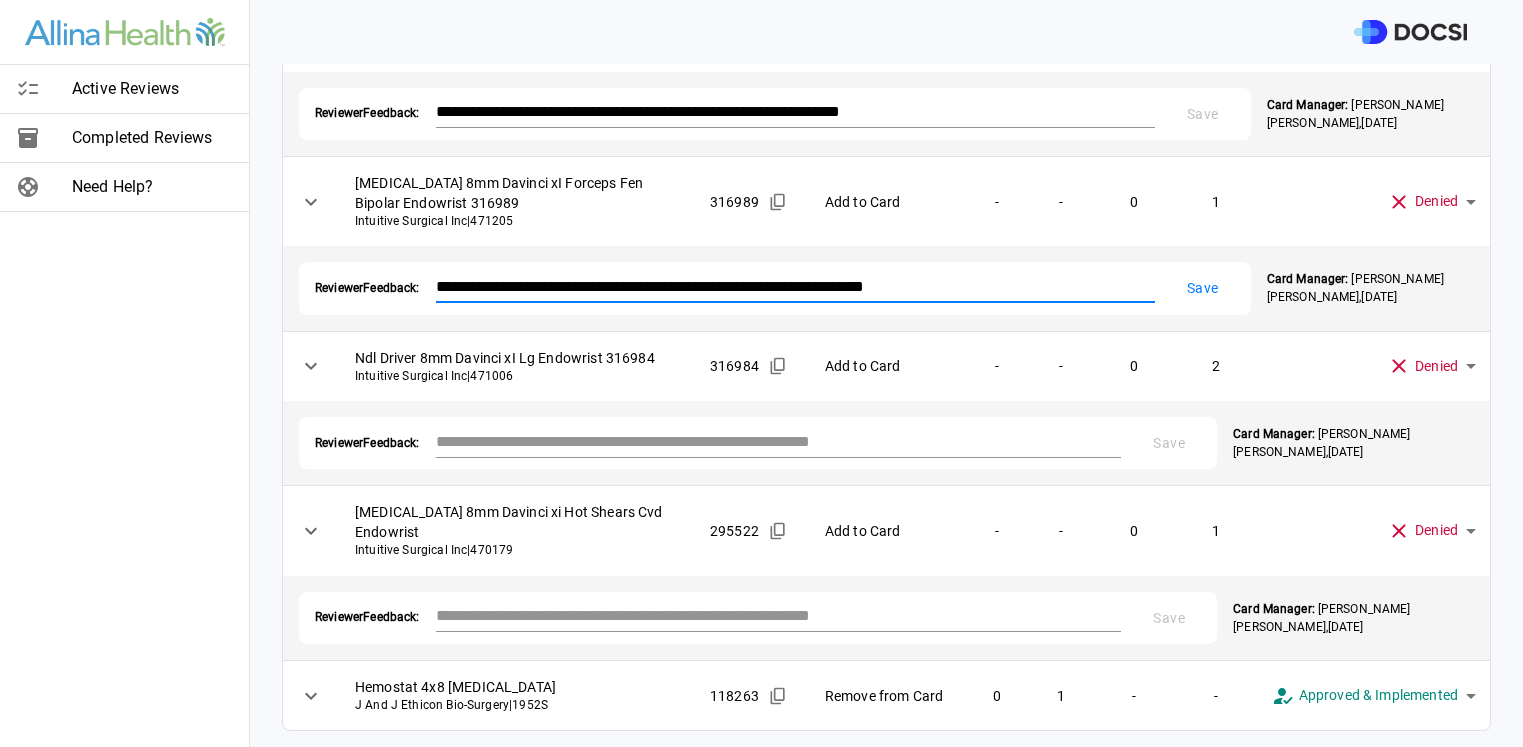 type on "**********" 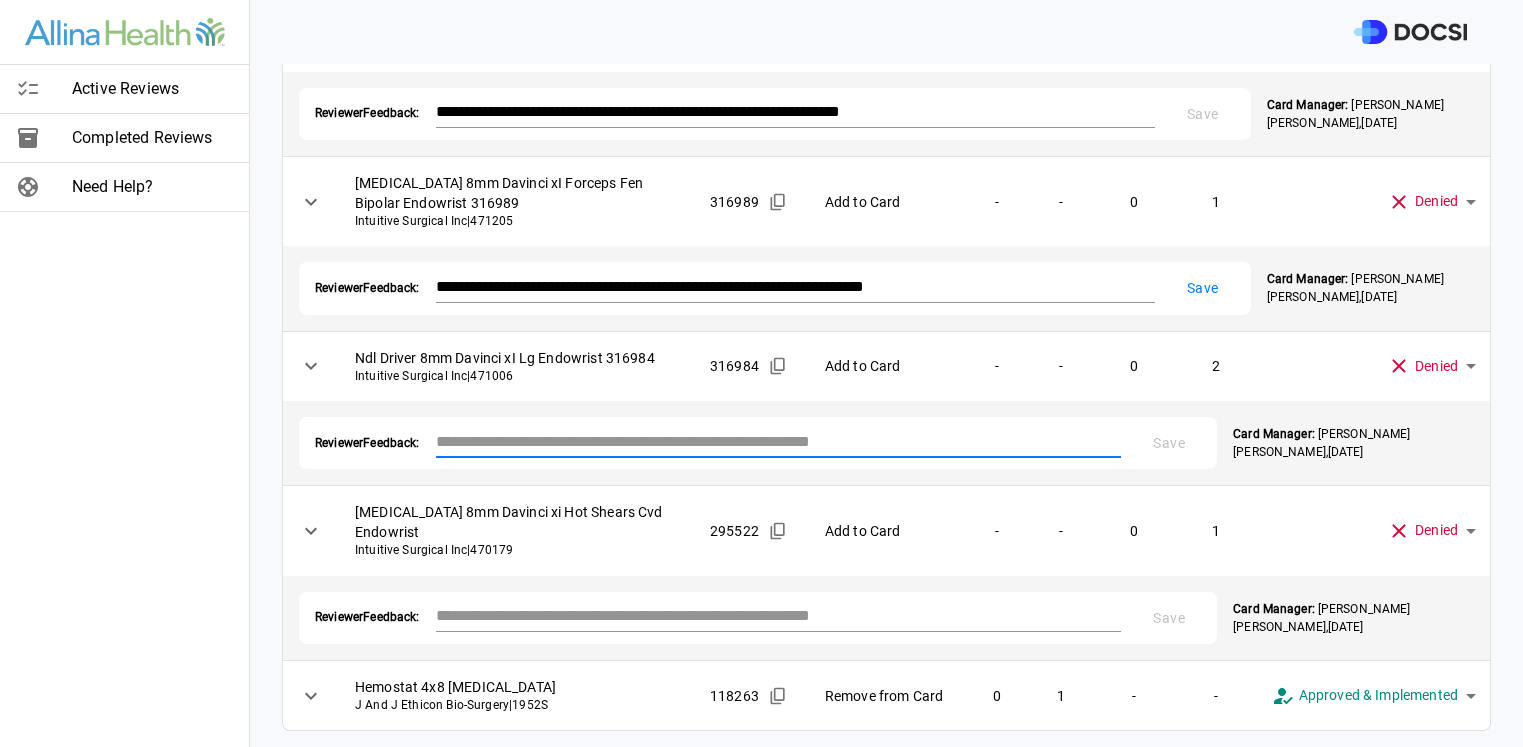 drag, startPoint x: 452, startPoint y: 441, endPoint x: 1200, endPoint y: 265, distance: 768.42694 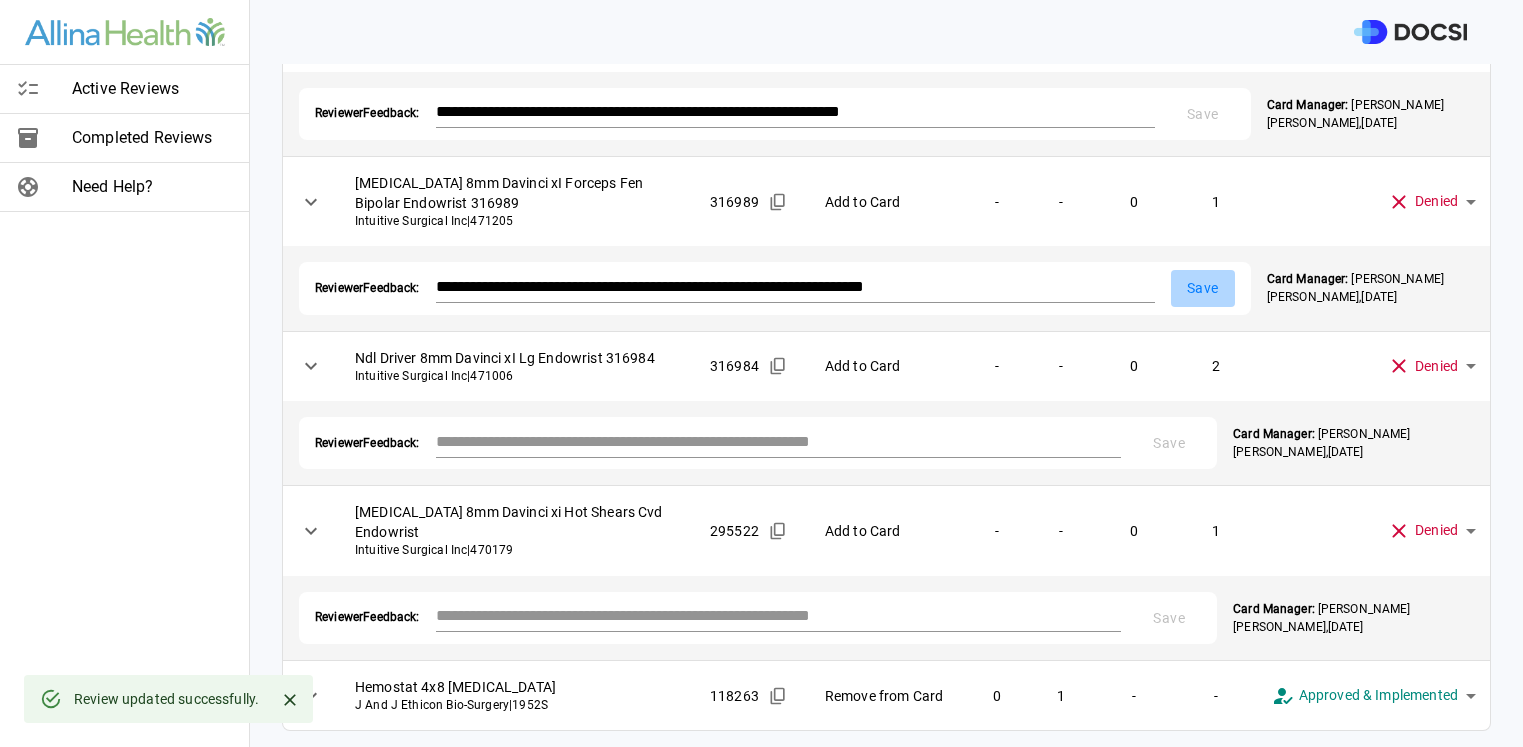 click on "Save" at bounding box center (1203, 288) 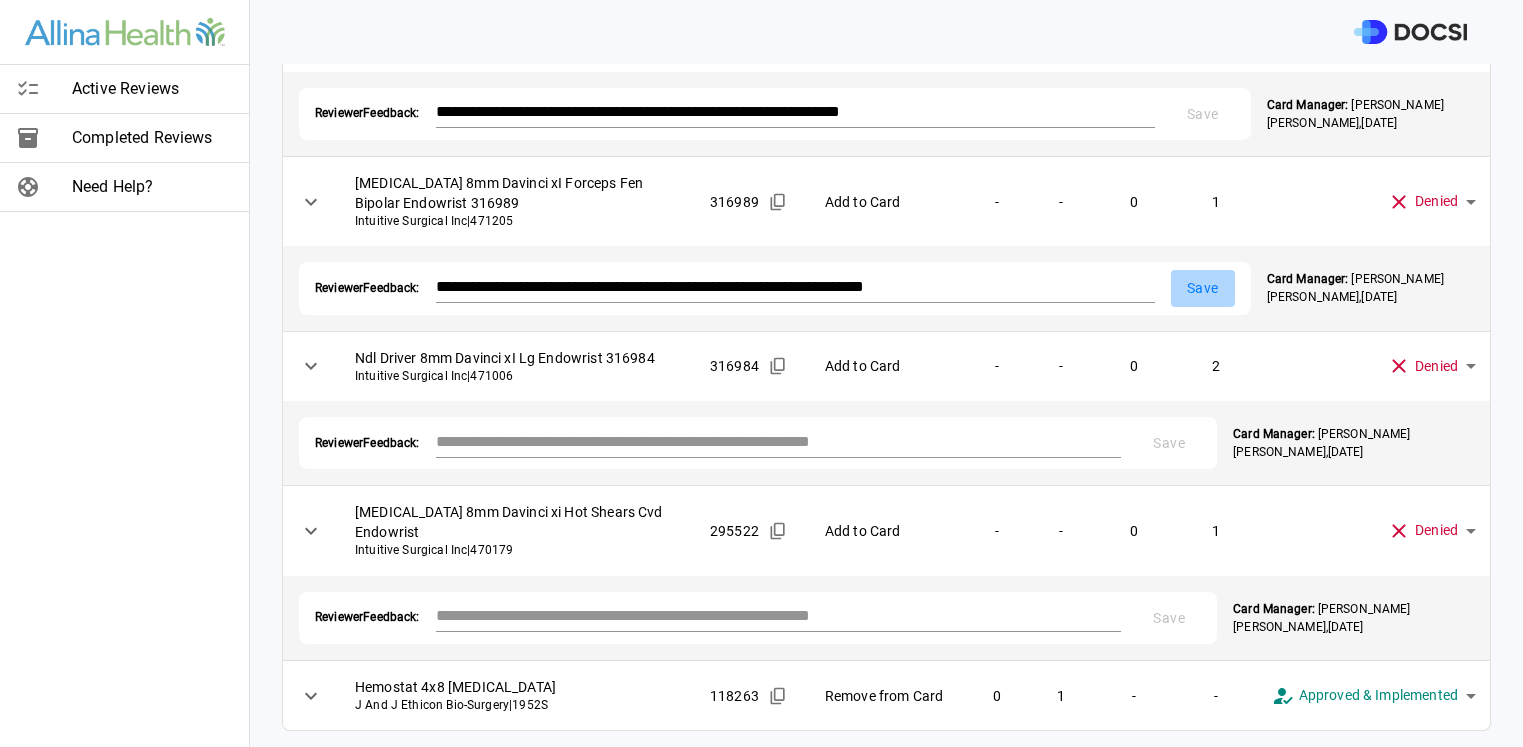 click on "Save" at bounding box center (1203, 288) 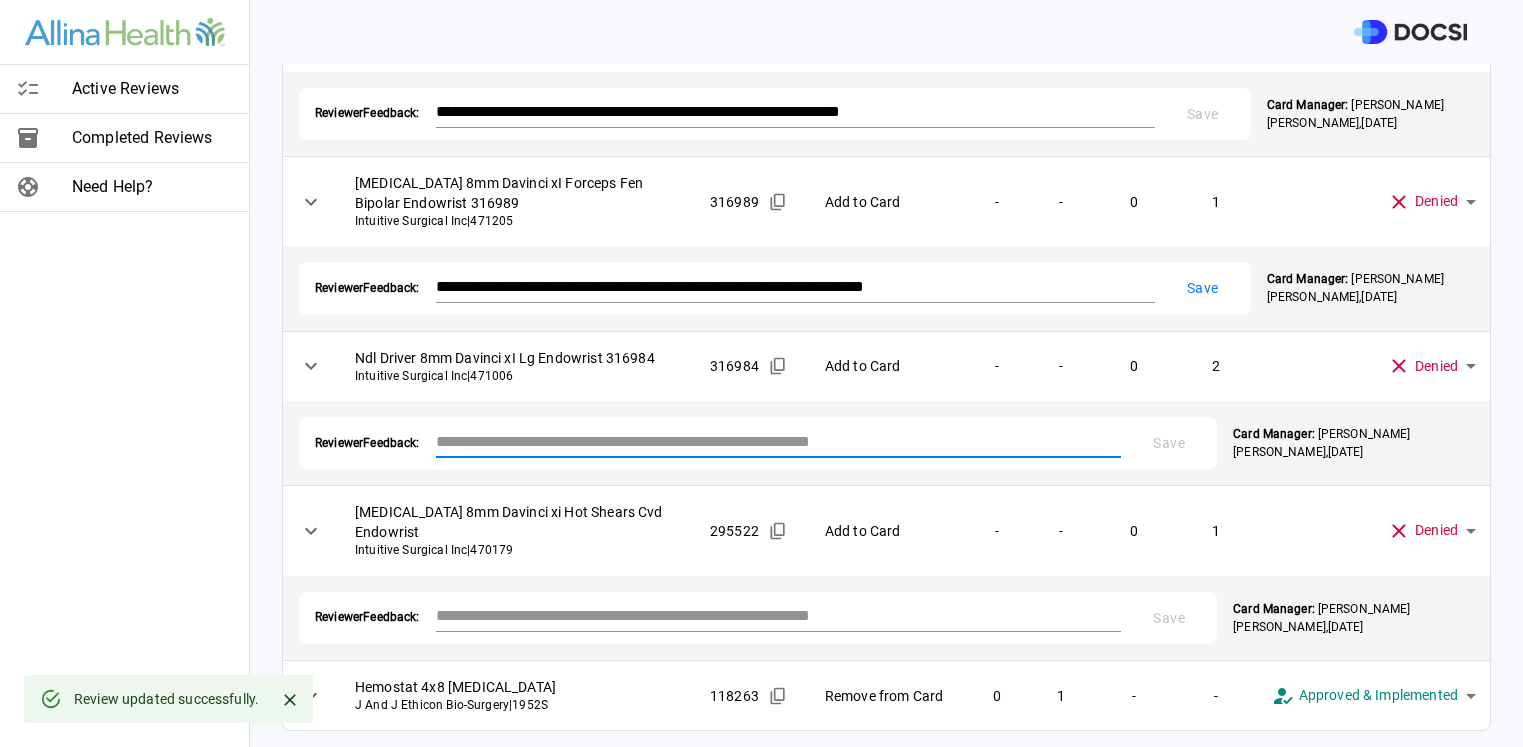 paste on "**********" 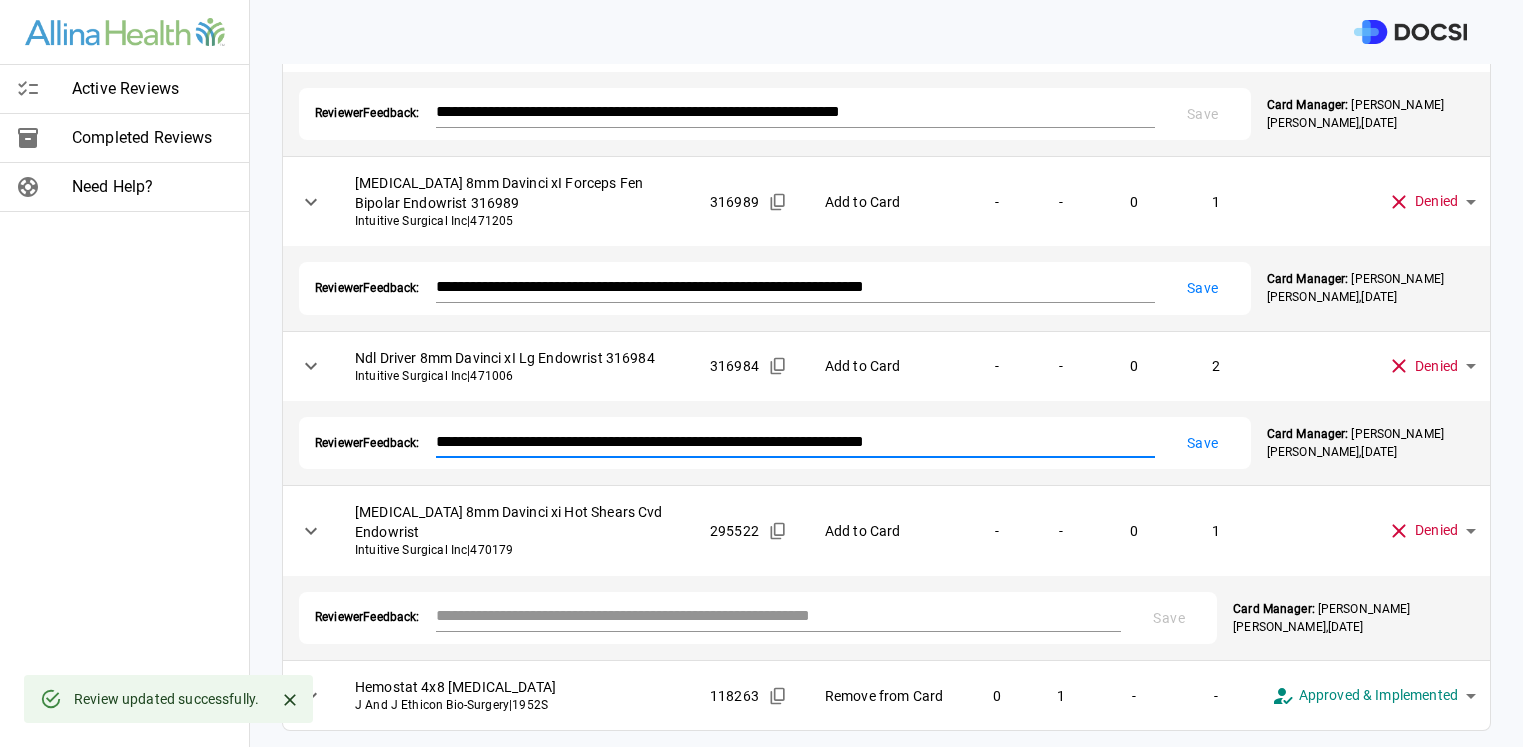 type on "**********" 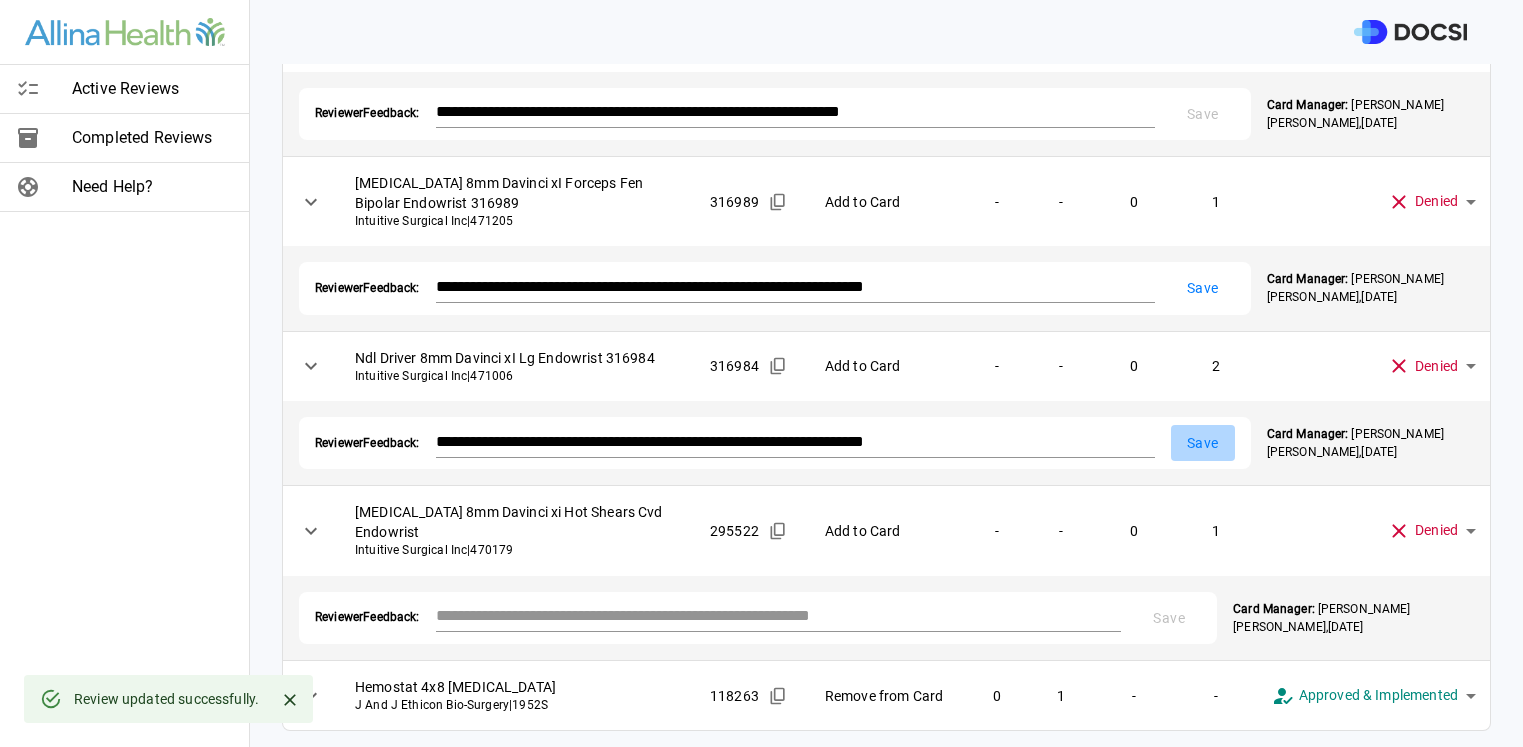 click on "Save" at bounding box center (1203, 443) 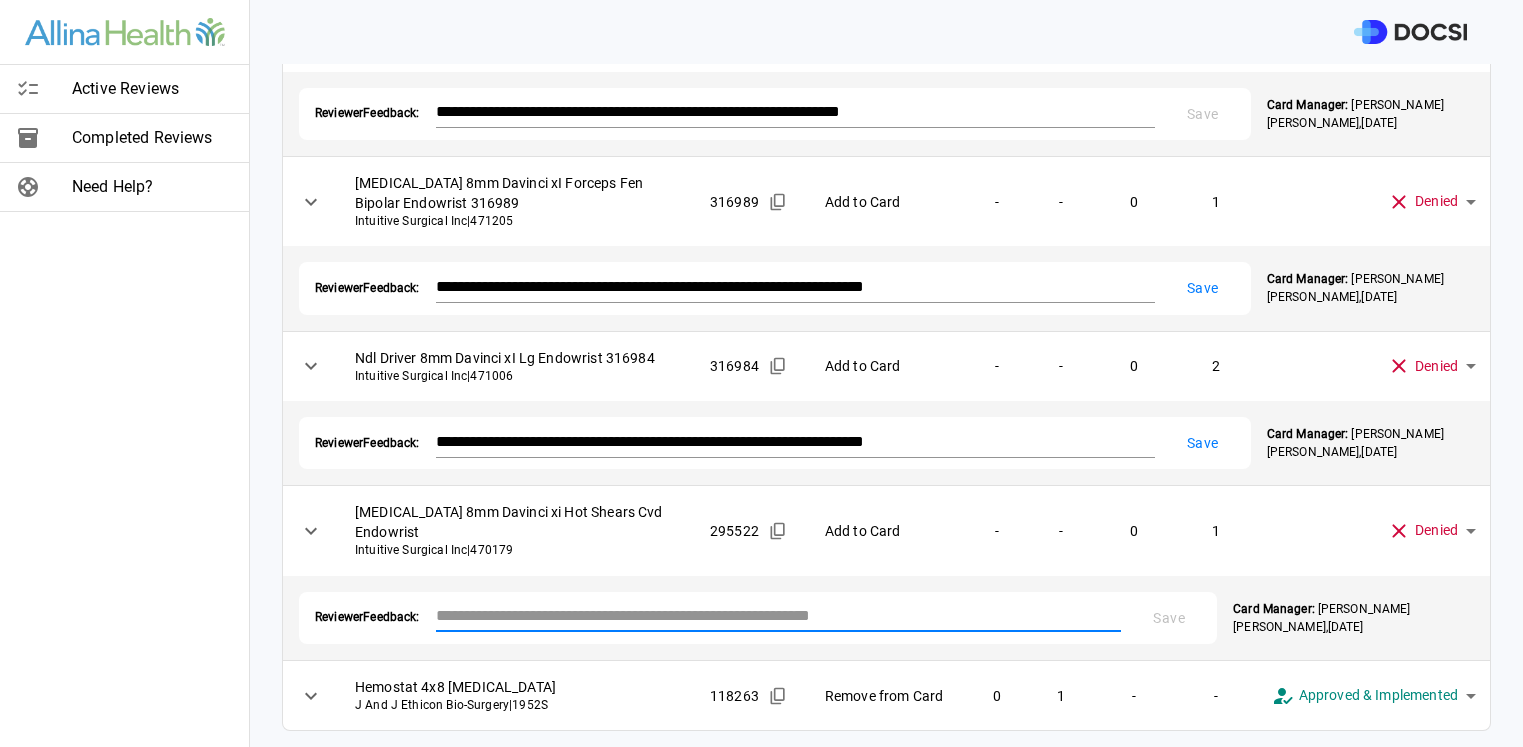 paste on "**********" 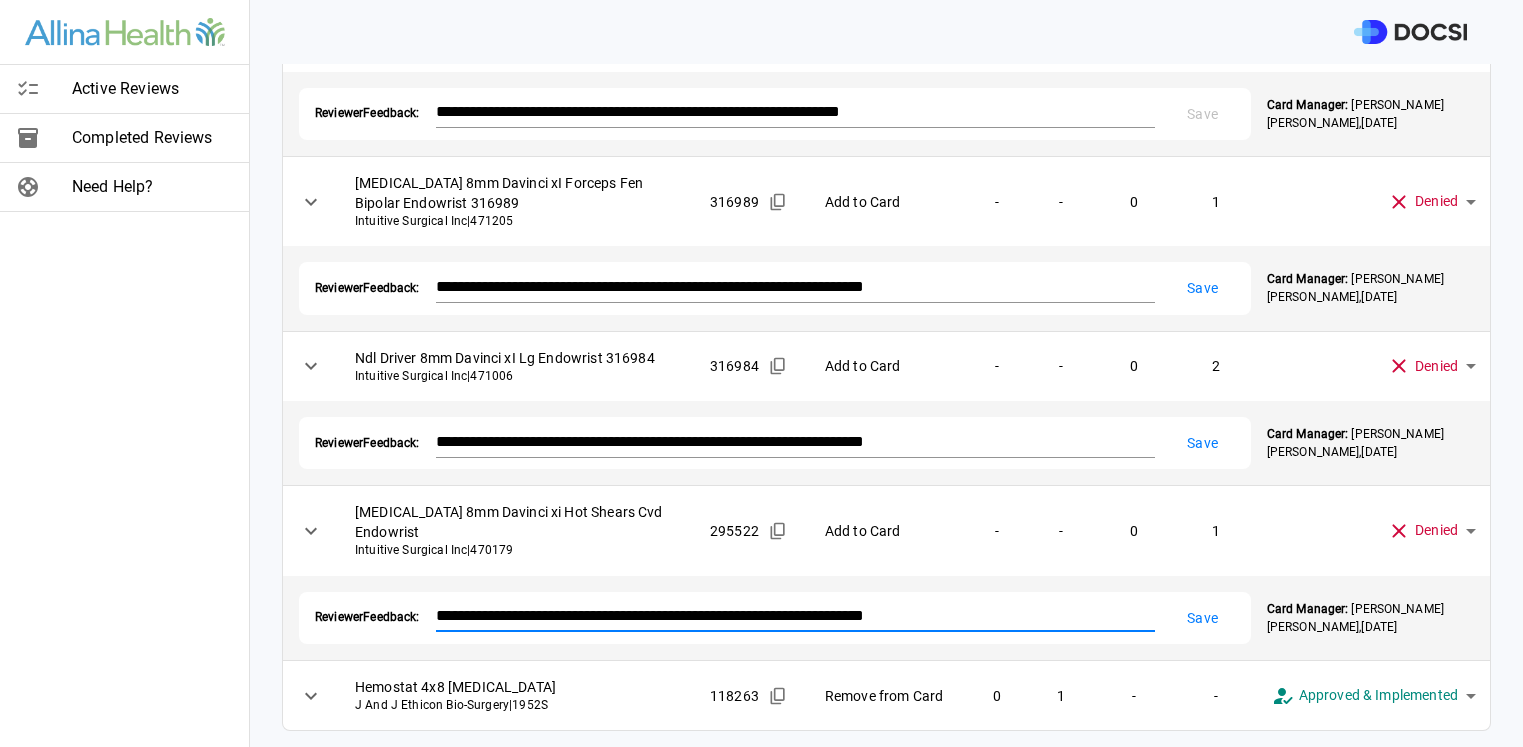 type on "**********" 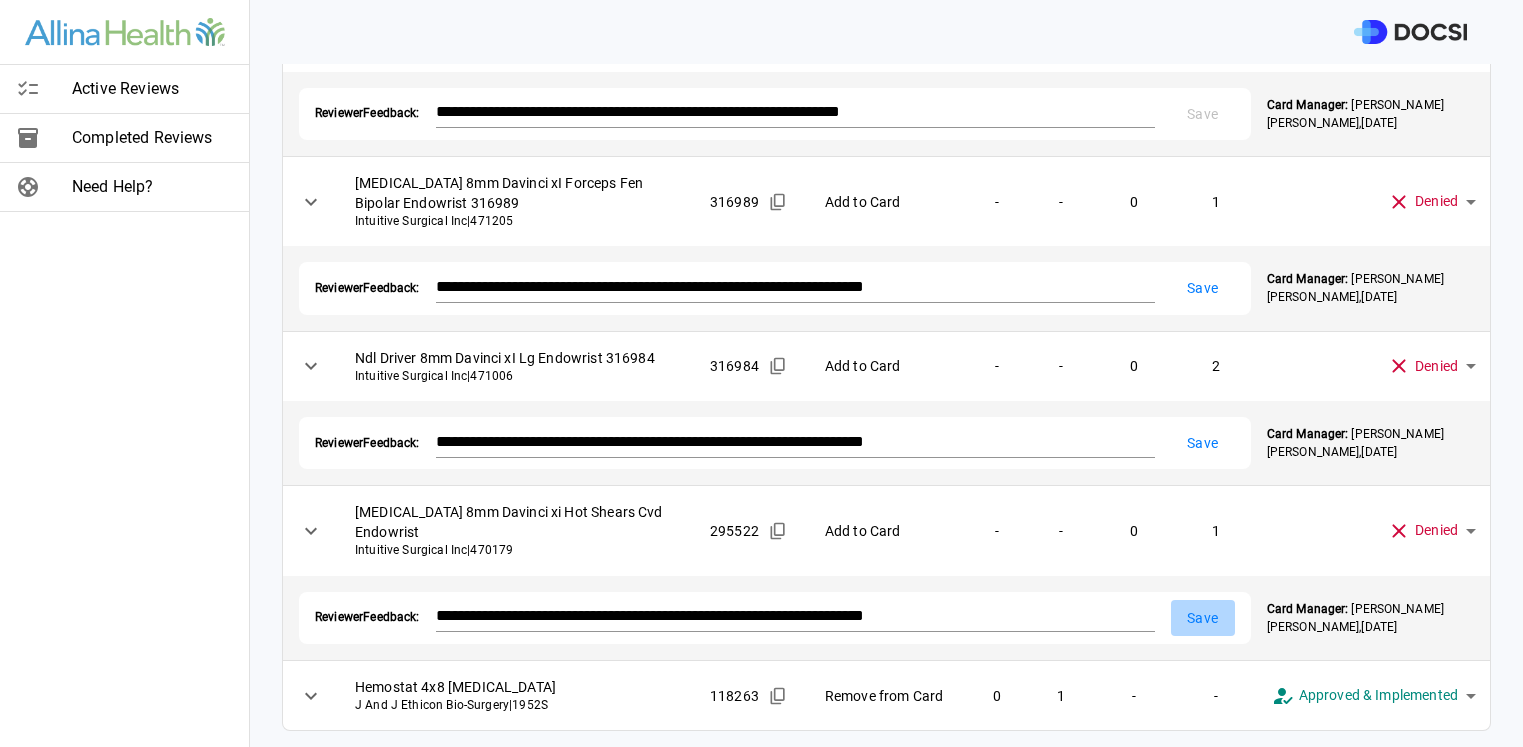 click on "Save" at bounding box center (1203, 618) 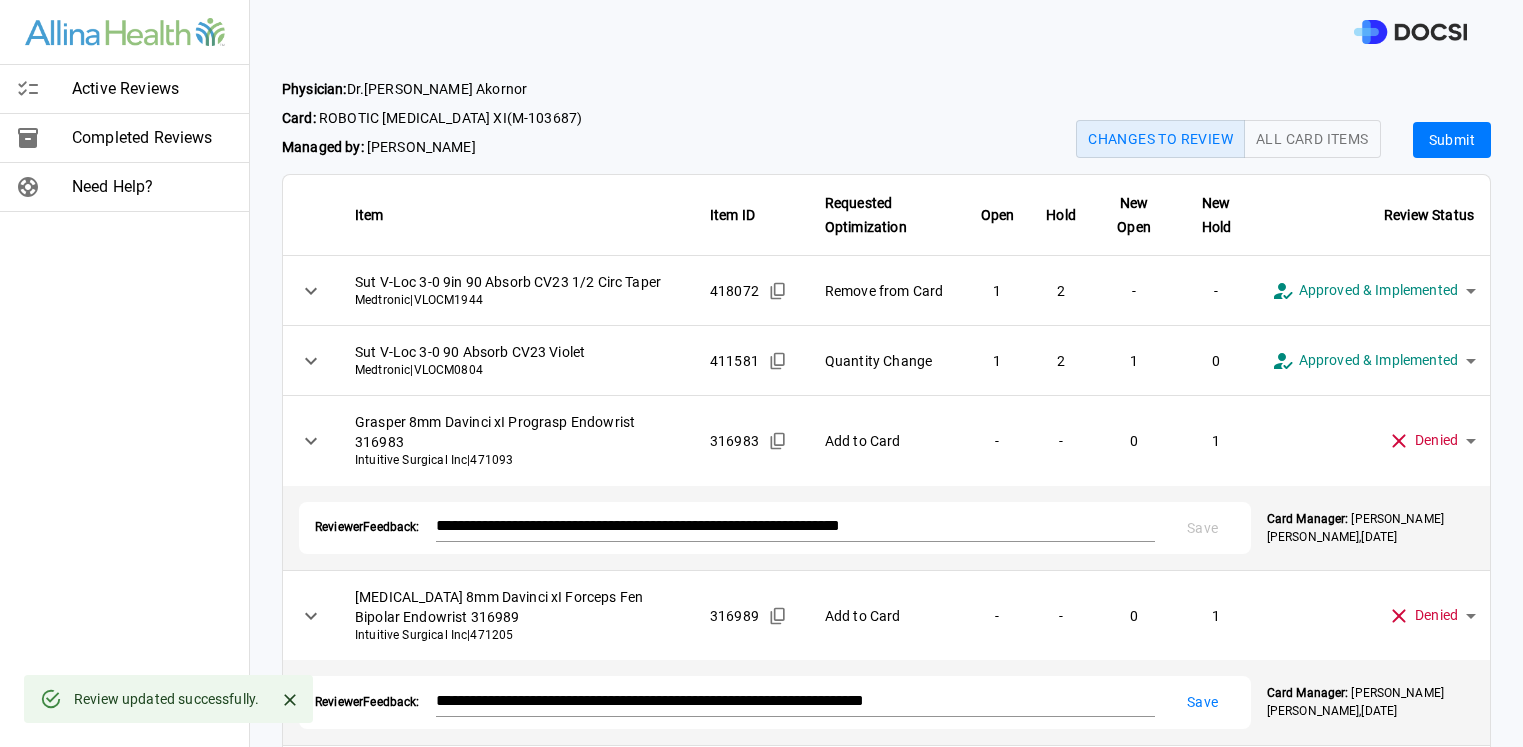 scroll, scrollTop: 0, scrollLeft: 0, axis: both 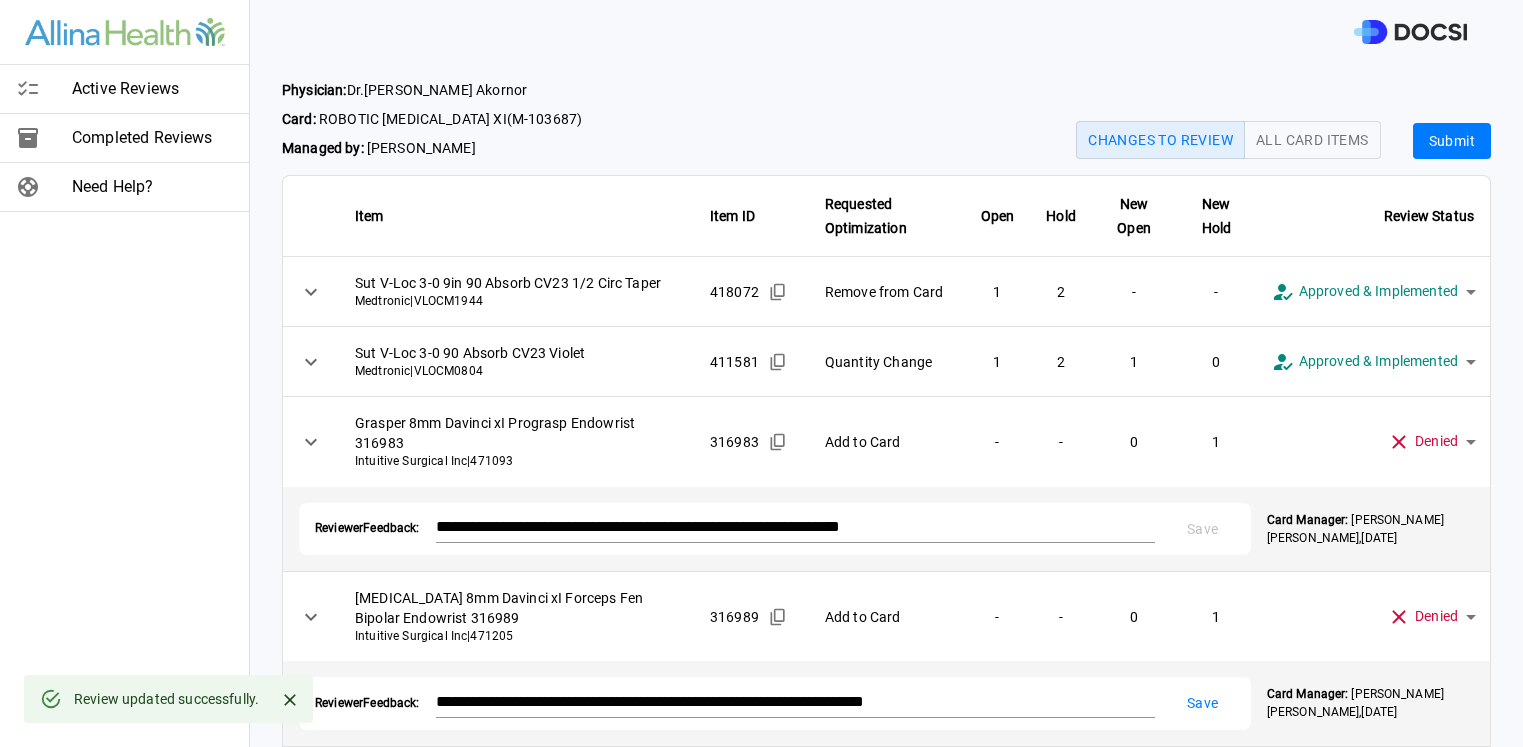 click on "Submit" at bounding box center [1452, 141] 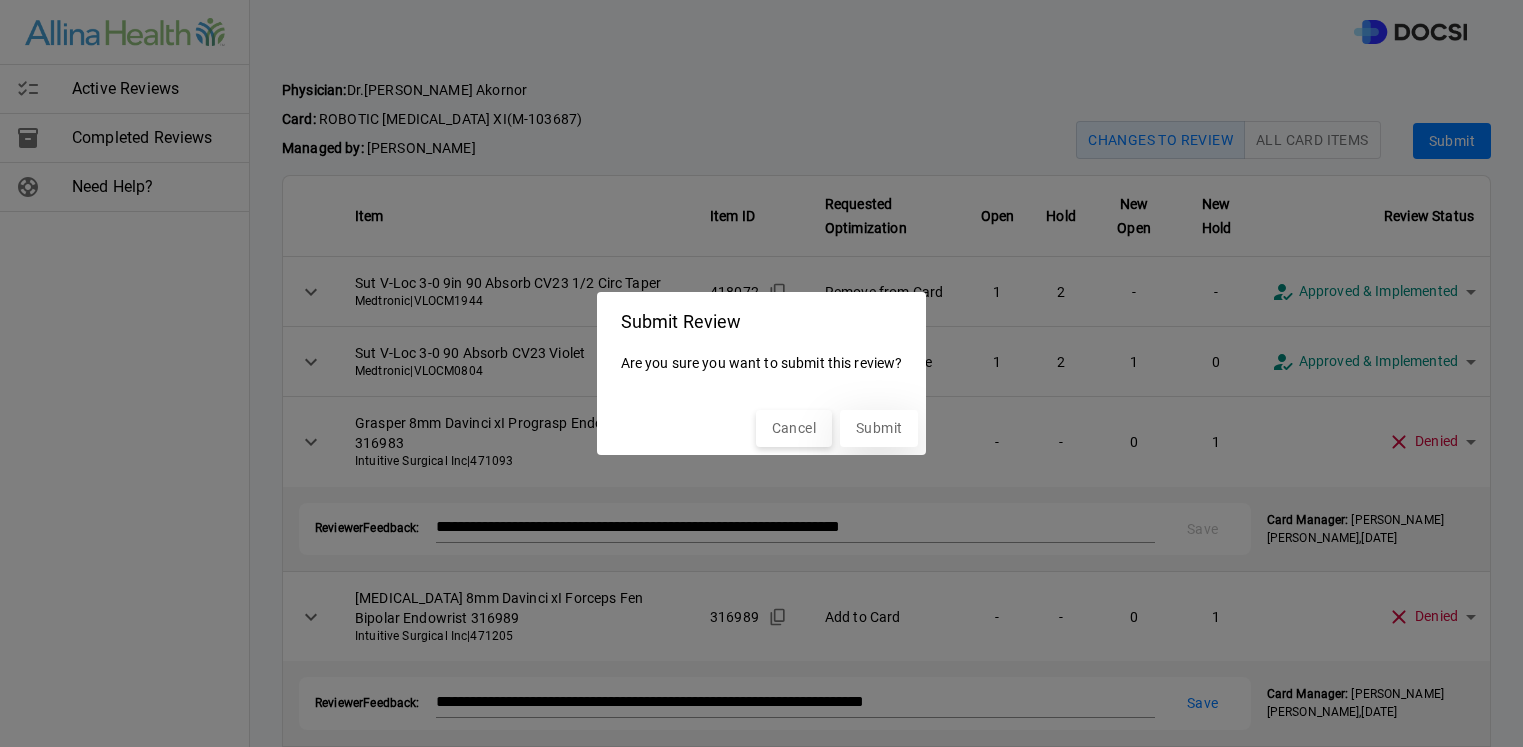 click on "Submit" at bounding box center (879, 428) 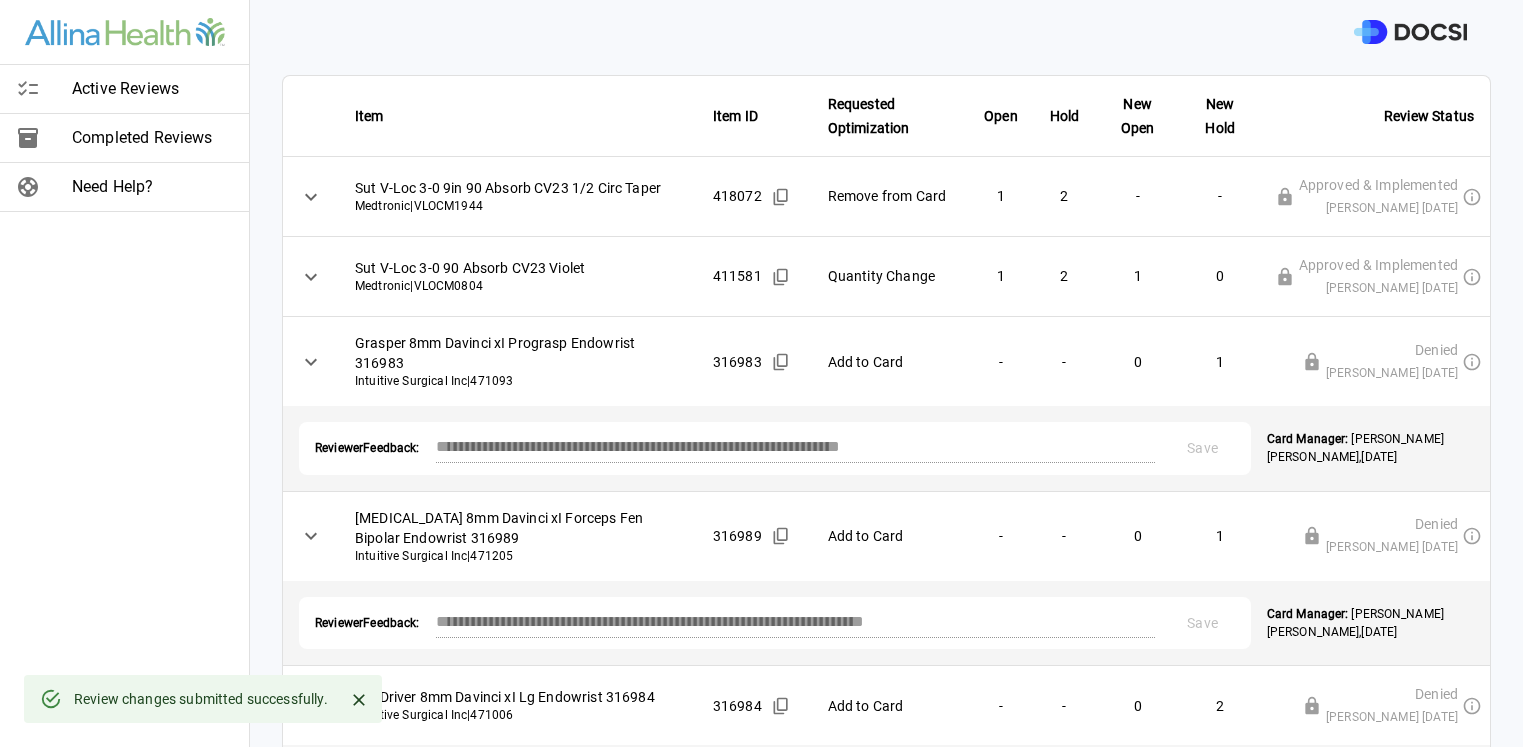 scroll, scrollTop: 0, scrollLeft: 0, axis: both 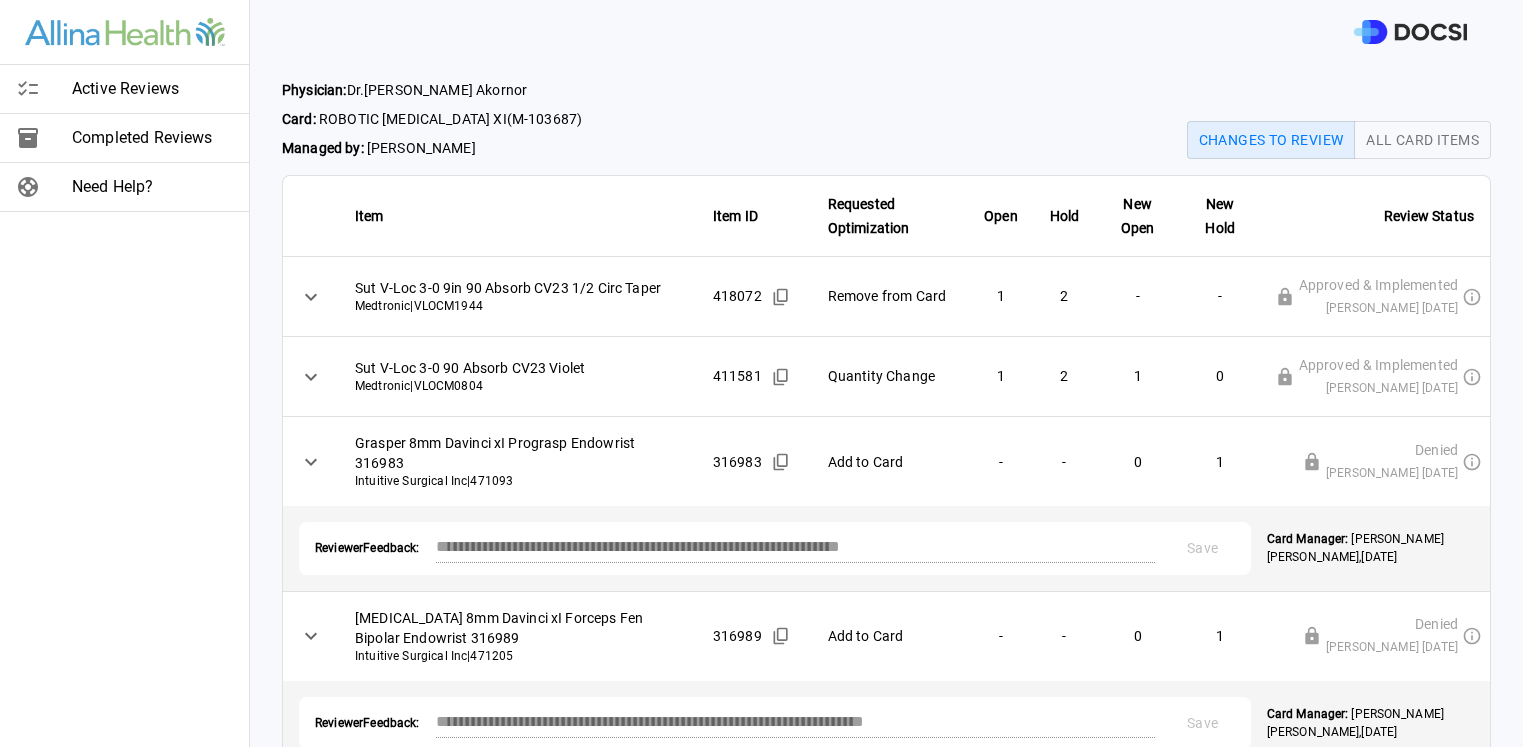 click on "Active Reviews" at bounding box center (152, 89) 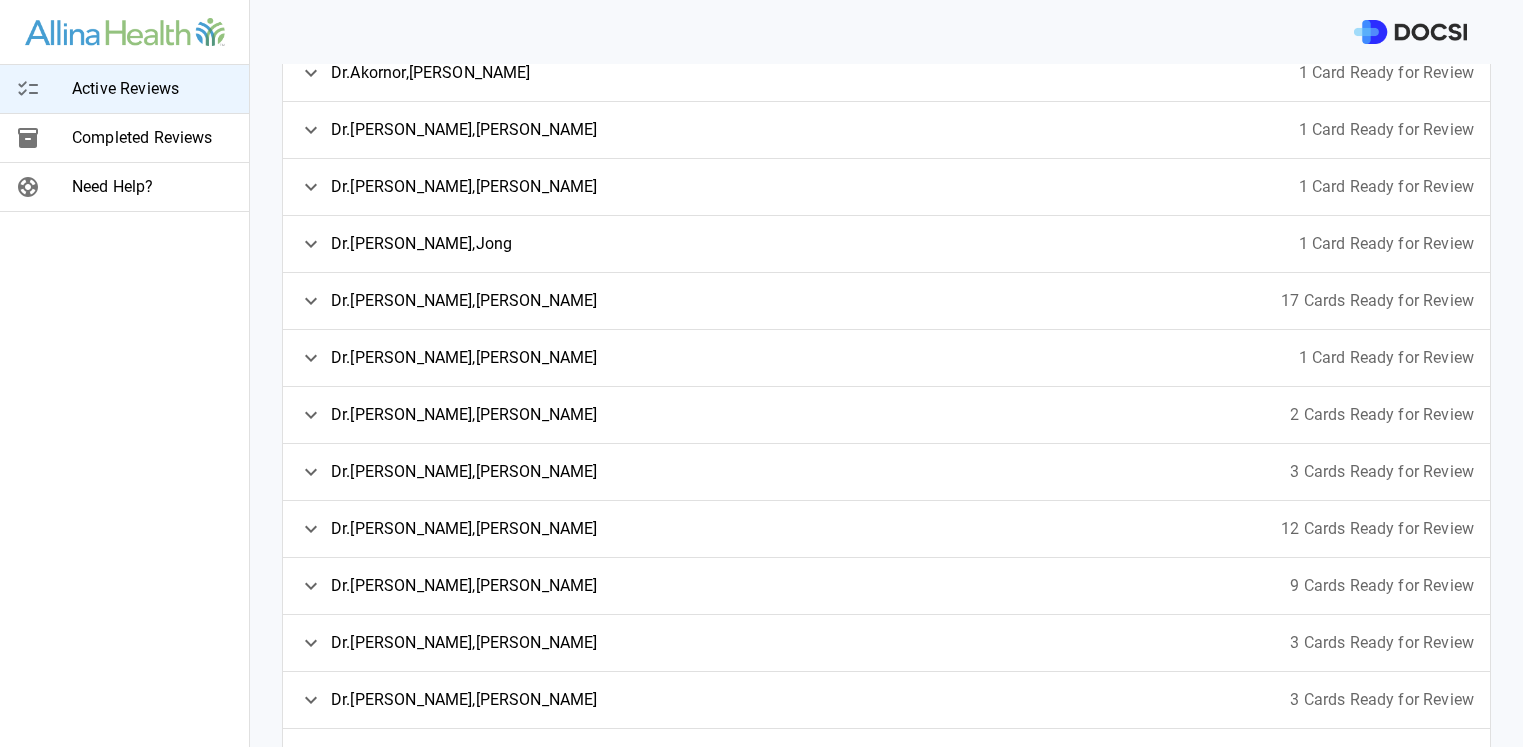 scroll, scrollTop: 0, scrollLeft: 0, axis: both 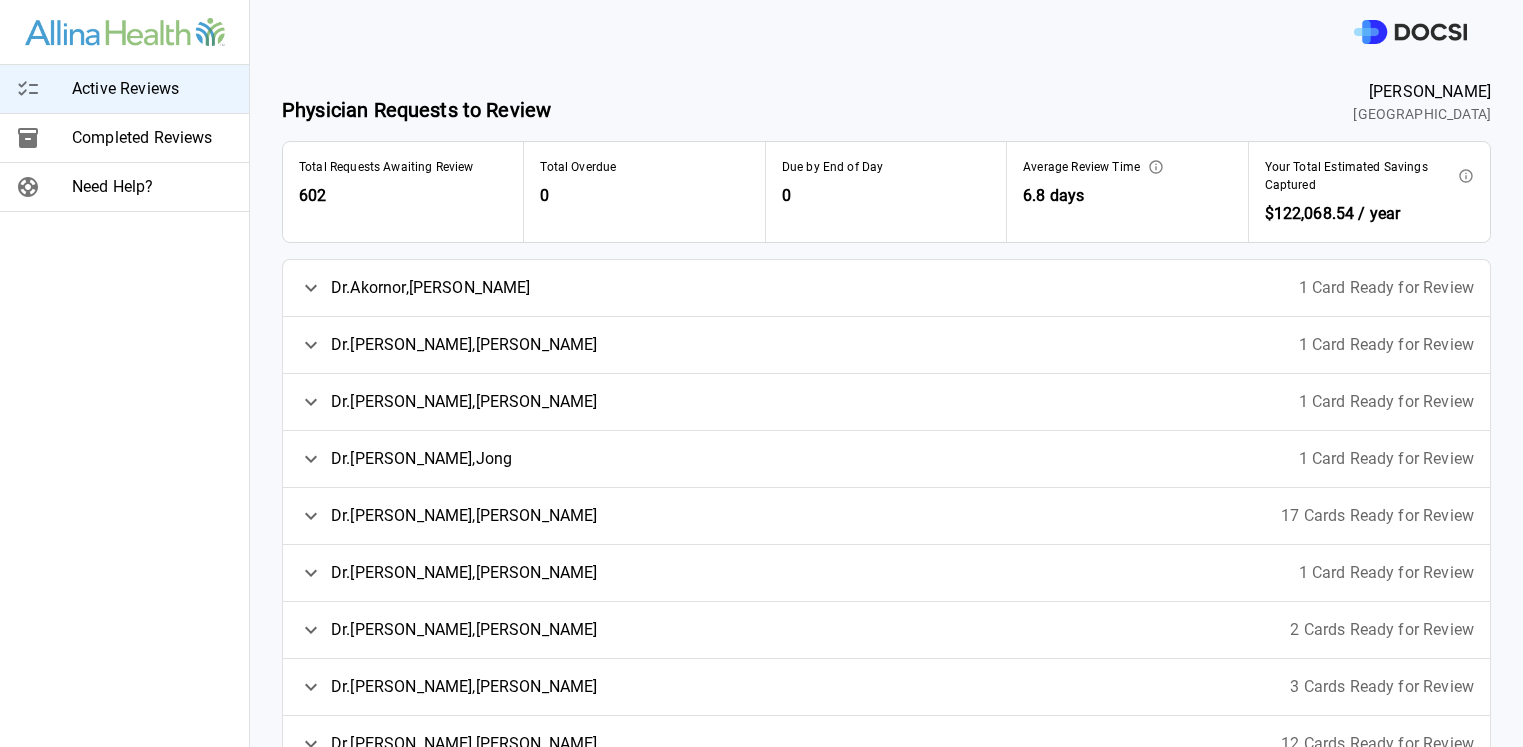 click 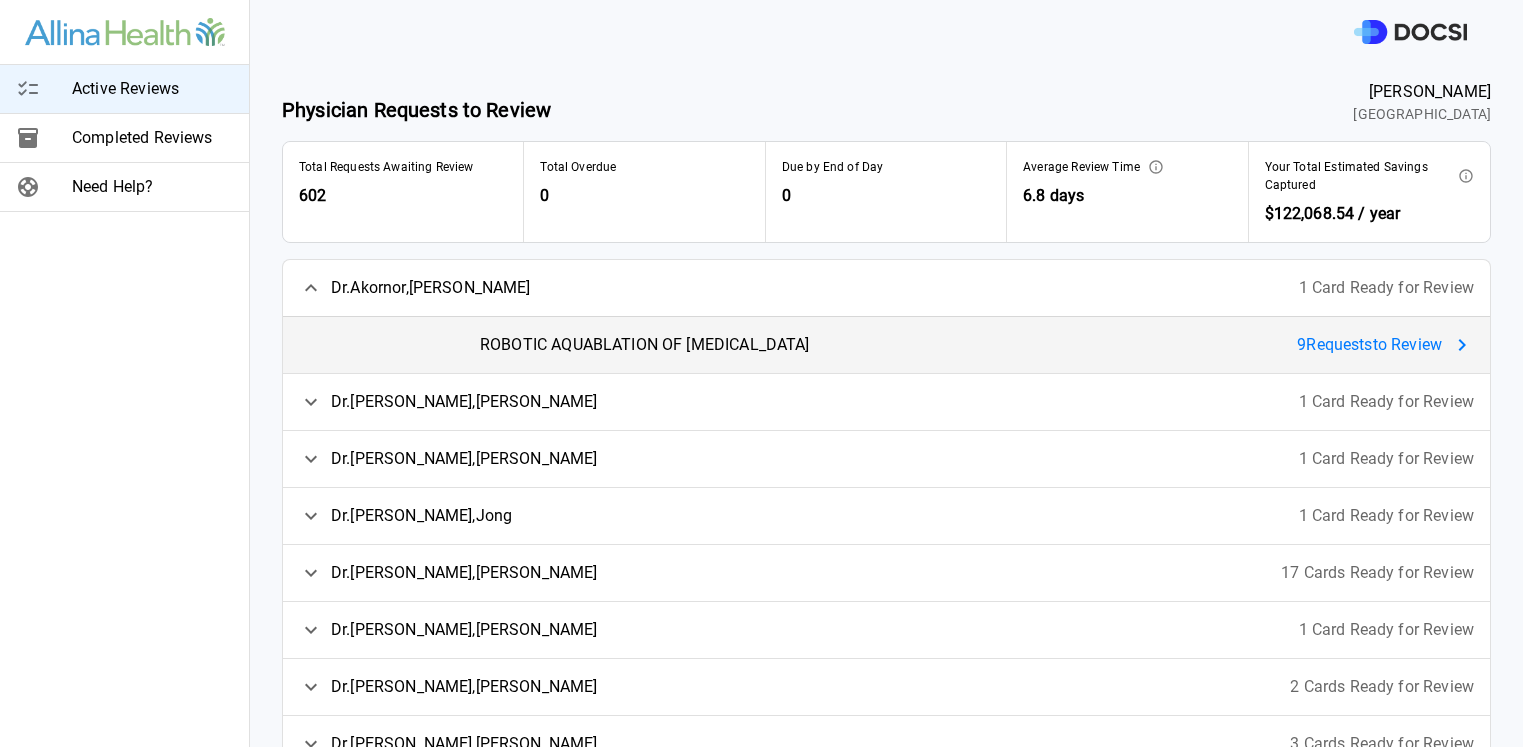 click 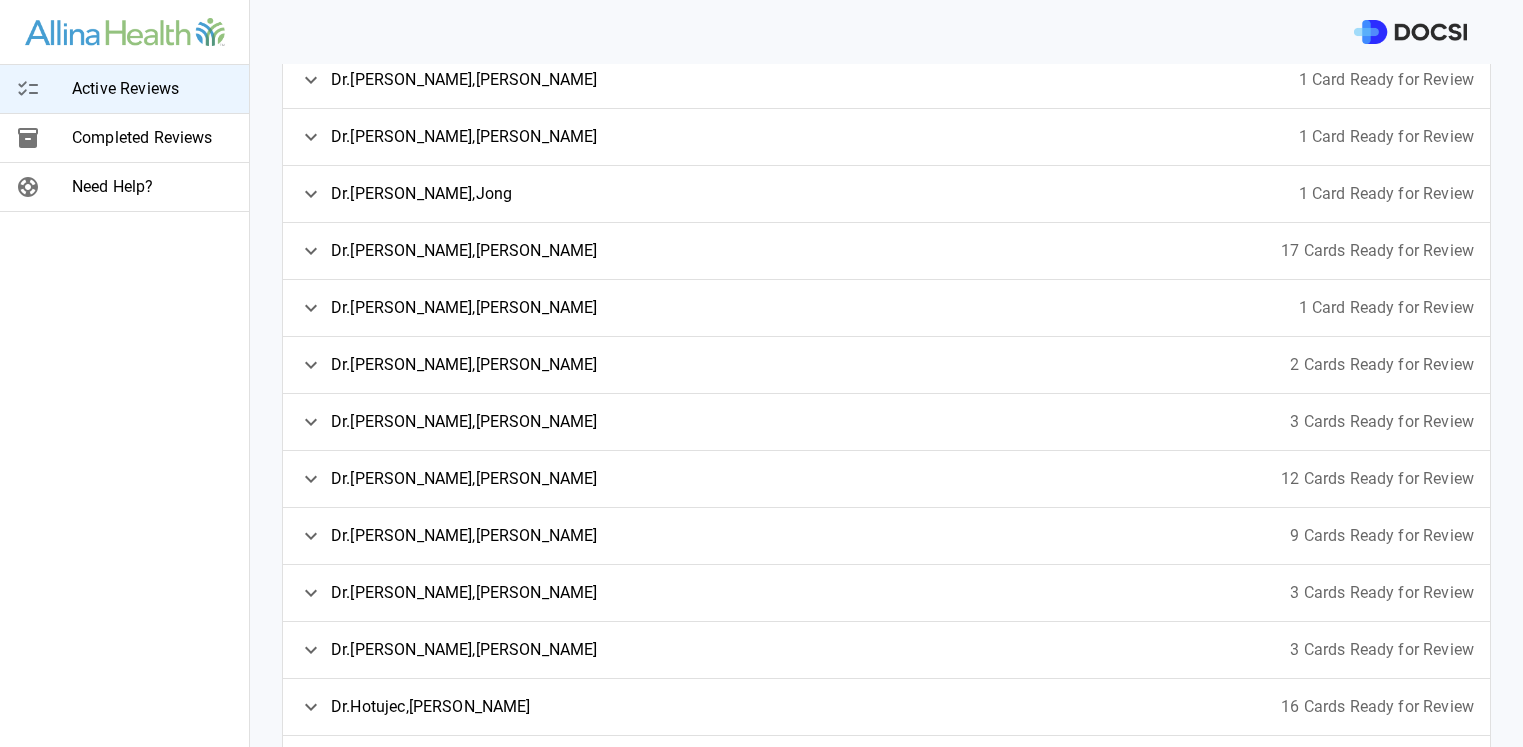 scroll, scrollTop: 0, scrollLeft: 0, axis: both 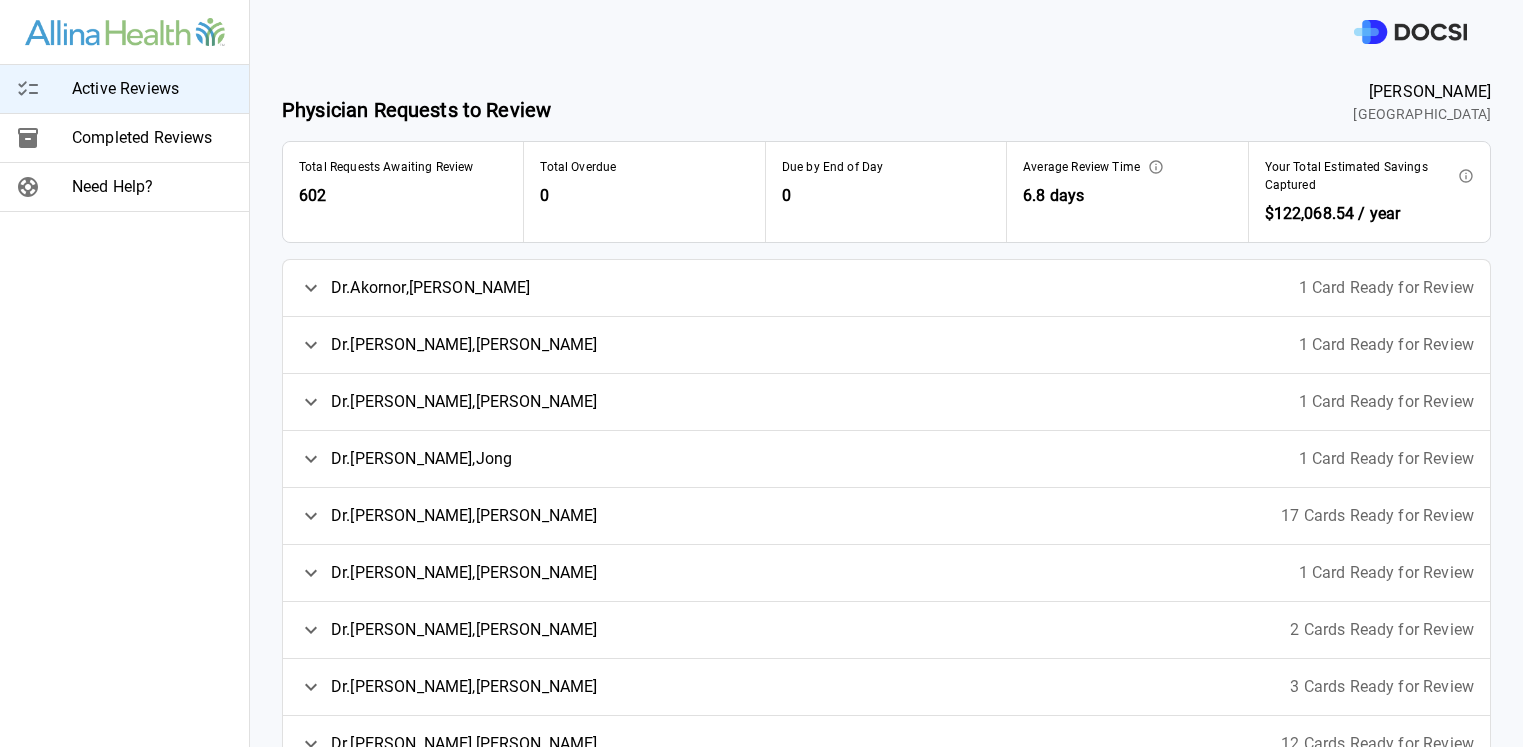 click on "[PERSON_NAME]" at bounding box center [415, 288] 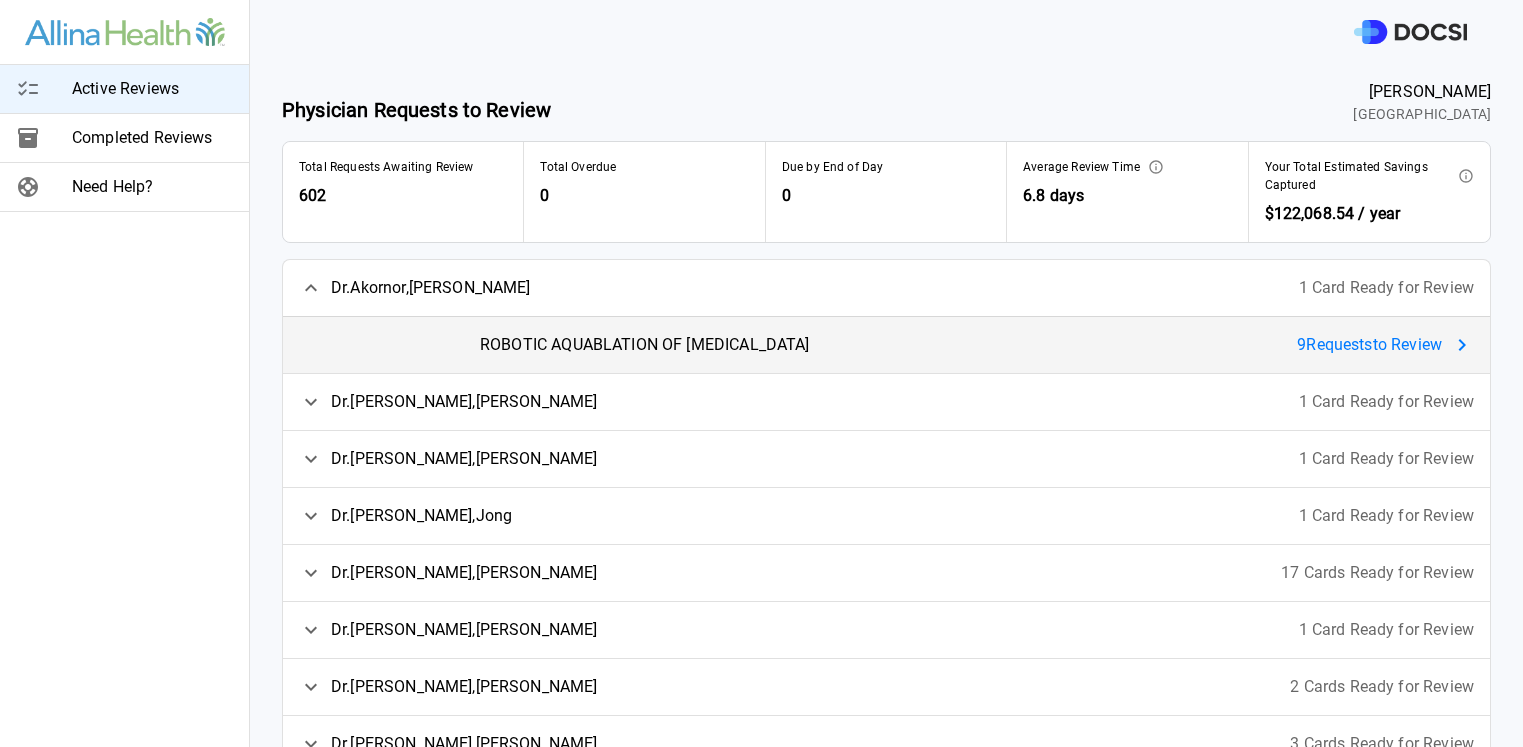 click on "9  Request s  to Review" at bounding box center (1369, 345) 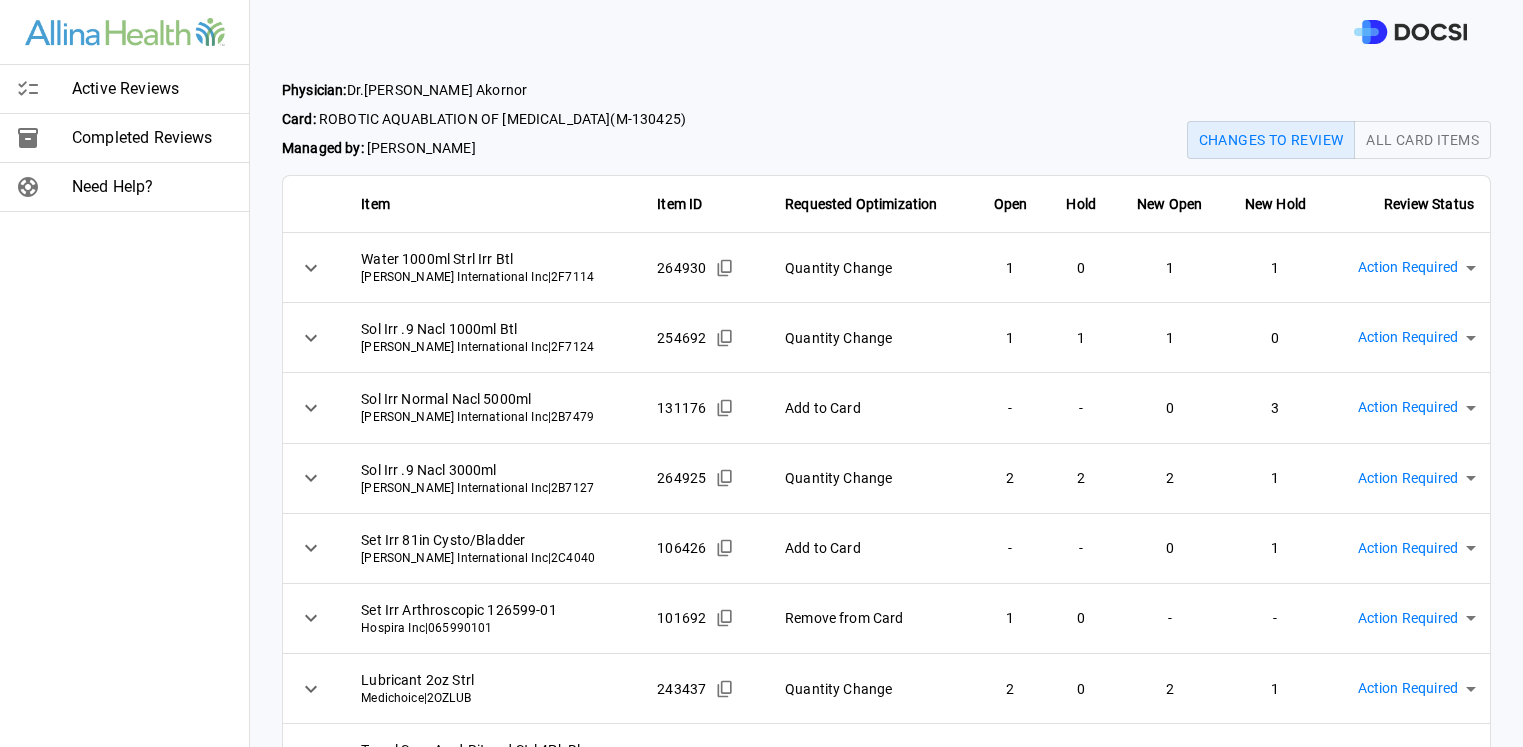 click on "Active Reviews" at bounding box center (152, 89) 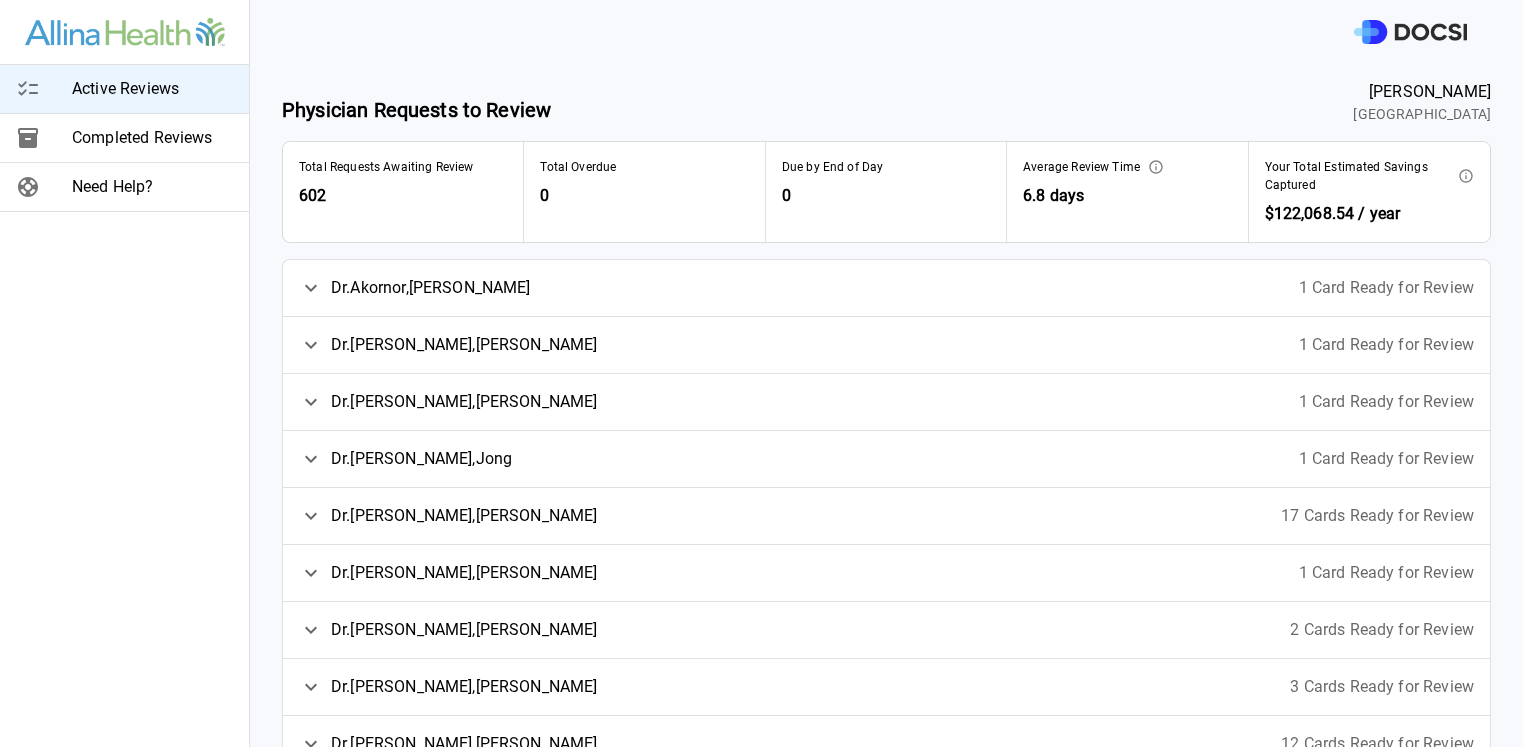 click 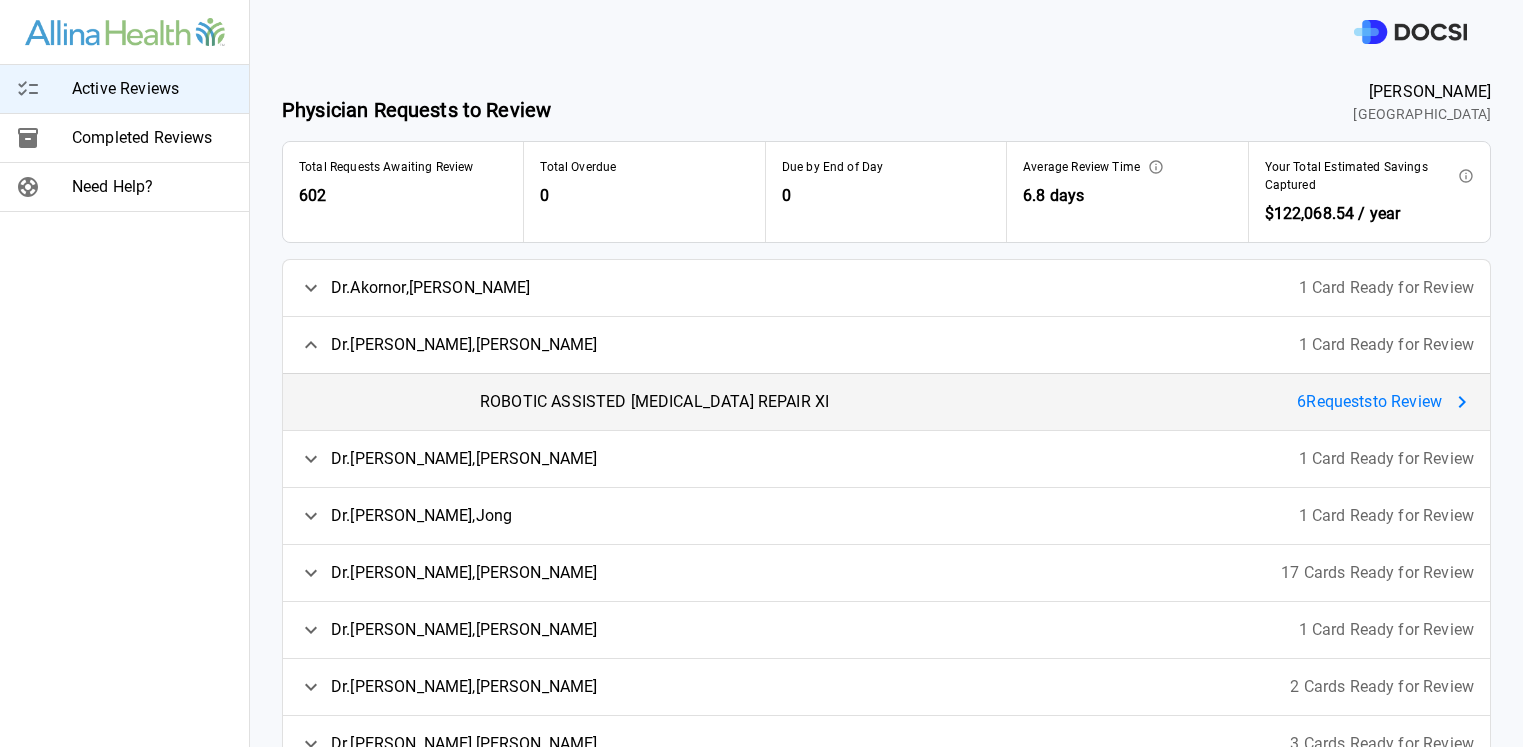 click on "6  Request s  to Review" at bounding box center [1369, 402] 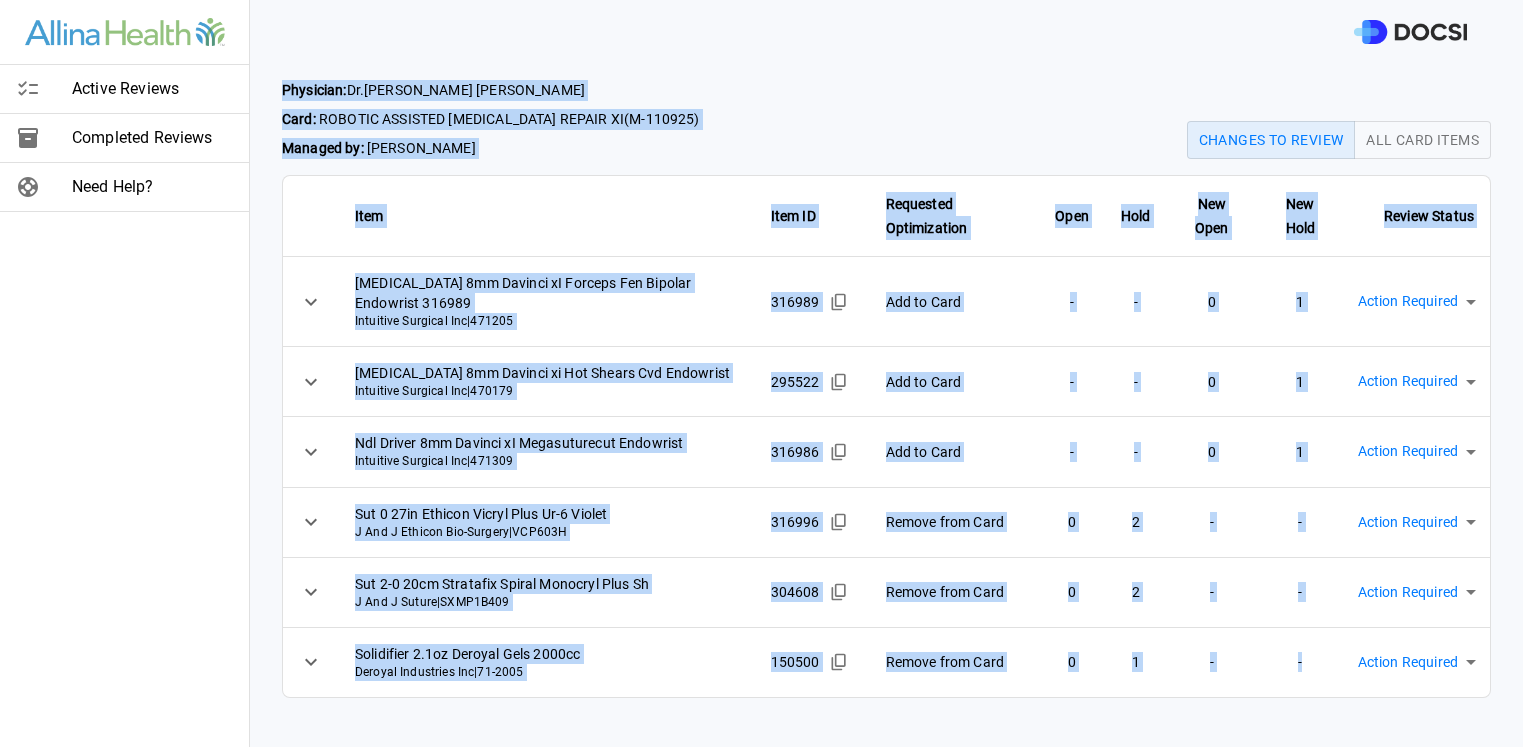 drag, startPoint x: 283, startPoint y: 86, endPoint x: 1316, endPoint y: 674, distance: 1188.6265 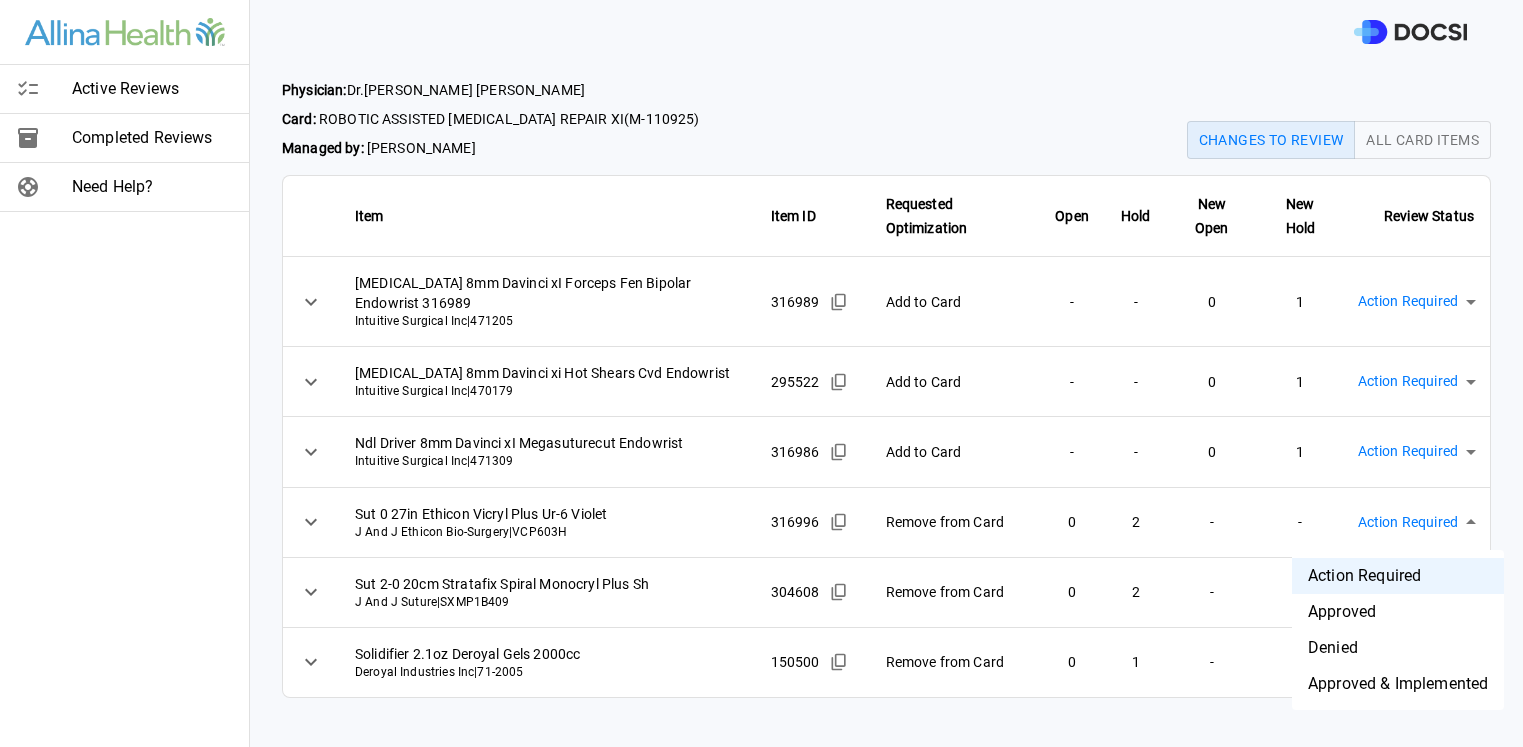 click on "Active Reviews Completed Reviews Need Help? Physician:   [PERSON_NAME] Card:    ROBOTIC ASSISTED [MEDICAL_DATA] REPAIR XI  ( M-110925 ) Managed by:    [PERSON_NAME] Changes to Review All Card Items Item Item ID Requested Optimization Open Hold New Open New Hold Review Status [MEDICAL_DATA] 8mm Davinci xI Forceps Fen Bipolar Endowrist 316989 Intuitive Surgical Inc  |  471205 316989 Add to Card - - 0 1 Action Required **** ​ [MEDICAL_DATA] 8mm Davinci xi Hot Shears Cvd Endowrist Intuitive Surgical Inc  |  470179 295522 Add to Card - - 0 1 Action Required **** ​ Ndl Driver 8mm Davinci xI Megasuturecut Endowrist Intuitive Surgical Inc  |  471309 316986 Add to Card - - 0 1 Action Required **** ​ Sut 0 27in Ethicon Vicryl Plus Ur-6 Violet J And J Ethicon Bio-Surgery  |  VCP603H 316996 Remove from Card 0 2 - - Action Required **** ​ Sut 2-0 20cm Stratafix Spiral Monocryl Plus Sh J And J Suture  |  SXMP1B409 304608 Remove from Card 0 2 - - Action Required **** ​ Solidifier 2.1oz Deroyal Gels 2000cc 0" at bounding box center (761, 373) 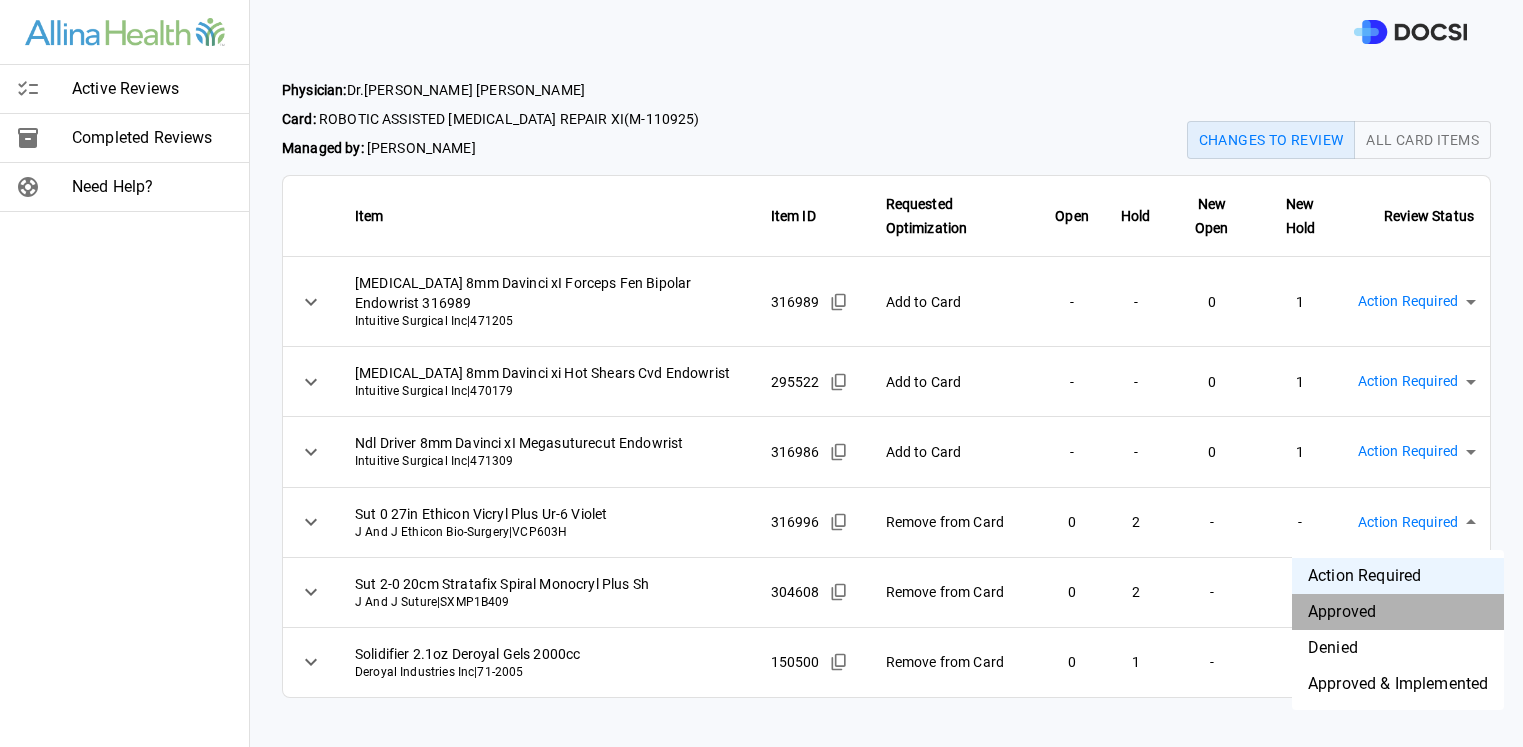 click on "Approved" at bounding box center (1398, 612) 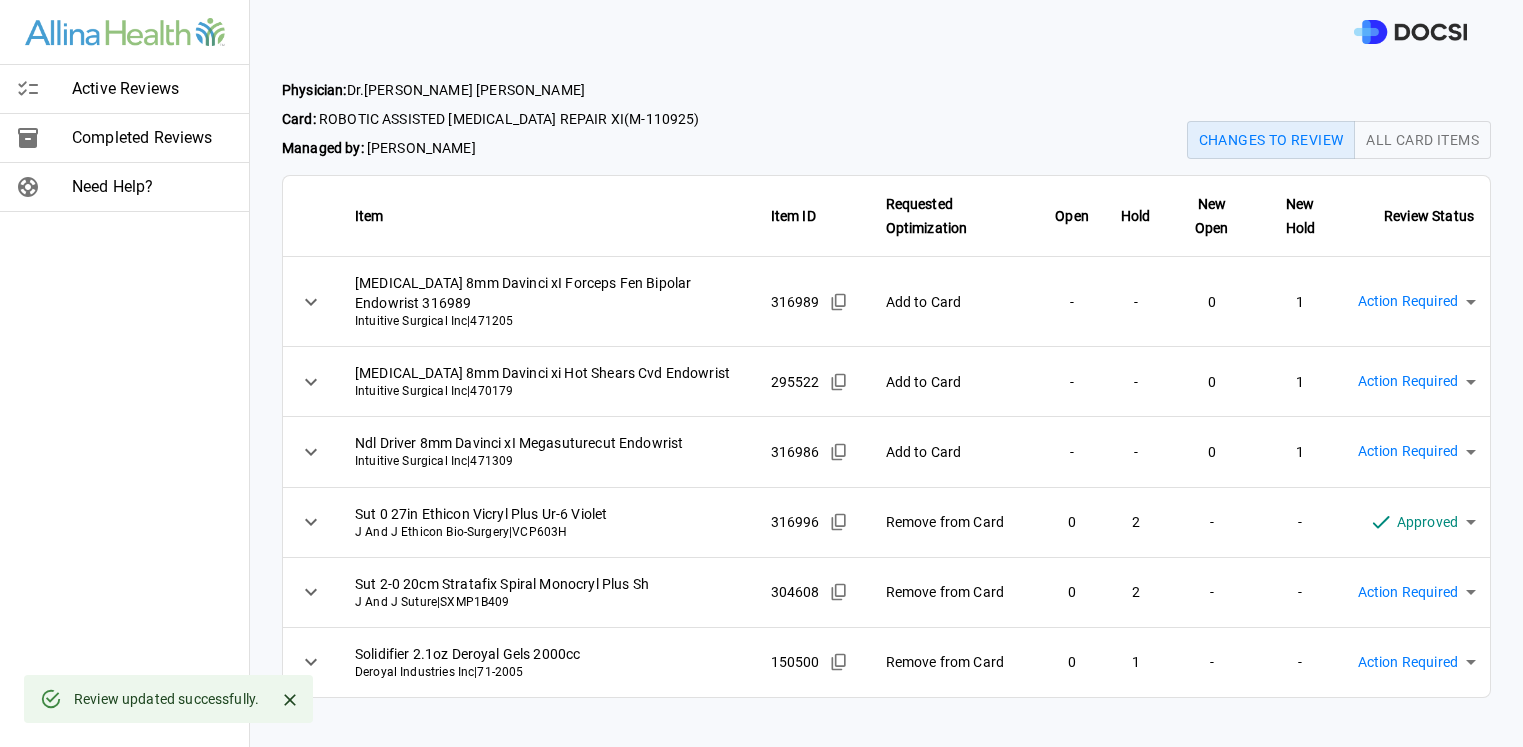 click on "Active Reviews Completed Reviews Need Help? Physician:   [PERSON_NAME] Card:    ROBOTIC ASSISTED [MEDICAL_DATA] REPAIR XI  ( M-110925 ) Managed by:    [PERSON_NAME] Changes to Review All Card Items Item Item ID Requested Optimization Open Hold New Open New Hold Review Status [MEDICAL_DATA] 8mm Davinci xI Forceps Fen Bipolar Endowrist 316989 Intuitive Surgical Inc  |  471205 316989 Add to Card - - 0 1 Action Required **** ​ [MEDICAL_DATA] 8mm Davinci xi Hot Shears Cvd Endowrist Intuitive Surgical Inc  |  470179 295522 Add to Card - - 0 1 Action Required **** ​ Ndl Driver 8mm Davinci xI Megasuturecut Endowrist Intuitive Surgical Inc  |  471309 316986 Add to Card - - 0 1 Action Required **** ​ Sut 0 27in Ethicon Vicryl Plus Ur-6 Violet J And J Ethicon Bio-Surgery  |  VCP603H 316996 Remove from Card 0 2 - - Approved ******** ​ Sut 2-0 20cm Stratafix Spiral Monocryl Plus Sh J And J Suture  |  SXMP1B409 304608 Remove from Card 0 2 - - Action Required **** ​ Solidifier 2.1oz Deroyal Gels 2000cc  |" at bounding box center (761, 373) 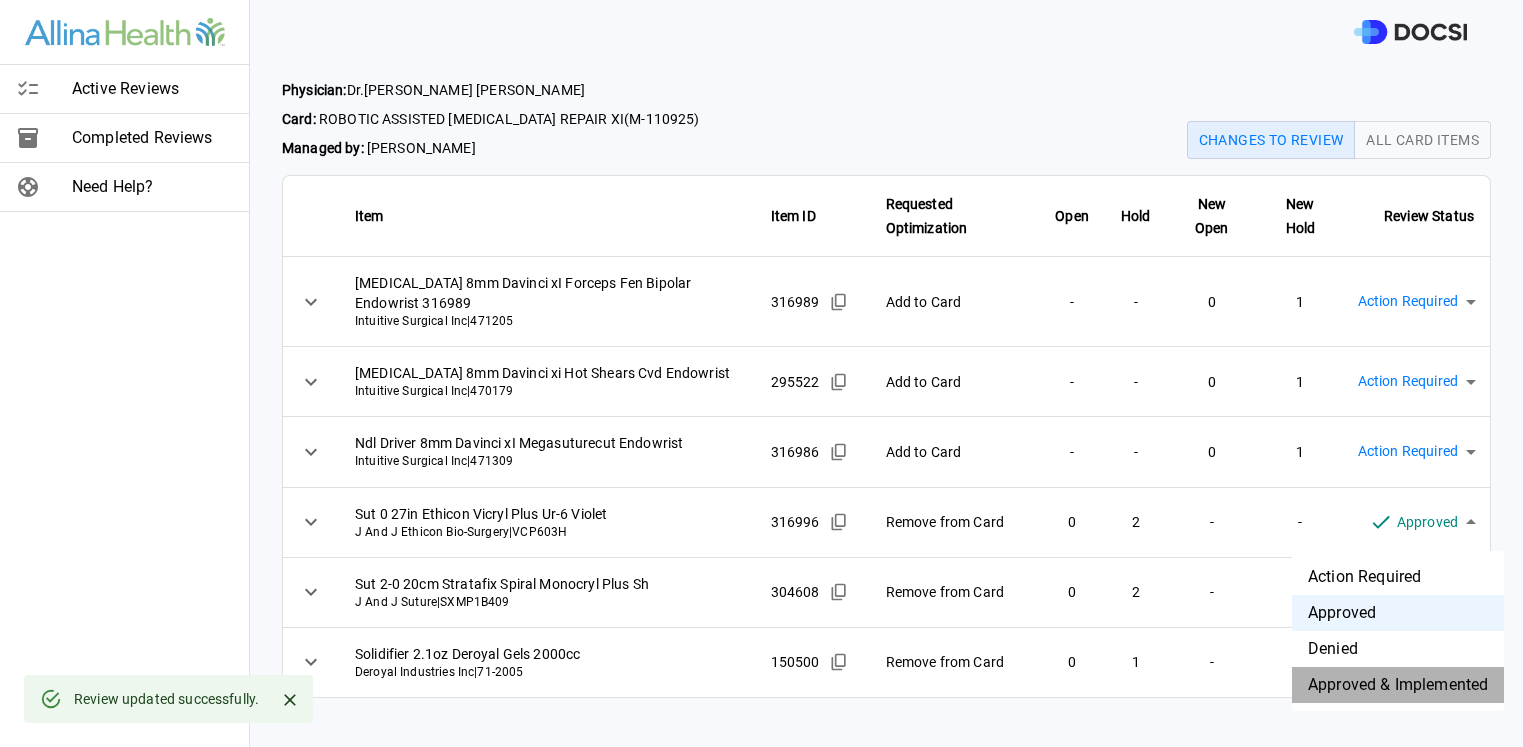 click on "Approved & Implemented" at bounding box center [1398, 685] 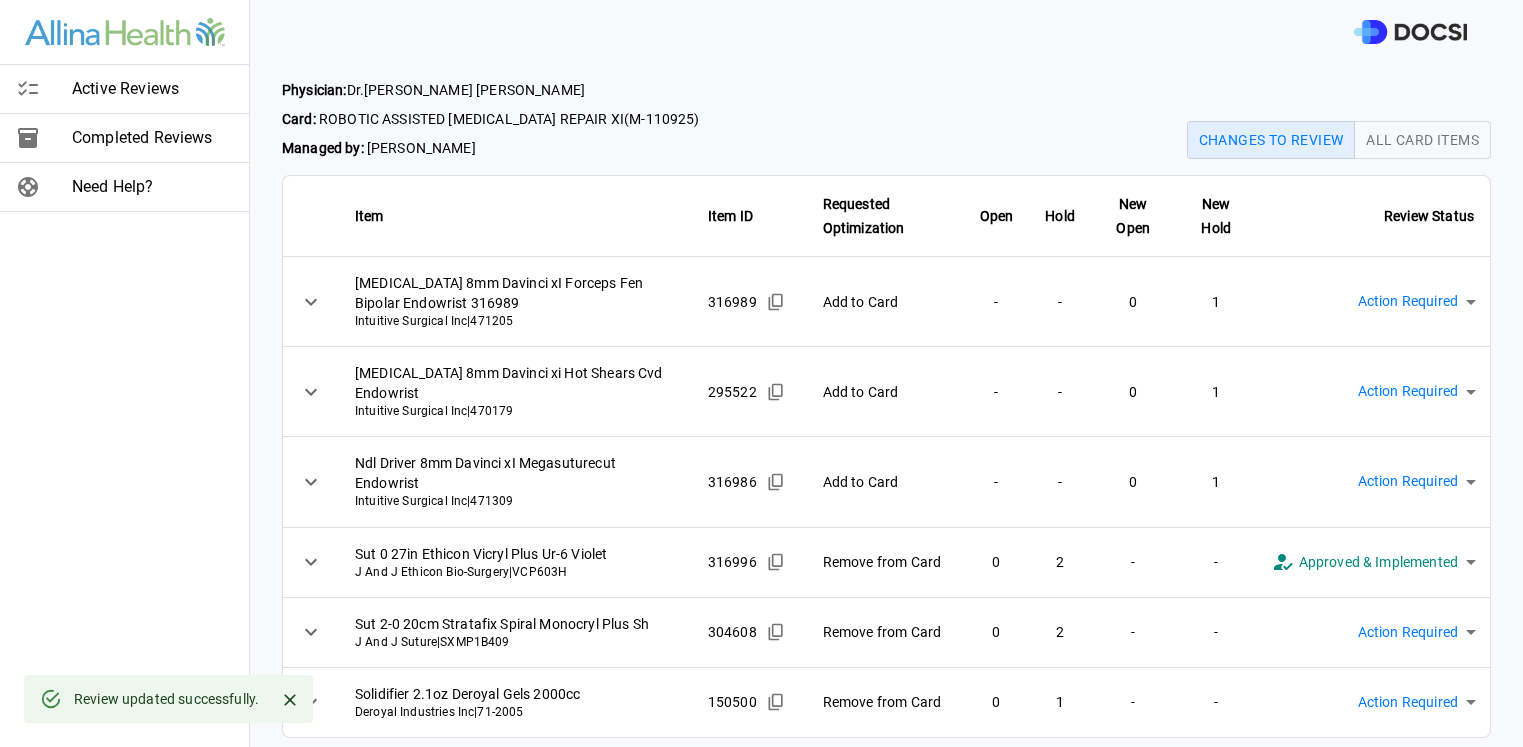 click on "**********" at bounding box center [761, 373] 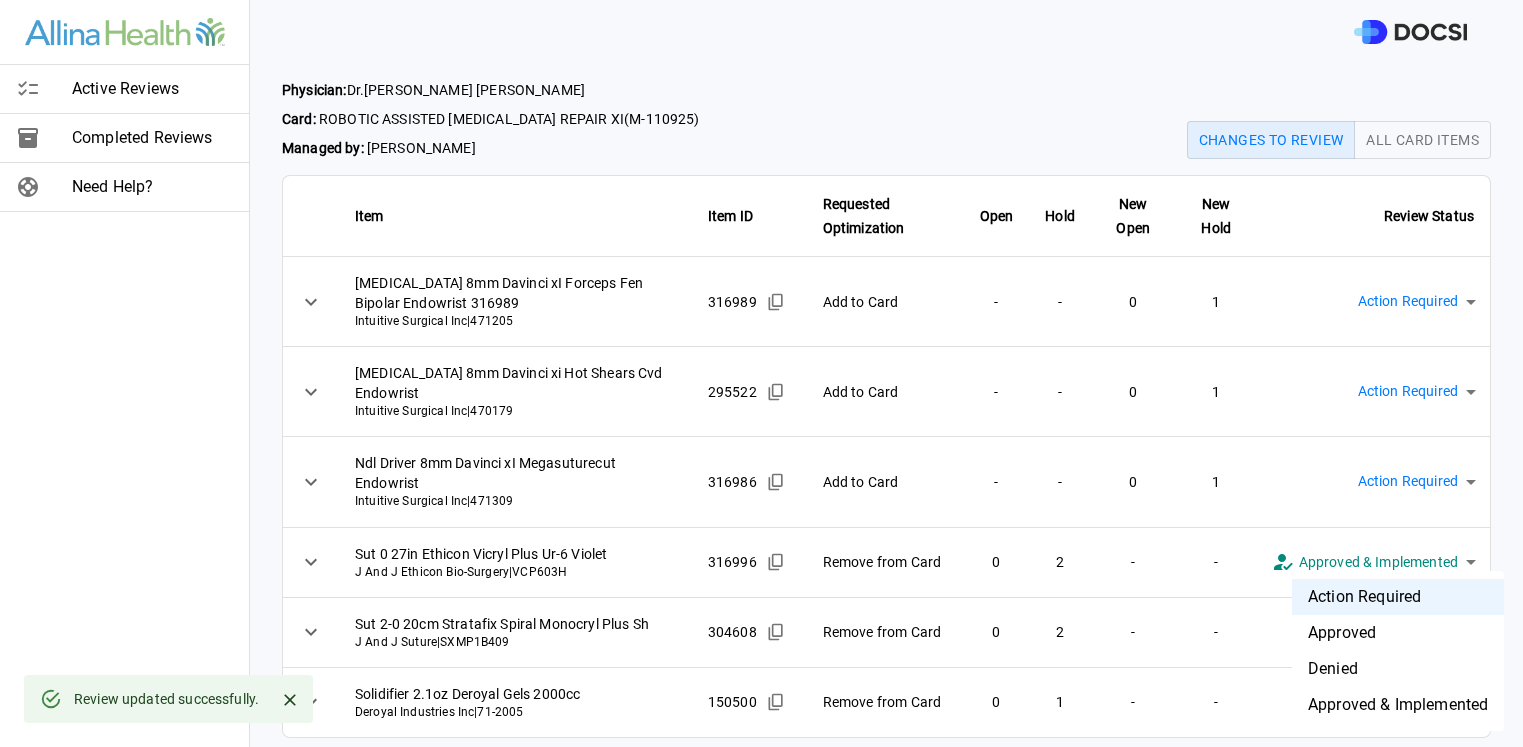 click on "Approved & Implemented" at bounding box center (1398, 705) 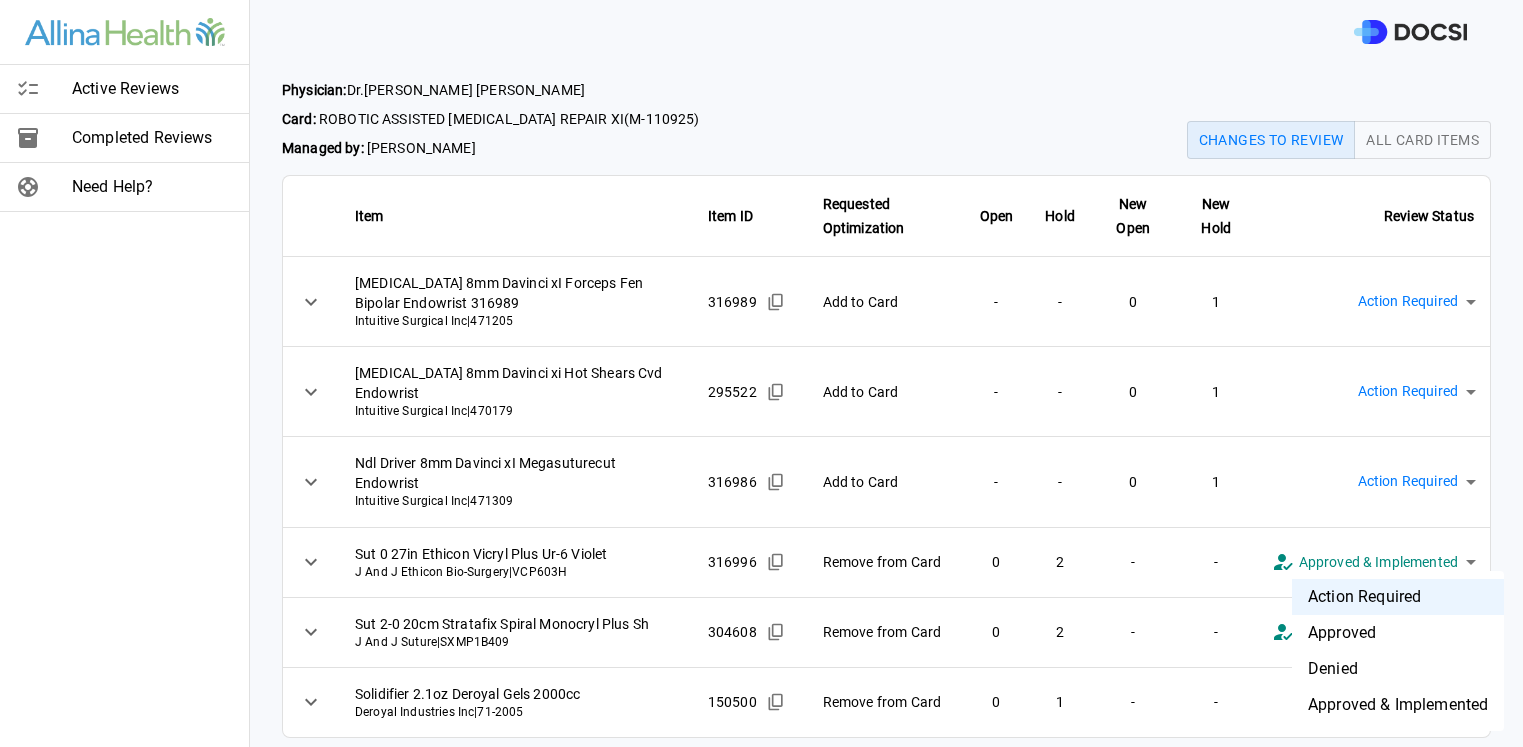click on "**********" at bounding box center [761, 373] 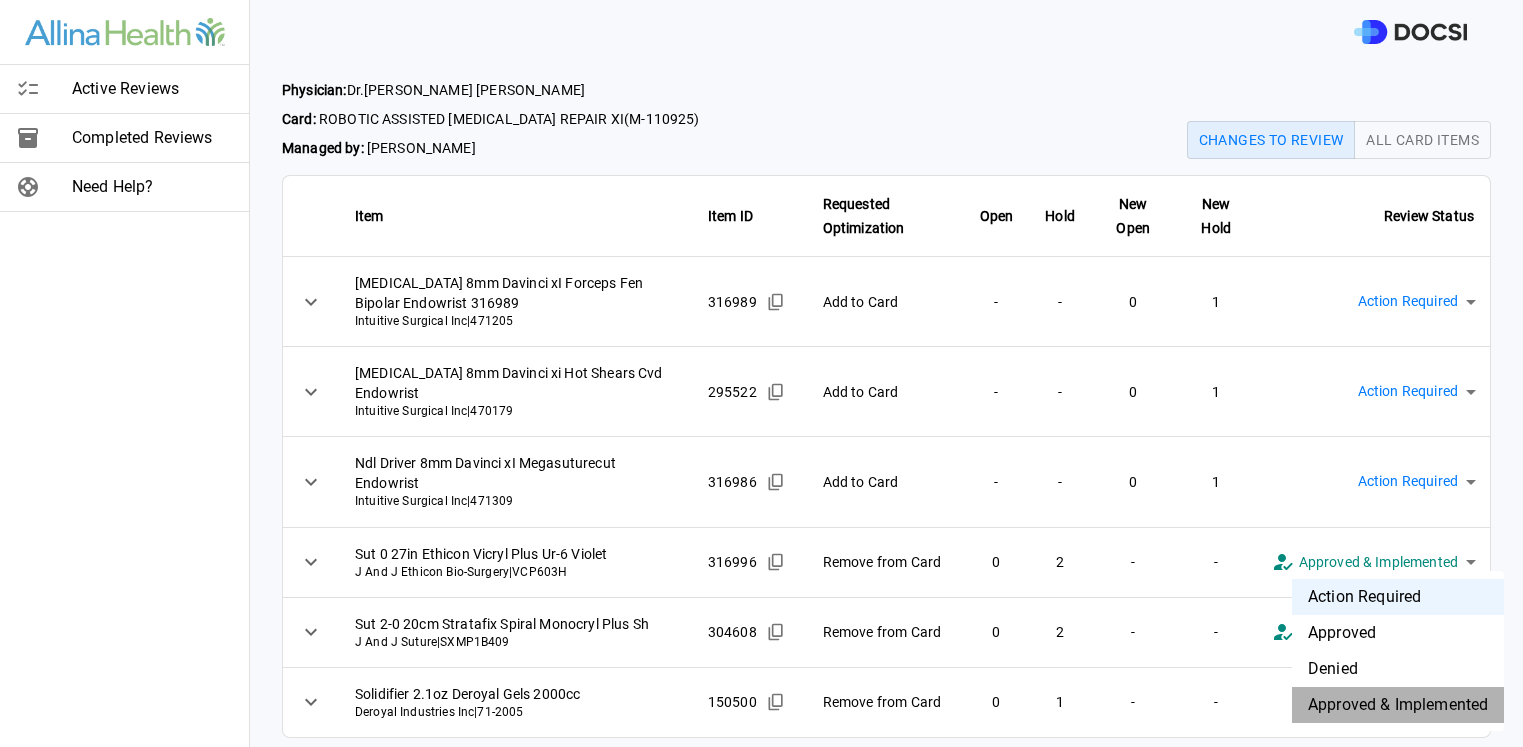 click on "Approved & Implemented" at bounding box center [1398, 705] 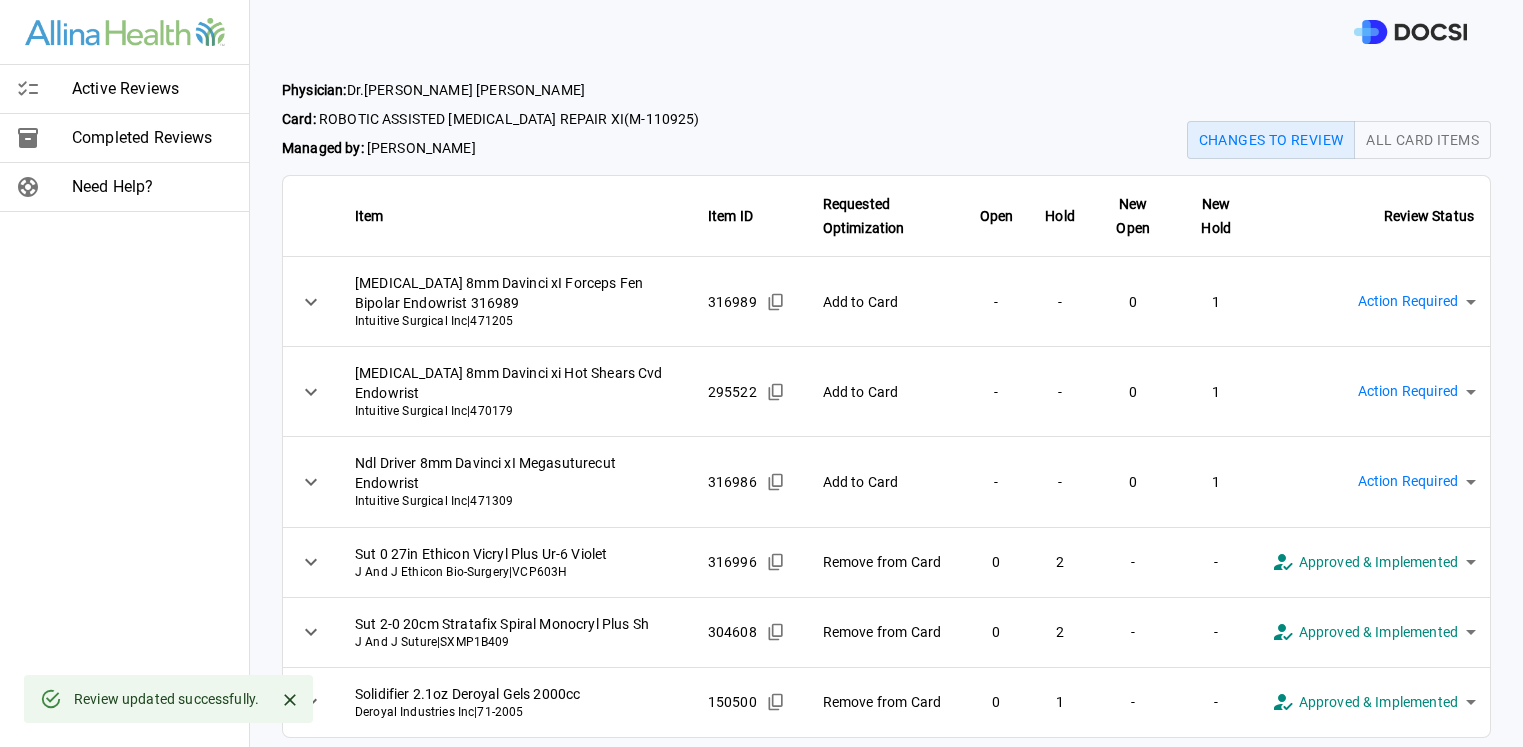 click on "**********" at bounding box center [761, 373] 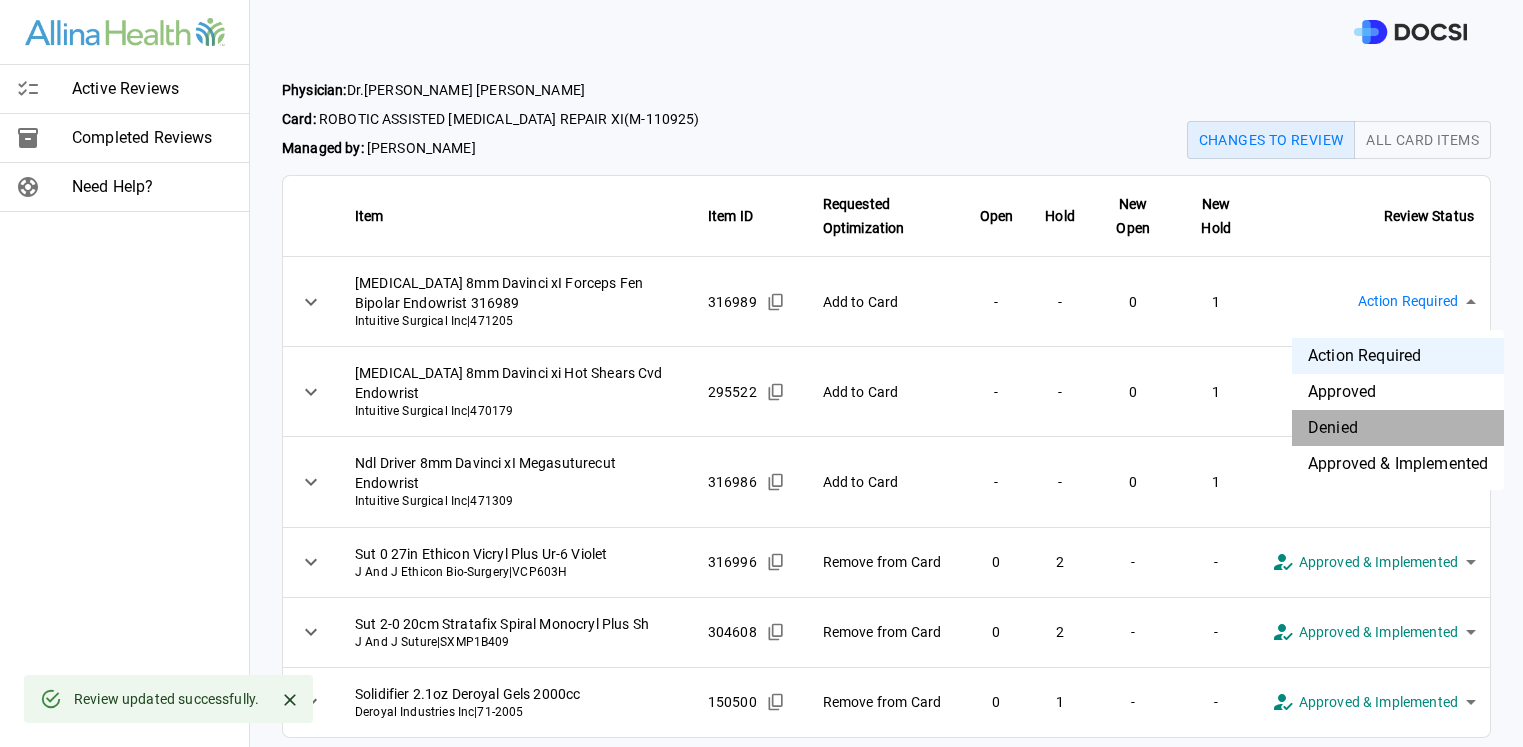 click on "Denied" at bounding box center (1398, 428) 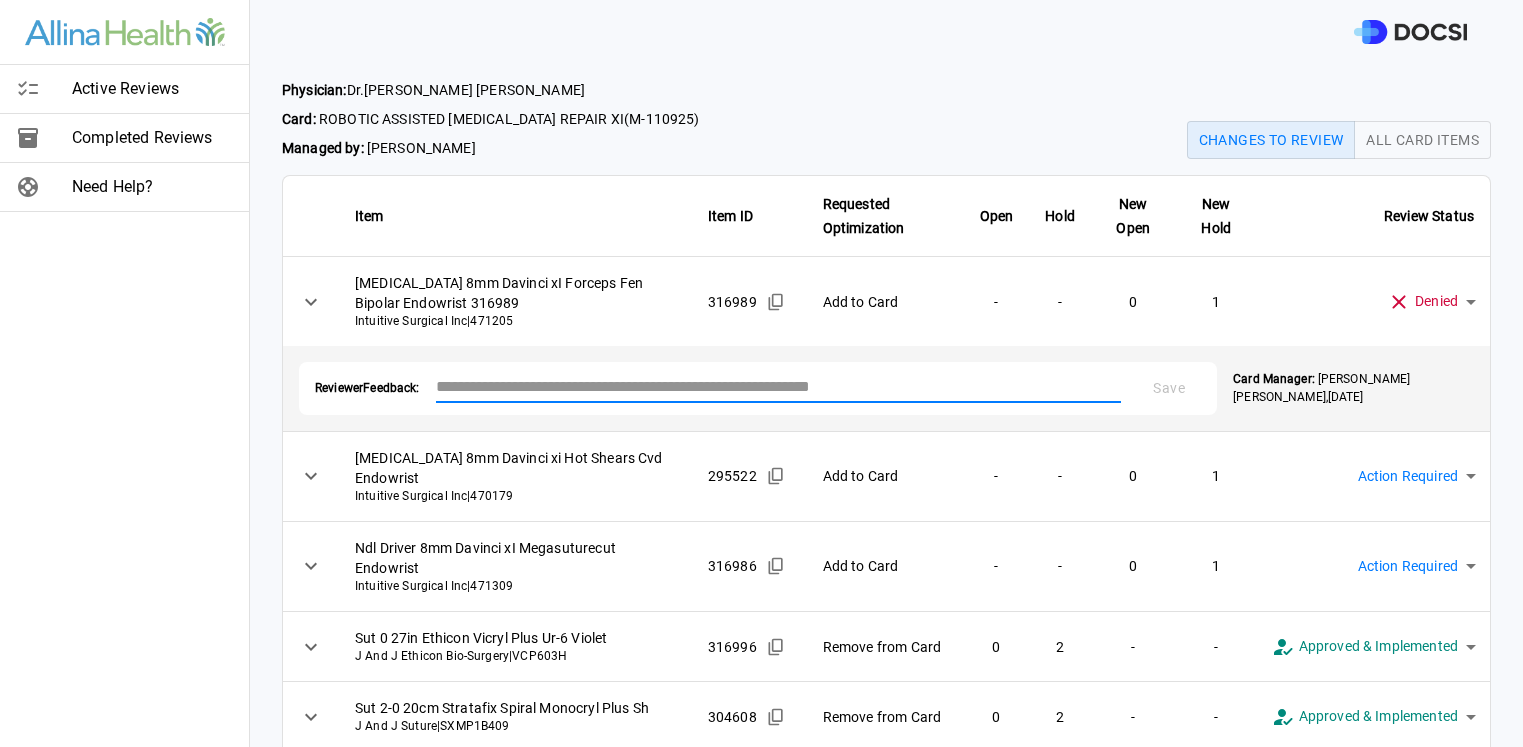 click at bounding box center [779, 386] 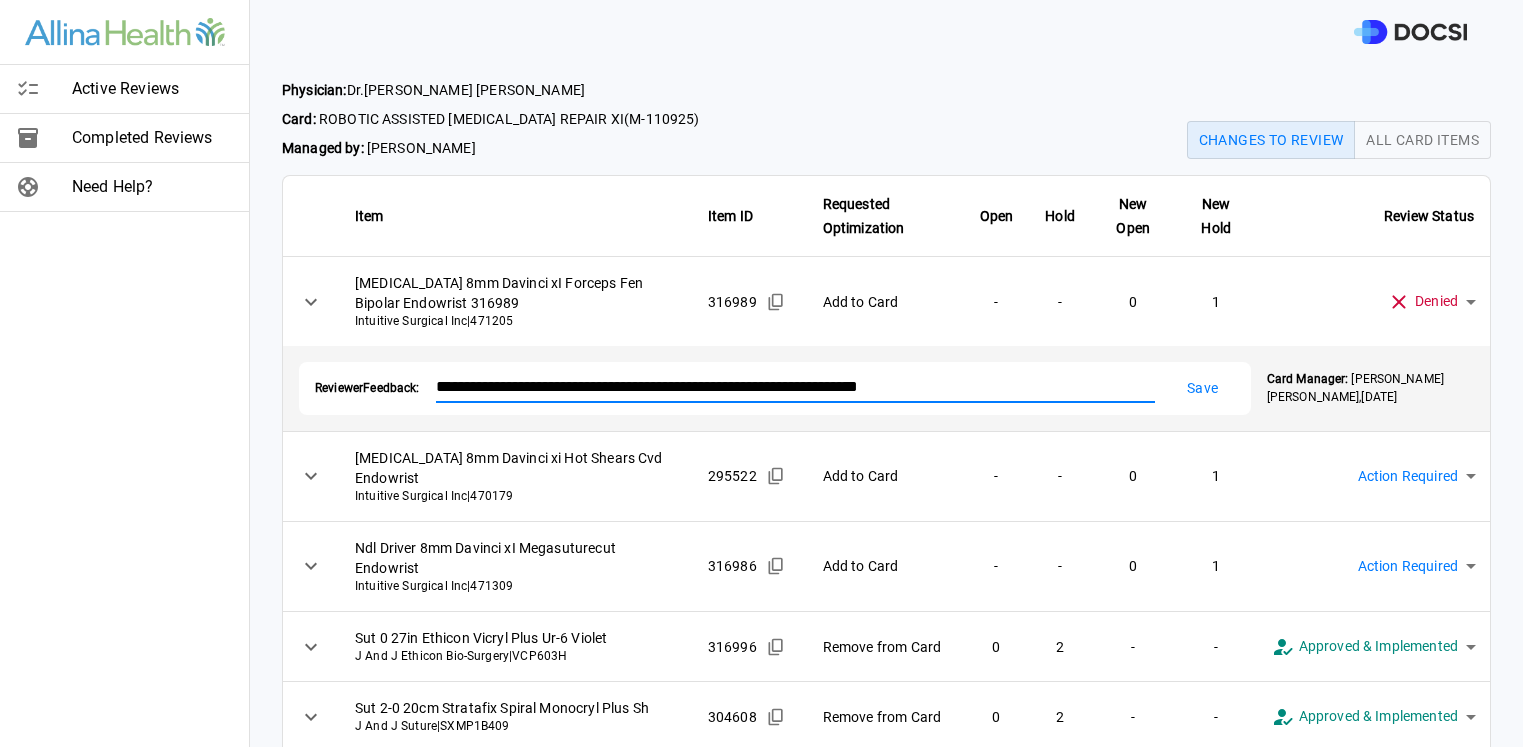 type on "**********" 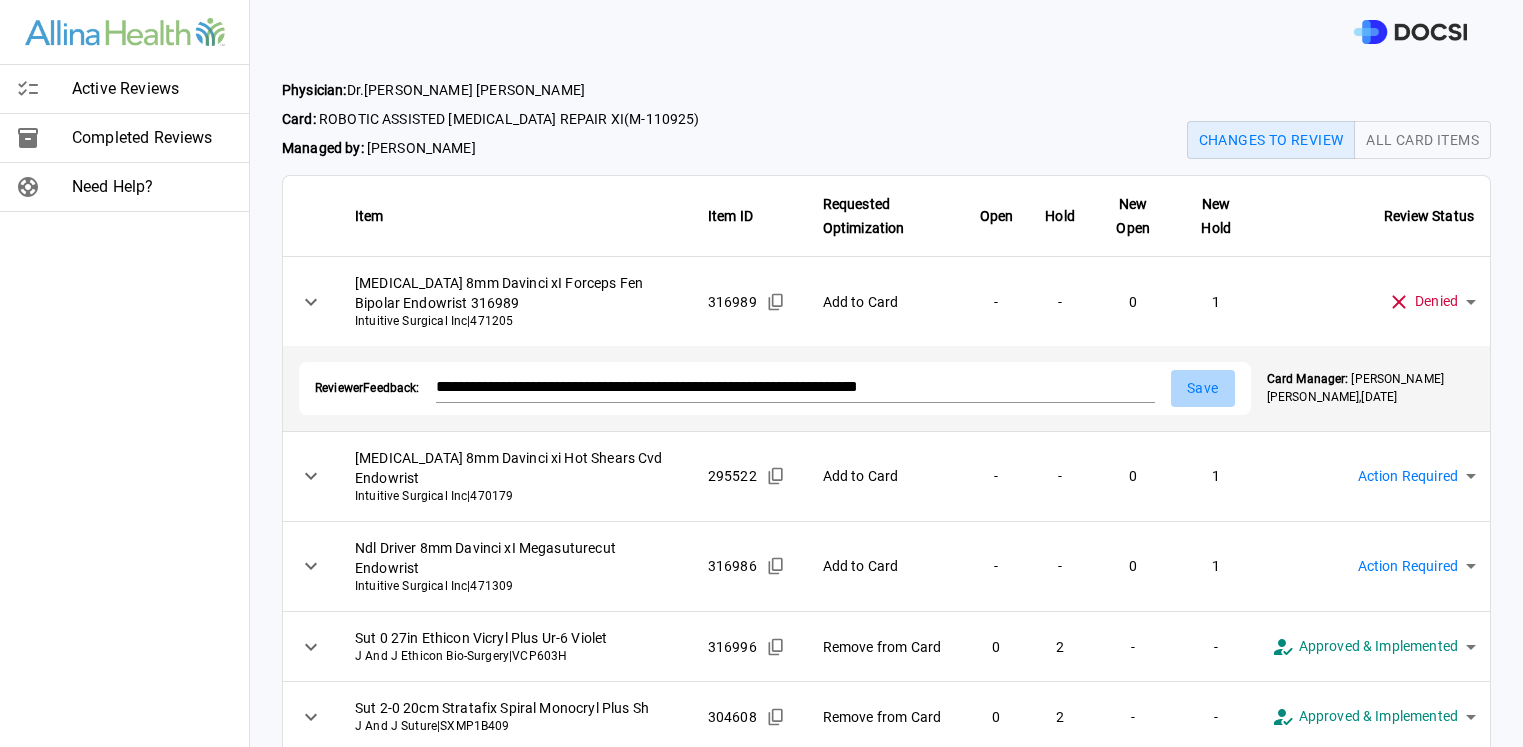 click on "Save" at bounding box center (1203, 388) 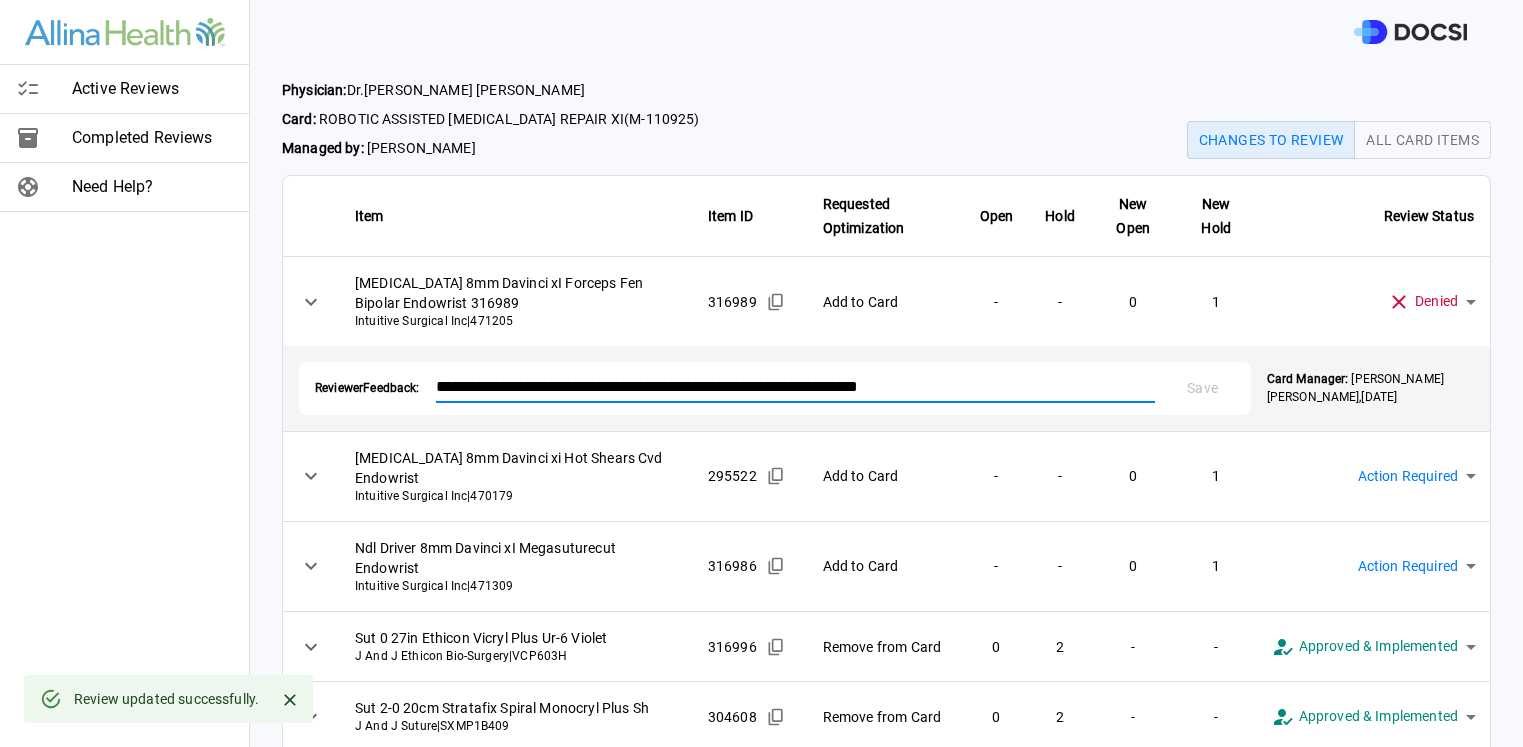 drag, startPoint x: 950, startPoint y: 384, endPoint x: 490, endPoint y: 386, distance: 460.00433 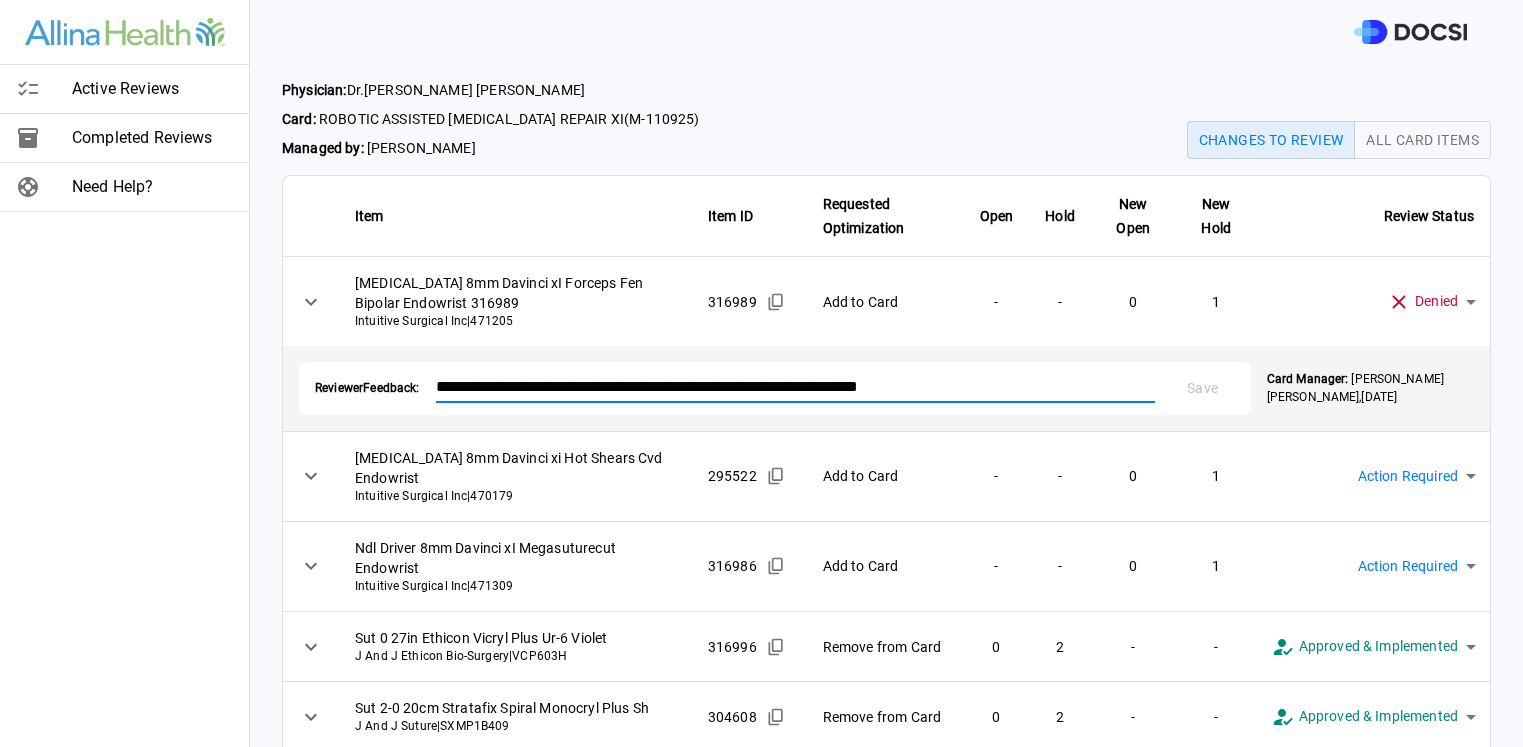 click on "**********" at bounding box center [761, 373] 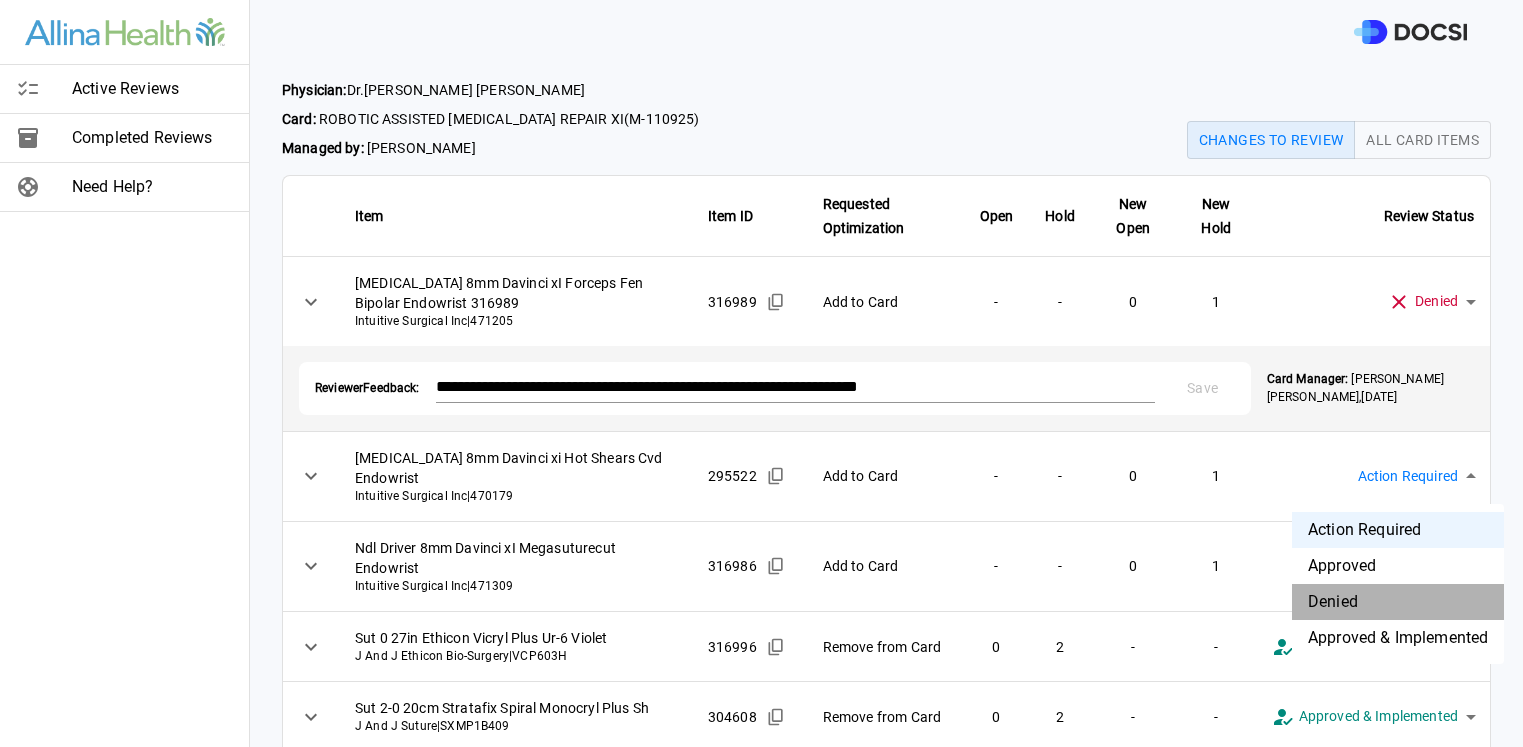 click on "Denied" at bounding box center (1398, 602) 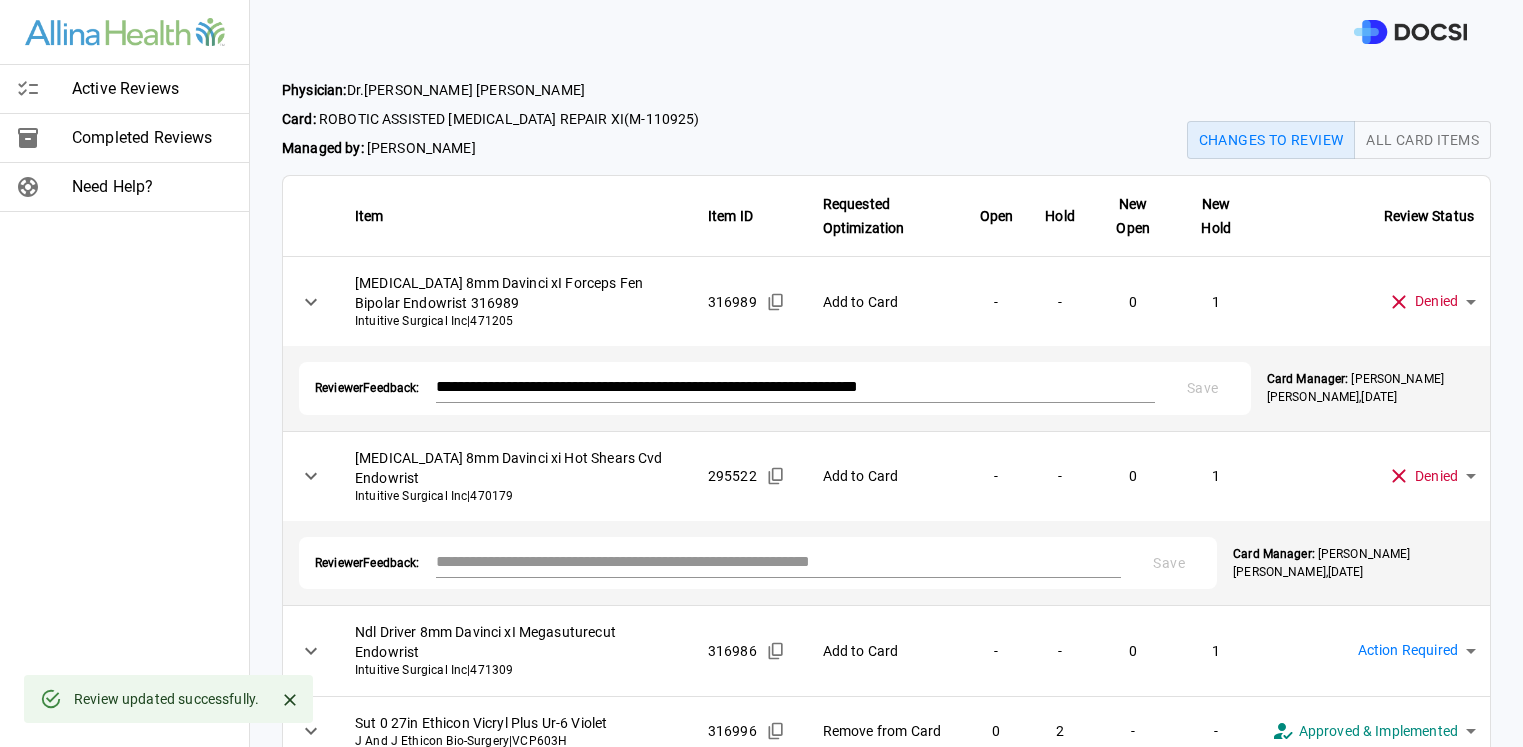 click at bounding box center (779, 561) 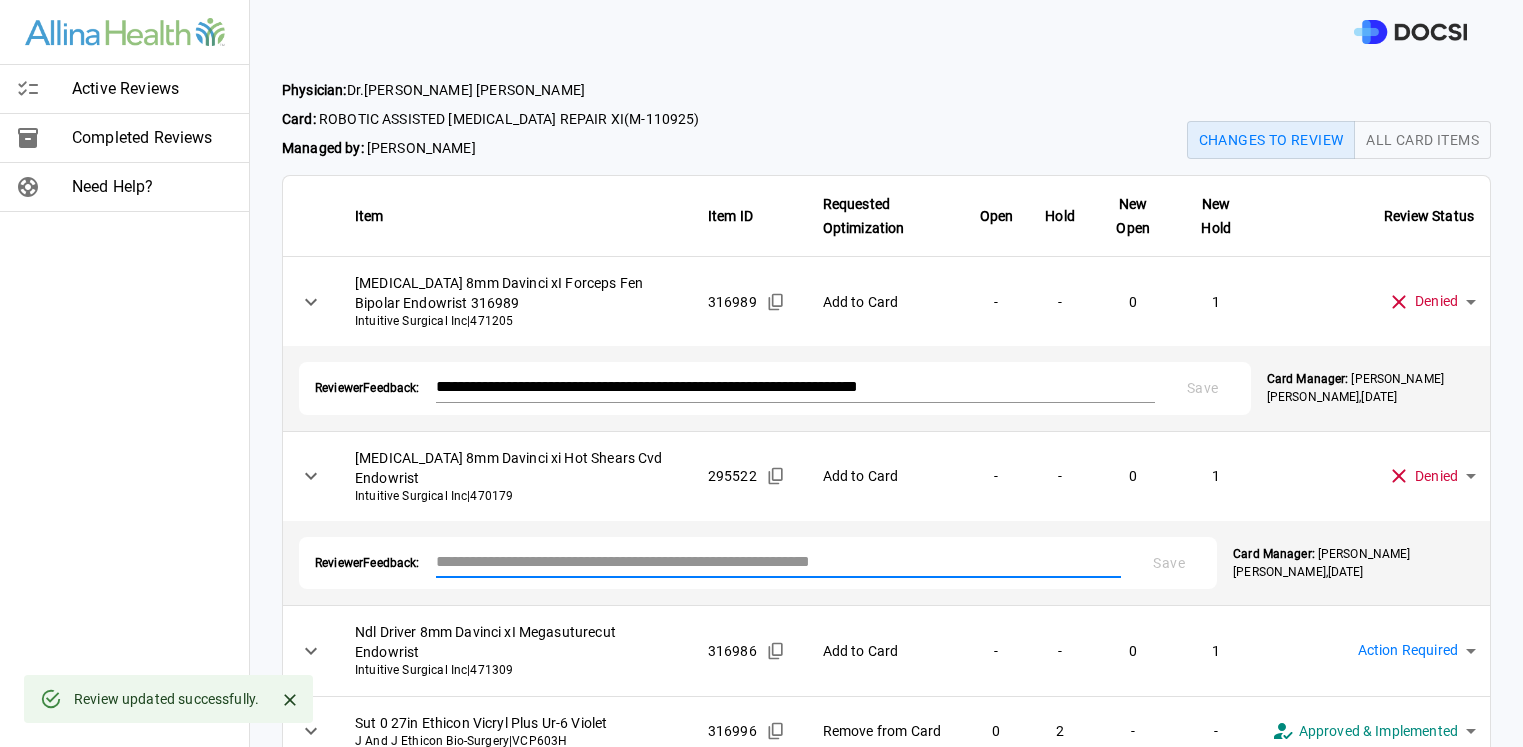 paste on "**********" 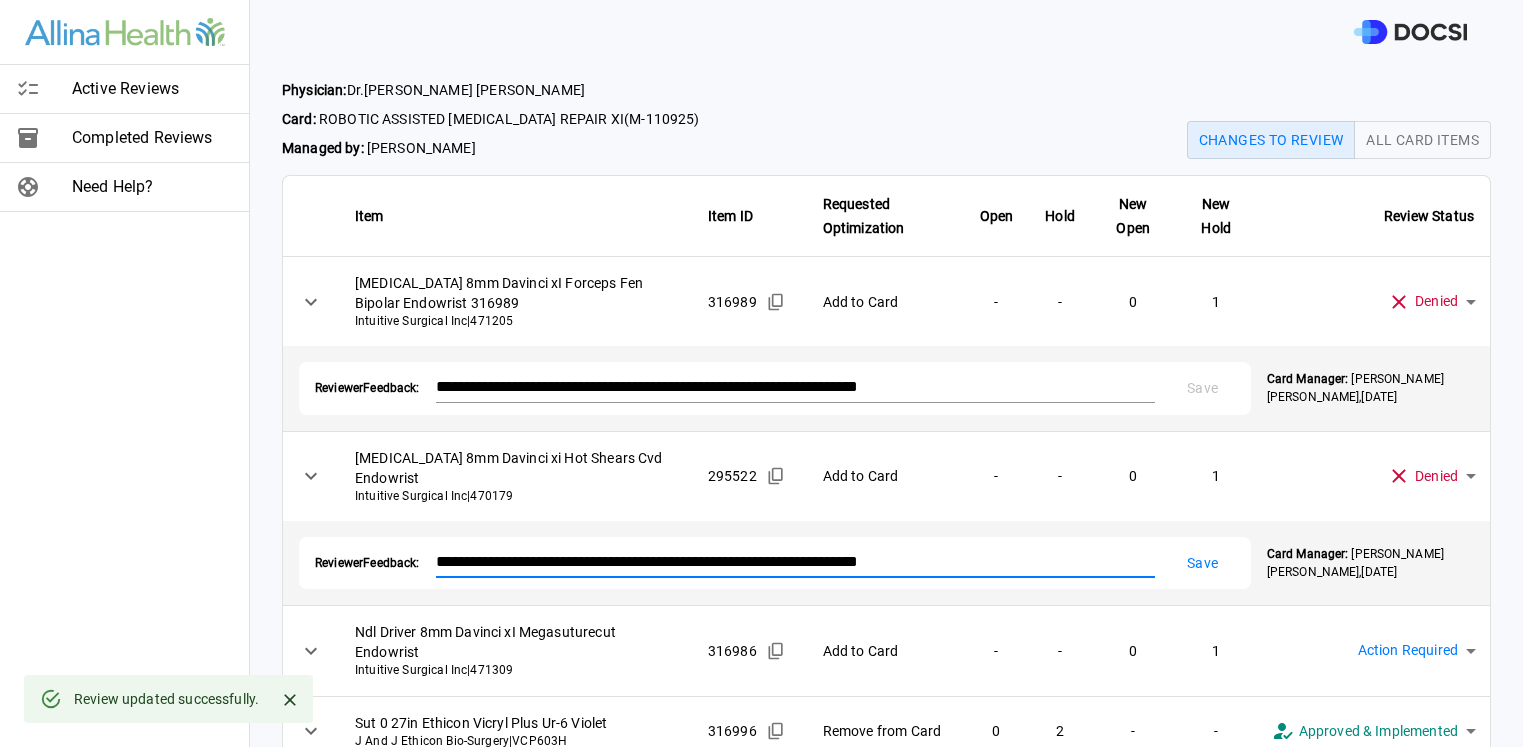 type on "**********" 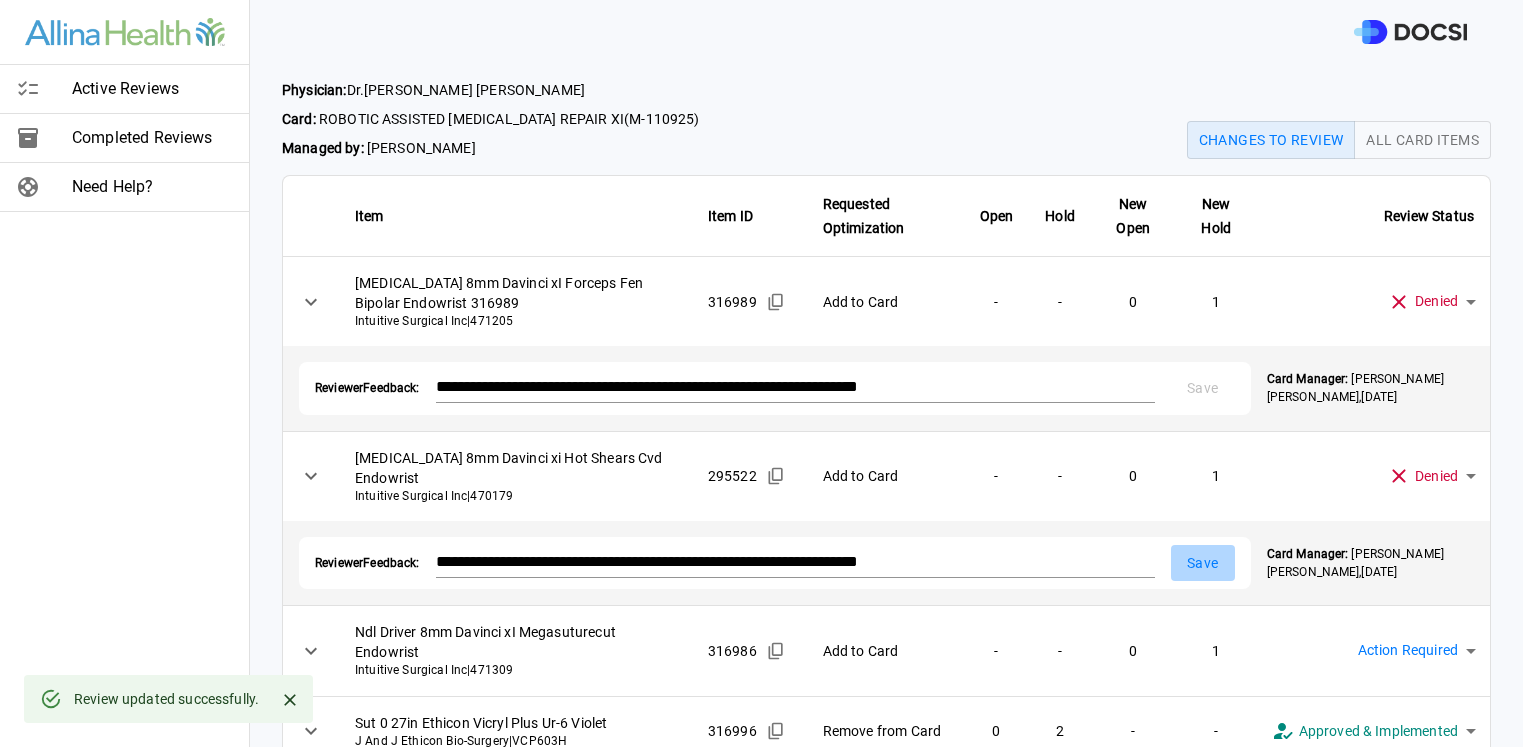 click on "Save" at bounding box center [1203, 563] 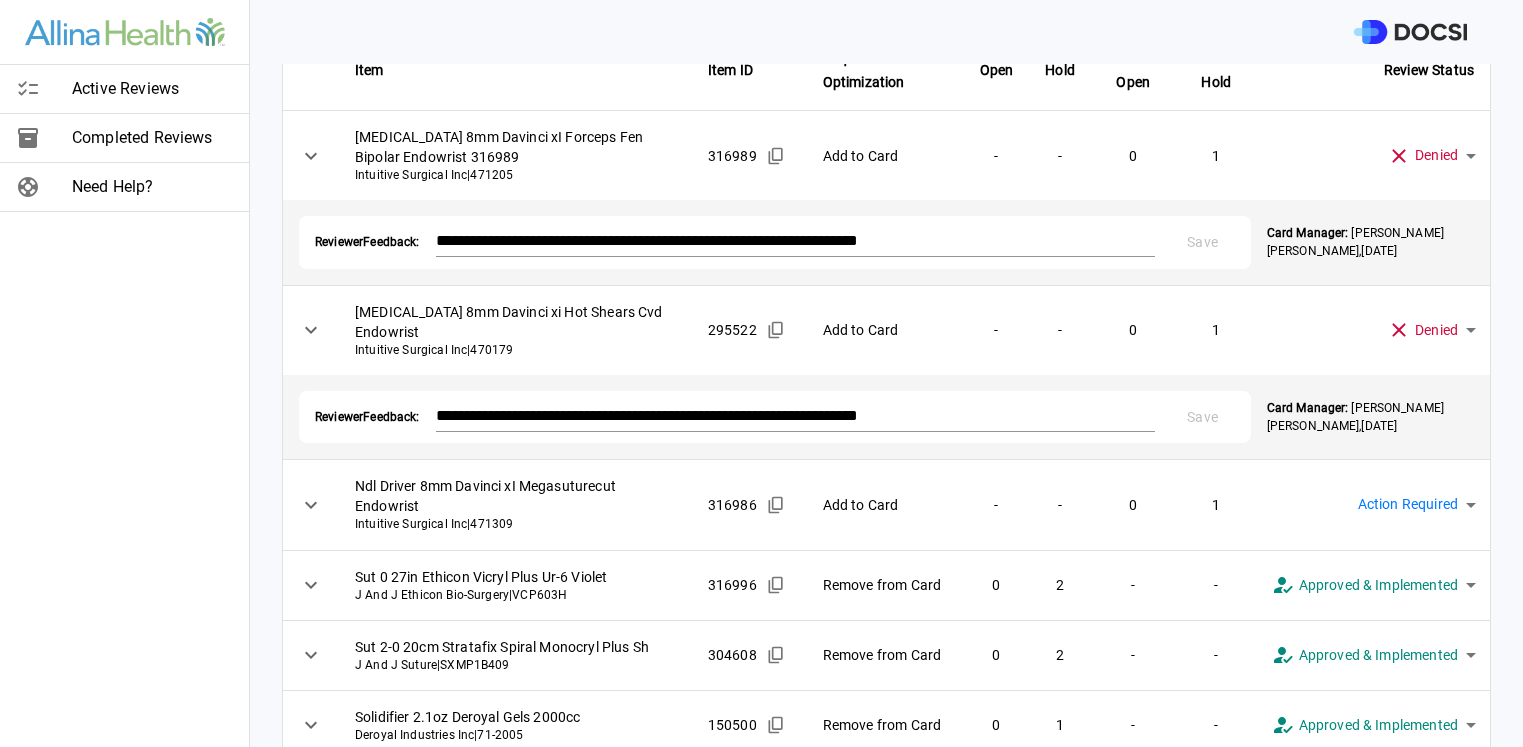 scroll, scrollTop: 176, scrollLeft: 0, axis: vertical 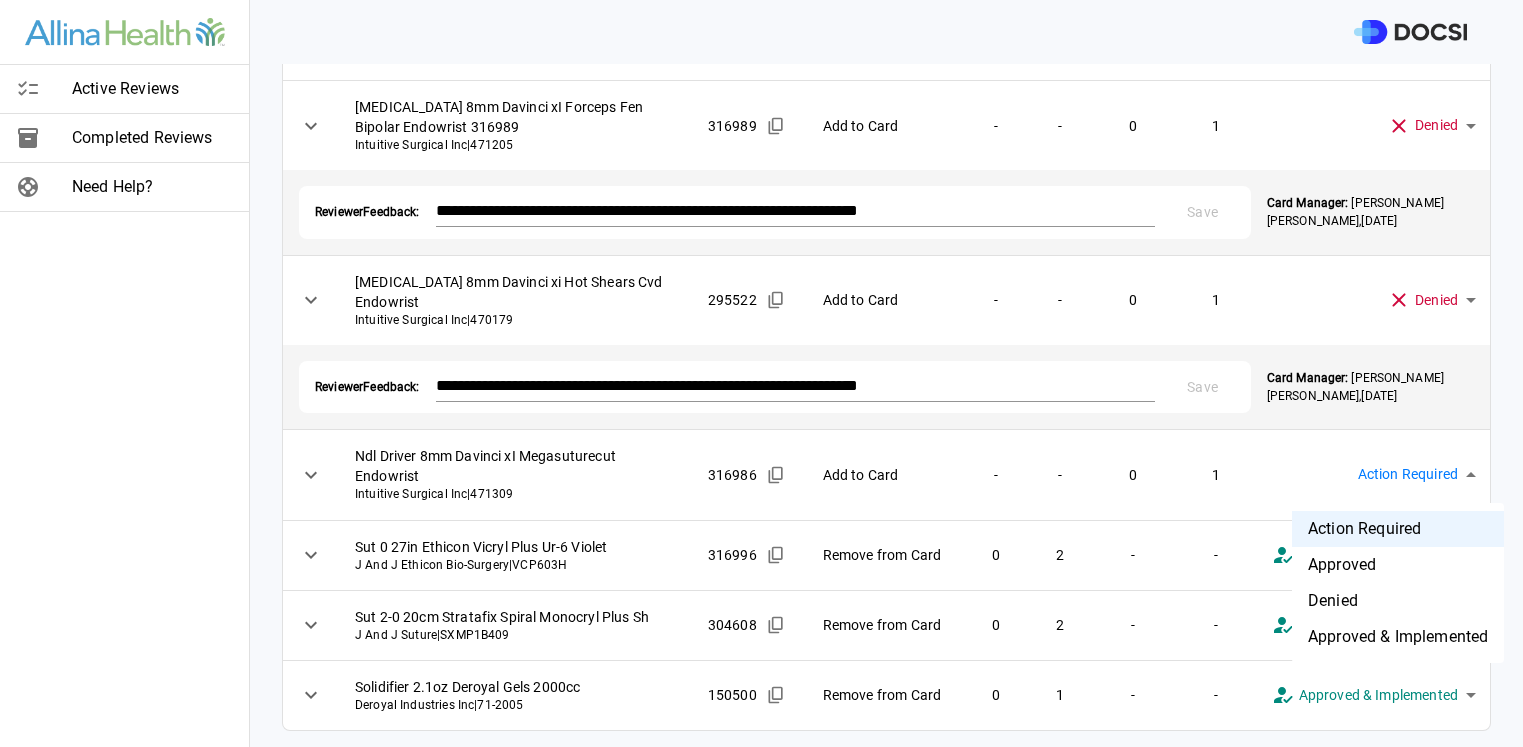 click on "**********" at bounding box center (761, 373) 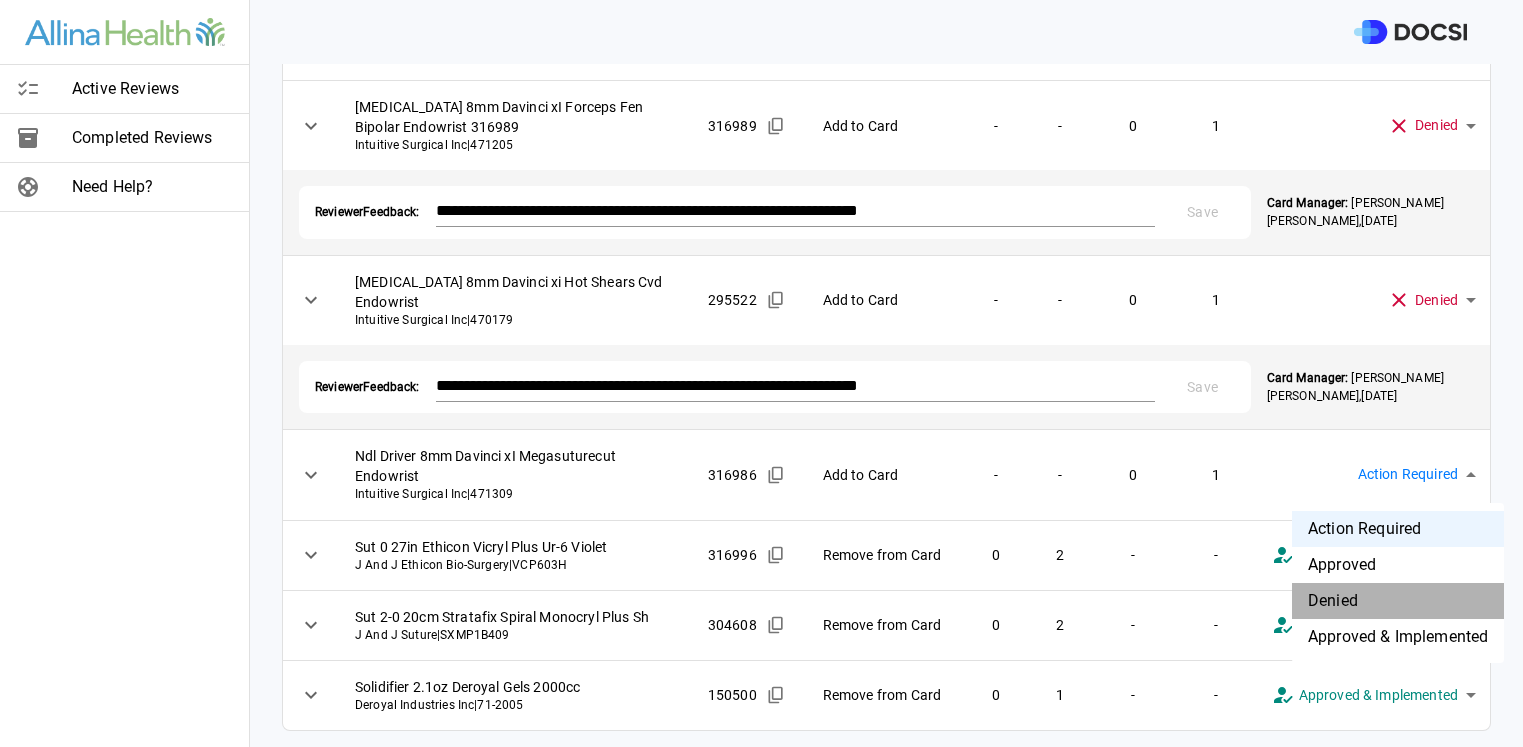 click on "Denied" at bounding box center [1398, 601] 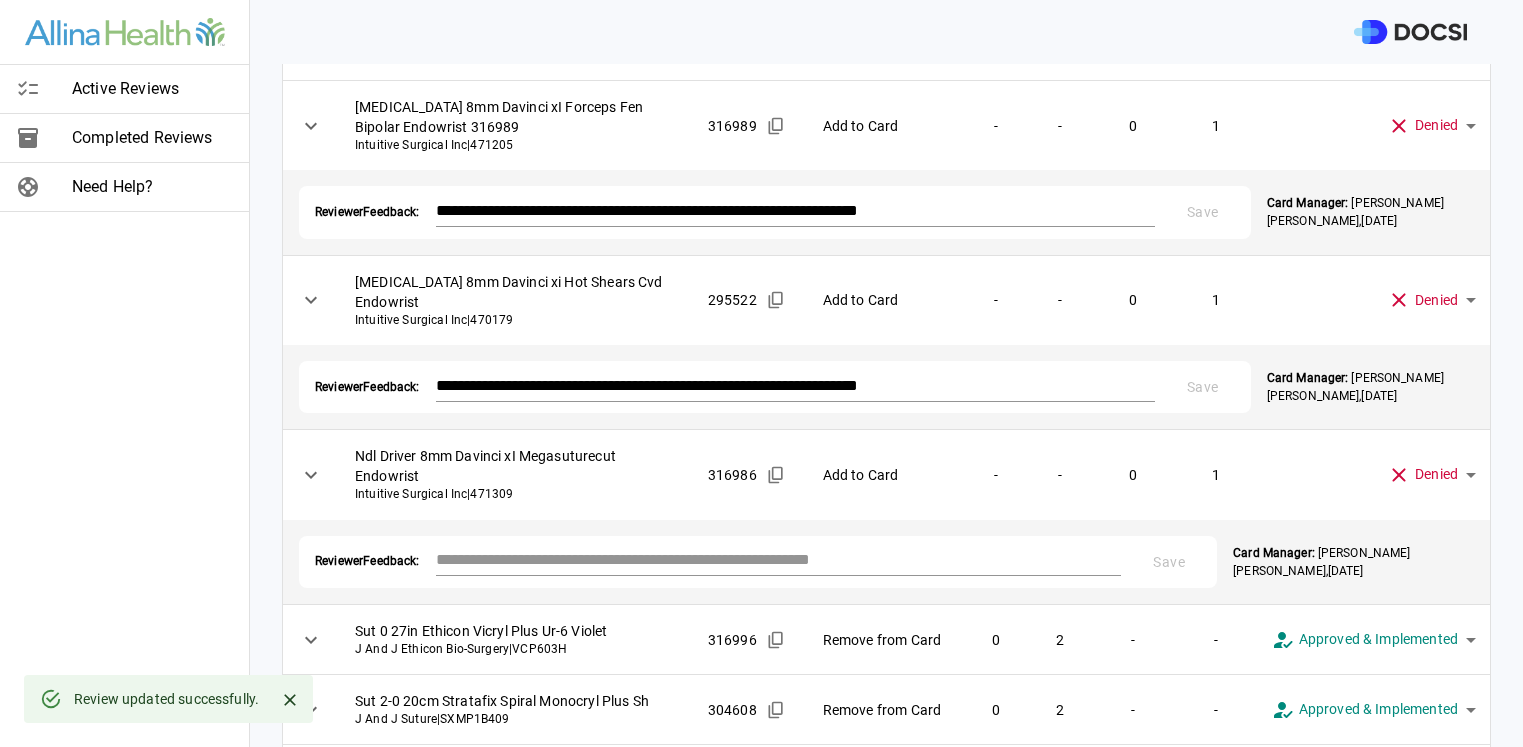 click at bounding box center [779, 559] 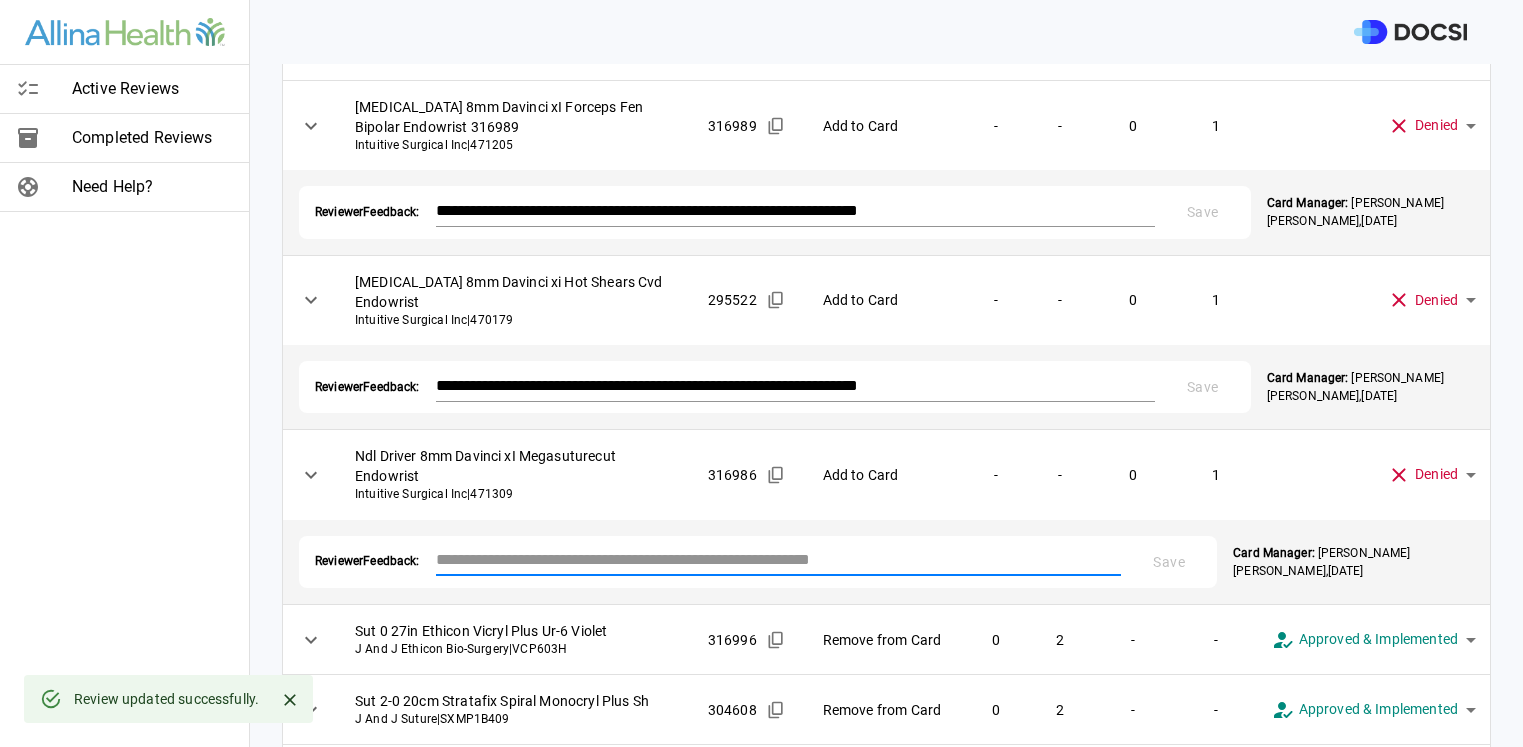 paste on "**********" 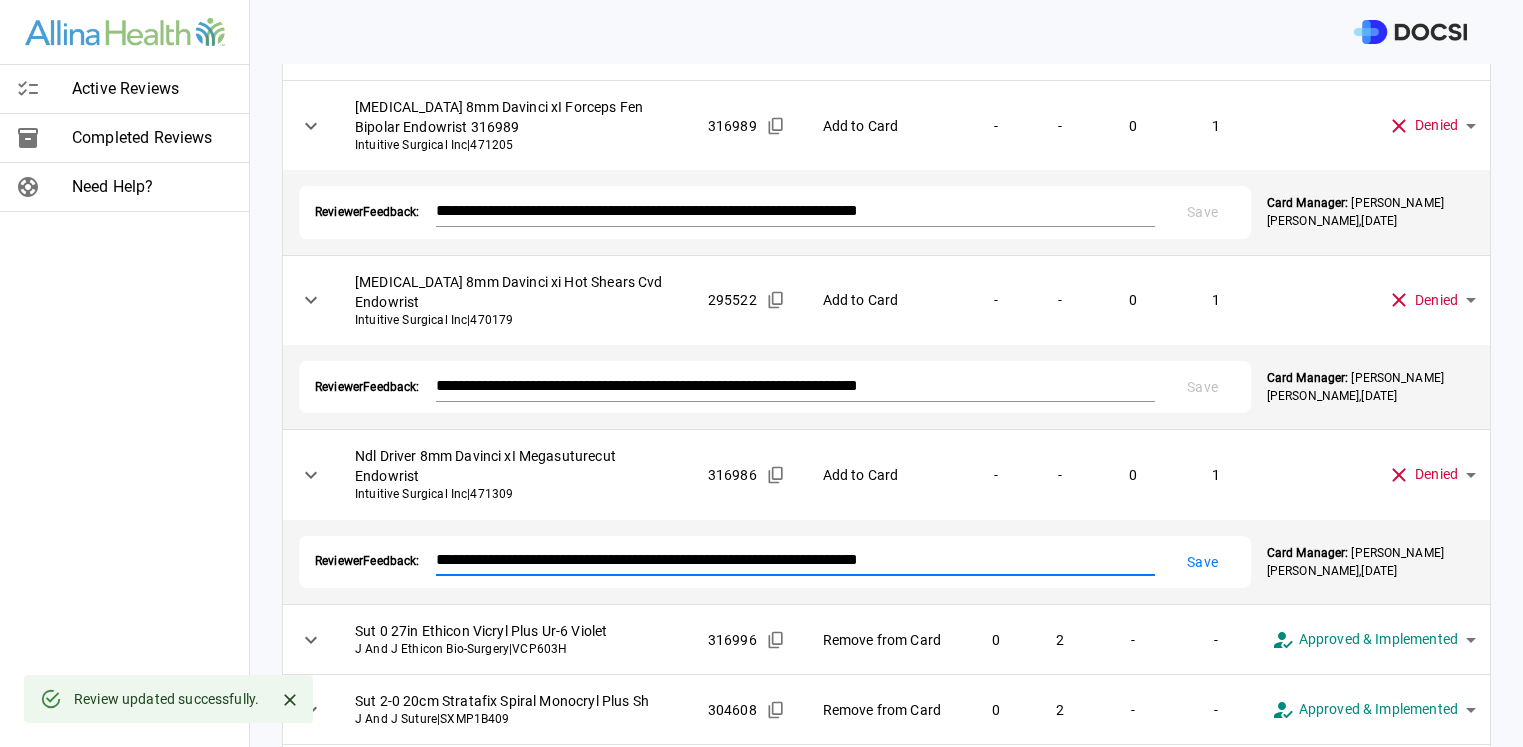 type on "**********" 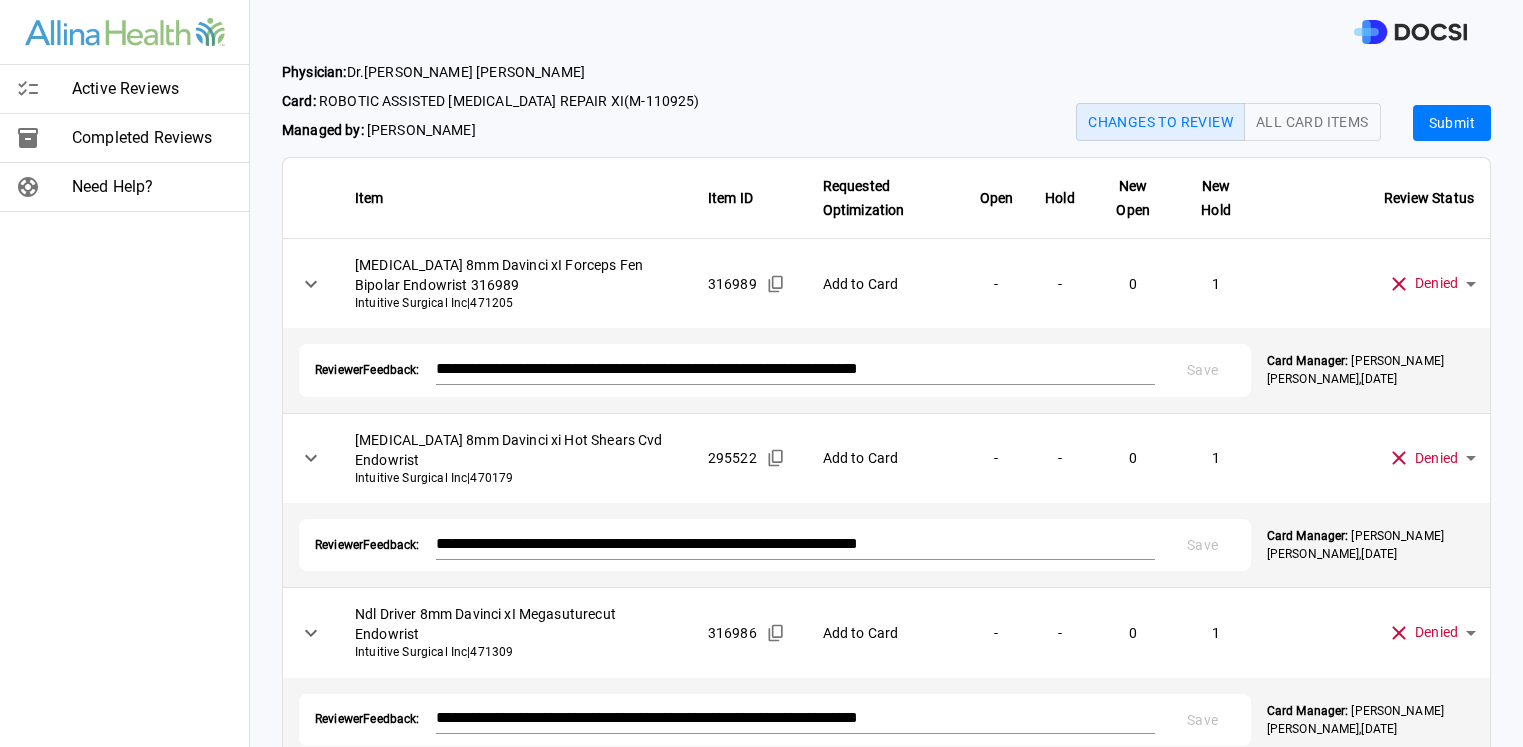 scroll, scrollTop: 0, scrollLeft: 0, axis: both 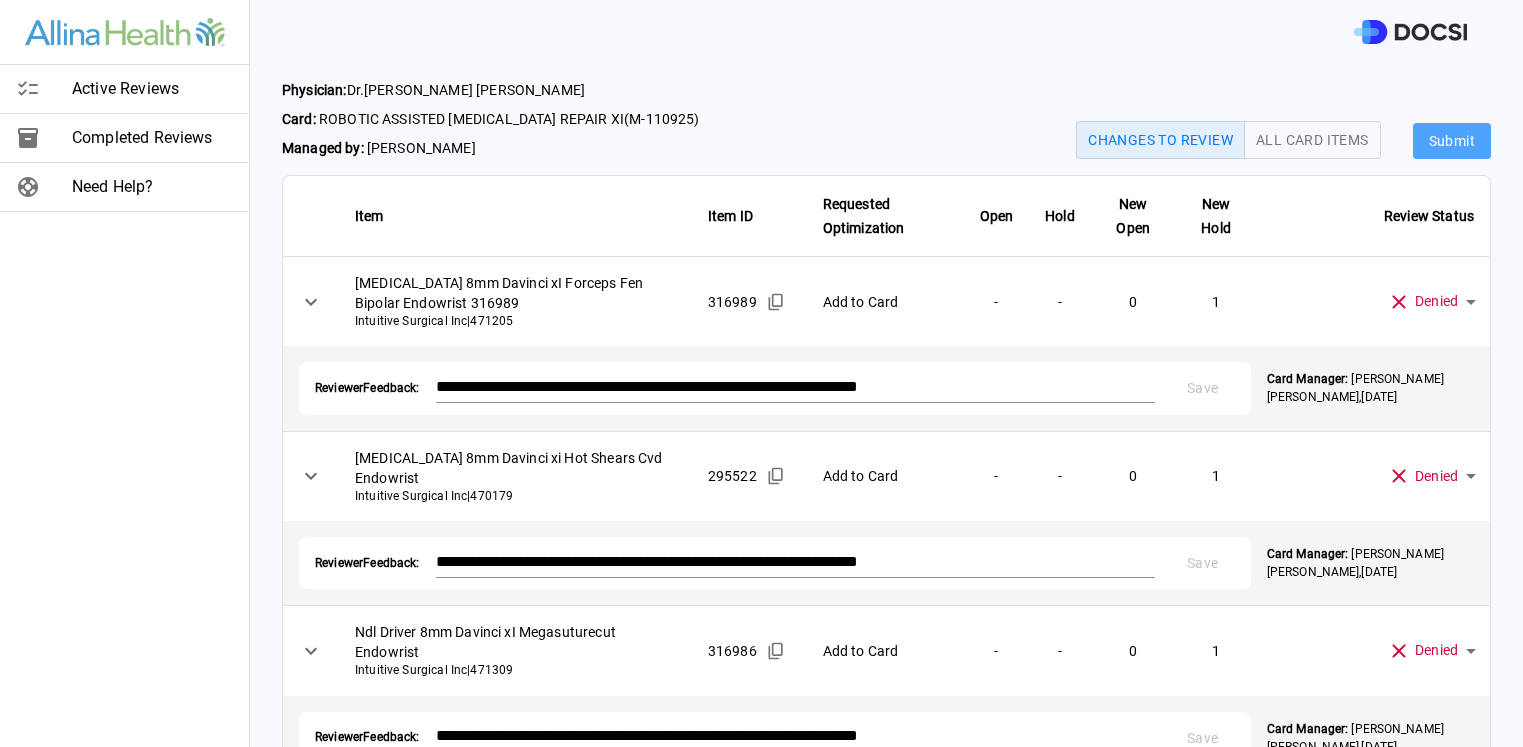 click on "Submit" at bounding box center [1452, 141] 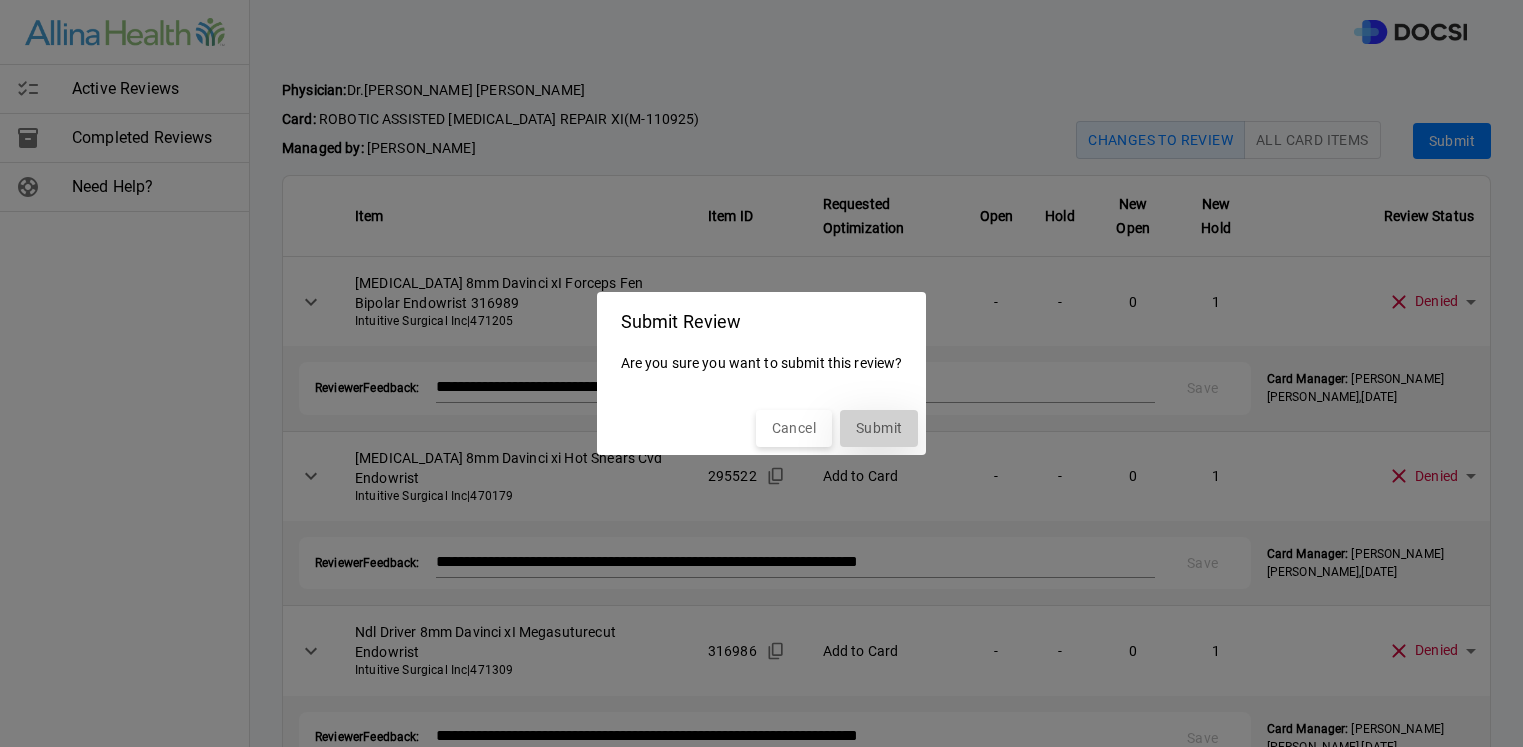 click on "Submit" at bounding box center [879, 428] 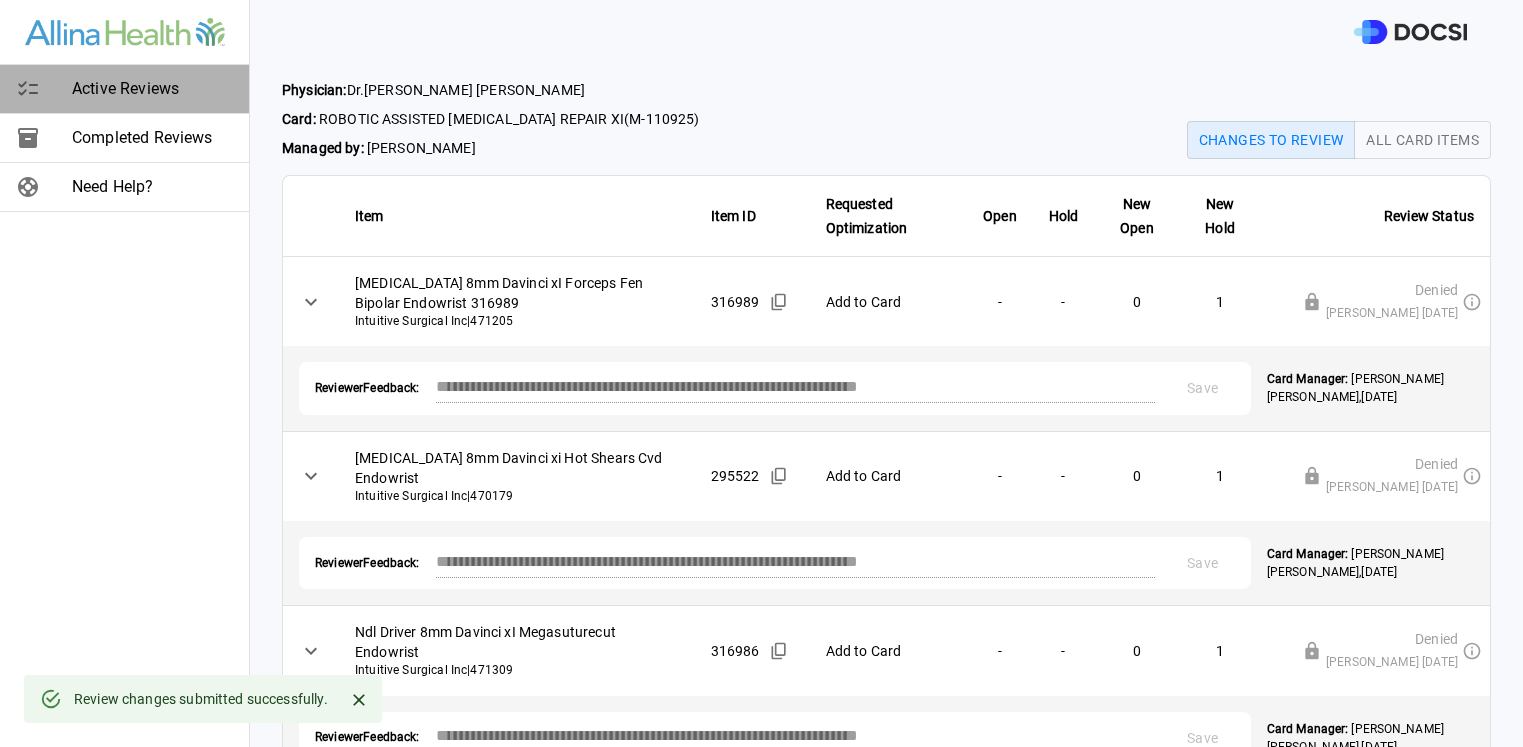click at bounding box center (44, 89) 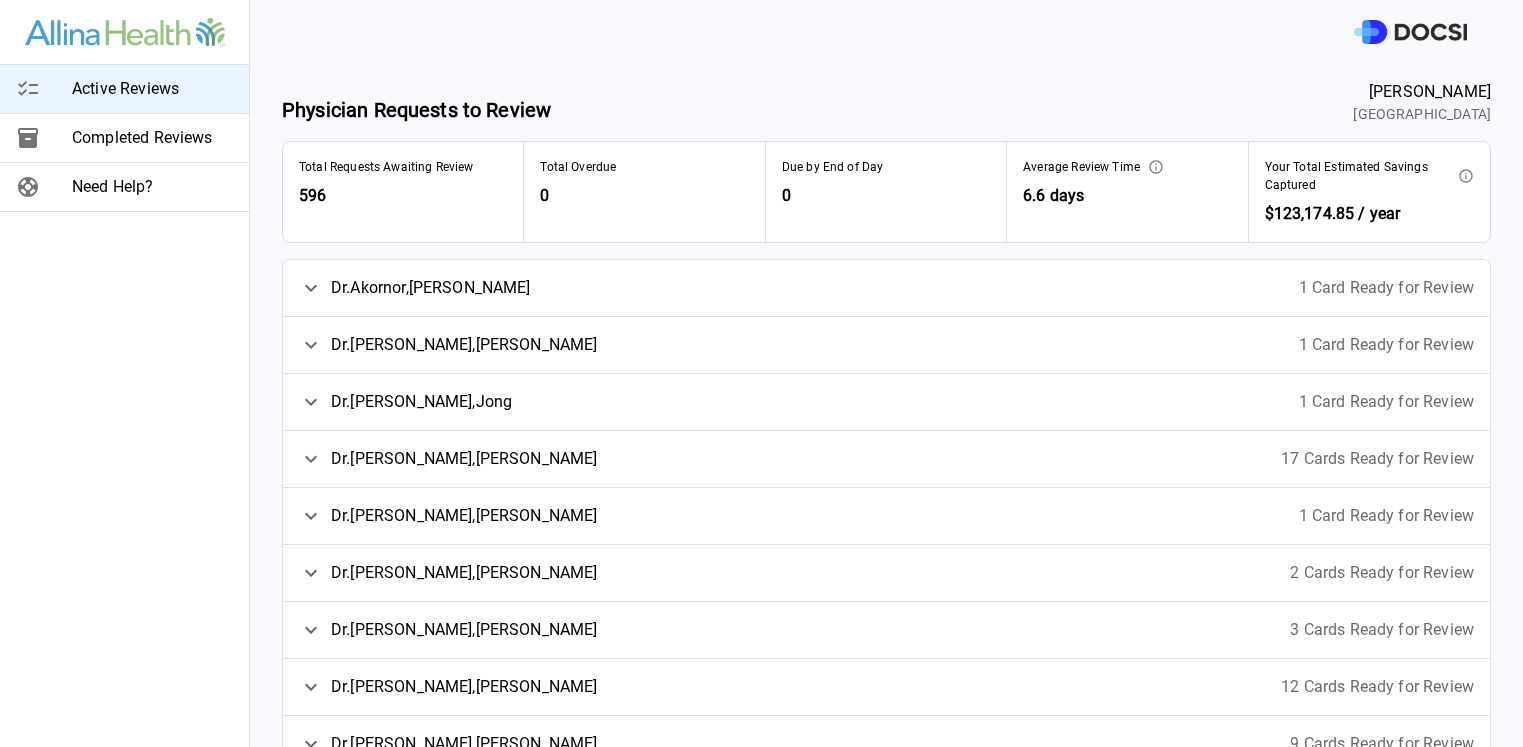 click 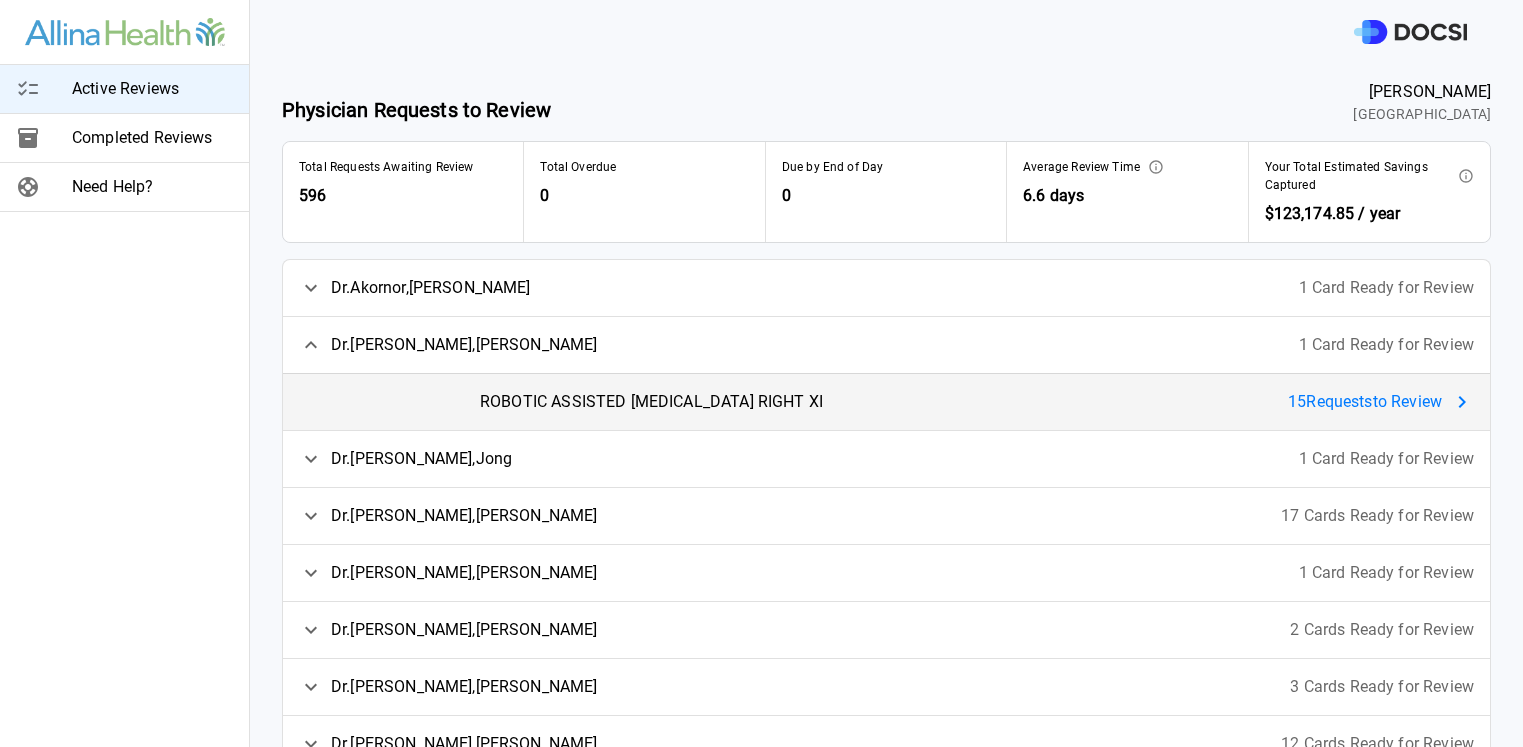 click on "15  Request s  to Review" at bounding box center (1381, 402) 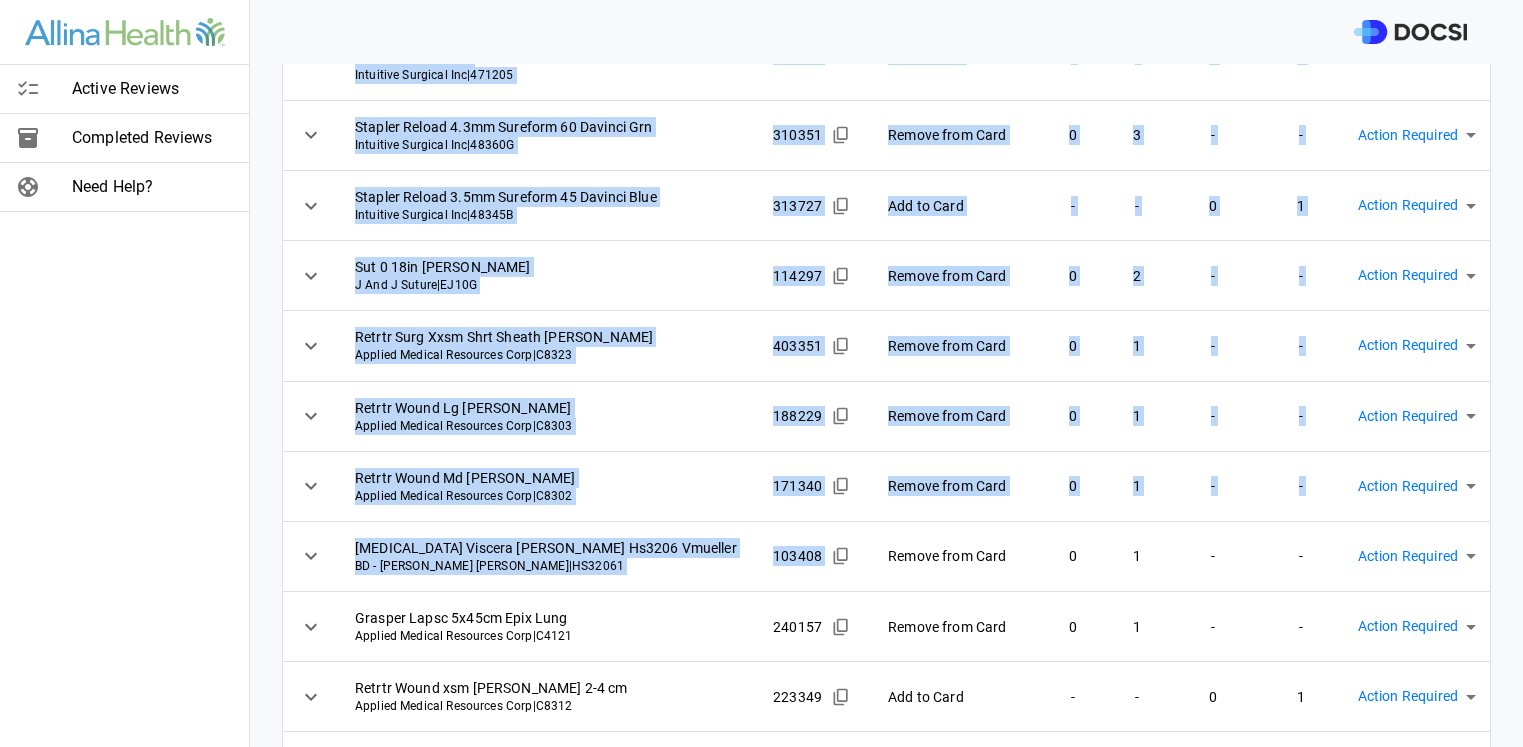 scroll, scrollTop: 619, scrollLeft: 0, axis: vertical 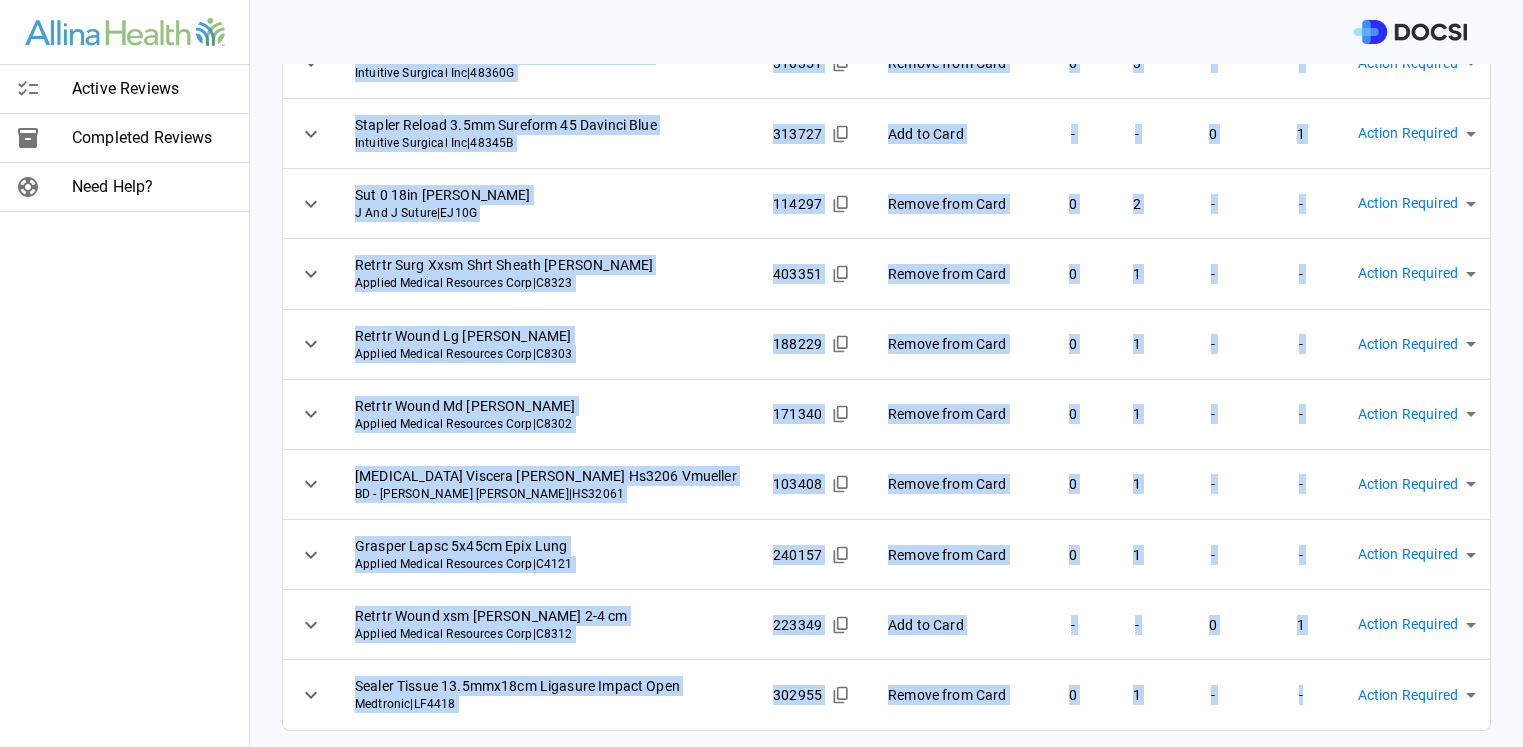 drag, startPoint x: 282, startPoint y: 88, endPoint x: 1465, endPoint y: 680, distance: 1322.8579 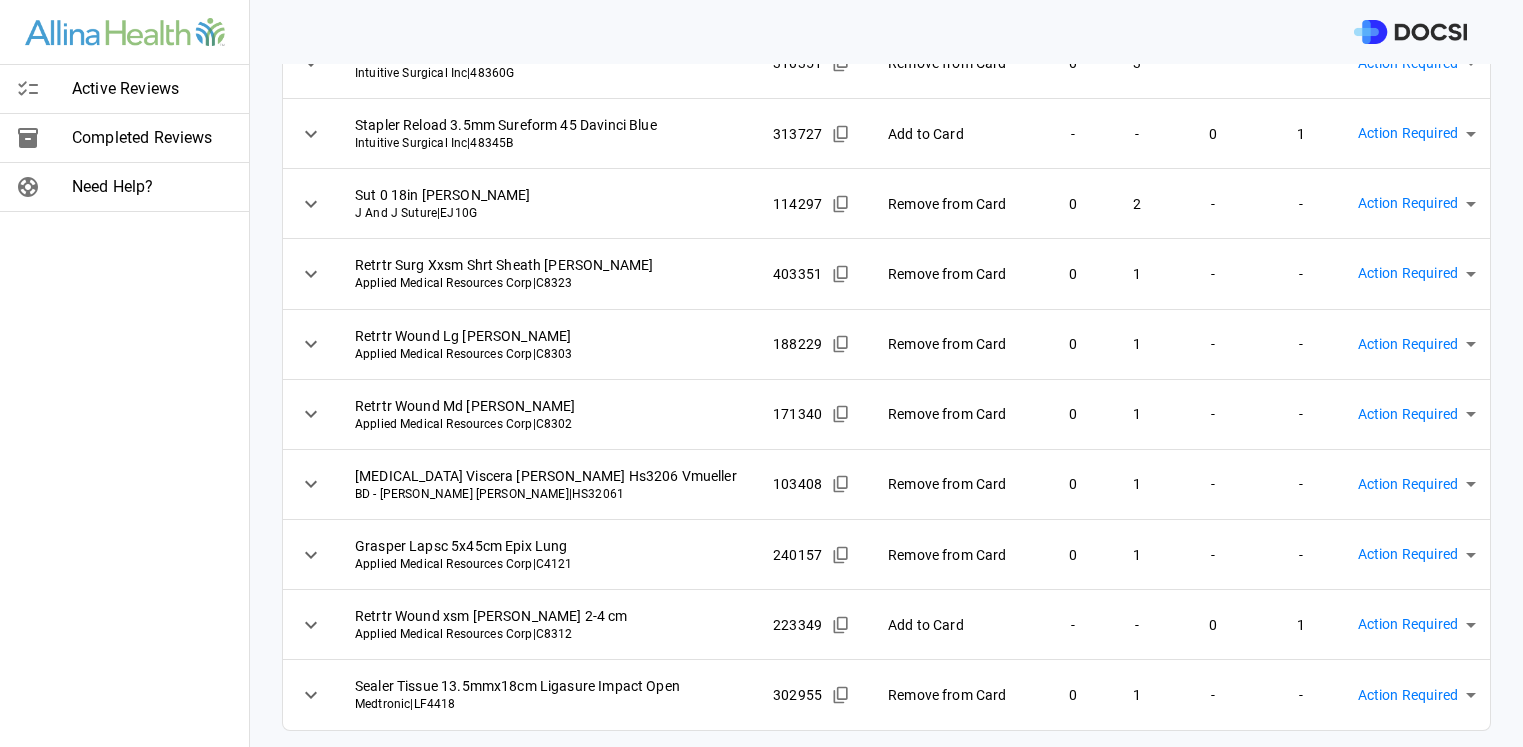click at bounding box center (886, 32) 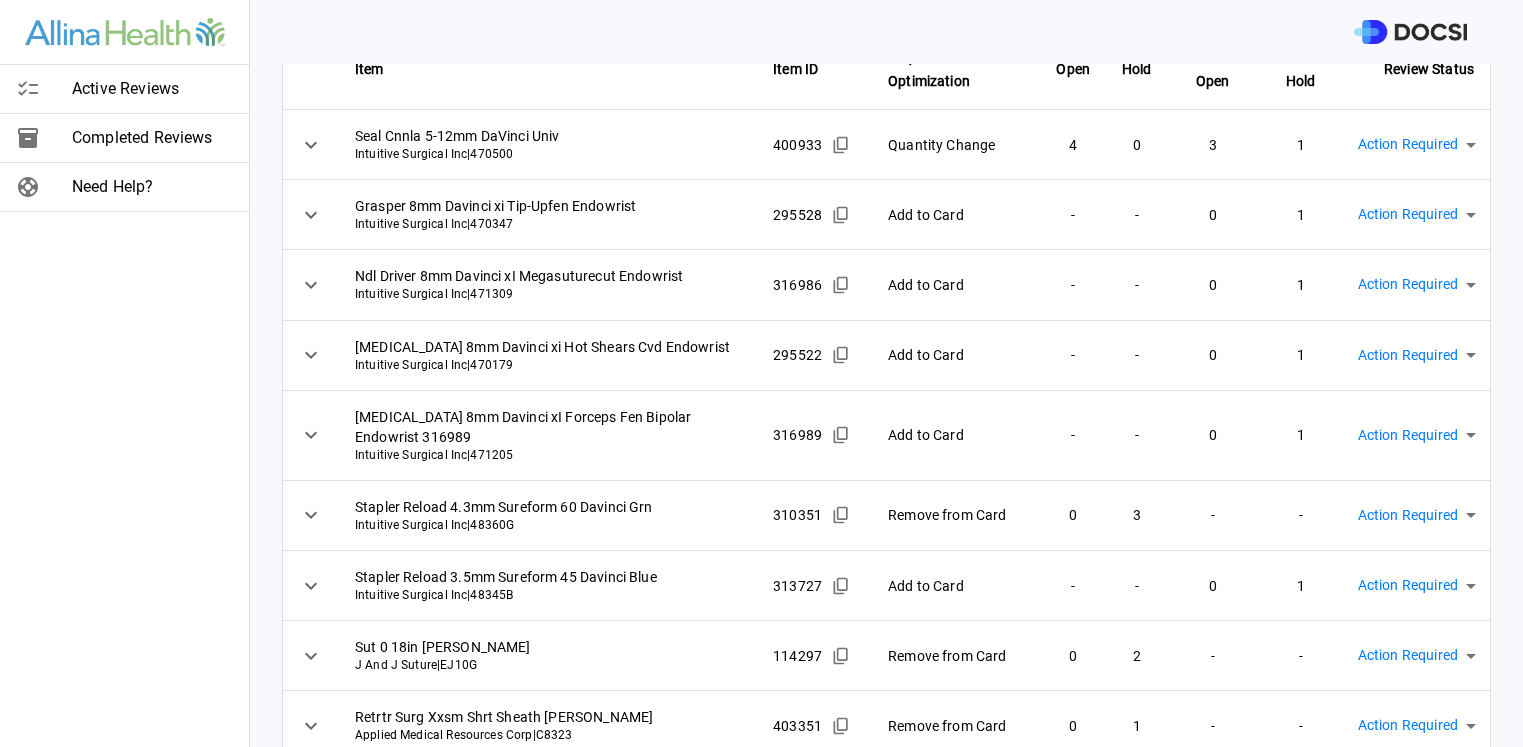 scroll, scrollTop: 0, scrollLeft: 0, axis: both 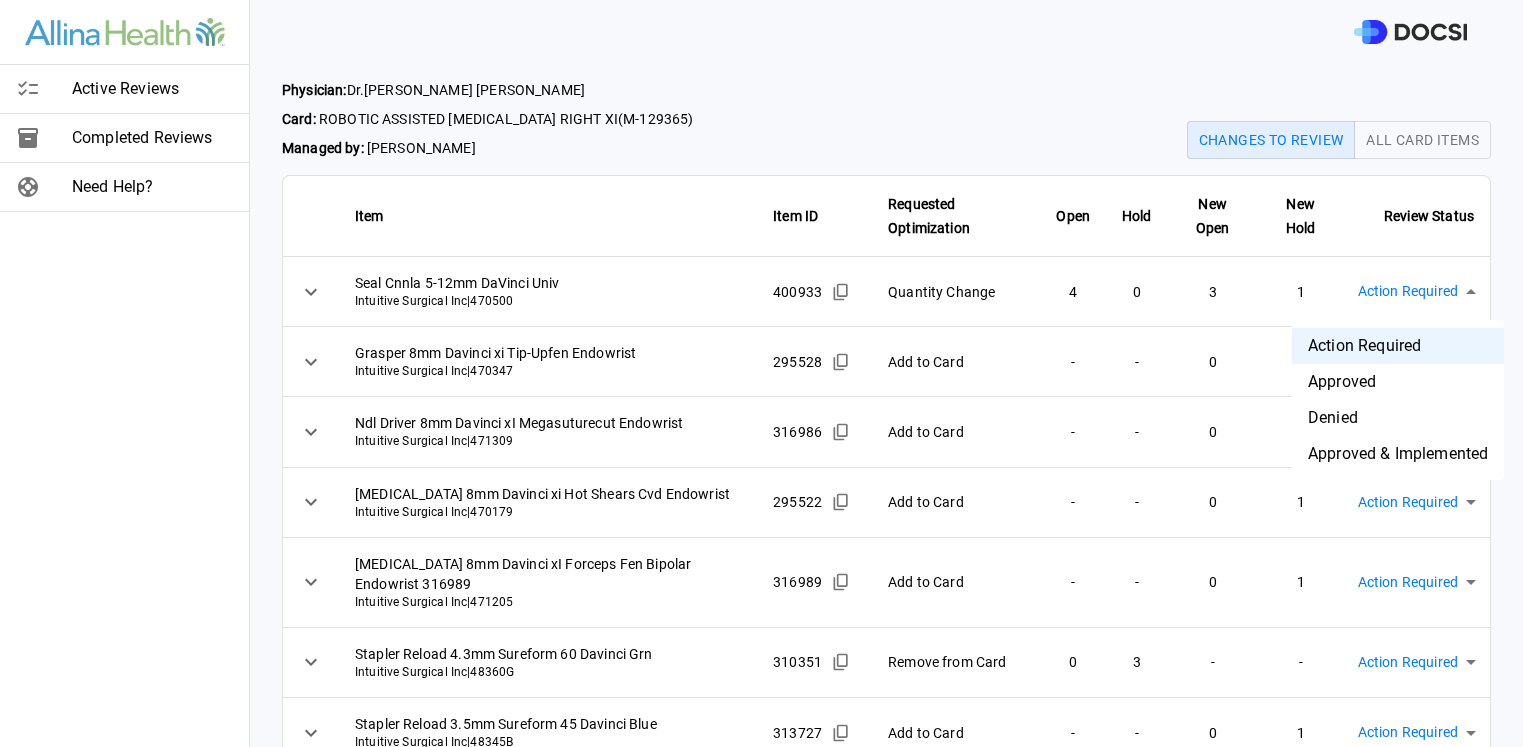 click on "Active Reviews Completed Reviews Need Help? Physician:   [PERSON_NAME] Card:    ROBOTIC ASSISTED [MEDICAL_DATA] RIGHT XI  ( M-129365 ) Managed by:    [PERSON_NAME] Changes to Review All Card Items Item Item ID Requested Optimization Open Hold New Open New Hold Review Status Seal Cnnla 5-12mm DaVinci Univ Intuitive Surgical Inc  |  470500 400933 Quantity Change 4 0 3 1 Action Required **** ​ Grasper 8mm Davinci xi Tip-Upfen Endowrist Intuitive Surgical Inc  |  470347 295528 Add to Card - - 0 1 Action Required **** ​ Ndl Driver 8mm Davinci xI Megasuturecut Endowrist Intuitive Surgical Inc  |  471309 316986 Add to Card - - 0 1 Action Required **** ​ [MEDICAL_DATA] 8mm Davinci xi Hot Shears Cvd Endowrist Intuitive Surgical Inc  |  470179 295522 Add to Card - - 0 1 Action Required **** ​ [MEDICAL_DATA] 8mm Davinci xI Forceps Fen Bipolar Endowrist 316989 Intuitive Surgical Inc  |  471205 316989 Add to Card - - 0 1 Action Required **** ​ Stapler Reload 4.3mm Sureform 60 Davinci Grn Intuitive Surgical Inc" at bounding box center (761, 373) 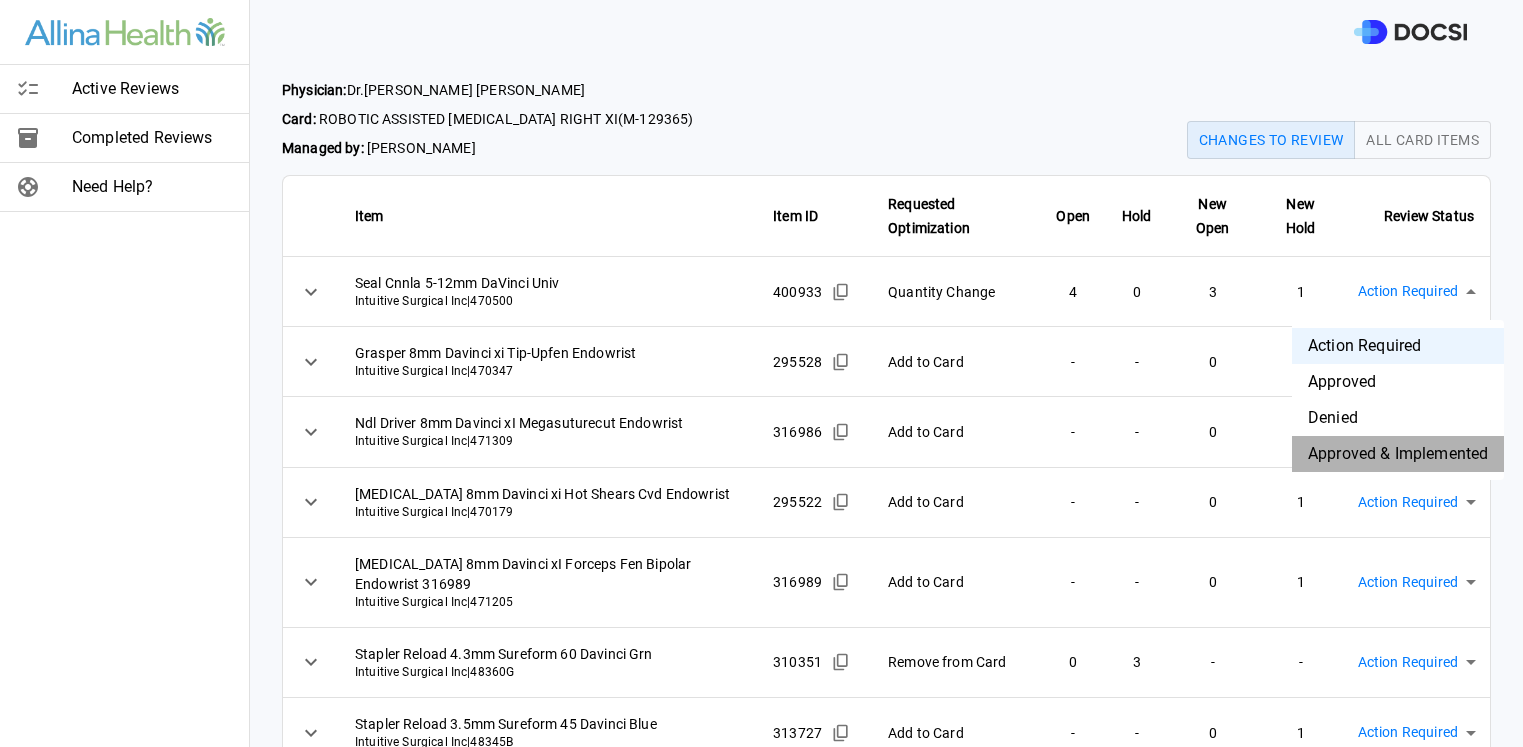 click on "Approved & Implemented" at bounding box center (1398, 454) 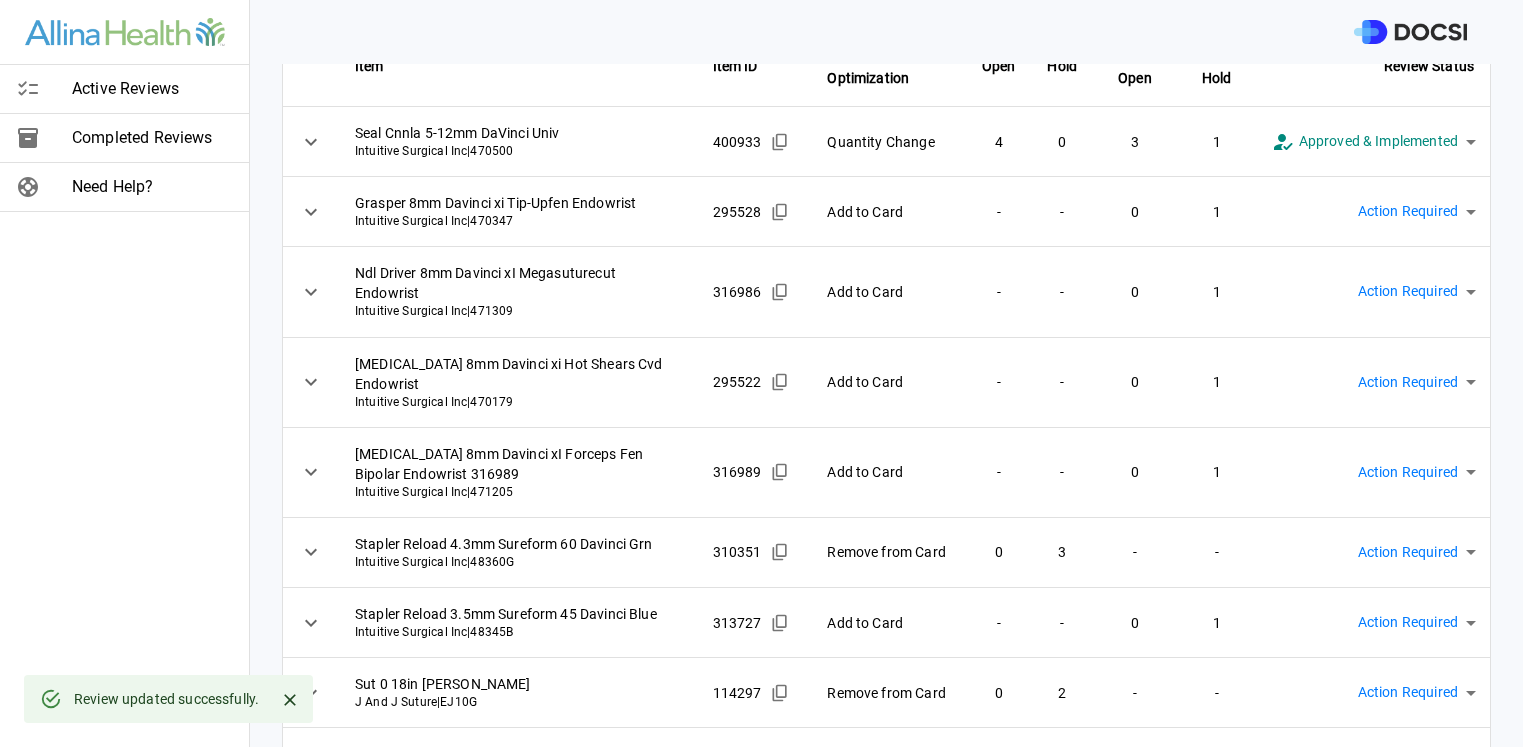 scroll, scrollTop: 175, scrollLeft: 0, axis: vertical 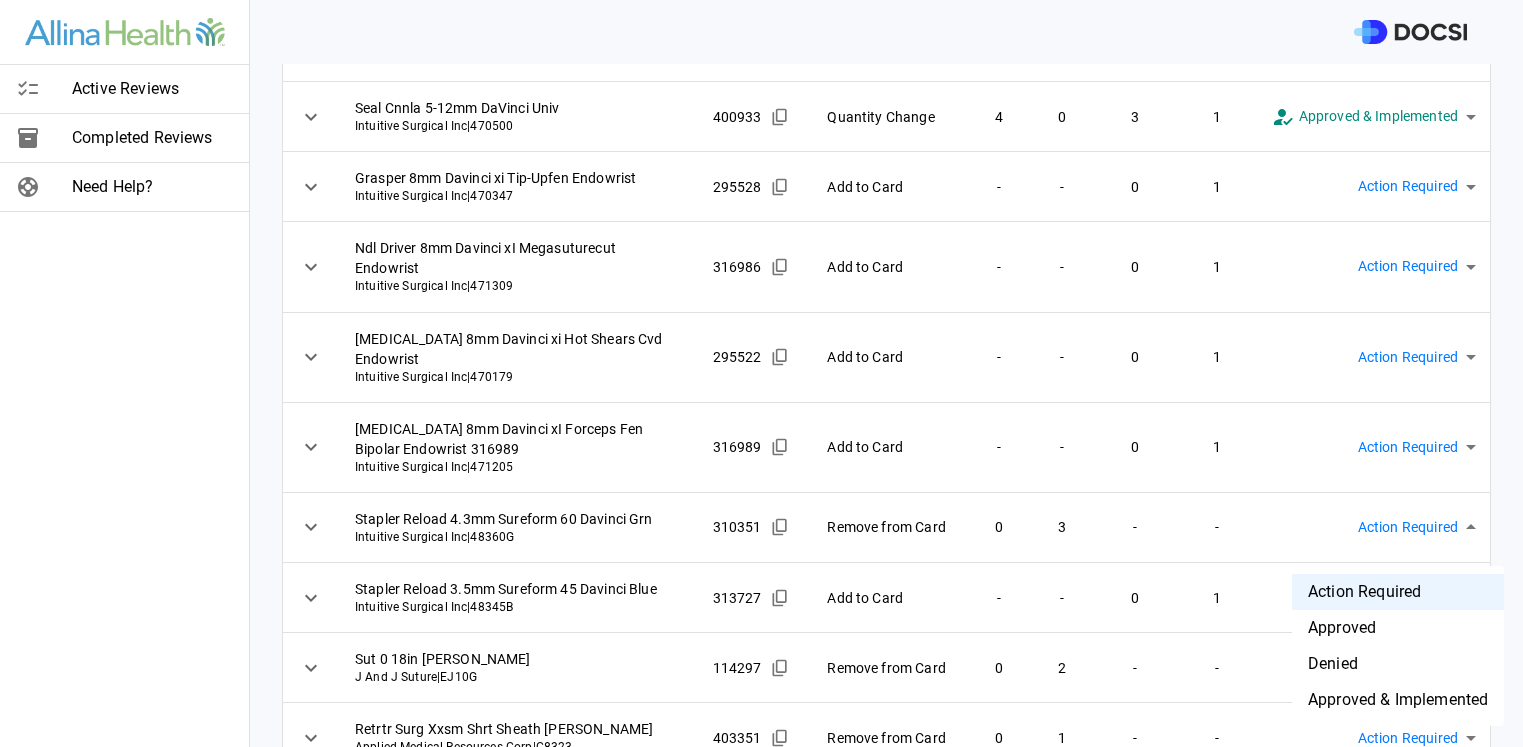 click on "**********" at bounding box center (761, 373) 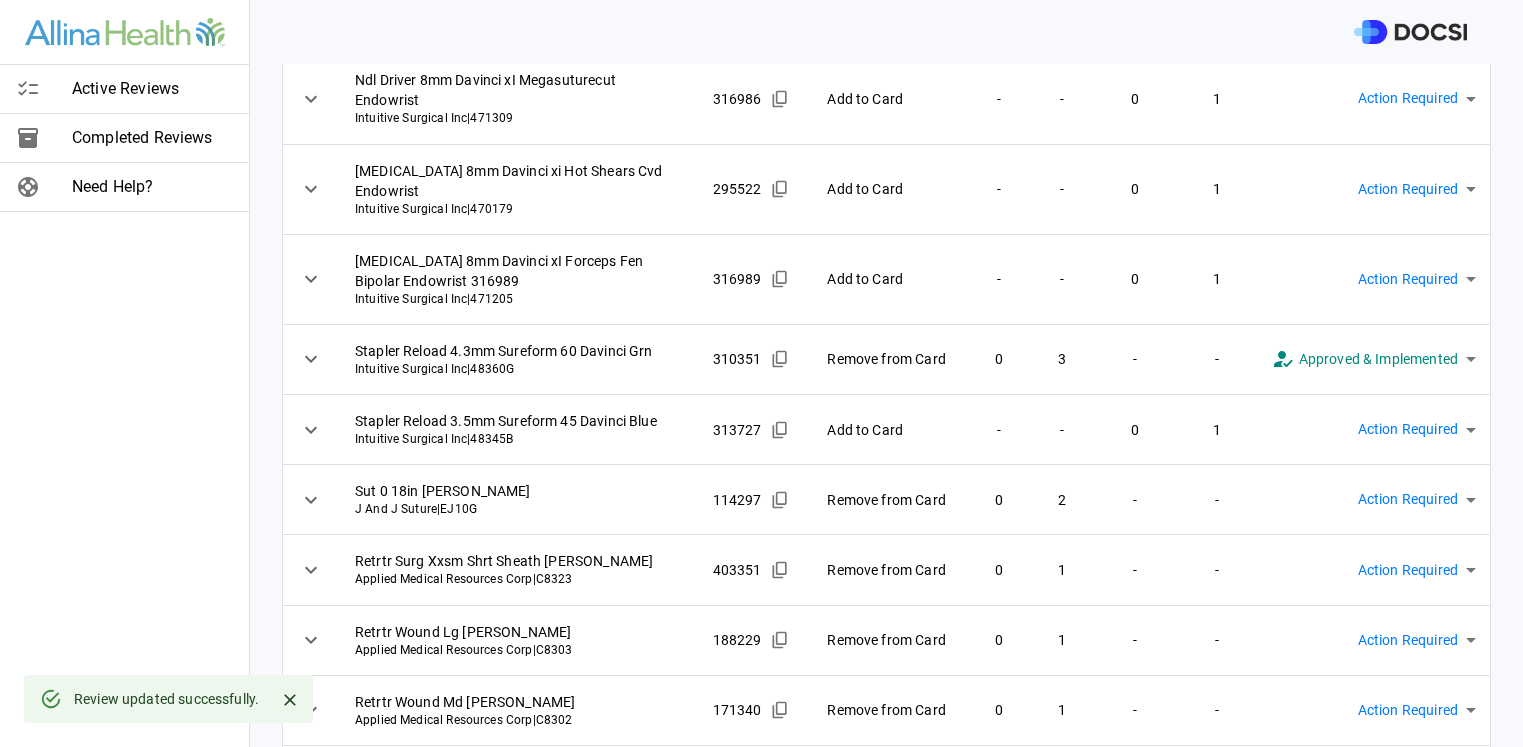 scroll, scrollTop: 350, scrollLeft: 0, axis: vertical 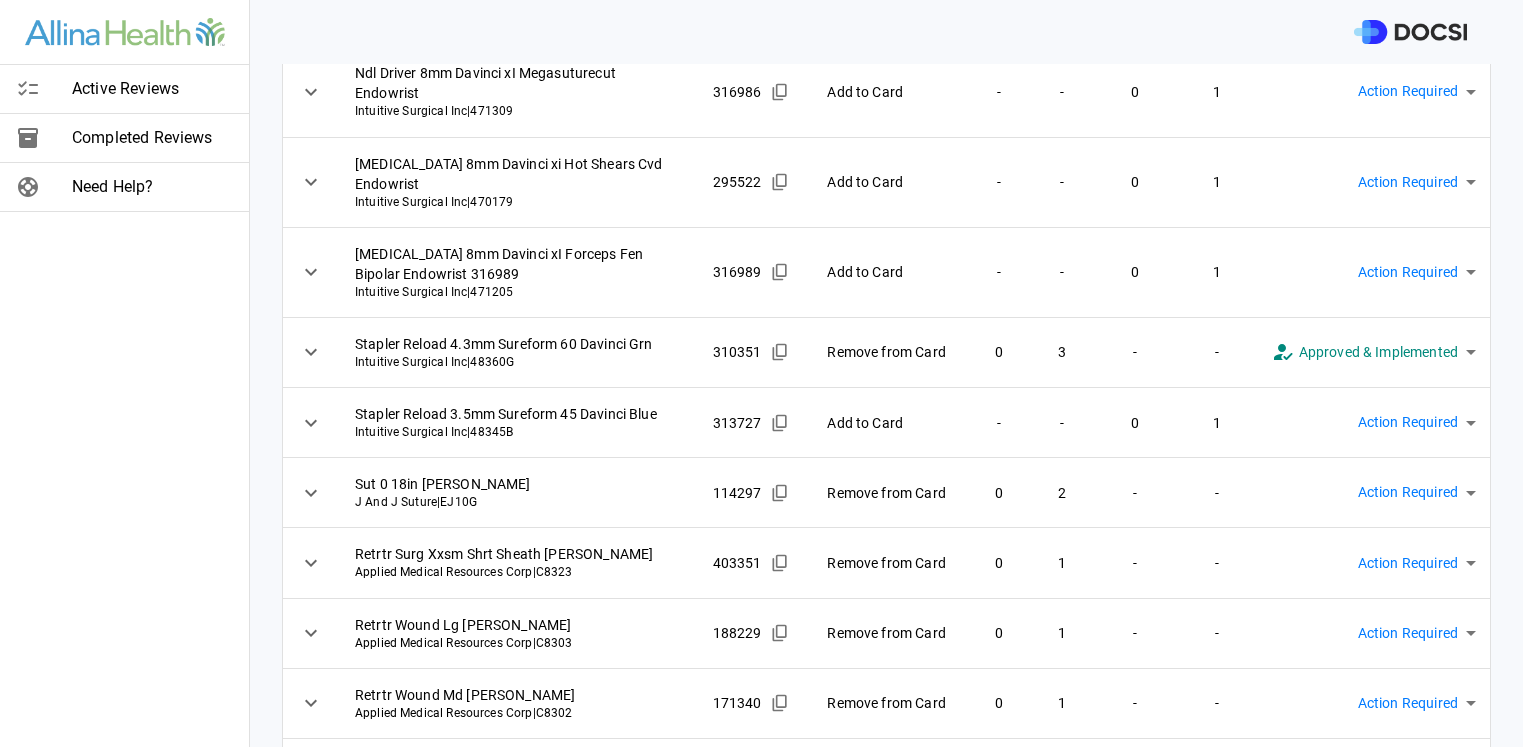 click on "**********" at bounding box center (761, 373) 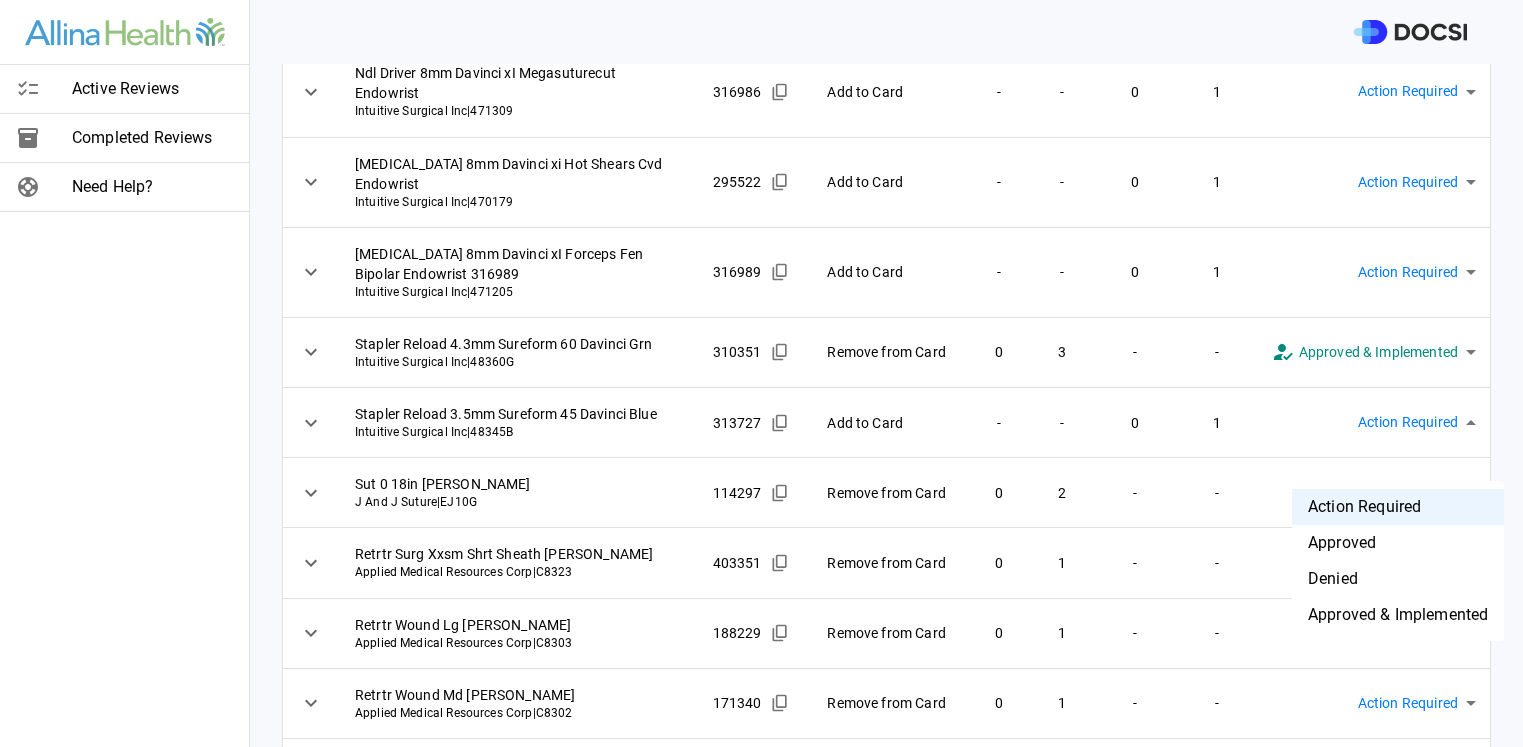 click on "Approved & Implemented" at bounding box center [1398, 615] 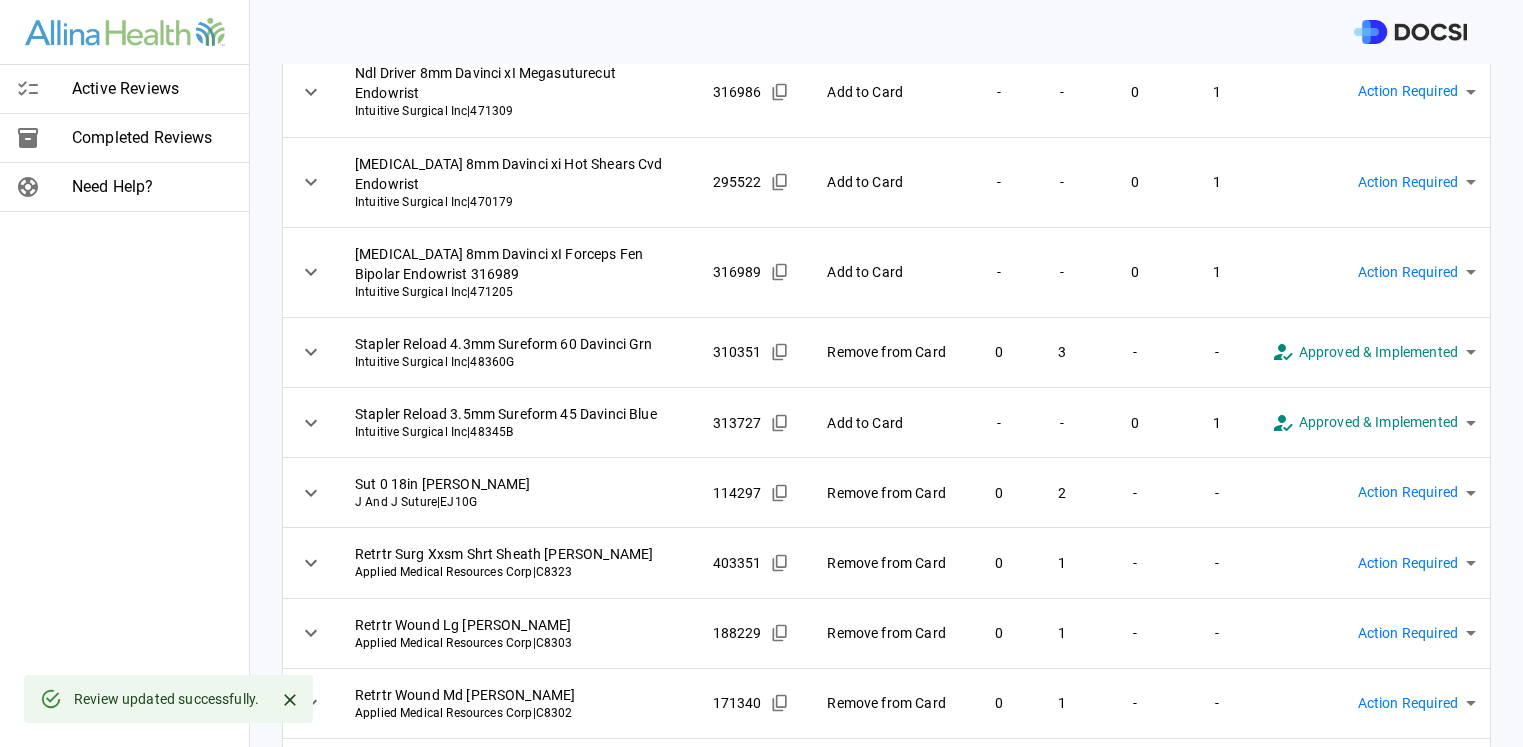 click on "**********" at bounding box center [761, 373] 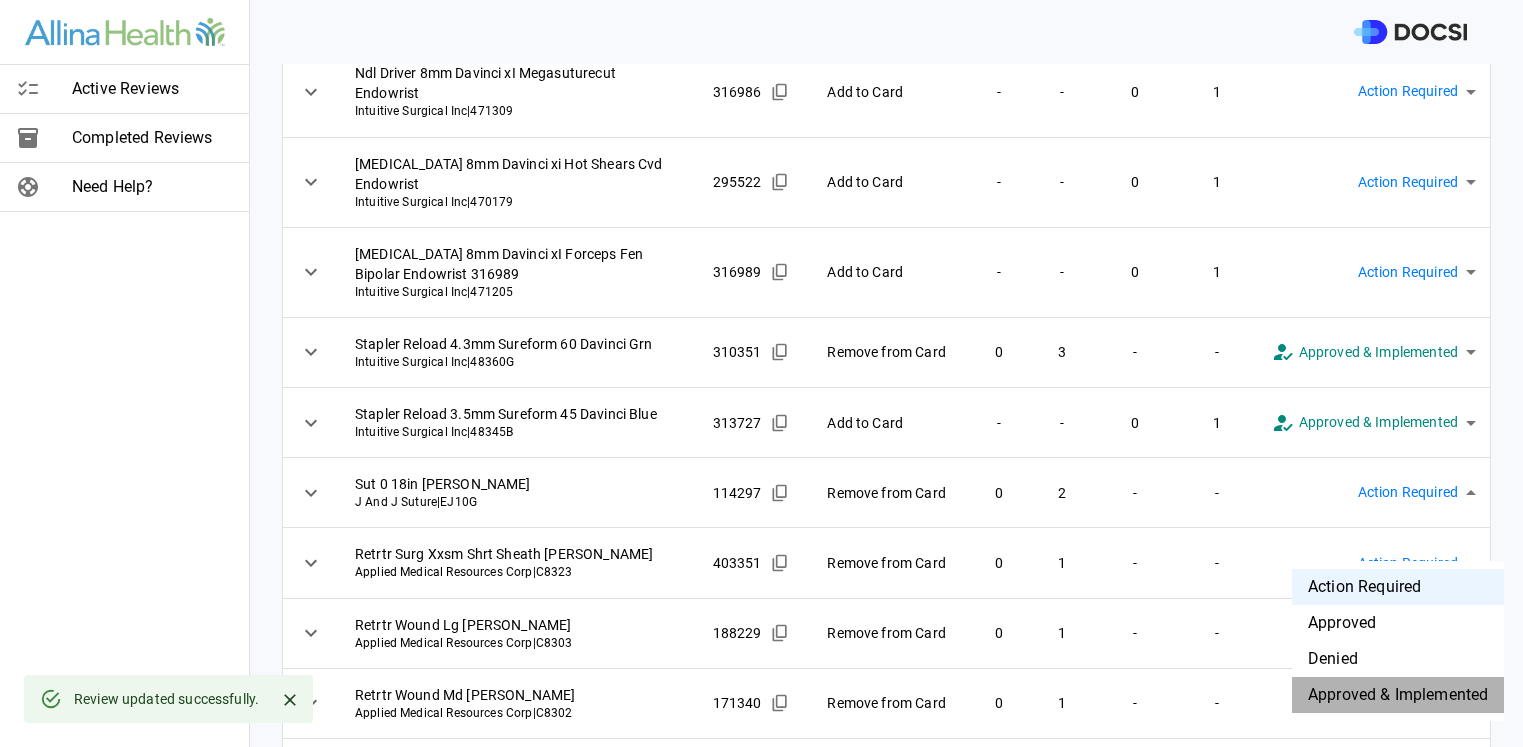 click on "Approved & Implemented" at bounding box center (1398, 695) 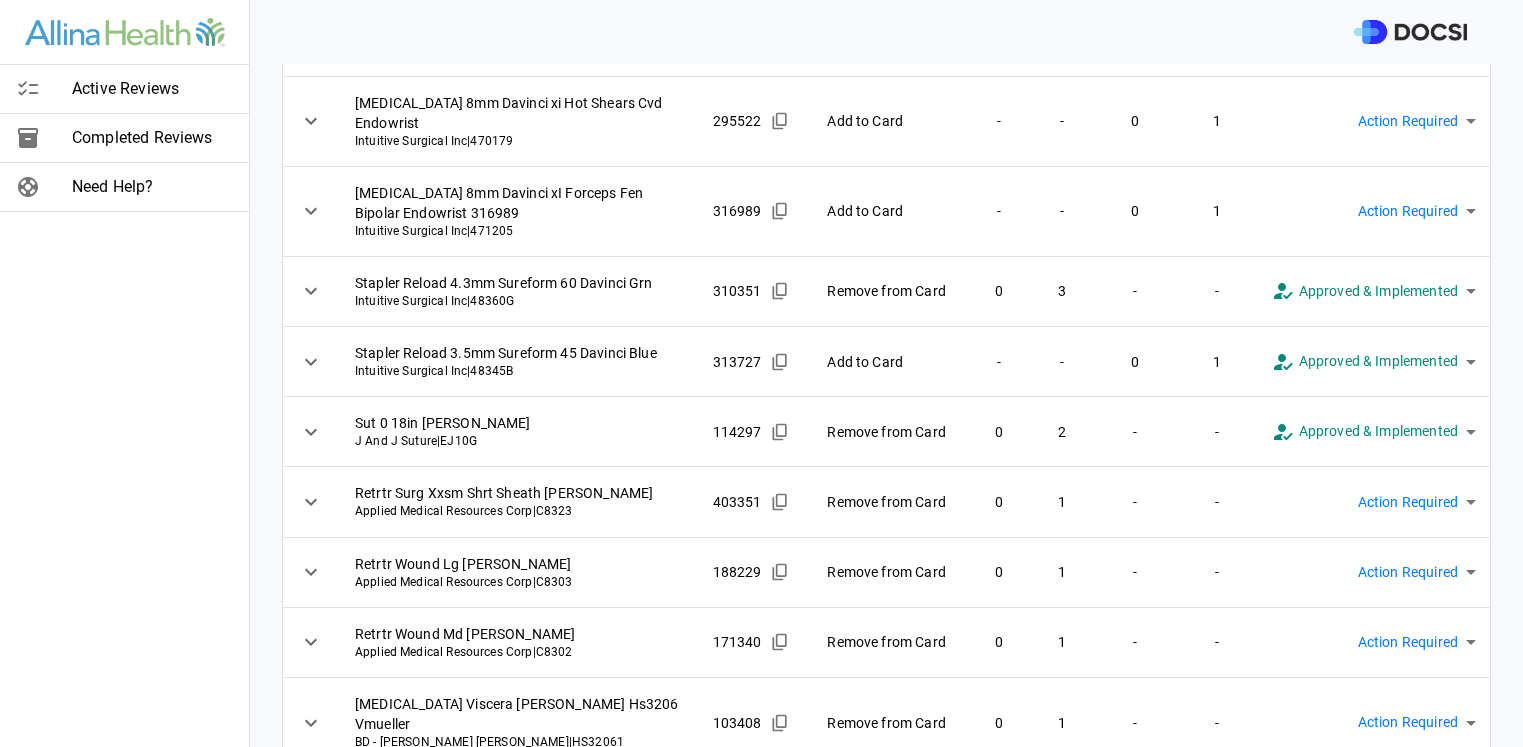 scroll, scrollTop: 425, scrollLeft: 0, axis: vertical 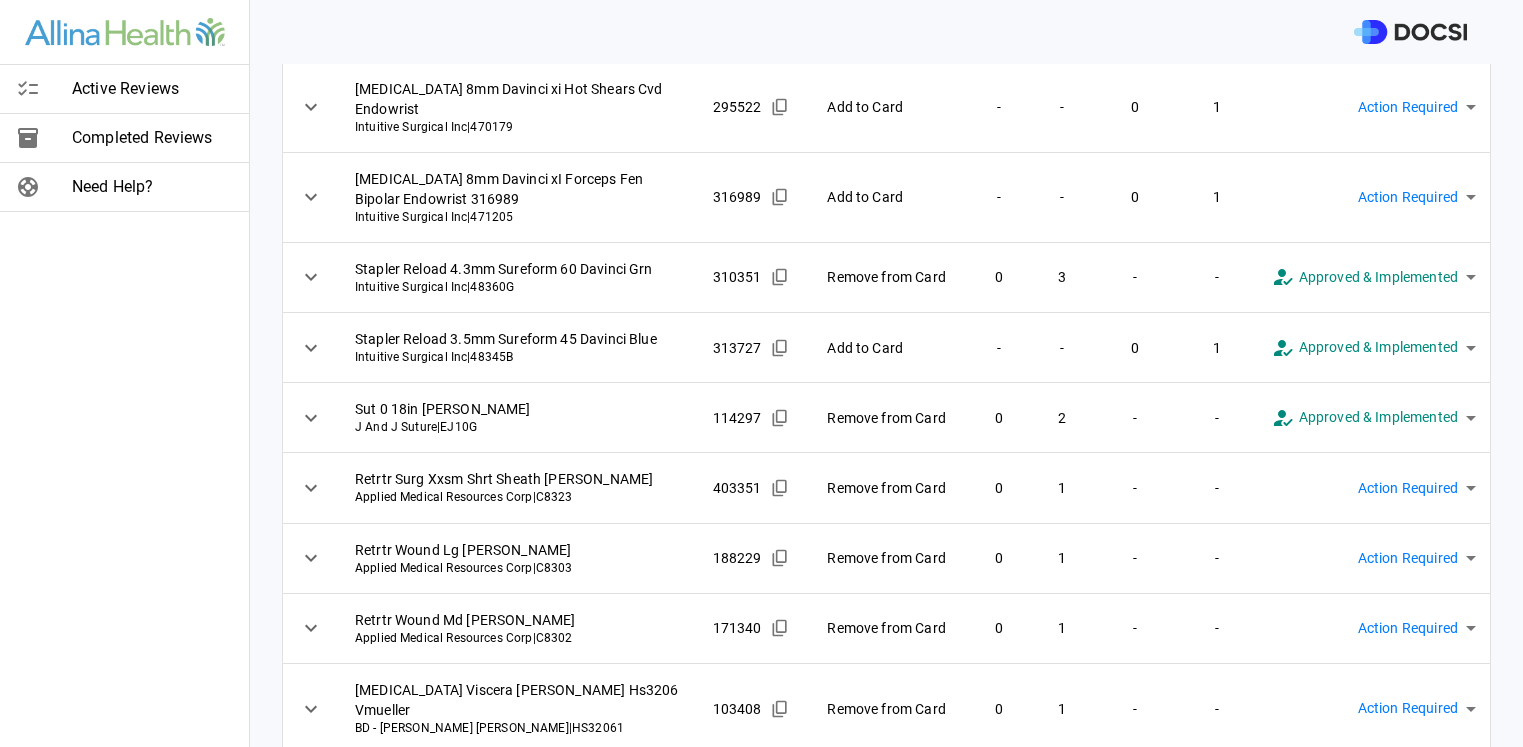 click on "**********" at bounding box center (761, 373) 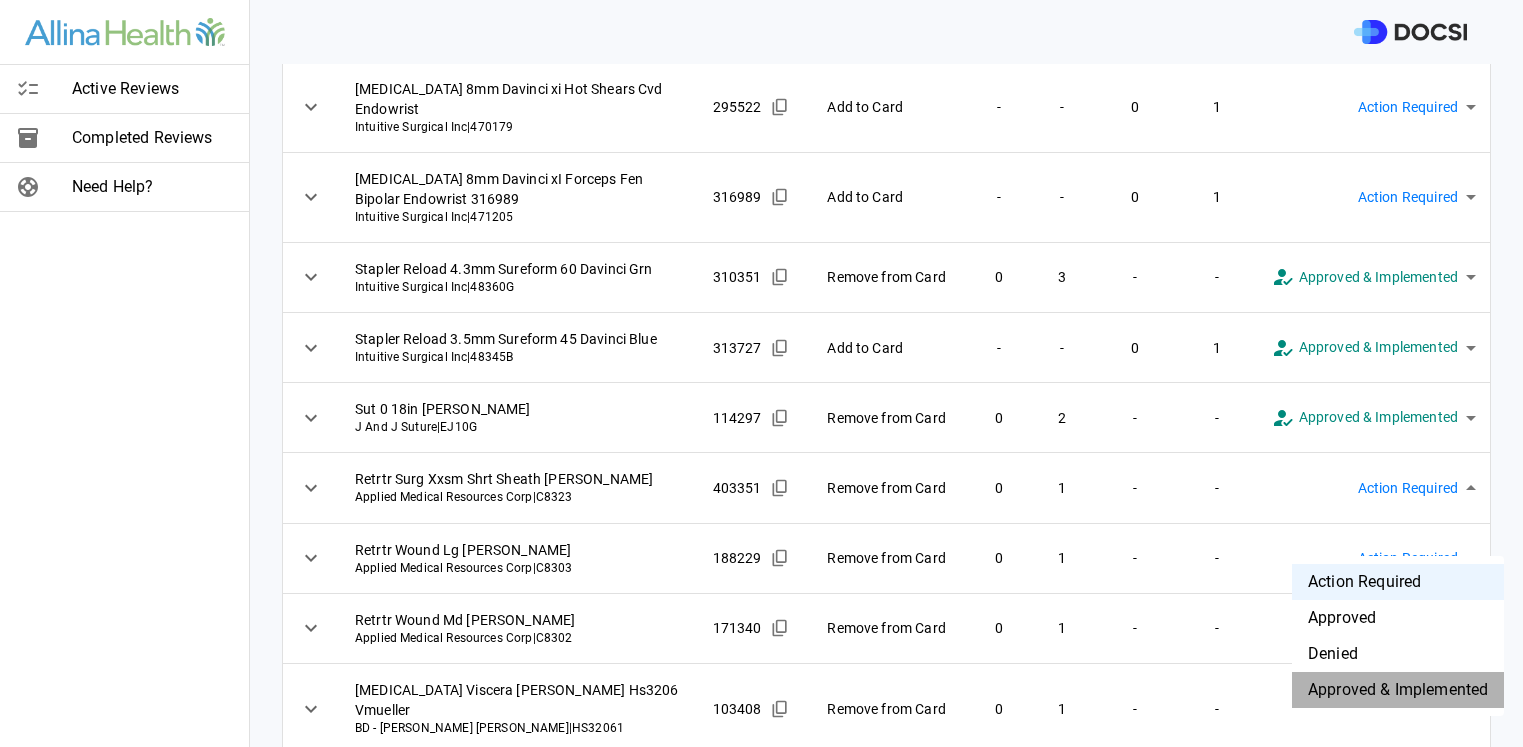 click on "Approved & Implemented" at bounding box center (1398, 690) 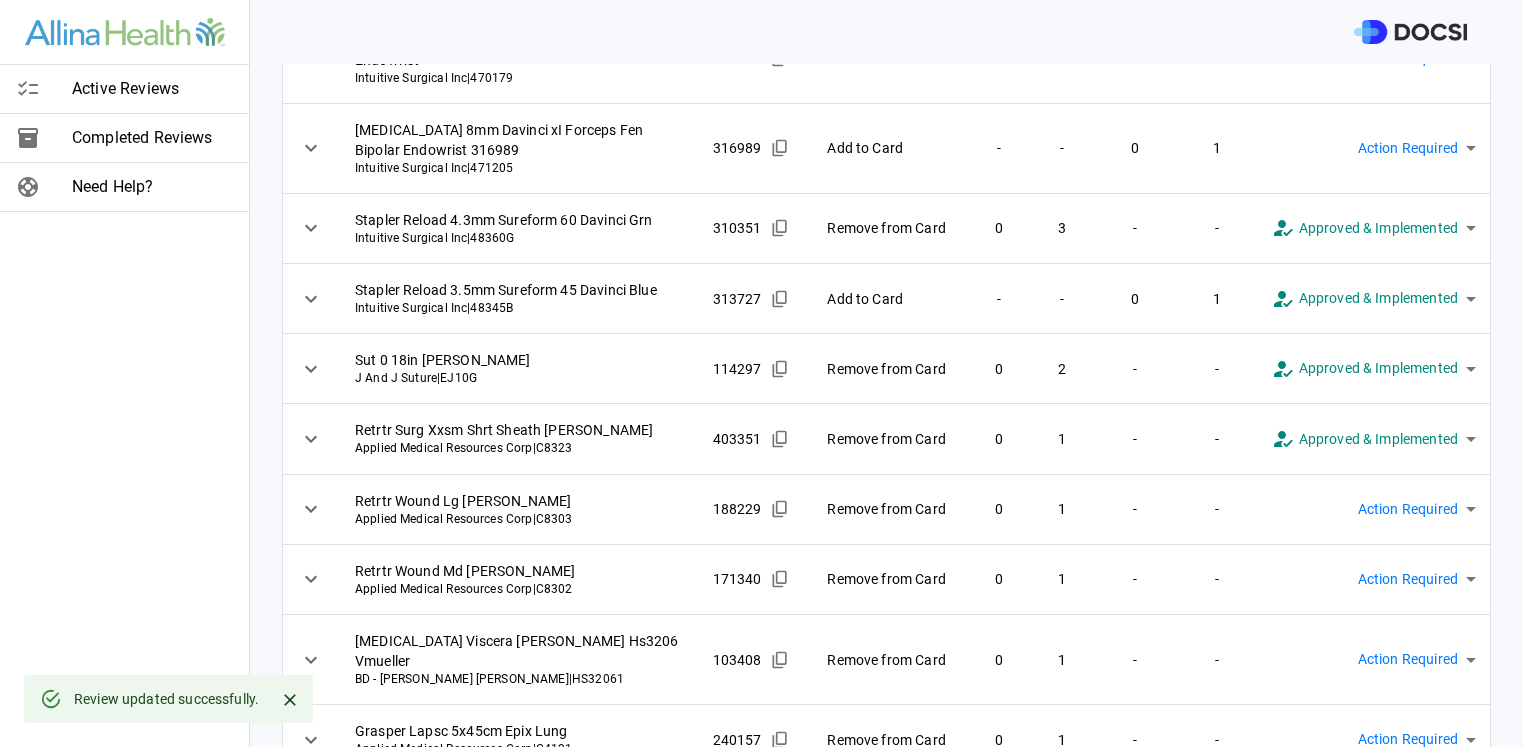 scroll, scrollTop: 475, scrollLeft: 0, axis: vertical 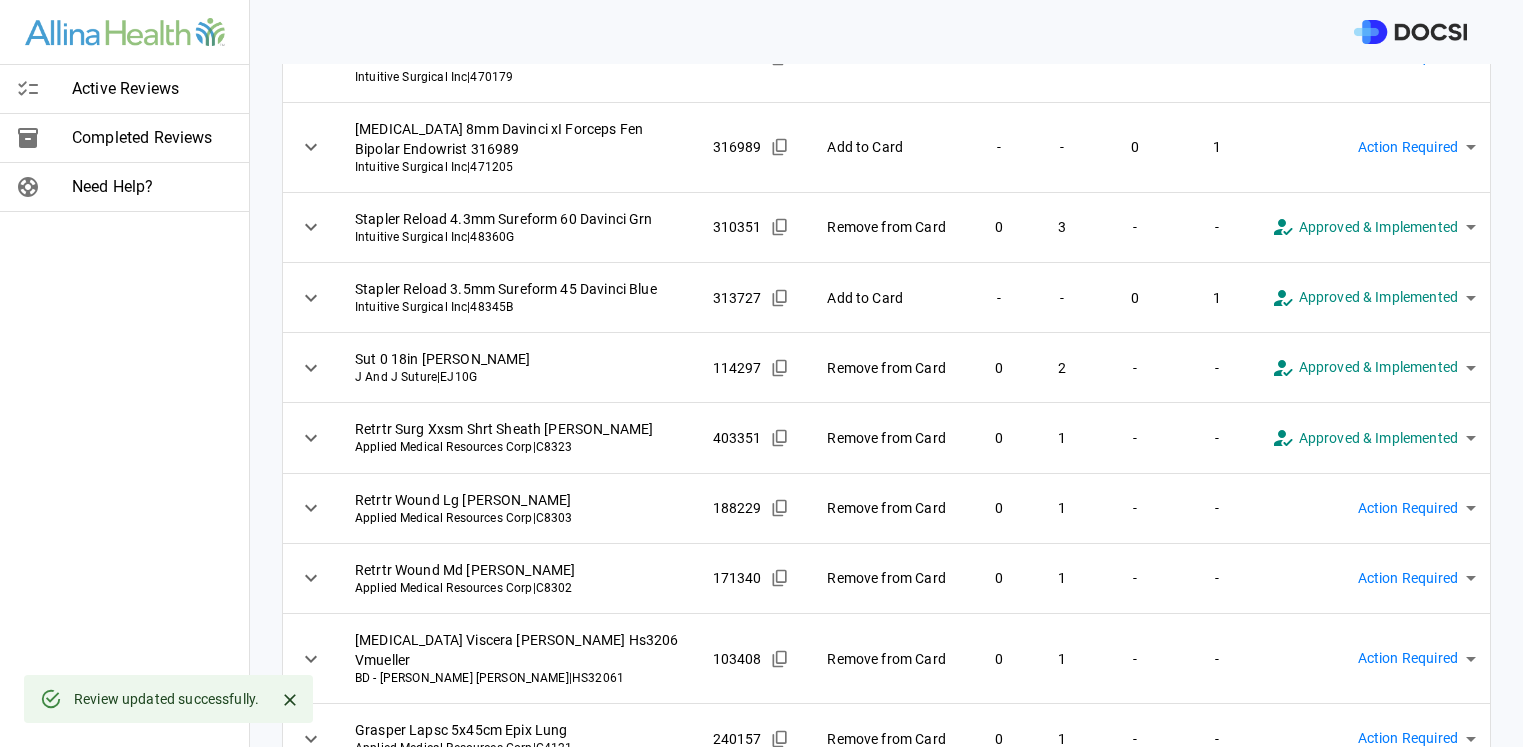click on "**********" at bounding box center (761, 373) 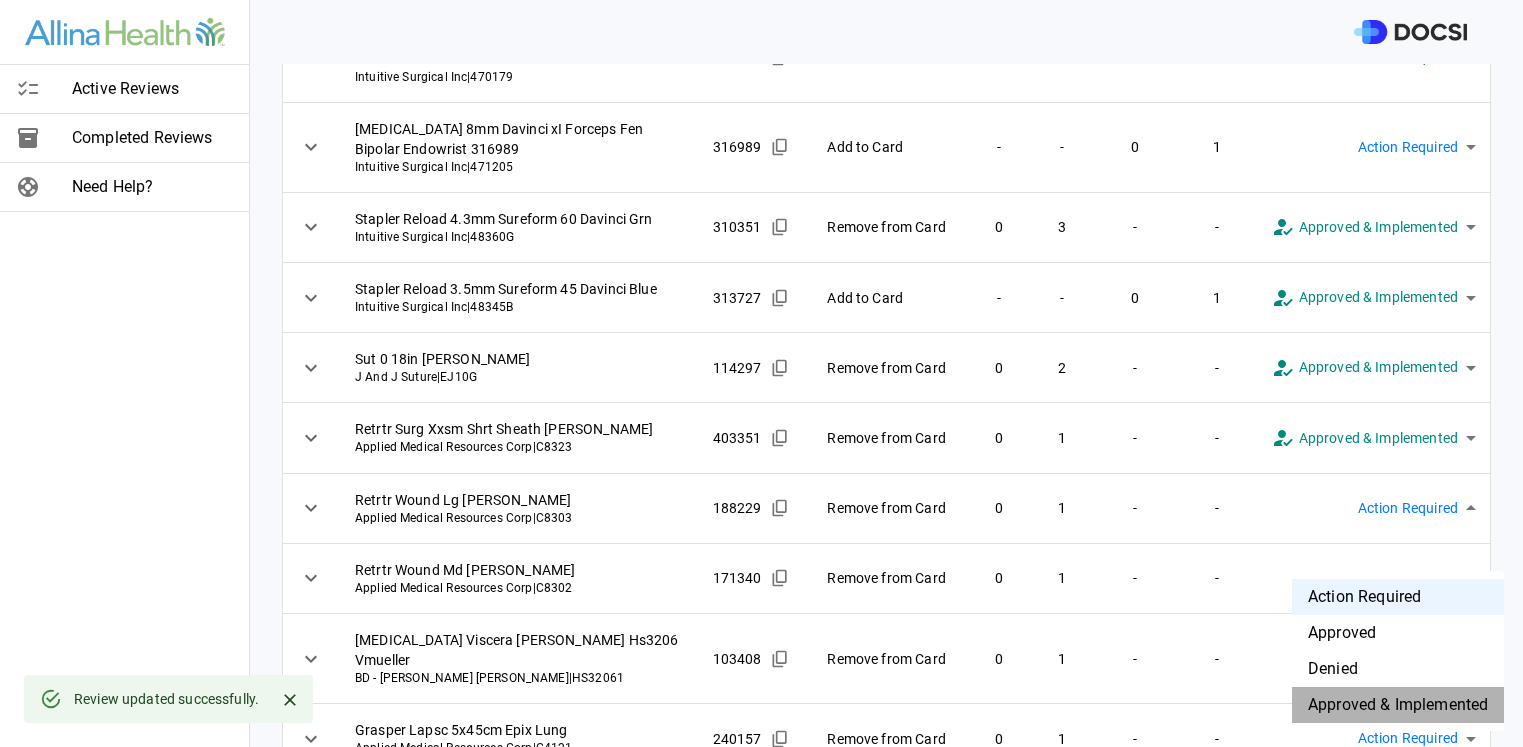 click on "Approved & Implemented" at bounding box center (1398, 705) 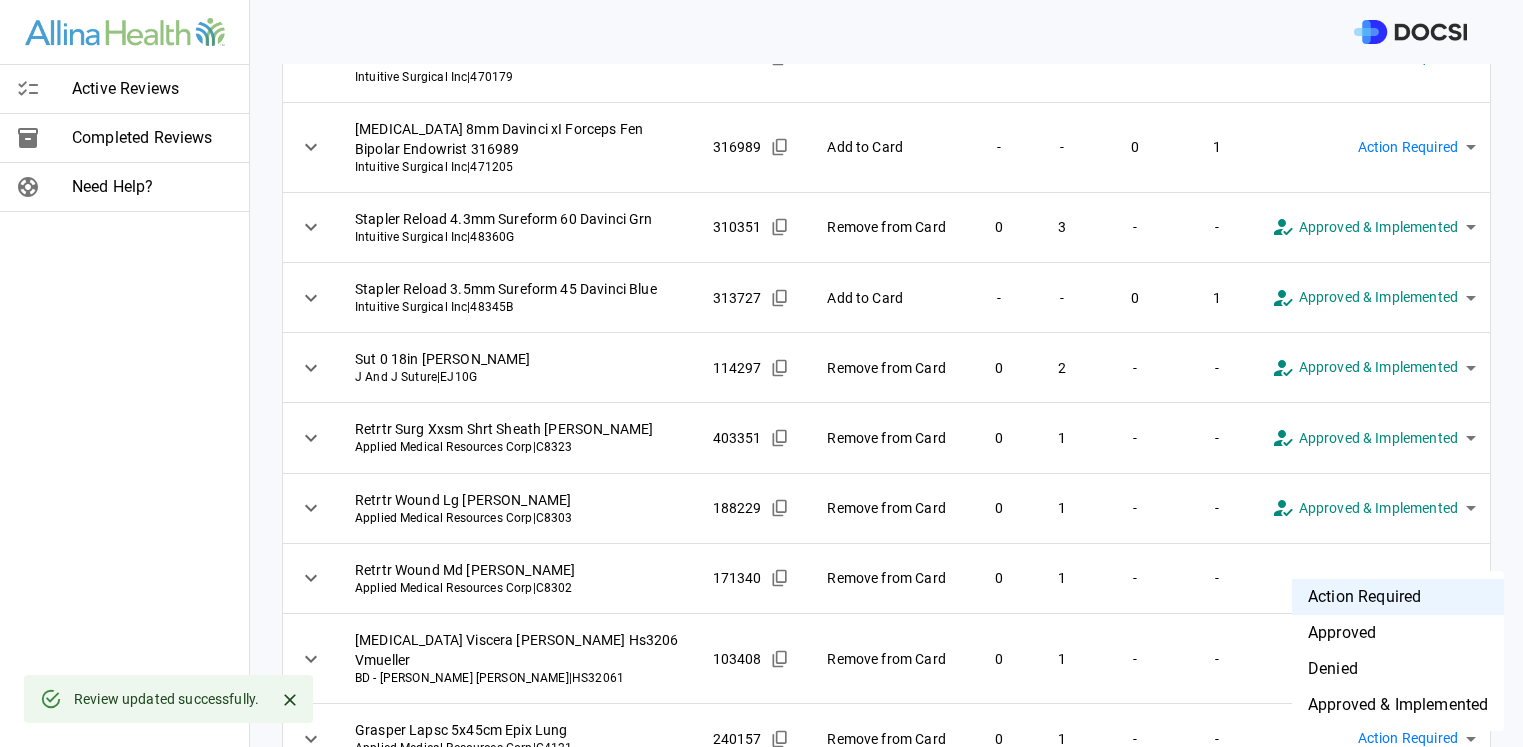 click on "**********" at bounding box center [761, 373] 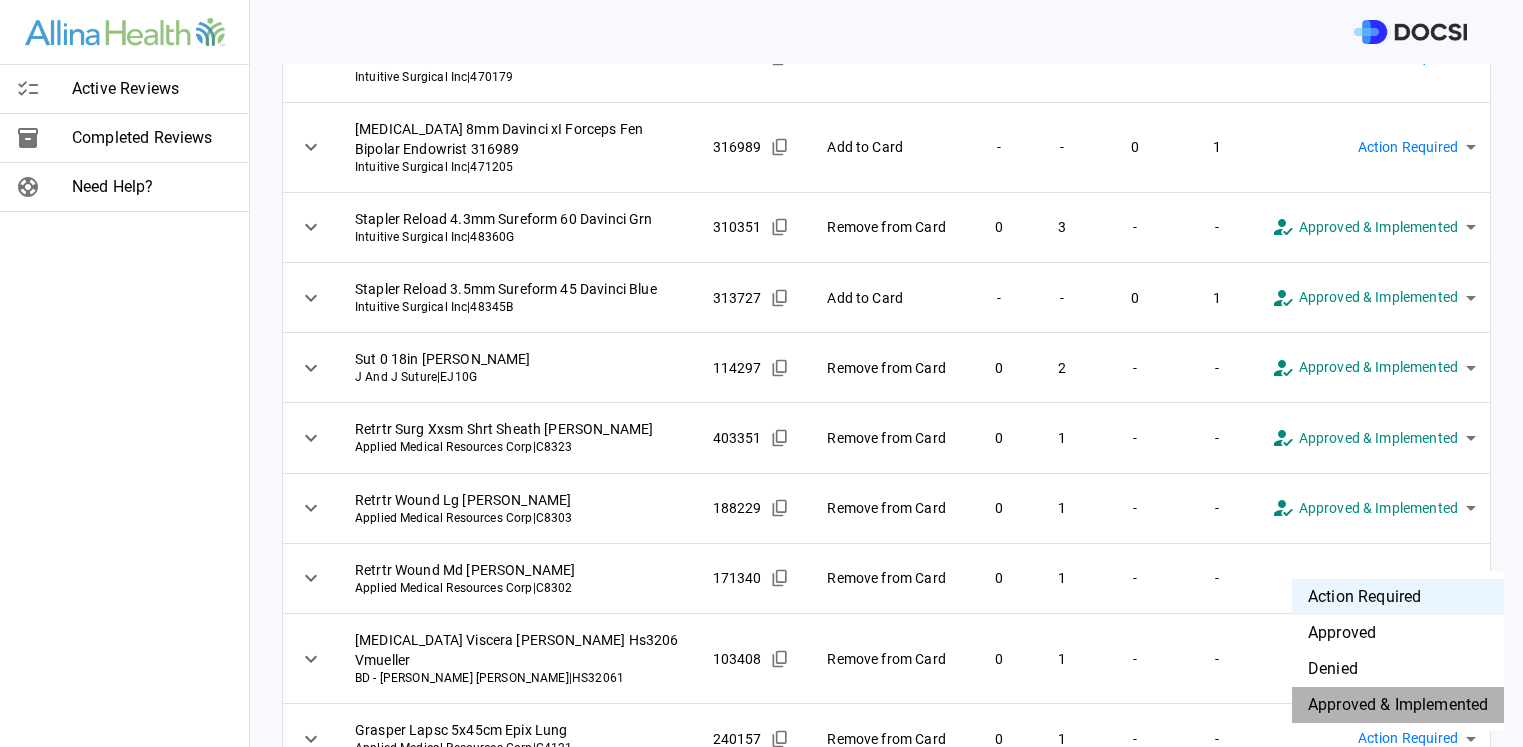 click on "Approved & Implemented" at bounding box center [1398, 705] 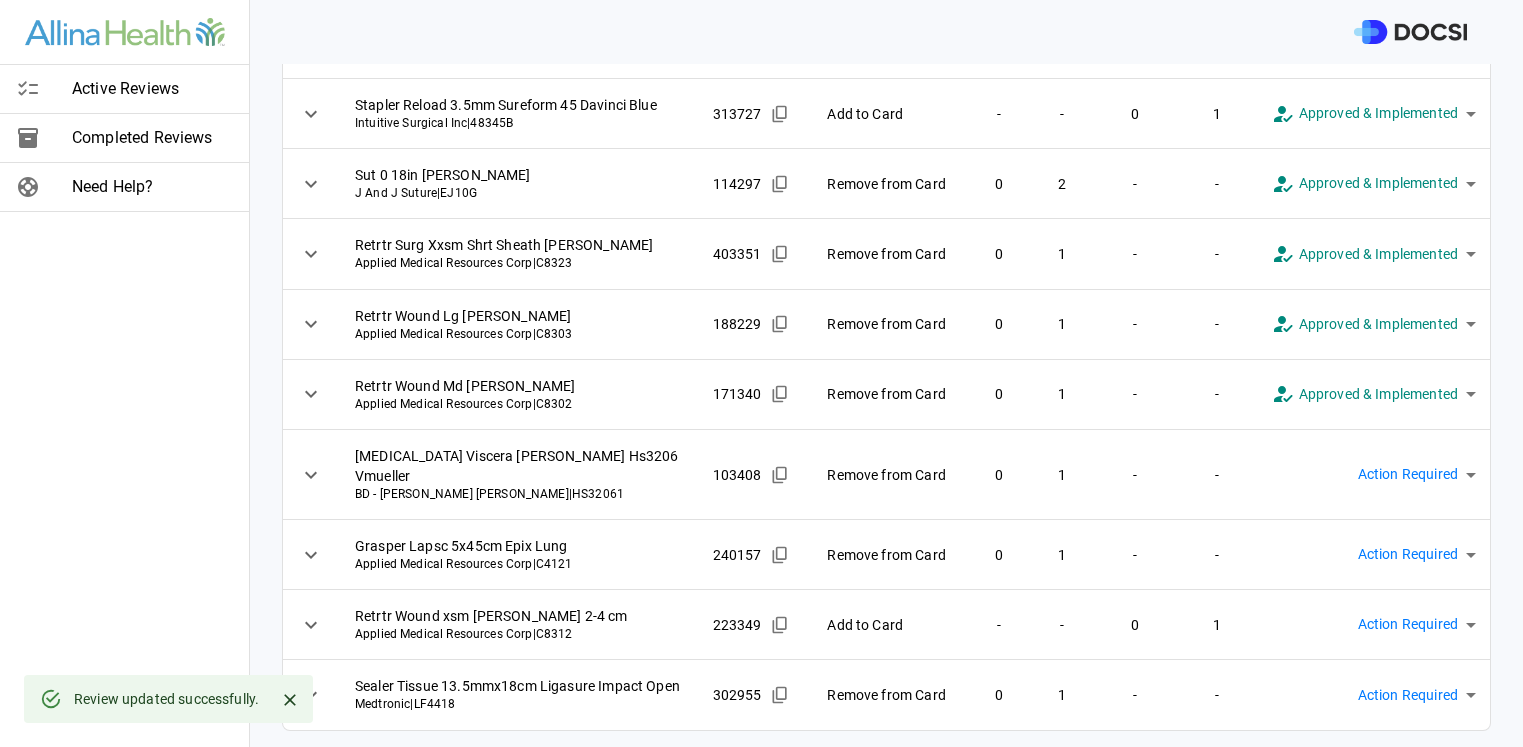 scroll, scrollTop: 719, scrollLeft: 0, axis: vertical 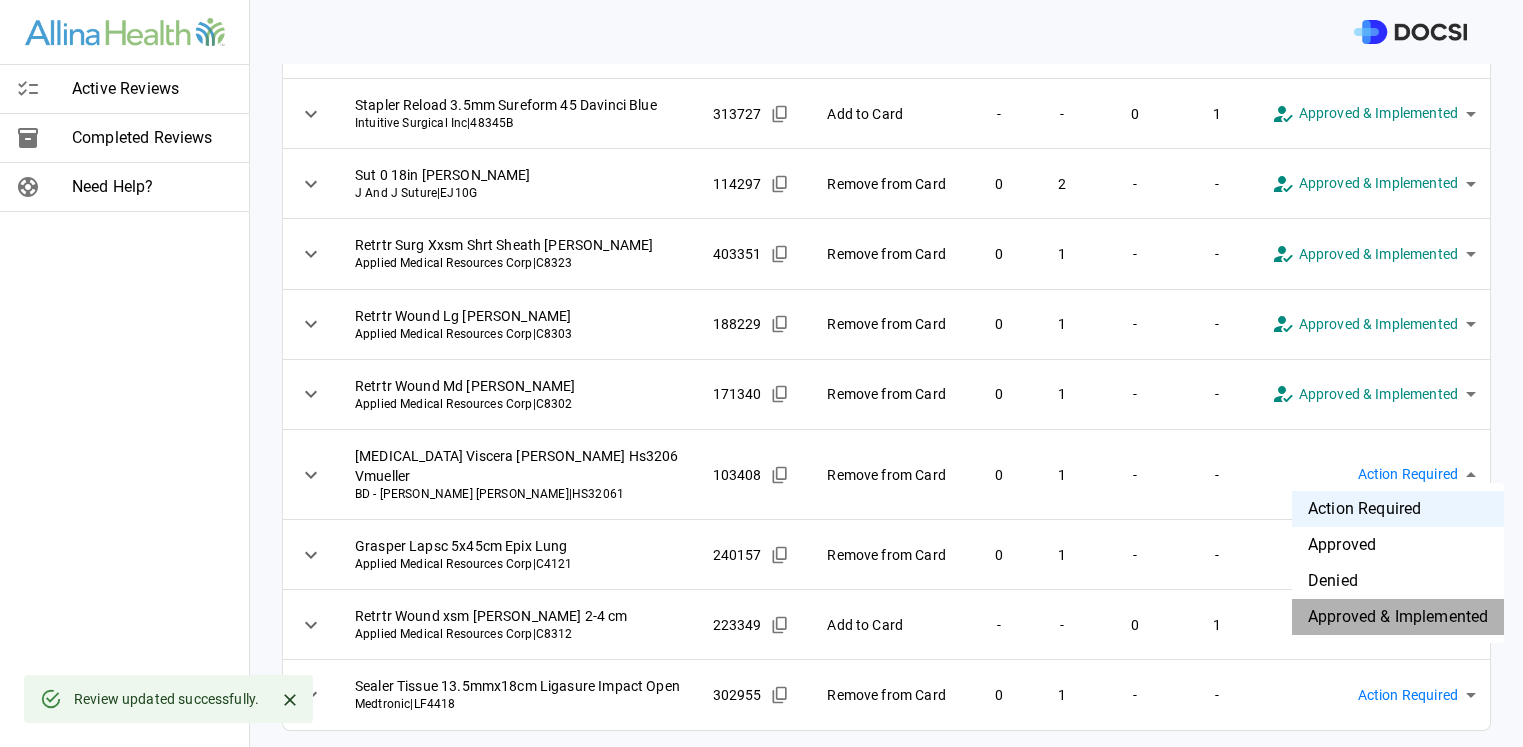 click on "Approved & Implemented" at bounding box center (1398, 617) 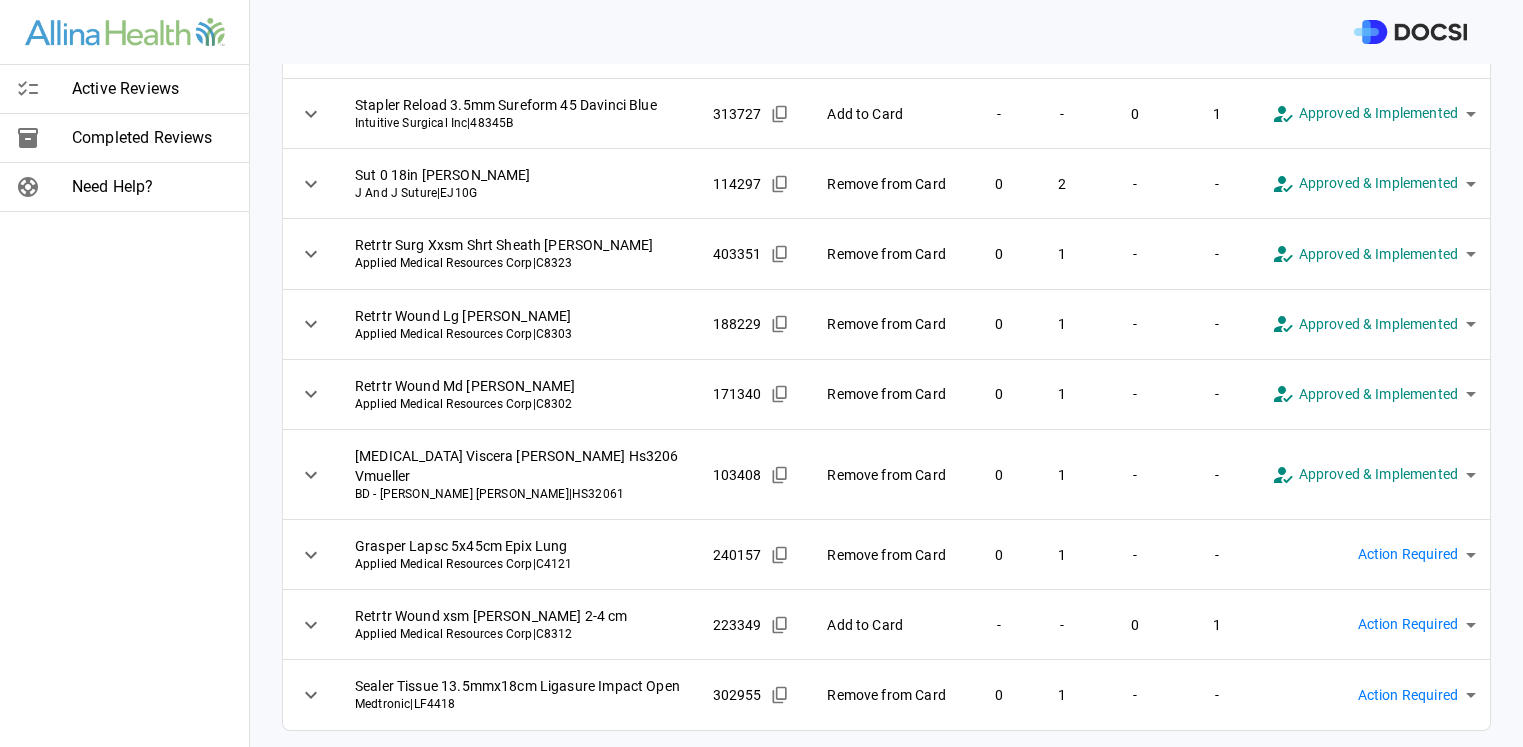 click on "**********" at bounding box center (761, 373) 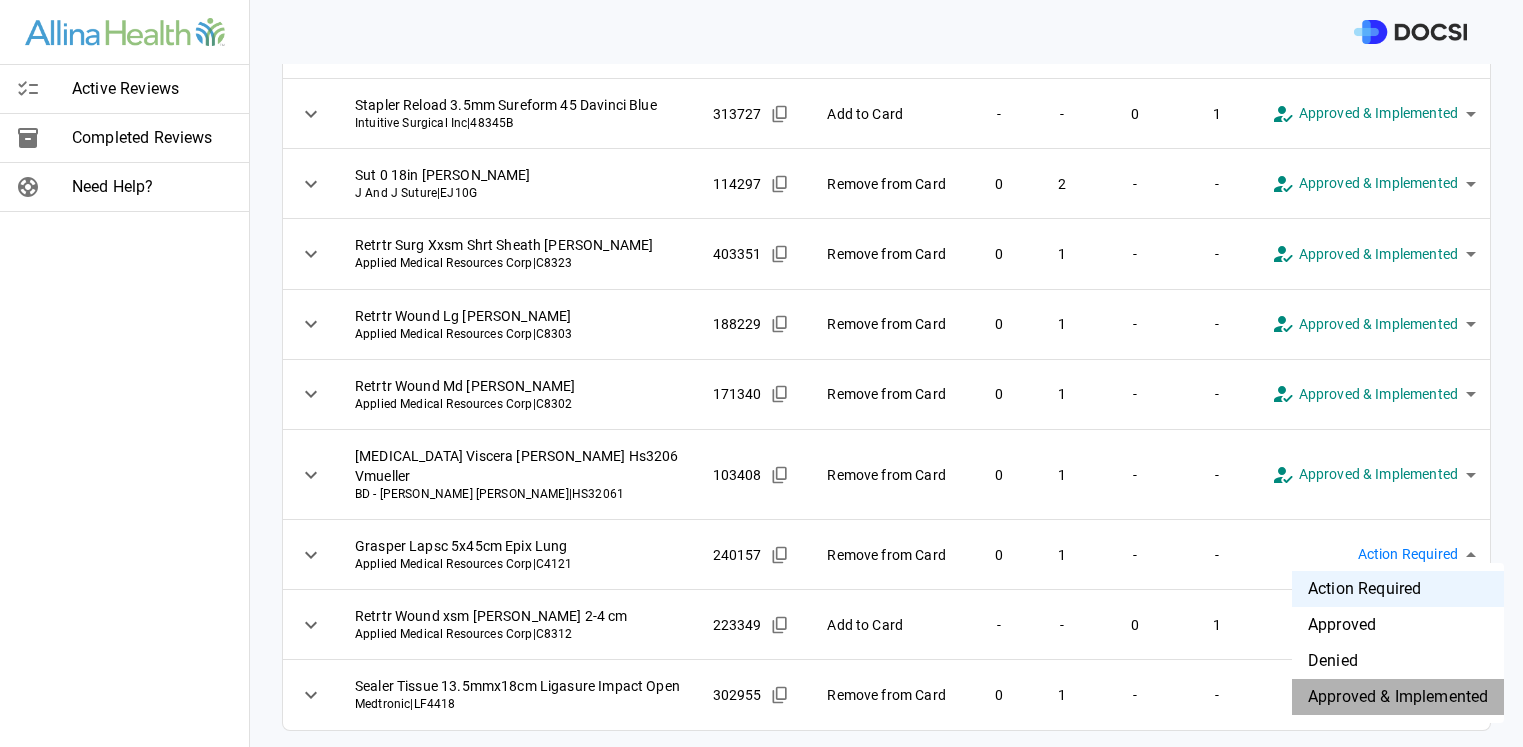 click on "Approved & Implemented" at bounding box center [1398, 697] 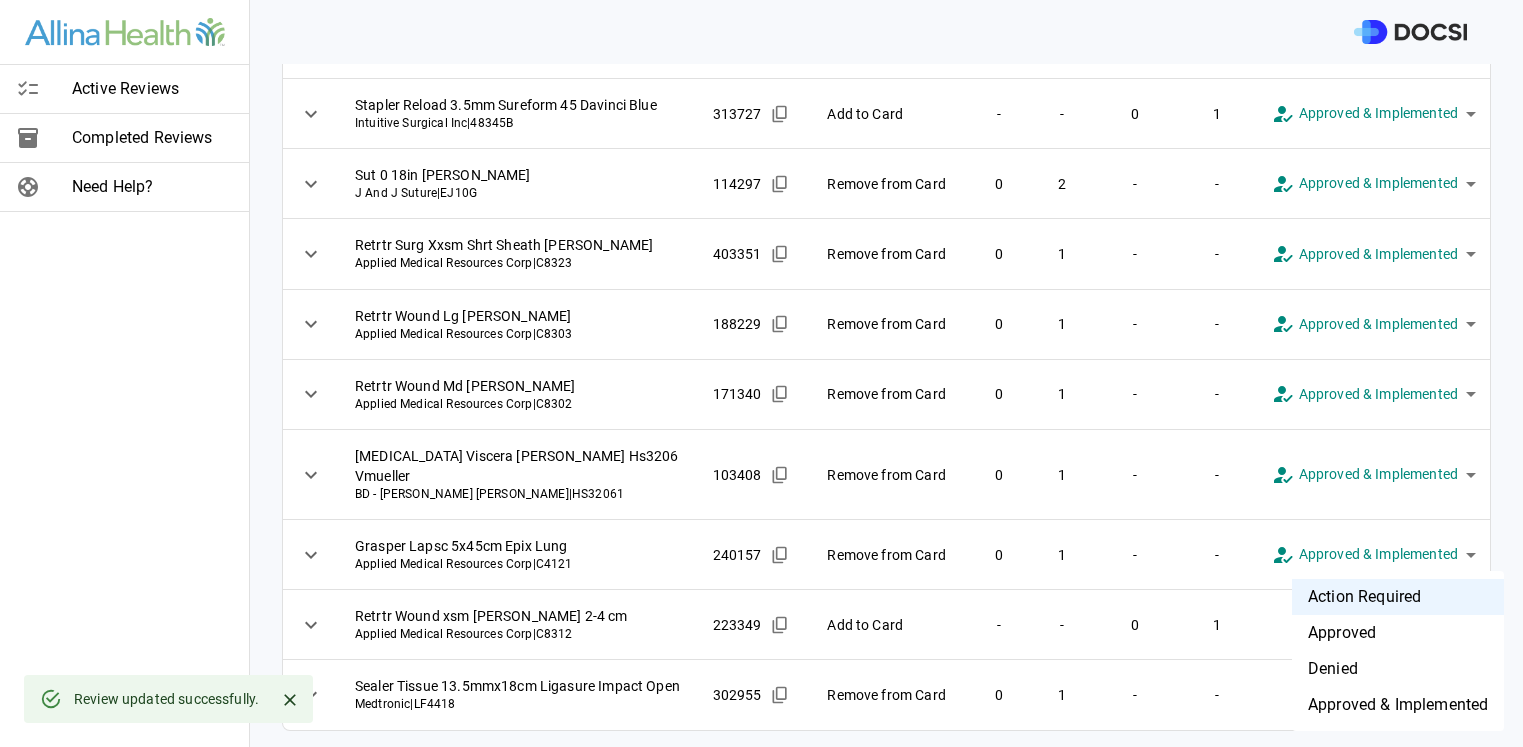 click on "**********" at bounding box center [761, 373] 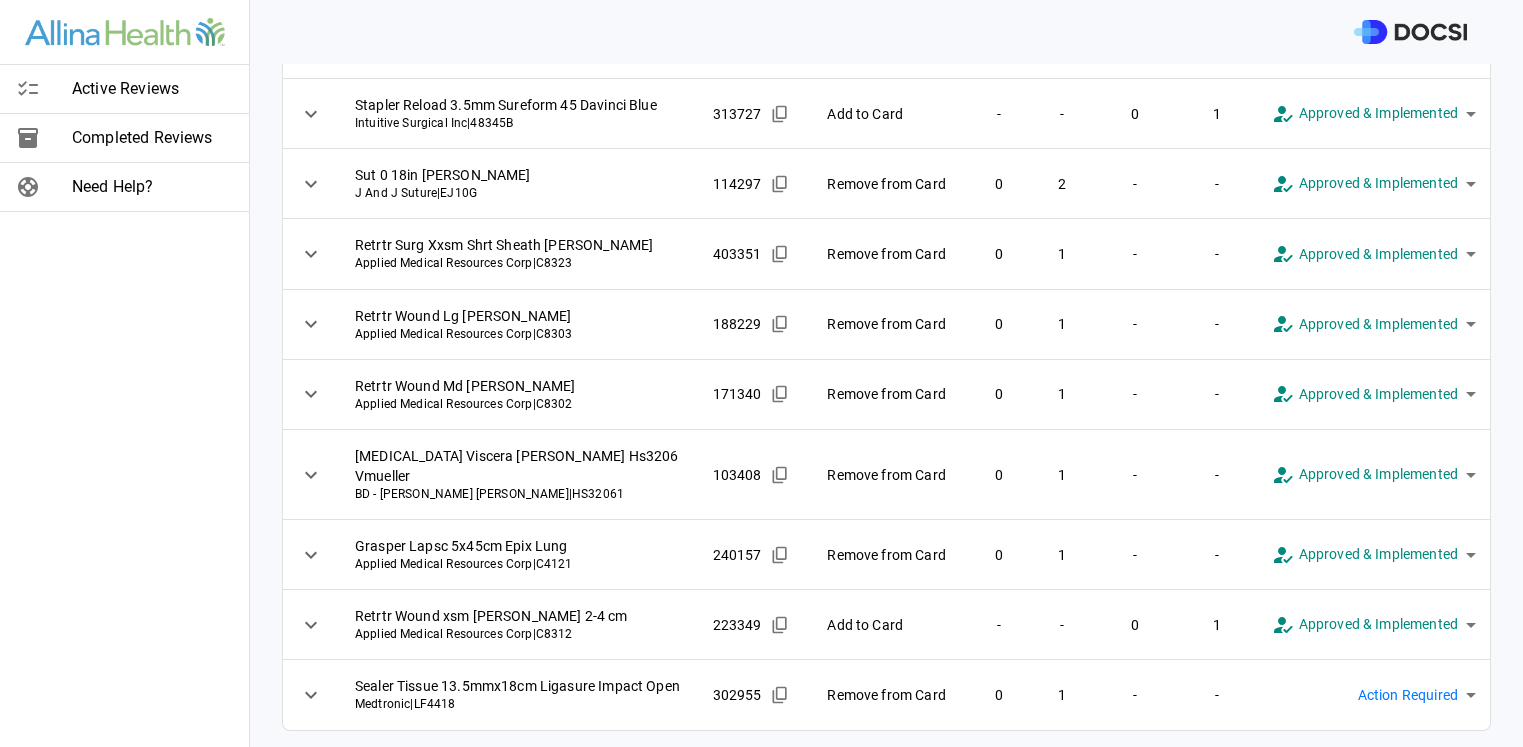 click on "**********" at bounding box center (761, 373) 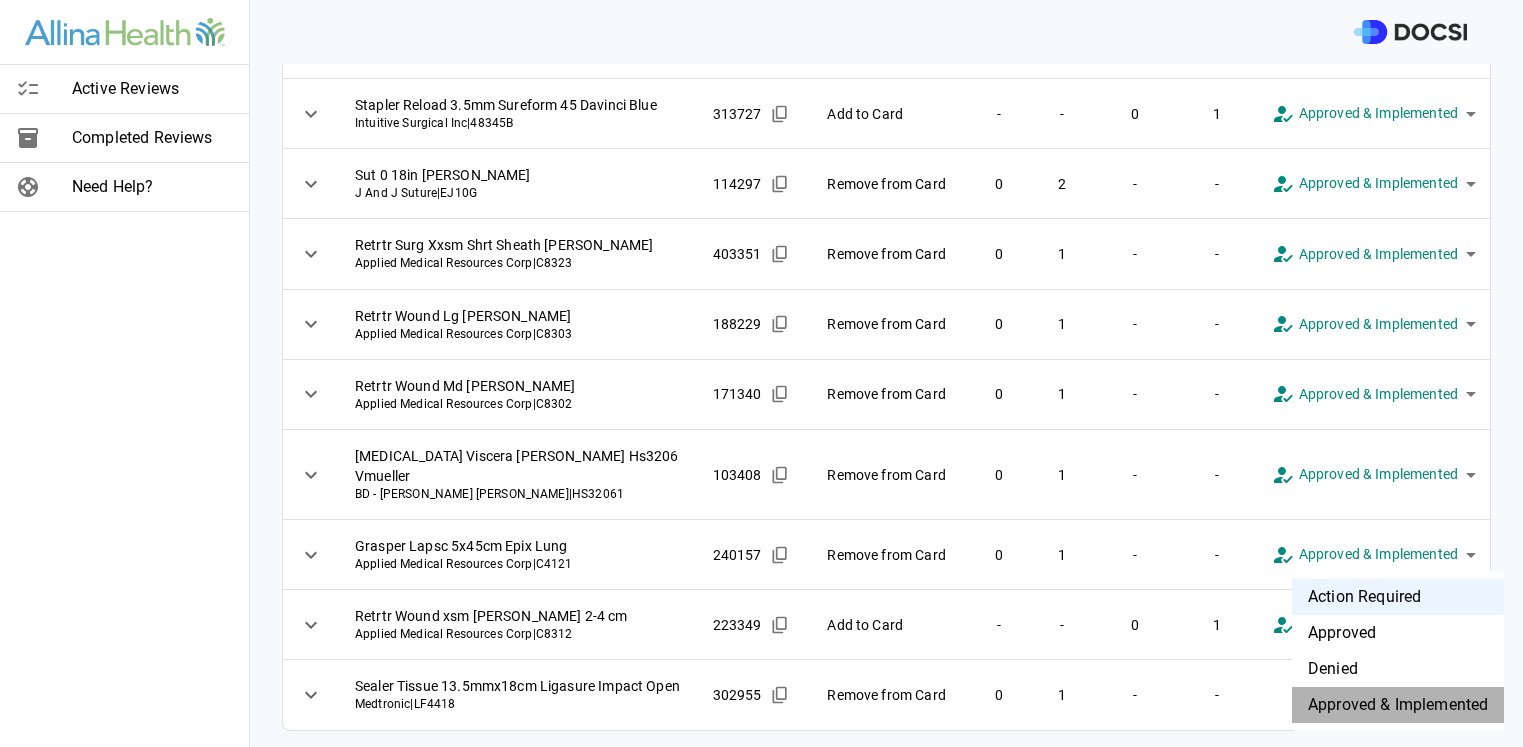 click on "Approved & Implemented" at bounding box center (1398, 705) 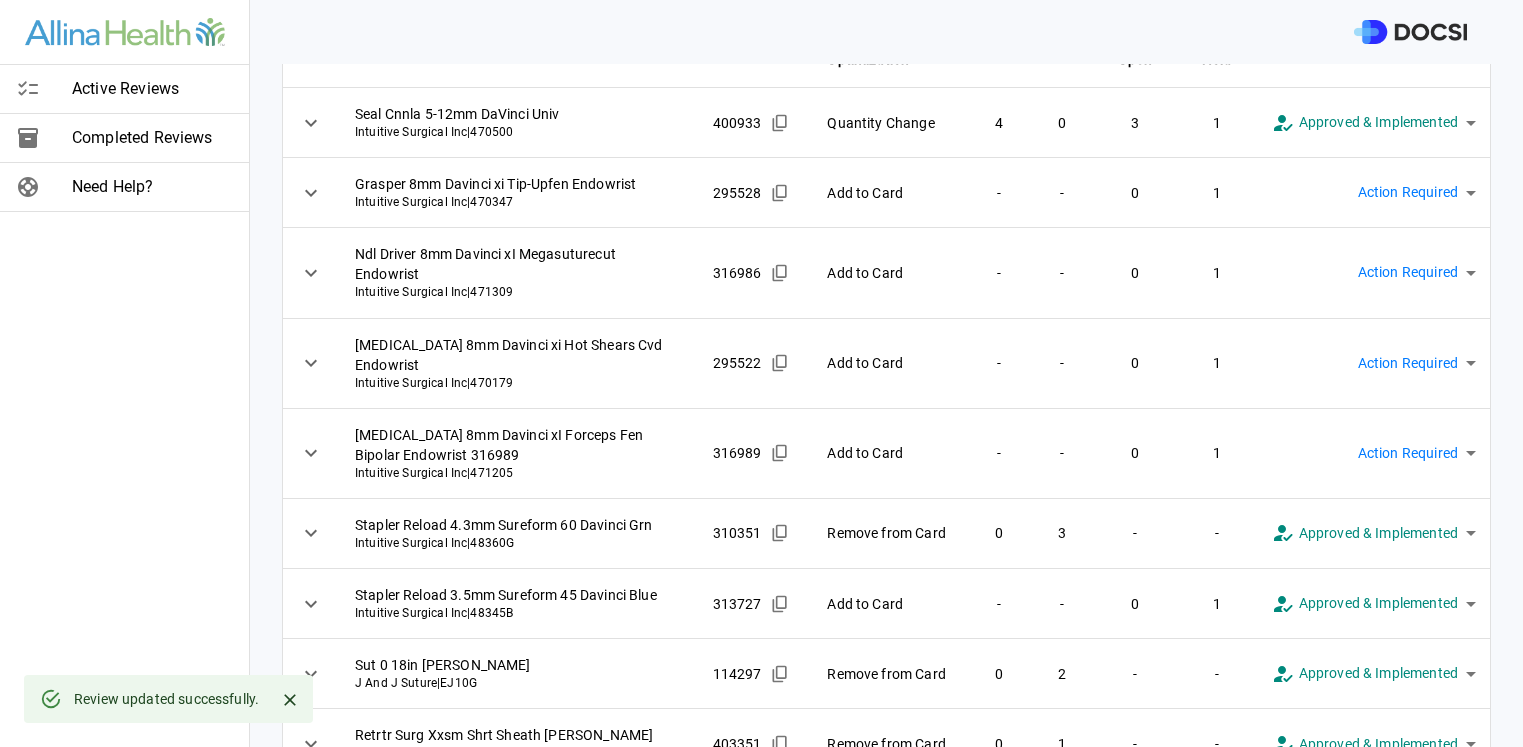 scroll, scrollTop: 144, scrollLeft: 0, axis: vertical 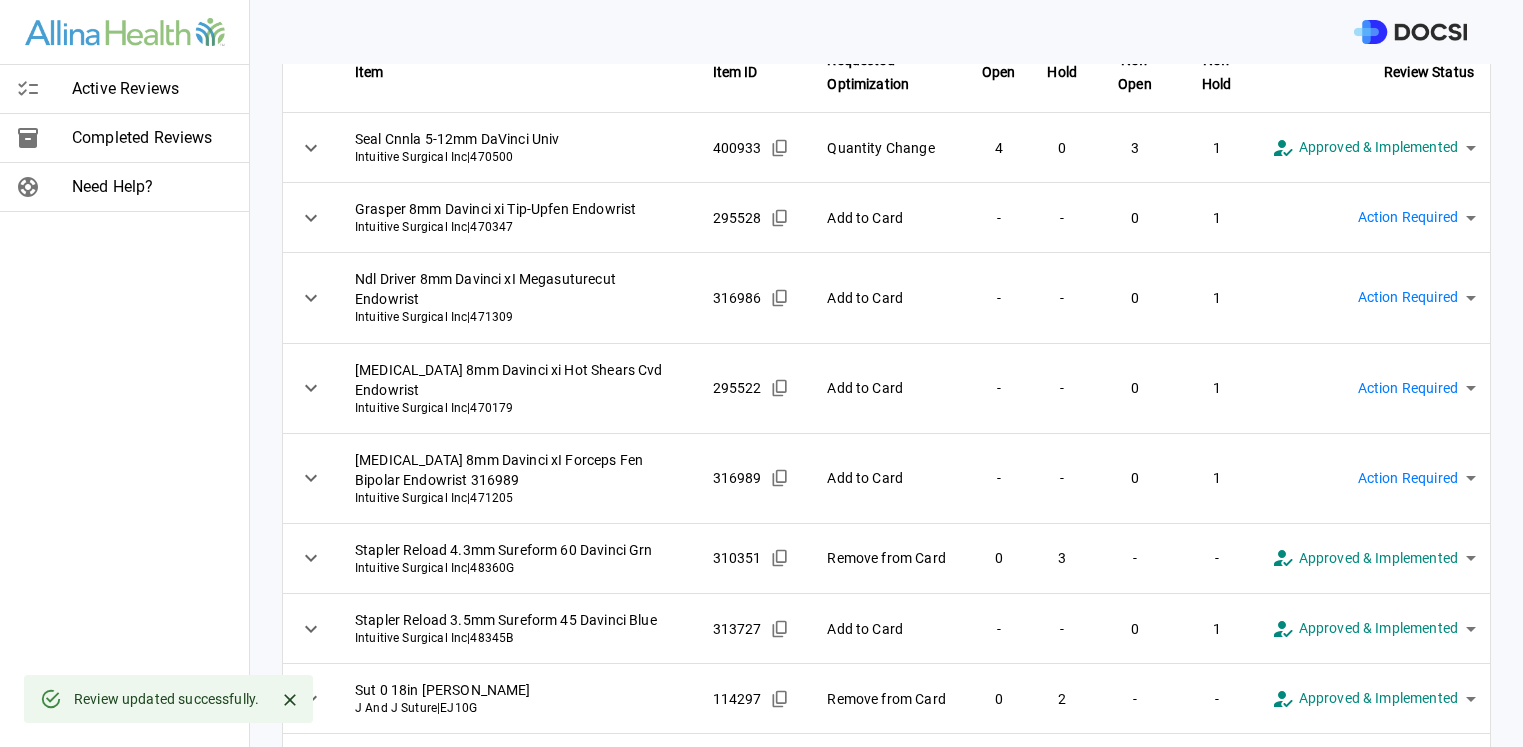 click on "**********" at bounding box center [761, 373] 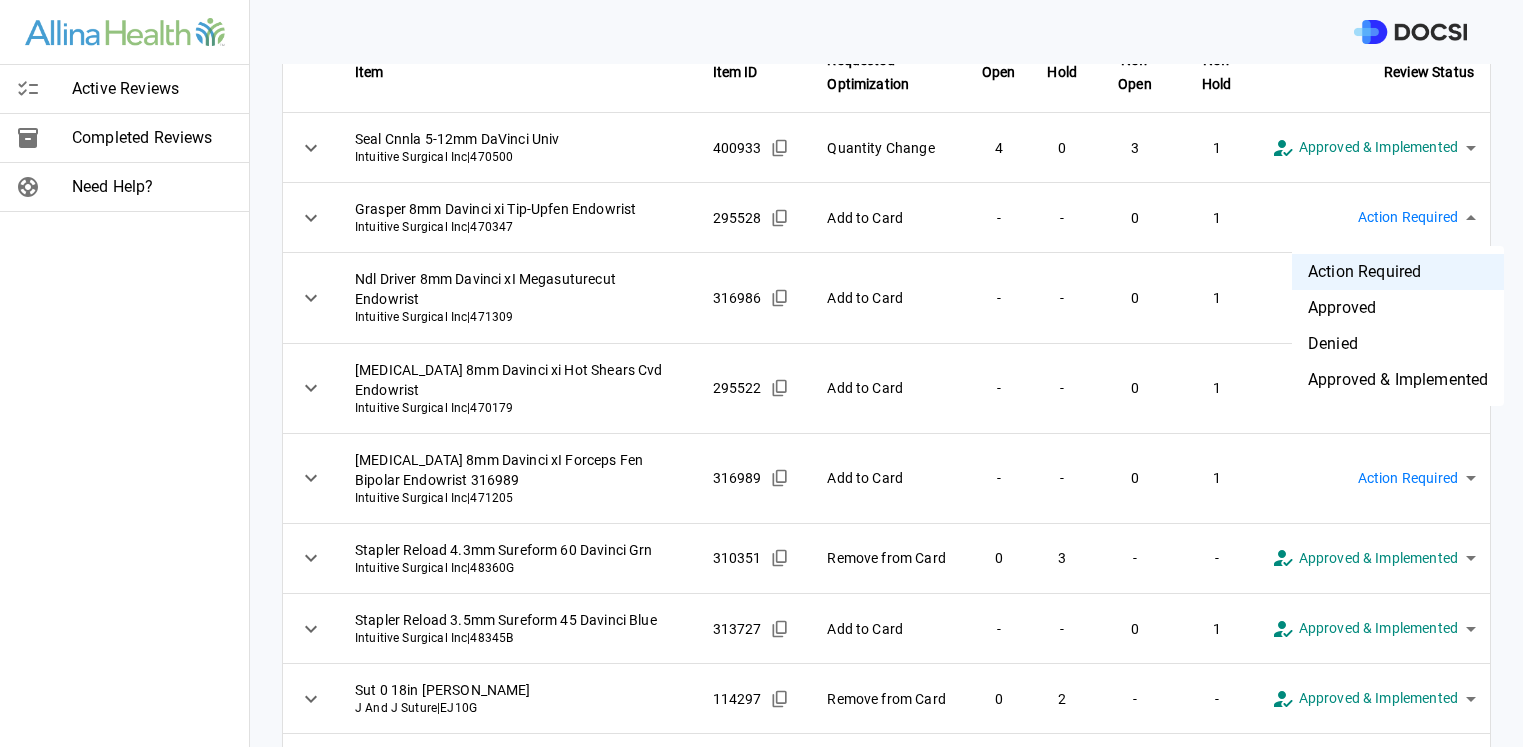 click on "Denied" at bounding box center (1398, 344) 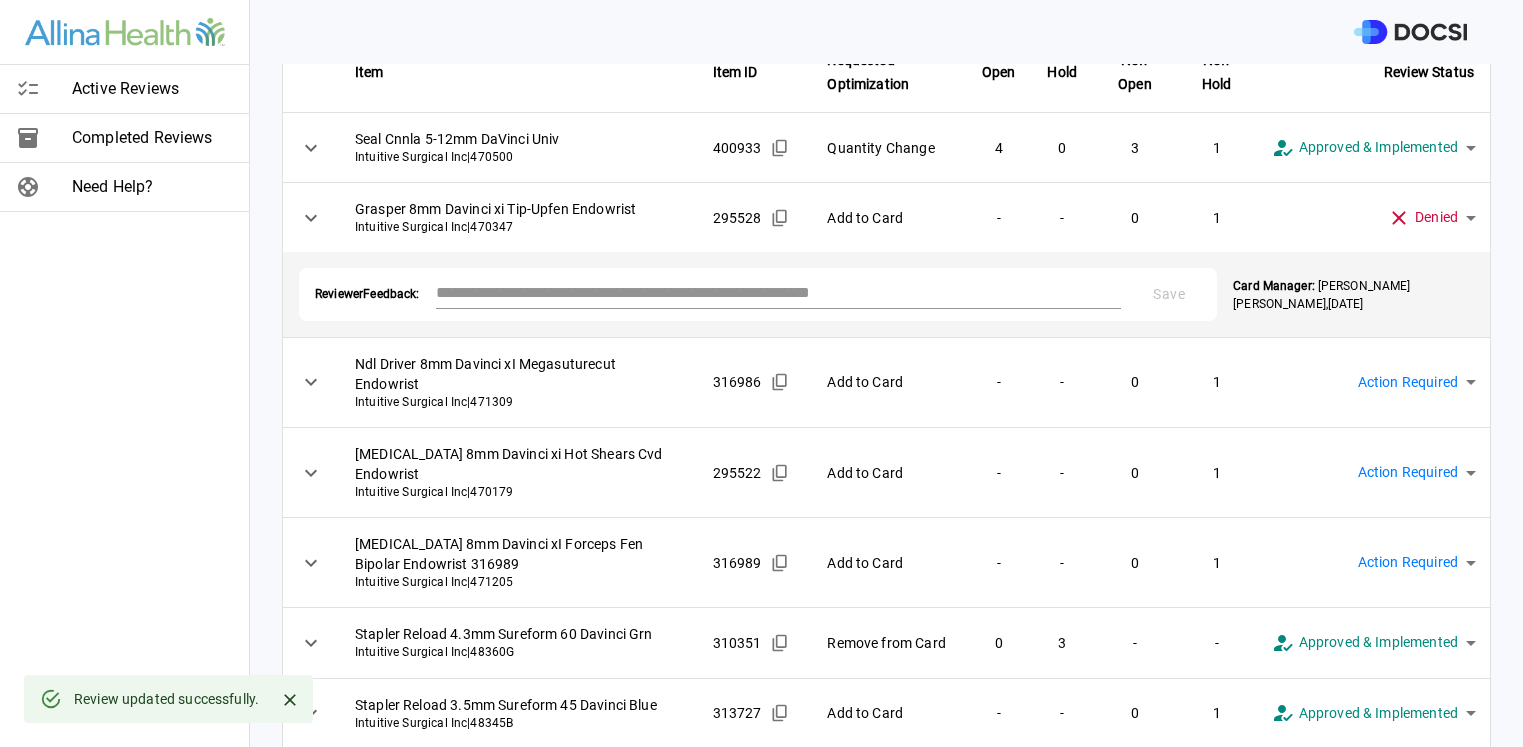 click at bounding box center (779, 292) 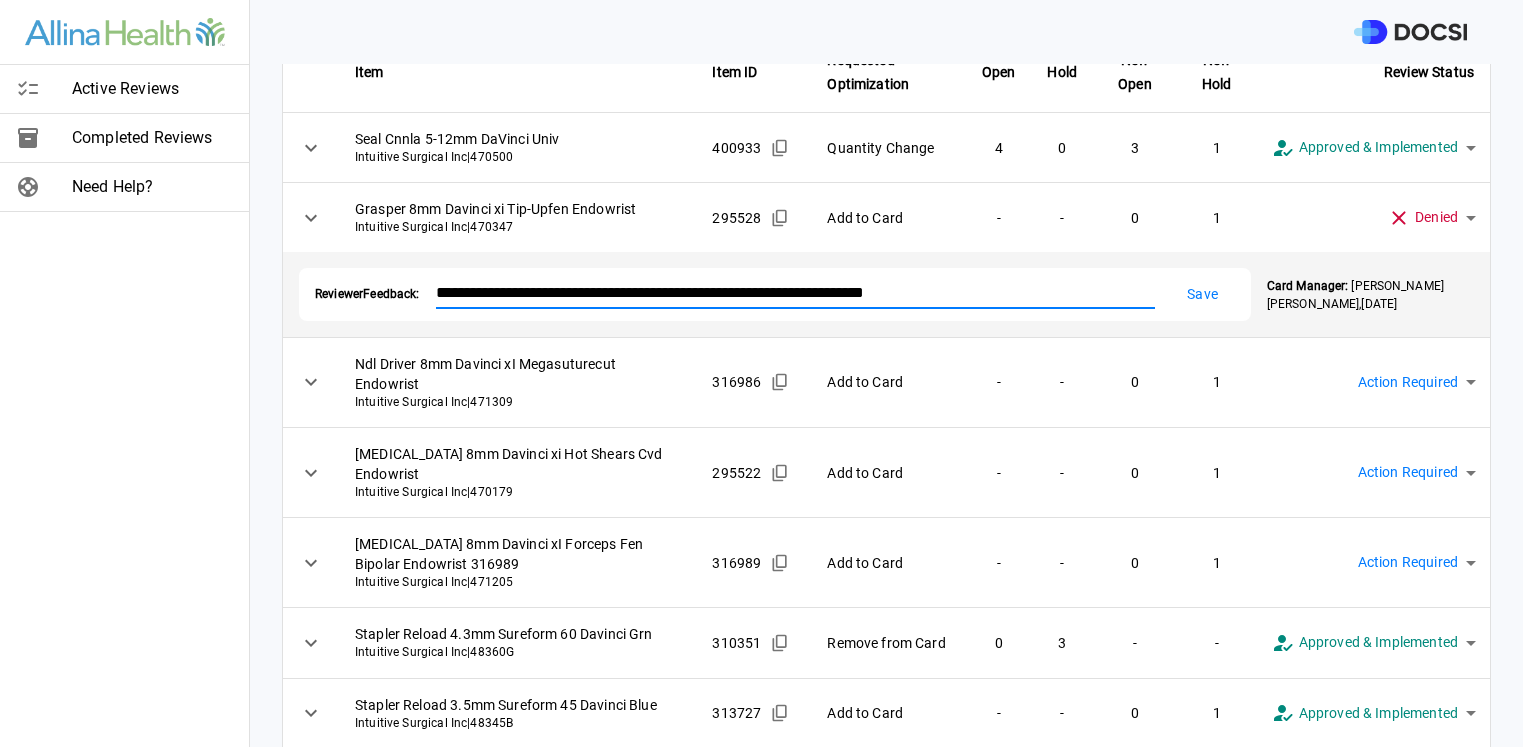 type on "**********" 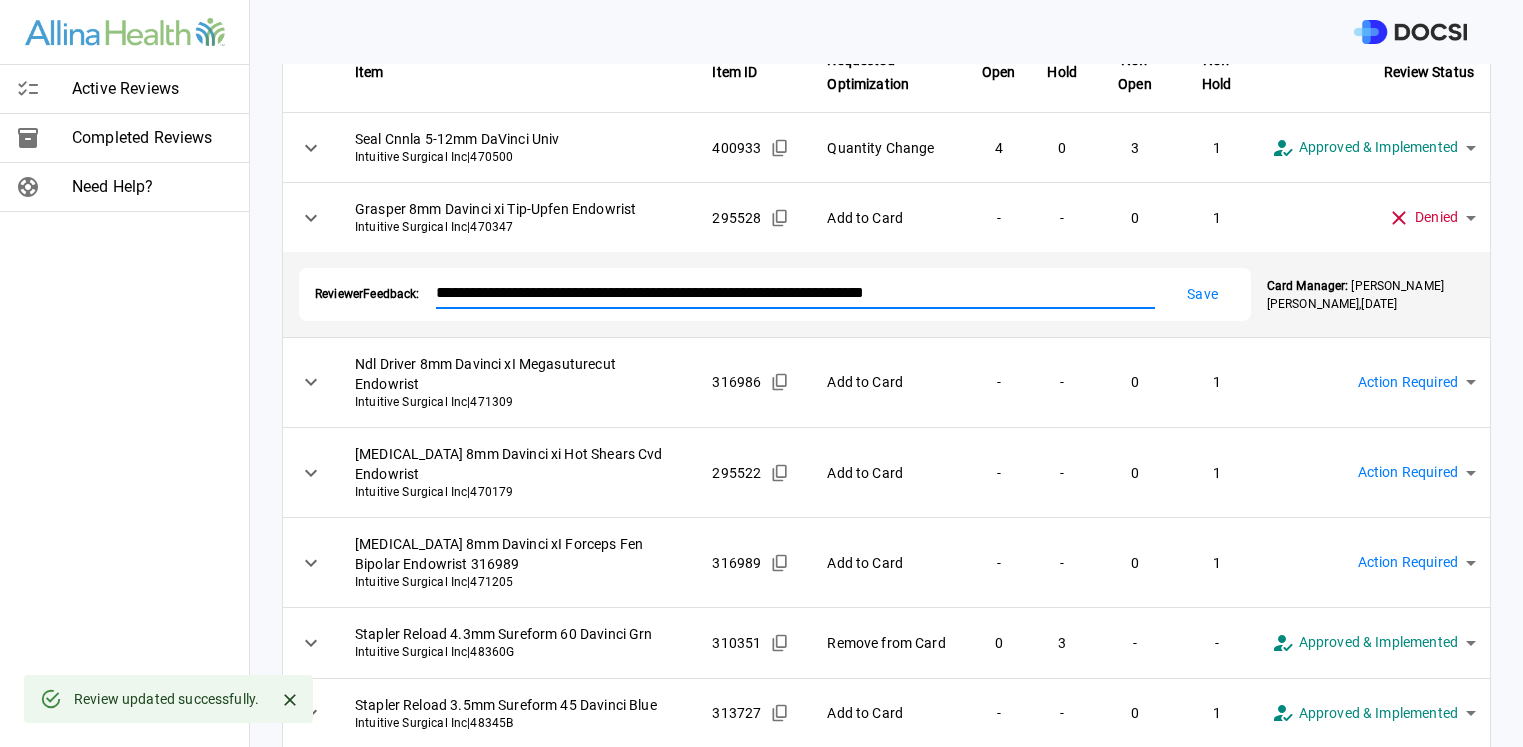 drag, startPoint x: 965, startPoint y: 291, endPoint x: 453, endPoint y: 303, distance: 512.1406 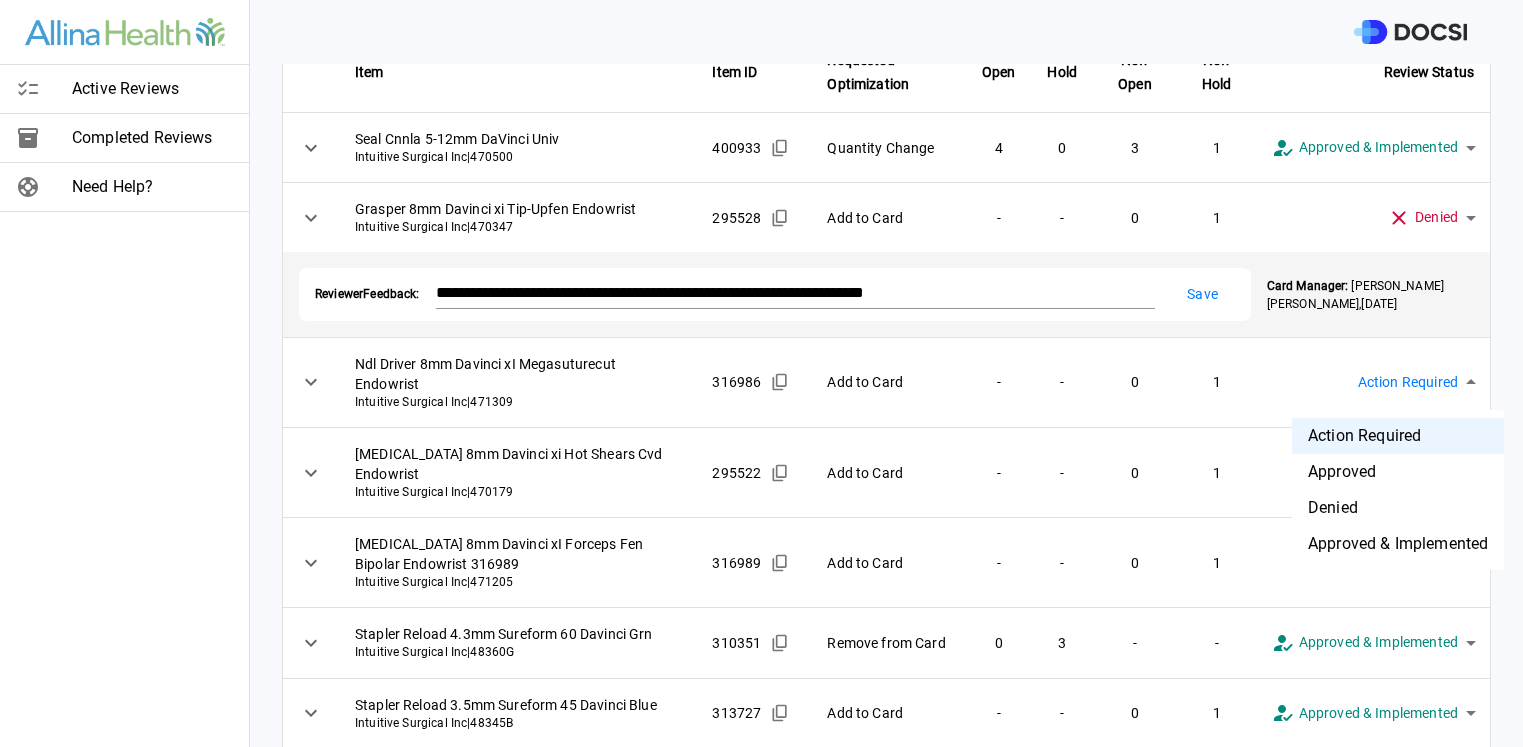 click on "**********" at bounding box center (761, 373) 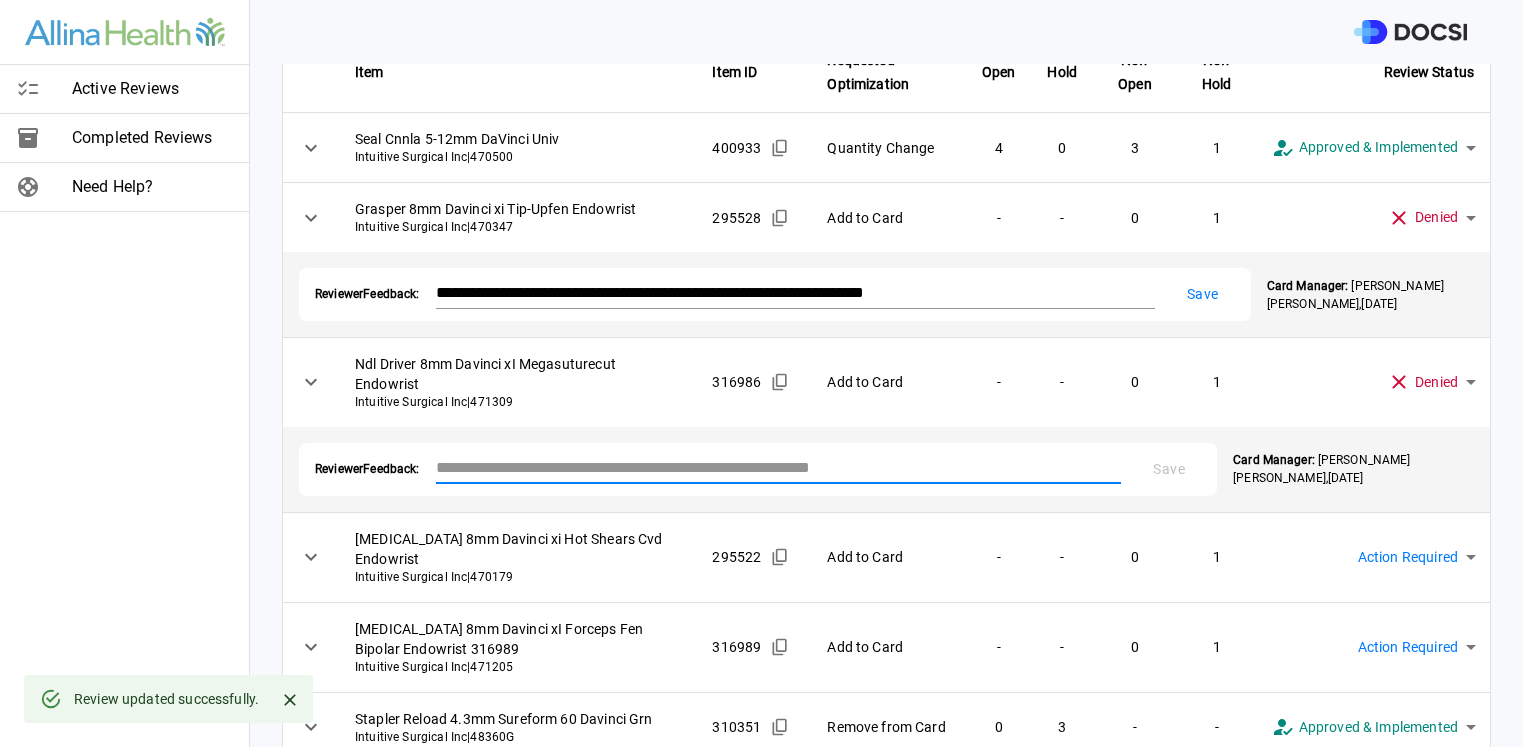 paste on "**********" 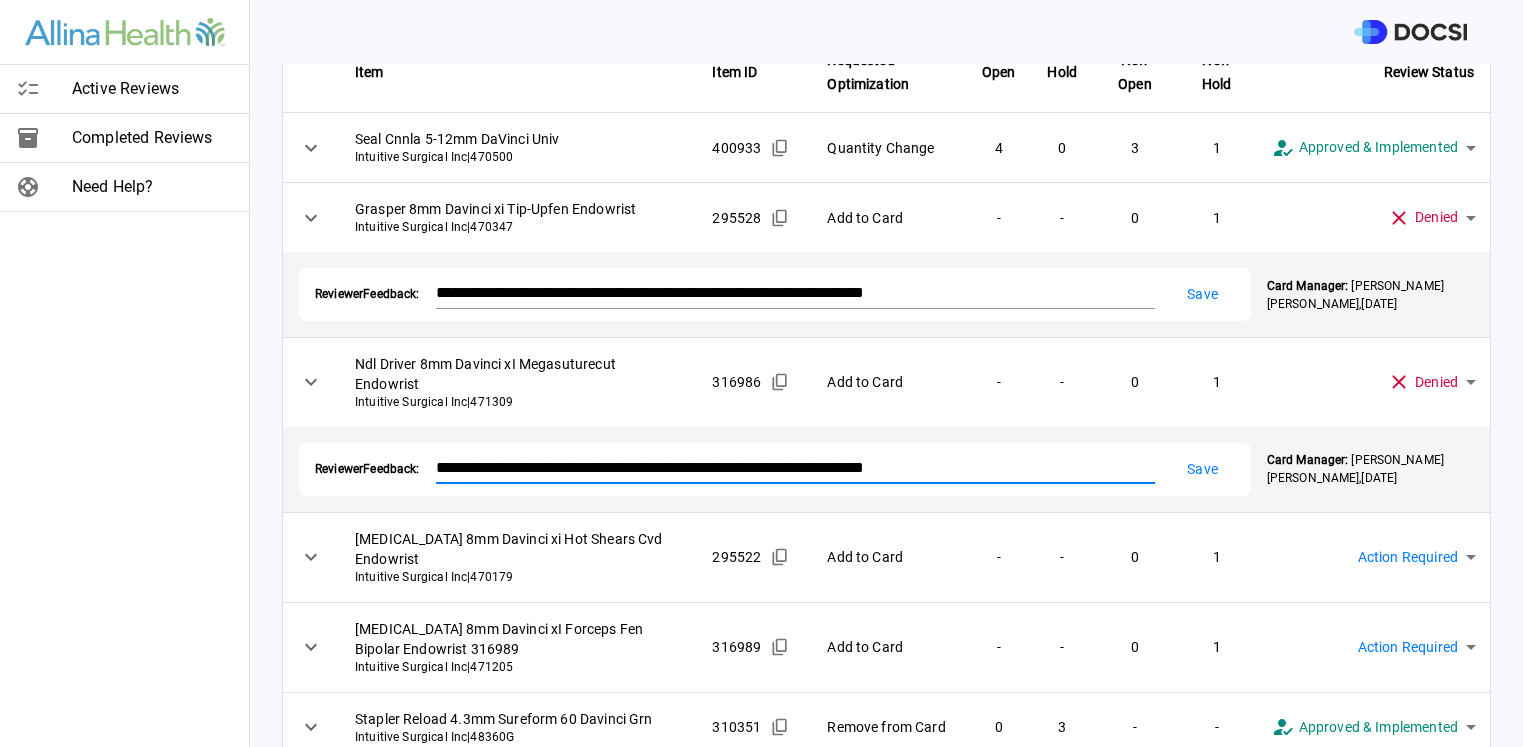 type on "**********" 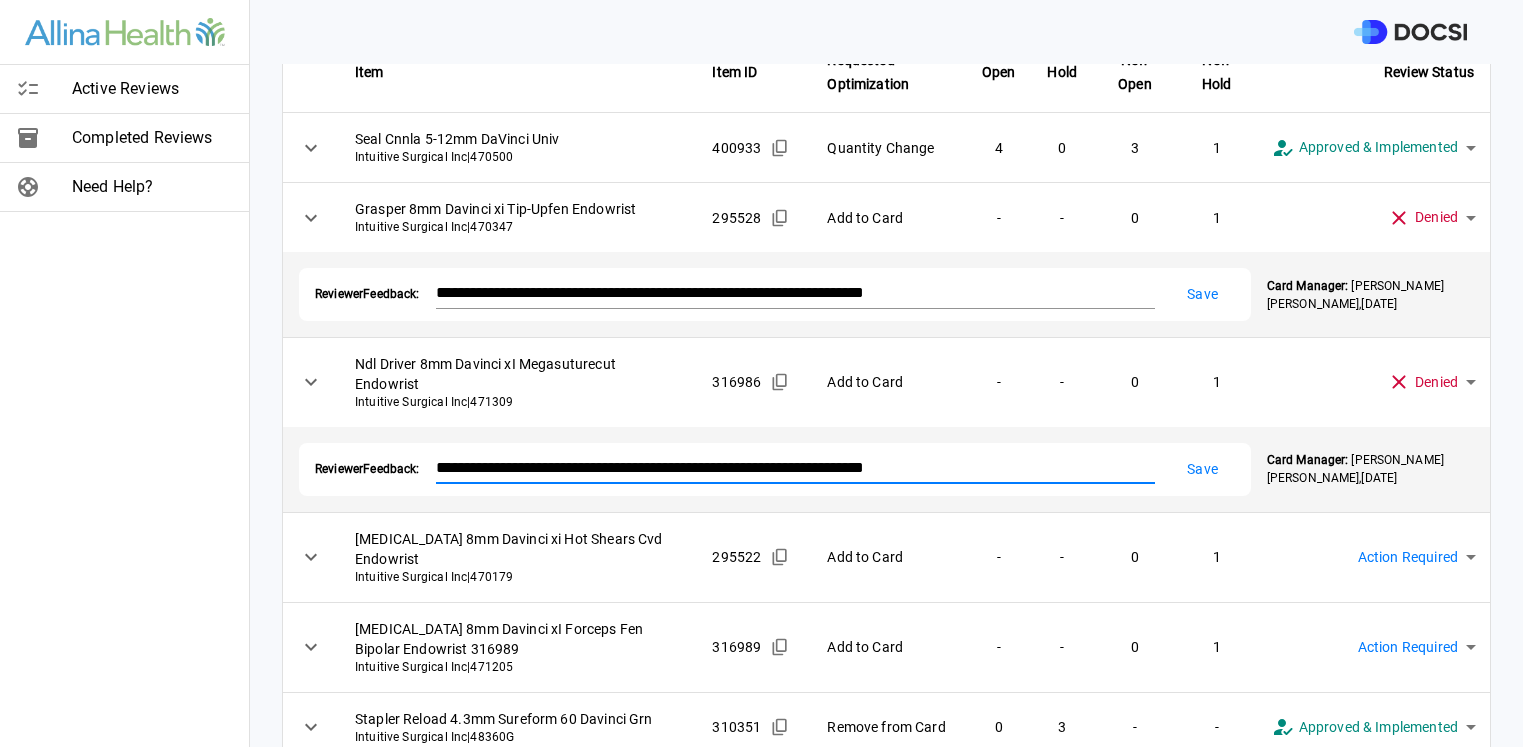 click on "**********" at bounding box center [761, 373] 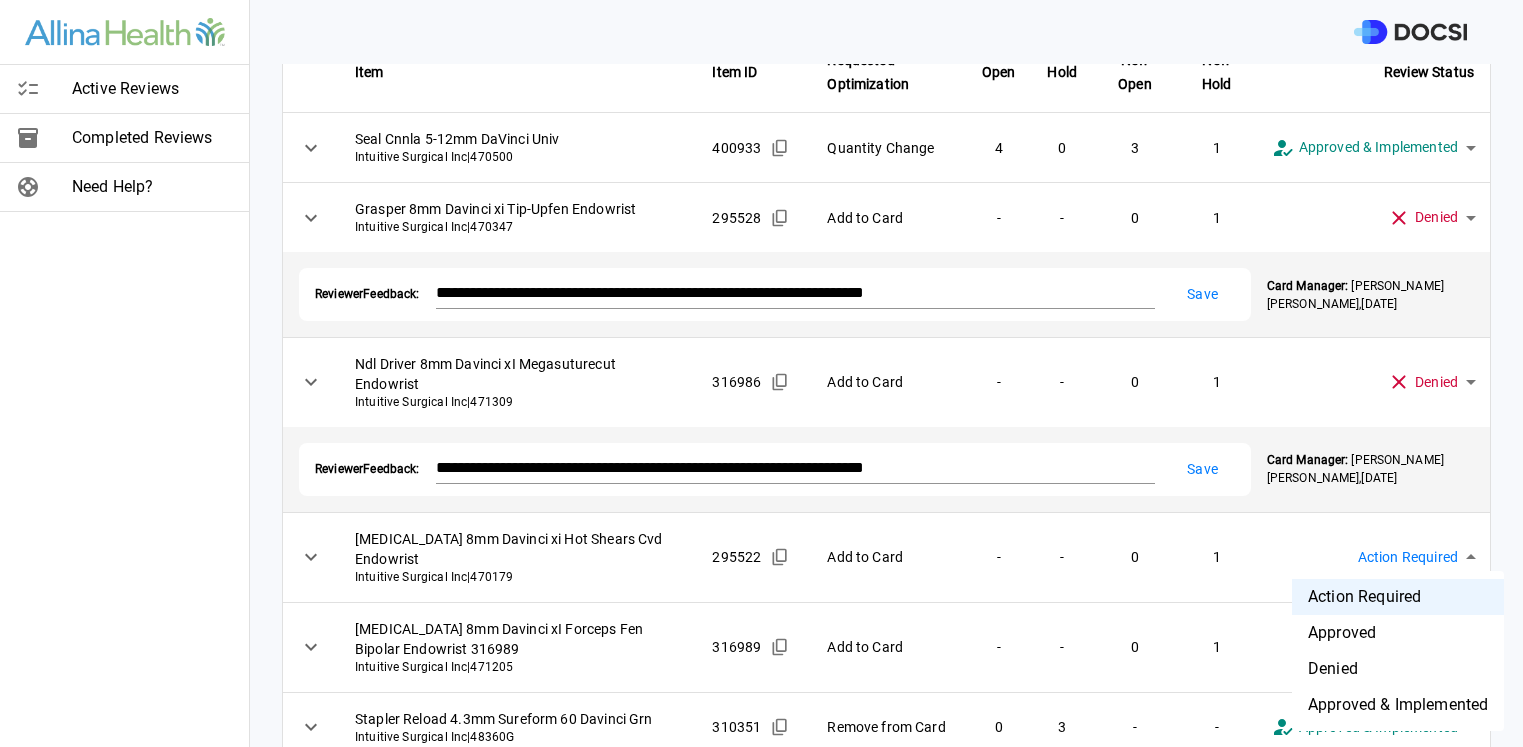 click on "Denied" at bounding box center (1398, 669) 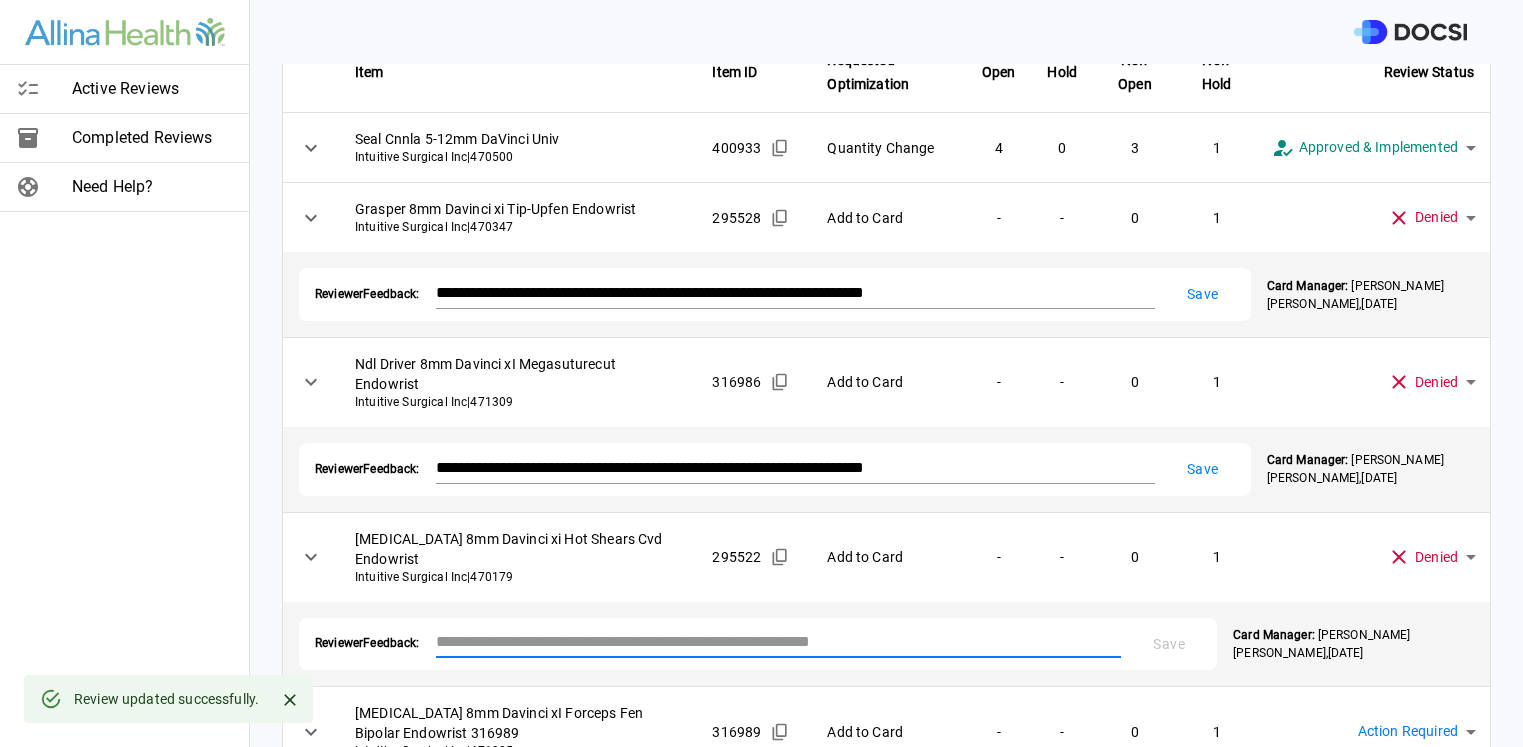 paste on "**********" 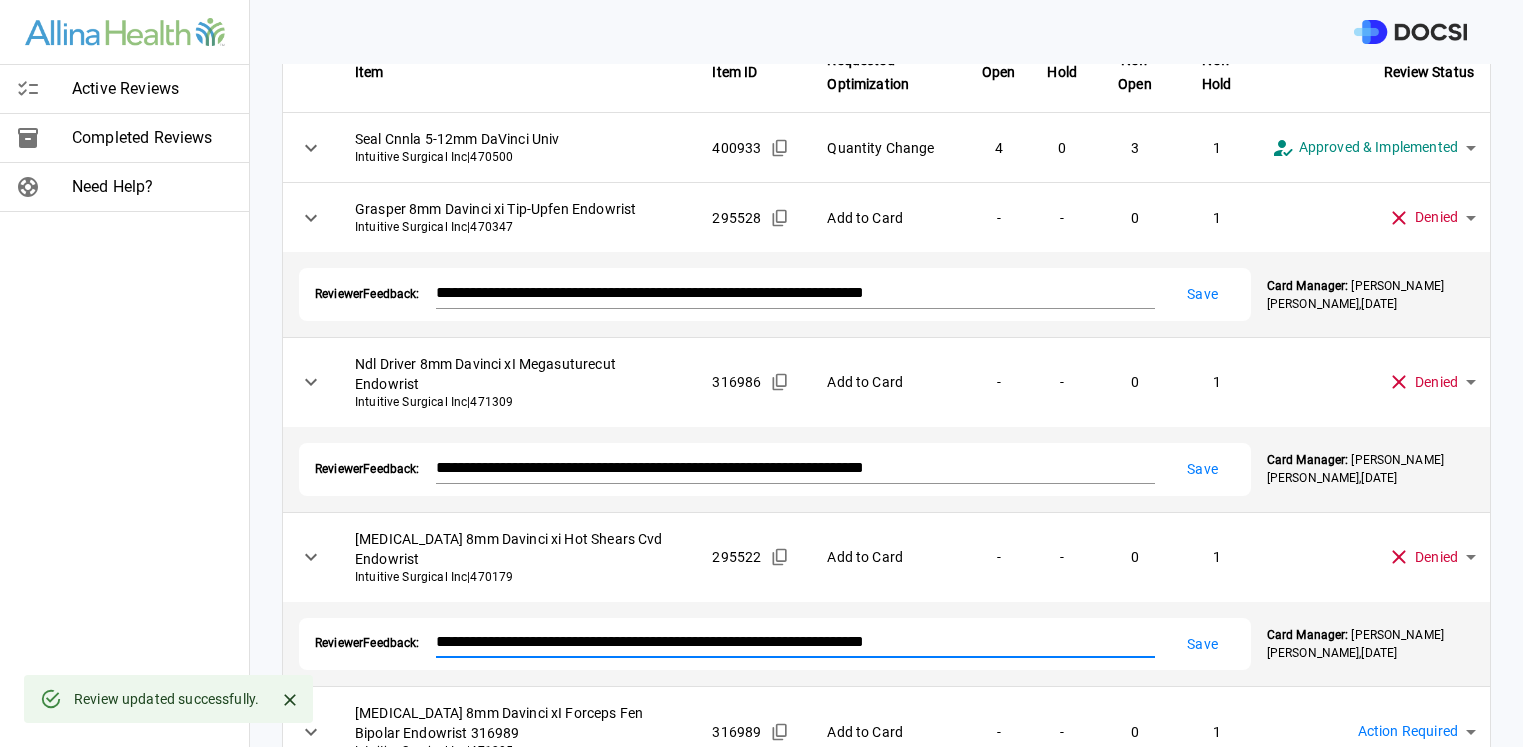 type on "**********" 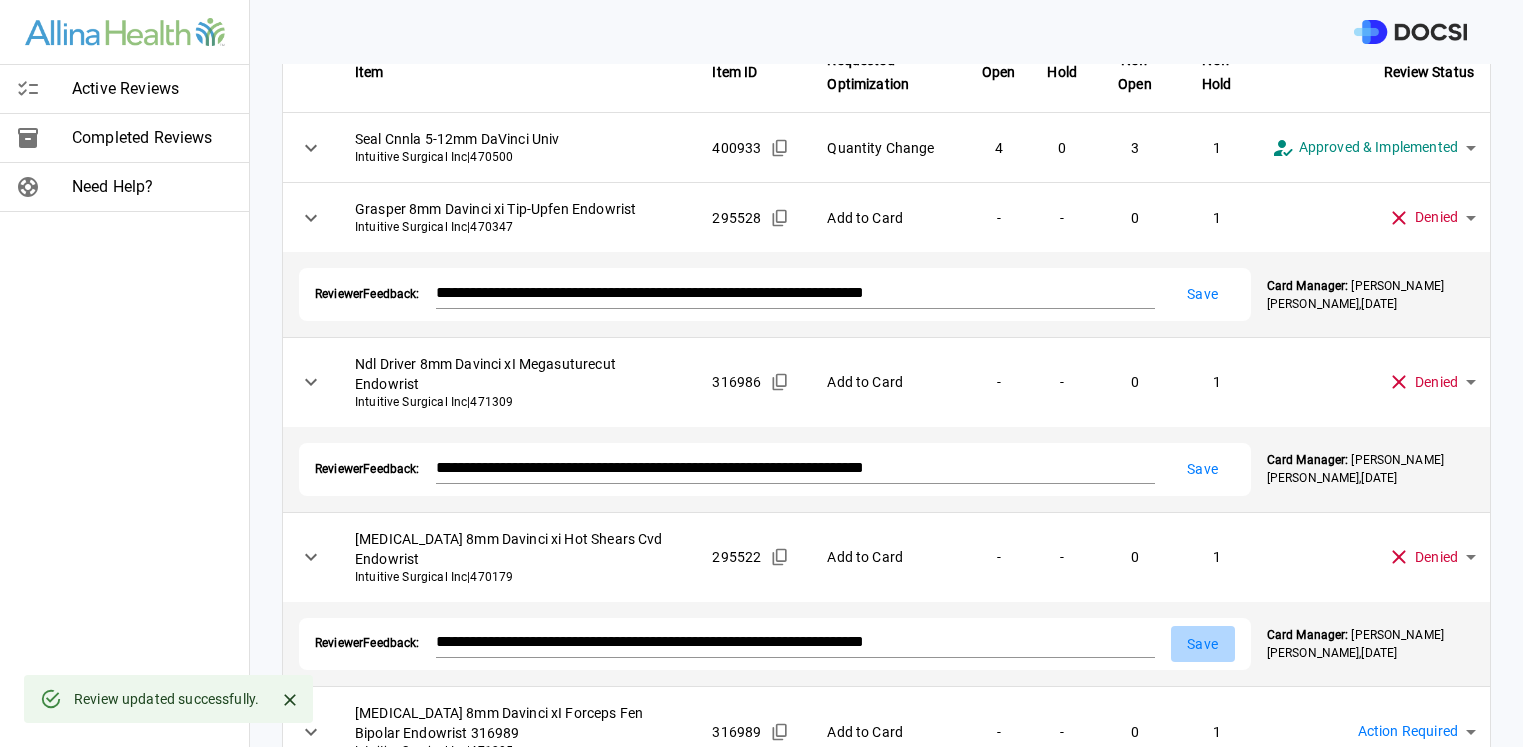click on "Save" at bounding box center (1203, 644) 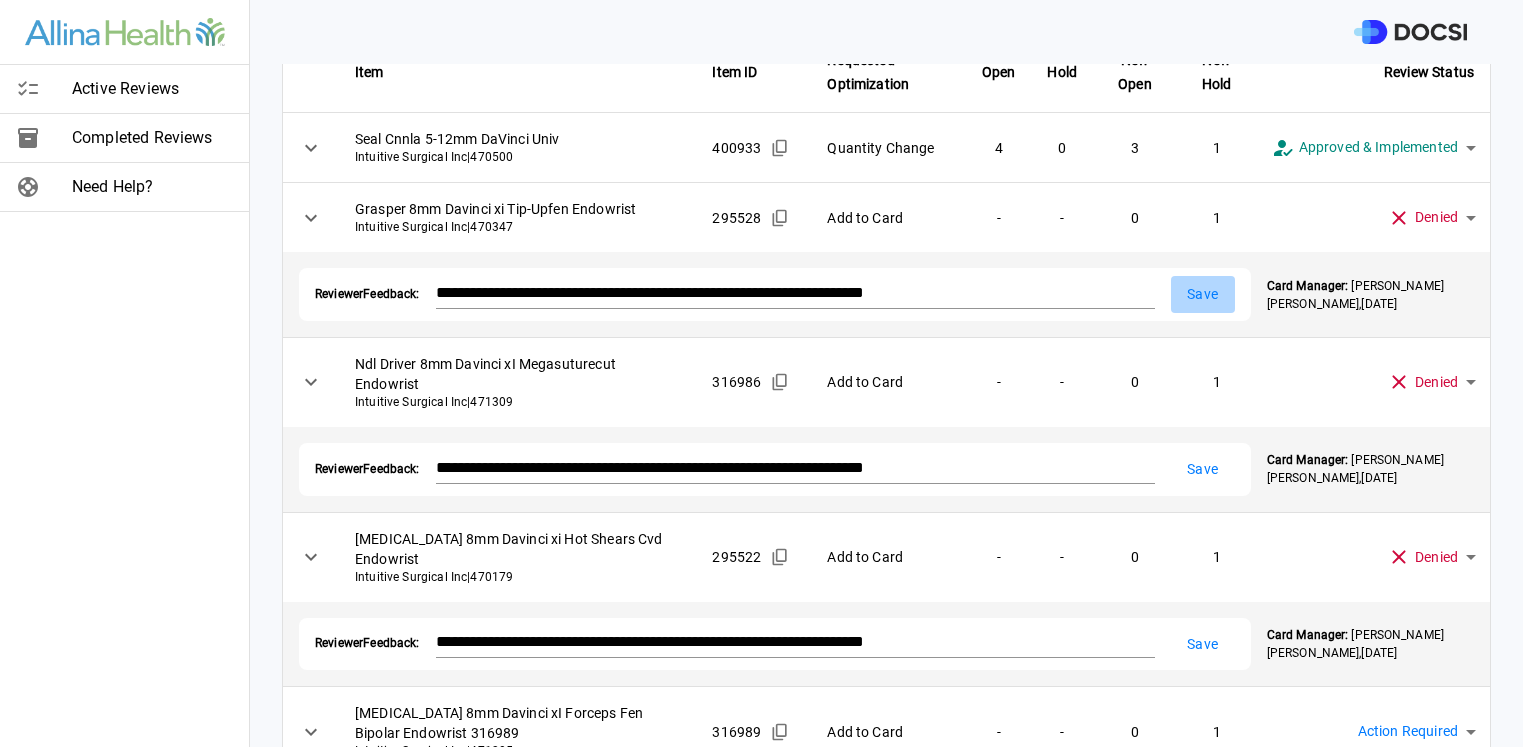 click on "Save" at bounding box center [1203, 294] 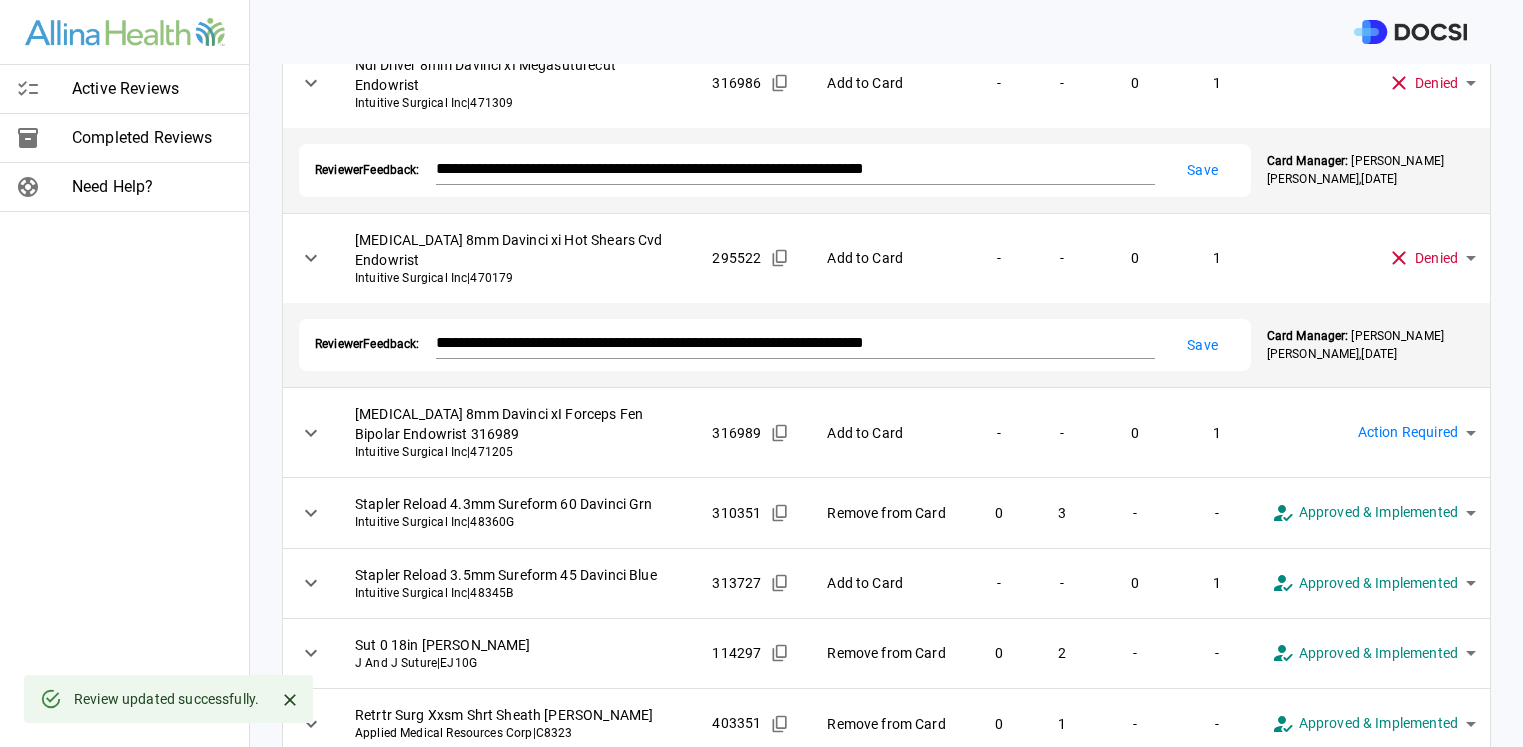 scroll, scrollTop: 444, scrollLeft: 0, axis: vertical 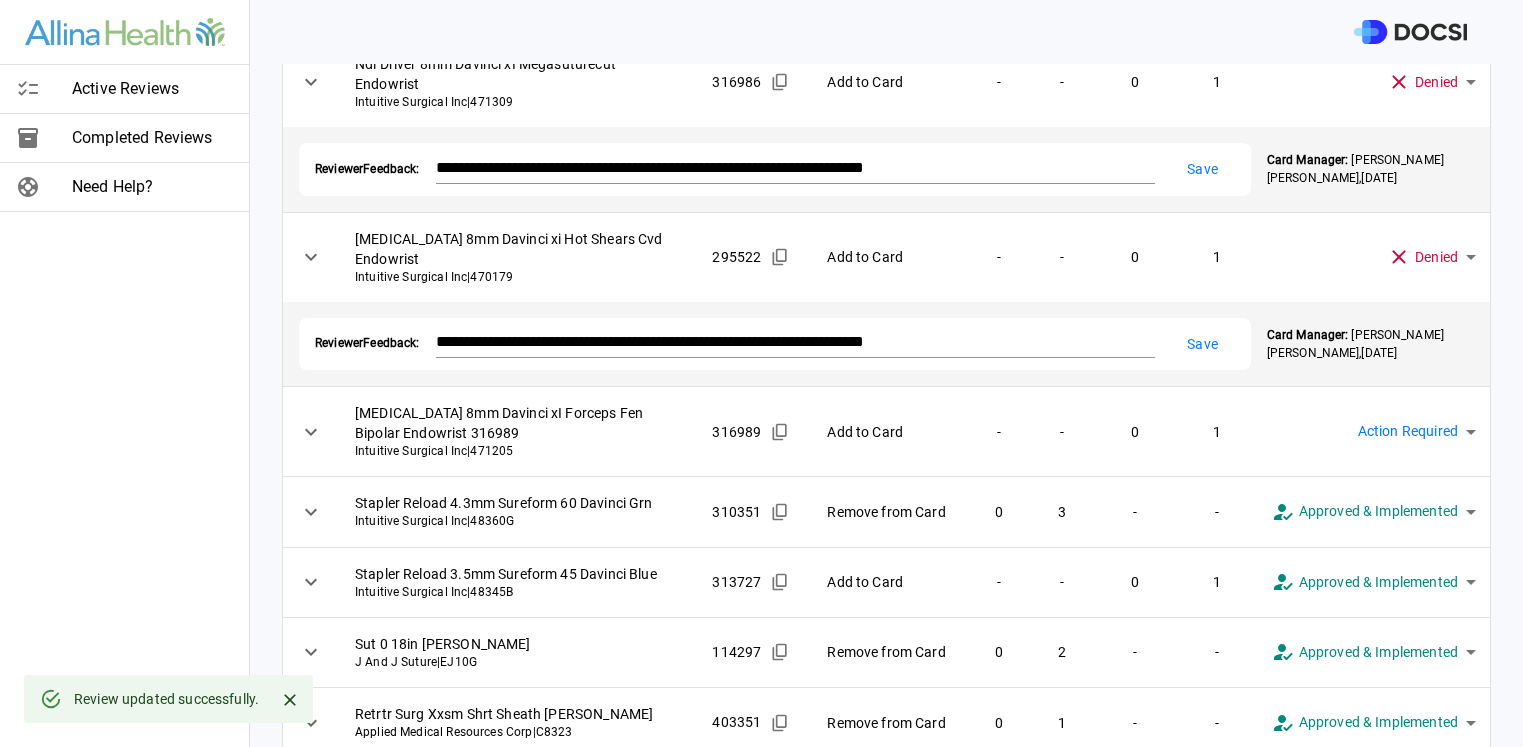 click on "**********" at bounding box center [761, 373] 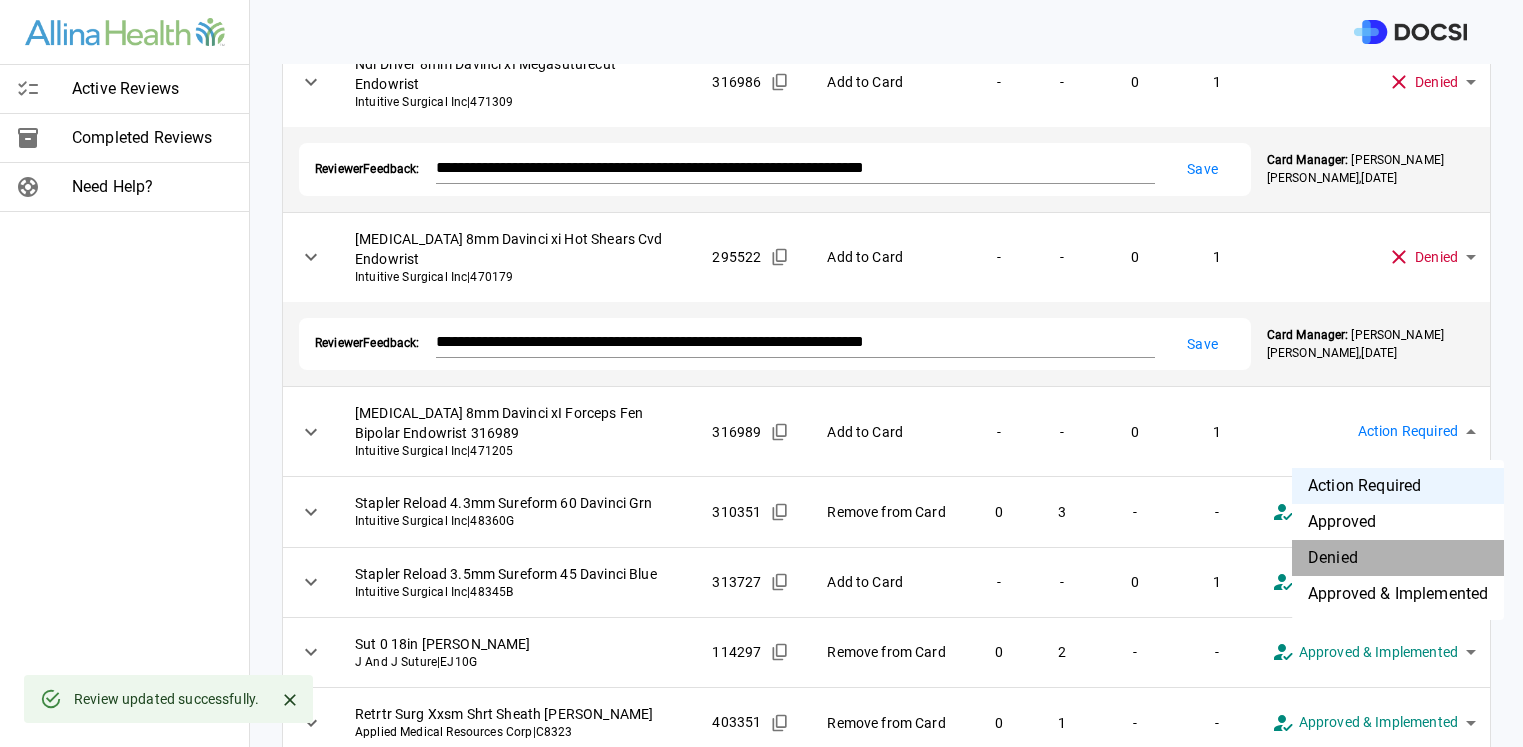 click on "Denied" at bounding box center [1398, 558] 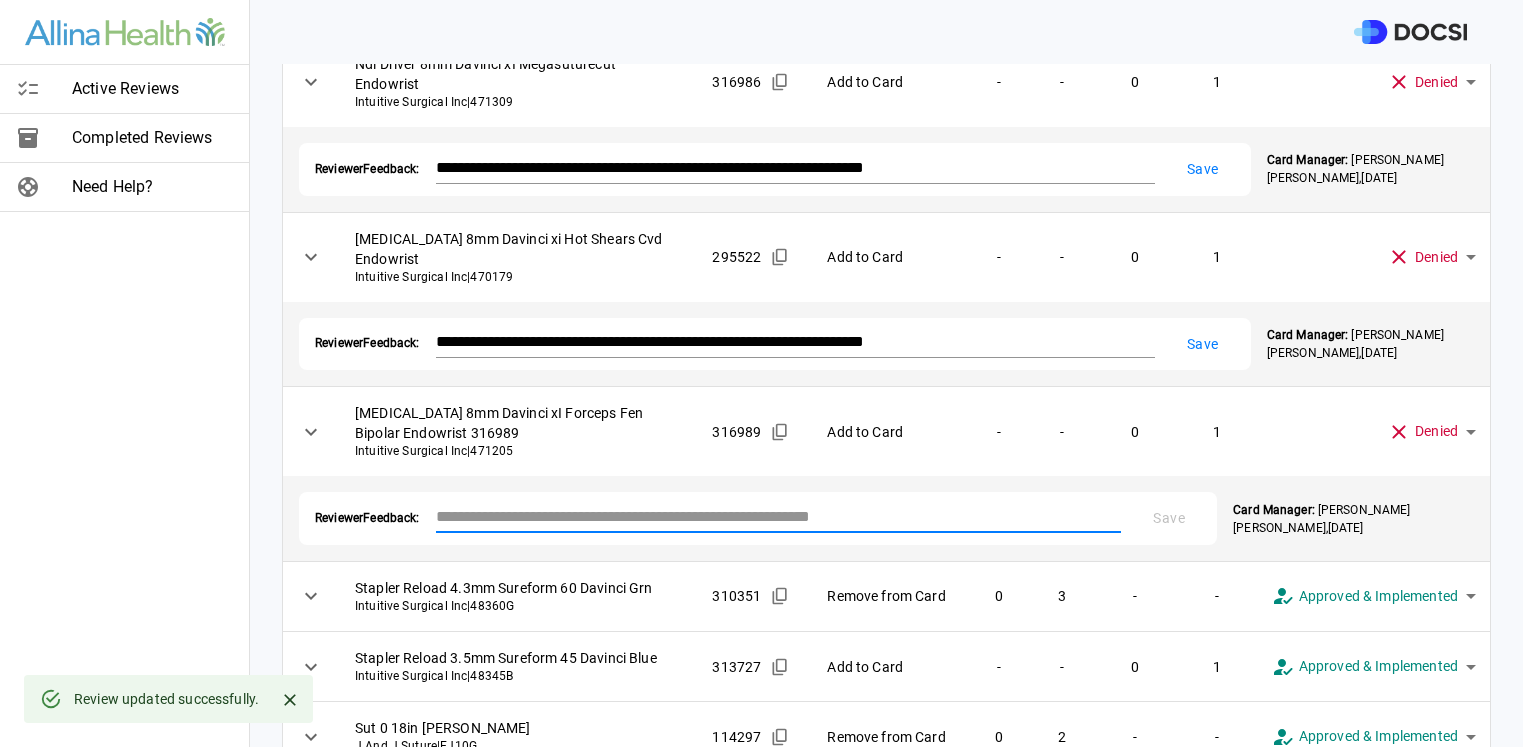 click at bounding box center (779, 516) 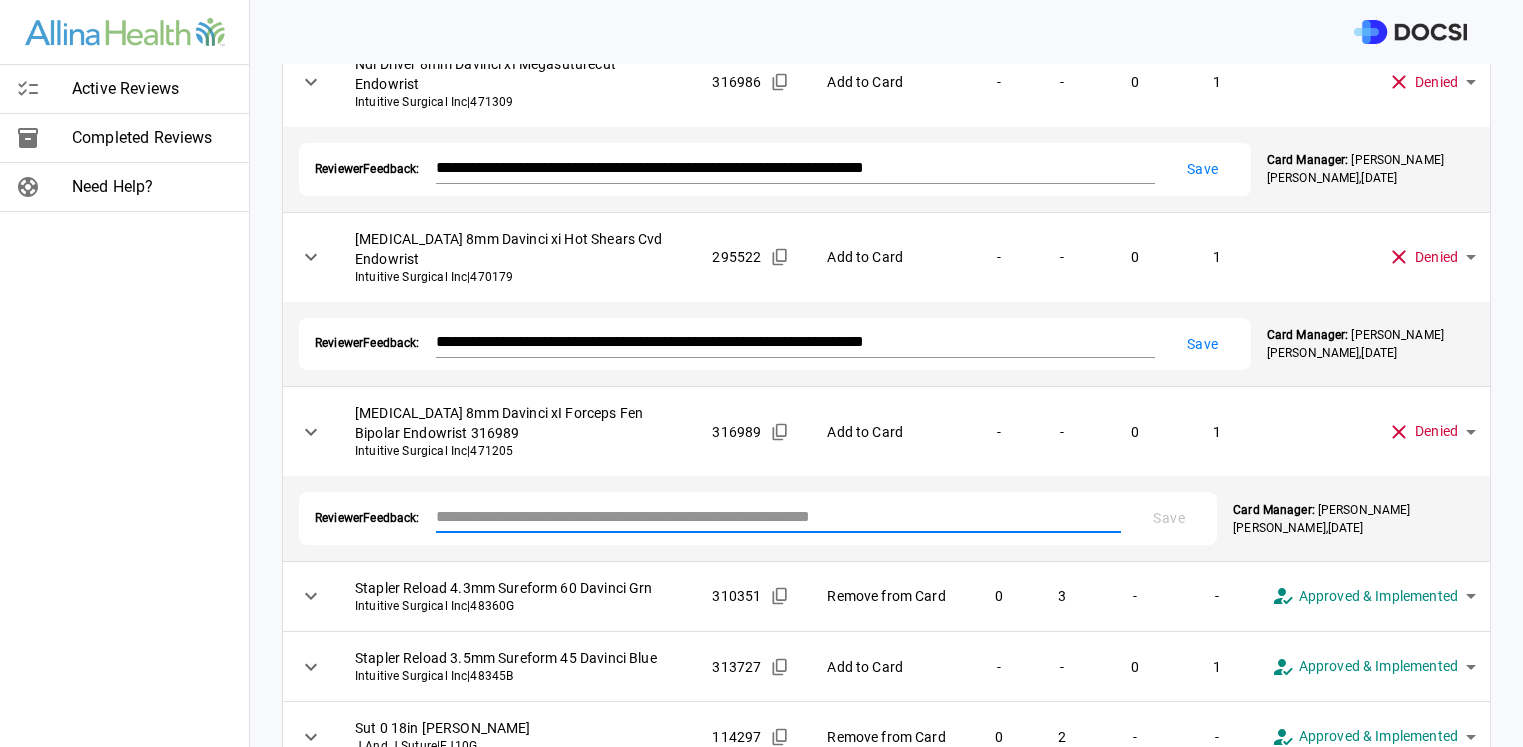paste on "**********" 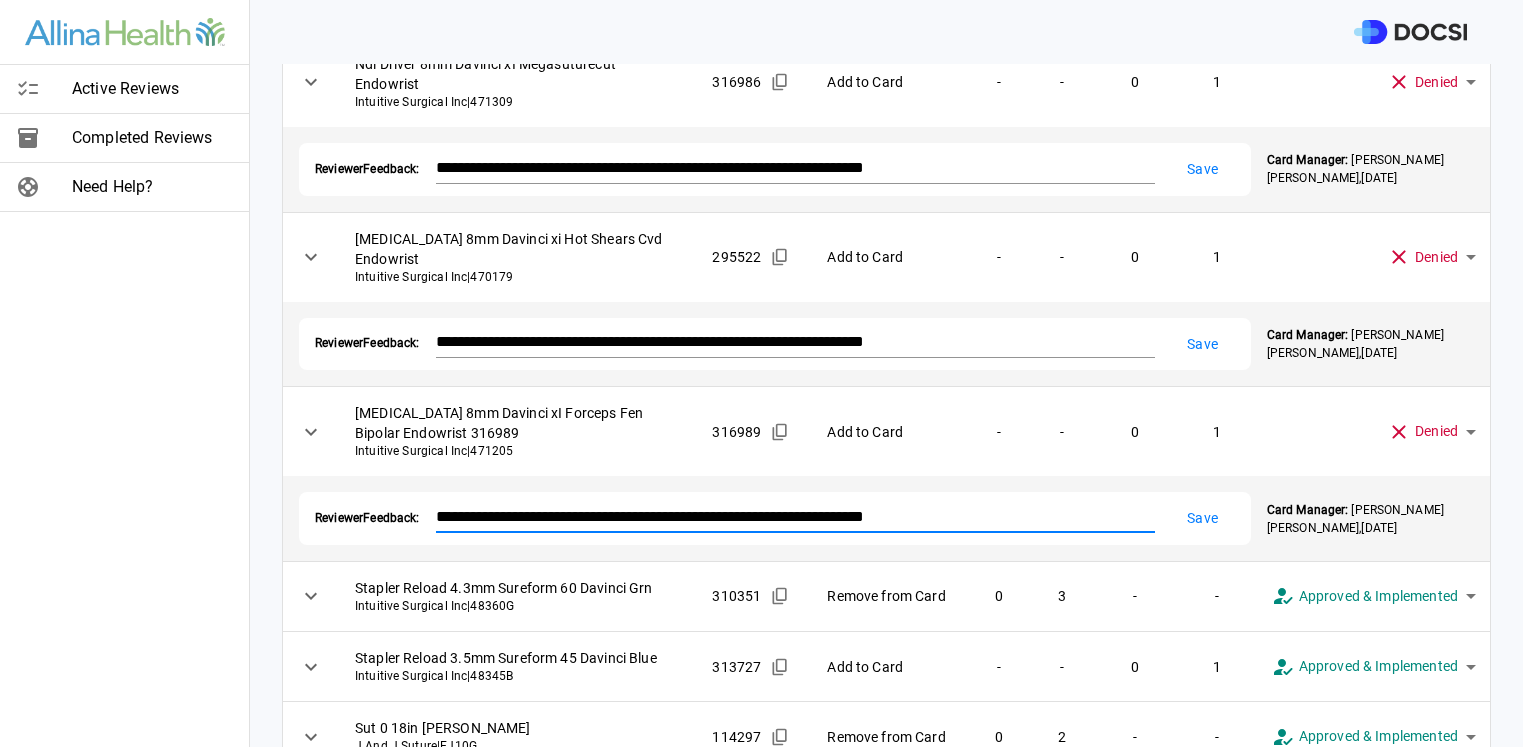 type on "**********" 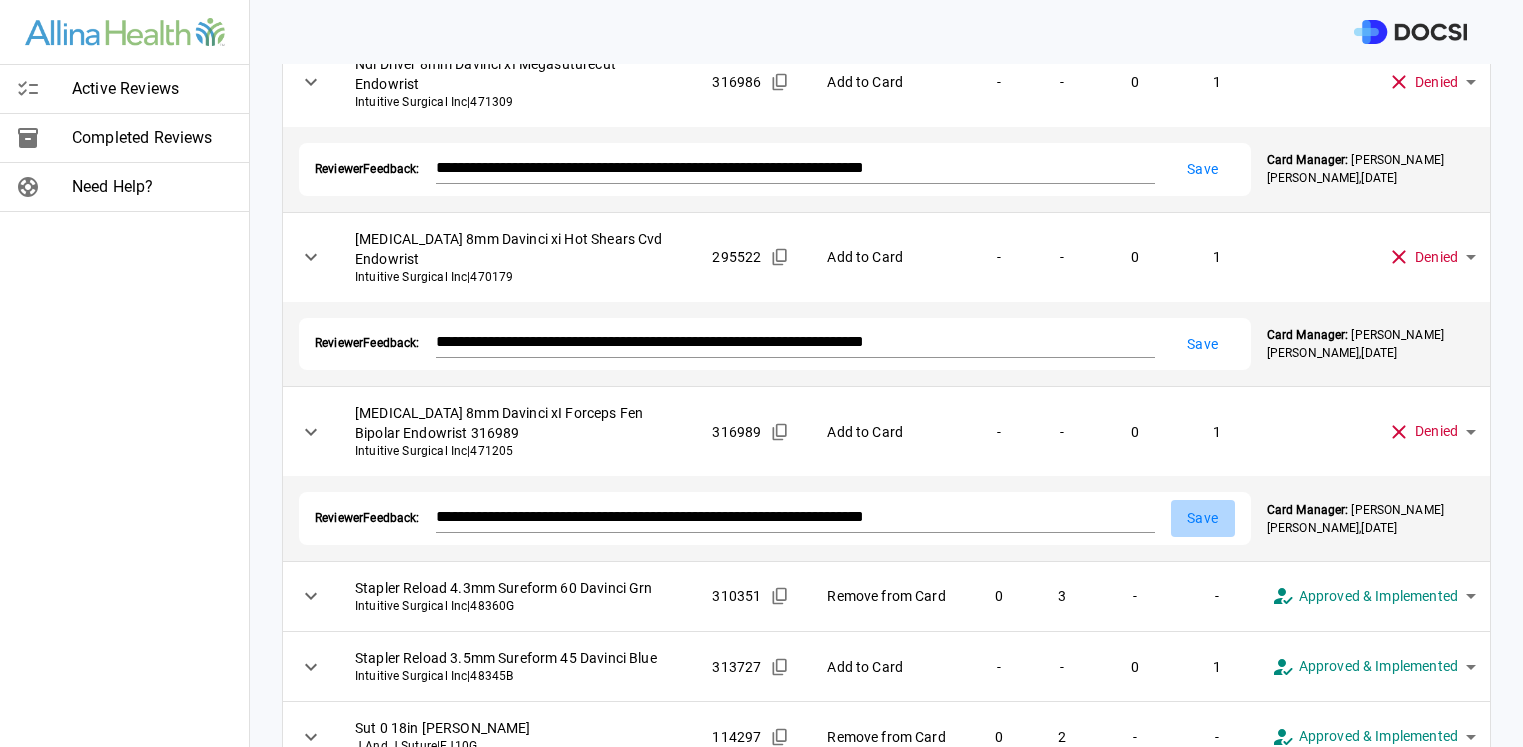 click on "Save" at bounding box center (1203, 518) 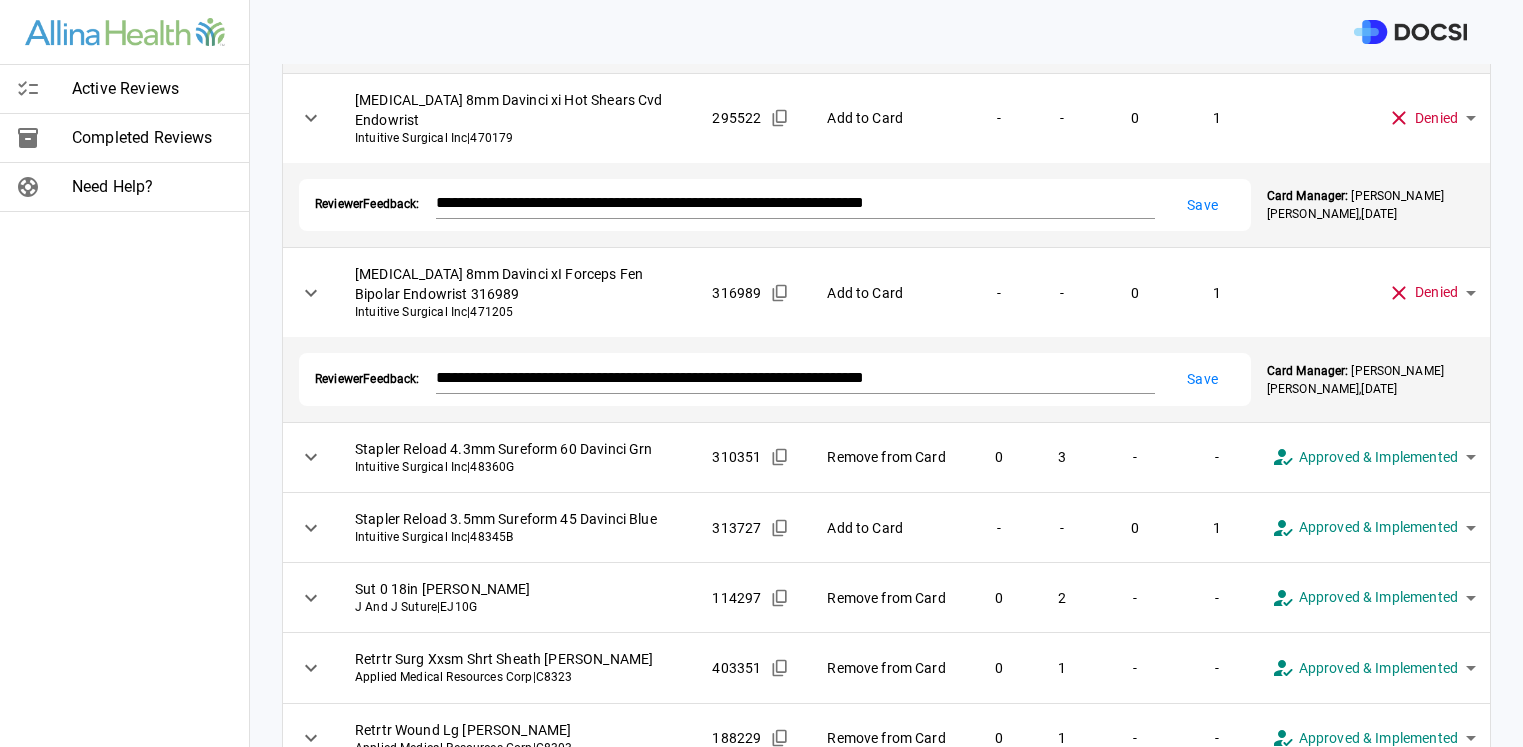 scroll, scrollTop: 582, scrollLeft: 0, axis: vertical 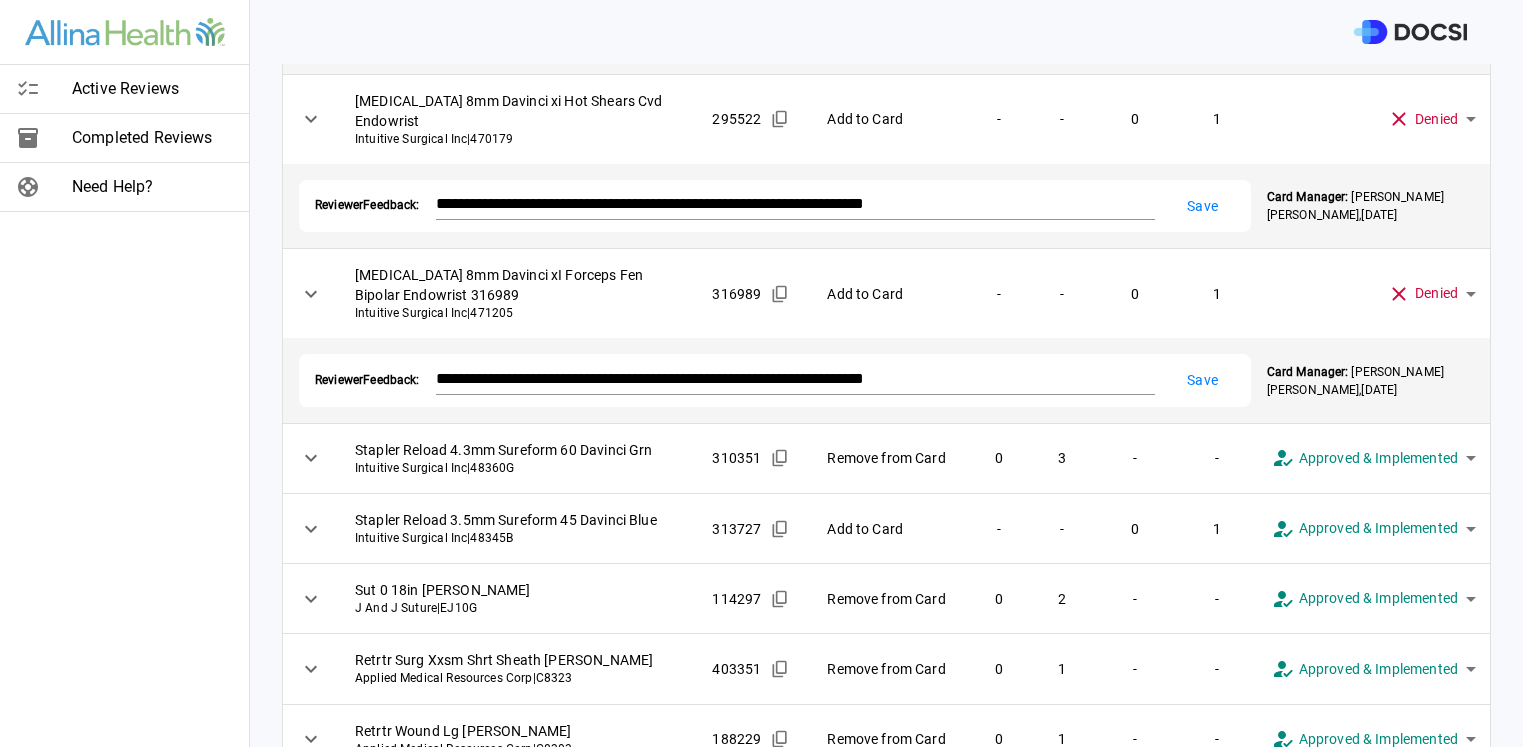 click on "Save" at bounding box center [1203, 380] 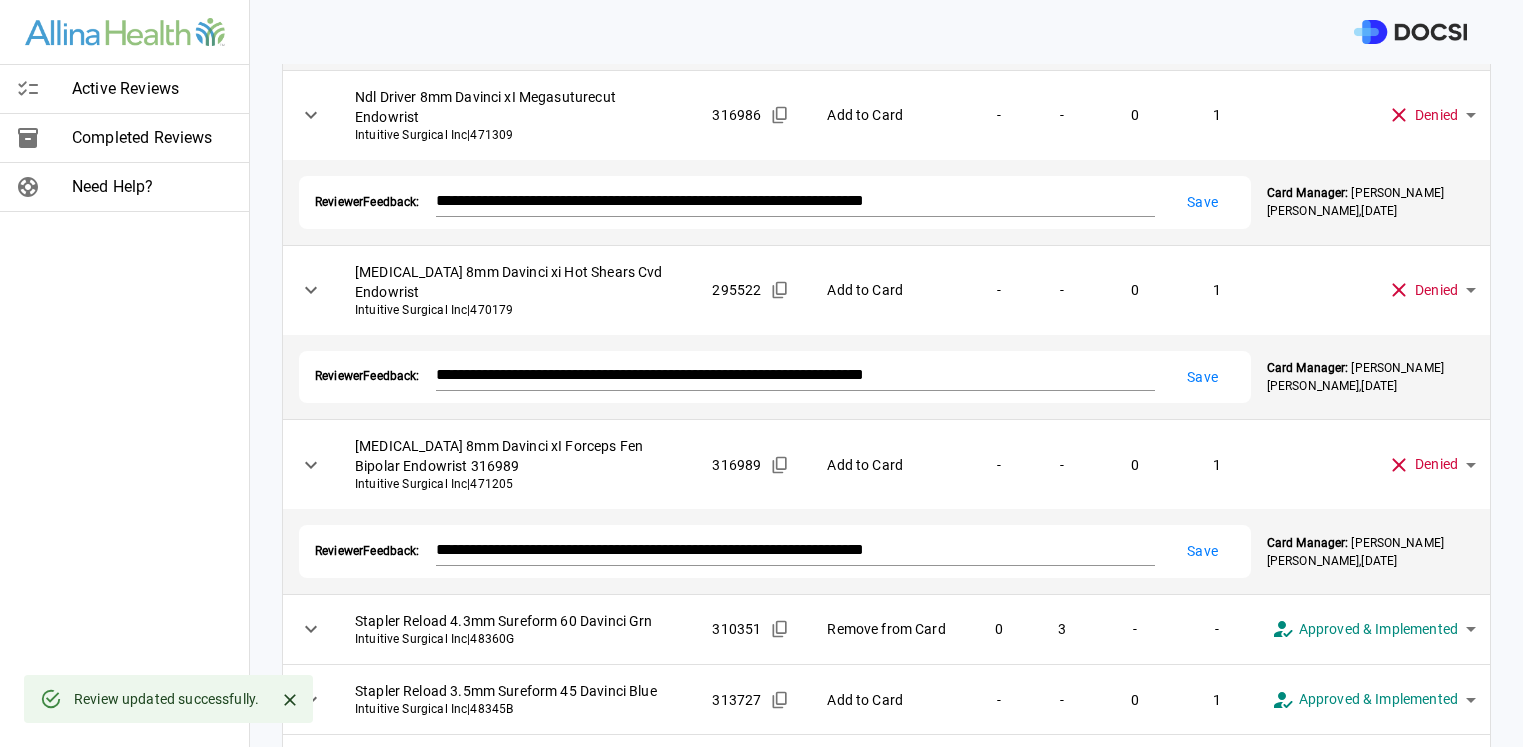 scroll, scrollTop: 407, scrollLeft: 0, axis: vertical 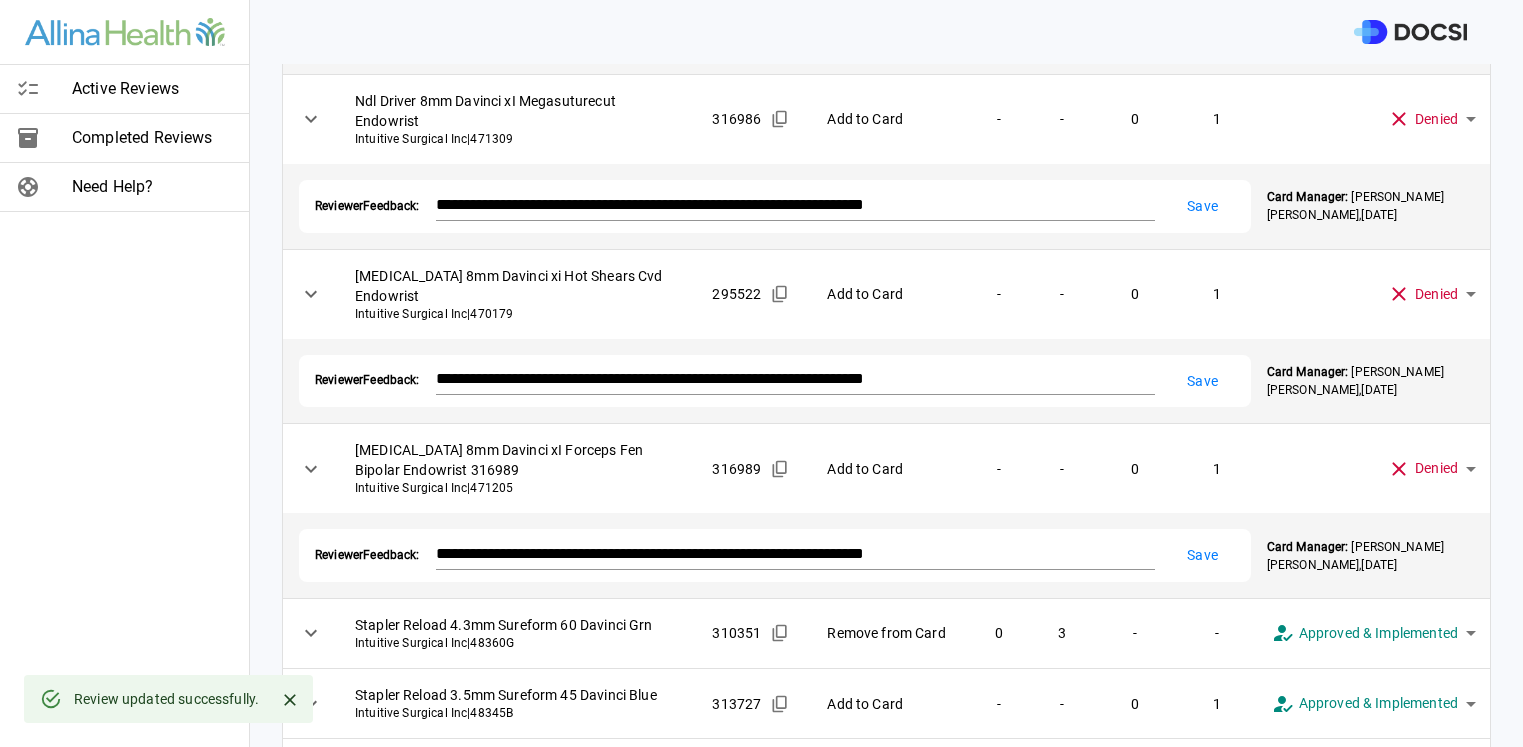 click on "Save" at bounding box center [1203, 381] 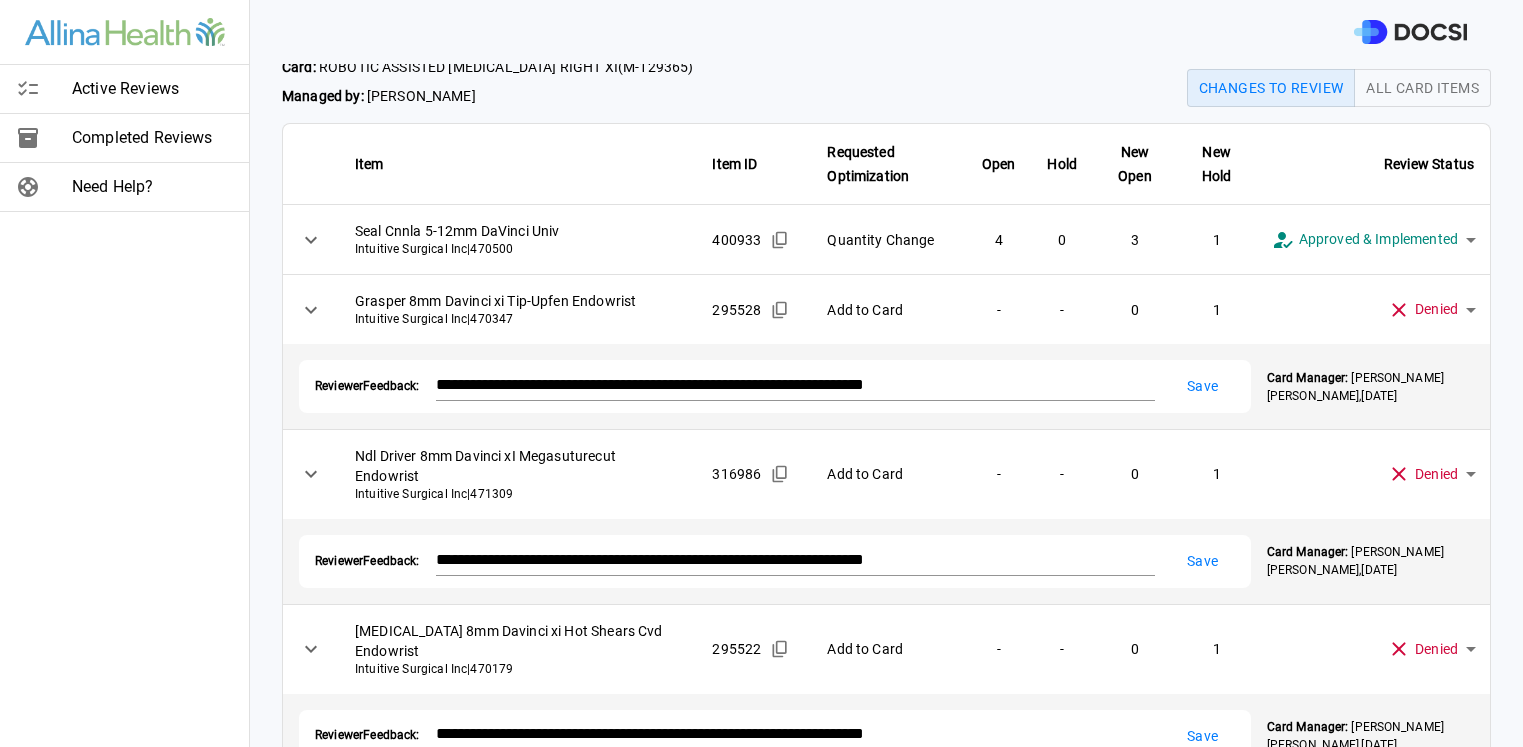 scroll, scrollTop: 0, scrollLeft: 0, axis: both 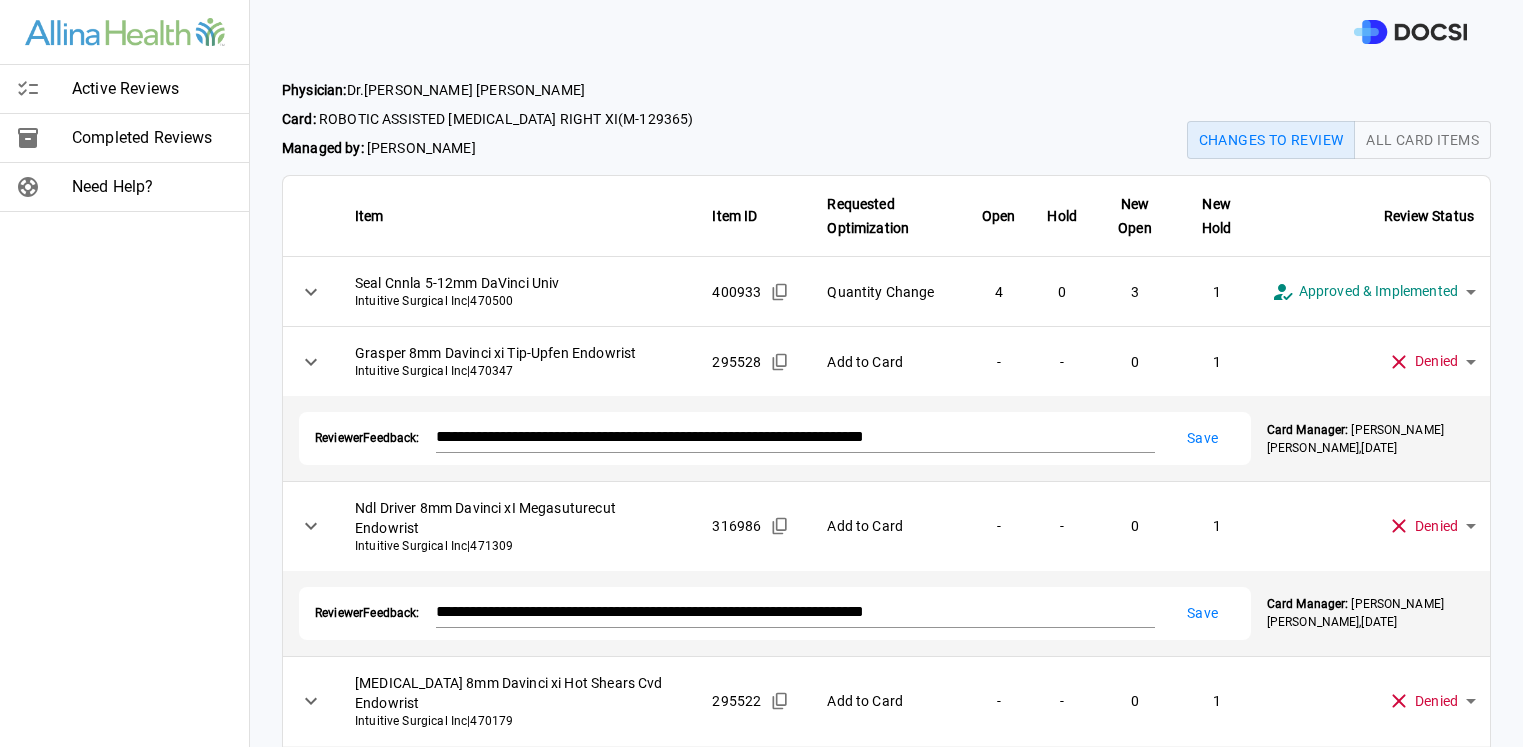 click on "Save" at bounding box center (1203, 438) 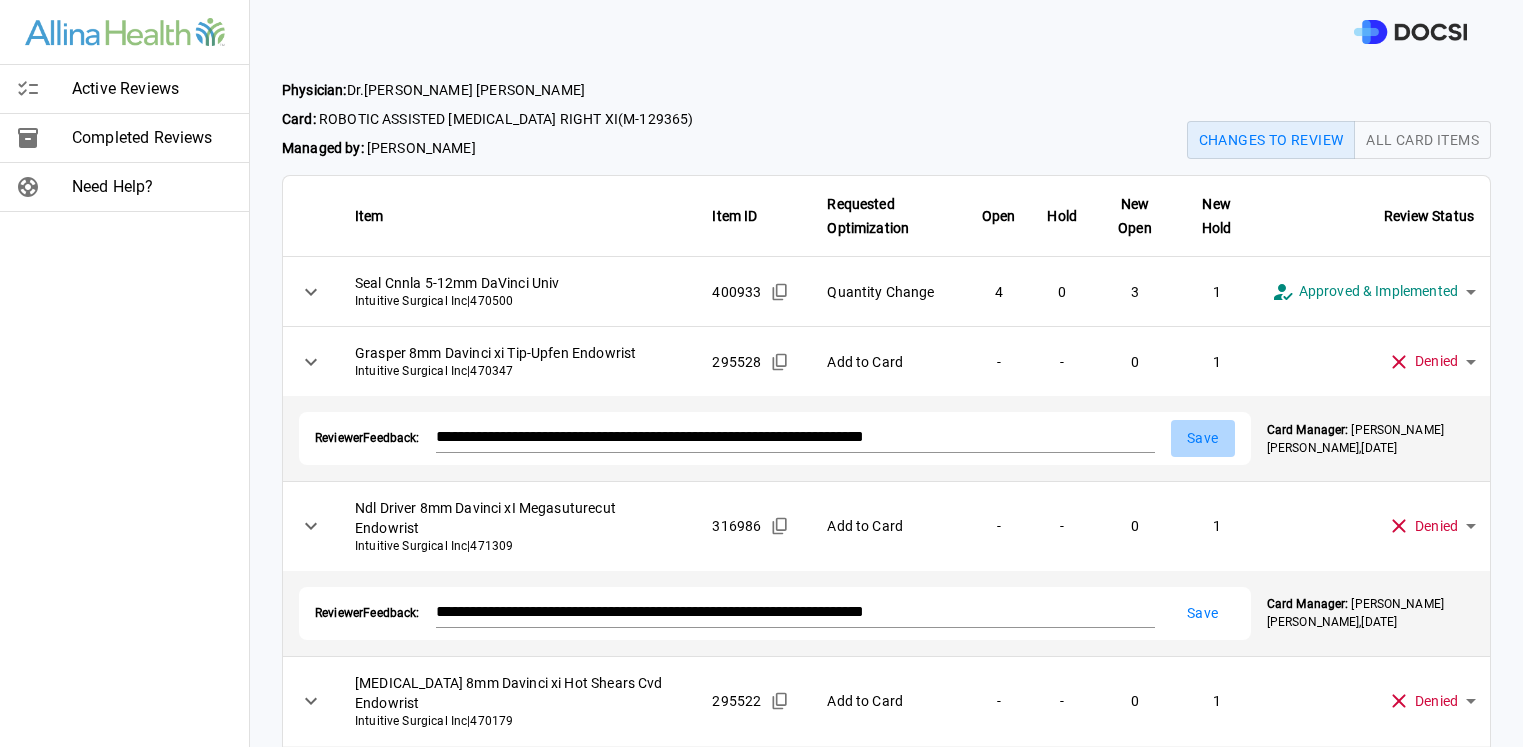 click on "Save" at bounding box center (1203, 438) 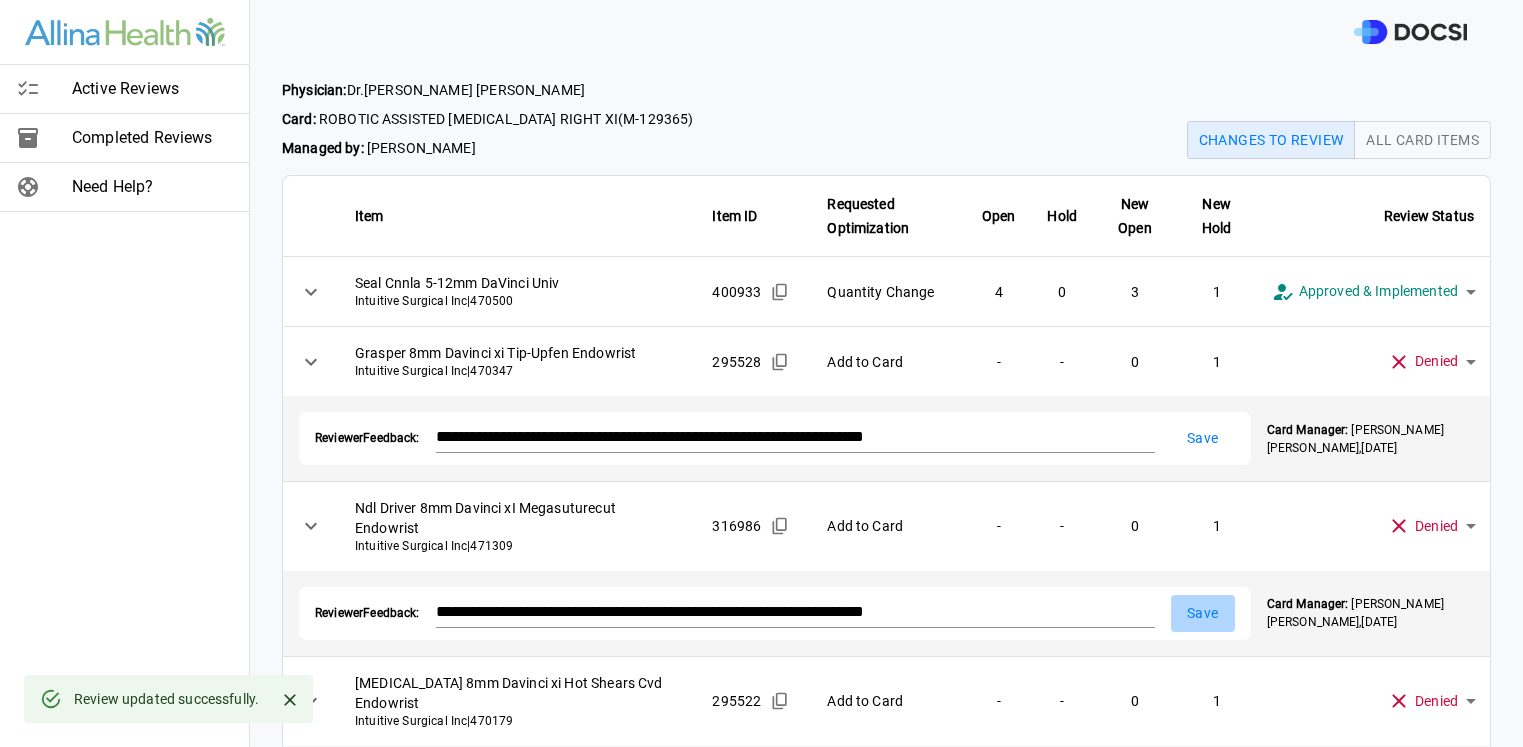 click on "Save" at bounding box center [1203, 613] 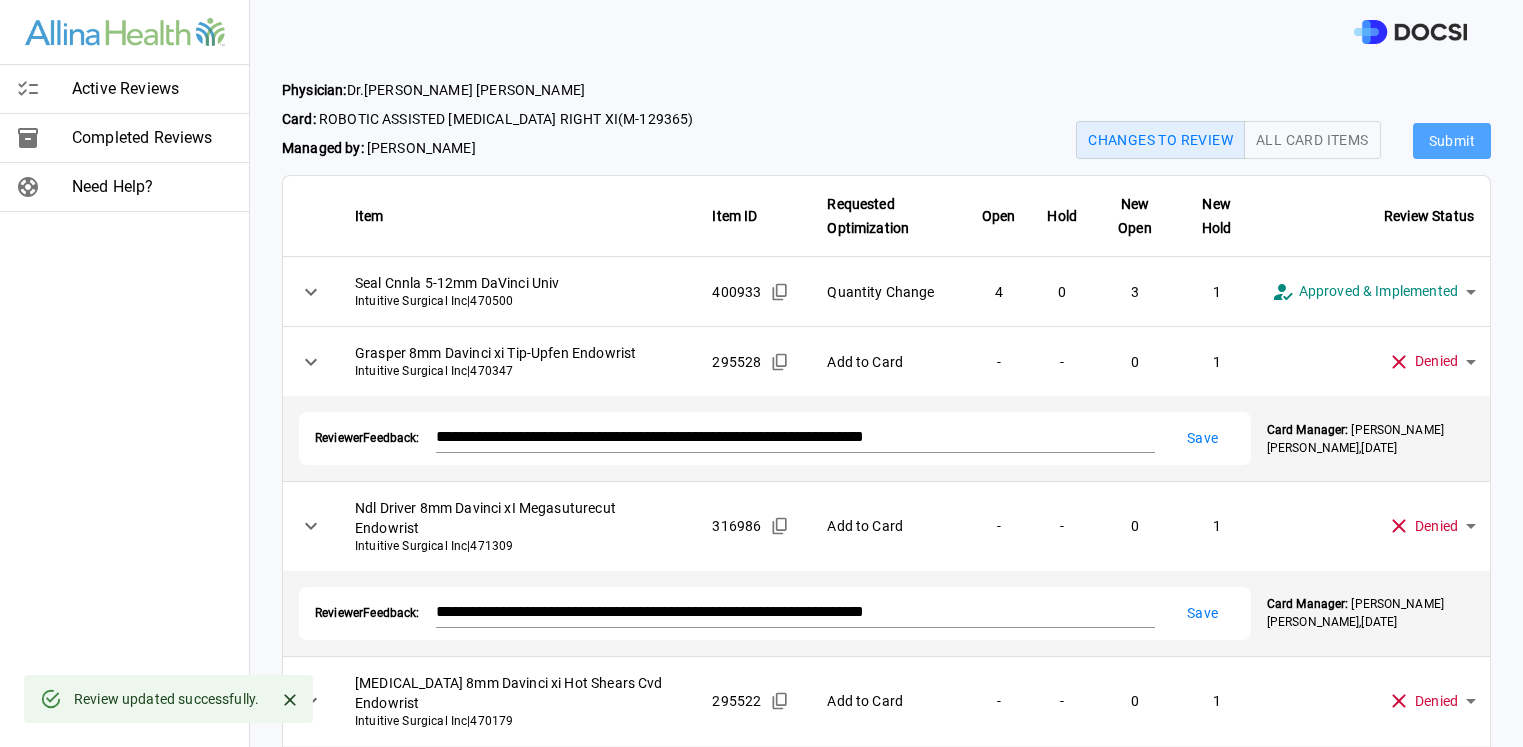click on "Submit" at bounding box center [1452, 141] 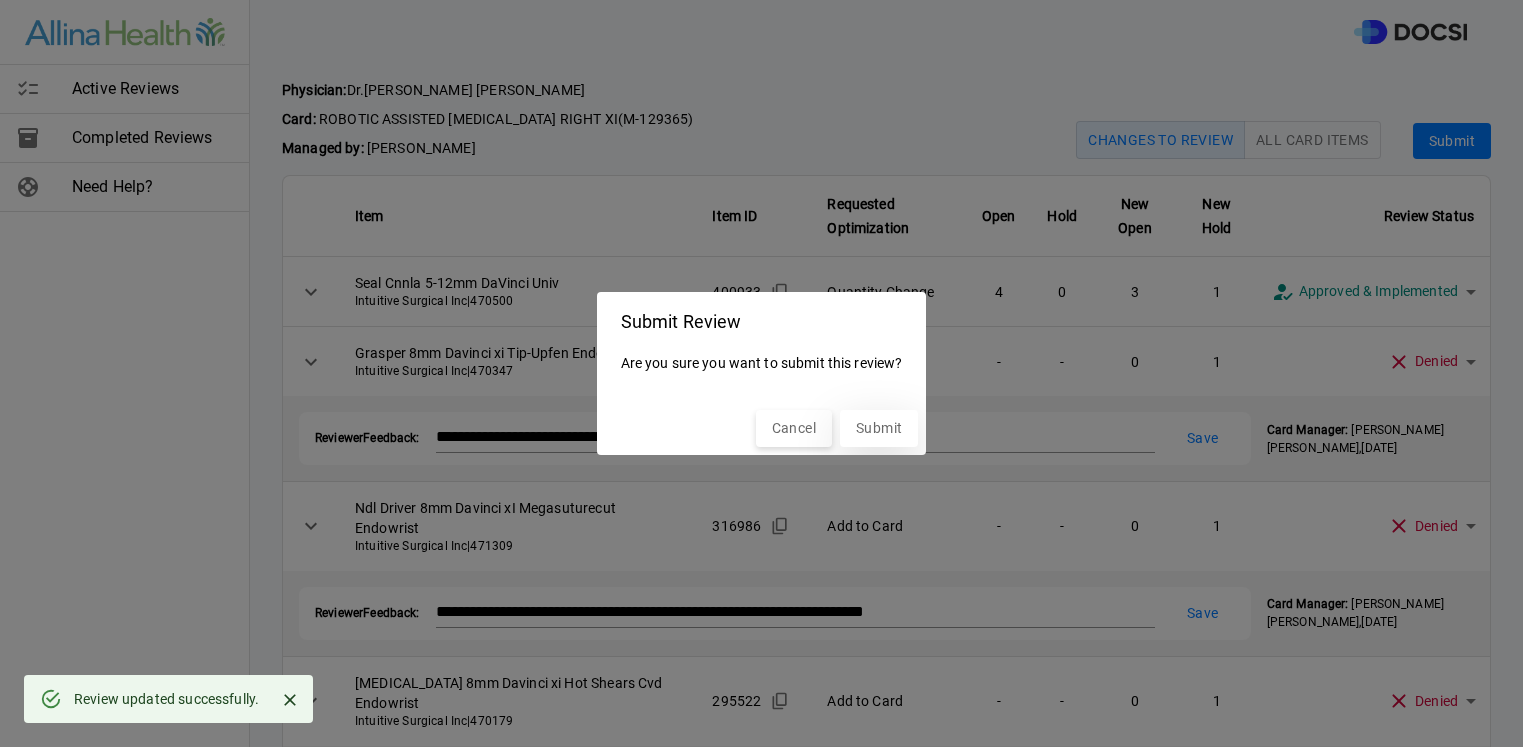 click on "Submit" at bounding box center [879, 428] 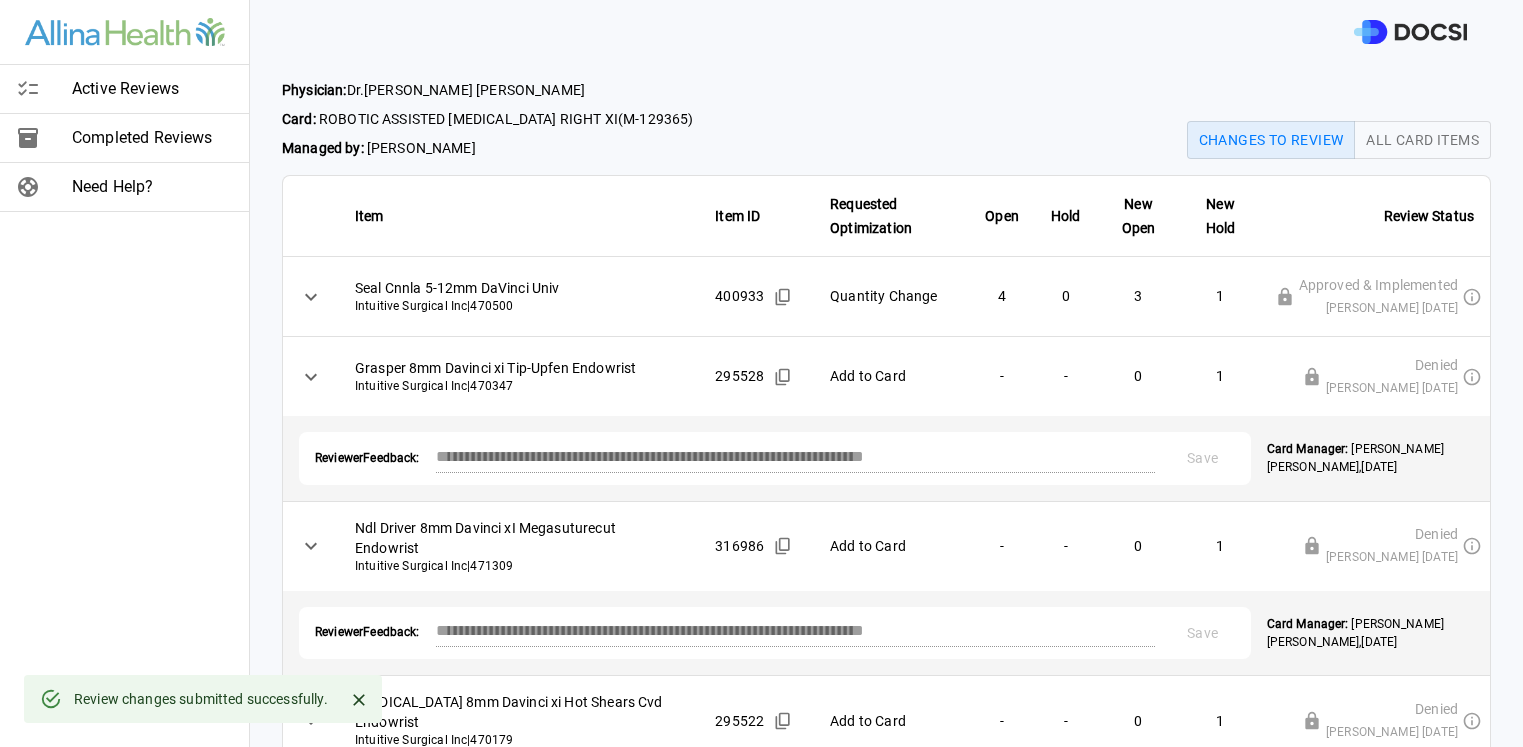 click on "Active Reviews" at bounding box center (152, 89) 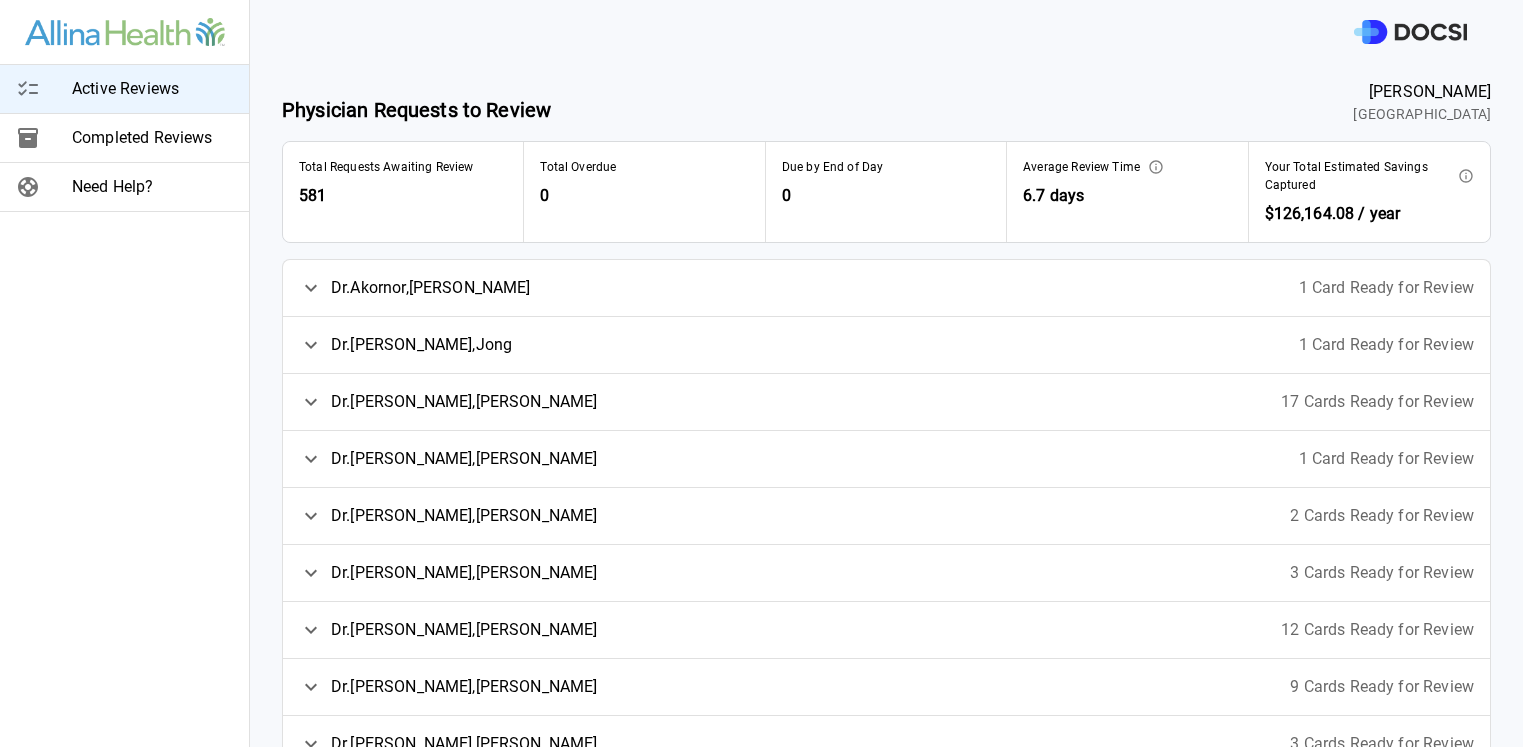 click 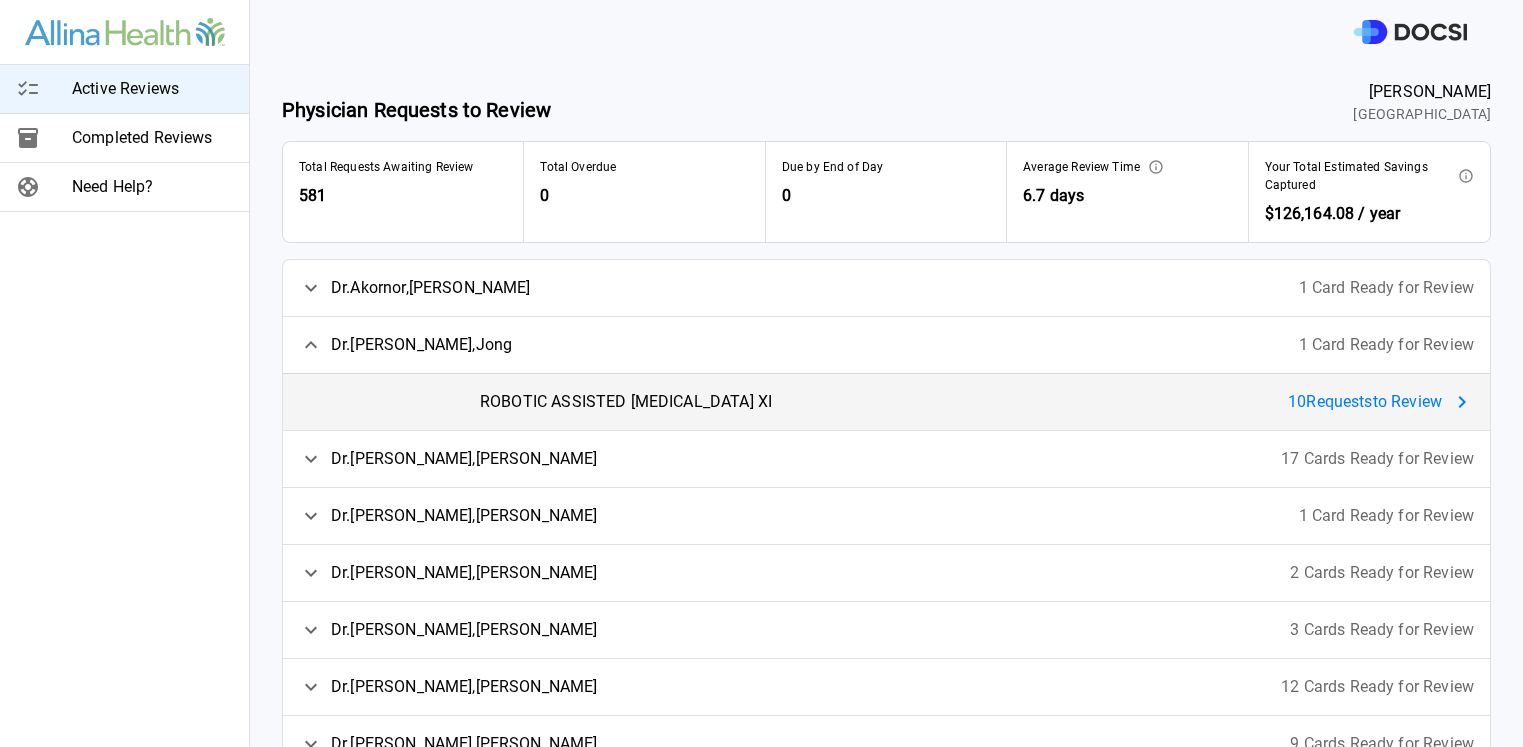click on "10  Request s  to Review" at bounding box center [1365, 402] 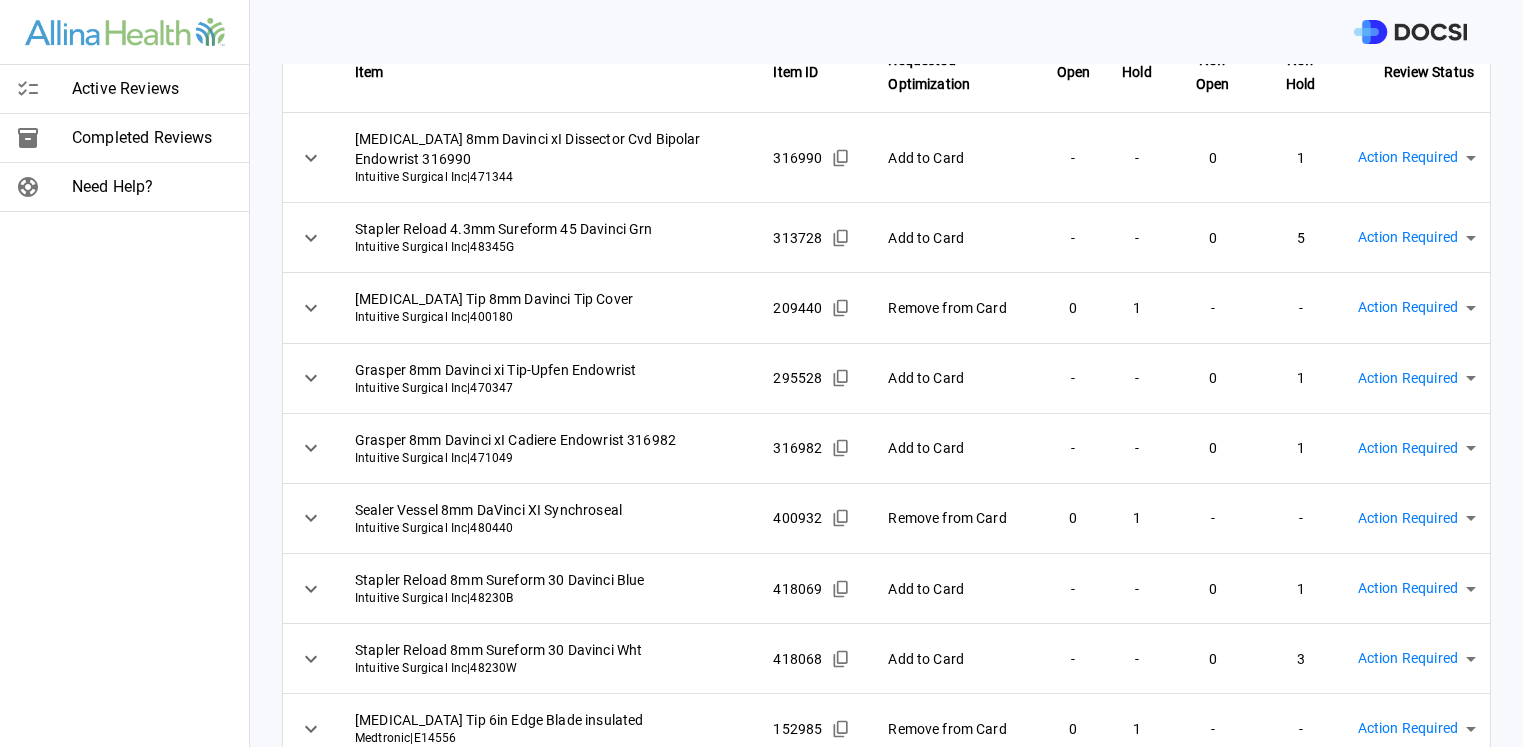 scroll, scrollTop: 150, scrollLeft: 0, axis: vertical 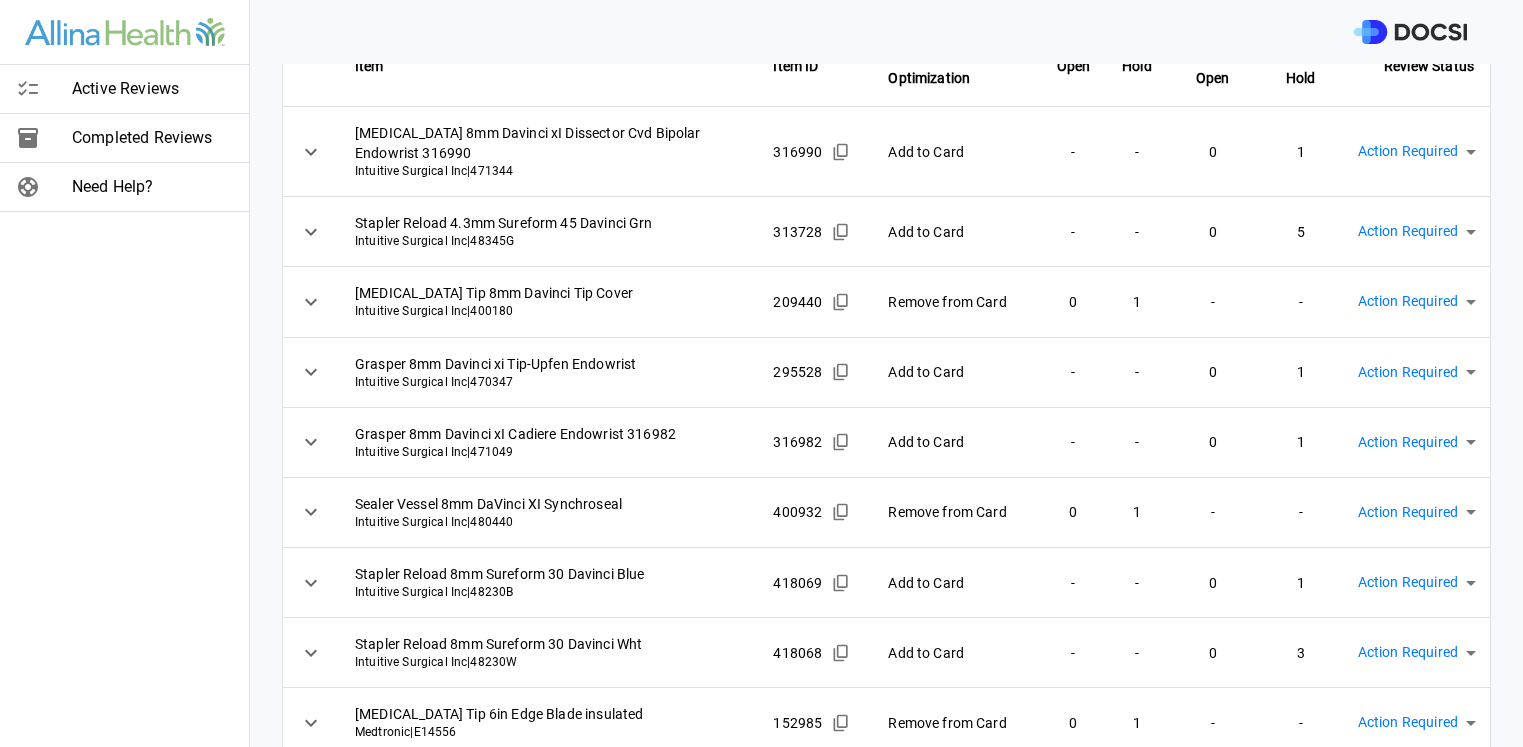 click on "Active Reviews Completed Reviews Need Help? Physician:   [PERSON_NAME] Card:    ROBOTIC ASSISTED [MEDICAL_DATA] XI  ( M-102256 ) Managed by:    [PERSON_NAME] Changes to Review All Card Items Item Item ID Requested Optimization Open Hold New Open New Hold Review Status [MEDICAL_DATA] 8mm Davinci xI Dissector Cvd Bipolar Endowrist 316990 Intuitive Surgical Inc  |  471344 316990 Add to Card - - 0 1 Action Required **** ​ Stapler Reload 4.3mm Sureform 45 Davinci Grn Intuitive Surgical Inc  |  48345G 313728 Add to Card - - 0 5 Action Required **** ​ [MEDICAL_DATA] Tip 8mm Davinci Tip Cover Intuitive Surgical Inc  |  400180 209440 Remove from Card 0 1 - - Action Required **** ​ Grasper 8mm Davinci xi Tip-Upfen Endowrist Intuitive Surgical Inc  |  470347 295528 Add to Card - - 0 1 Action Required **** ​ Grasper 8mm Davinci xI Cadiere Endowrist 316982 Intuitive Surgical Inc  |  471049 316982 Add to Card - - 0 1 Action Required **** ​ Sealer Vessel 8mm DaVinci XI Synchroseal Intuitive Surgical Inc  |  480440" at bounding box center (761, 373) 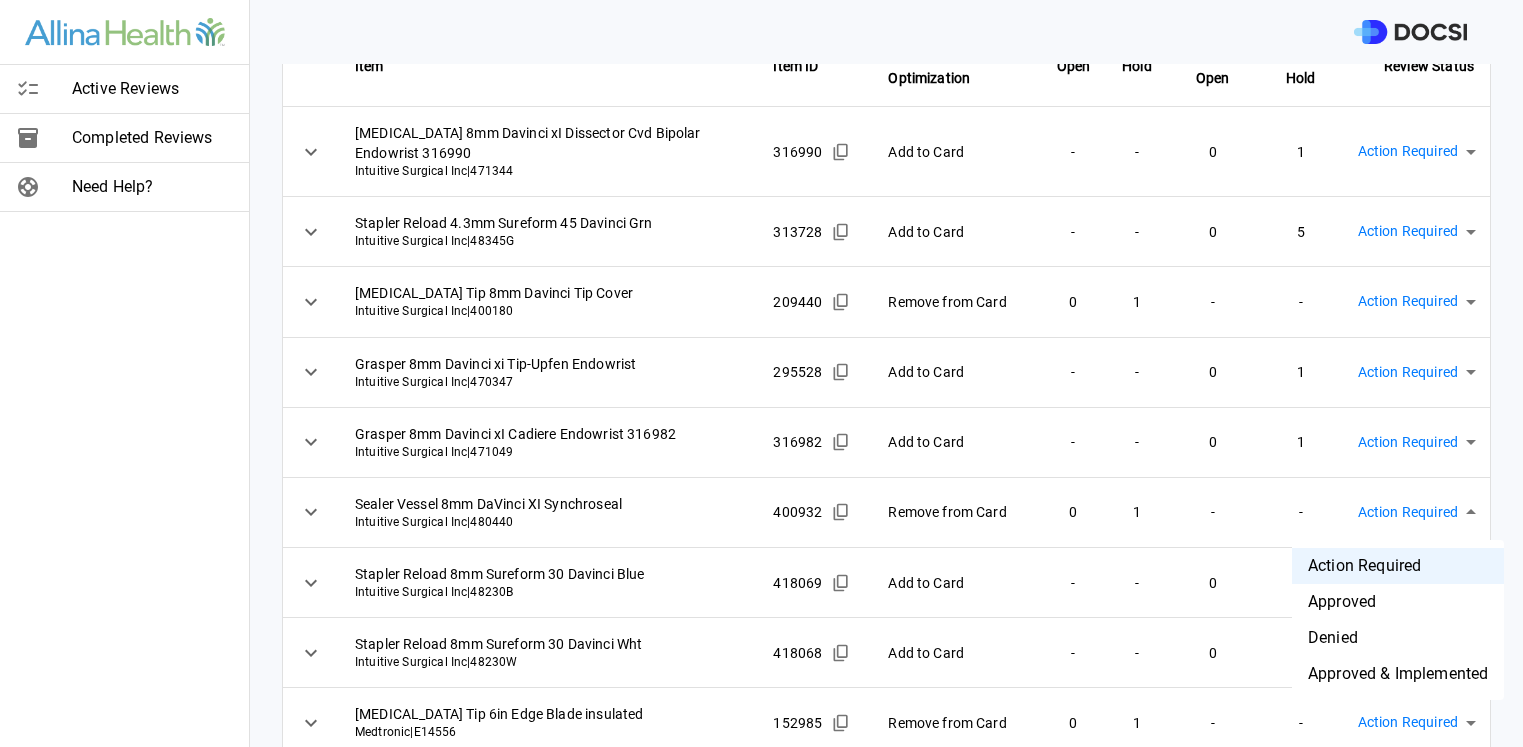 click on "Approved & Implemented" at bounding box center (1398, 674) 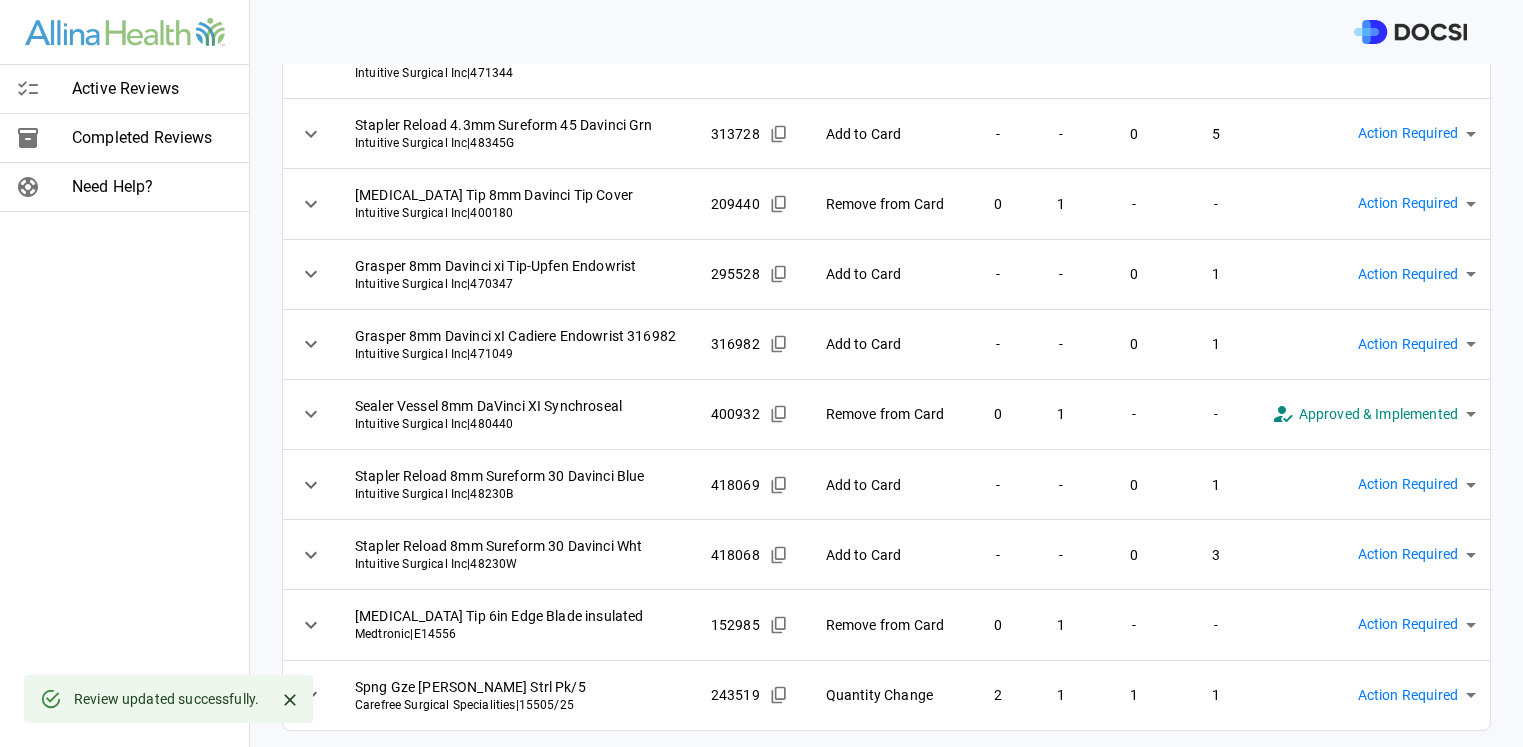 scroll, scrollTop: 250, scrollLeft: 0, axis: vertical 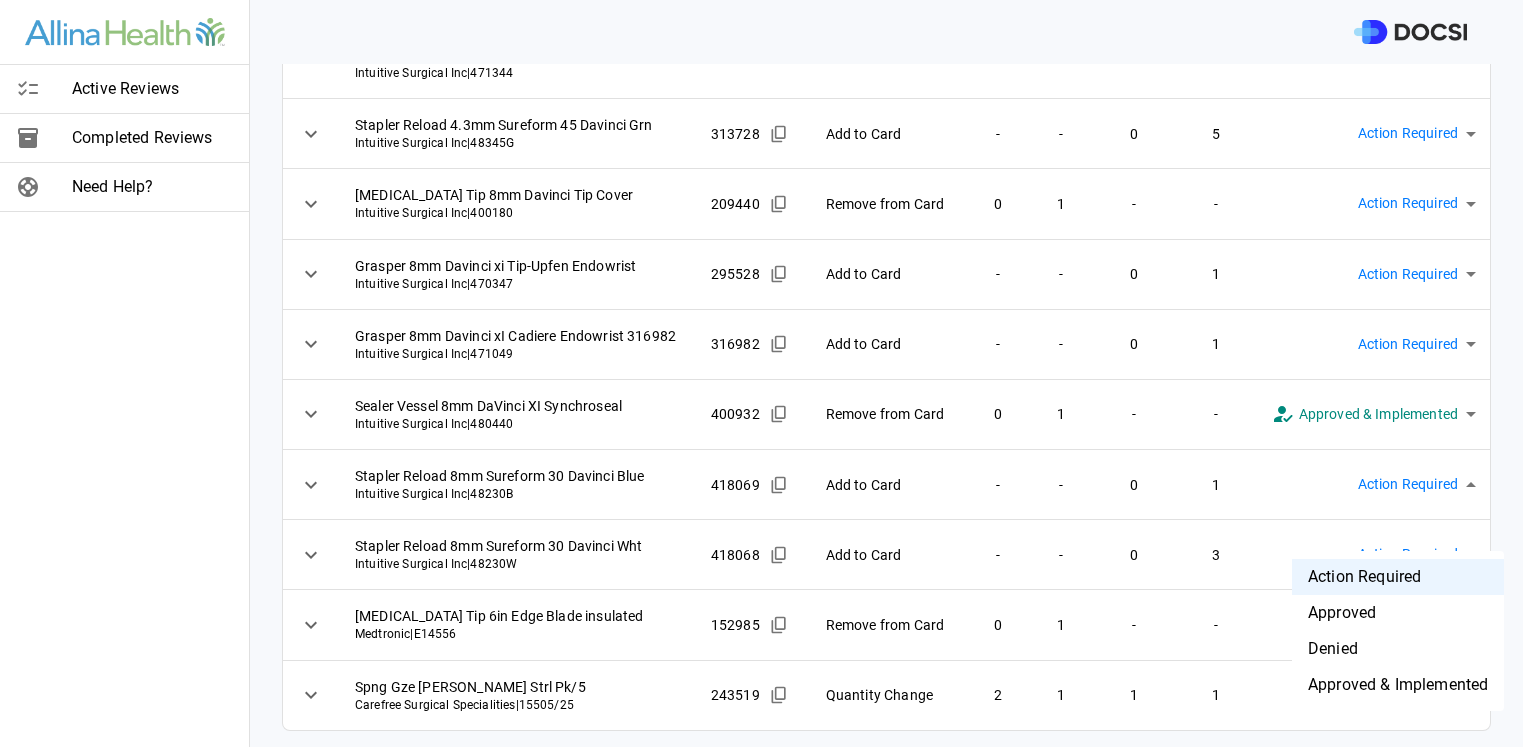 click on "Active Reviews Completed Reviews Need Help? Physician:   [PERSON_NAME] Card:    ROBOTIC ASSISTED [MEDICAL_DATA] XI  ( M-102256 ) Managed by:    [PERSON_NAME] Changes to Review All Card Items Item Item ID Requested Optimization Open Hold New Open New Hold Review Status [MEDICAL_DATA] 8mm Davinci xI Dissector Cvd Bipolar Endowrist 316990 Intuitive Surgical Inc  |  471344 316990 Add to Card - - 0 1 Action Required **** ​ Stapler Reload 4.3mm Sureform 45 Davinci Grn Intuitive Surgical Inc  |  48345G 313728 Add to Card - - 0 5 Action Required **** ​ [MEDICAL_DATA] Tip 8mm Davinci Tip Cover Intuitive Surgical Inc  |  400180 209440 Remove from Card 0 1 - - Action Required **** ​ Grasper 8mm Davinci xi Tip-Upfen Endowrist Intuitive Surgical Inc  |  470347 295528 Add to Card - - 0 1 Action Required **** ​ Grasper 8mm Davinci xI Cadiere Endowrist 316982 Intuitive Surgical Inc  |  471049 316982 Add to Card - - 0 1 Action Required **** ​ Sealer Vessel 8mm DaVinci XI Synchroseal Intuitive Surgical Inc  |  480440" at bounding box center (761, 373) 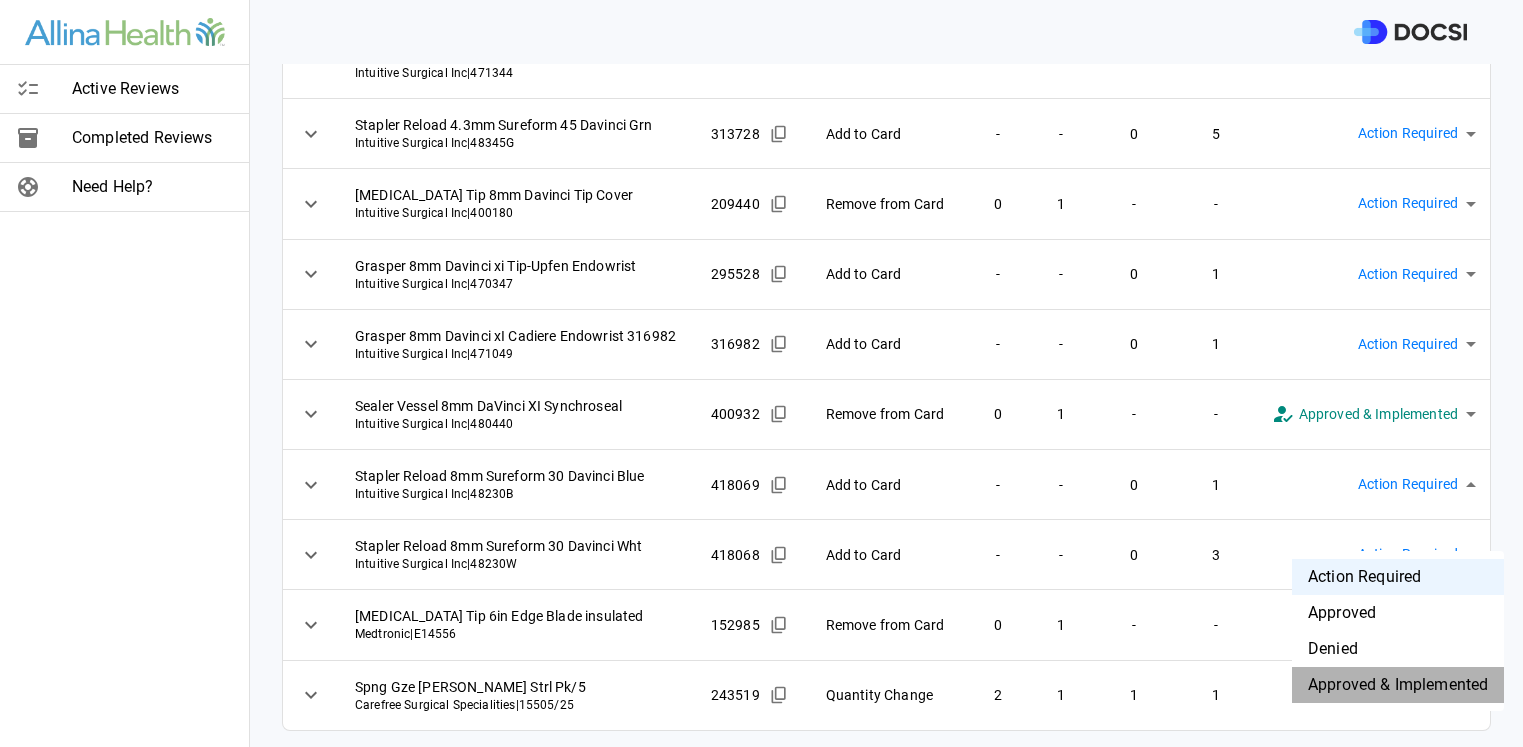 click on "Approved & Implemented" at bounding box center (1398, 685) 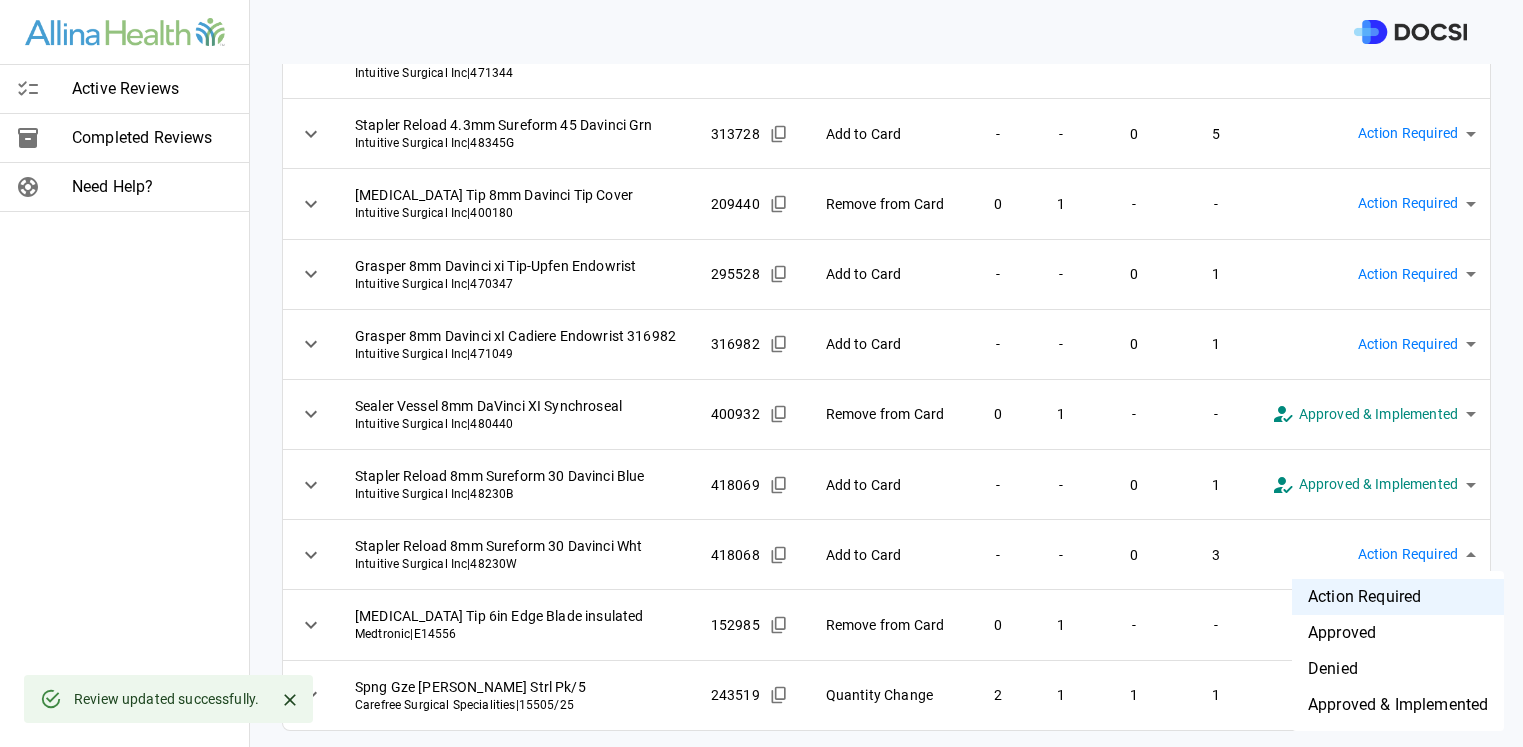 click on "Active Reviews Completed Reviews Need Help? Physician:   [PERSON_NAME] Card:    ROBOTIC ASSISTED [MEDICAL_DATA] XI  ( M-102256 ) Managed by:    [PERSON_NAME] Changes to Review All Card Items Item Item ID Requested Optimization Open Hold New Open New Hold Review Status [MEDICAL_DATA] 8mm Davinci xI Dissector Cvd Bipolar Endowrist 316990 Intuitive Surgical Inc  |  471344 316990 Add to Card - - 0 1 Action Required **** ​ Stapler Reload 4.3mm Sureform 45 Davinci Grn Intuitive Surgical Inc  |  48345G 313728 Add to Card - - 0 5 Action Required **** ​ [MEDICAL_DATA] Tip 8mm Davinci Tip Cover Intuitive Surgical Inc  |  400180 209440 Remove from Card 0 1 - - Action Required **** ​ Grasper 8mm Davinci xi Tip-Upfen Endowrist Intuitive Surgical Inc  |  470347 295528 Add to Card - - 0 1 Action Required **** ​ Grasper 8mm Davinci xI Cadiere Endowrist 316982 Intuitive Surgical Inc  |  471049 316982 Add to Card - - 0 1 Action Required **** ​ Sealer Vessel 8mm DaVinci XI Synchroseal Intuitive Surgical Inc  |  480440" at bounding box center (761, 373) 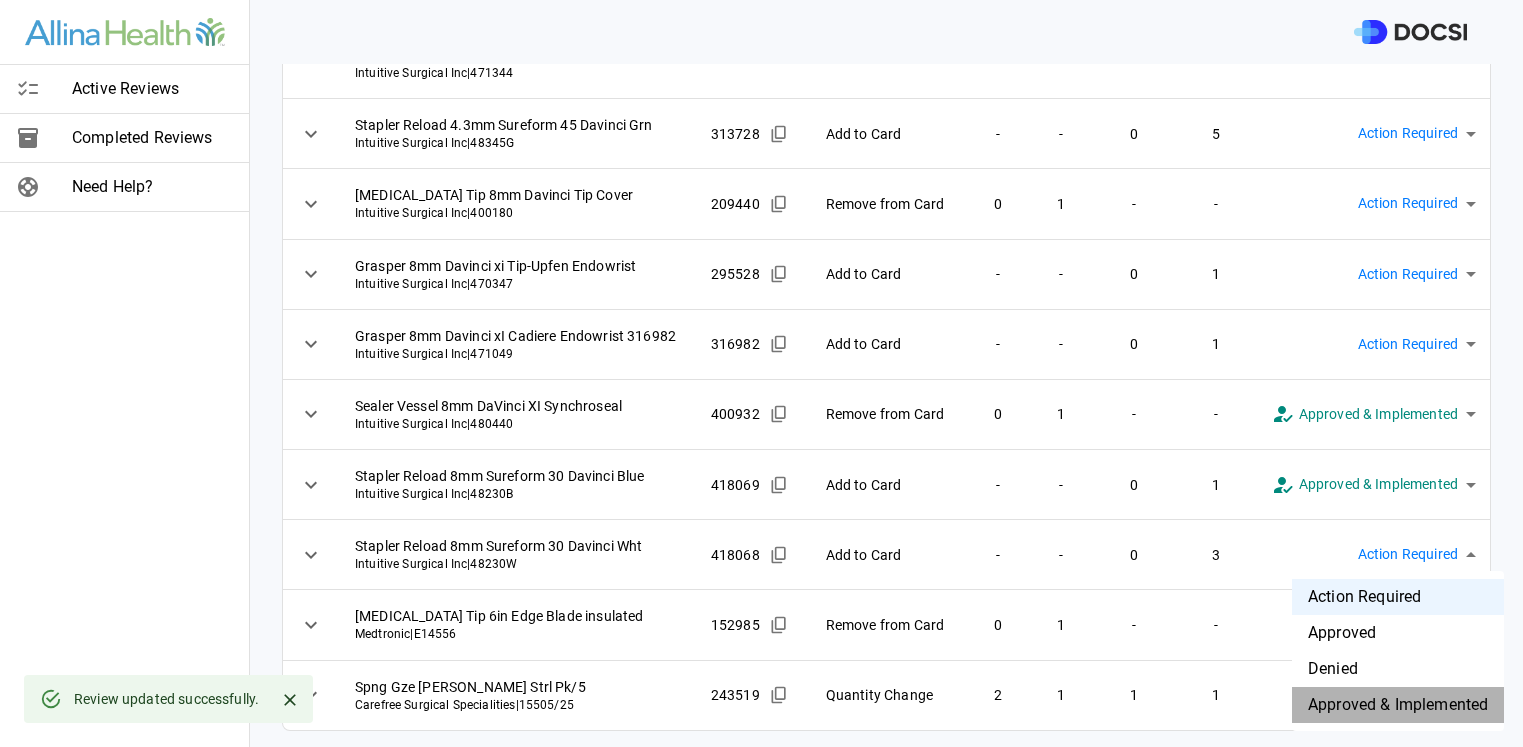 click on "Approved & Implemented" at bounding box center [1398, 705] 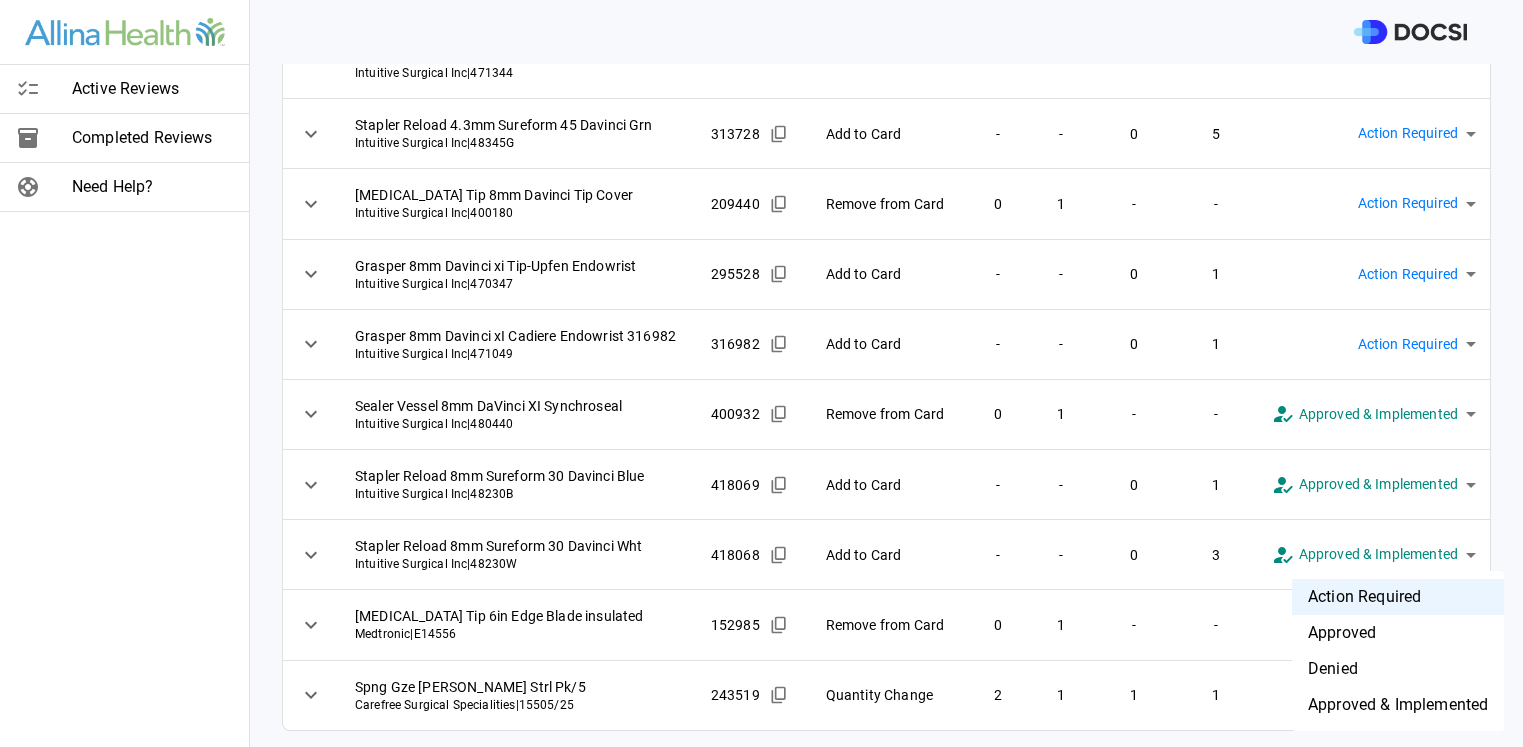 click on "Active Reviews Completed Reviews Need Help? Physician:   [PERSON_NAME] Card:    ROBOTIC ASSISTED [MEDICAL_DATA] XI  ( M-102256 ) Managed by:    [PERSON_NAME] Changes to Review All Card Items Item Item ID Requested Optimization Open Hold New Open New Hold Review Status [MEDICAL_DATA] 8mm Davinci xI Dissector Cvd Bipolar Endowrist 316990 Intuitive Surgical Inc  |  471344 316990 Add to Card - - 0 1 Action Required **** ​ Stapler Reload 4.3mm Sureform 45 Davinci Grn Intuitive Surgical Inc  |  48345G 313728 Add to Card - - 0 5 Action Required **** ​ [MEDICAL_DATA] Tip 8mm Davinci Tip Cover Intuitive Surgical Inc  |  400180 209440 Remove from Card 0 1 - - Action Required **** ​ Grasper 8mm Davinci xi Tip-Upfen Endowrist Intuitive Surgical Inc  |  470347 295528 Add to Card - - 0 1 Action Required **** ​ Grasper 8mm Davinci xI Cadiere Endowrist 316982 Intuitive Surgical Inc  |  471049 316982 Add to Card - - 0 1 Action Required **** ​ Sealer Vessel 8mm DaVinci XI Synchroseal Intuitive Surgical Inc  |  480440" at bounding box center (761, 373) 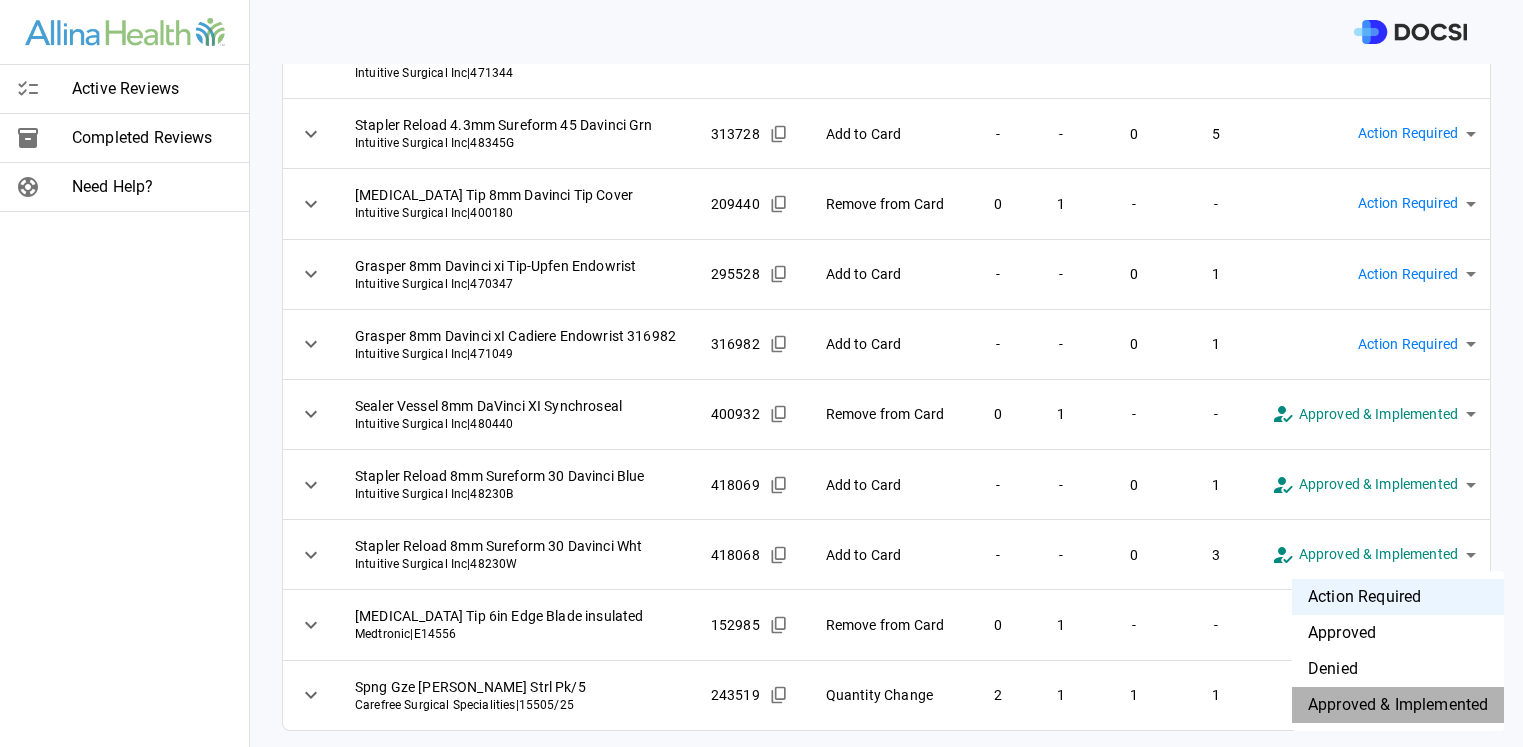 click on "Approved & Implemented" at bounding box center [1398, 705] 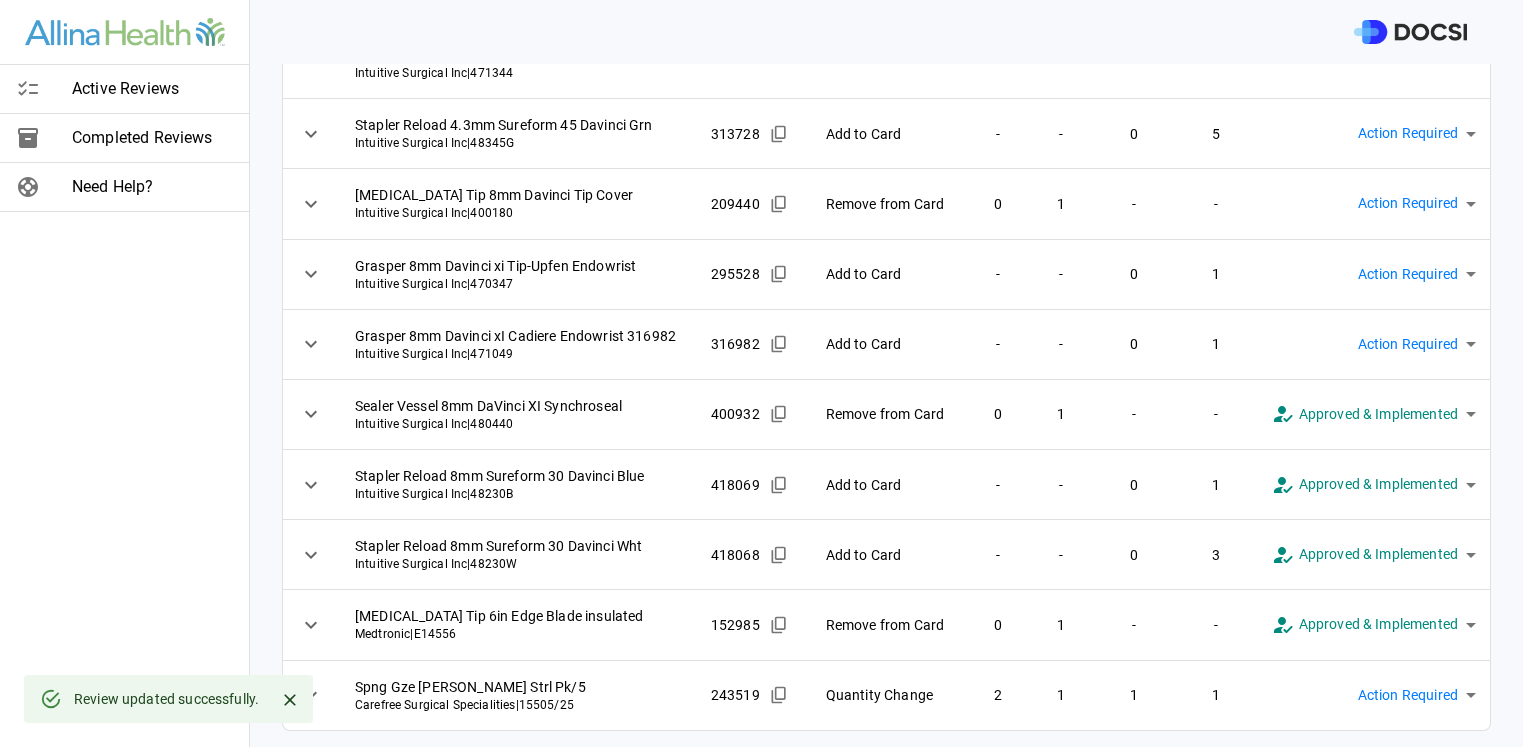 scroll, scrollTop: 288, scrollLeft: 0, axis: vertical 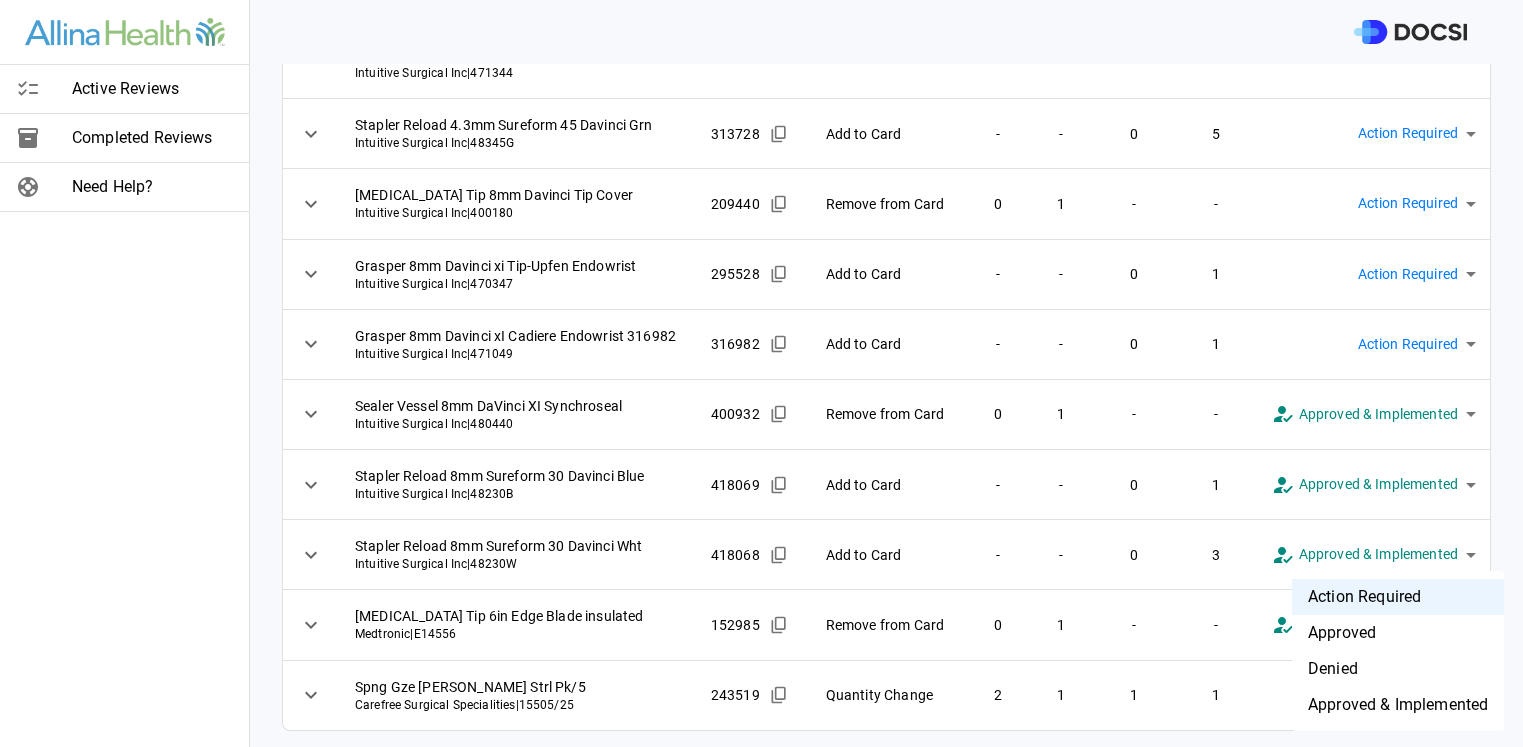 click on "Approved & Implemented" at bounding box center (1398, 705) 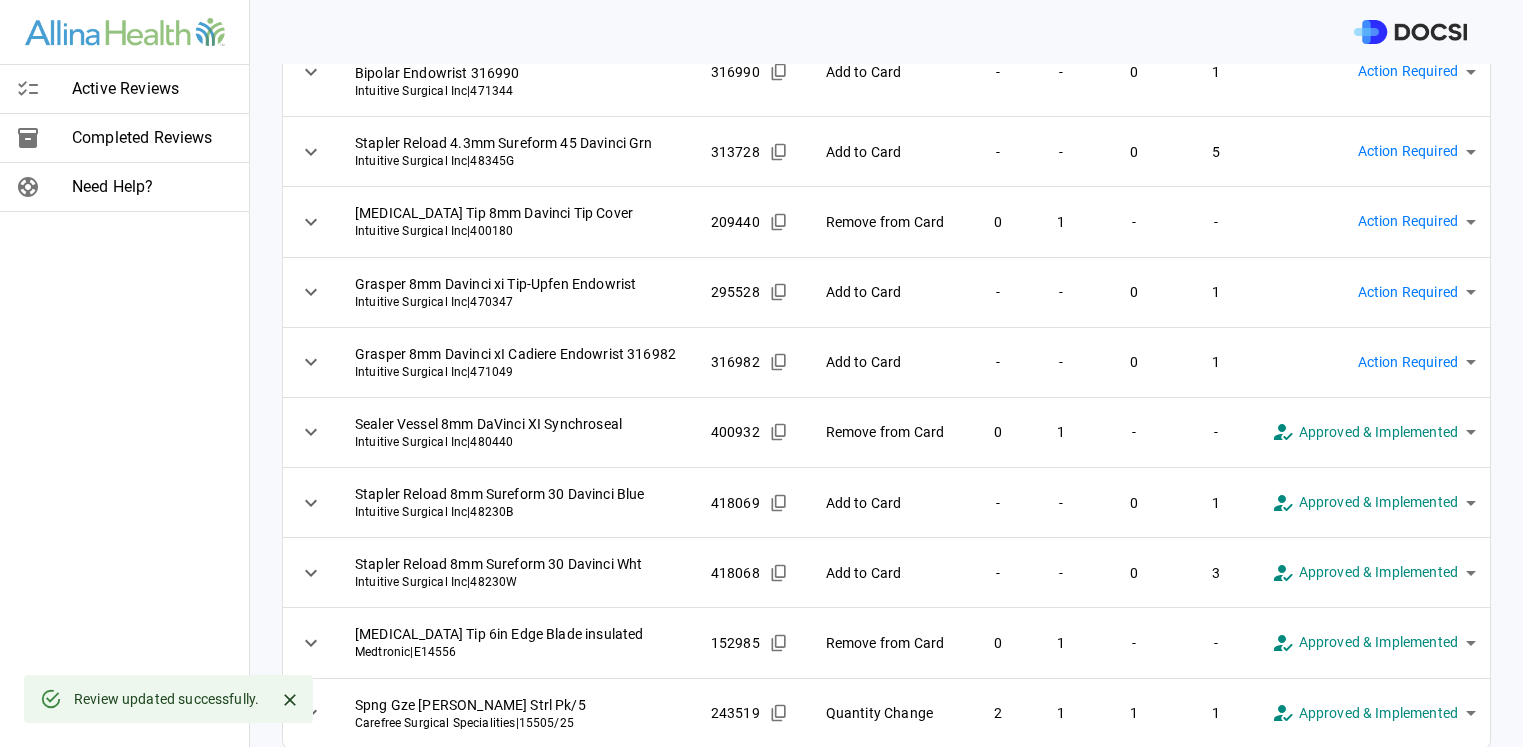 scroll, scrollTop: 213, scrollLeft: 0, axis: vertical 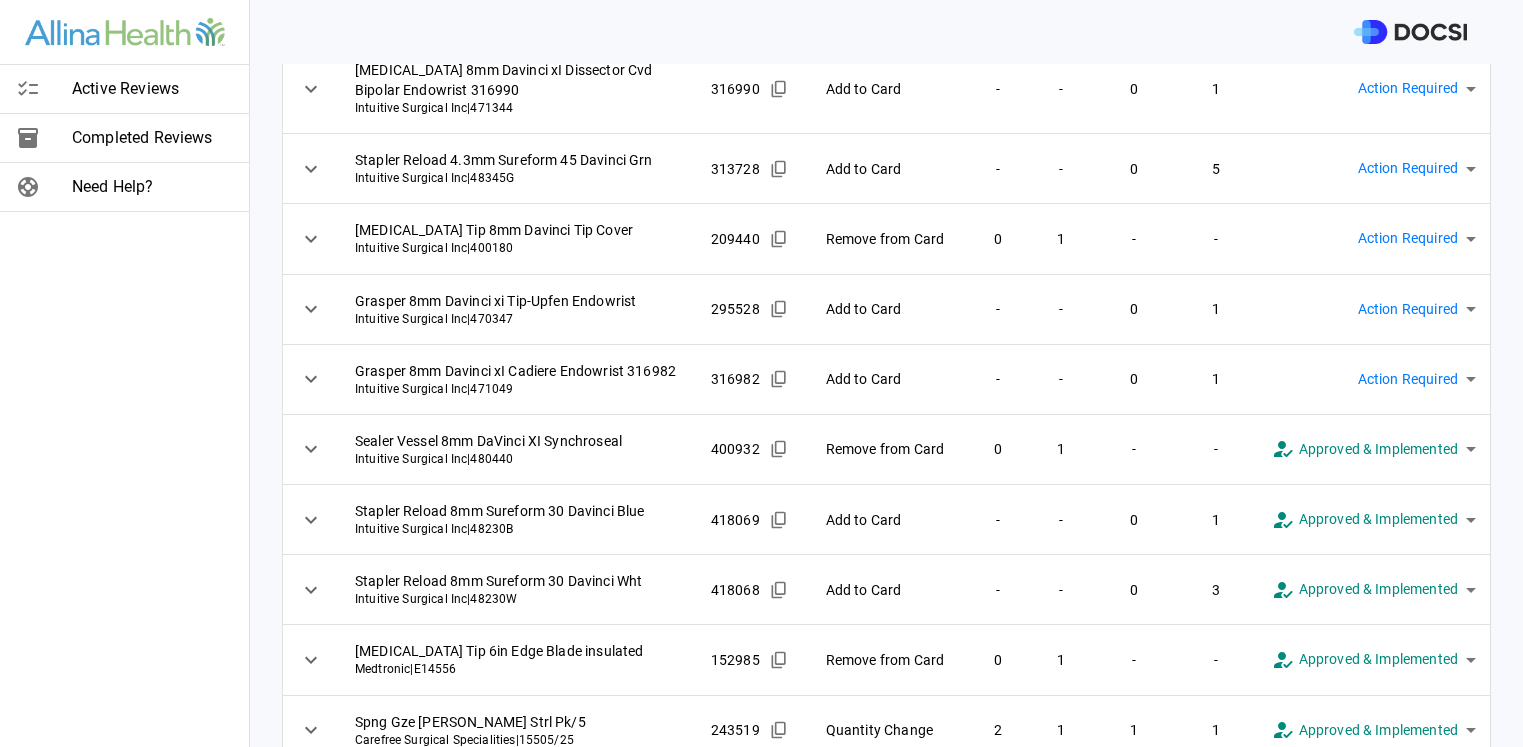 click on "Active Reviews Completed Reviews Need Help? Physician:   [PERSON_NAME] Card:    ROBOTIC ASSISTED [MEDICAL_DATA] XI  ( M-102256 ) Managed by:    [PERSON_NAME] Changes to Review All Card Items Item Item ID Requested Optimization Open Hold New Open New Hold Review Status [MEDICAL_DATA] 8mm Davinci xI Dissector Cvd Bipolar Endowrist 316990 Intuitive Surgical Inc  |  471344 316990 Add to Card - - 0 1 Action Required **** ​ Stapler Reload 4.3mm Sureform 45 Davinci Grn Intuitive Surgical Inc  |  48345G 313728 Add to Card - - 0 5 Action Required **** ​ [MEDICAL_DATA] Tip 8mm Davinci Tip Cover Intuitive Surgical Inc  |  400180 209440 Remove from Card 0 1 - - Action Required **** ​ Grasper 8mm Davinci xi Tip-Upfen Endowrist Intuitive Surgical Inc  |  470347 295528 Add to Card - - 0 1 Action Required **** ​ Grasper 8mm Davinci xI Cadiere Endowrist 316982 Intuitive Surgical Inc  |  471049 316982 Add to Card - - 0 1 Action Required **** ​ Sealer Vessel 8mm DaVinci XI Synchroseal Intuitive Surgical Inc  |  480440" at bounding box center (761, 373) 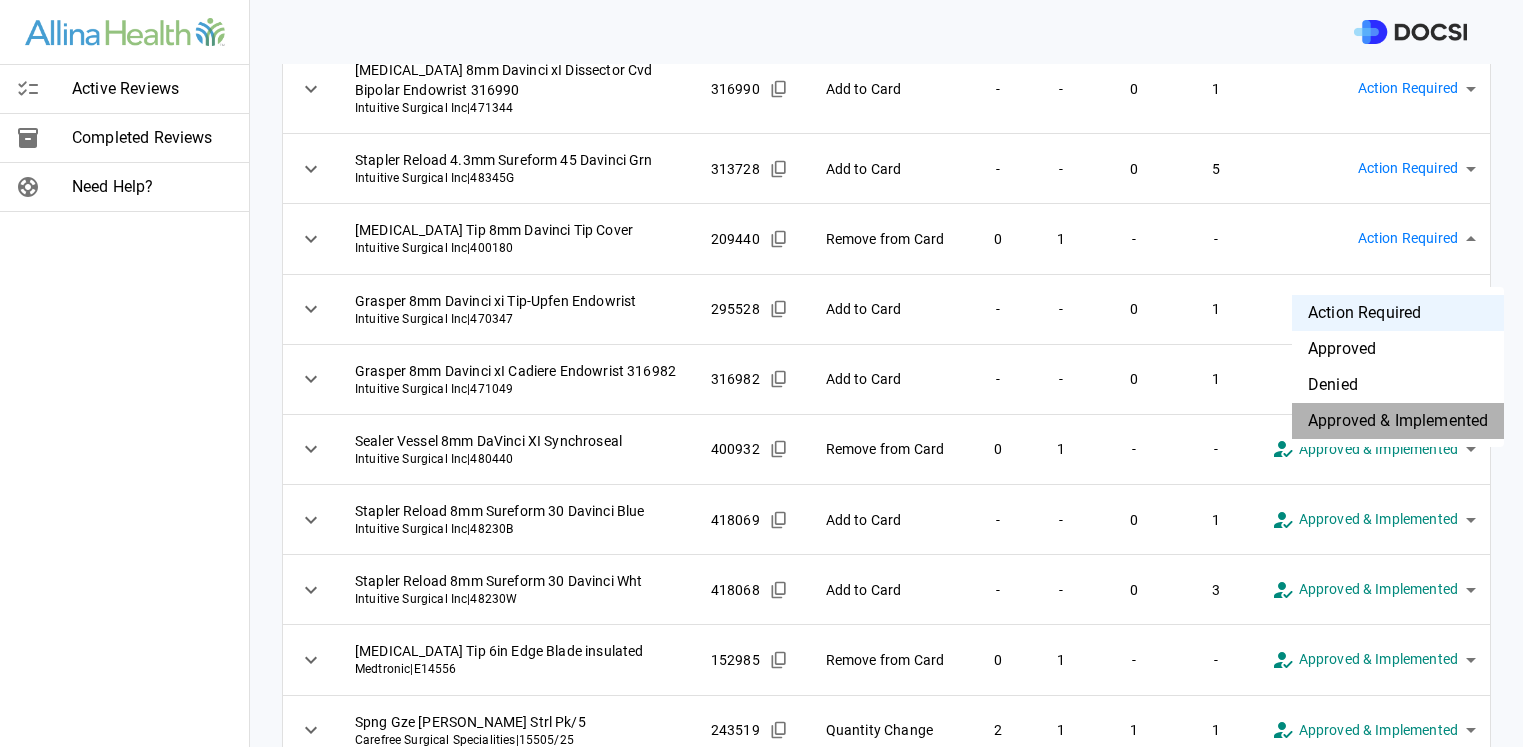 click on "Approved & Implemented" at bounding box center (1398, 421) 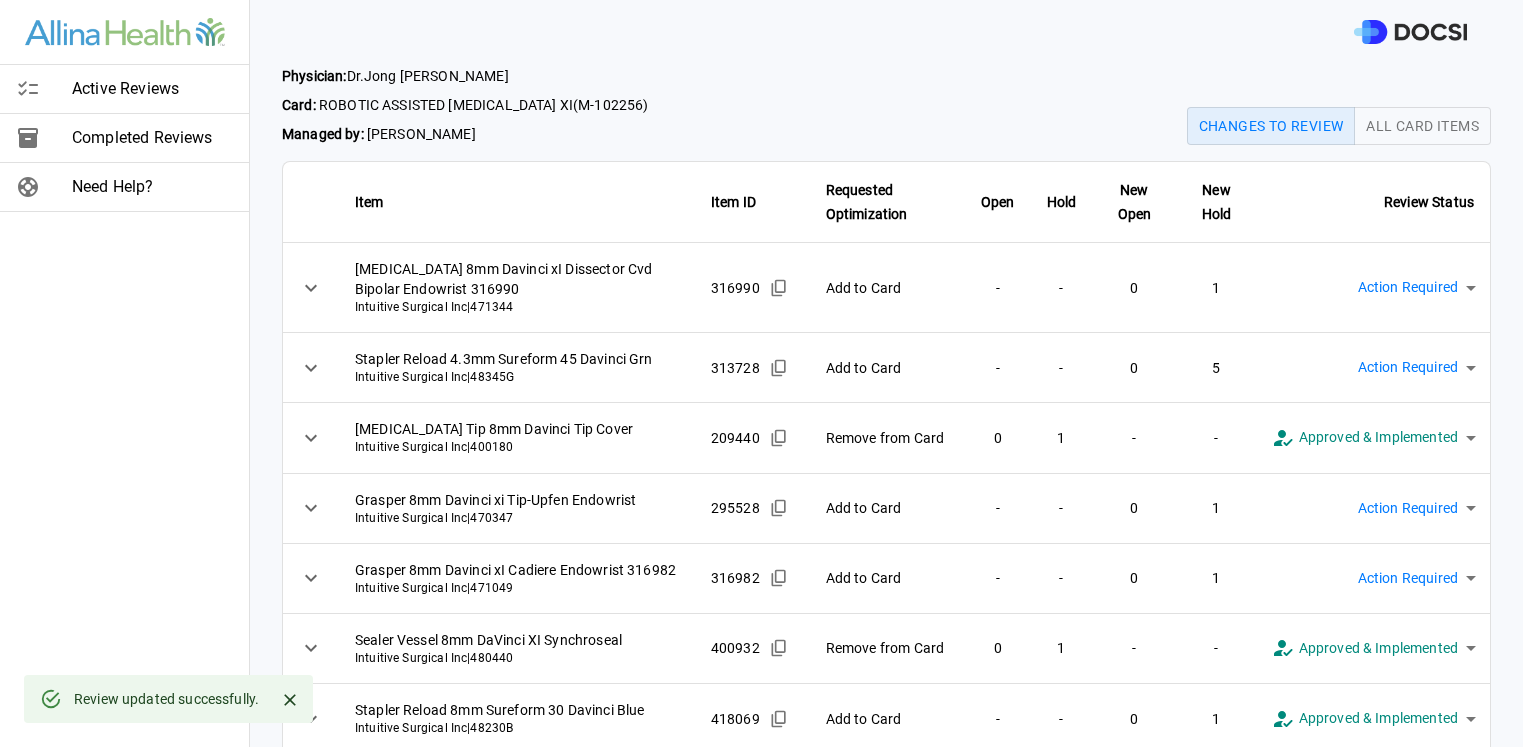 scroll, scrollTop: 13, scrollLeft: 0, axis: vertical 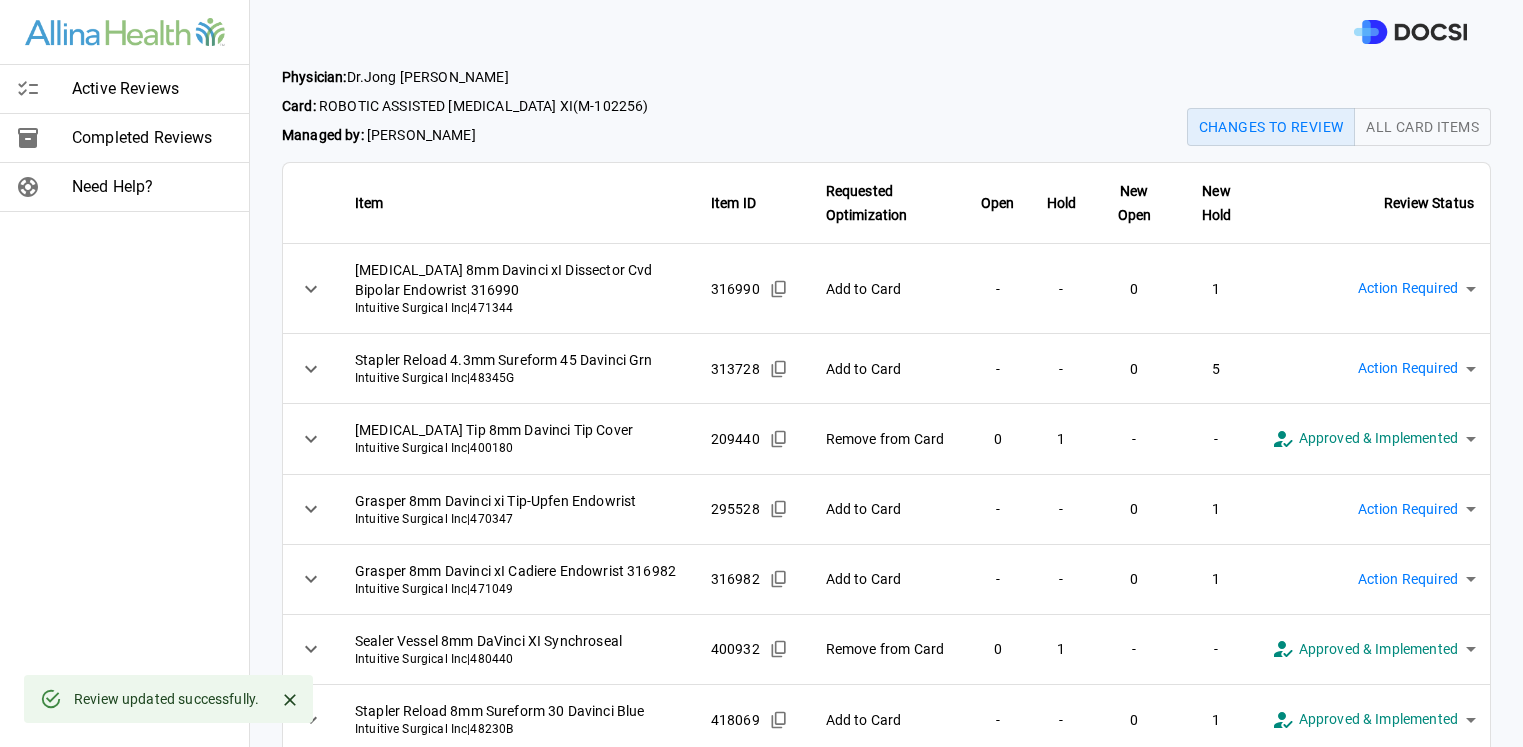click on "**********" at bounding box center (761, 373) 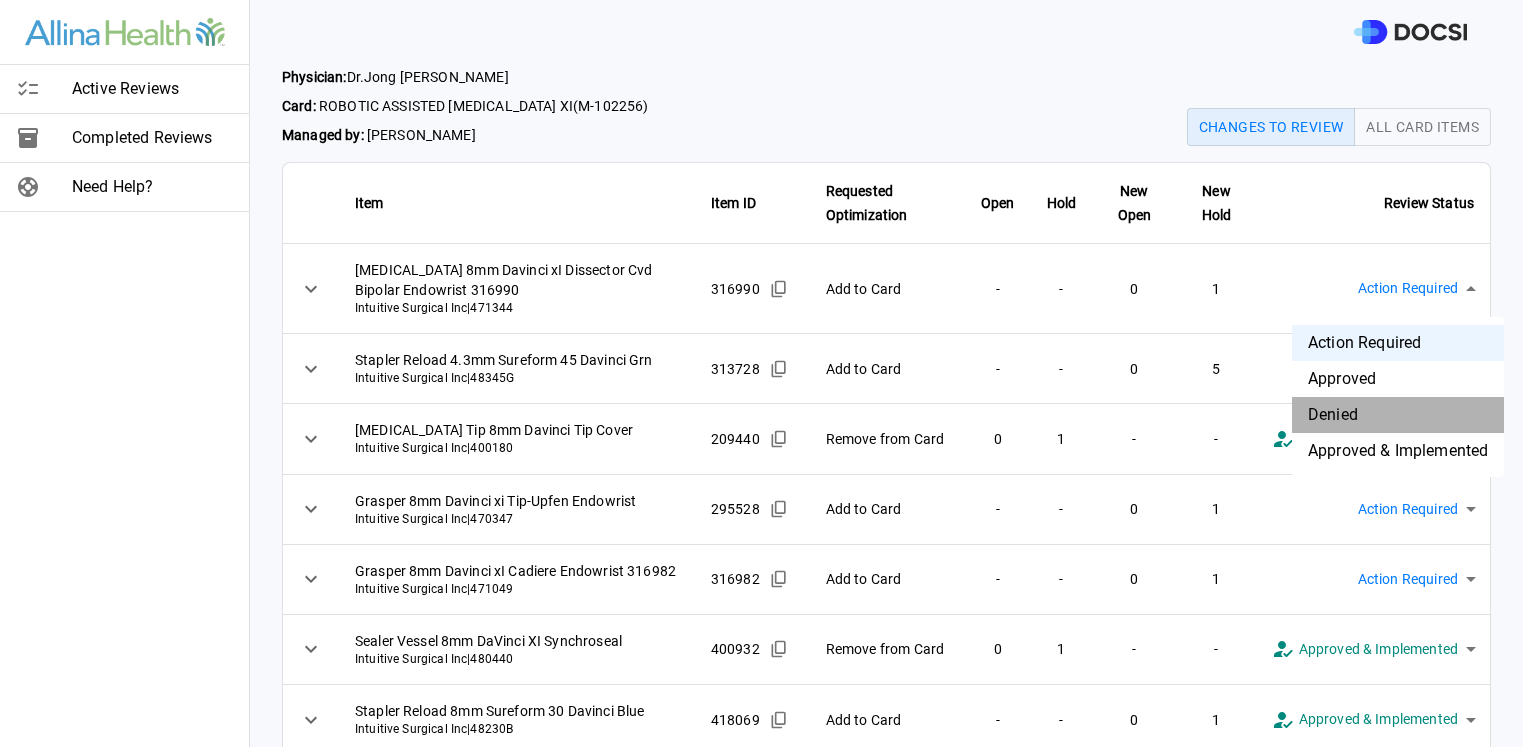 click on "Denied" at bounding box center (1398, 415) 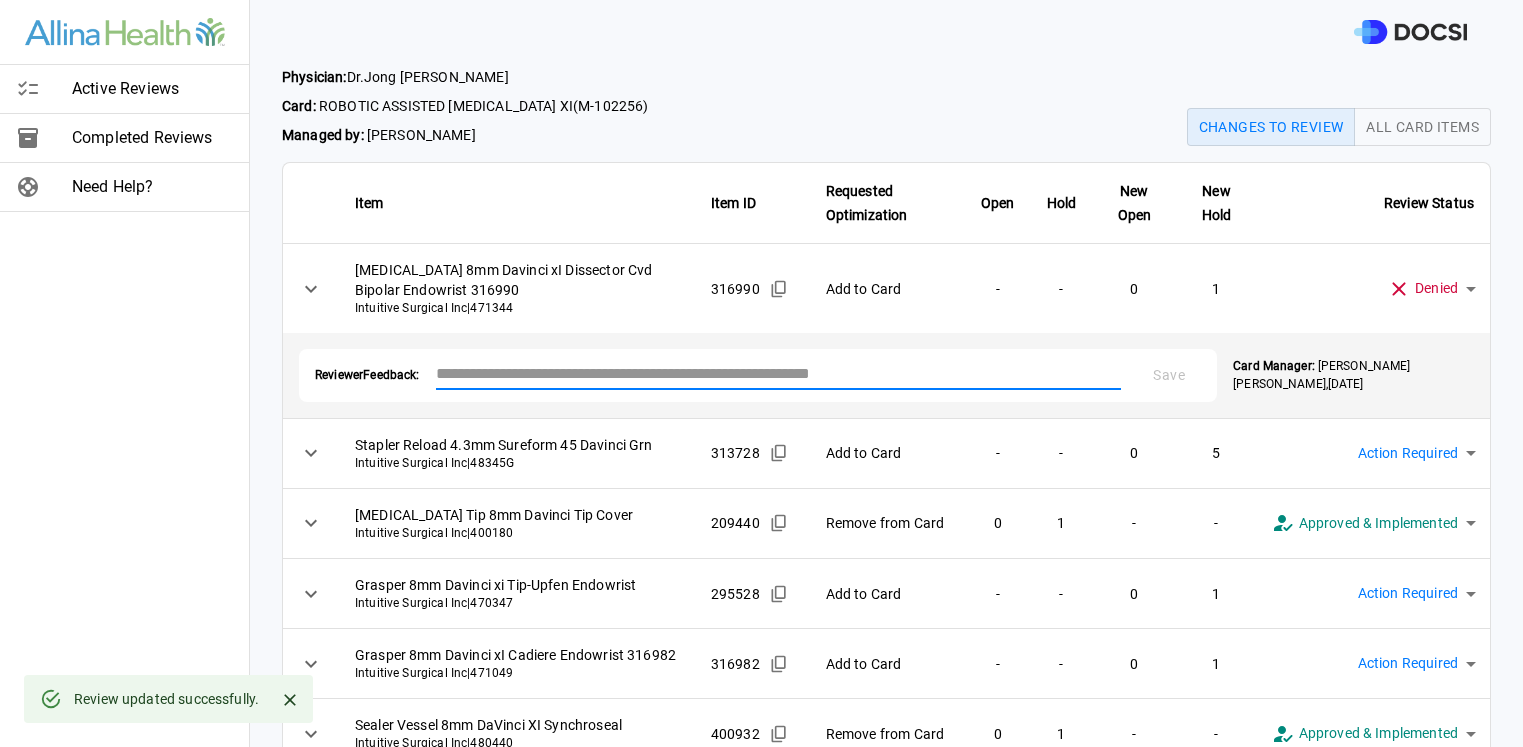 click at bounding box center (779, 373) 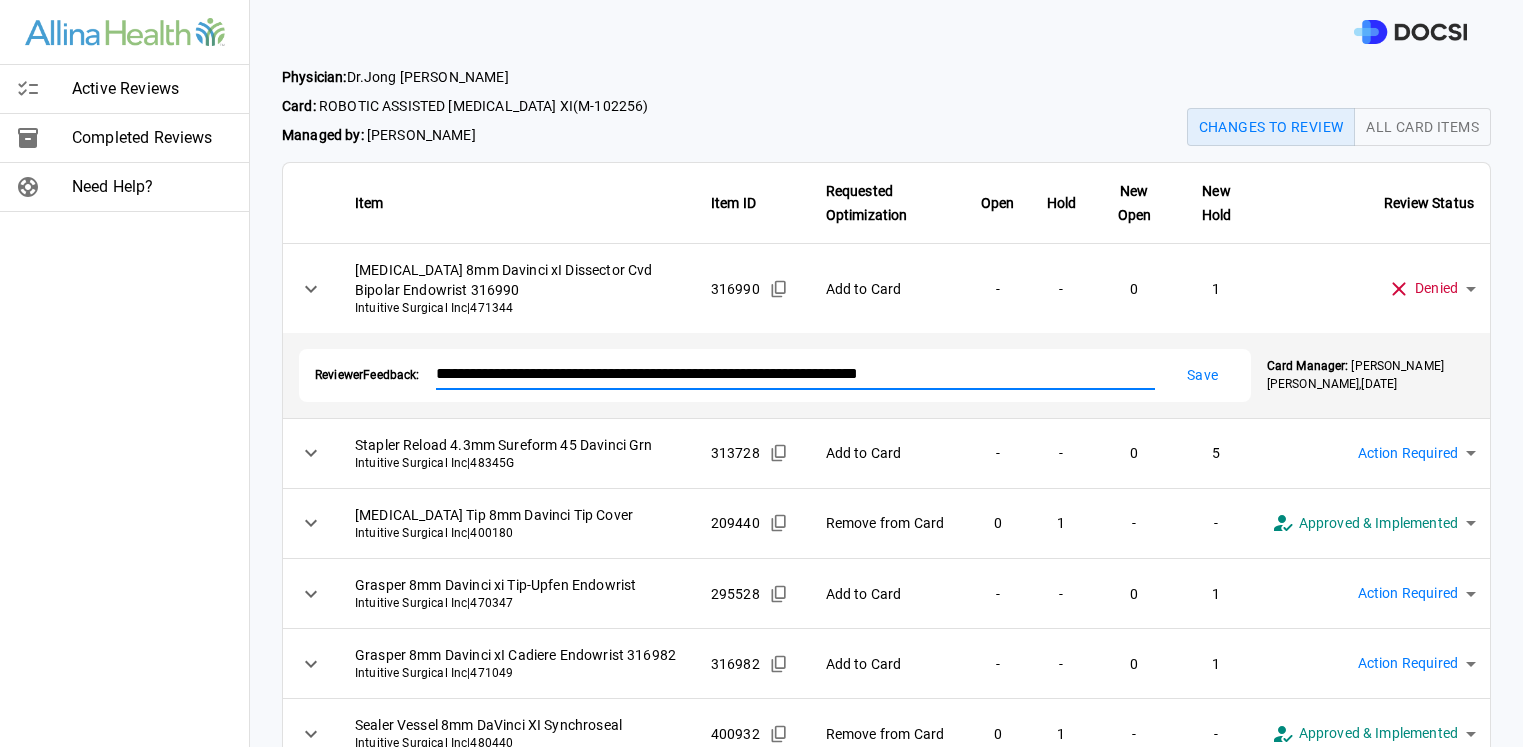 drag, startPoint x: 938, startPoint y: 375, endPoint x: 439, endPoint y: 374, distance: 499.001 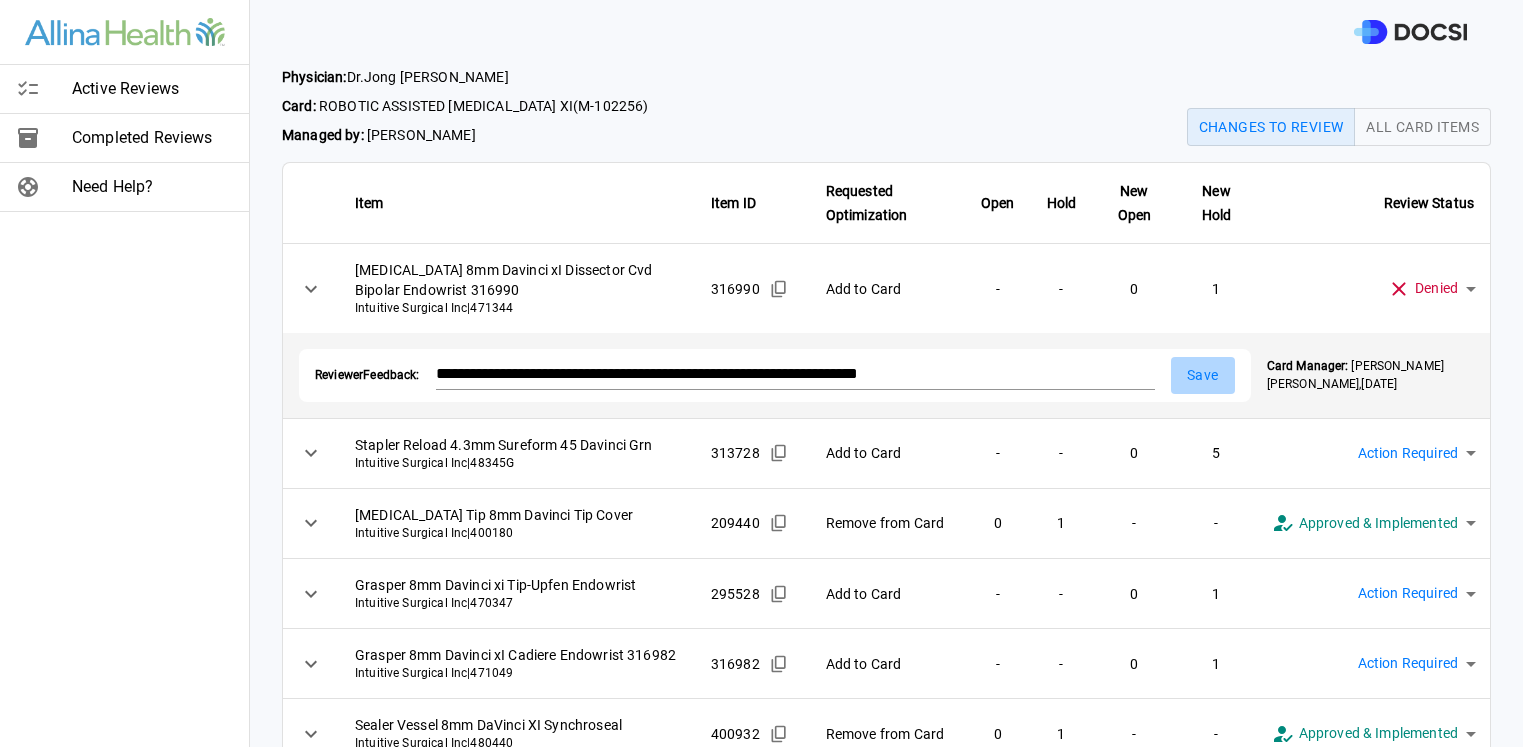 click on "Save" at bounding box center (1203, 375) 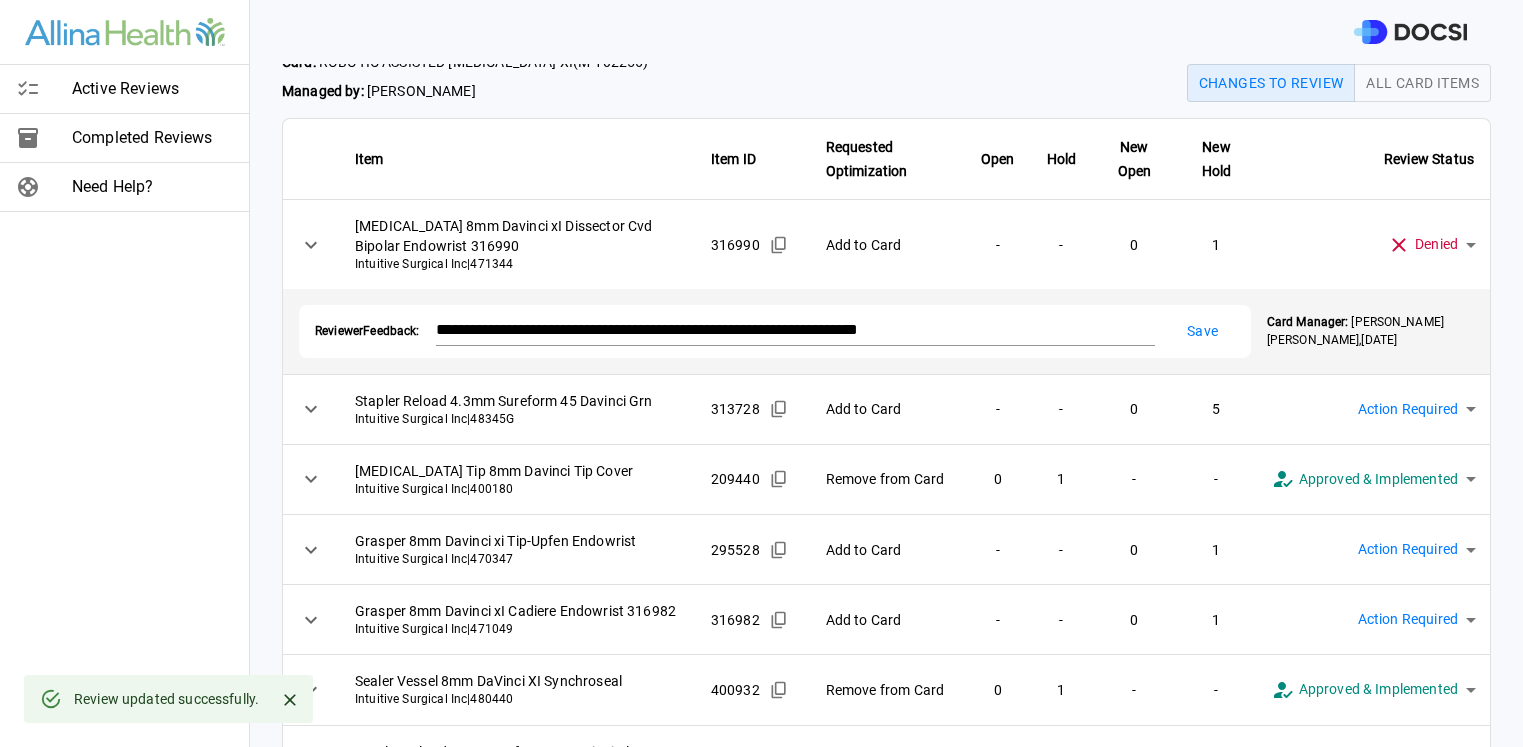 scroll, scrollTop: 63, scrollLeft: 0, axis: vertical 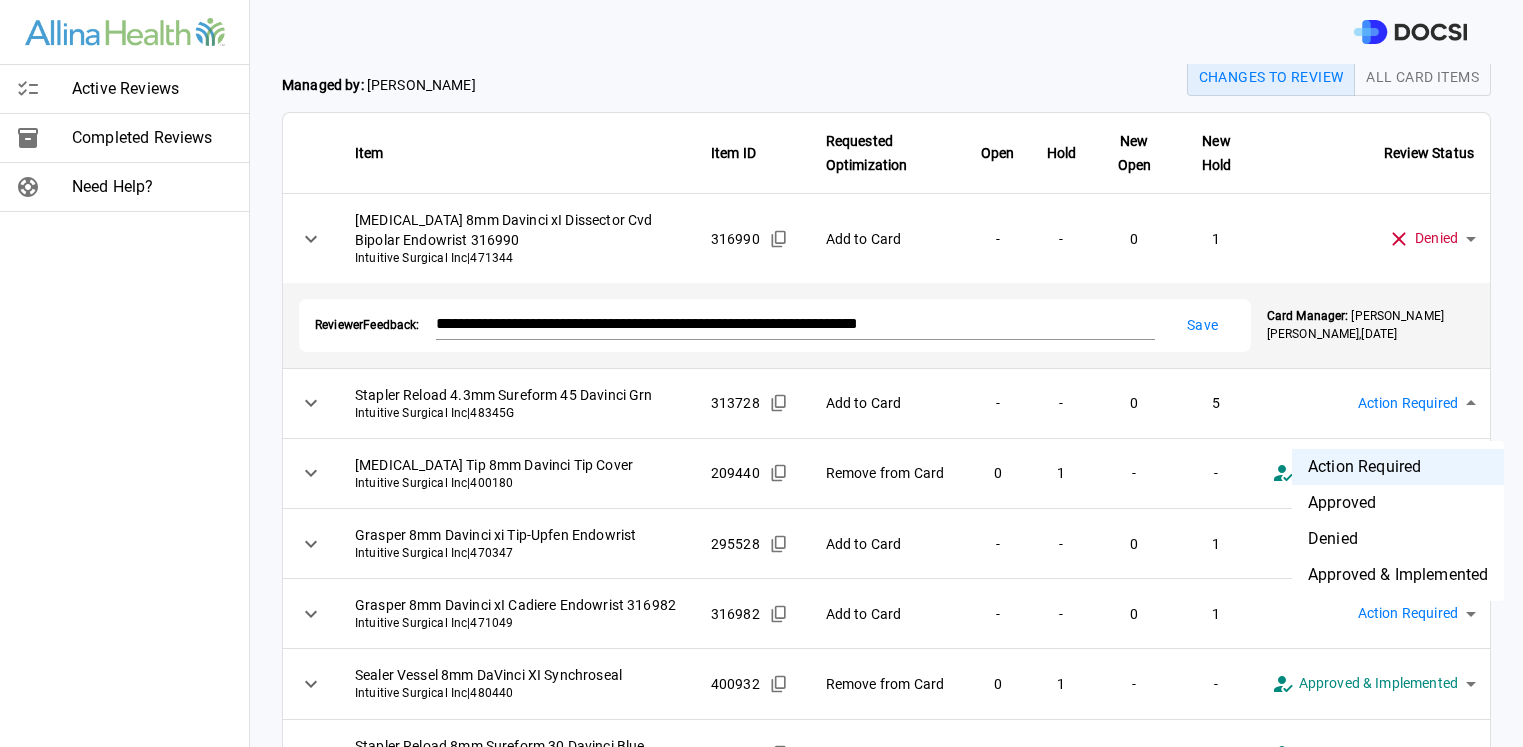 click on "**********" at bounding box center [761, 373] 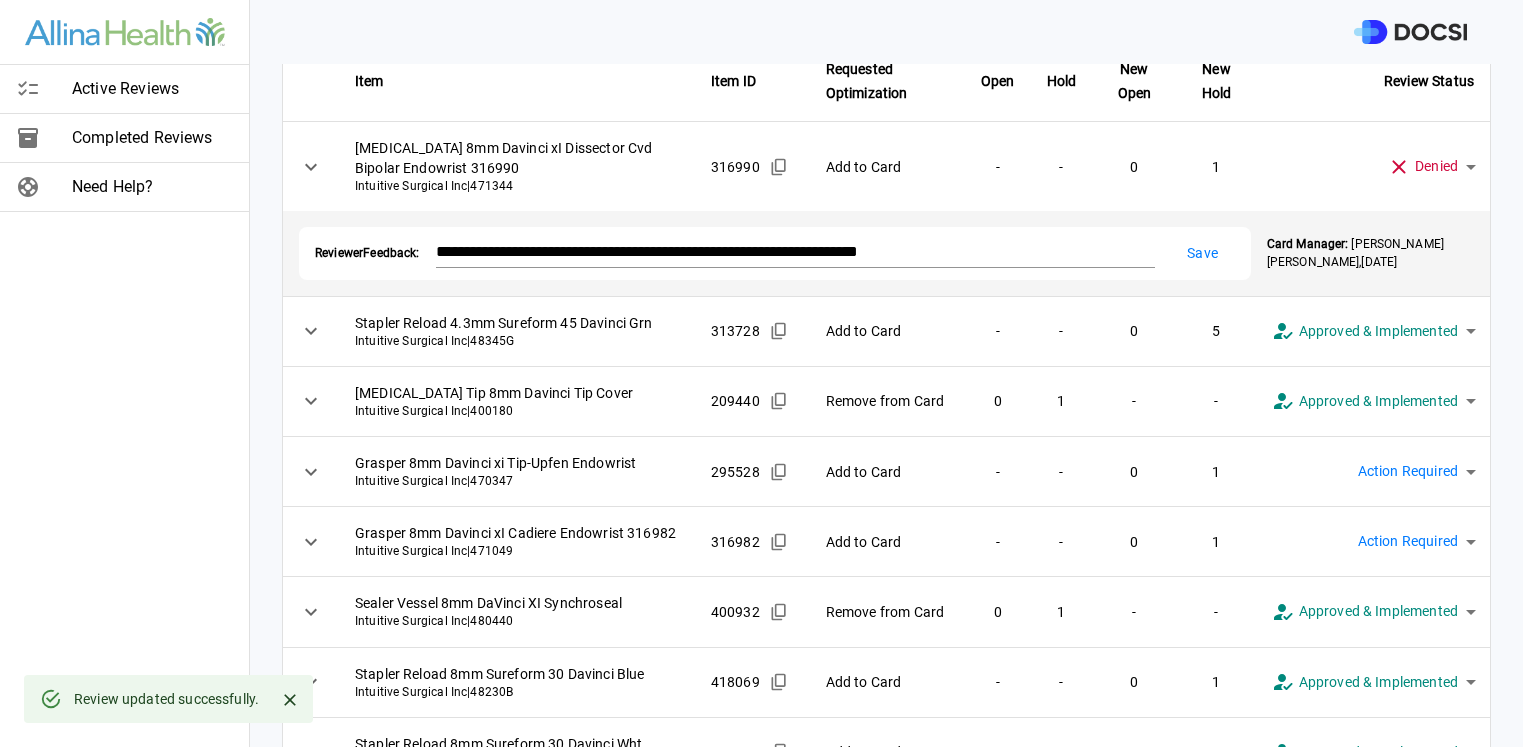 scroll, scrollTop: 163, scrollLeft: 0, axis: vertical 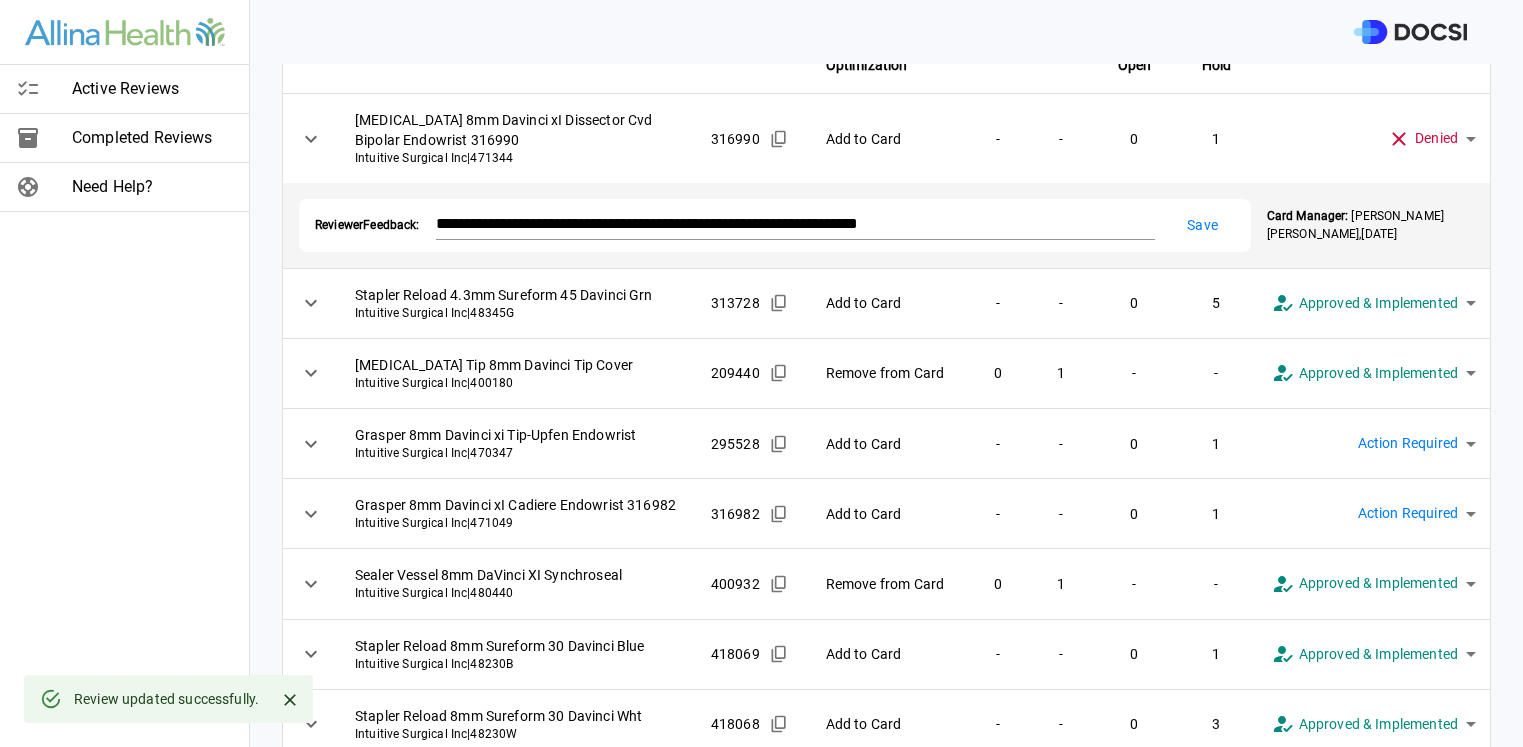 click on "**********" at bounding box center (761, 373) 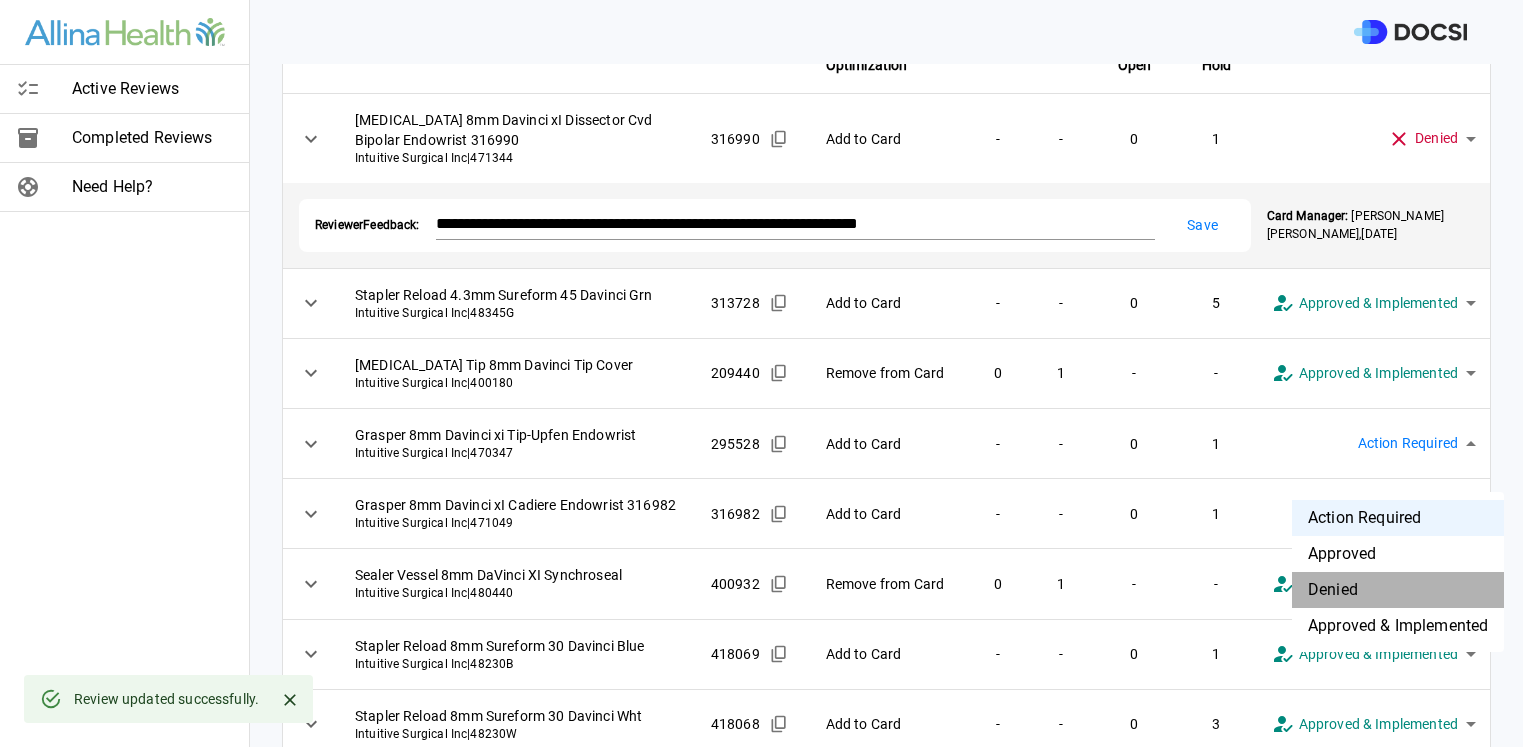 click on "Denied" at bounding box center (1398, 590) 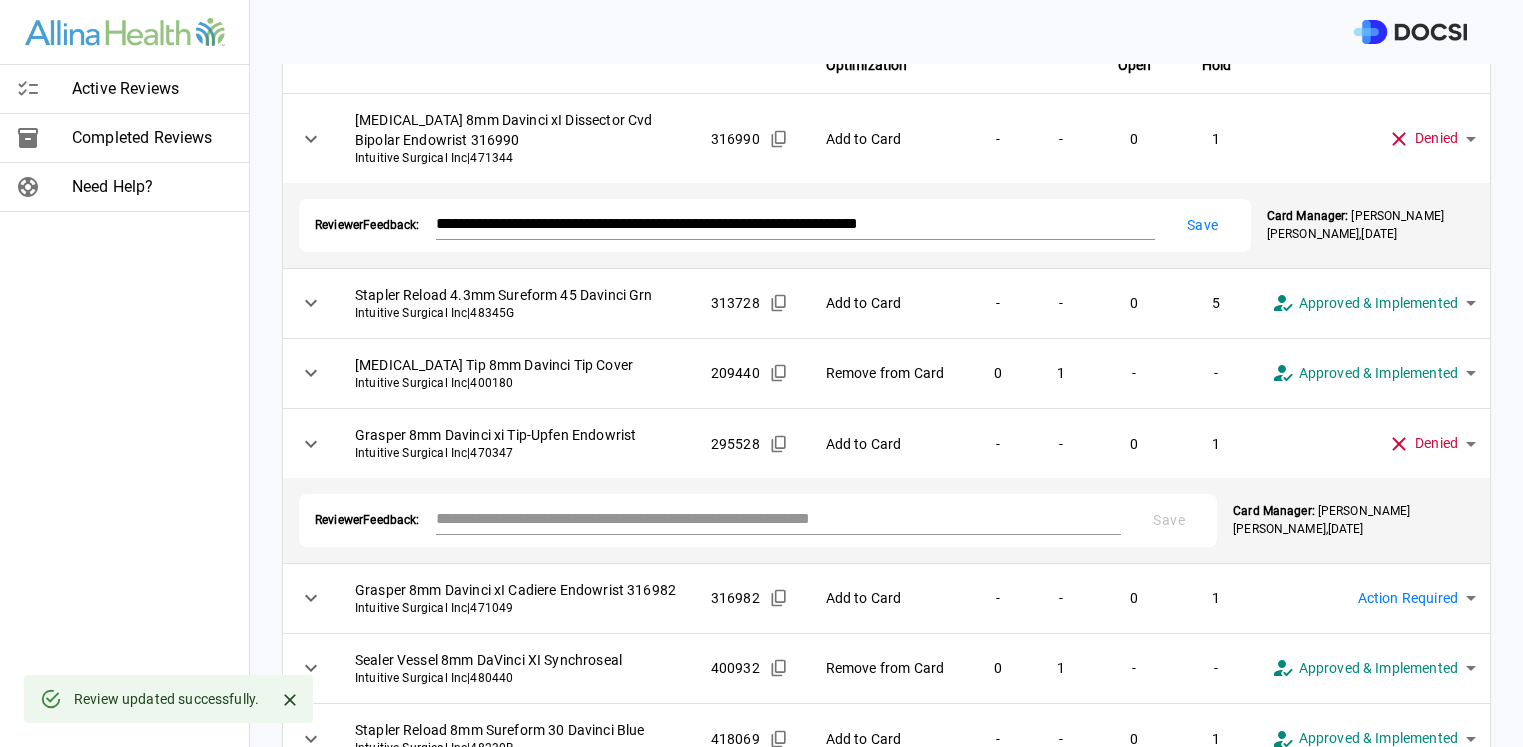 click at bounding box center (779, 518) 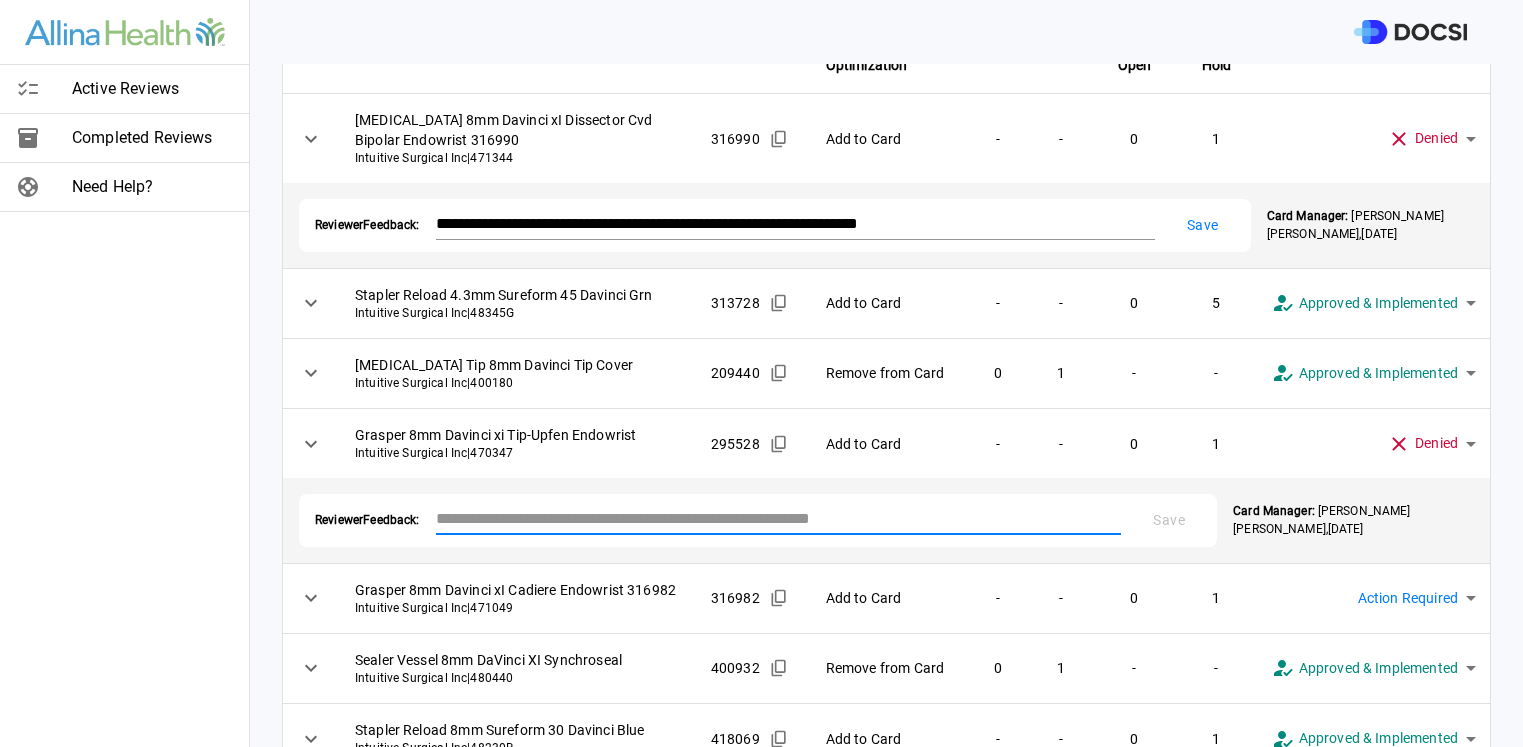 paste on "**********" 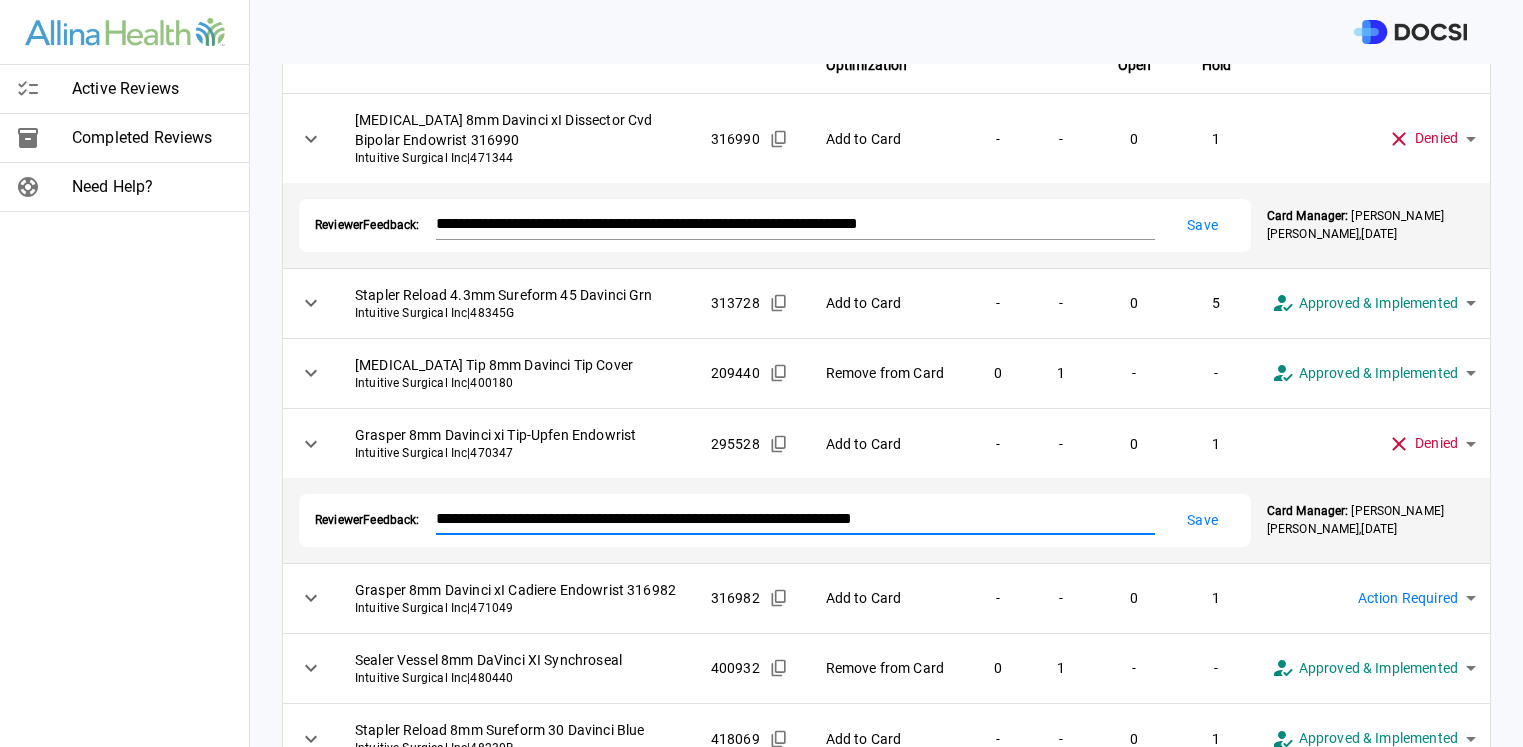 type on "**********" 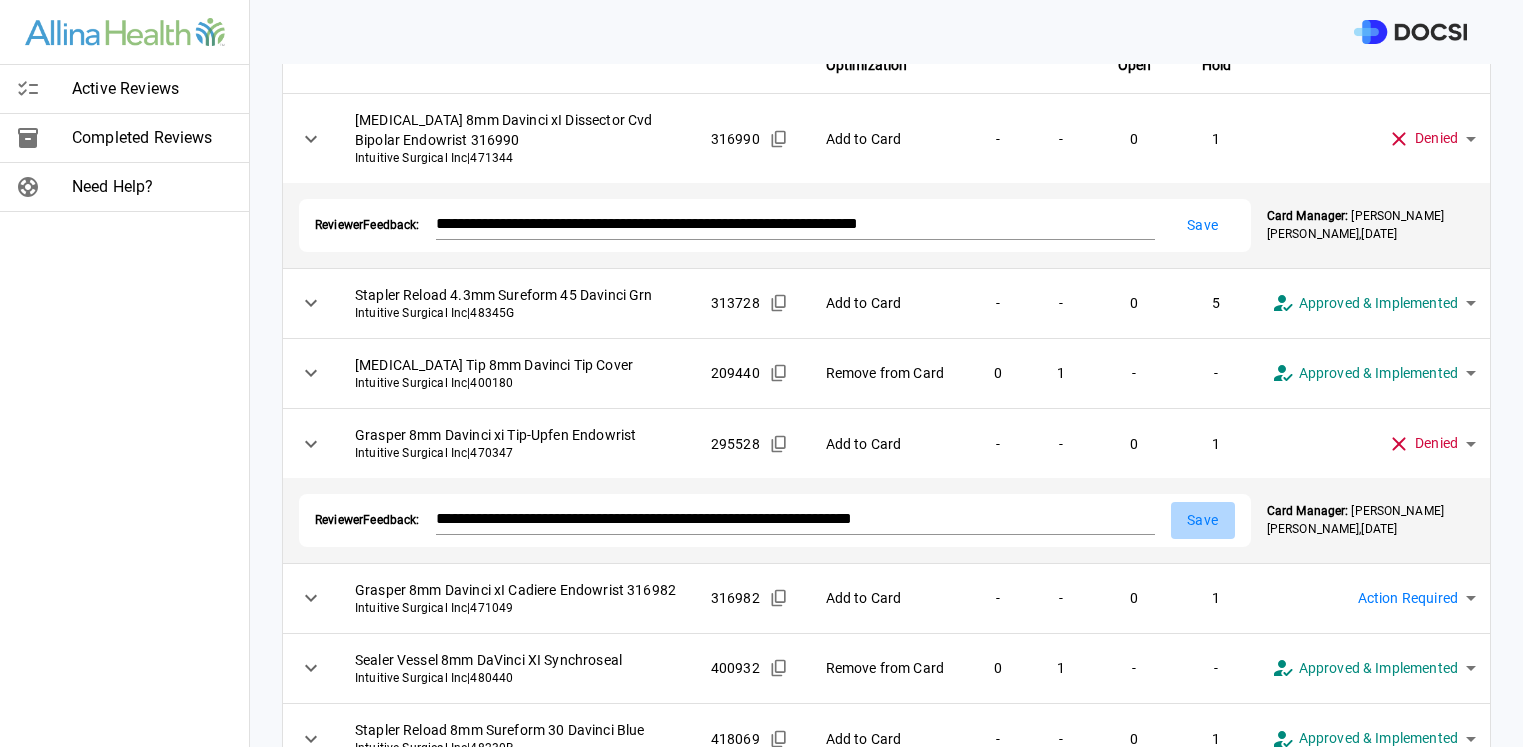 click on "Save" at bounding box center (1203, 520) 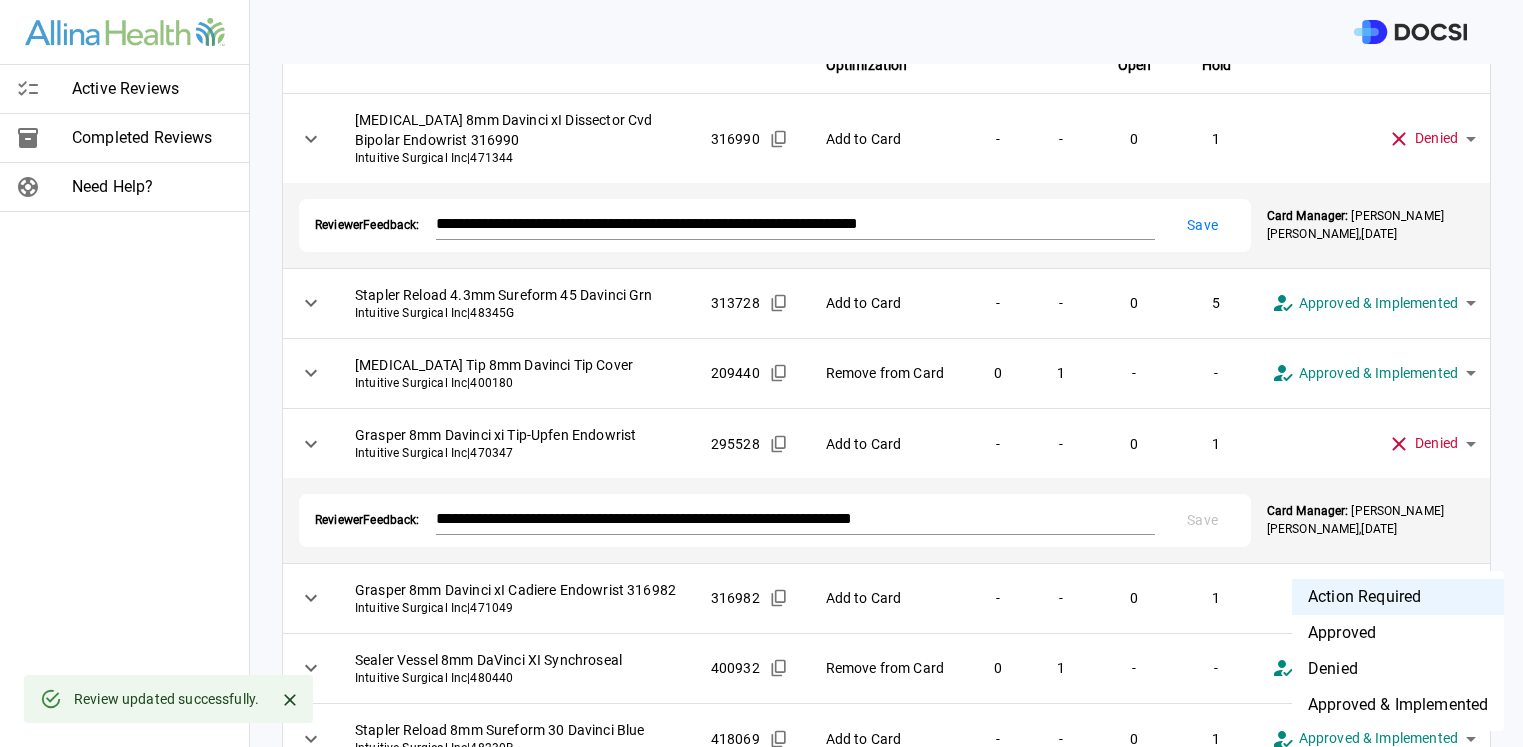 click on "**********" at bounding box center [761, 373] 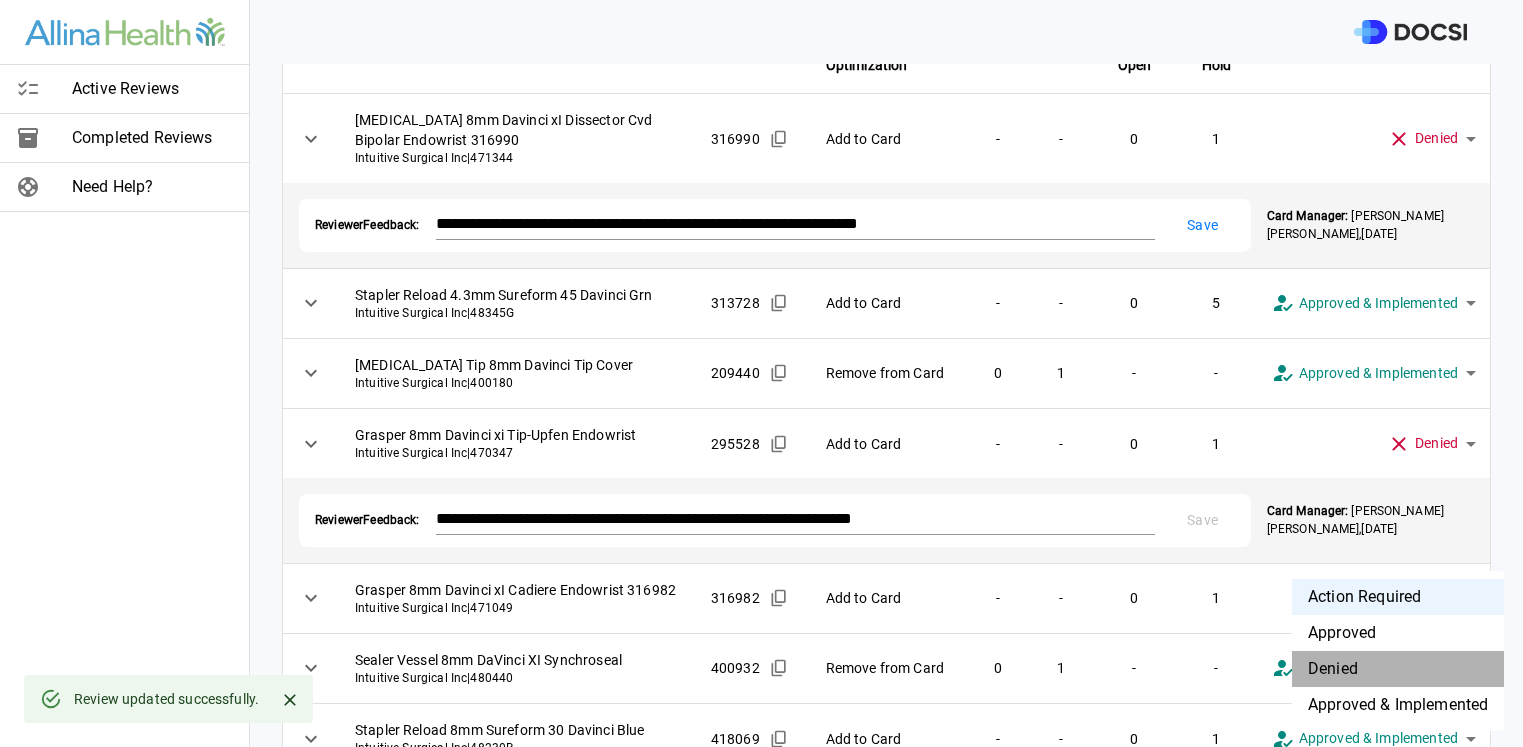 click on "Denied" at bounding box center (1398, 669) 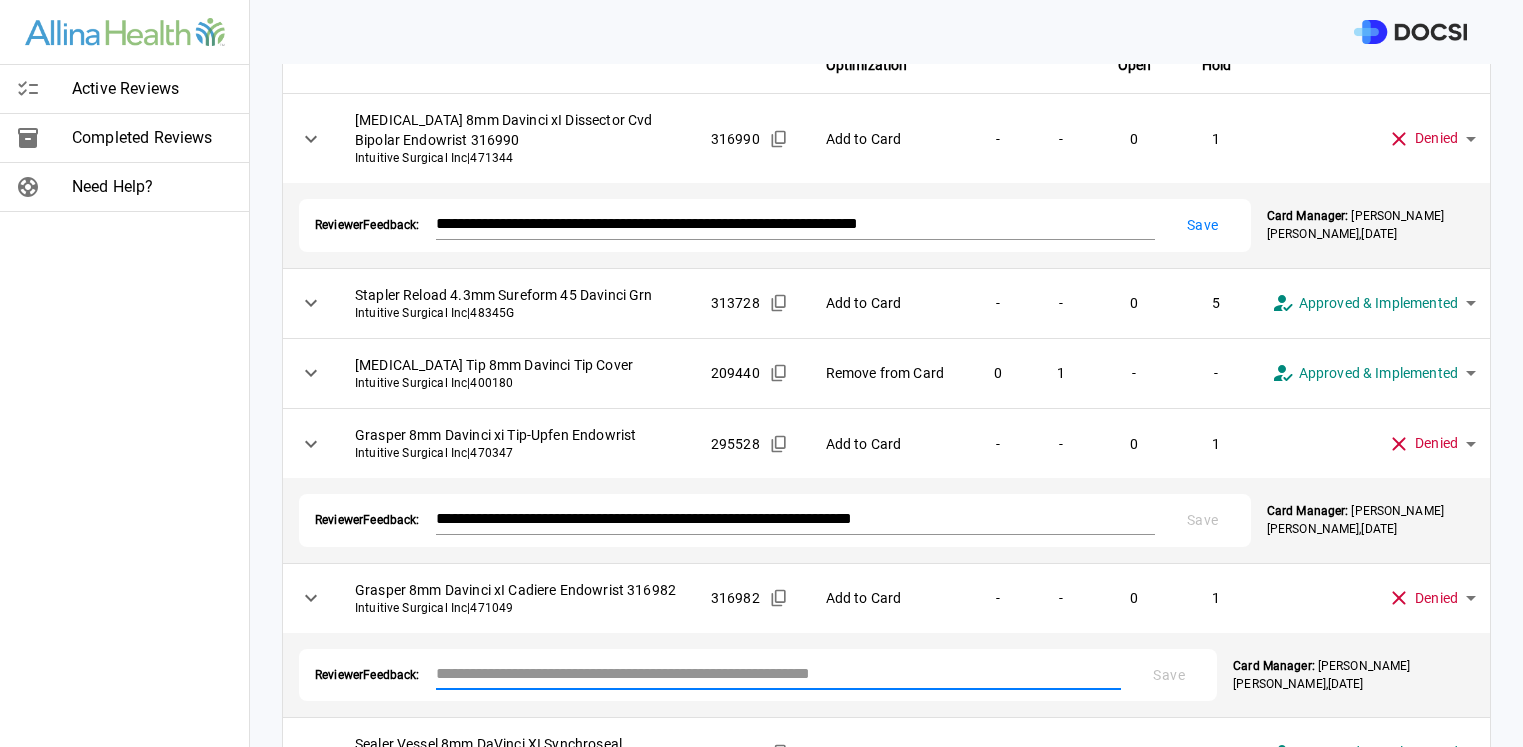click at bounding box center (779, 673) 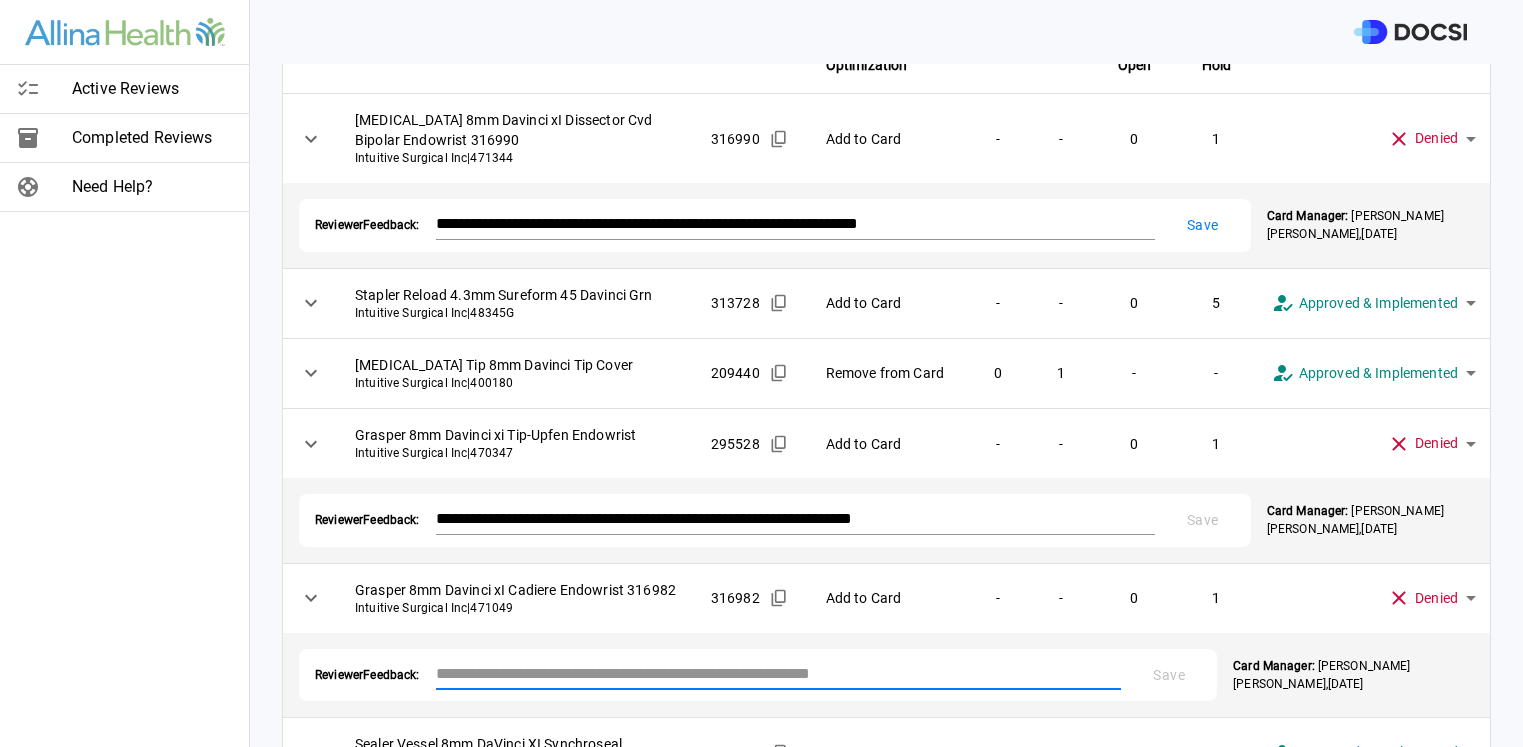 drag, startPoint x: 511, startPoint y: 710, endPoint x: 450, endPoint y: 711, distance: 61.008198 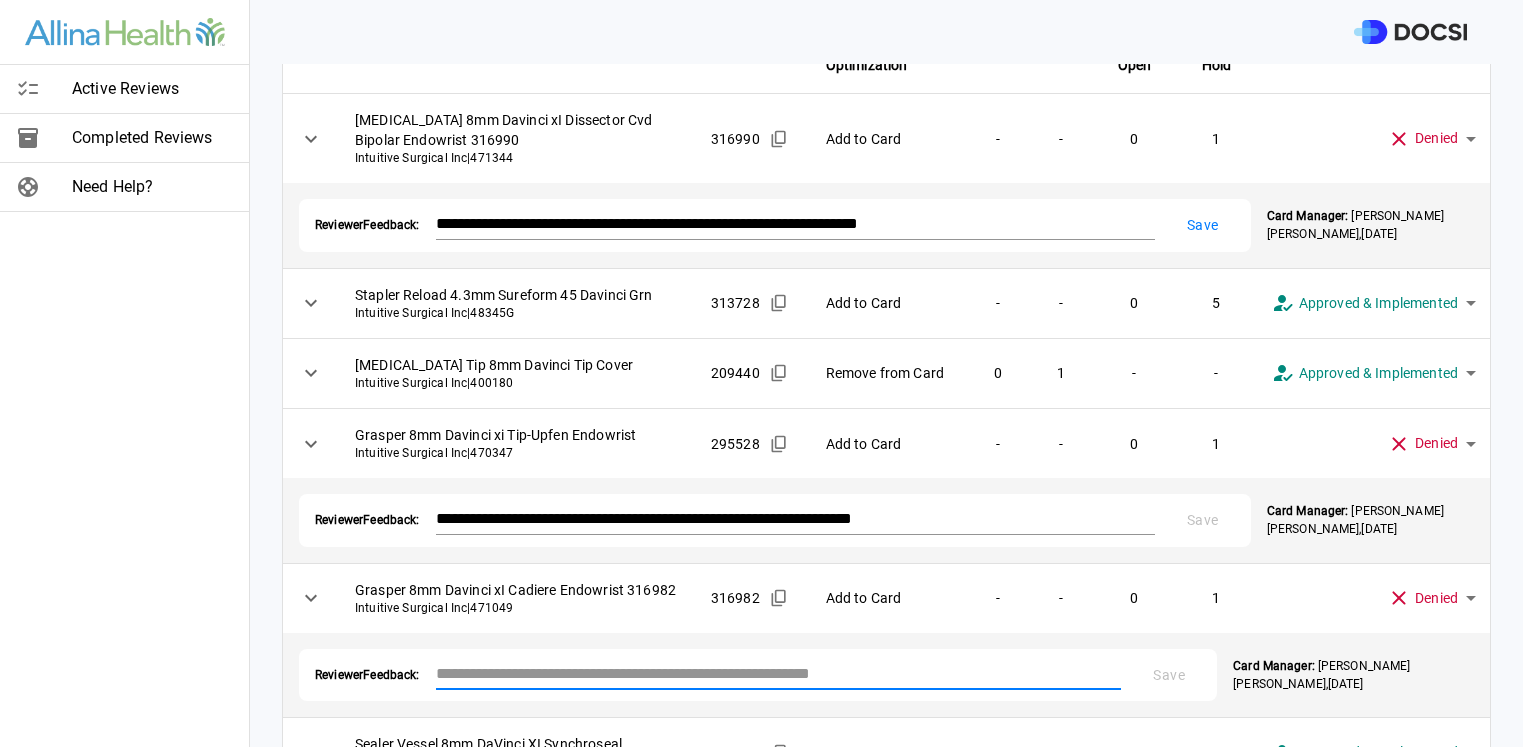 click at bounding box center (779, 673) 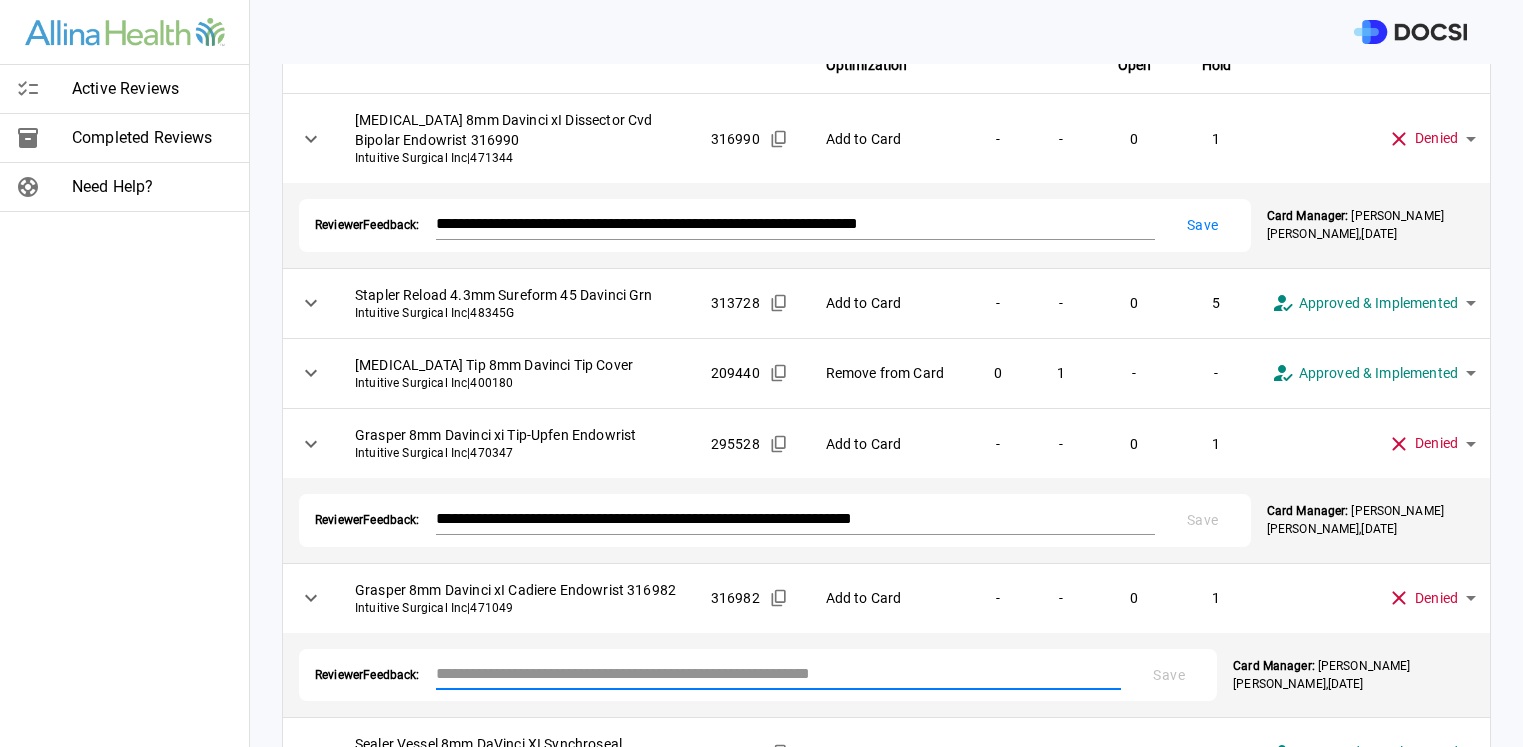 drag, startPoint x: 456, startPoint y: 711, endPoint x: 871, endPoint y: 705, distance: 415.04337 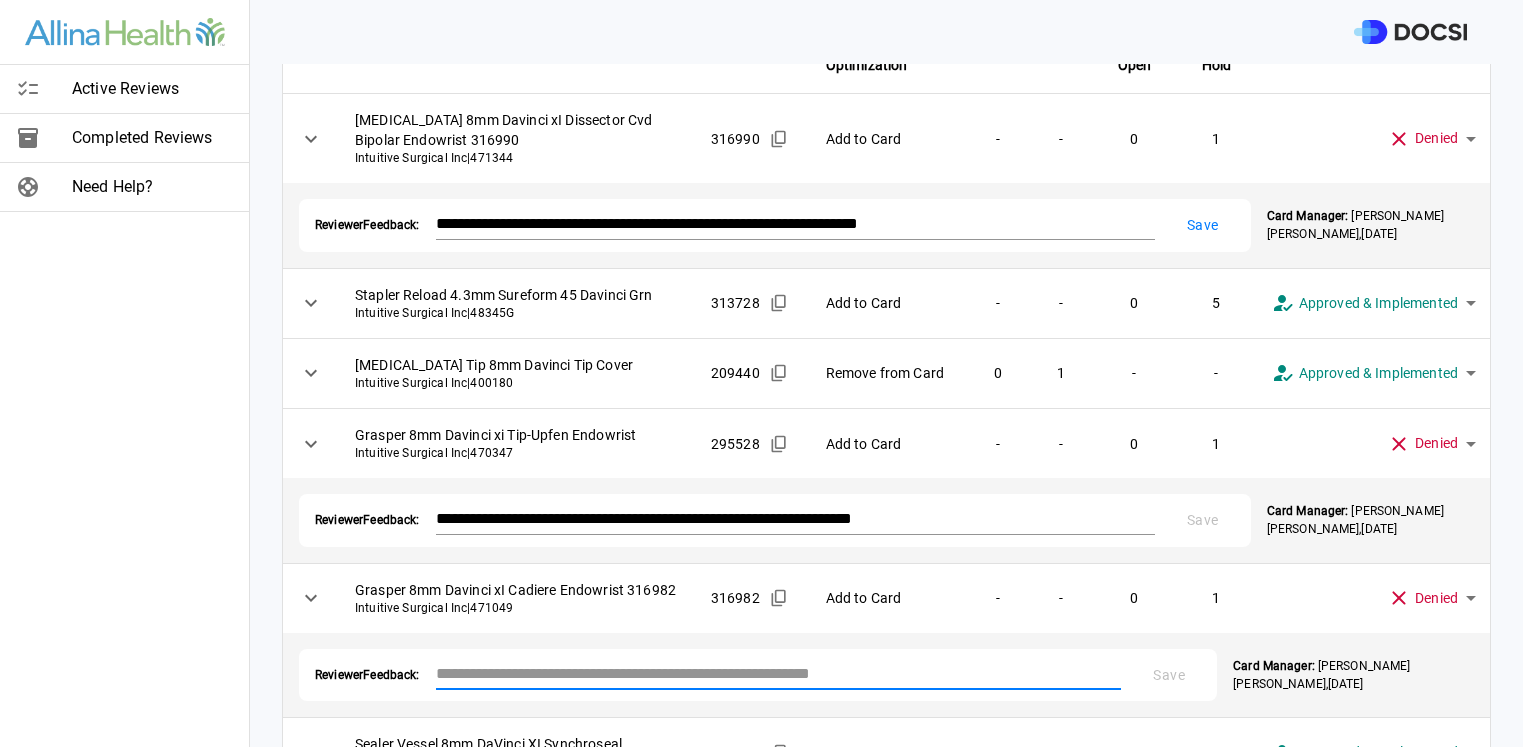 click at bounding box center (779, 673) 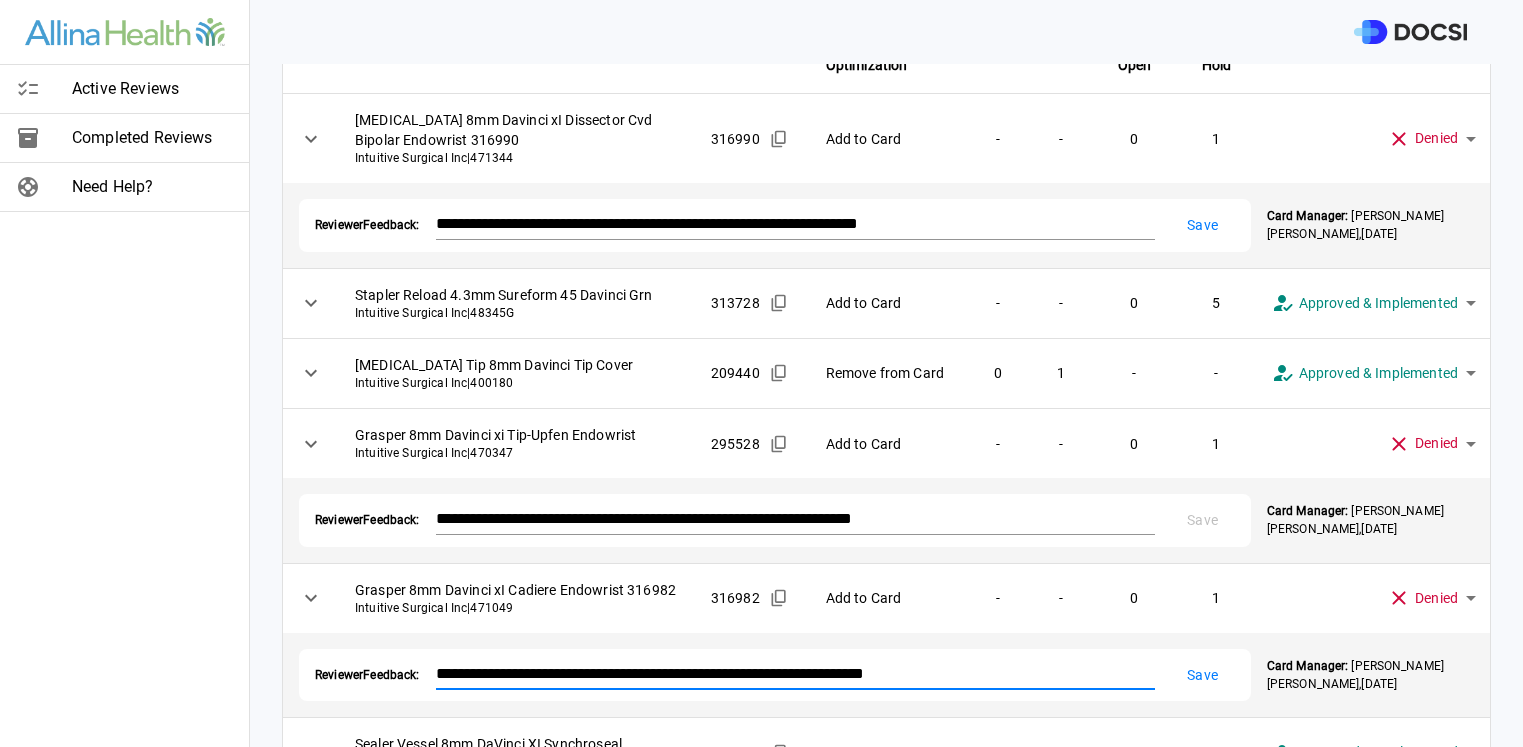 drag, startPoint x: 967, startPoint y: 711, endPoint x: 432, endPoint y: 726, distance: 535.21027 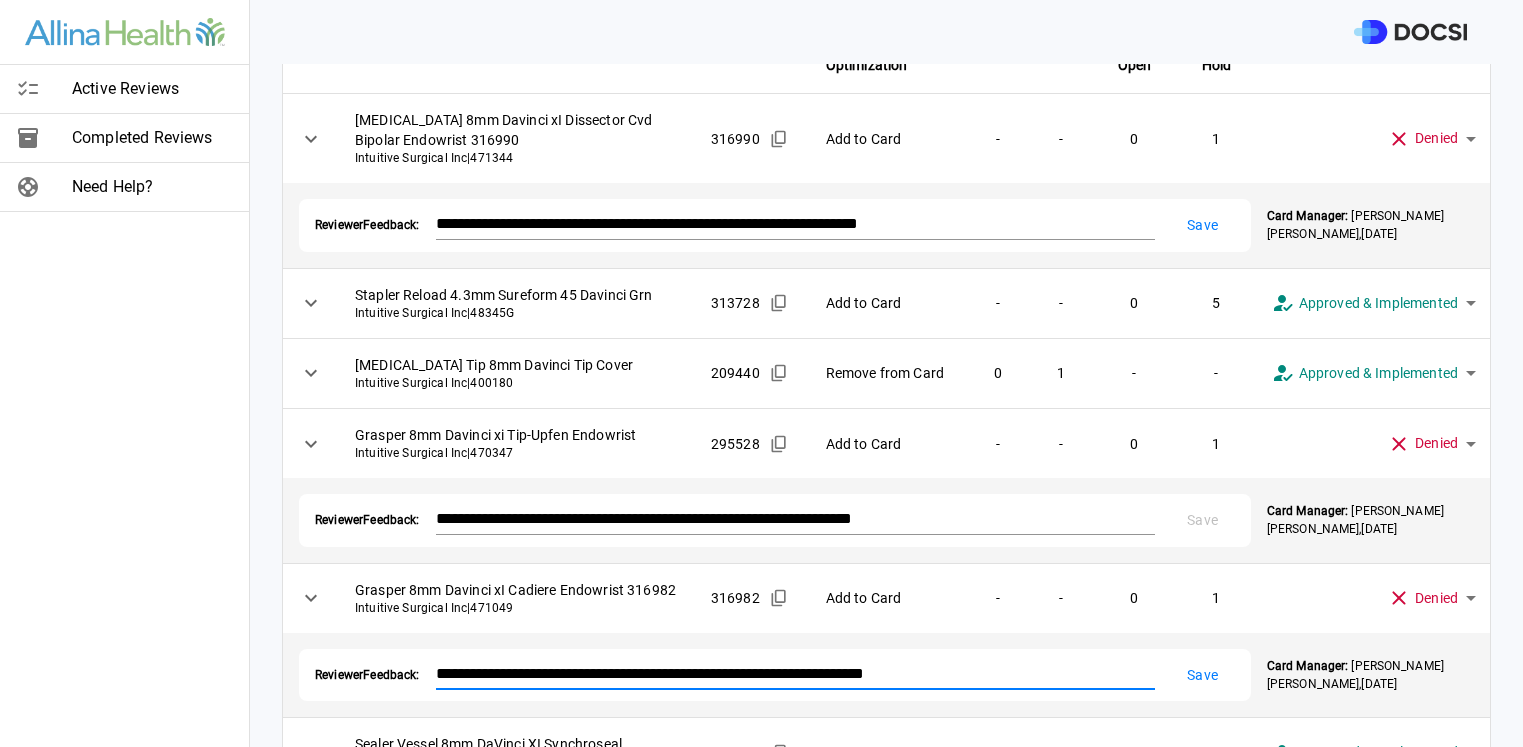 click on "**********" at bounding box center (775, 675) 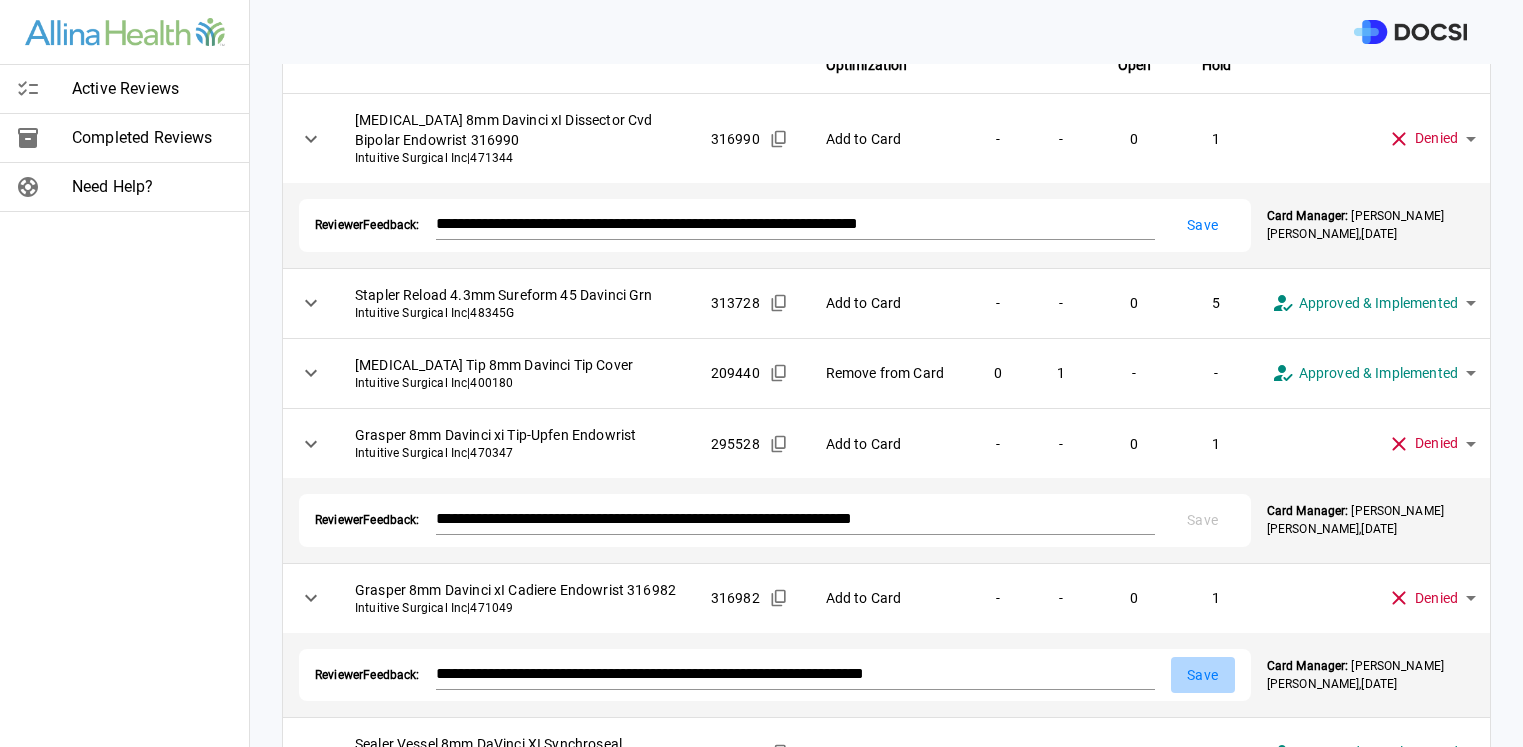 click on "Save" at bounding box center (1203, 675) 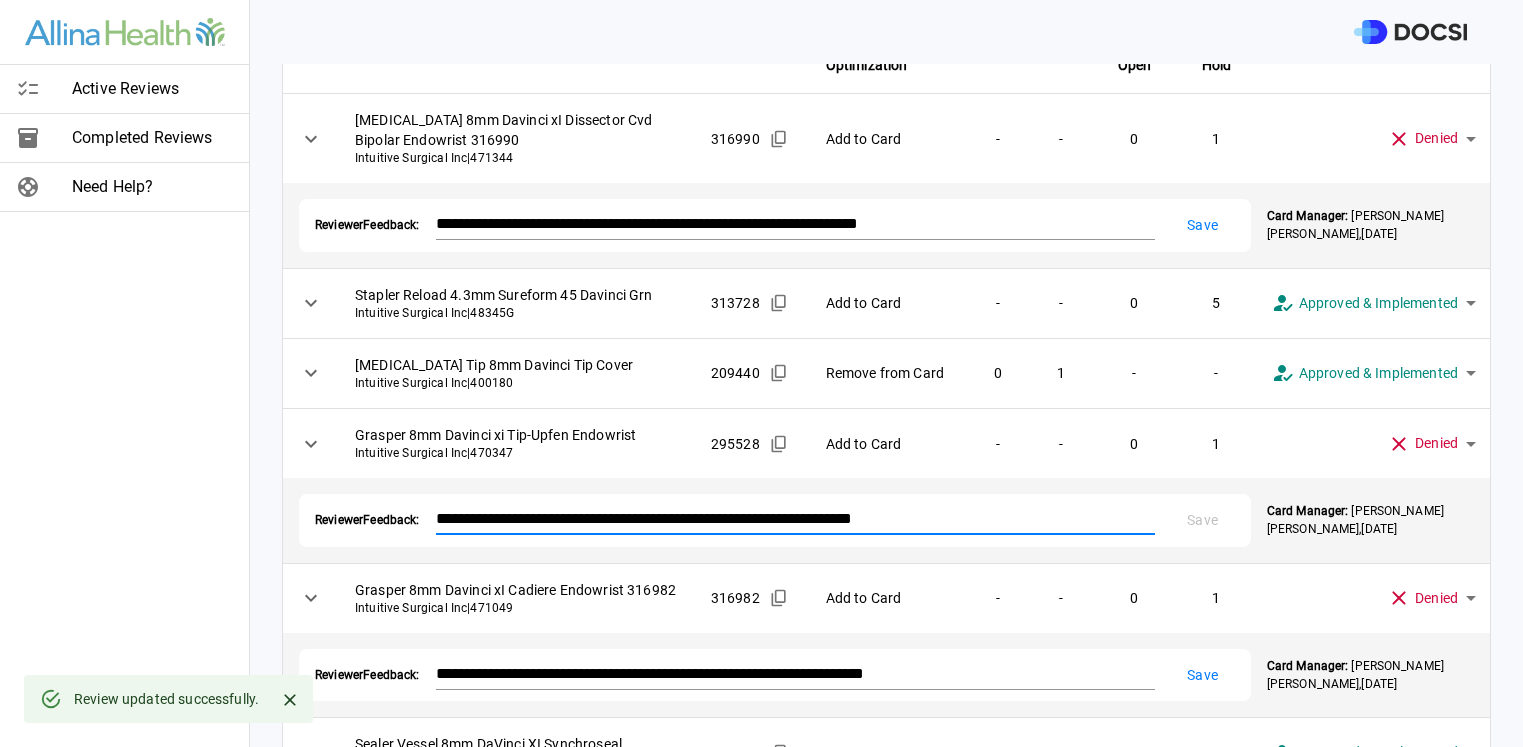 drag, startPoint x: 940, startPoint y: 541, endPoint x: 422, endPoint y: 580, distance: 519.46606 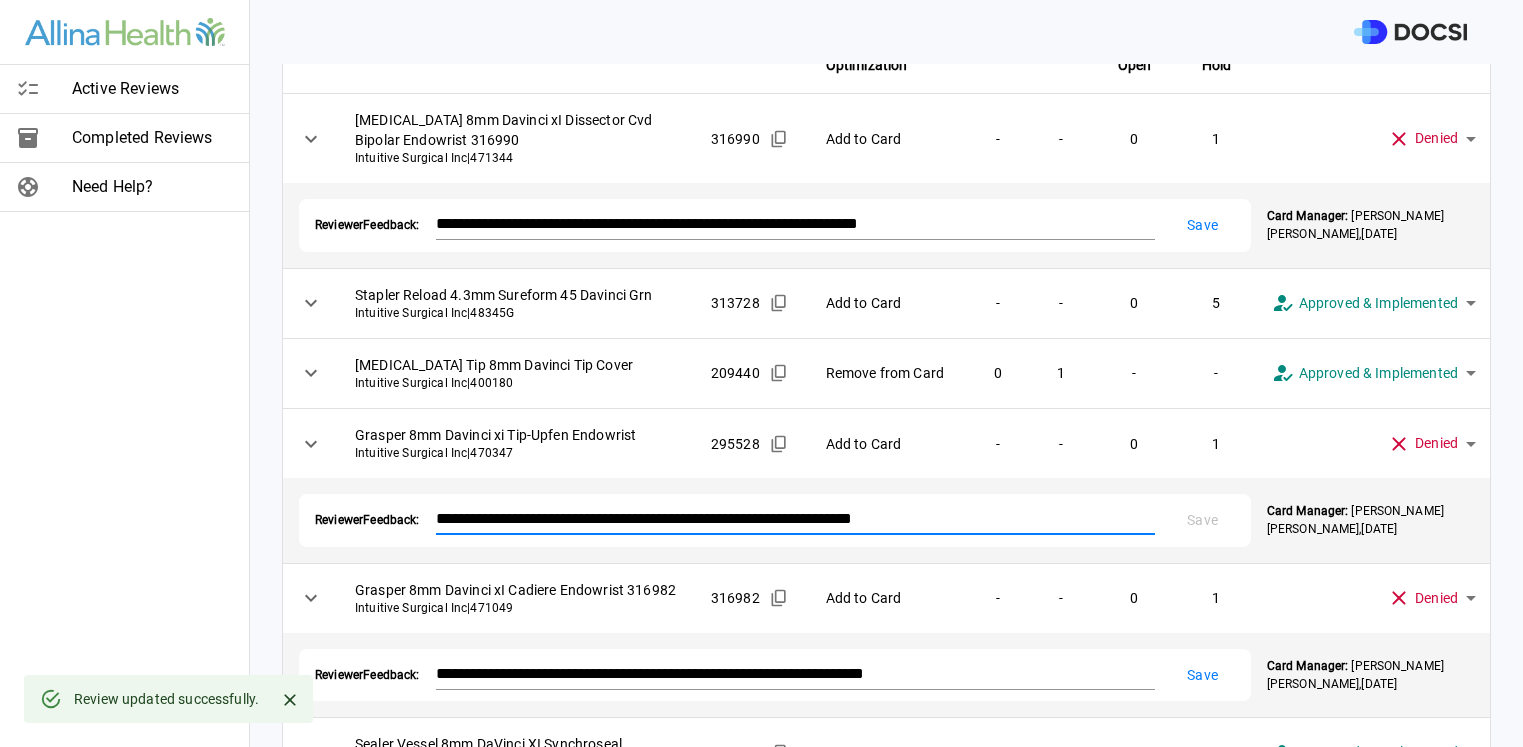 paste on "*" 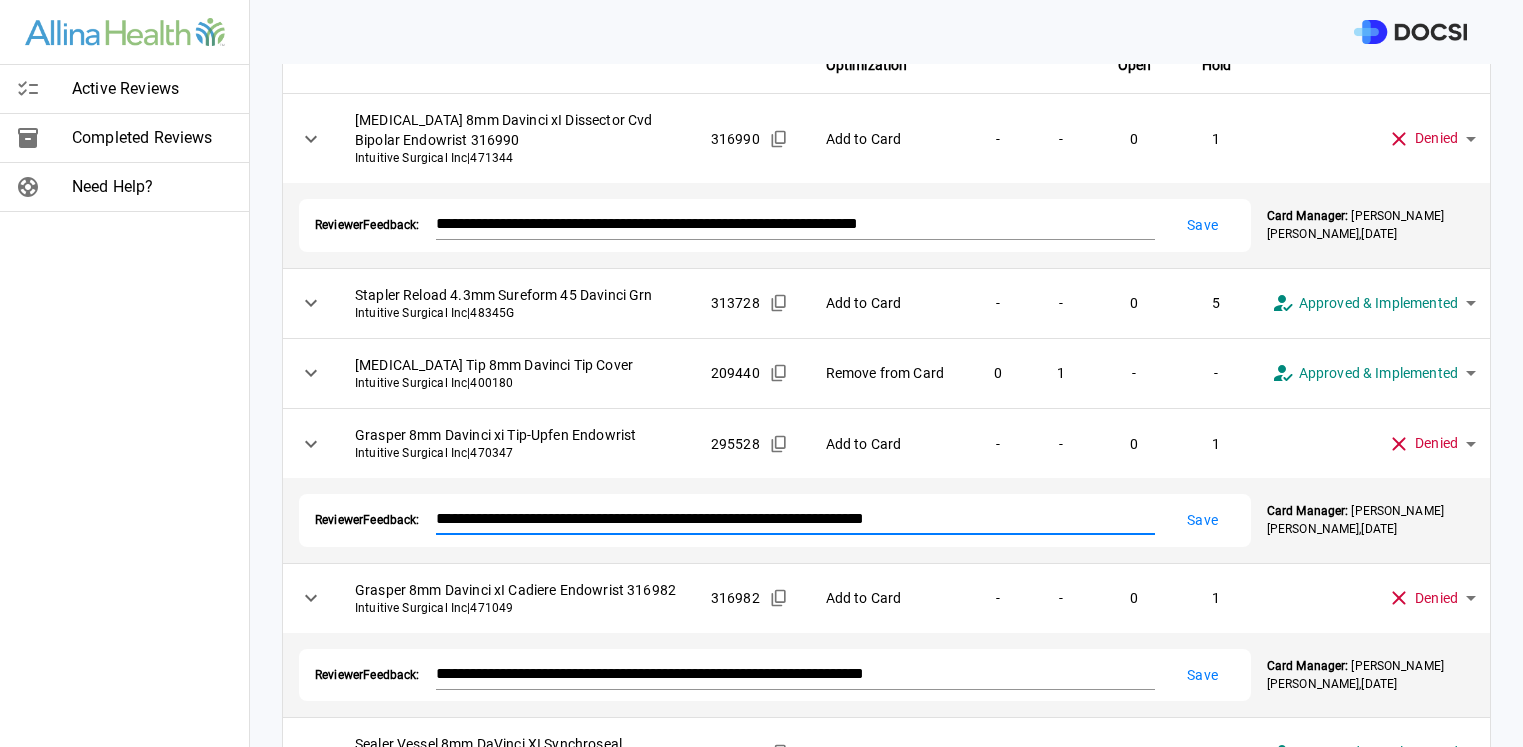 type on "**********" 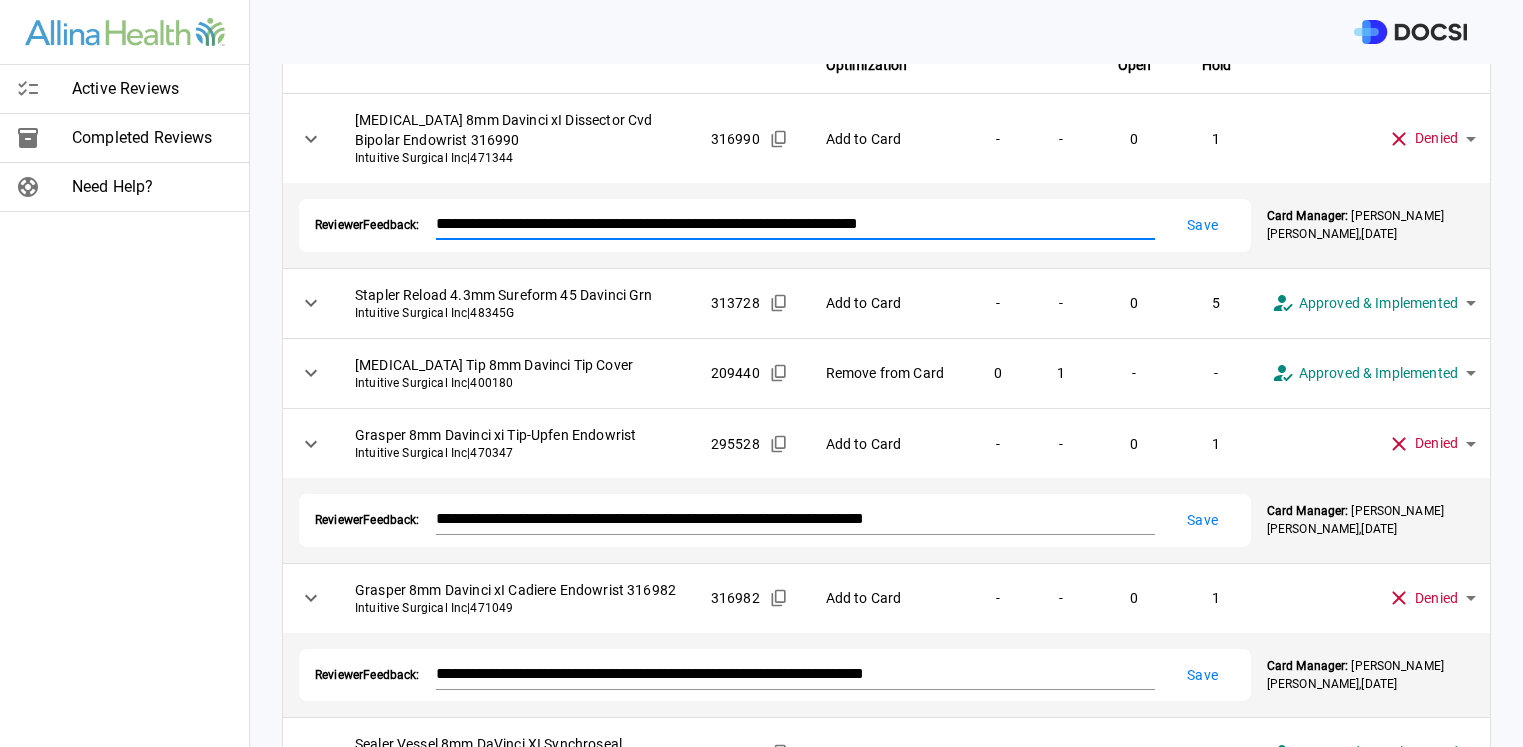 drag, startPoint x: 932, startPoint y: 223, endPoint x: 416, endPoint y: 239, distance: 516.248 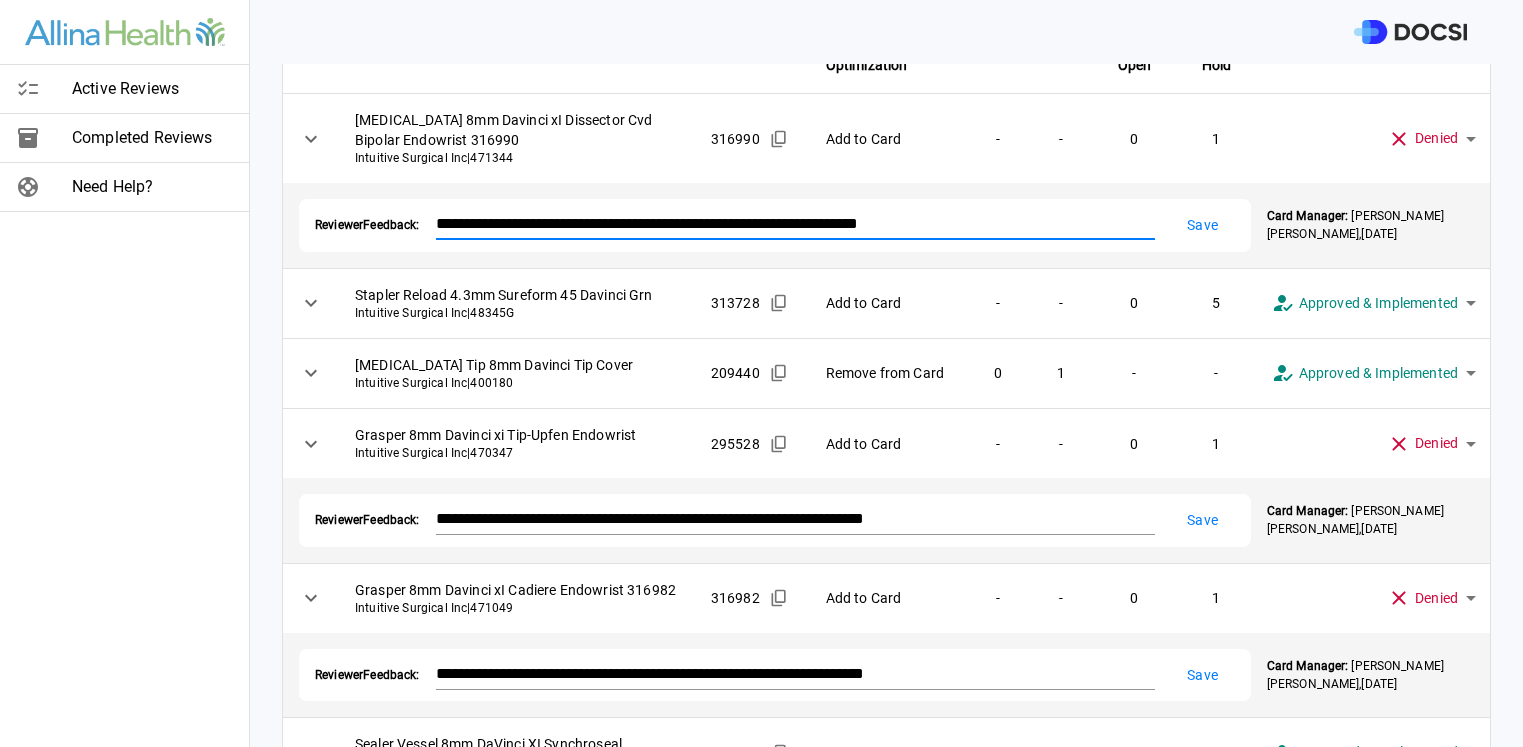 click on "**********" at bounding box center [775, 225] 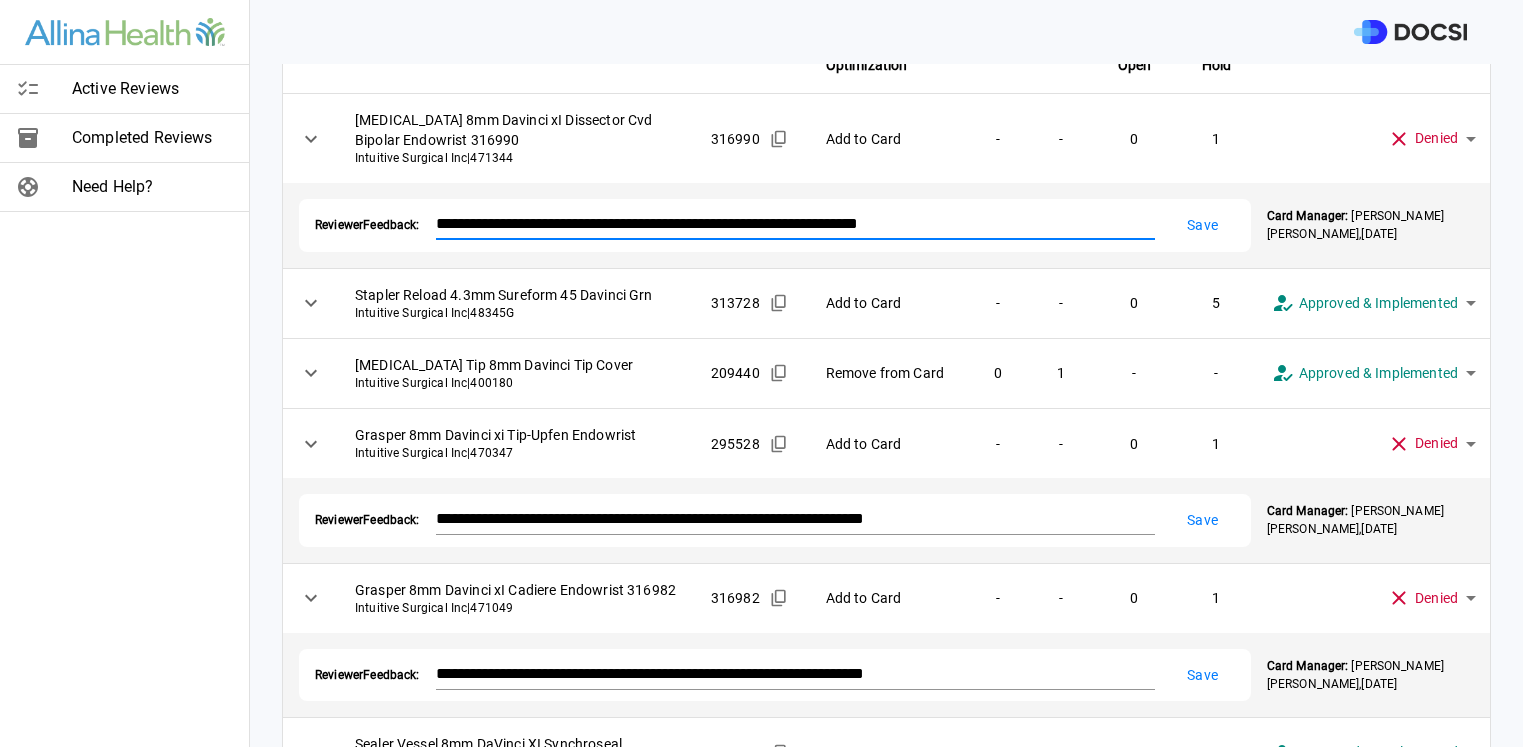 paste on "*" 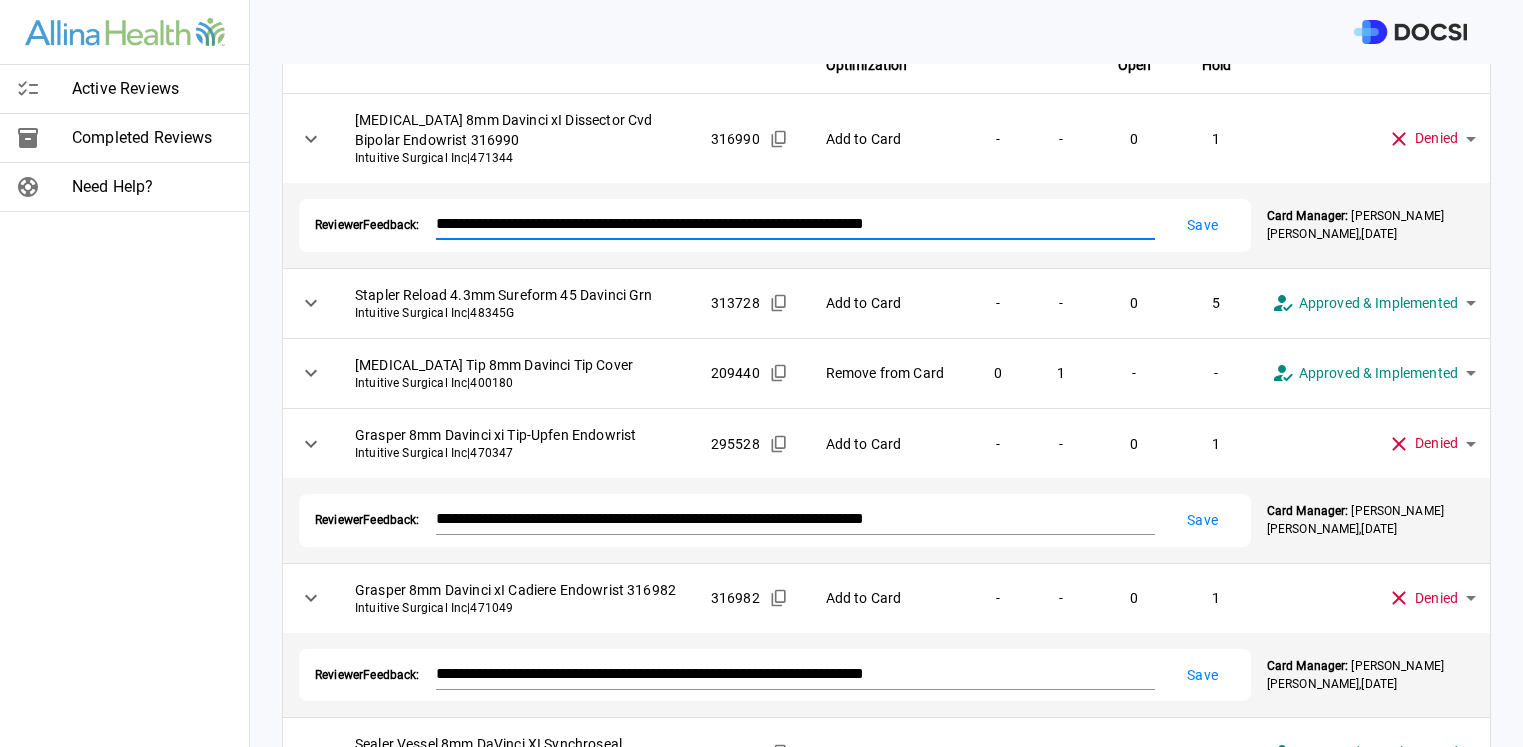 type on "**********" 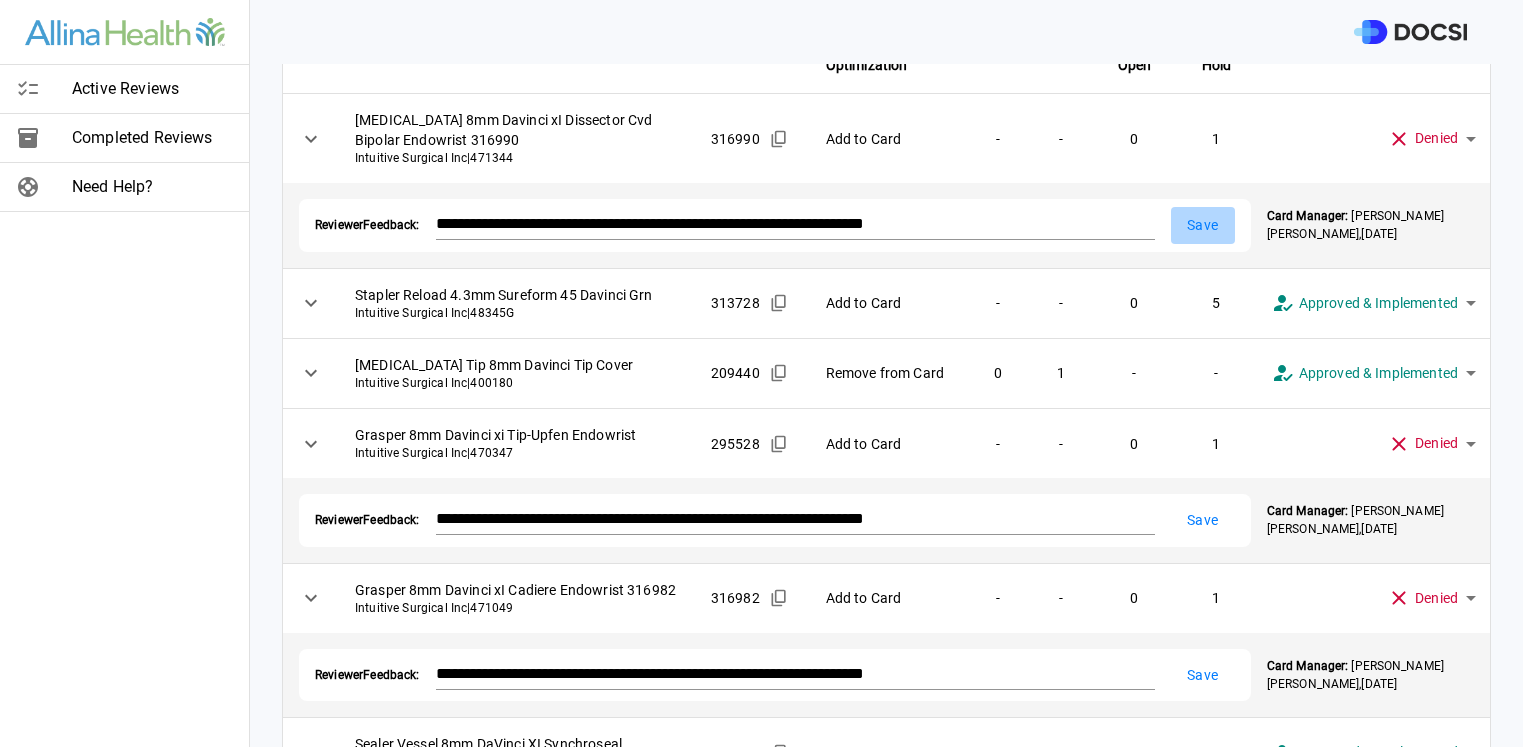 click on "Save" at bounding box center (1203, 225) 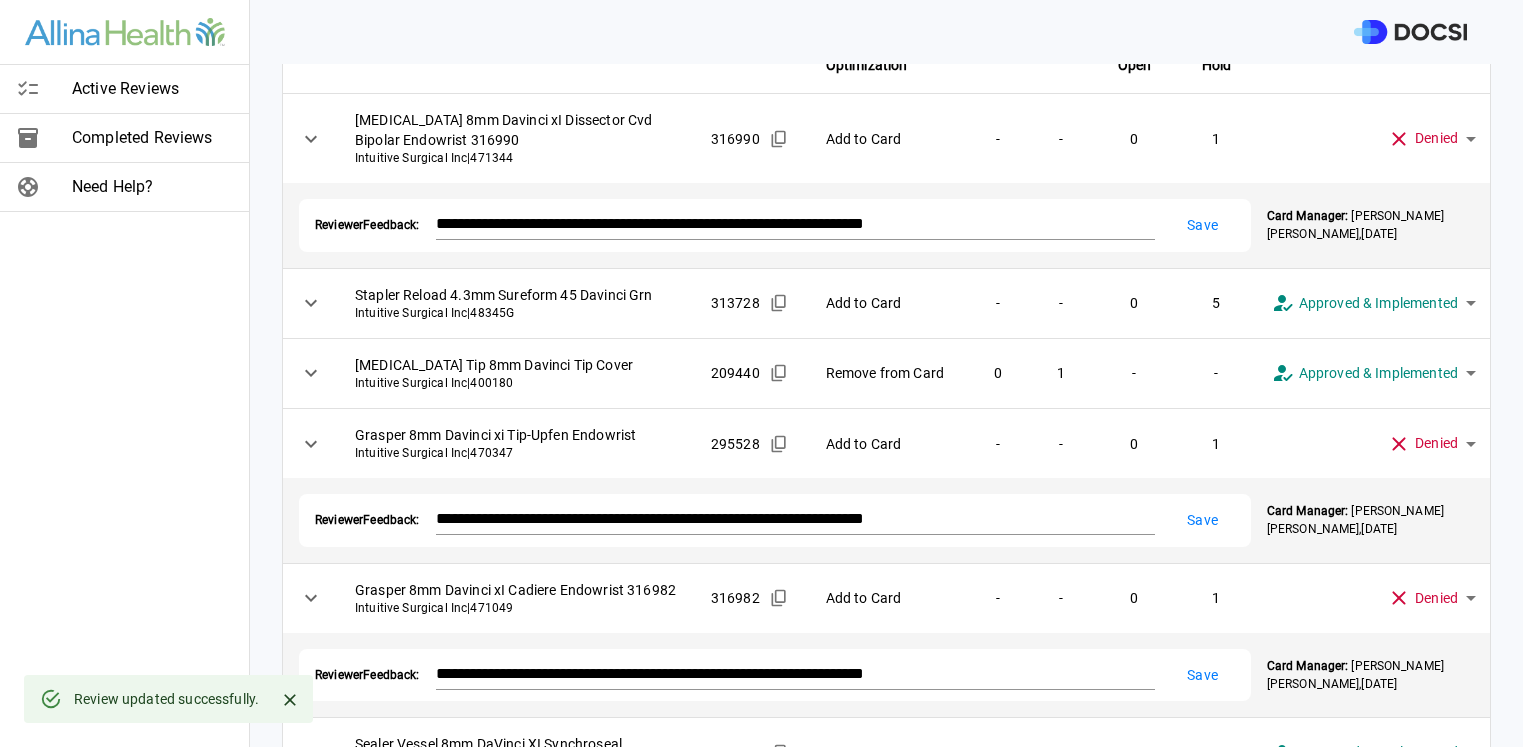 click on "Save" at bounding box center [1203, 520] 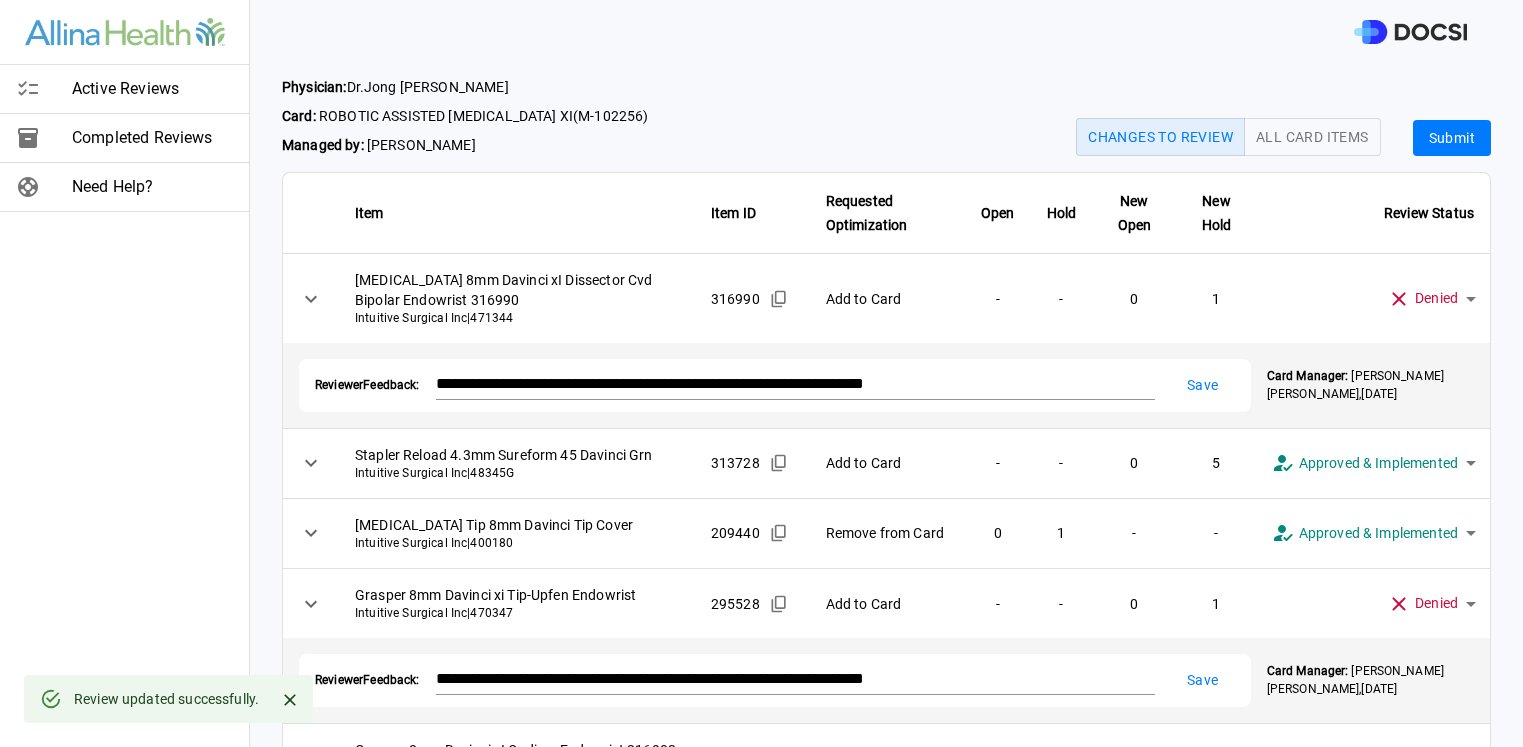 scroll, scrollTop: 0, scrollLeft: 0, axis: both 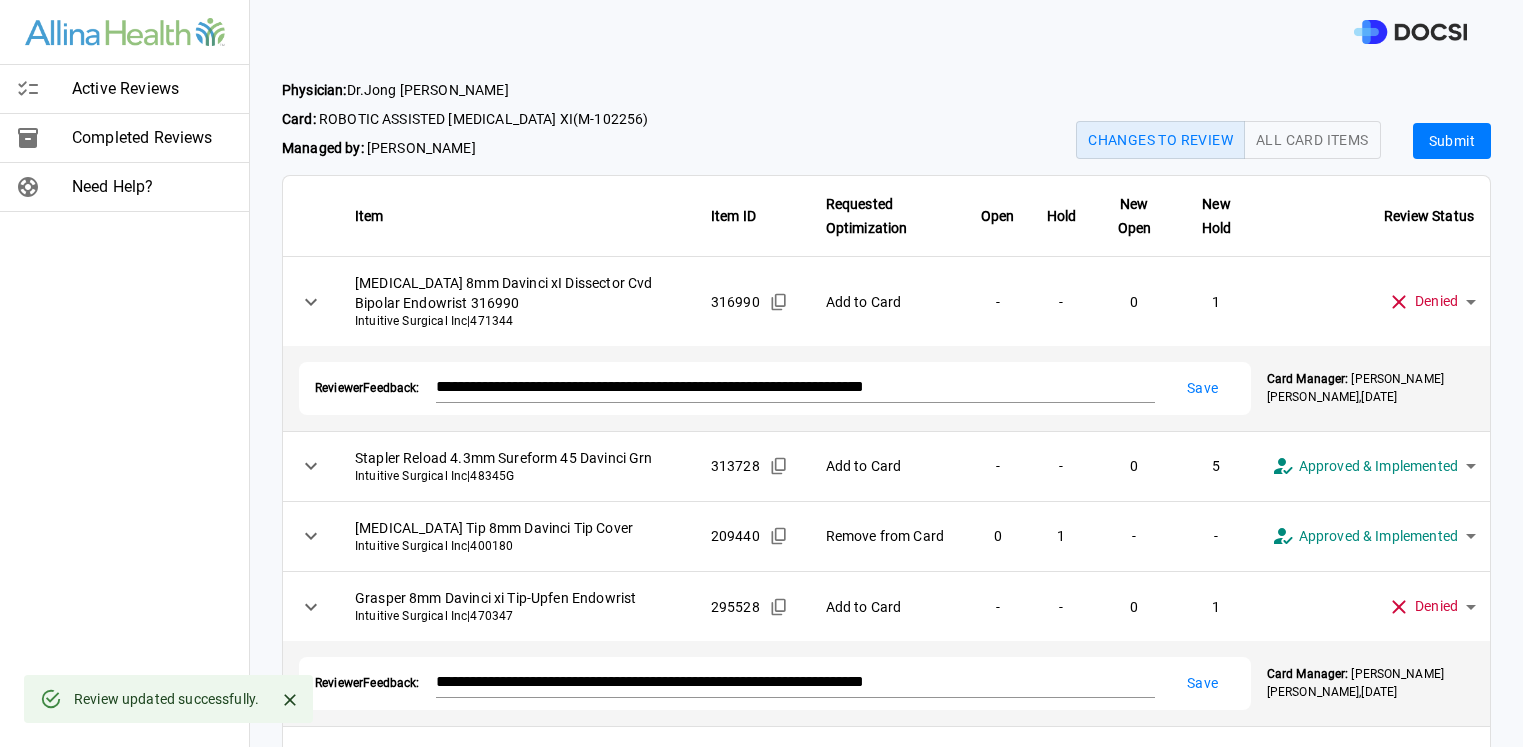 click on "Submit" at bounding box center (1452, 141) 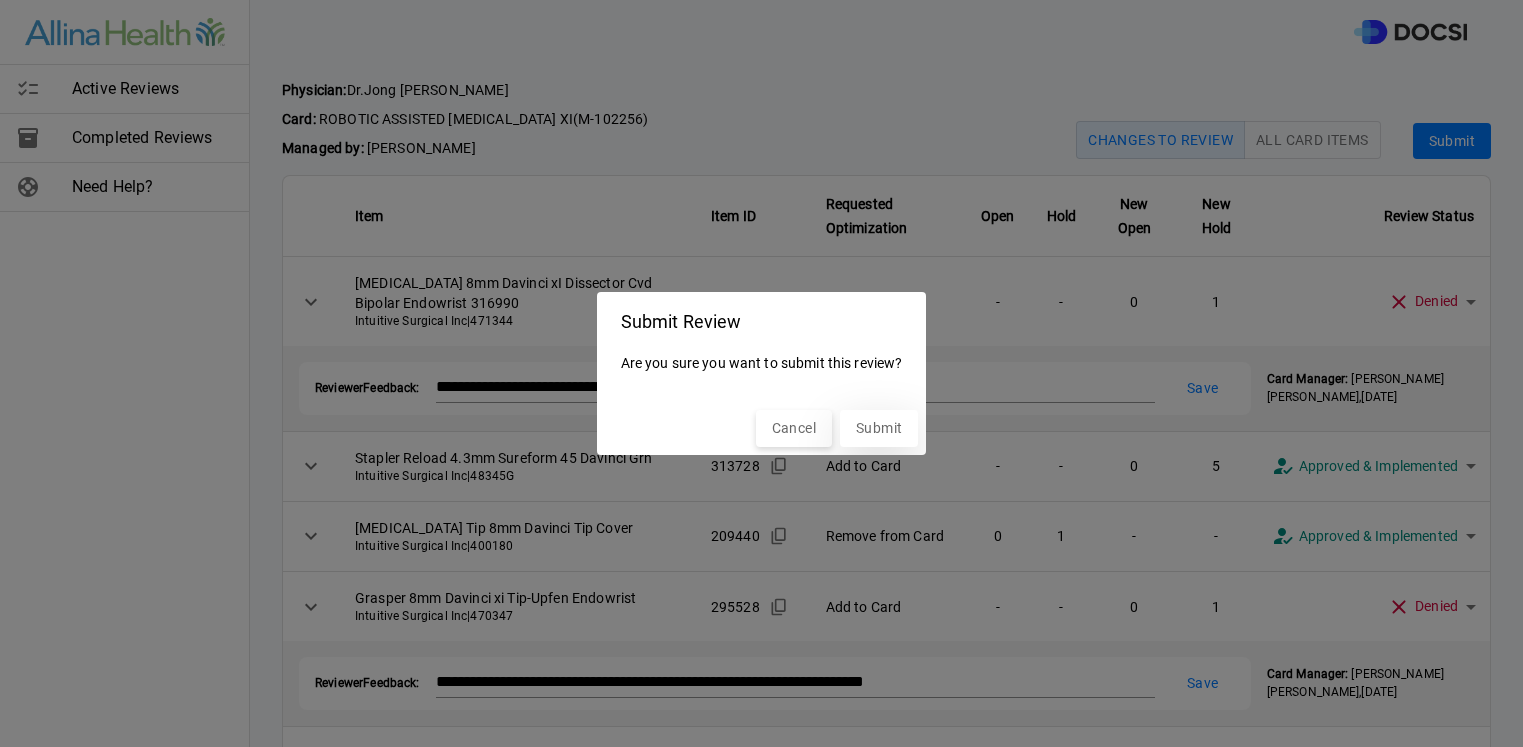 click on "Submit" at bounding box center (879, 428) 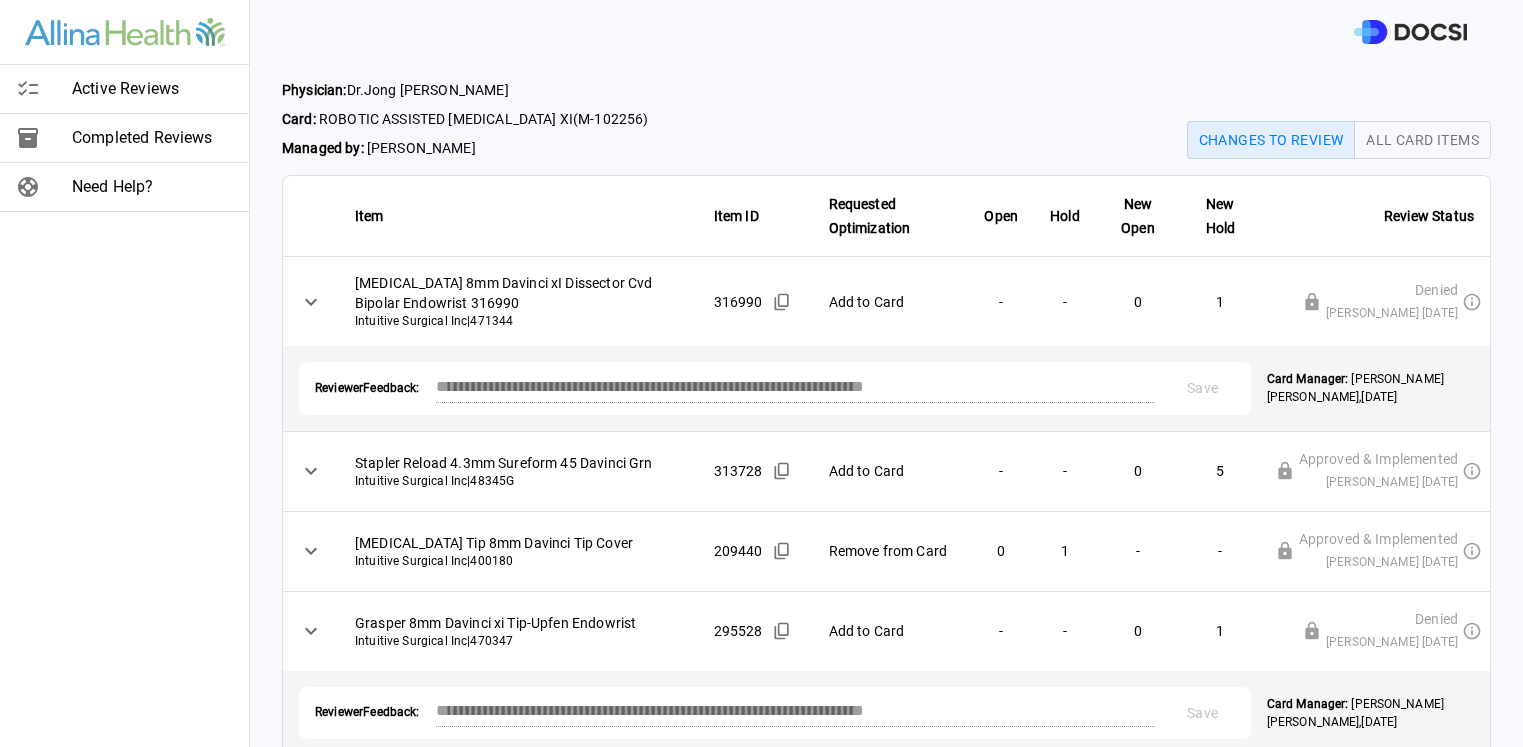 click on "Active Reviews" at bounding box center (152, 89) 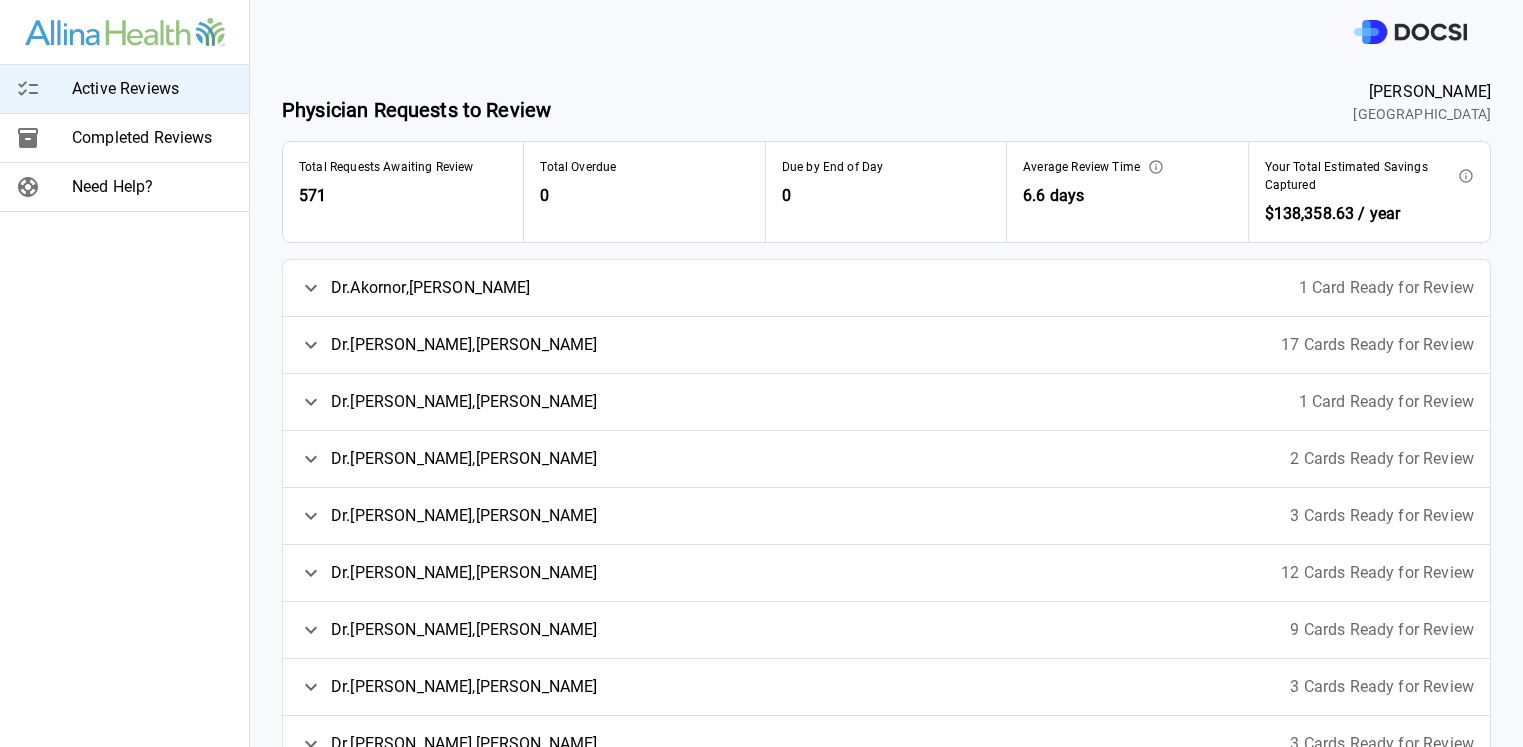 click 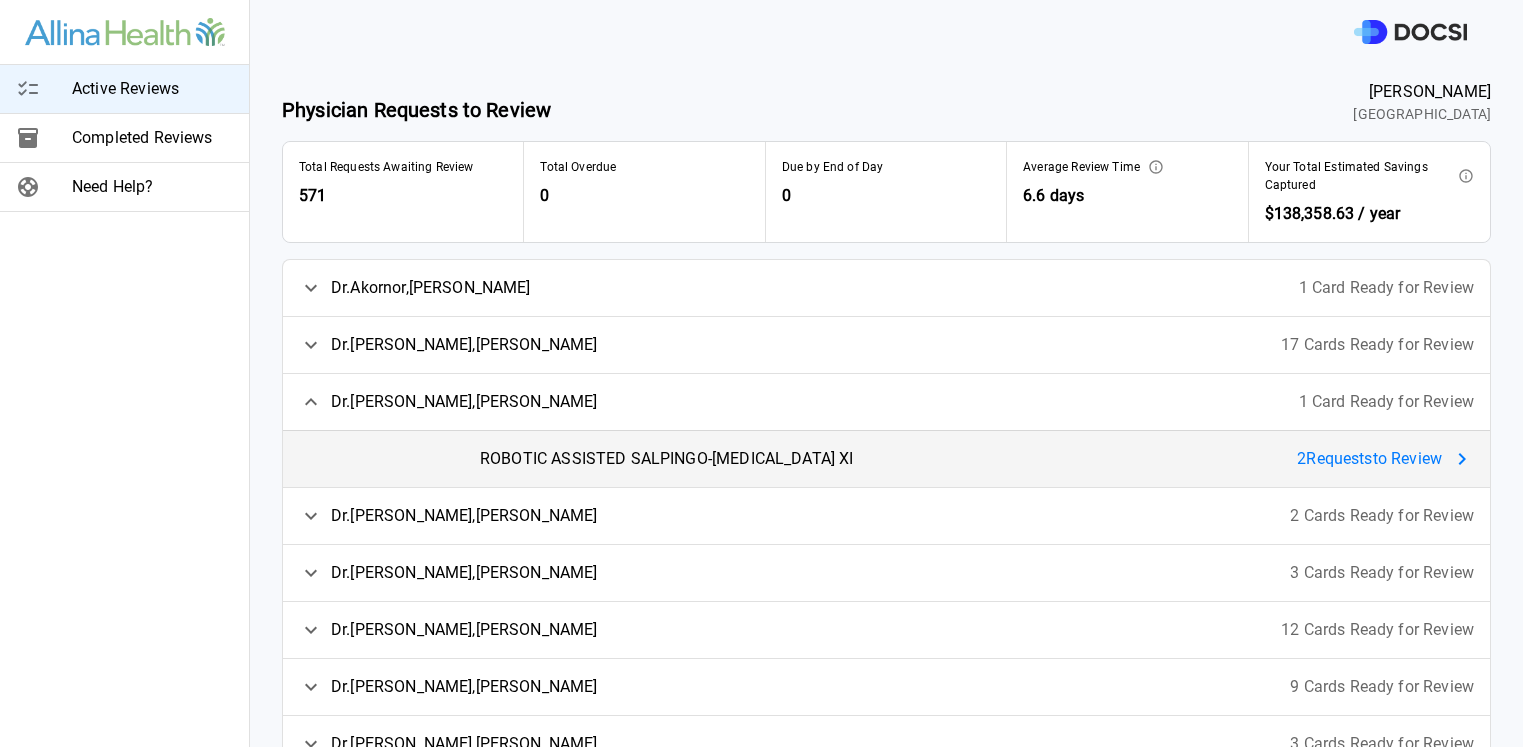 click on "2  Request s  to Review" at bounding box center [1369, 459] 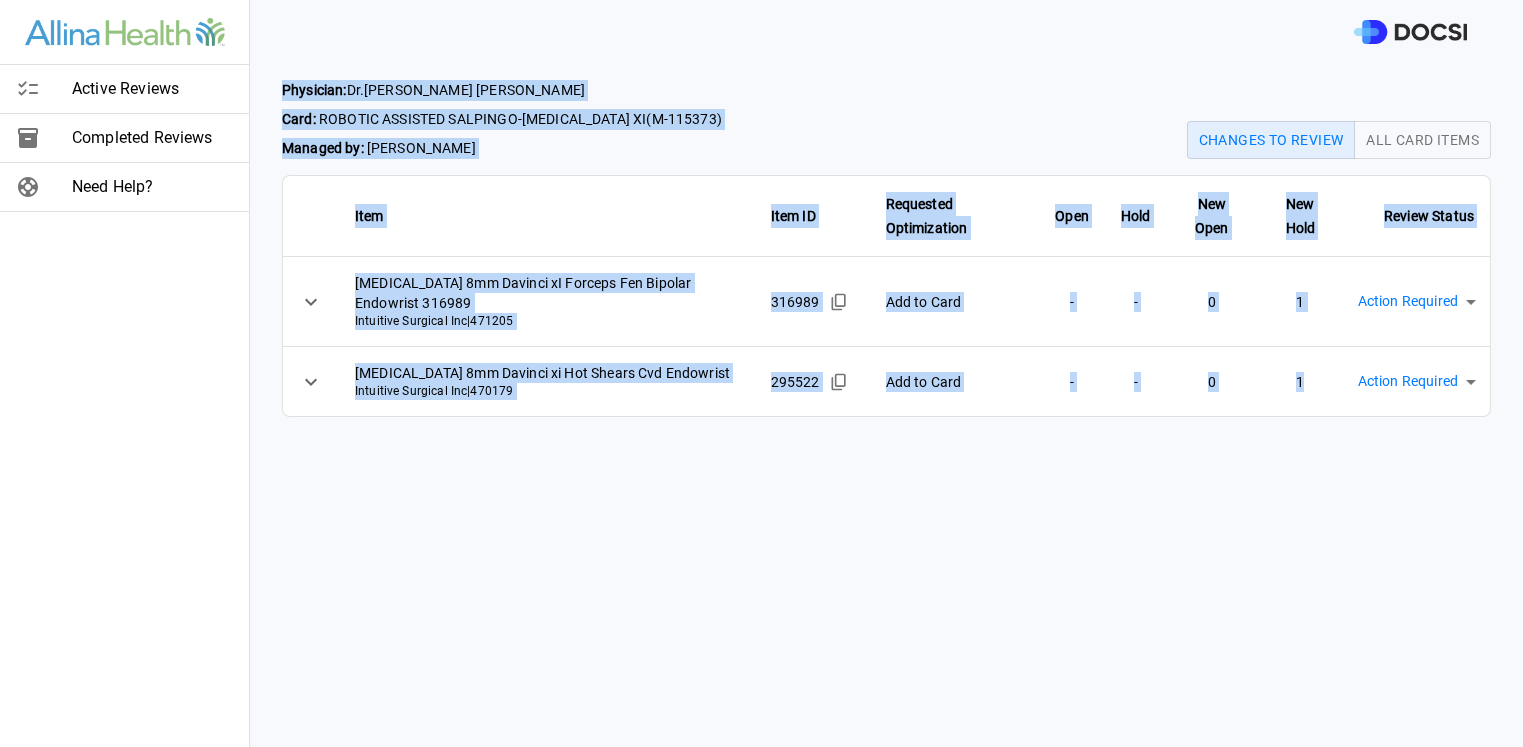 drag, startPoint x: 285, startPoint y: 87, endPoint x: 1313, endPoint y: 384, distance: 1070.0435 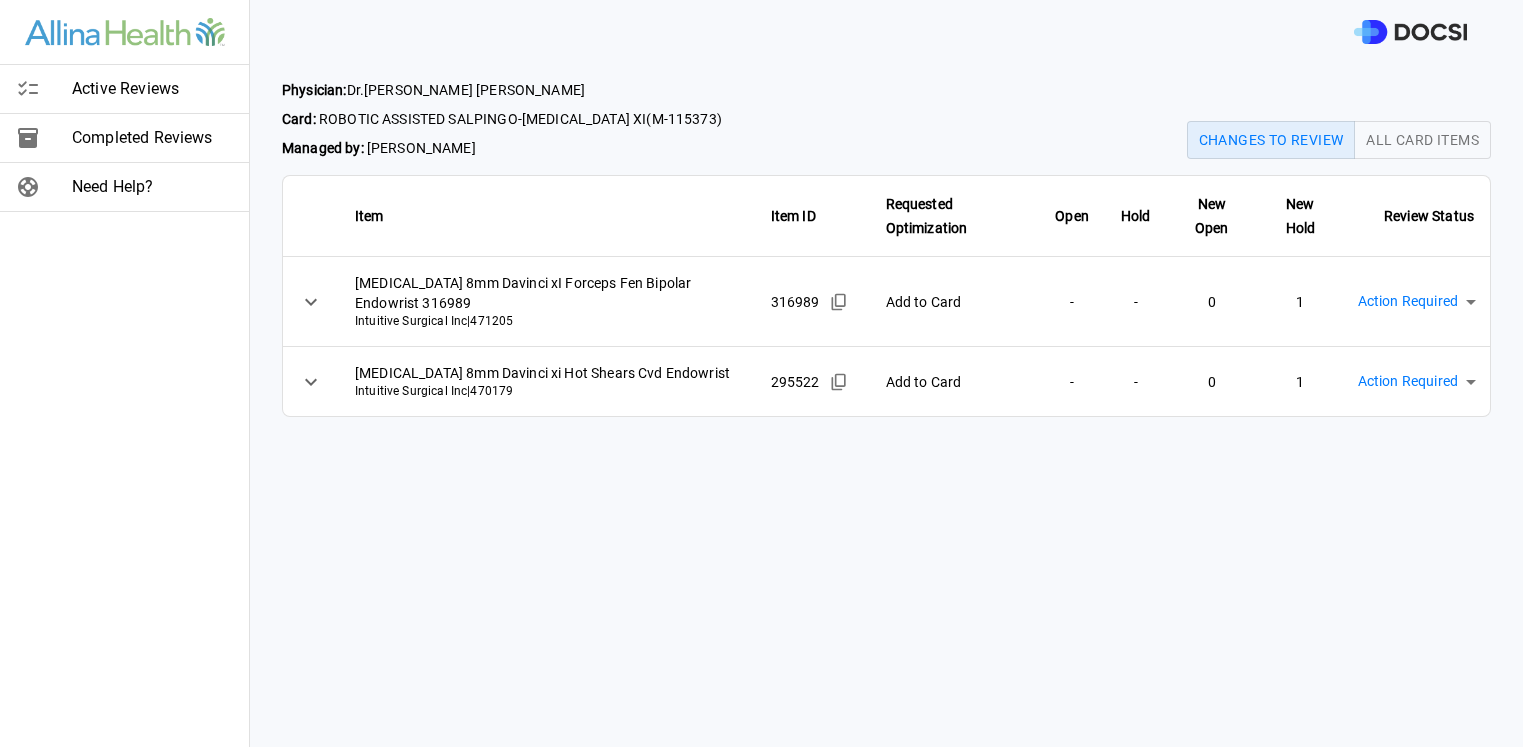 click on "Physician:   [PERSON_NAME] Card:    ROBOTIC ASSISTED SALPINGO-[MEDICAL_DATA] XI  ( M-115373 ) Managed by:    [PERSON_NAME] Changes to Review All Card Items Item Item ID Requested Optimization Open Hold New Open New Hold Review Status [MEDICAL_DATA] 8mm Davinci xI Forceps Fen Bipolar Endowrist 316989 Intuitive Surgical Inc  |  471205 316989 Add to Card - - 0 1 Action Required **** ​ [MEDICAL_DATA] 8mm Davinci xi Hot Shears Cvd Endowrist Intuitive Surgical Inc  |  470179 295522 Add to Card - - 0 1 Action Required **** ​" at bounding box center [886, 405] 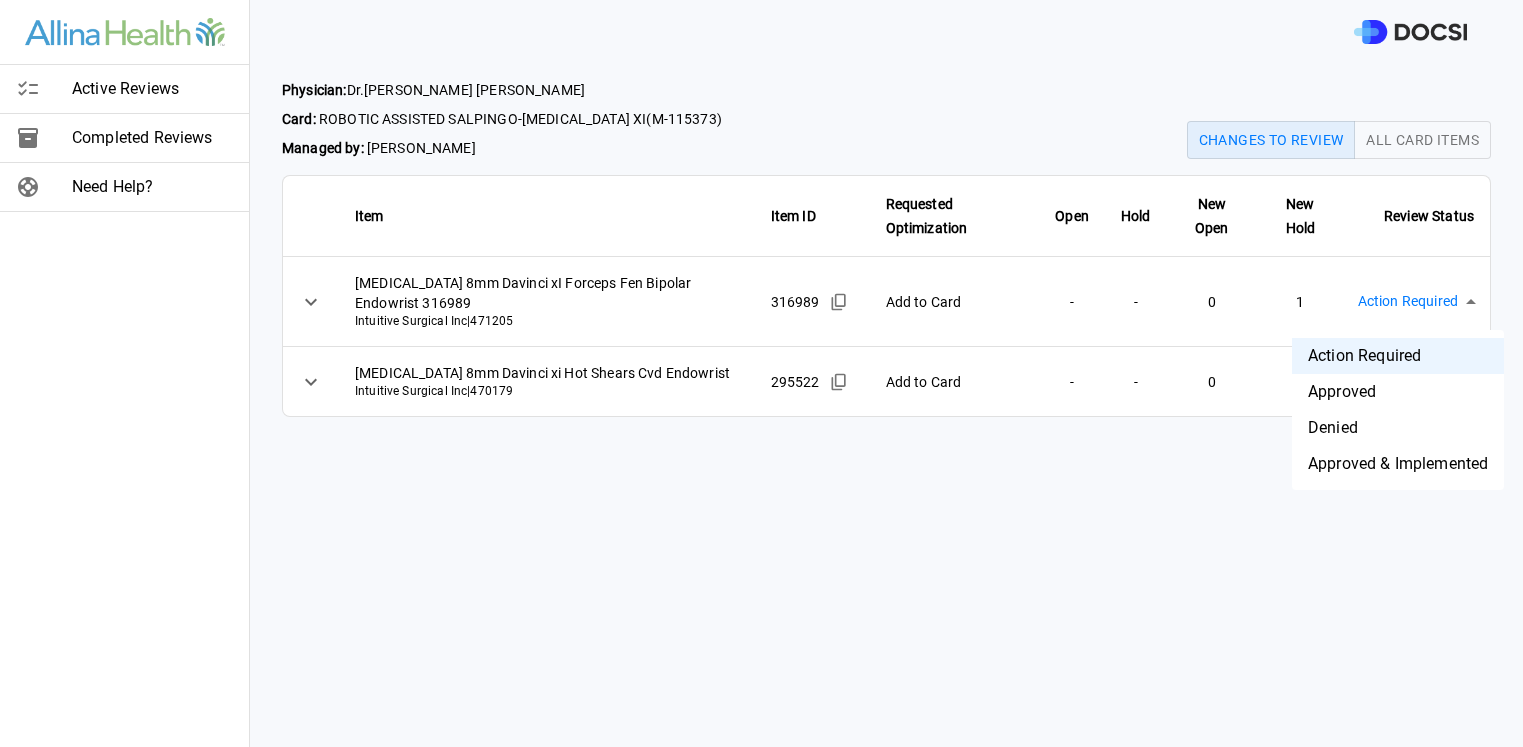 click on "Active Reviews Completed Reviews Need Help? Physician:   [PERSON_NAME] Card:    ROBOTIC ASSISTED SALPINGO-[MEDICAL_DATA] XI  ( M-115373 ) Managed by:    [PERSON_NAME] Changes to Review All Card Items Item Item ID Requested Optimization Open Hold New Open New Hold Review Status [MEDICAL_DATA] 8mm Davinci xI Forceps Fen Bipolar Endowrist 316989 Intuitive Surgical Inc  |  471205 316989 Add to Card - - 0 1 Action Required **** ​ [MEDICAL_DATA] 8mm Davinci xi Hot Shears Cvd Endowrist Intuitive Surgical Inc  |  470179 295522 Add to Card - - 0 1 Action Required **** ​
Active Reviews Completed Reviews Need Help? Action Required Approved Denied Approved & Implemented" at bounding box center (761, 373) 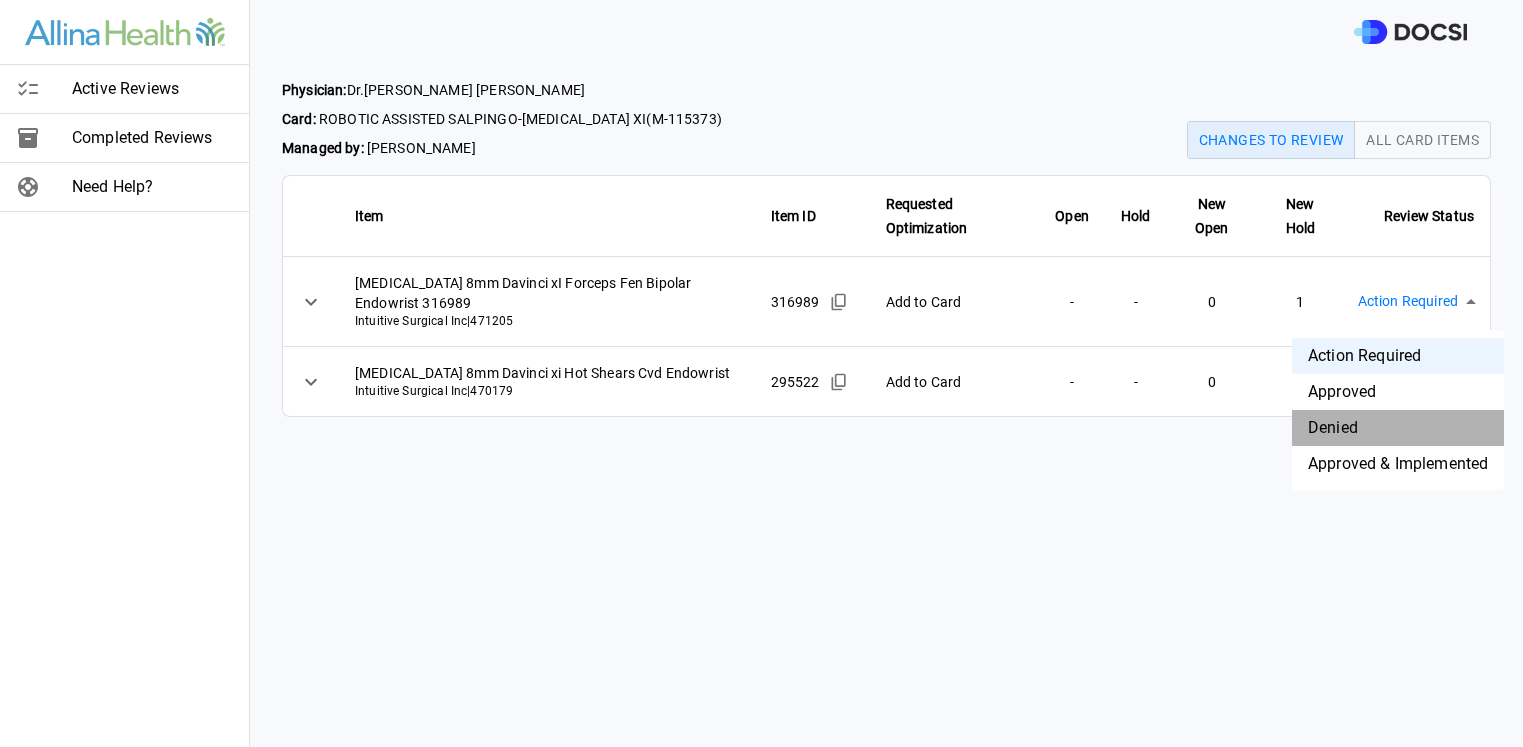 click on "Denied" at bounding box center (1398, 428) 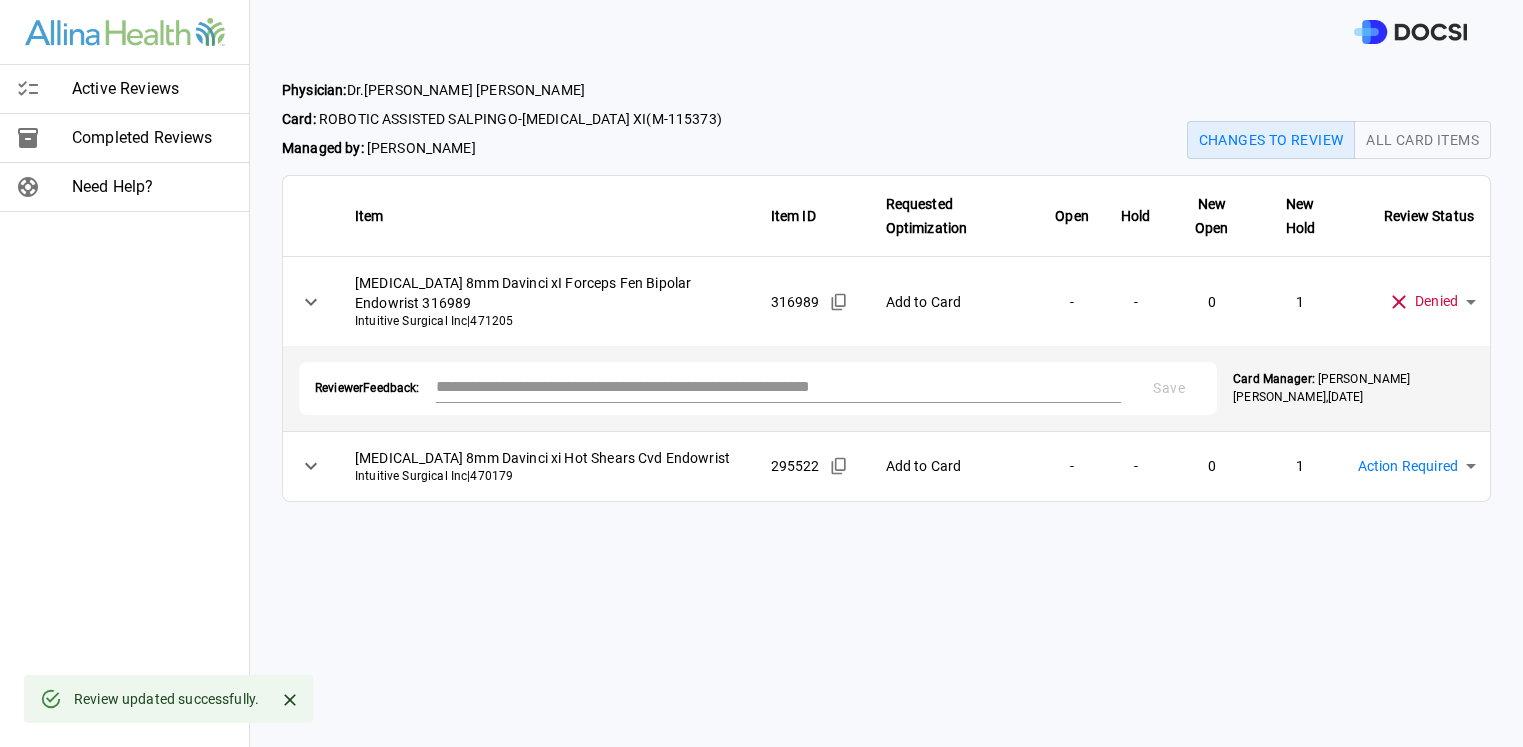 click on "Active Reviews Completed Reviews Need Help? Physician:   [PERSON_NAME] Card:    ROBOTIC ASSISTED SALPINGO-[MEDICAL_DATA] XI  ( M-115373 ) Managed by:    [PERSON_NAME] Changes to Review All Card Items Item Item ID Requested Optimization Open Hold New Open New Hold Review Status [MEDICAL_DATA] 8mm Davinci xI Forceps Fen Bipolar Endowrist 316989 Intuitive Surgical Inc  |  471205 316989 Add to Card - - 0 1 Denied ******** ​ Reviewer  Feedback:  * Save Card Manager:    [PERSON_NAME] ,  [DATE]   [MEDICAL_DATA] 8mm Davinci xi Hot Shears Cvd Endowrist Intuitive Surgical Inc  |  470179 295522 Add to Card - - 0 1 Action Required **** ​ Review updated successfully.
Active Reviews Completed Reviews Need Help?" at bounding box center (761, 373) 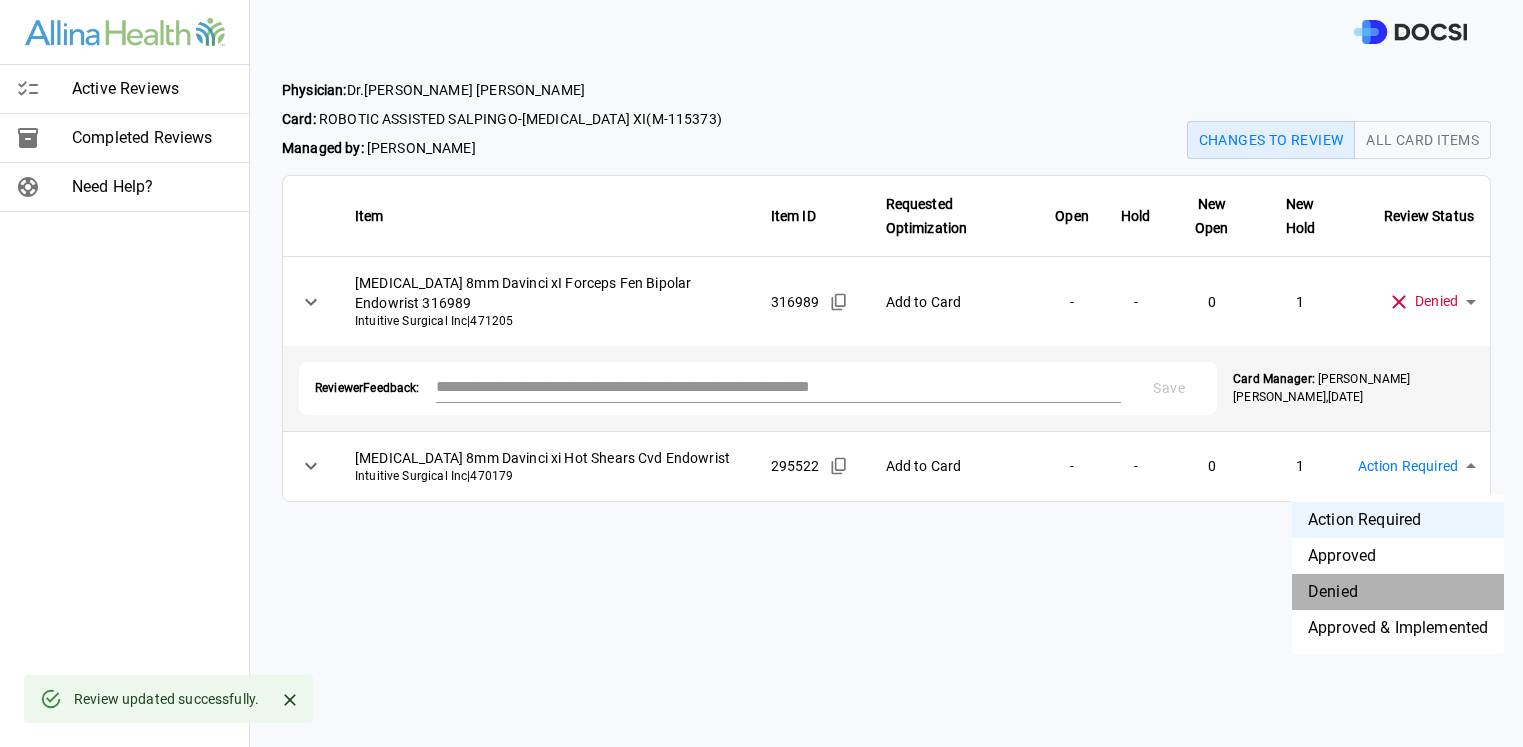 click on "Denied" at bounding box center [1398, 592] 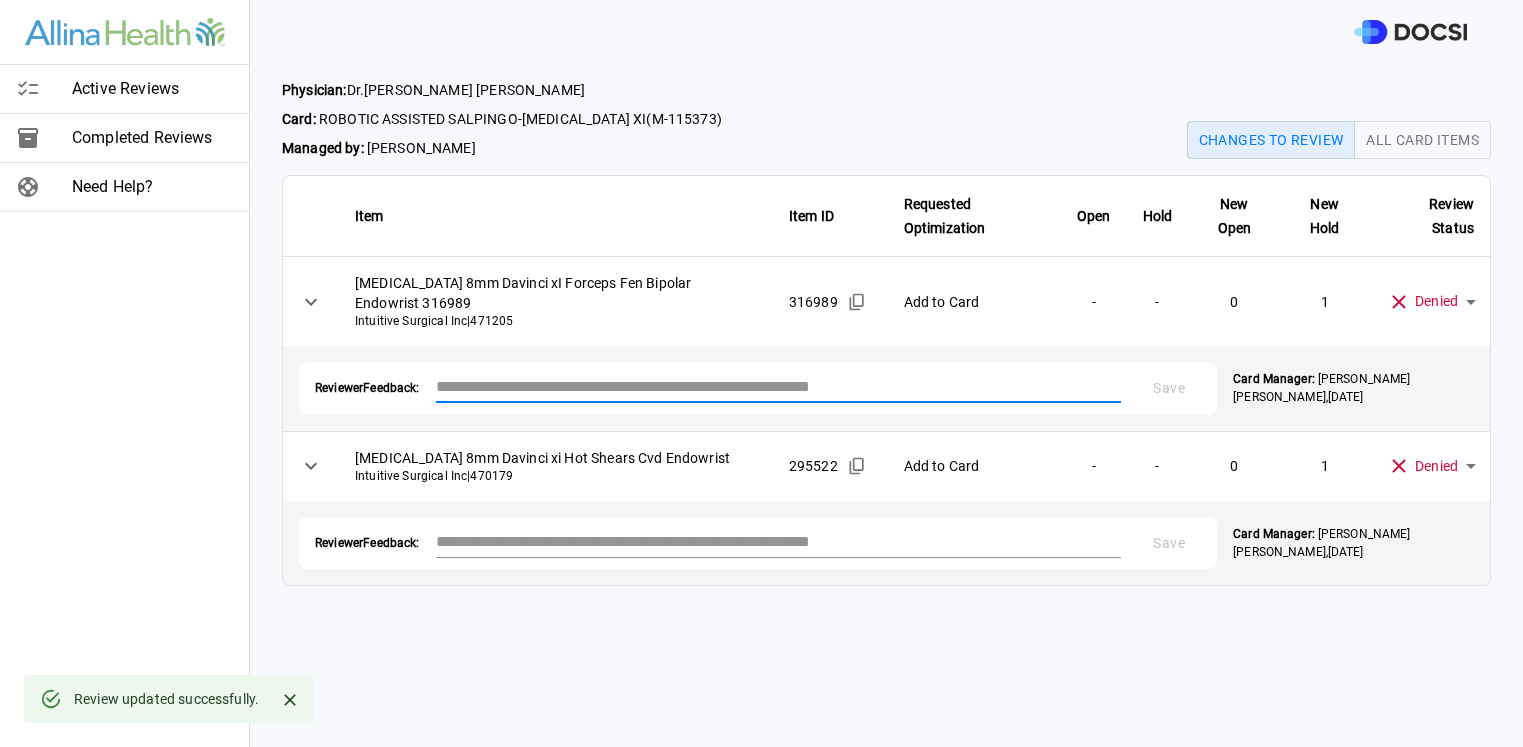 click at bounding box center [779, 386] 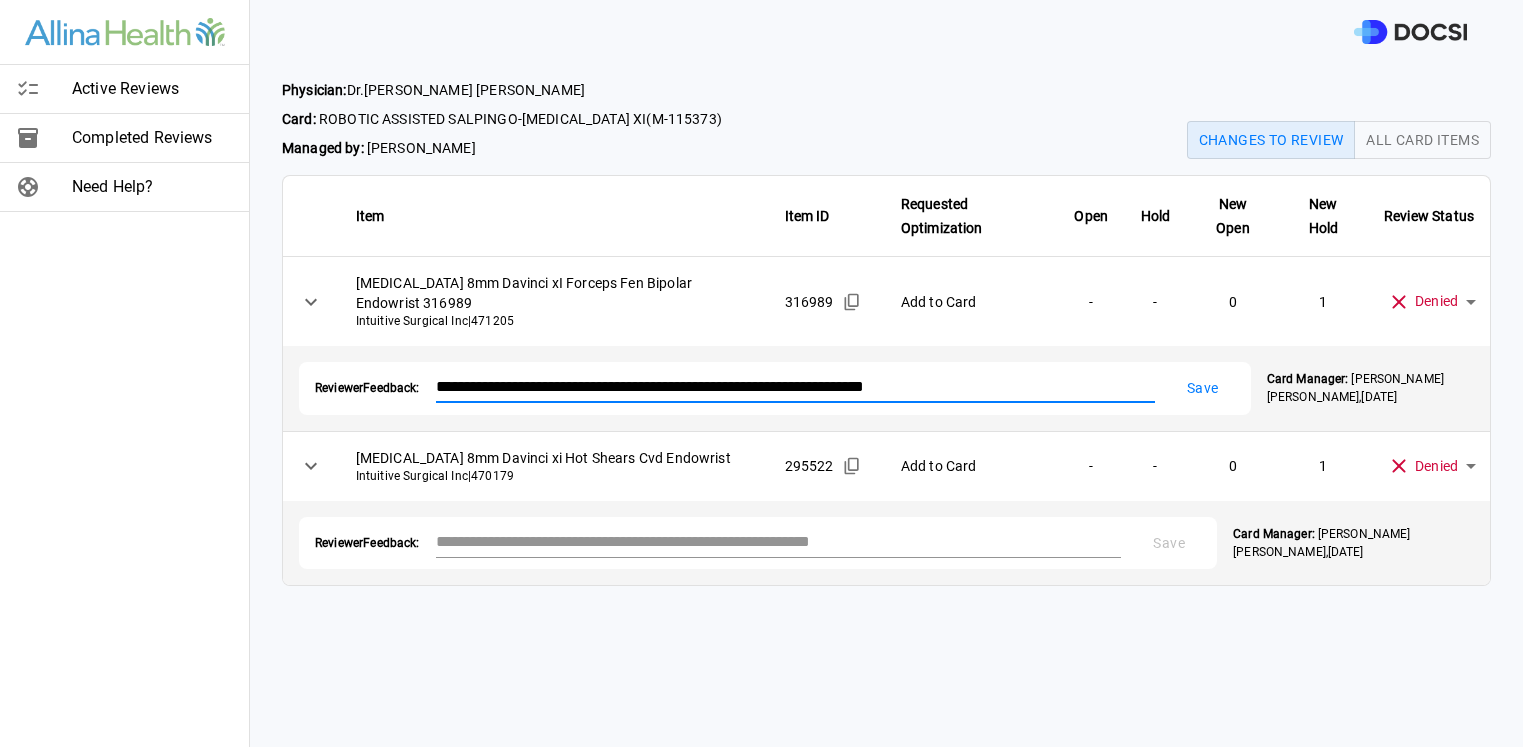 type on "**********" 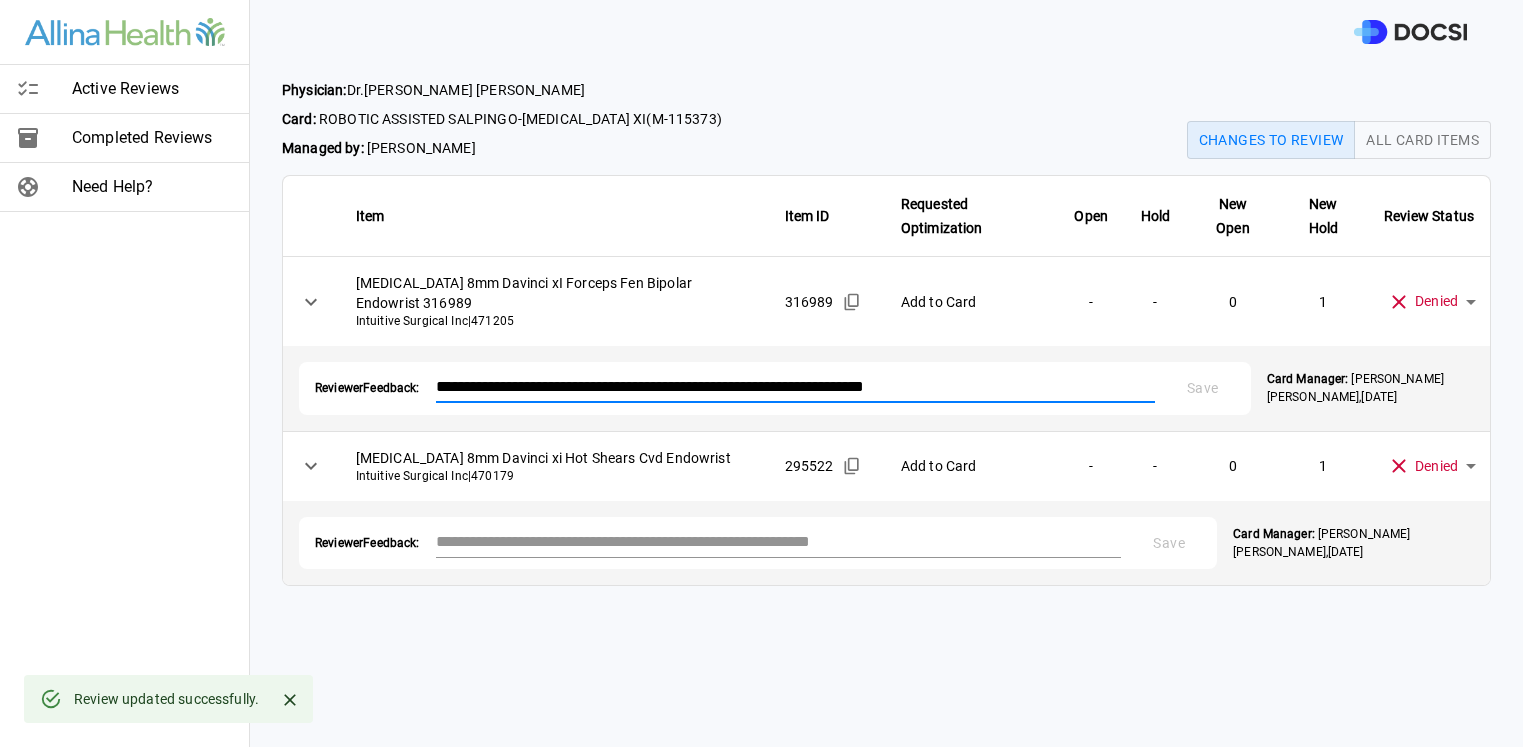 drag, startPoint x: 933, startPoint y: 381, endPoint x: 421, endPoint y: 369, distance: 512.1406 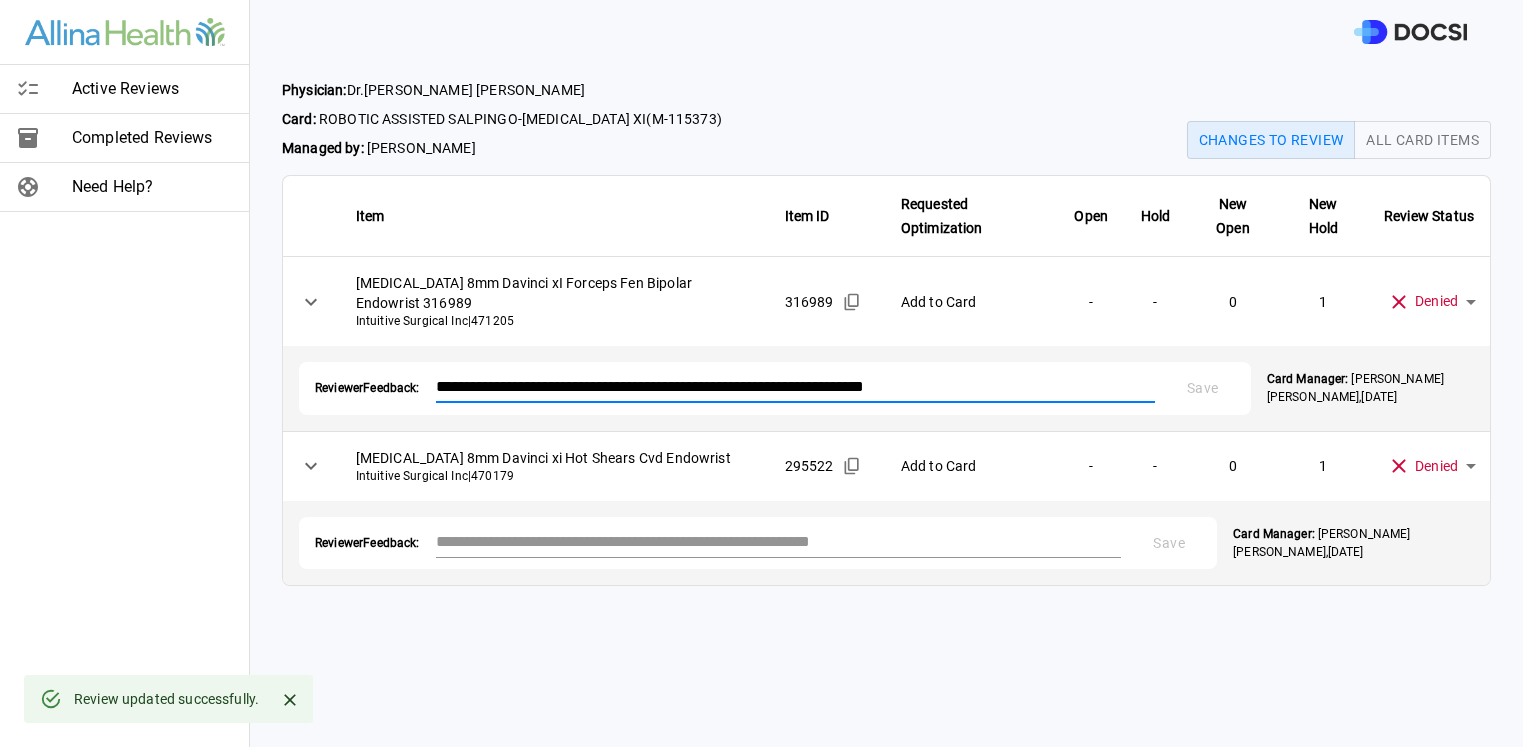 click on "**********" at bounding box center [775, 388] 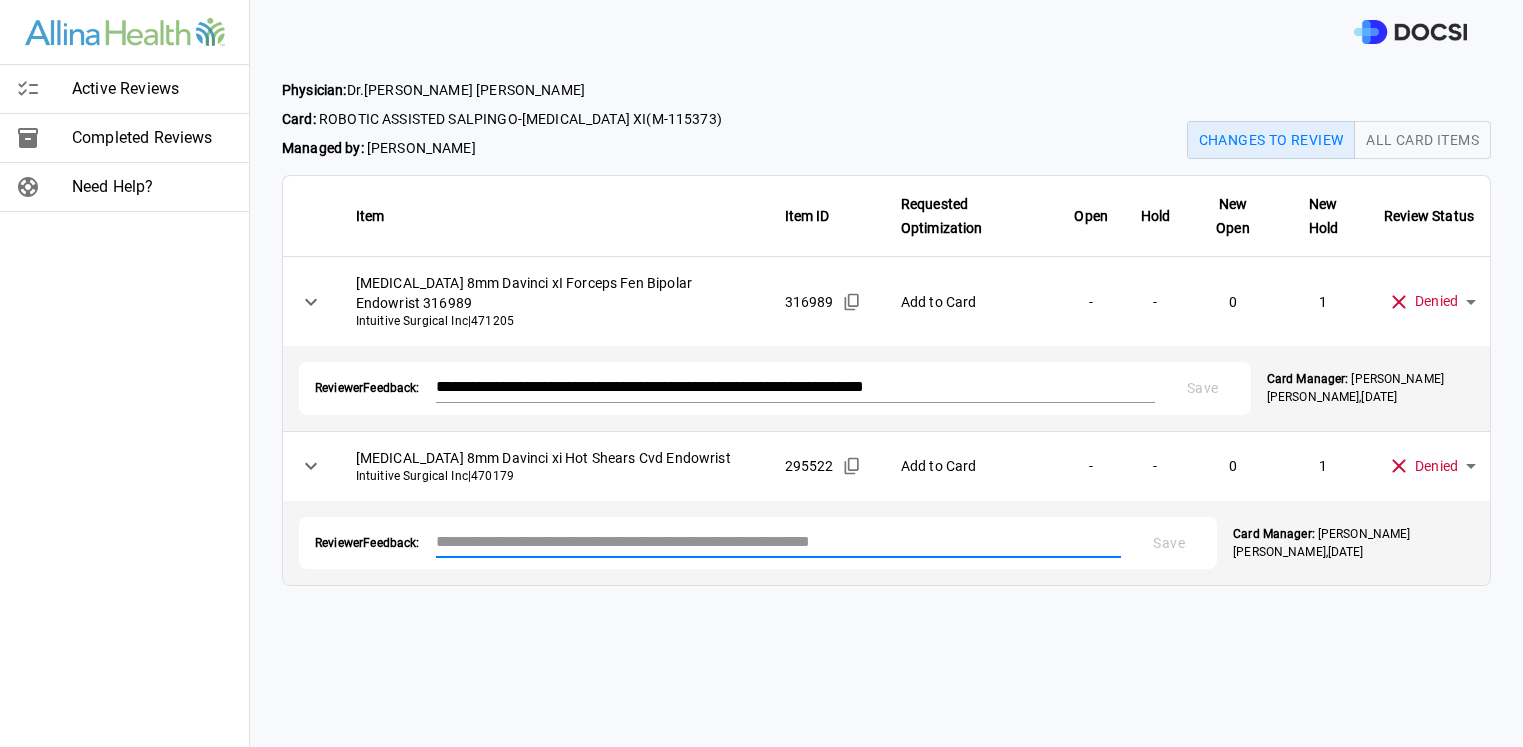 click at bounding box center (779, 541) 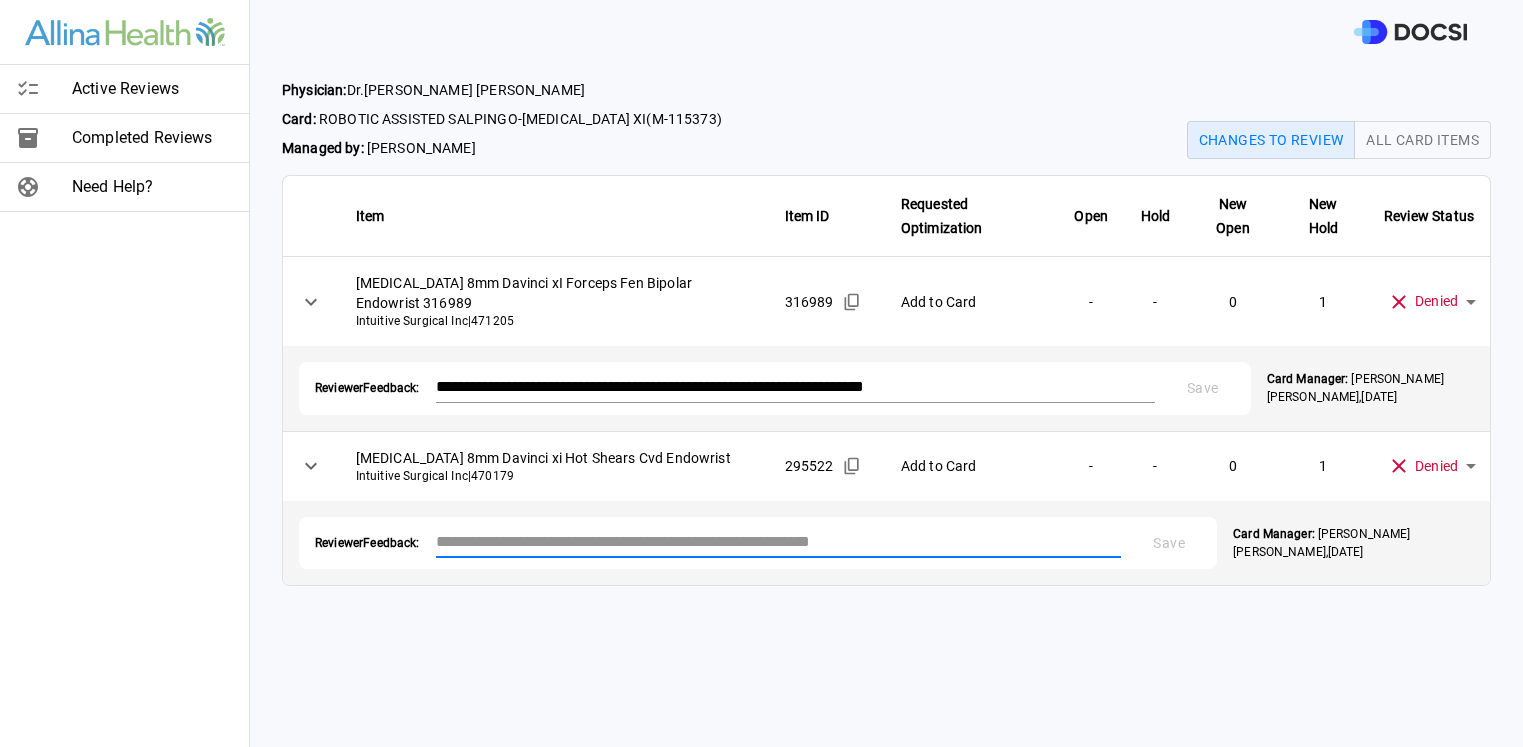 paste on "**********" 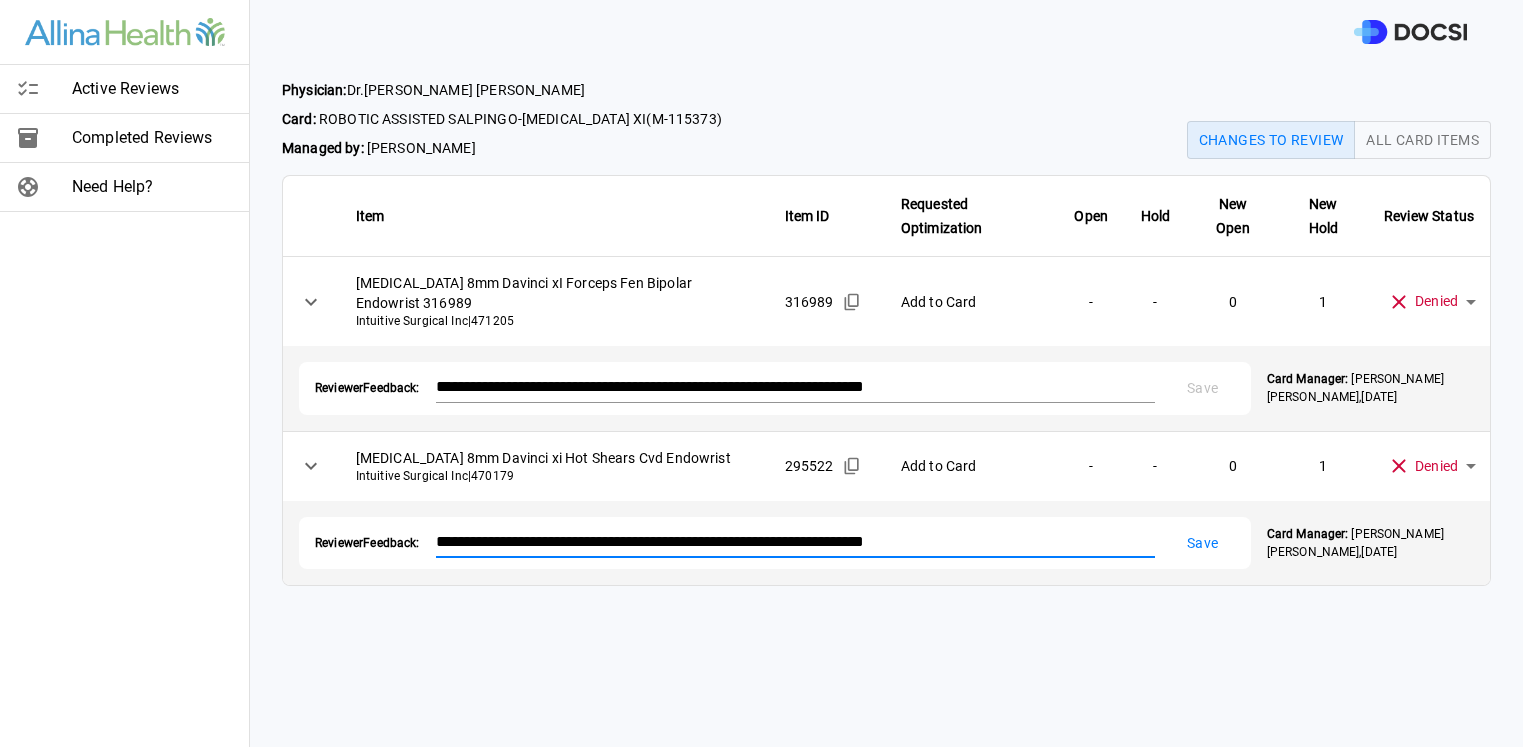 type on "**********" 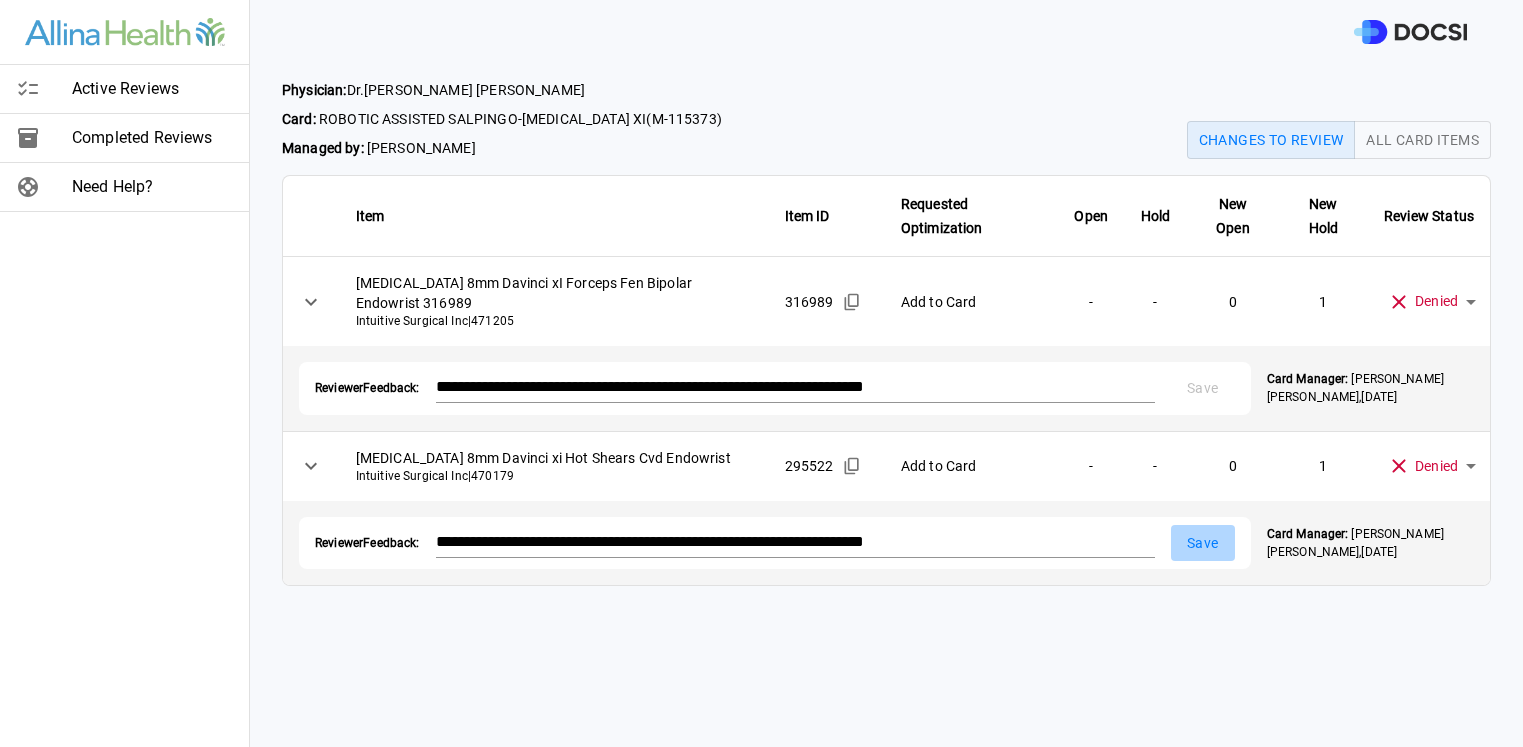 click on "Save" at bounding box center [1203, 543] 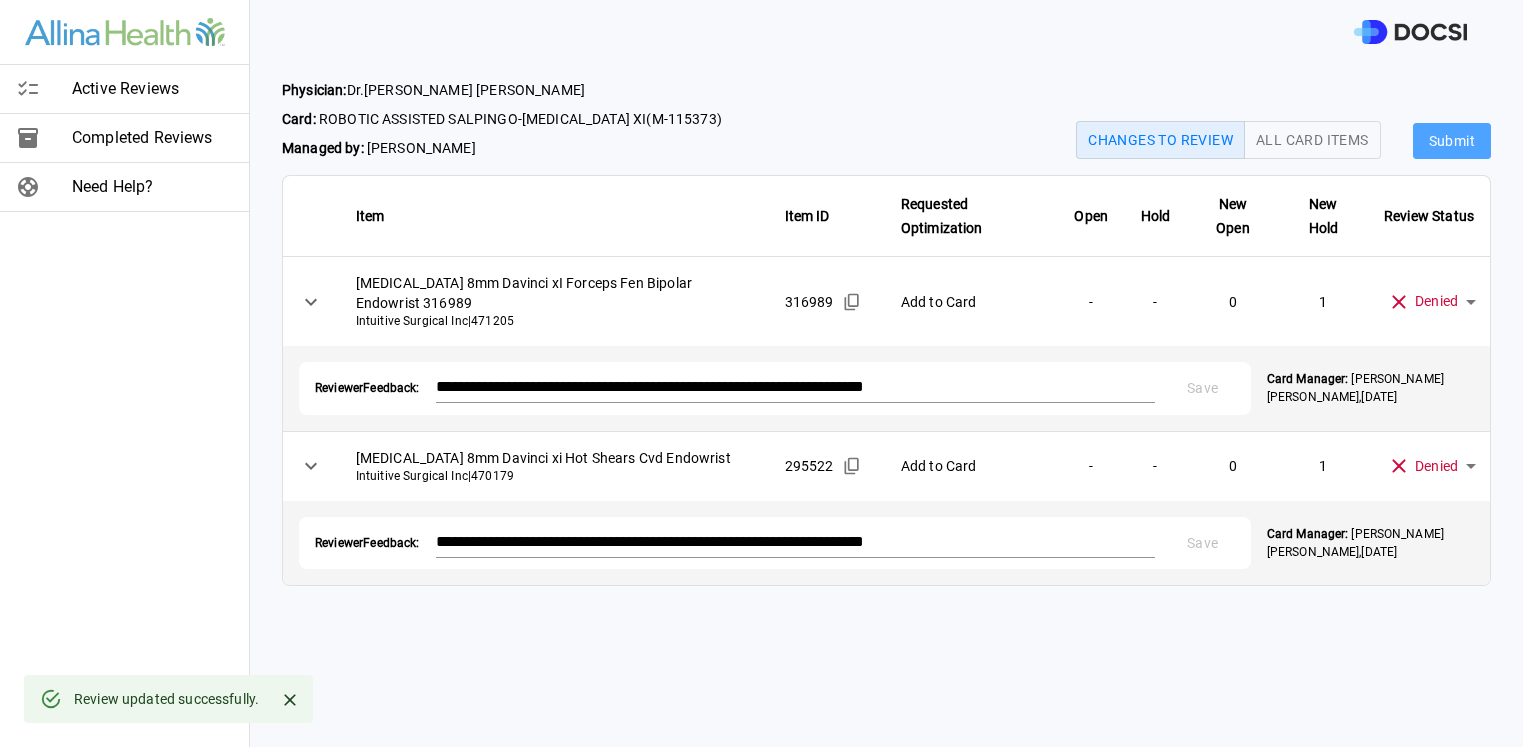 click on "Submit" at bounding box center (1452, 141) 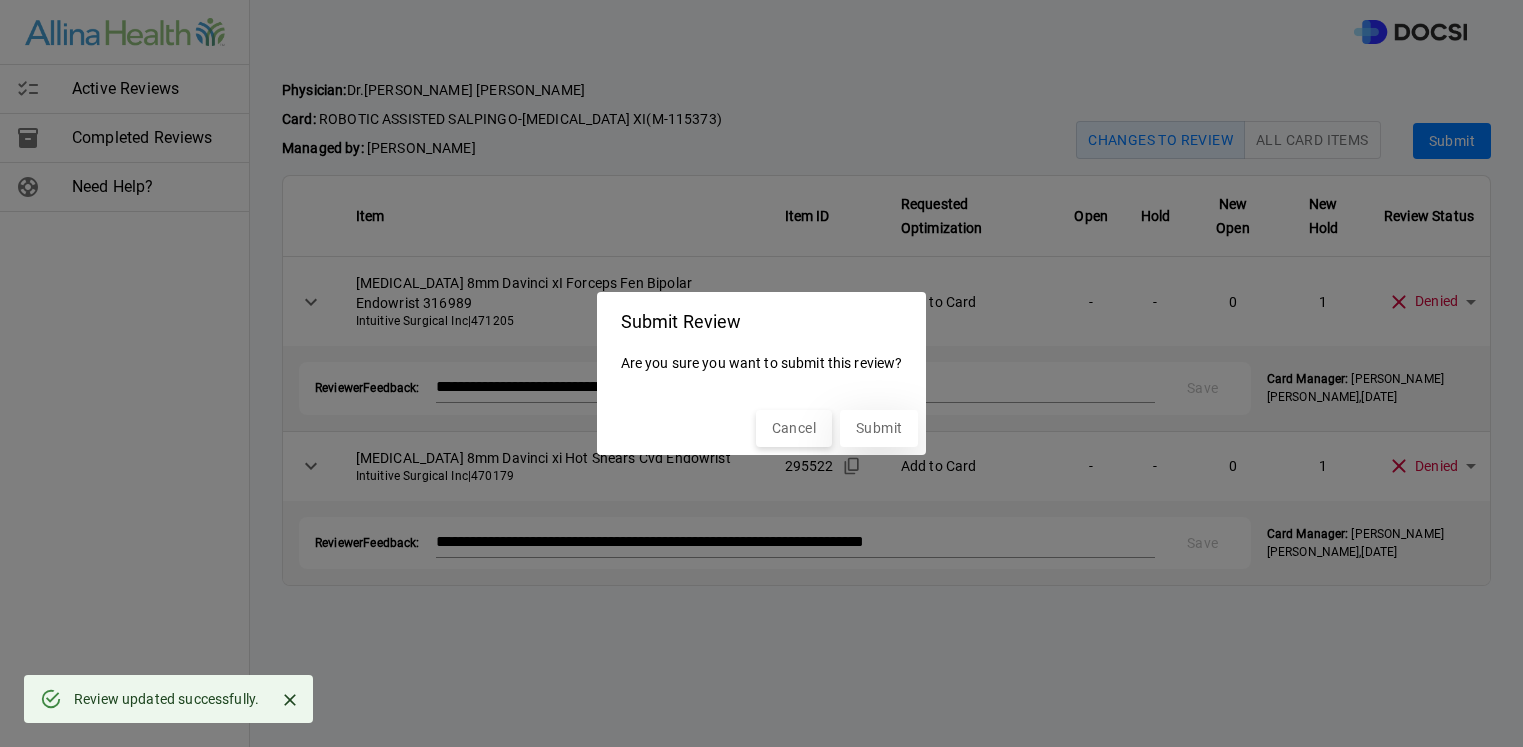 click on "Submit" at bounding box center [879, 428] 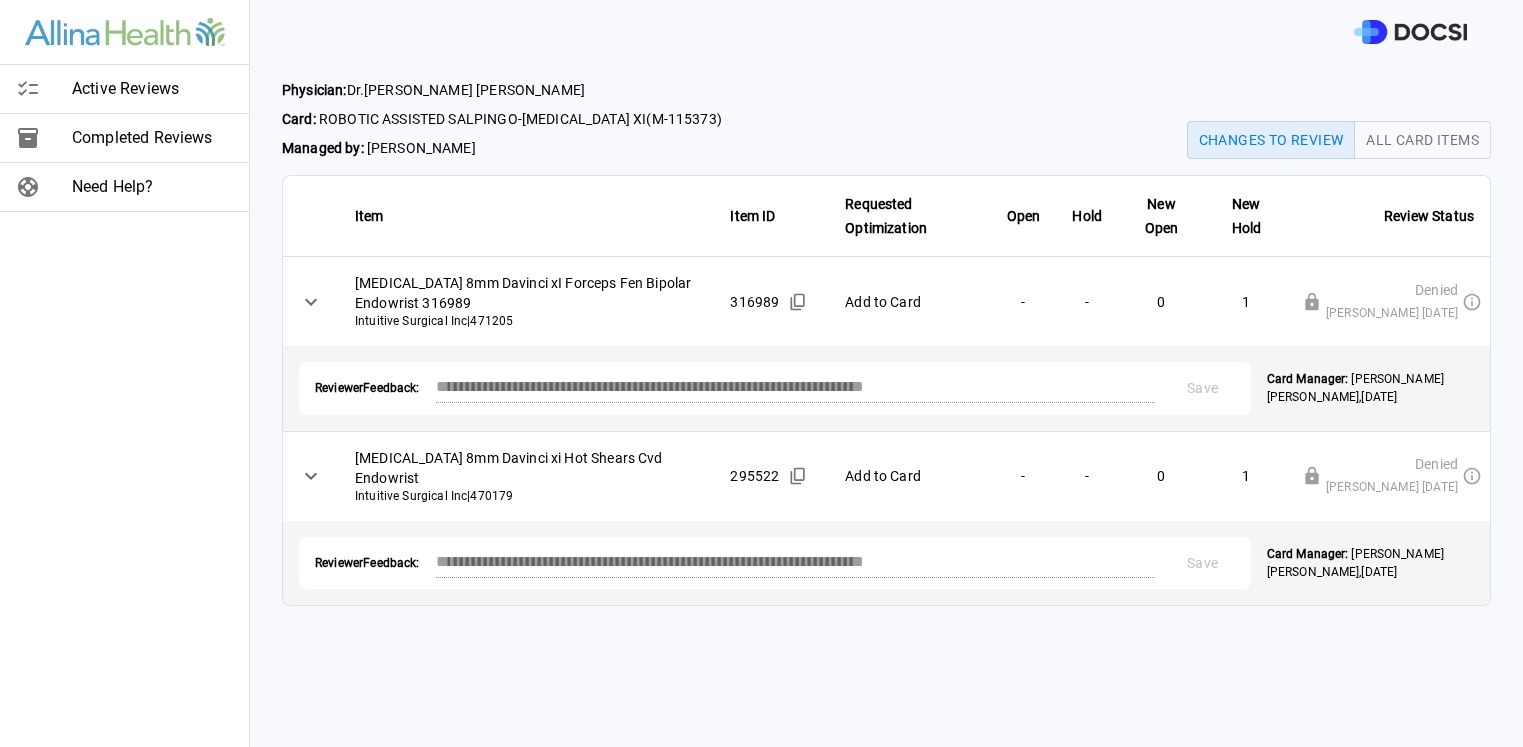 click at bounding box center [44, 89] 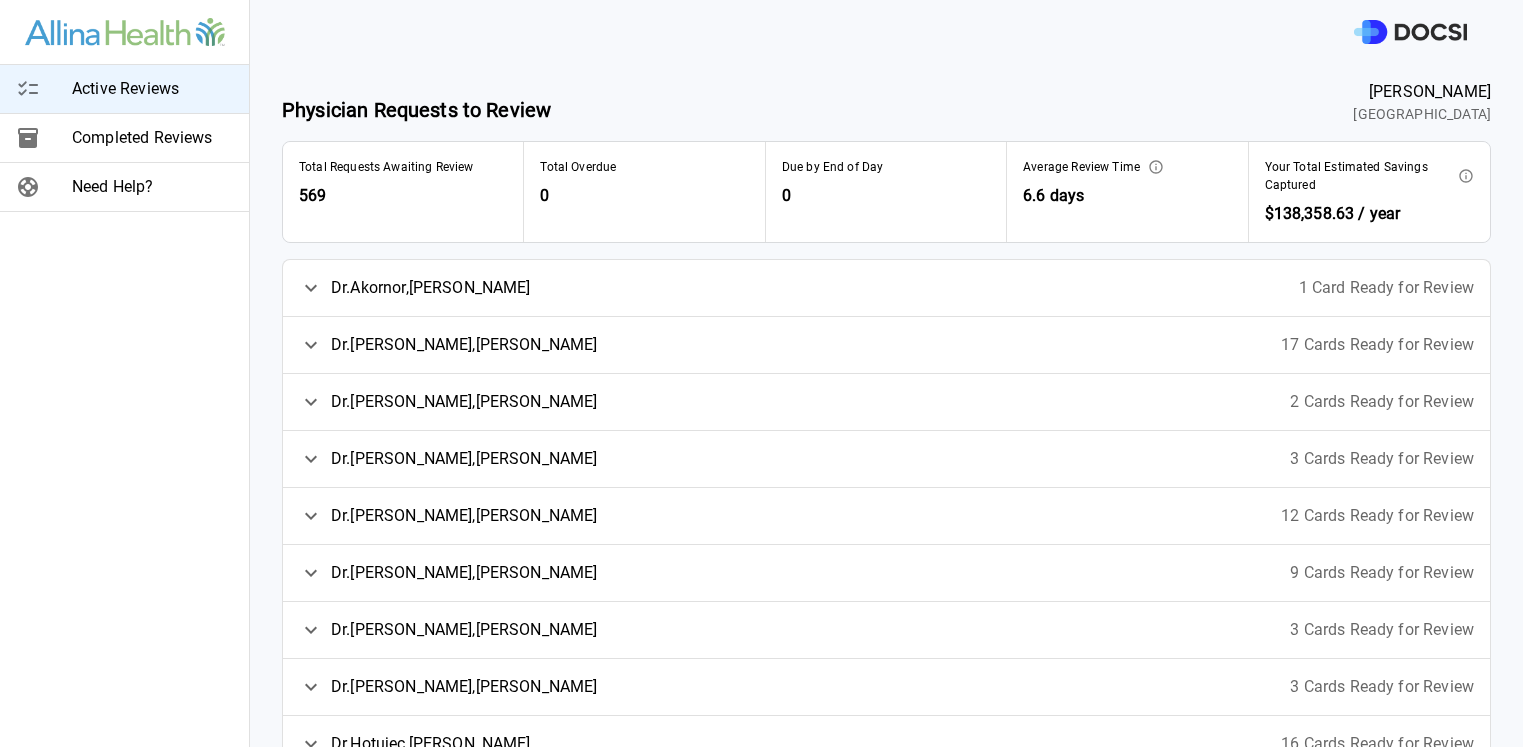 click on "[PERSON_NAME]" at bounding box center [464, 402] 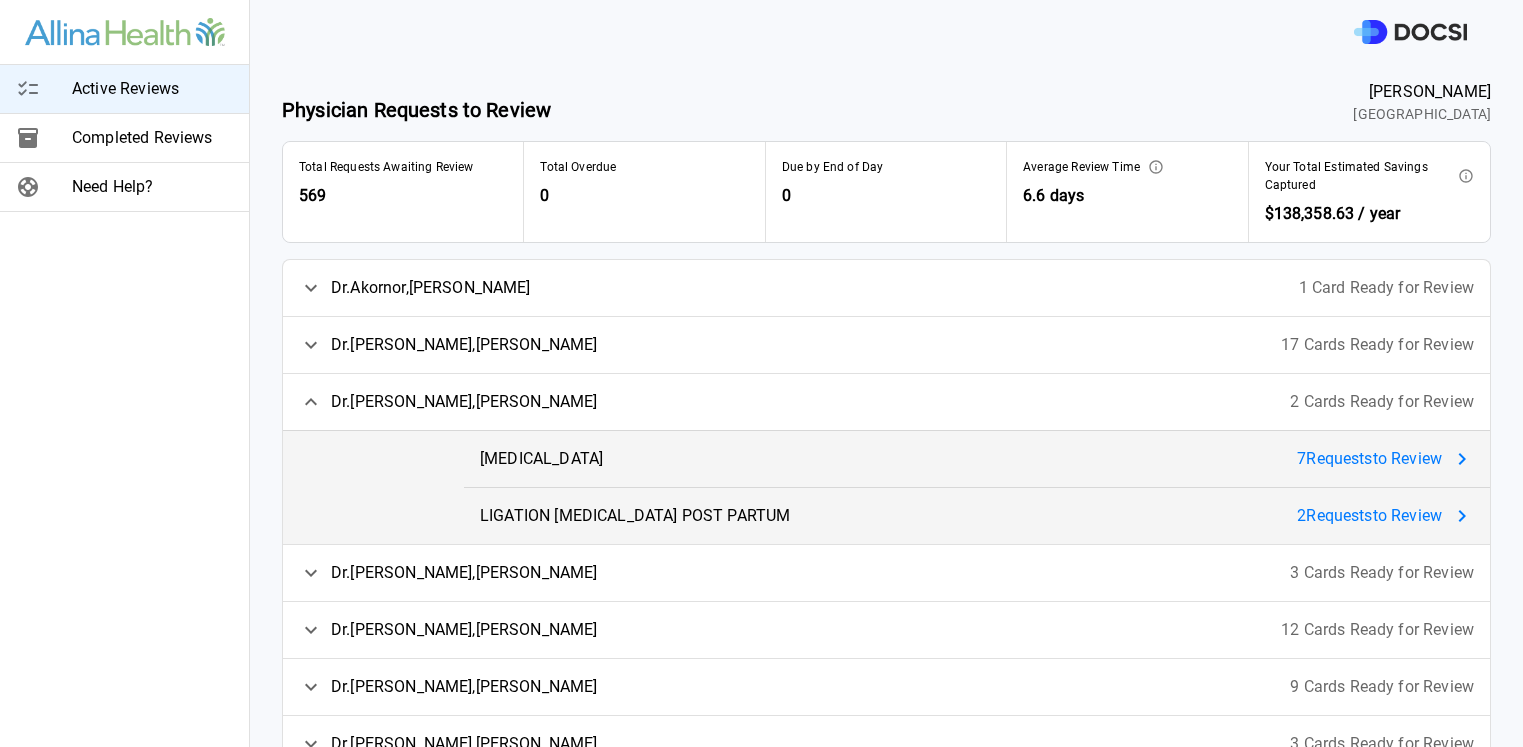 click 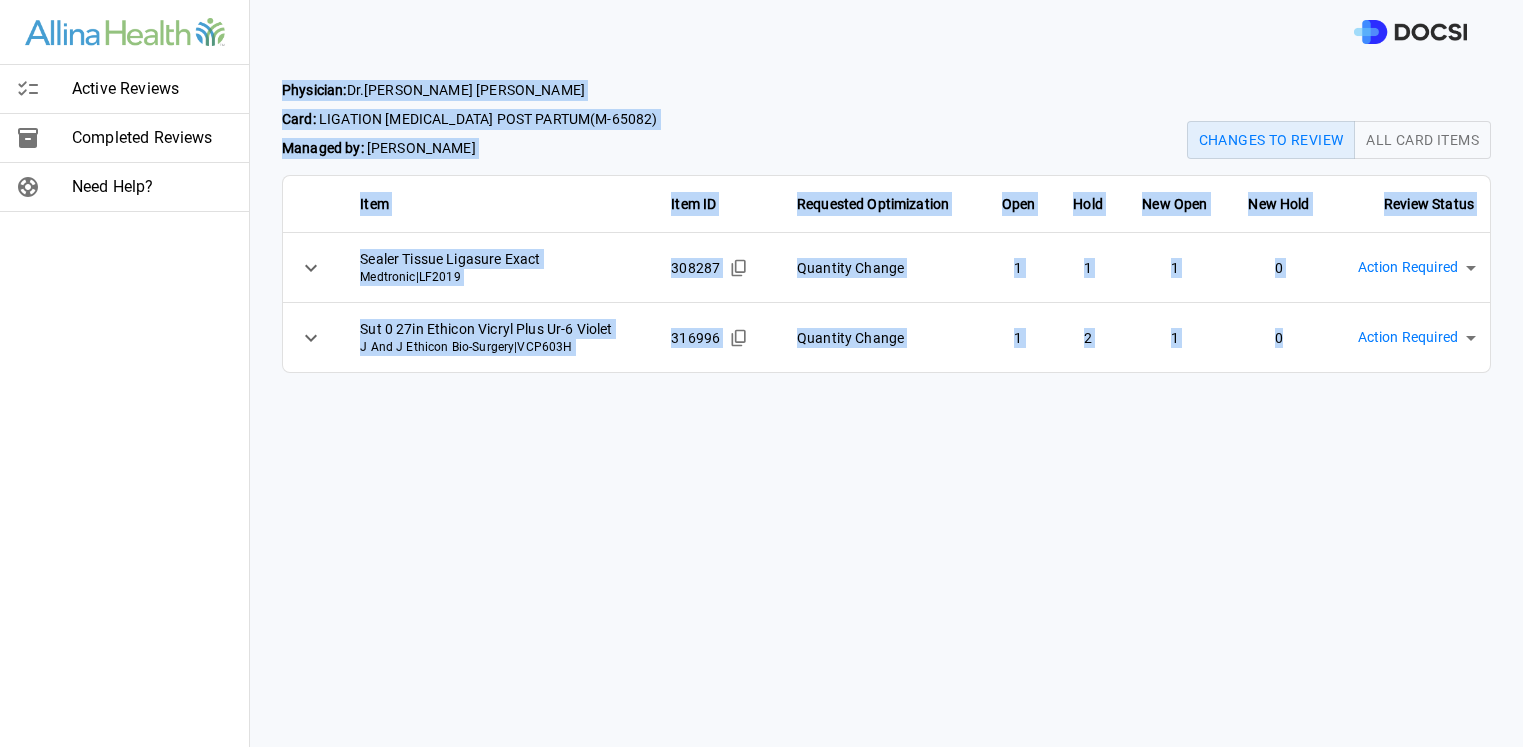 drag, startPoint x: 284, startPoint y: 88, endPoint x: 1290, endPoint y: 350, distance: 1039.5576 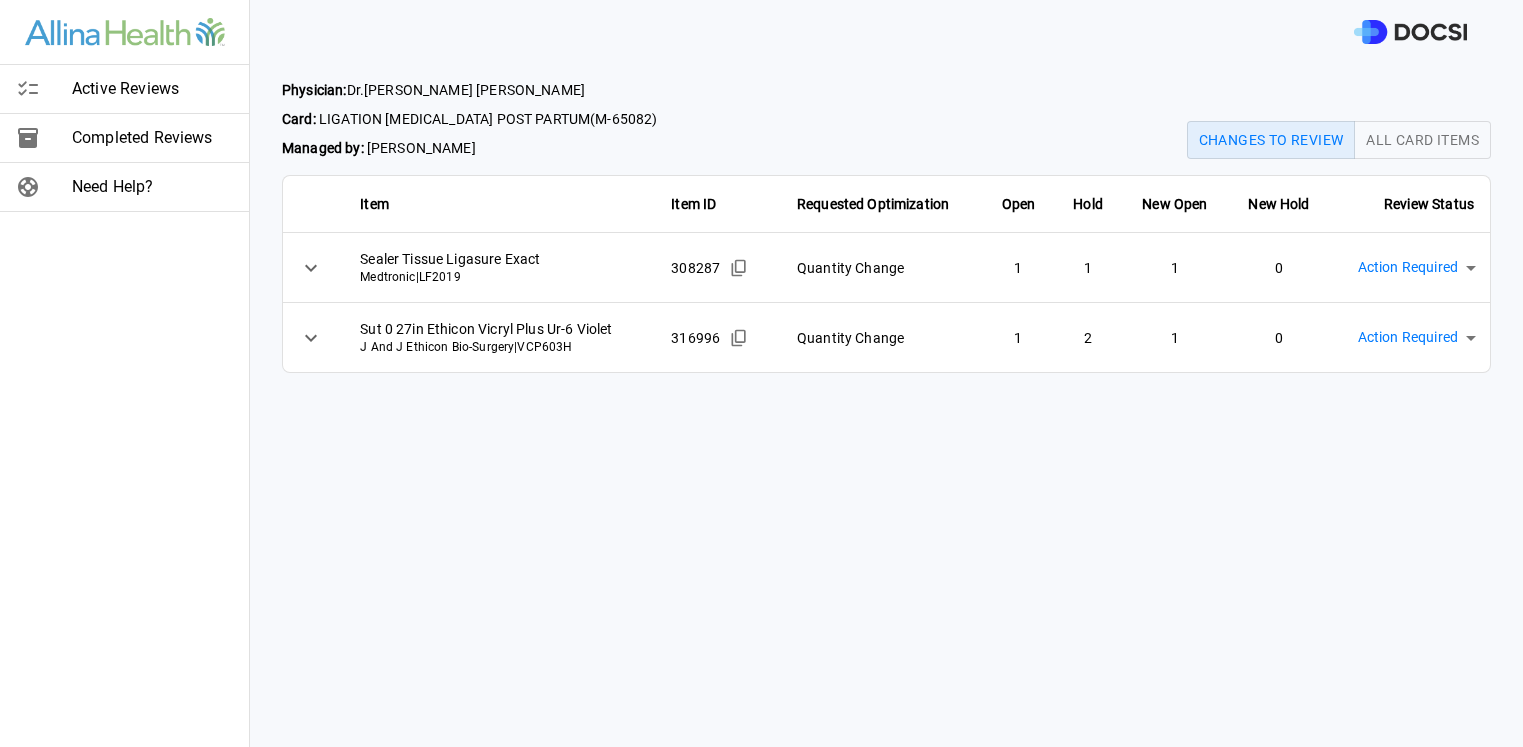 click on "Physician:   [PERSON_NAME] Card:    LIGATION [MEDICAL_DATA] POST PARTUM  ( M-65082 ) Managed by:    [PERSON_NAME] Changes to Review All Card Items Item Item ID Requested Optimization Open Hold New Open New Hold Review Status Sealer Tissue Ligasure Exact Medtronic  |  LF2019 308287 Quantity Change 1 1 1 0 Action Required **** ​ Sut 0 27in Ethicon Vicryl Plus Ur-6 Violet J And J Ethicon Bio-Surgery  |  VCP603H 316996 Quantity Change 1 2 1 0 Action Required **** ​" at bounding box center (886, 405) 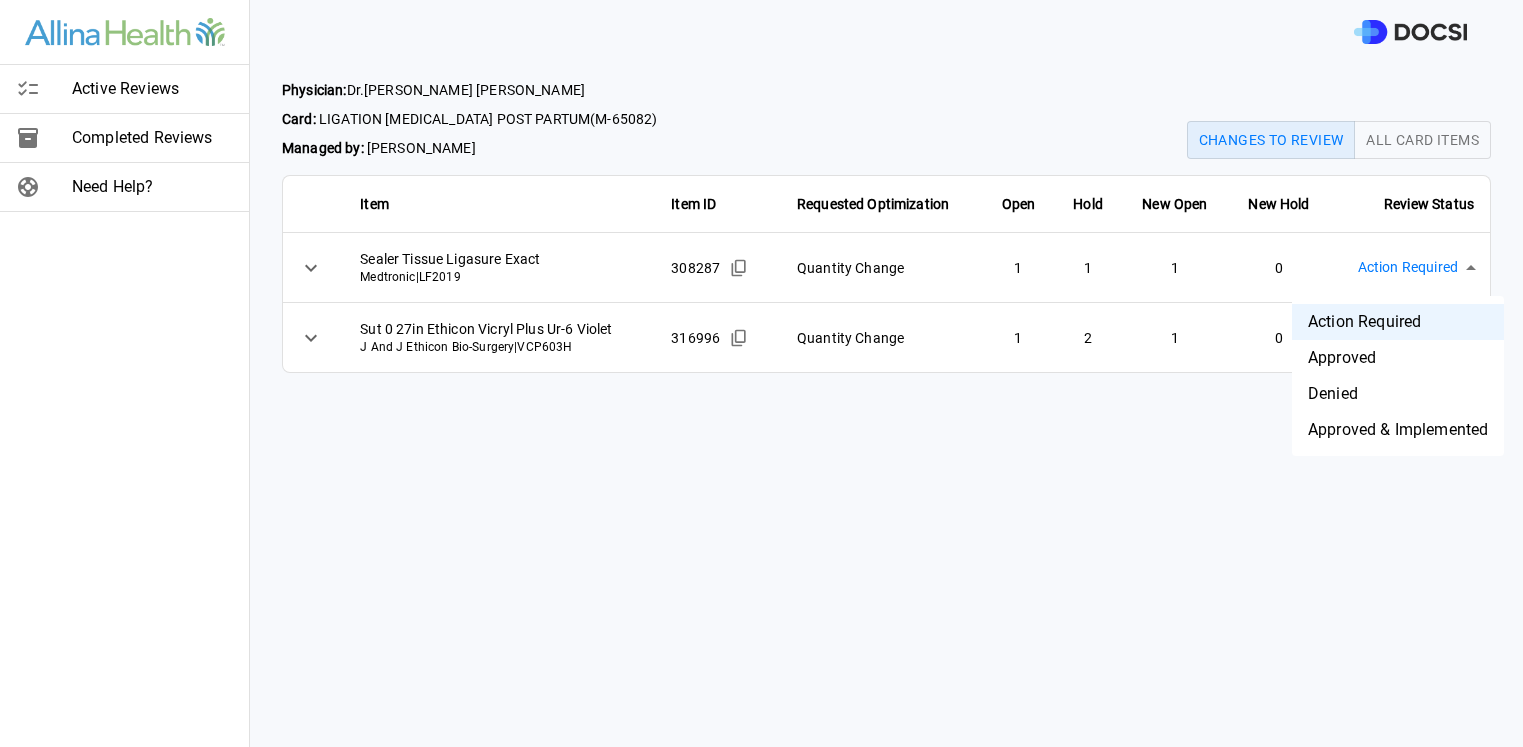 click on "Approved & Implemented" at bounding box center [1398, 430] 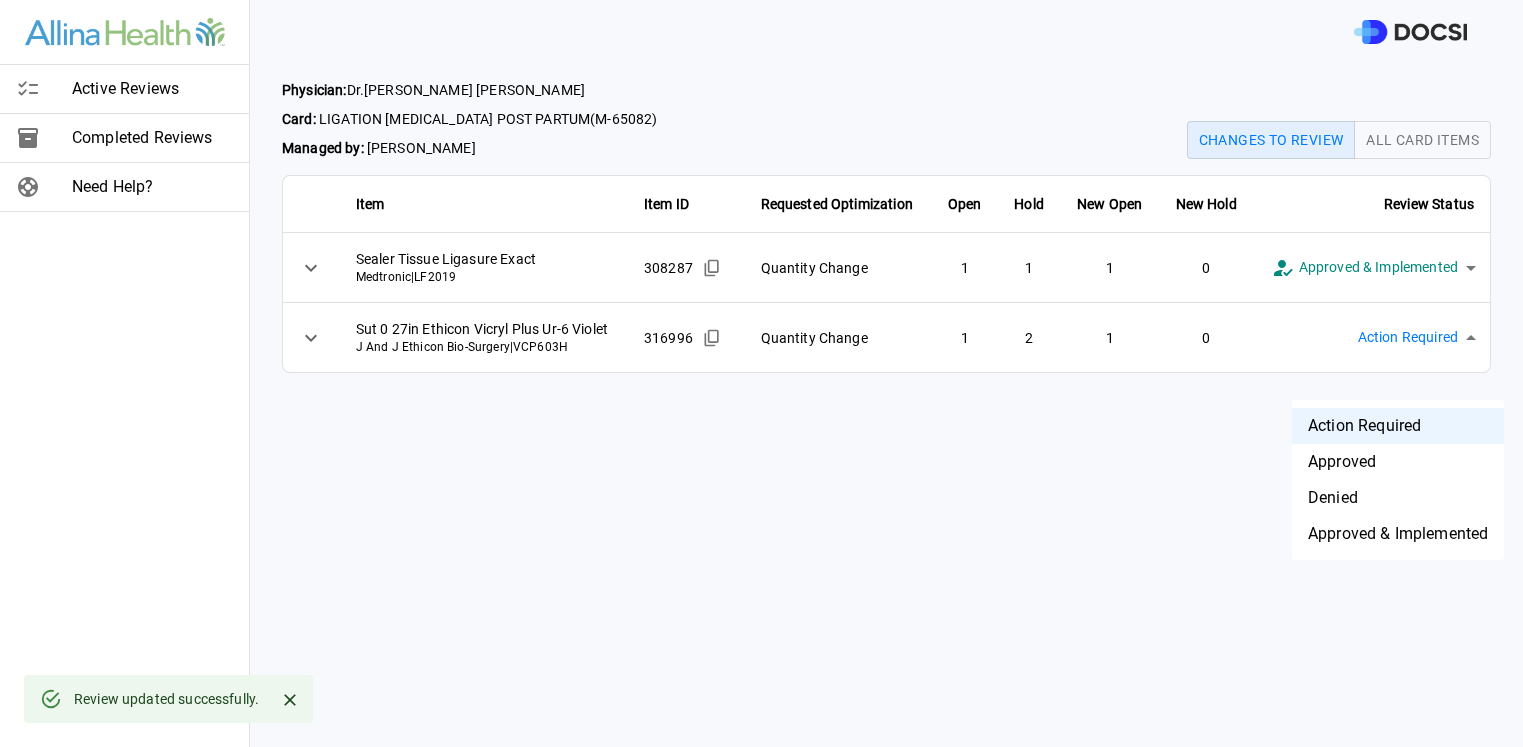 click on "**********" at bounding box center [761, 373] 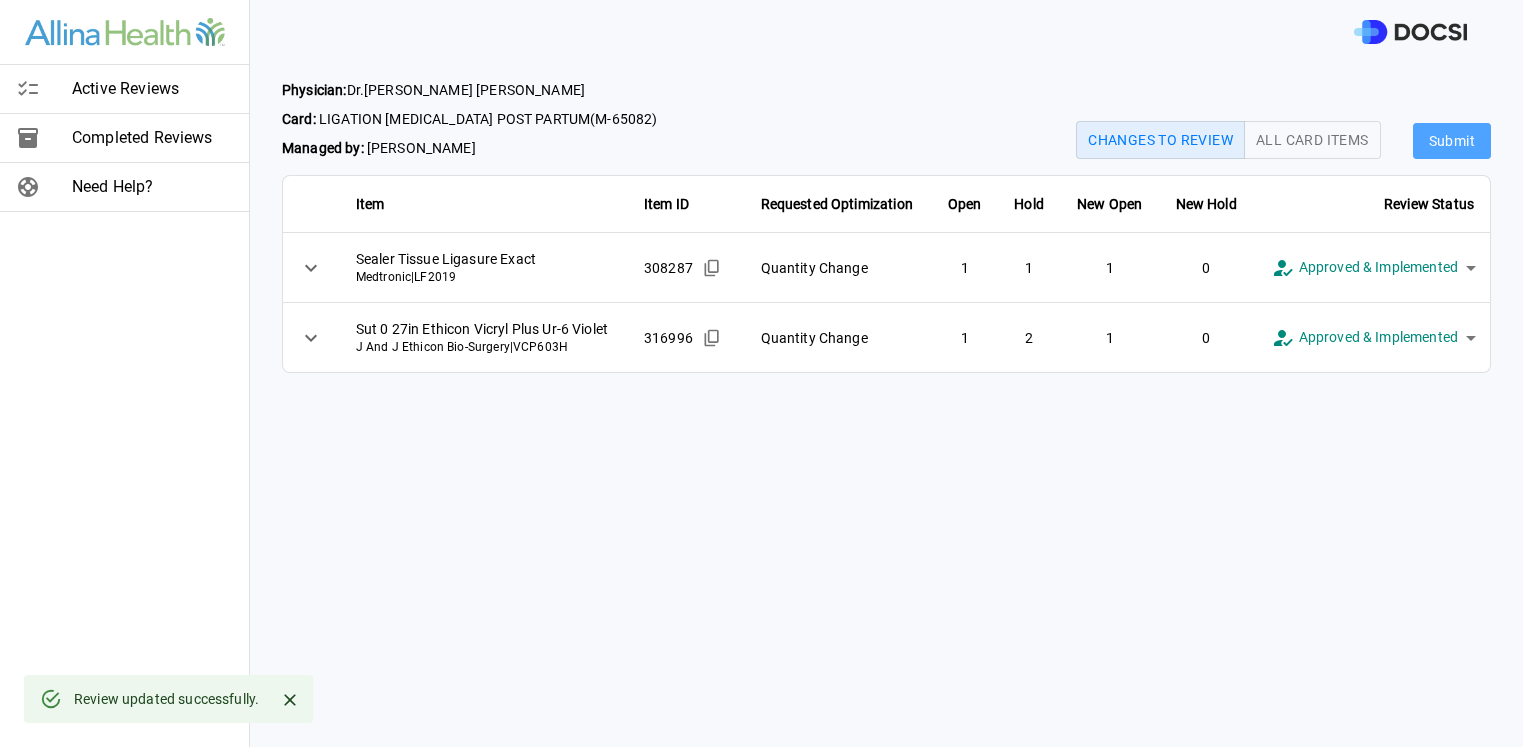 click on "Submit" at bounding box center [1452, 141] 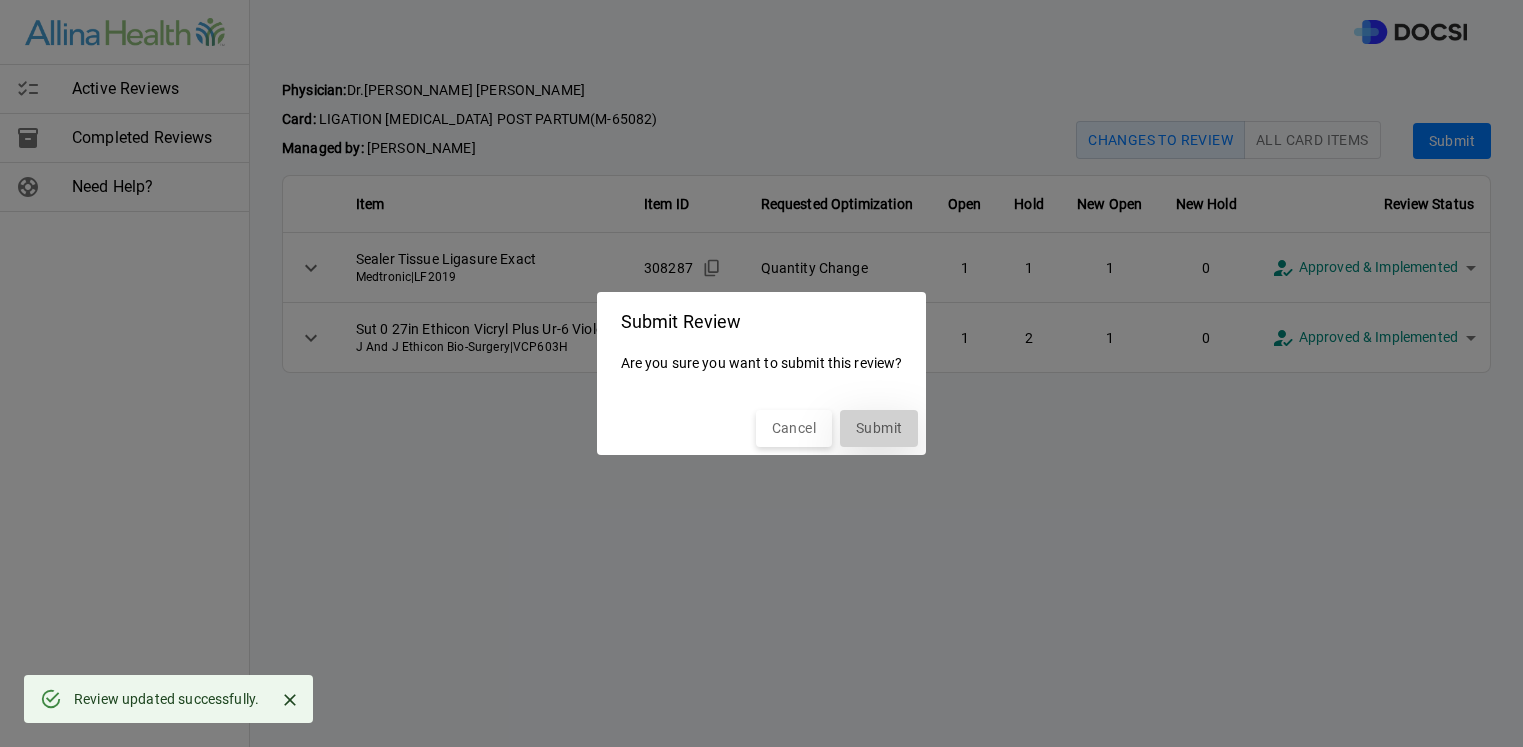 click on "Submit" at bounding box center (879, 428) 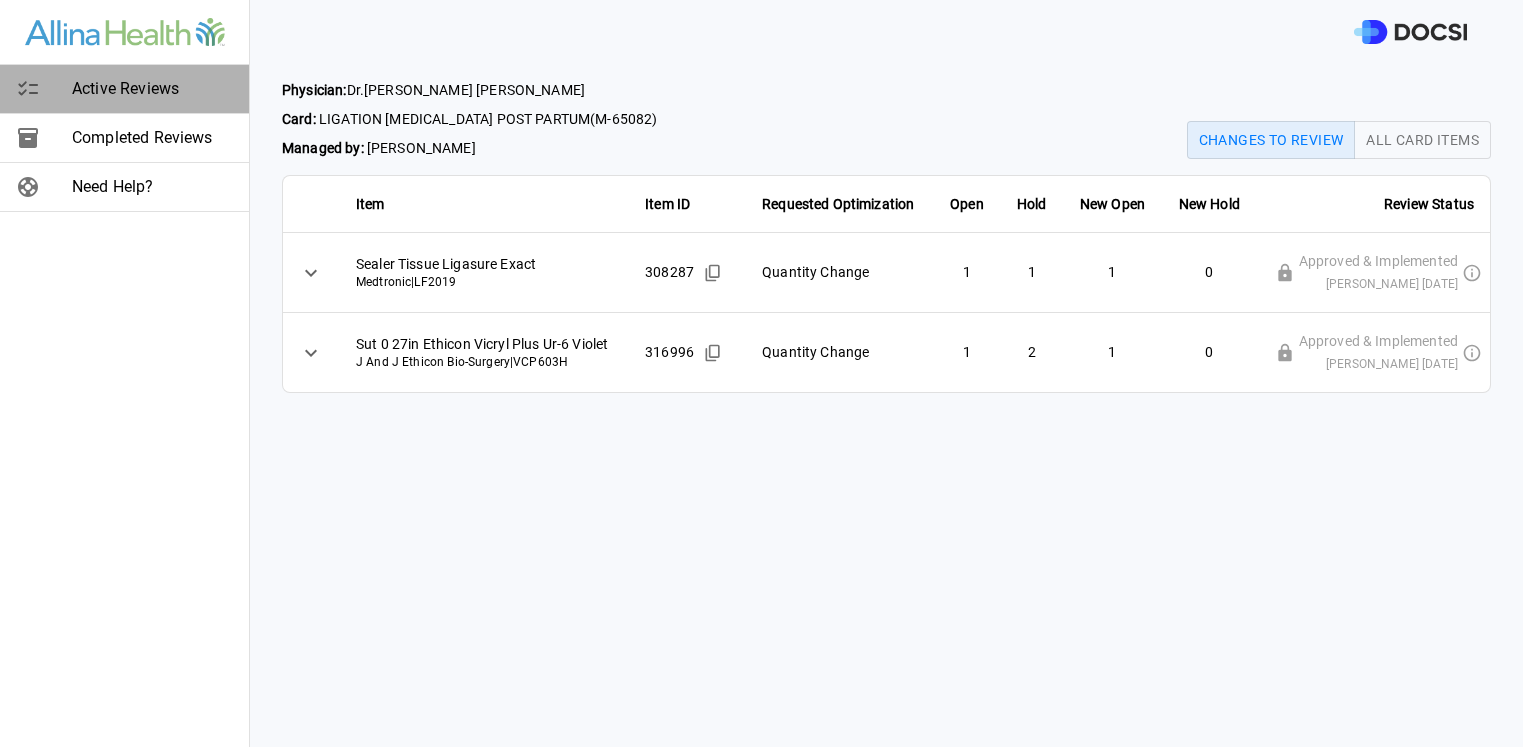 click on "Active Reviews" at bounding box center [152, 89] 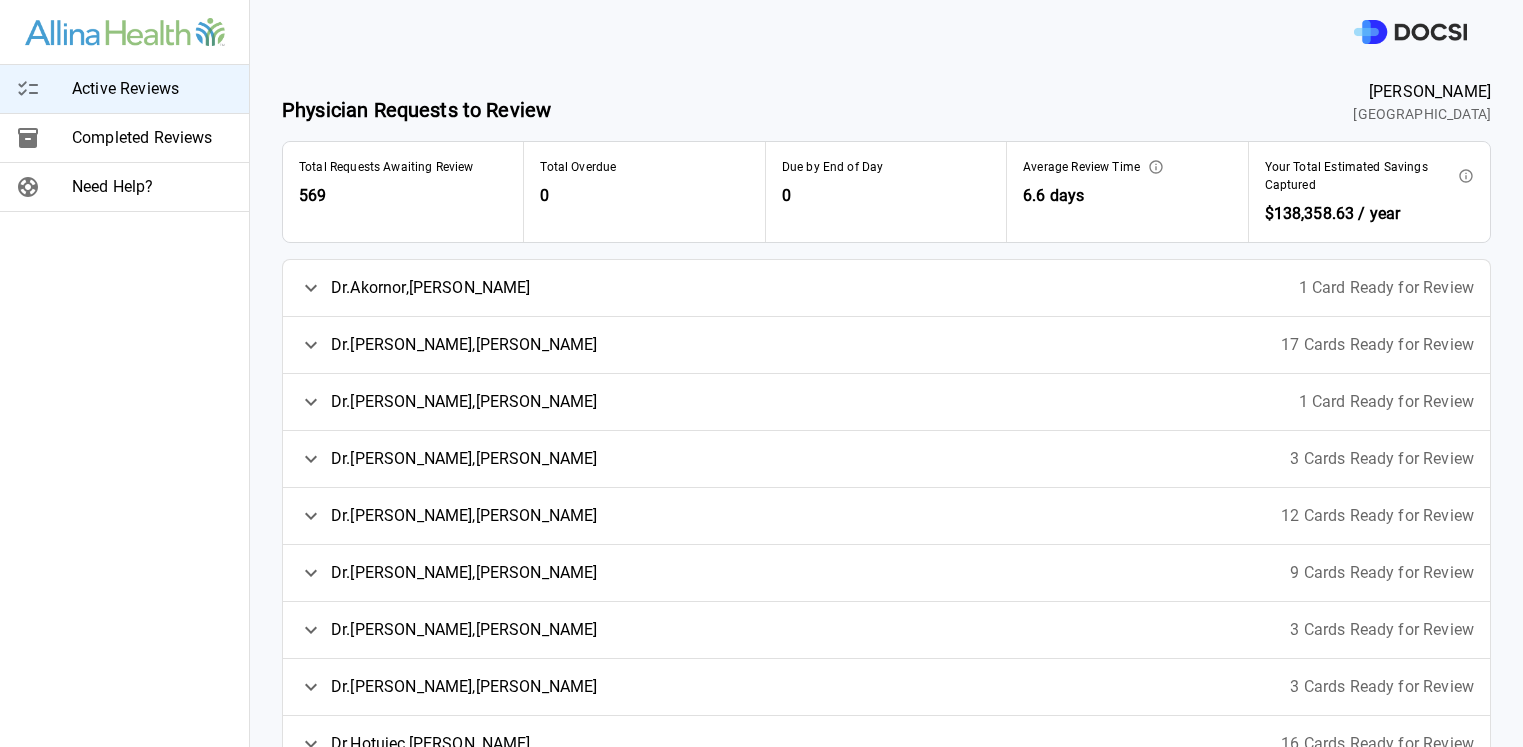 click on "[PERSON_NAME]" at bounding box center (464, 402) 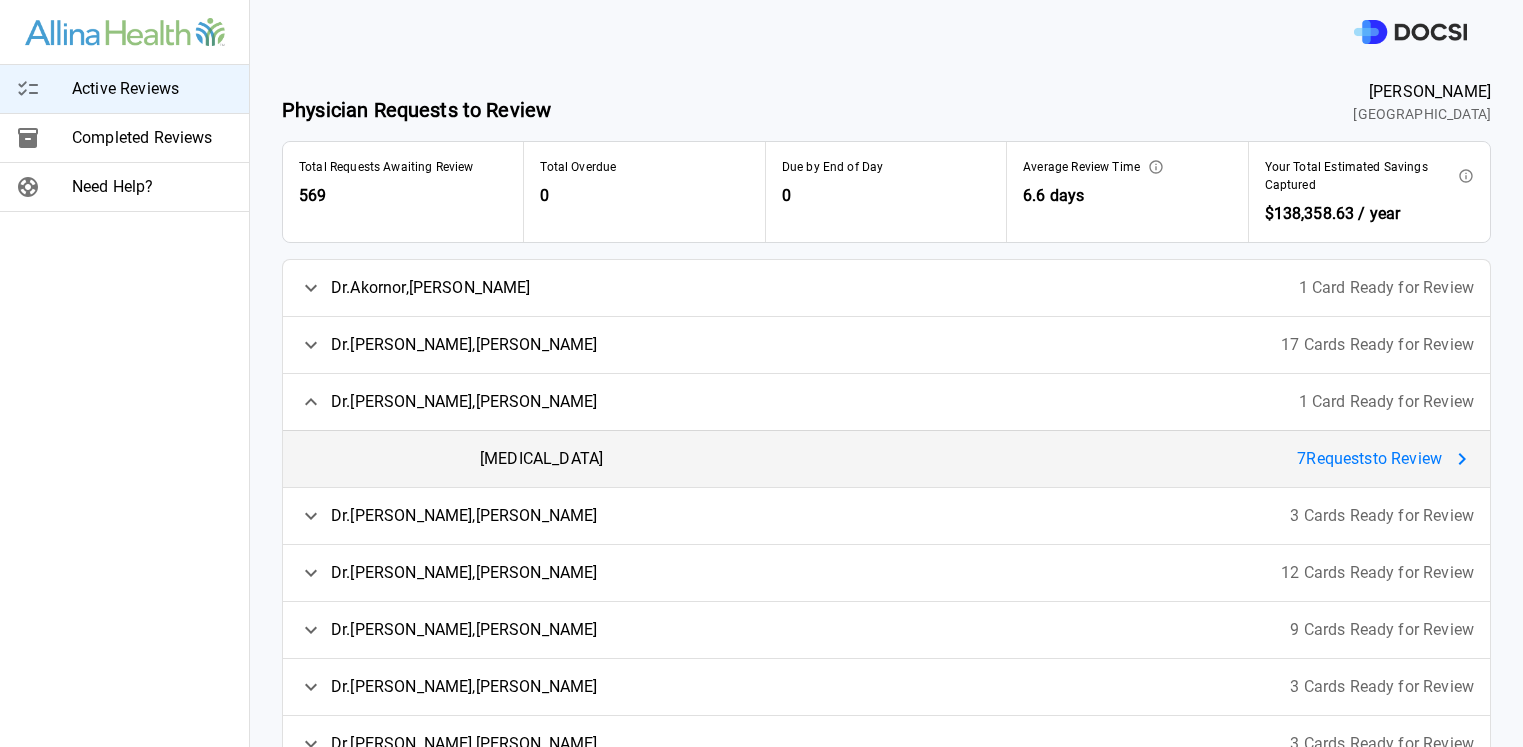 click 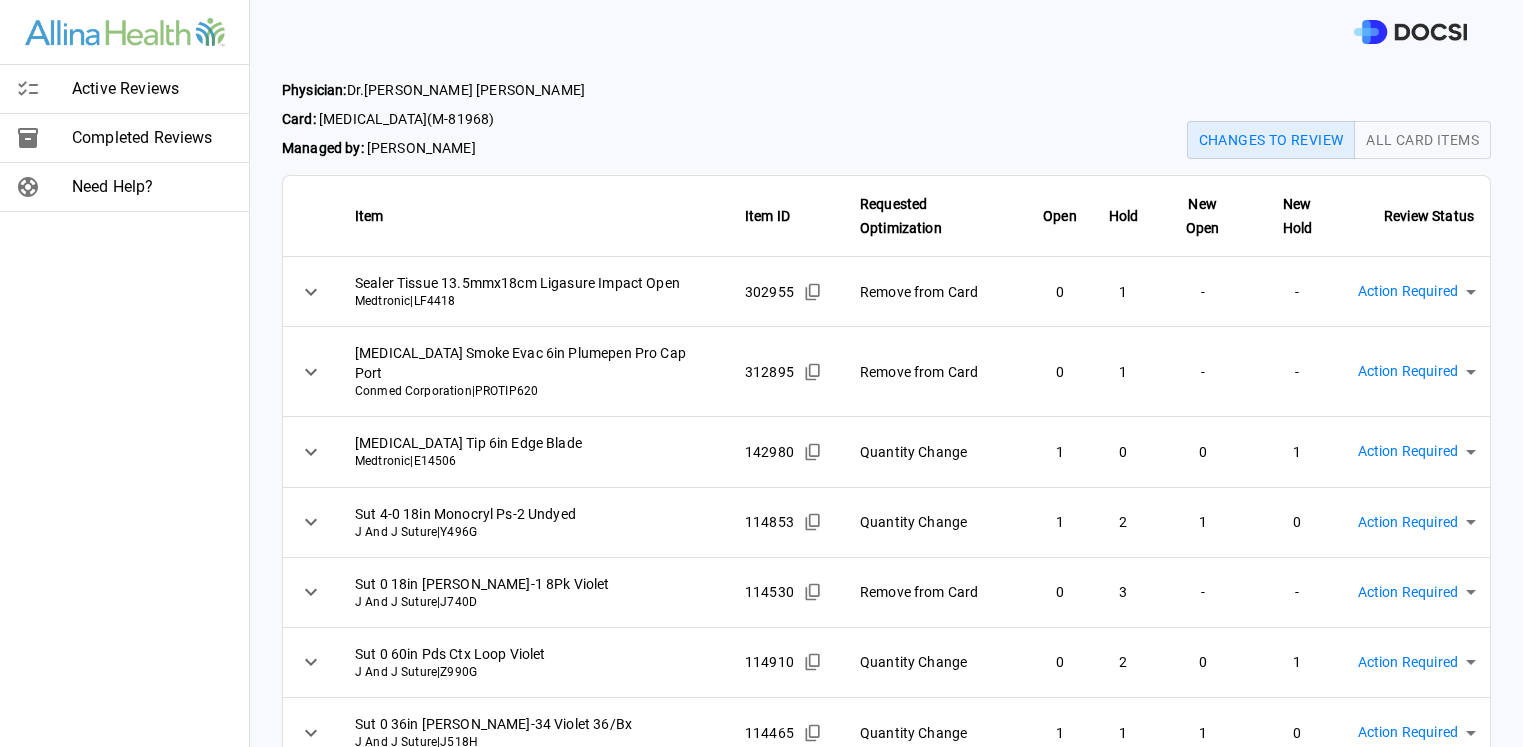 click on "Active Reviews Completed Reviews Need Help? Physician:   [PERSON_NAME] Card:    [MEDICAL_DATA]  ( M-81968 ) Managed by:    [PERSON_NAME] Changes to Review All Card Items Item Item ID Requested Optimization Open Hold New Open New Hold Review Status Sealer Tissue 13.5mmx18cm Ligasure Impact Open Medtronic  |  LF4418 302955 Remove from Card 0 1 - - Action Required **** ​ [MEDICAL_DATA] Smoke Evac 6in Plumepen Pro Cap Port Conmed Corporation  |  PROTIP620 312895 Remove from Card 0 1 - - Action Required **** ​ [MEDICAL_DATA] Tip 6in Edge Blade Medtronic  |  E14506 142980 Quantity Change 1 0 0 1 Action Required **** ​ Sut 4-0 18in Monocryl Ps-2 Undyed J And J Suture  |  Y496G 114853 Quantity Change 1 2 1 0 Action Required **** ​ Sut 0 18in Vicryl Ct-1 8Pk Violet J And J Suture  |  J740D 114530 Remove from Card 0 3 - - Action Required **** ​ Sut 0 60in Pds Ctx Loop Violet J And J Suture  |  Z990G 114910 Quantity Change 0 2 0 1 Action Required **** ​ Sut 0 36in [PERSON_NAME]-34 Violet 36/Bx J And J Suture" at bounding box center [761, 373] 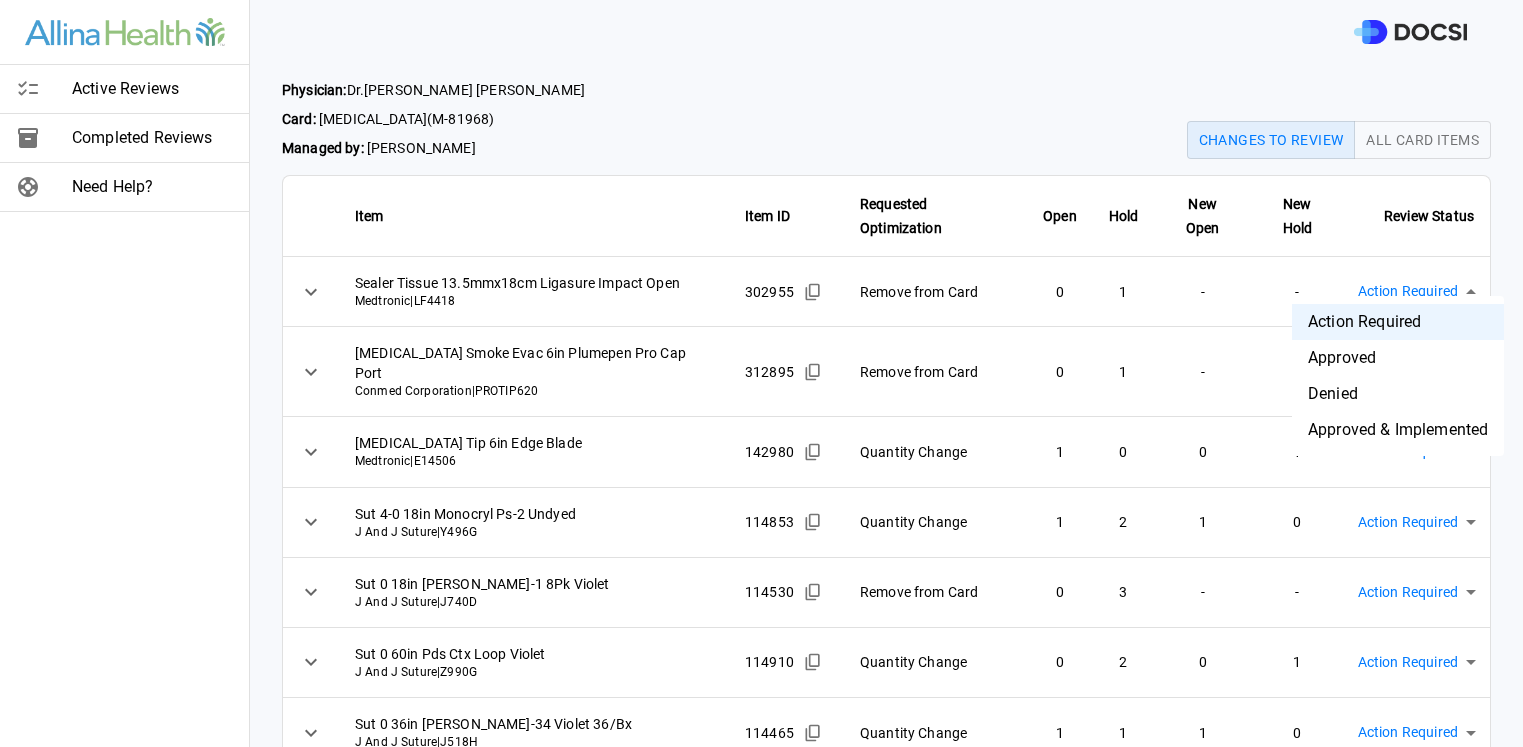 click on "Approved & Implemented" at bounding box center (1398, 430) 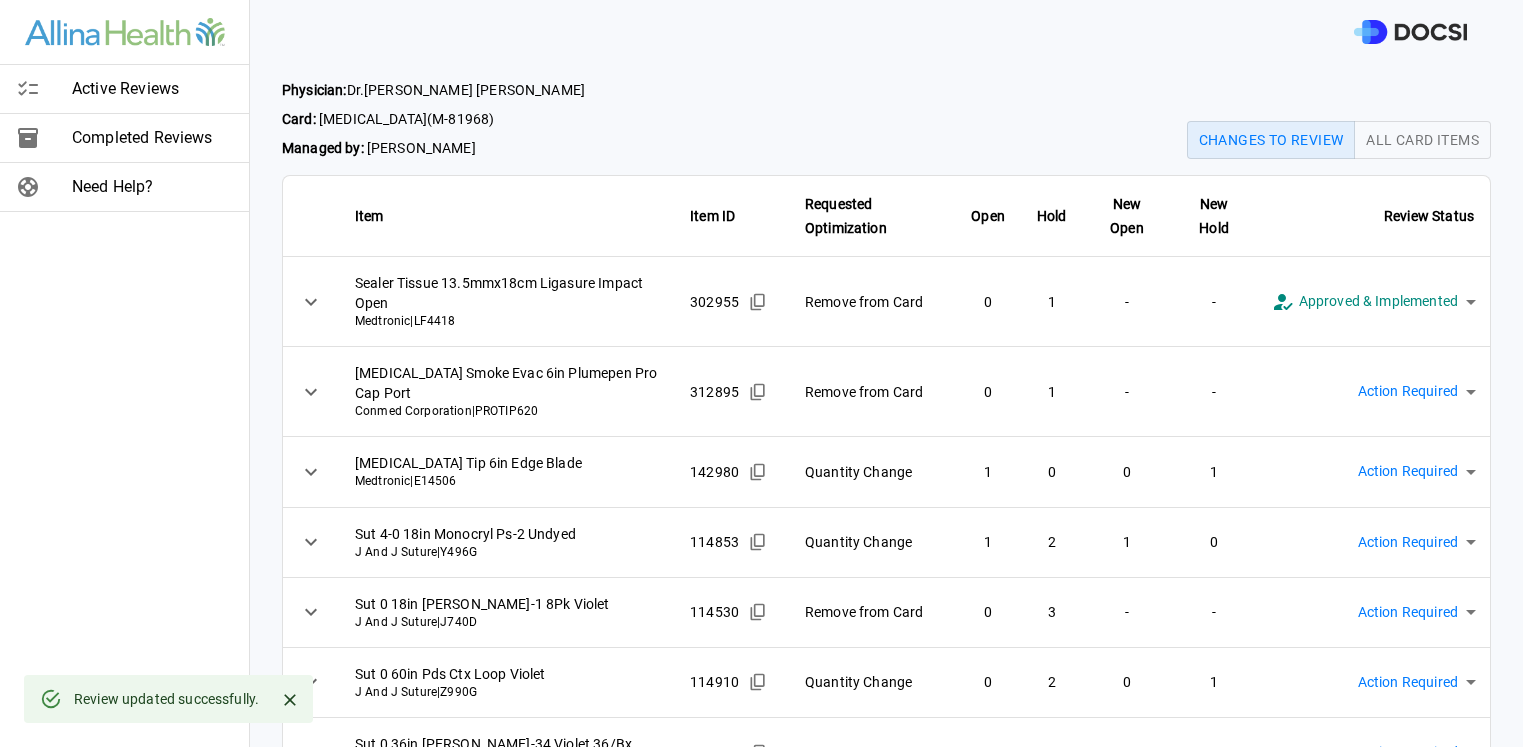click on "**********" at bounding box center (761, 373) 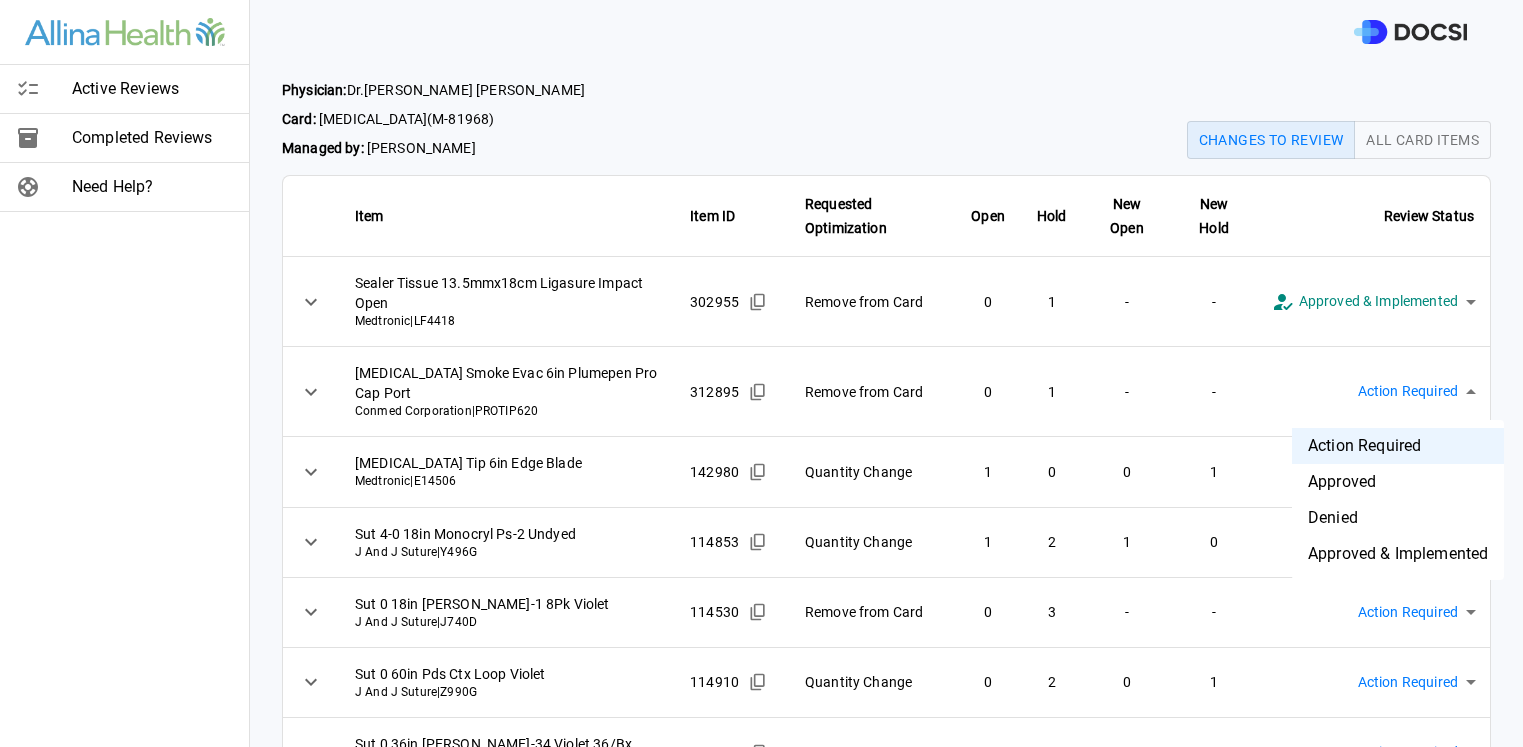click on "Approved & Implemented" at bounding box center (1398, 554) 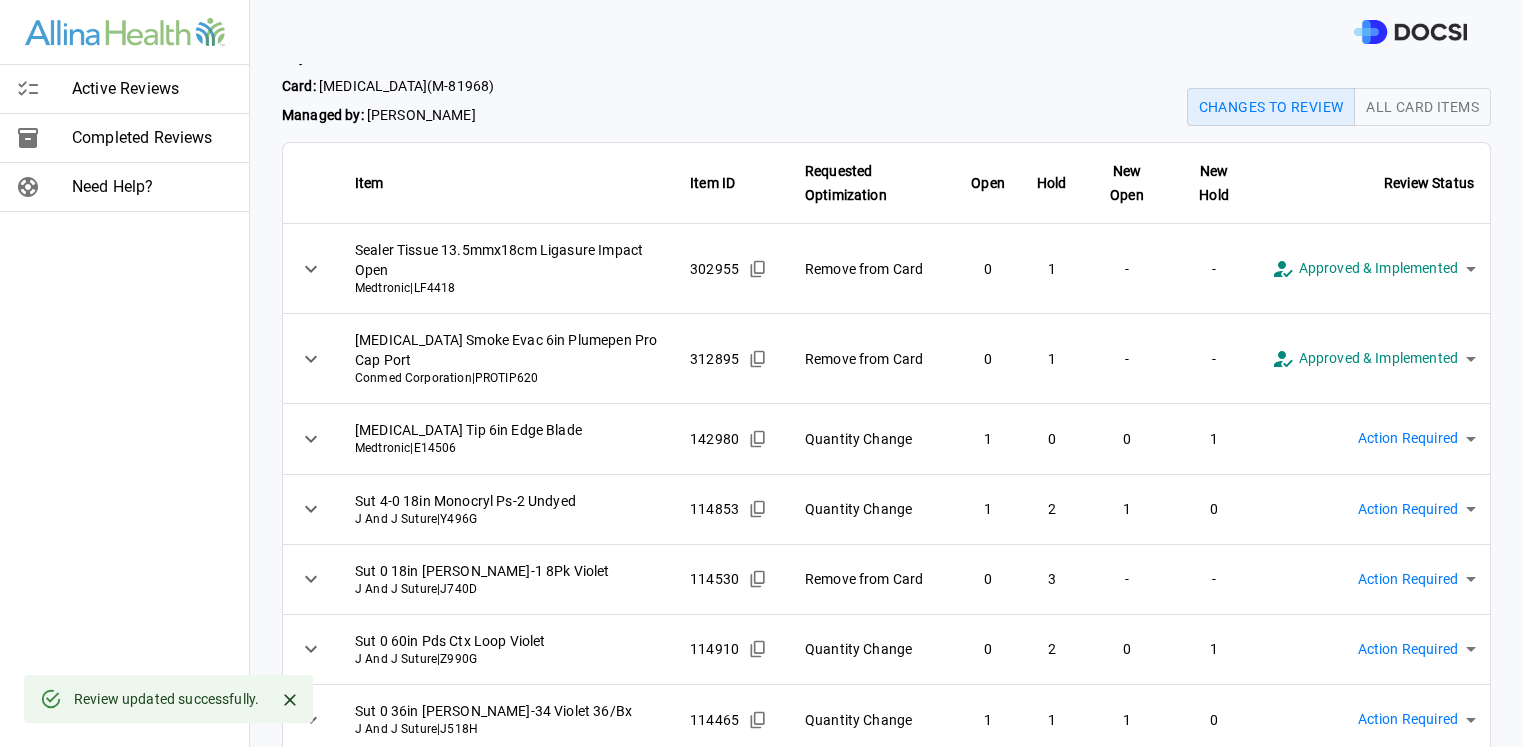 scroll, scrollTop: 57, scrollLeft: 0, axis: vertical 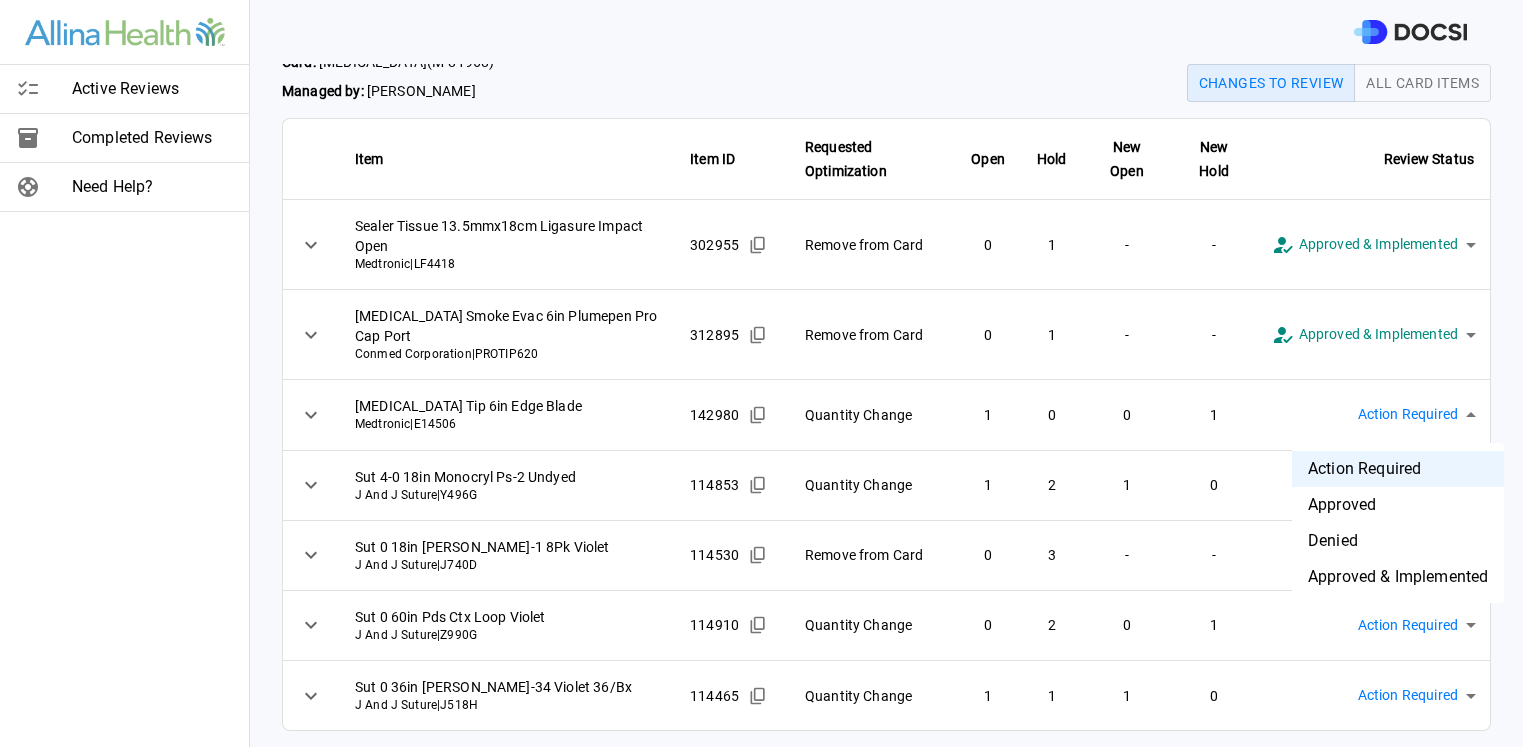 click on "**********" at bounding box center (761, 373) 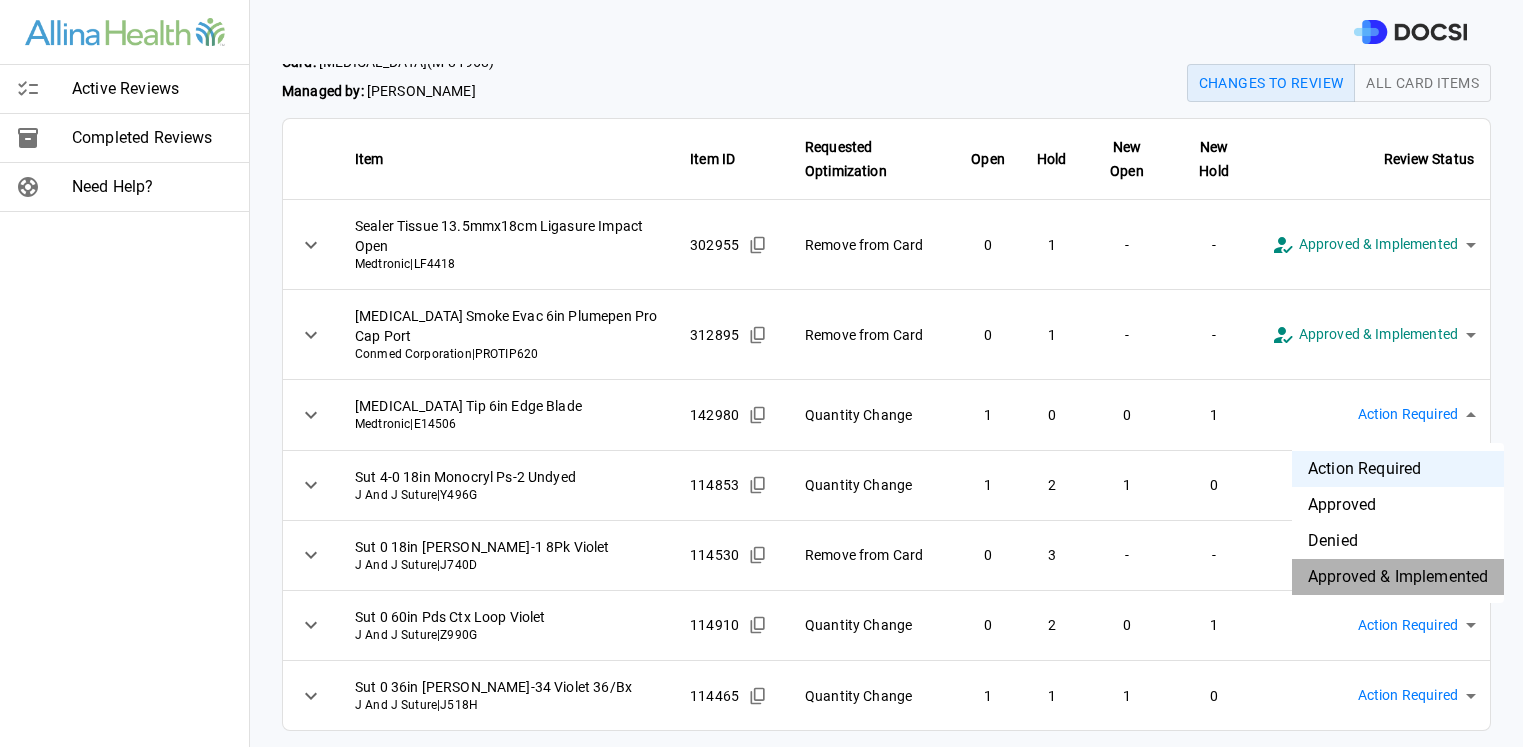 click on "Approved & Implemented" at bounding box center [1398, 577] 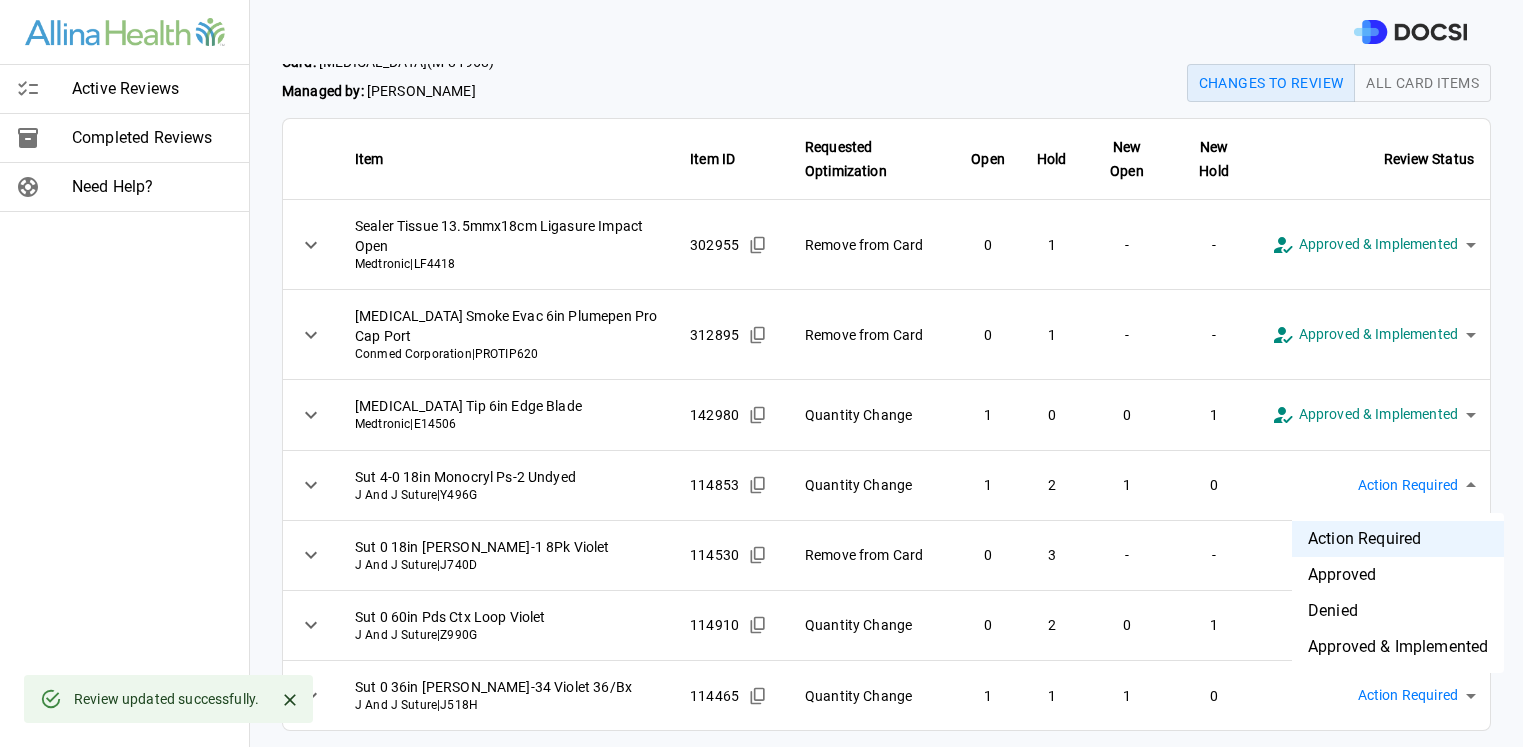 click on "**********" at bounding box center [761, 373] 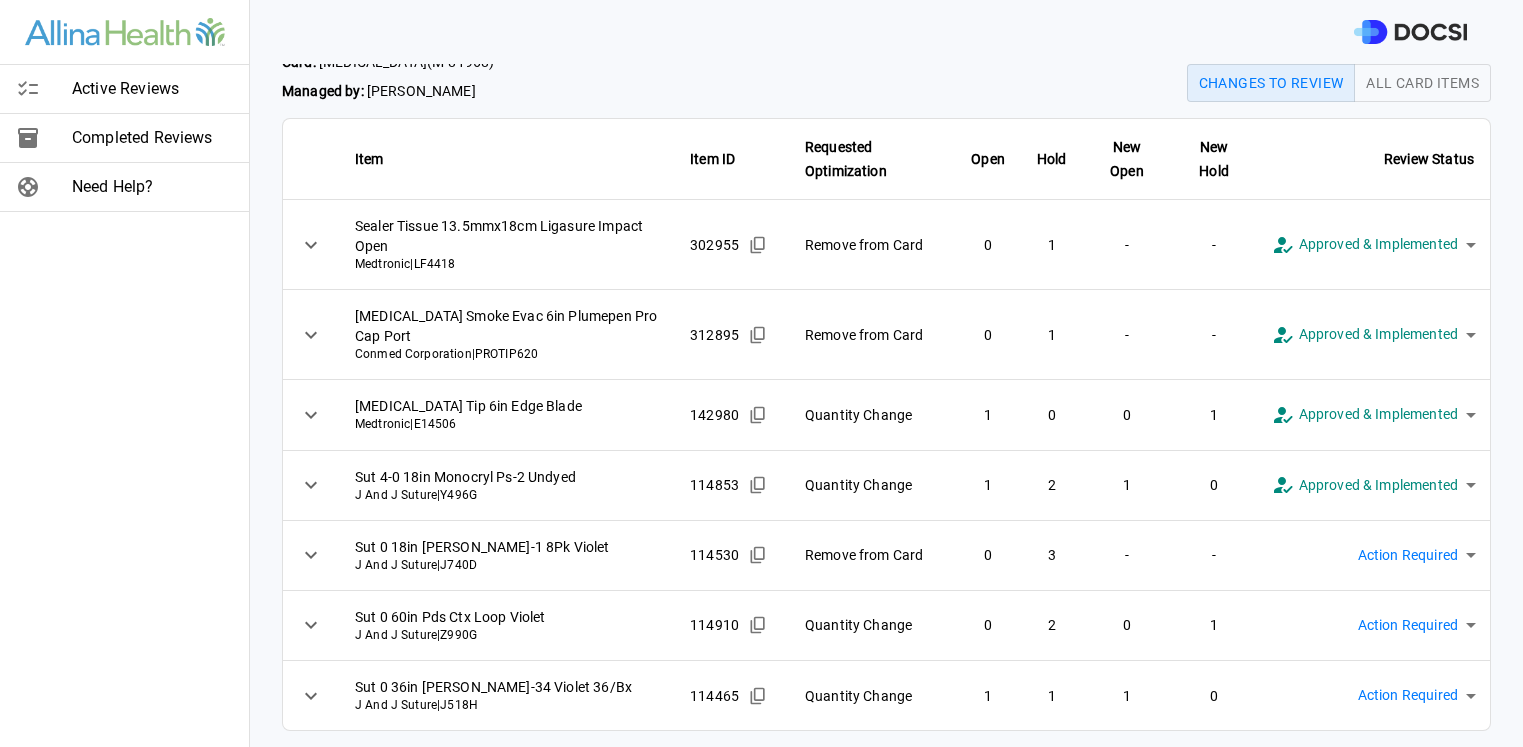 click on "**********" at bounding box center [761, 373] 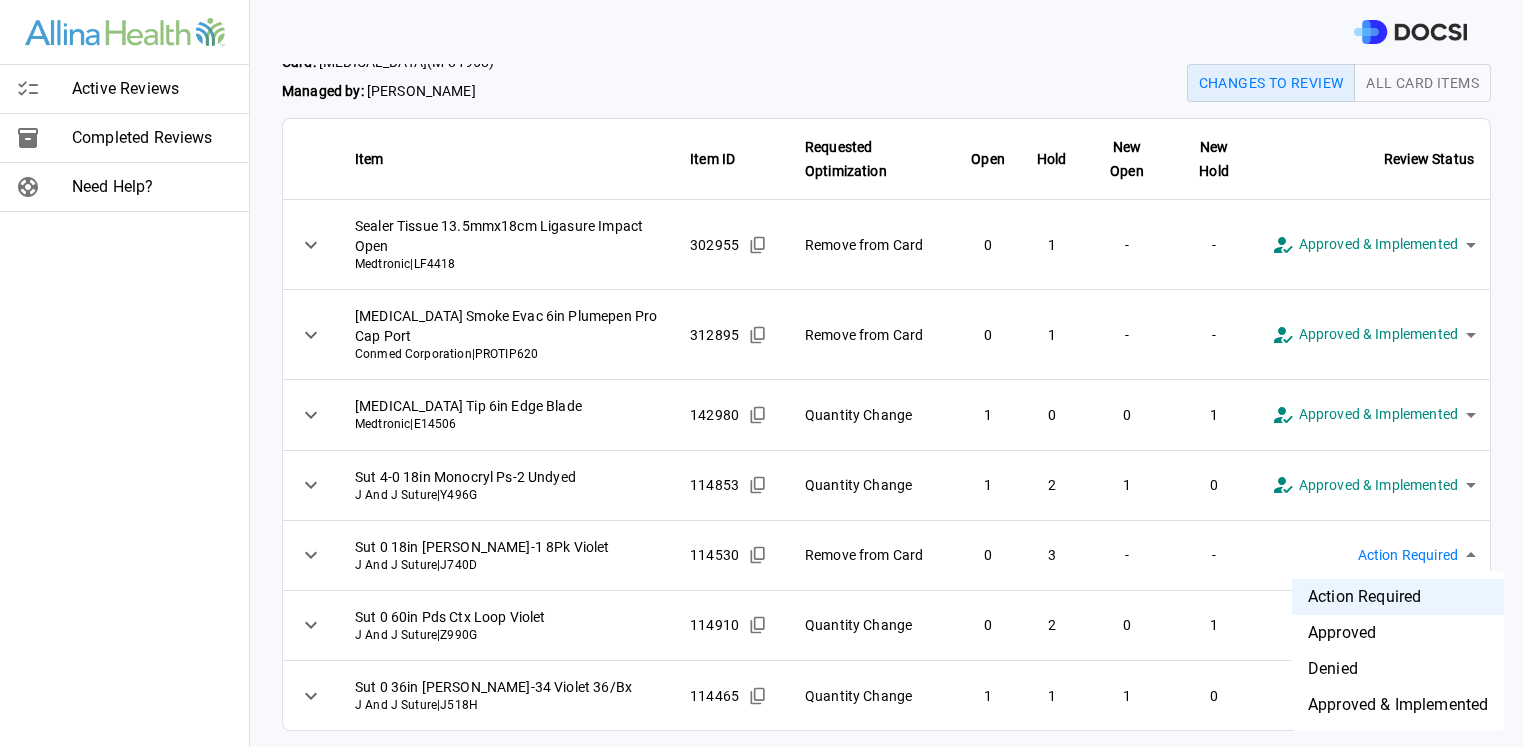 click on "Approved & Implemented" at bounding box center [1398, 705] 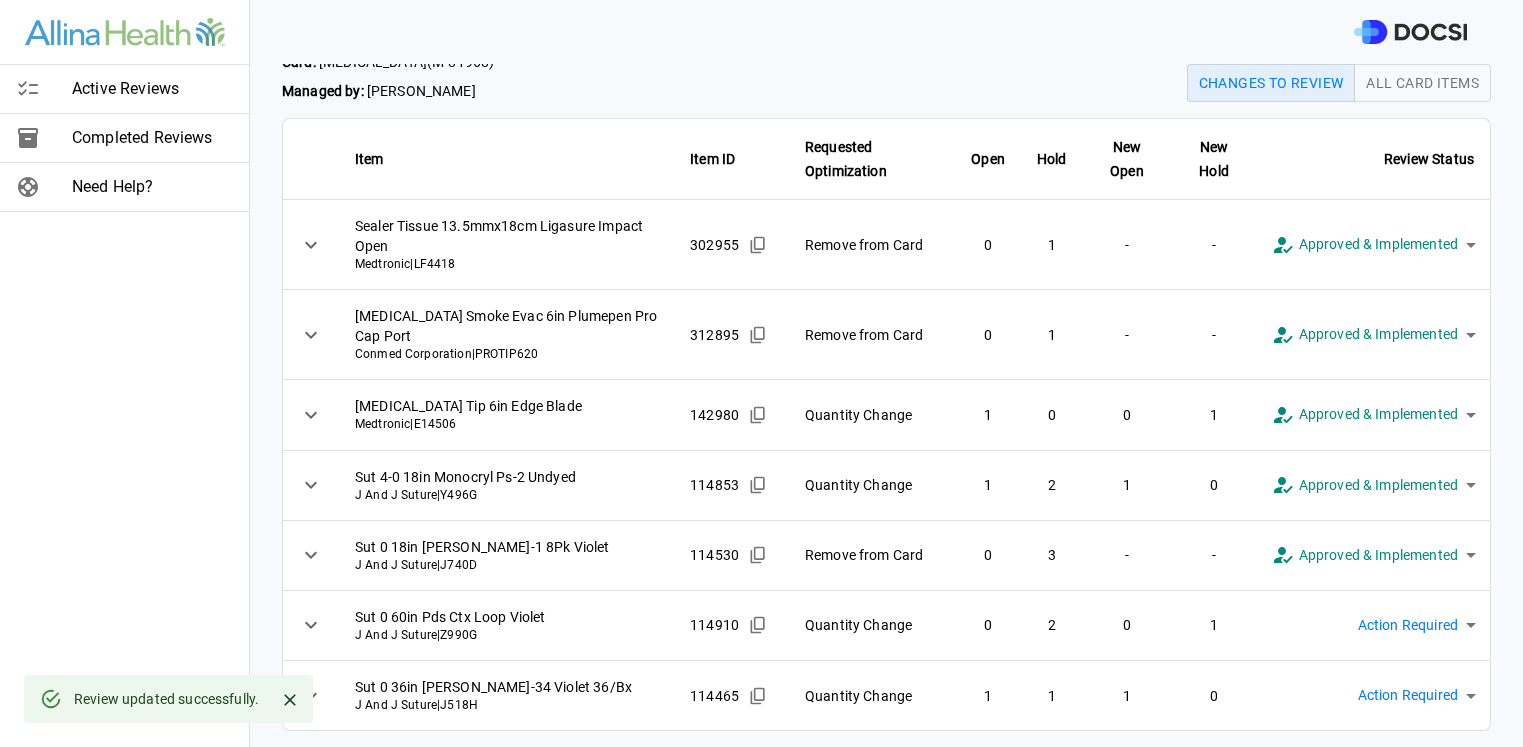 click on "**********" at bounding box center (761, 373) 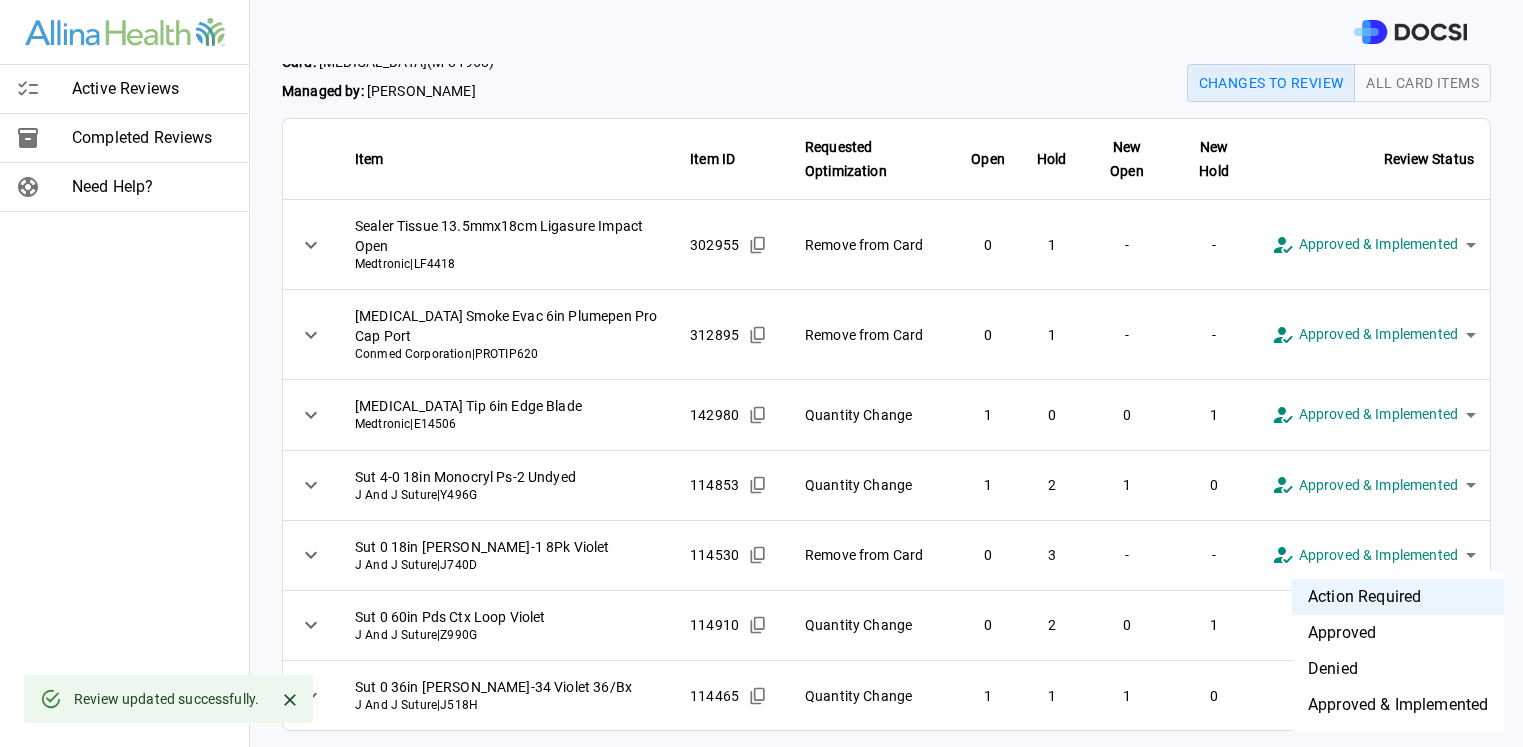 click on "Approved & Implemented" at bounding box center [1398, 705] 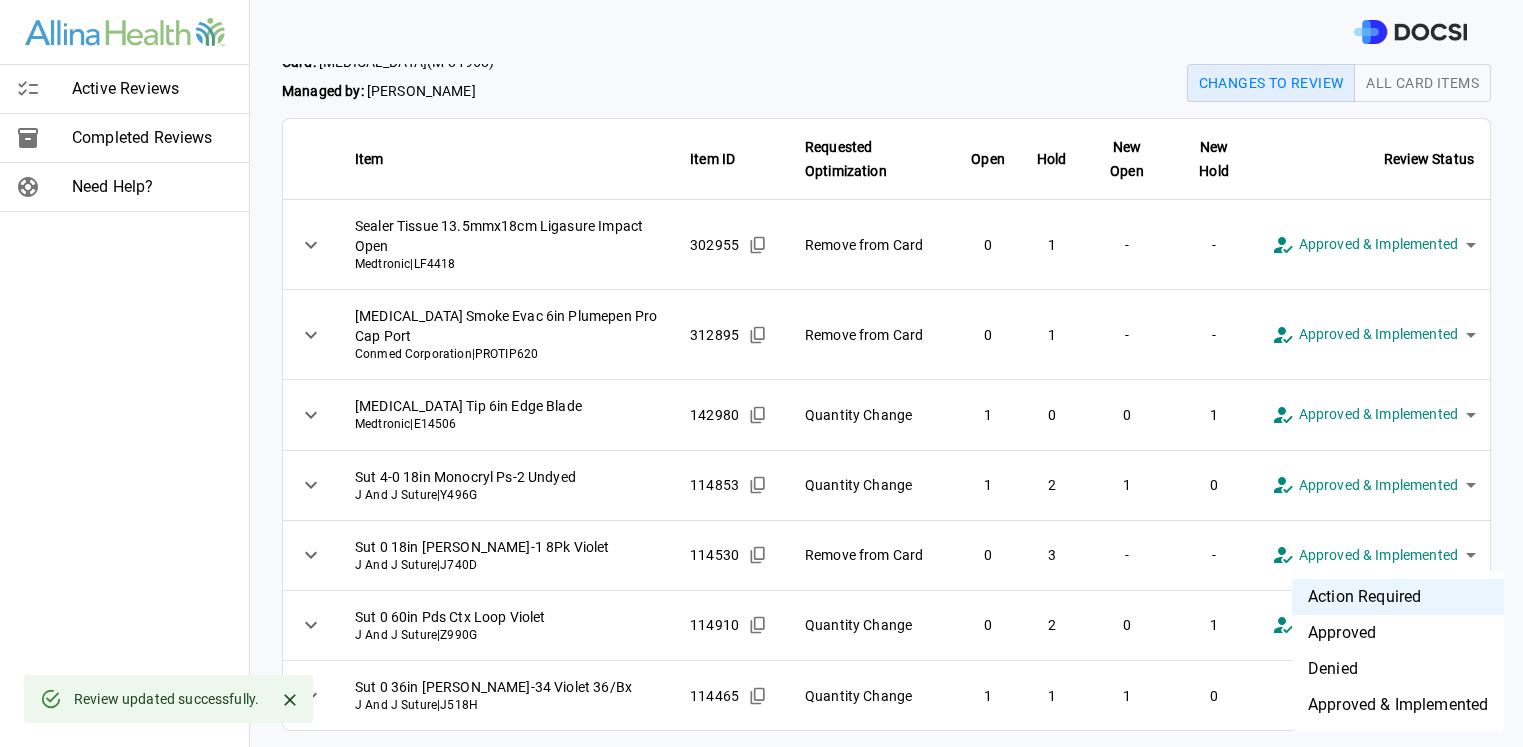click on "**********" at bounding box center [761, 373] 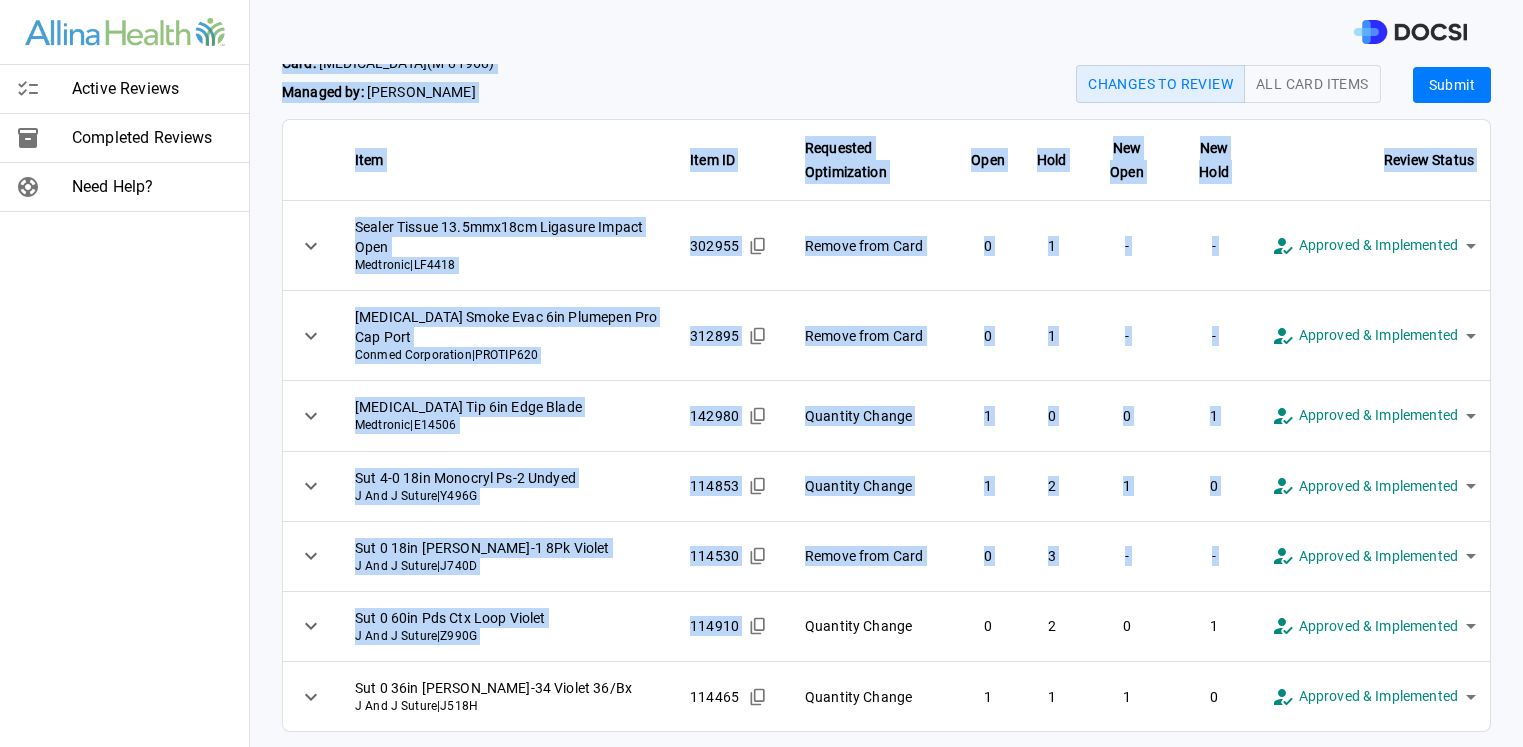 scroll, scrollTop: 57, scrollLeft: 0, axis: vertical 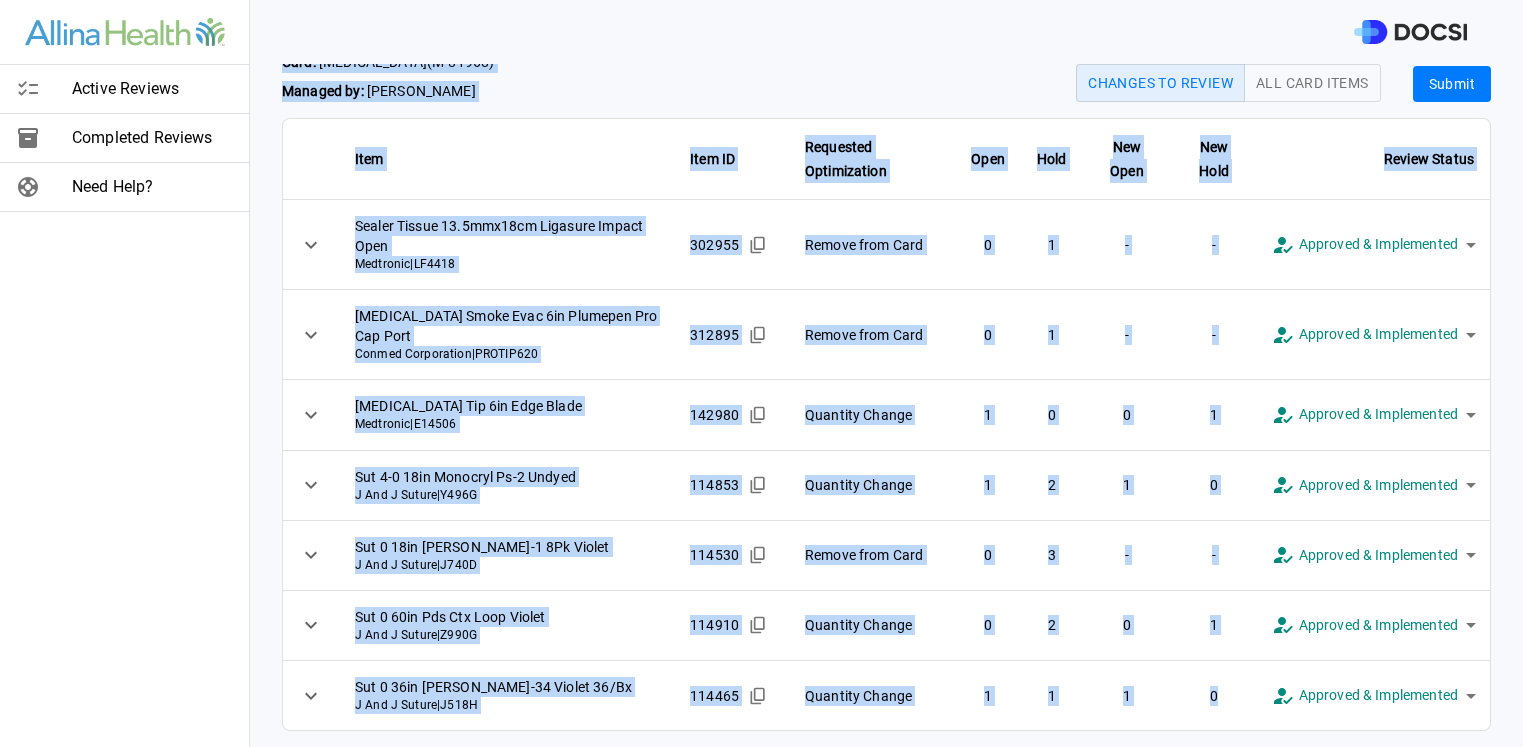 drag, startPoint x: 282, startPoint y: 88, endPoint x: 1203, endPoint y: 704, distance: 1108.0149 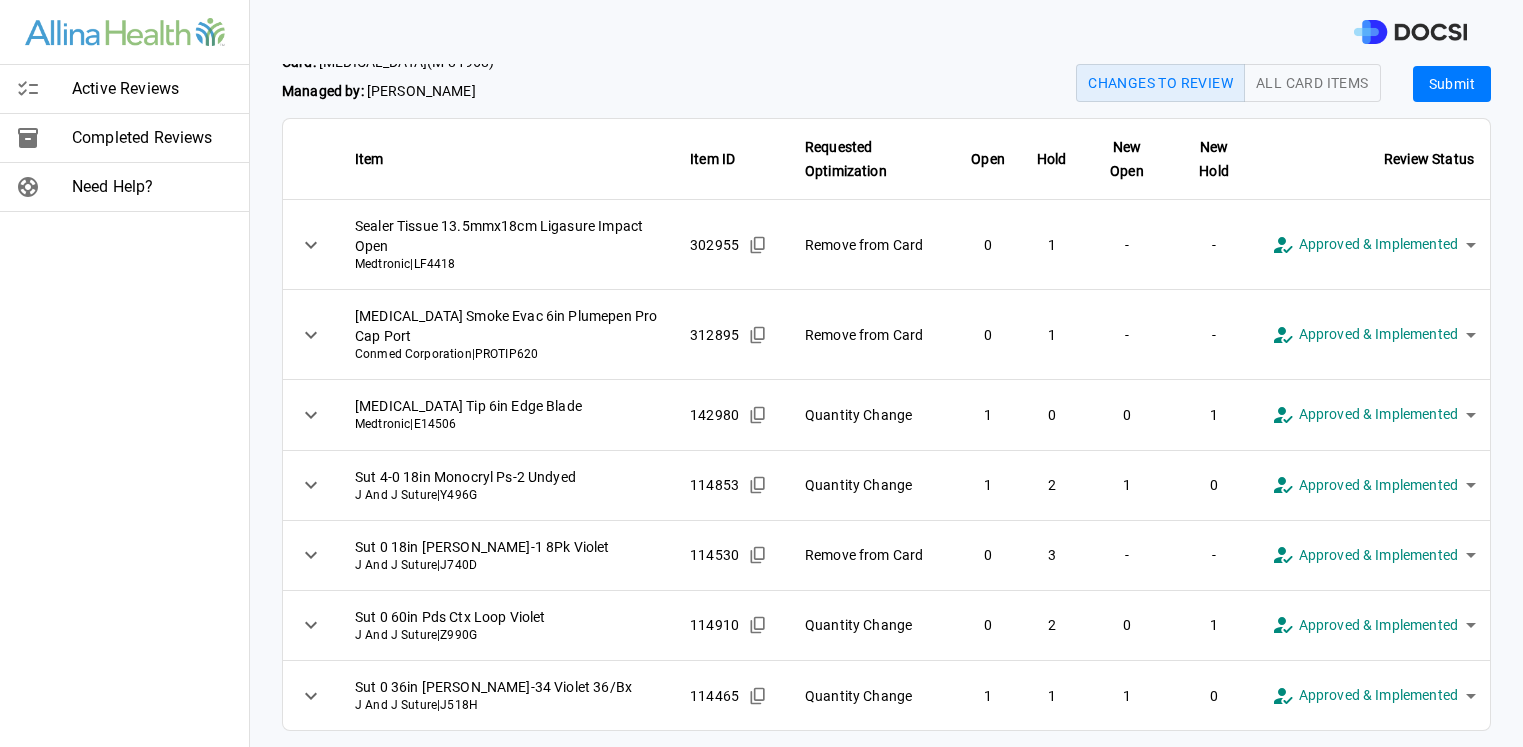 click on "**********" at bounding box center (761, 373) 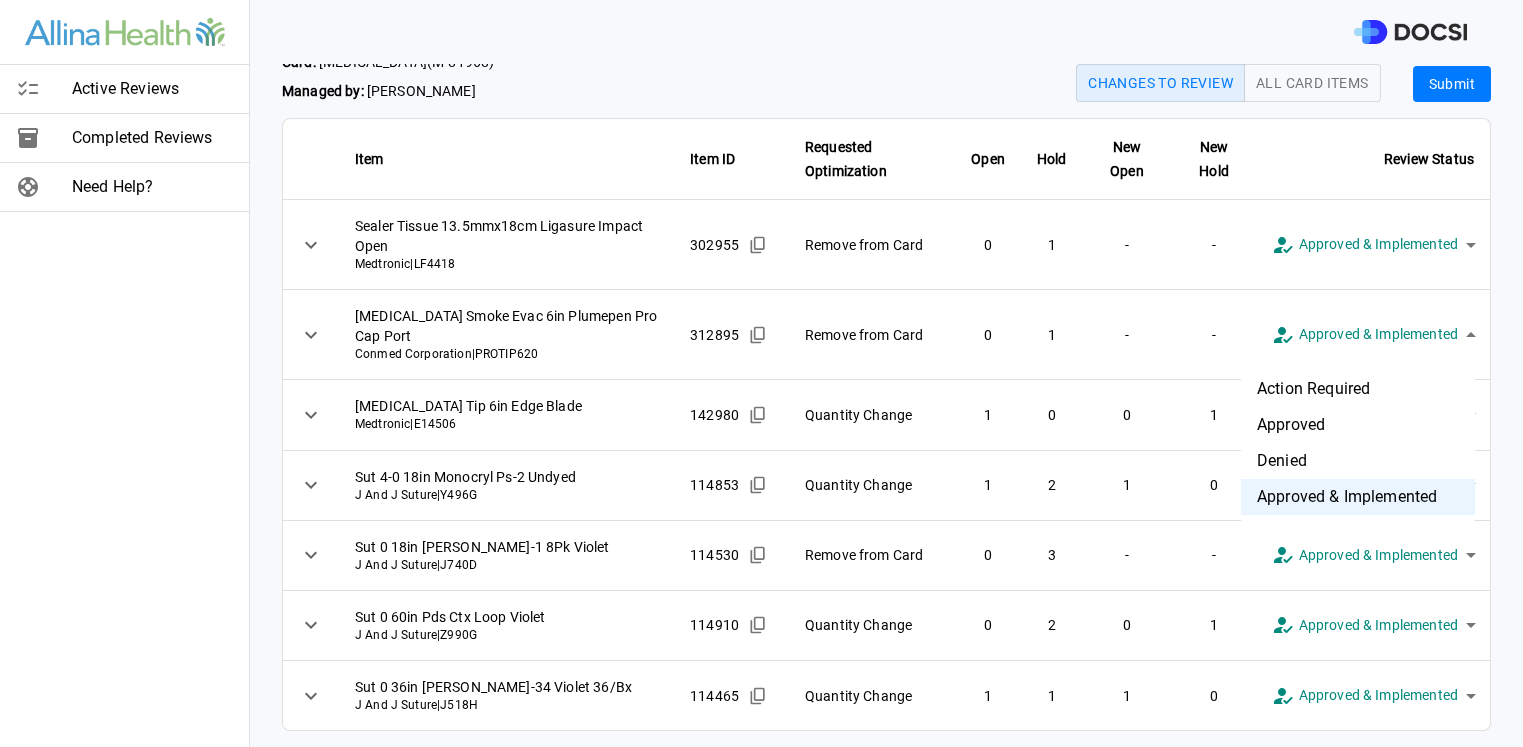 click on "Denied" at bounding box center (1358, 461) 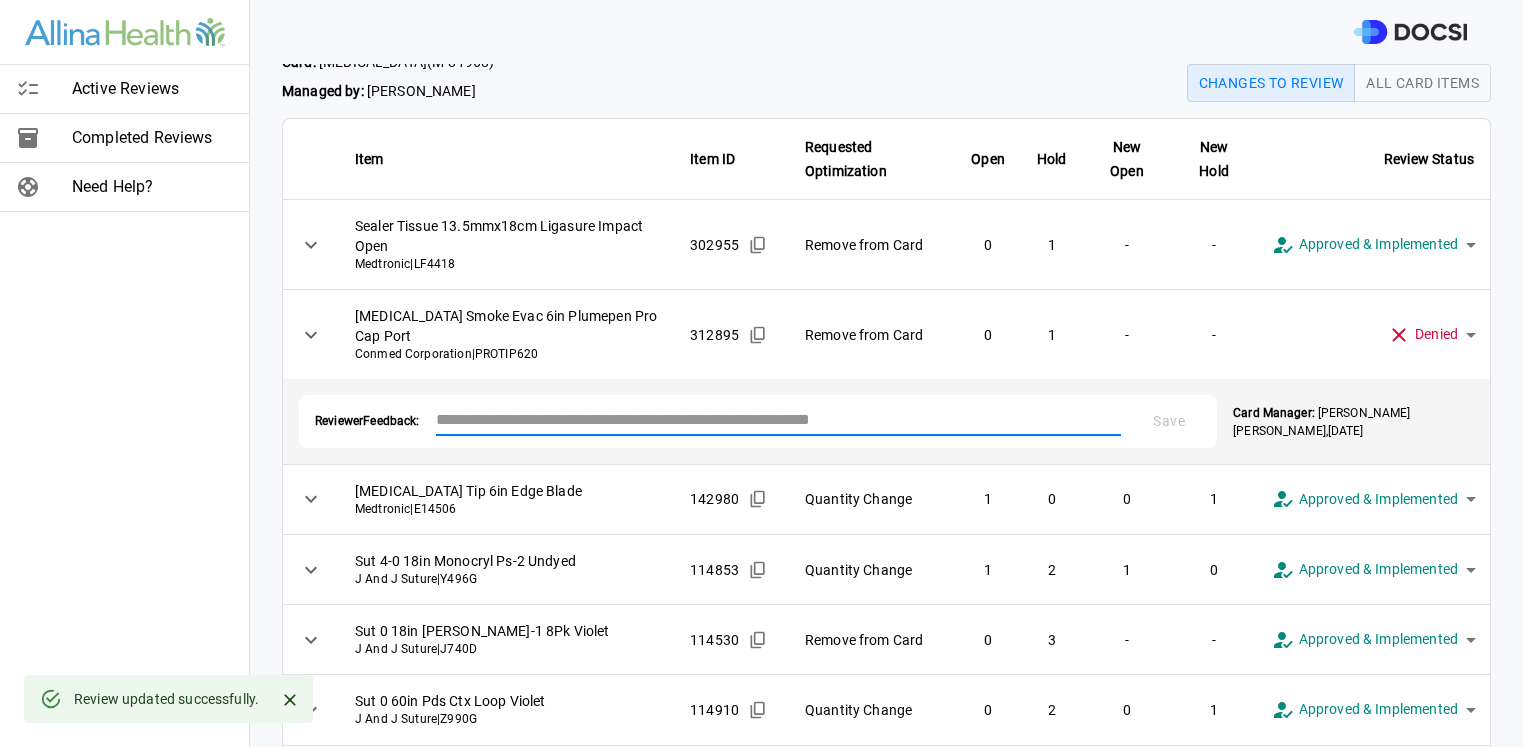 click at bounding box center (779, 419) 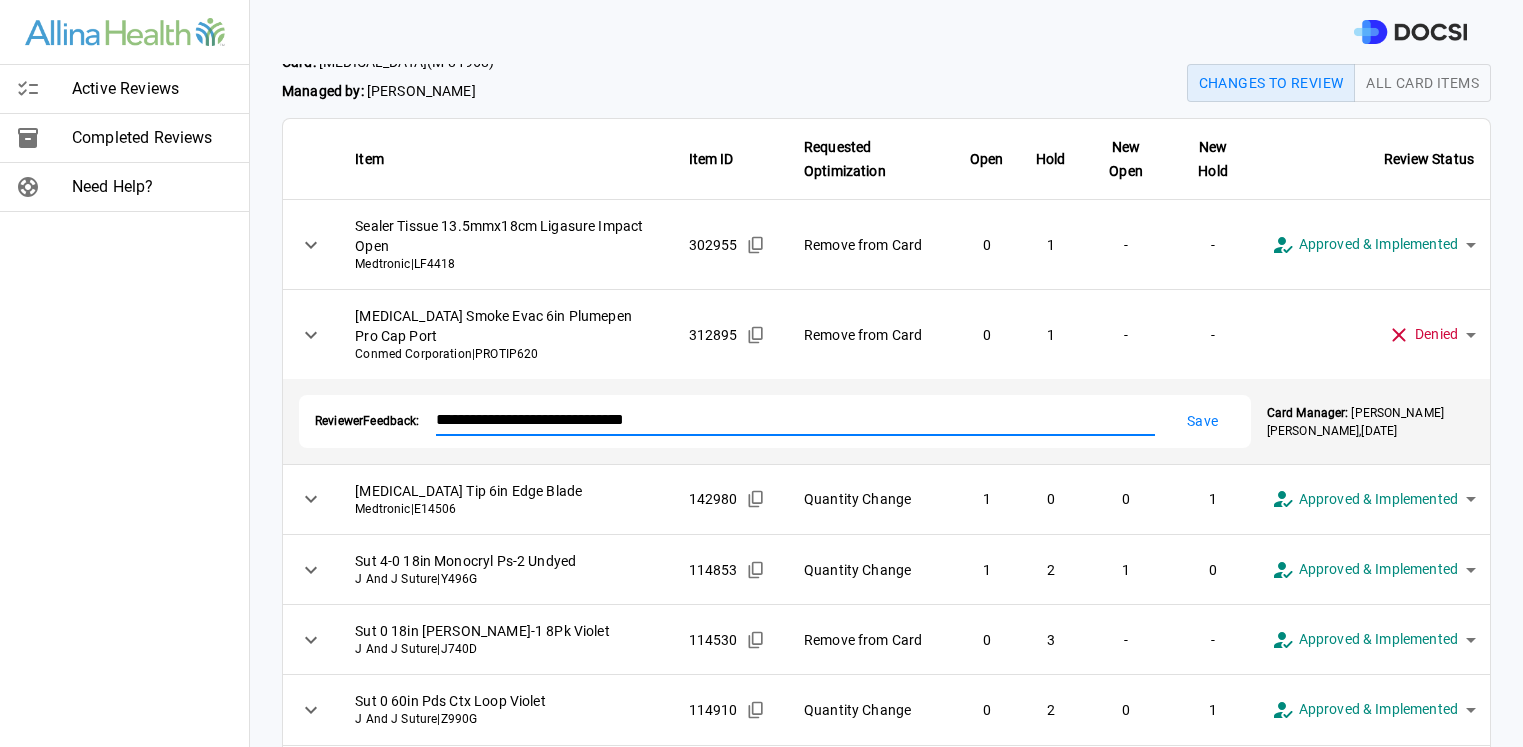click on "**********" at bounding box center [795, 419] 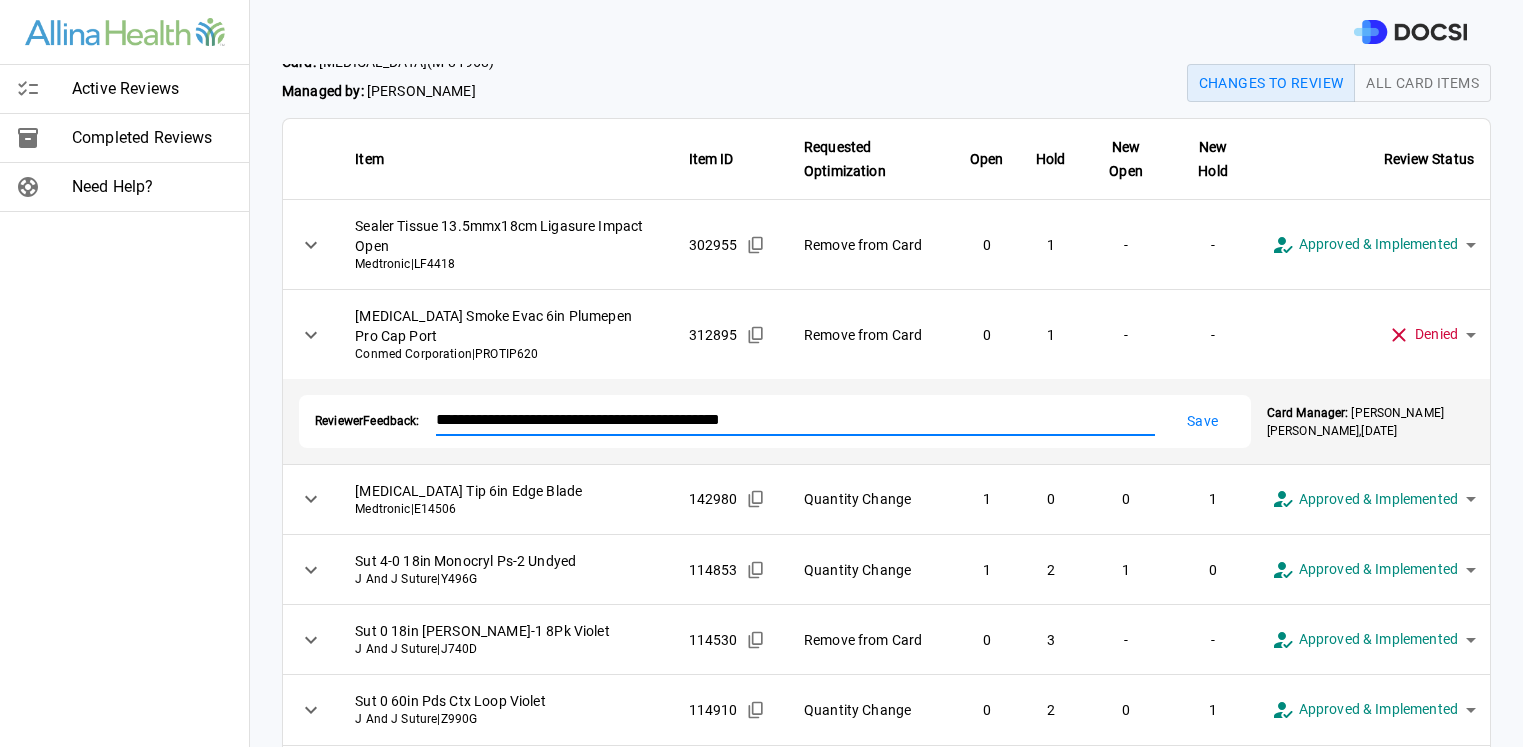 click on "**********" at bounding box center [795, 419] 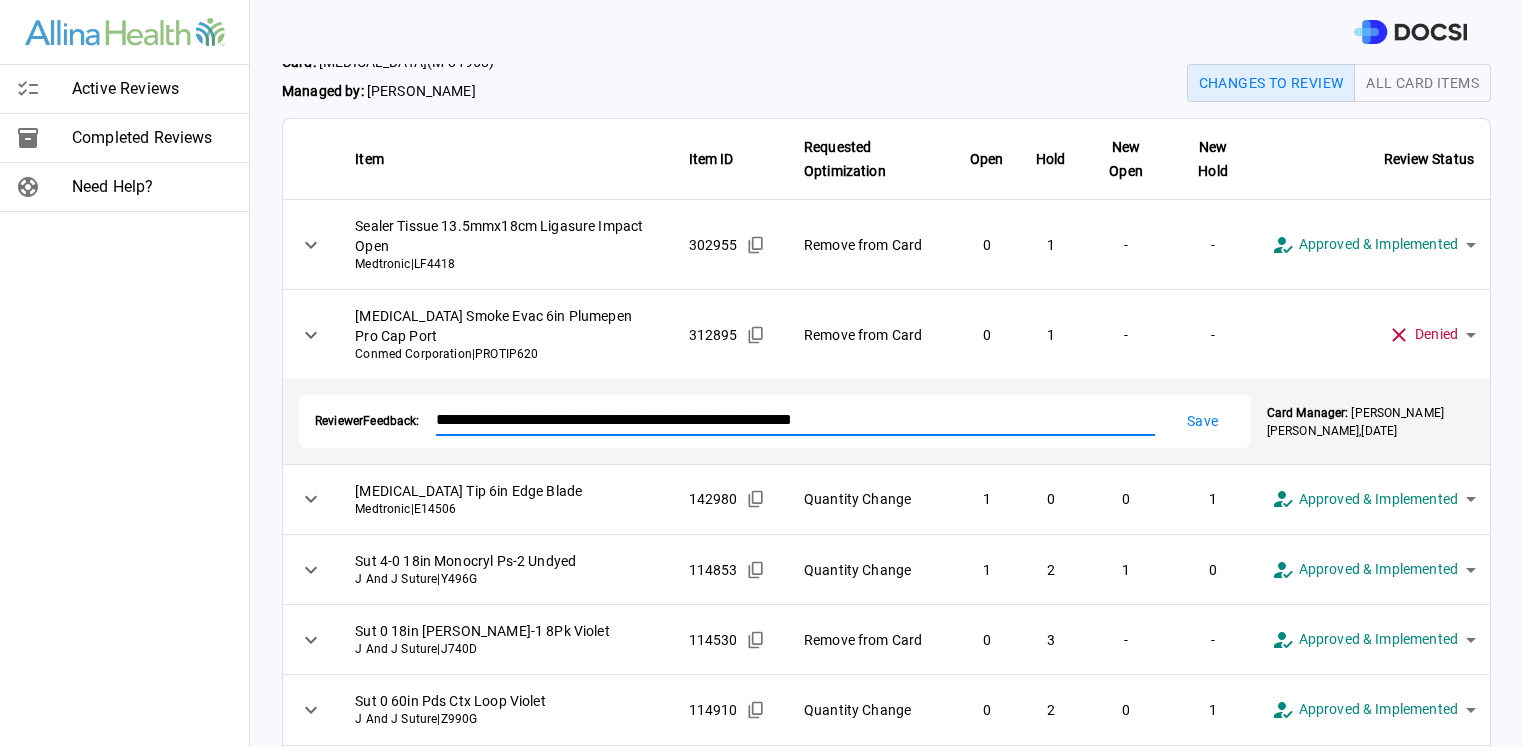 type on "**********" 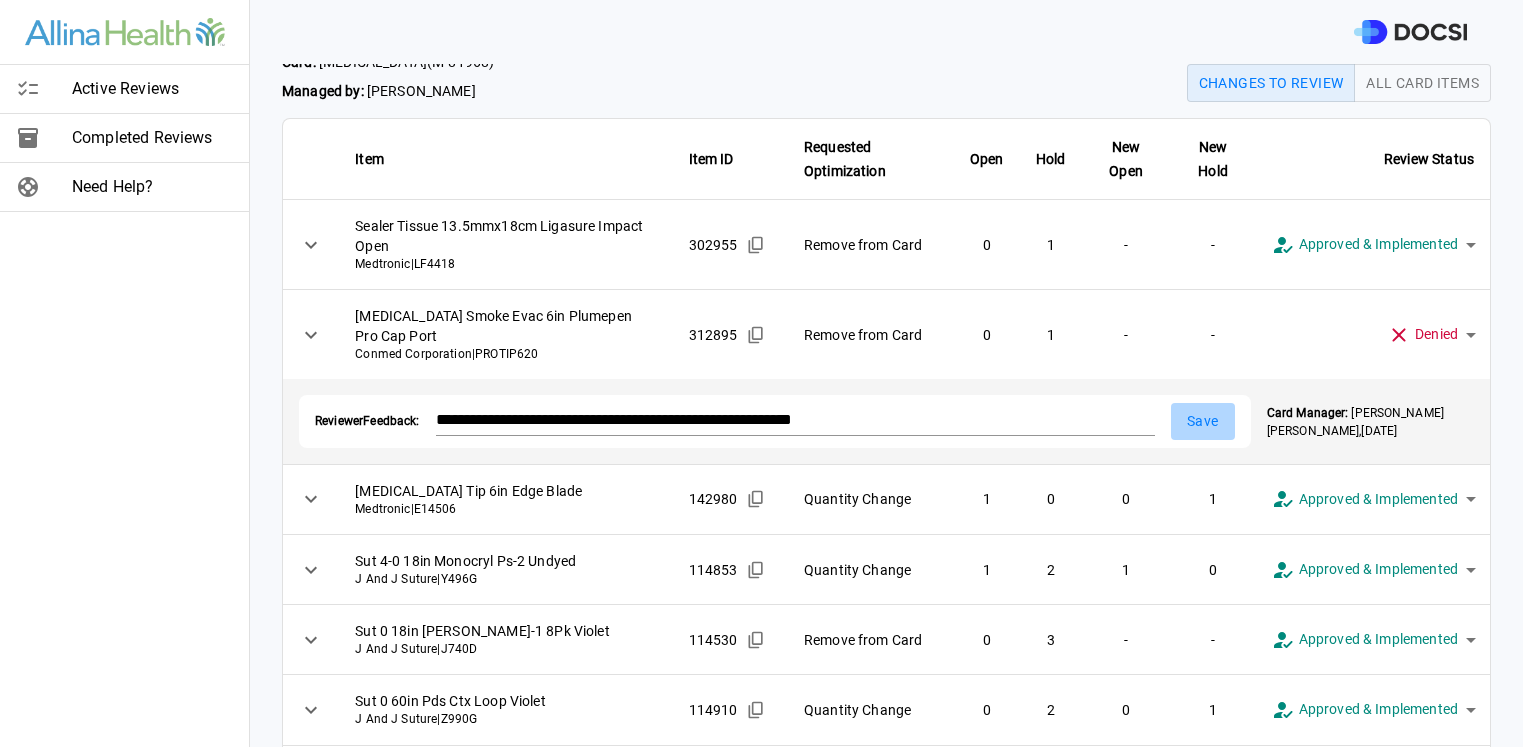 click on "Save" at bounding box center (1203, 421) 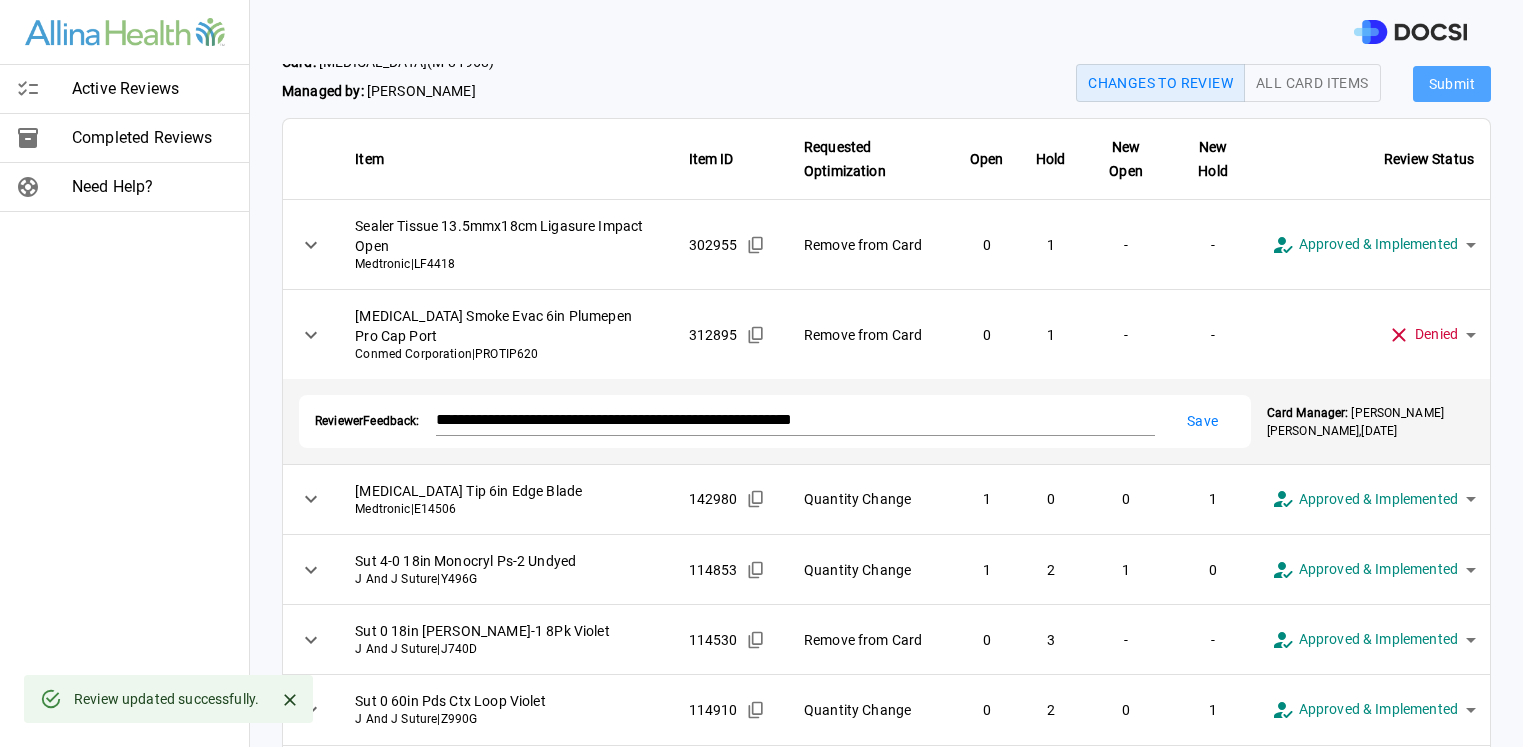 click on "Submit" at bounding box center (1452, 84) 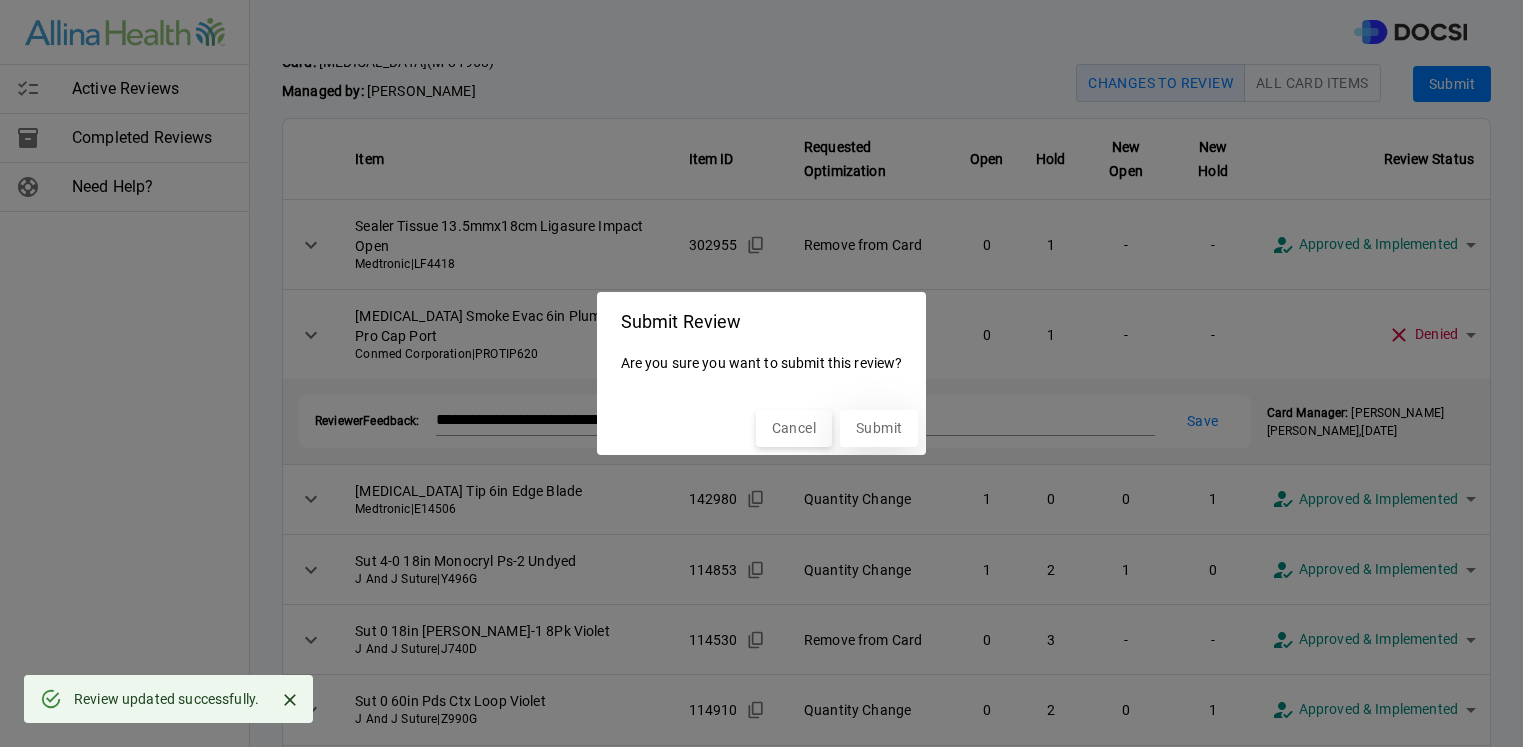 click on "Submit" at bounding box center [879, 428] 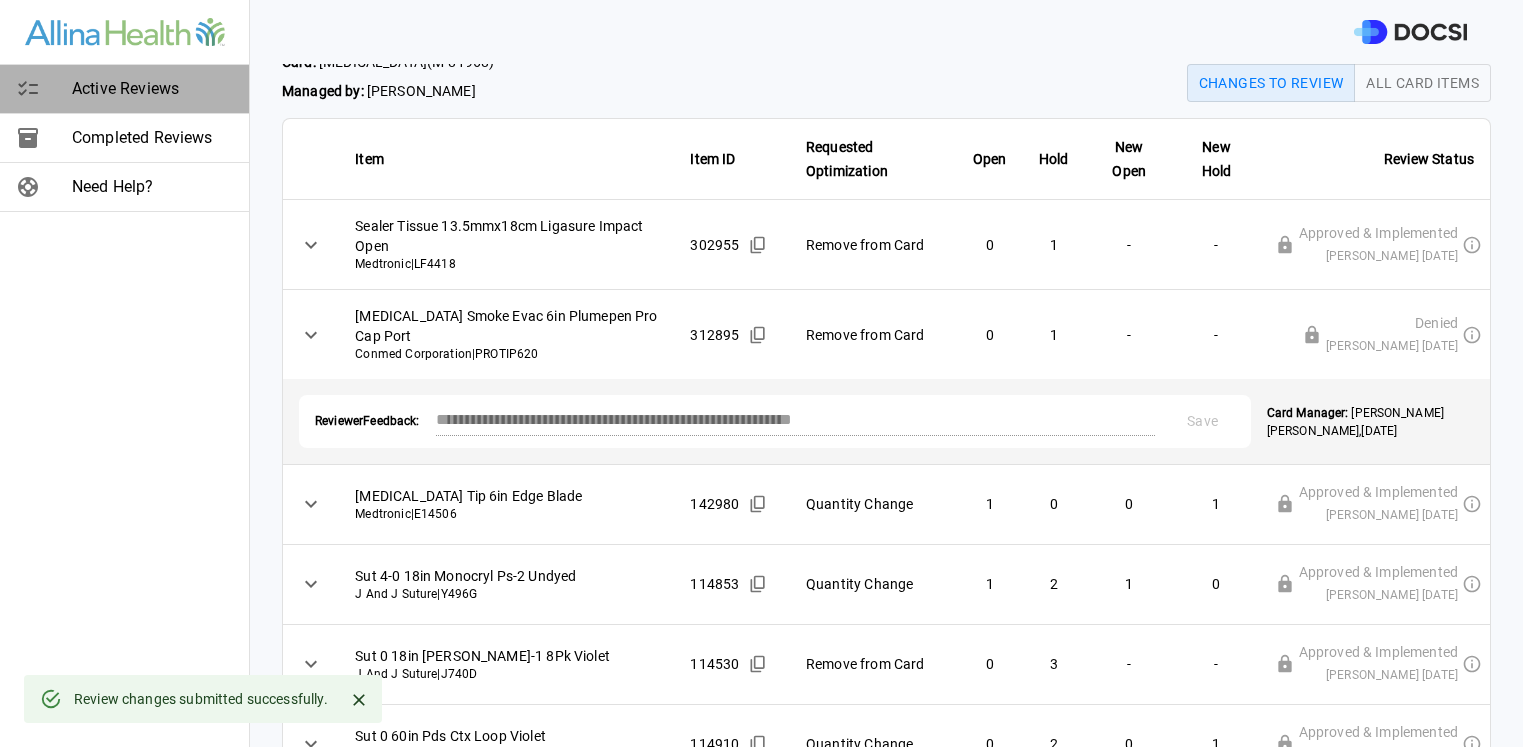 click at bounding box center (44, 89) 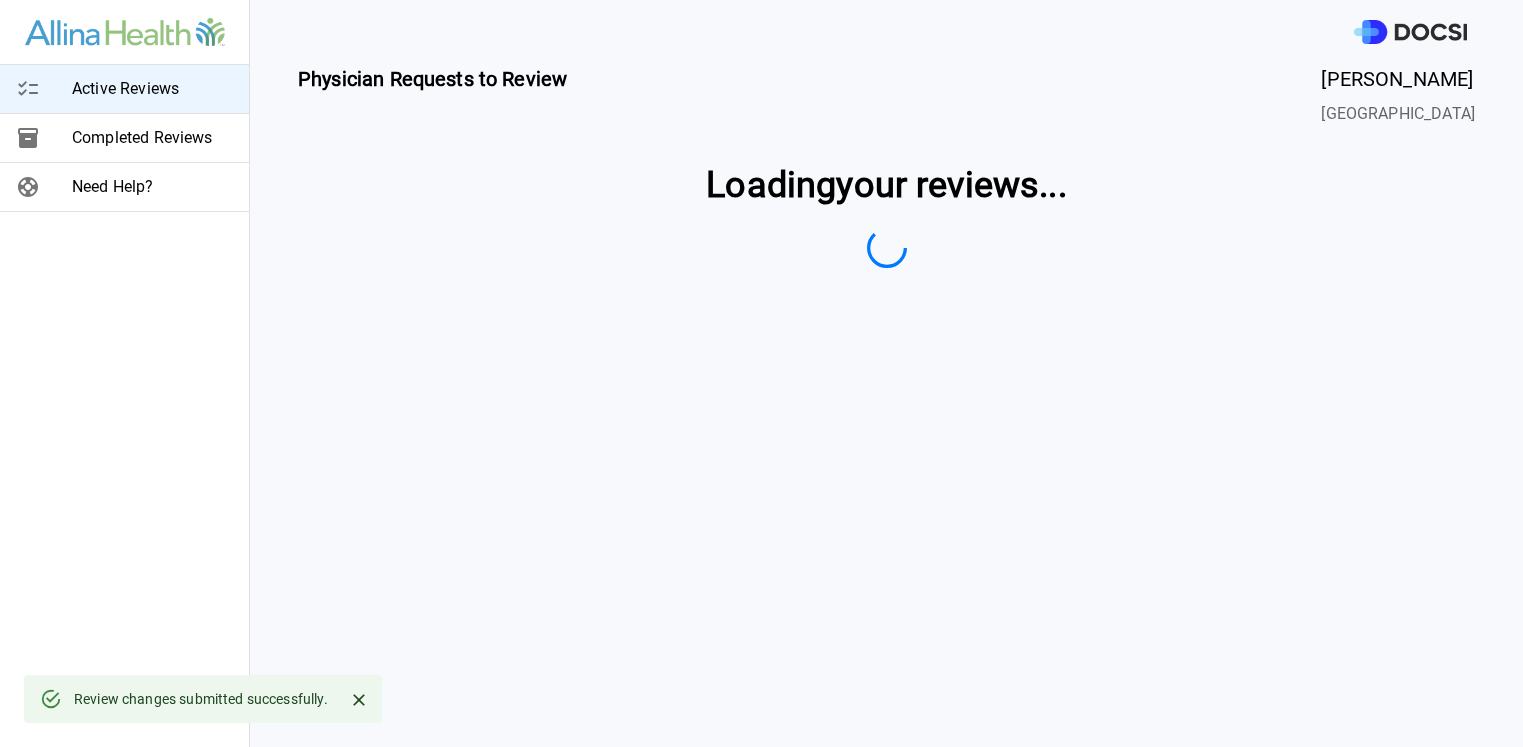 scroll, scrollTop: 0, scrollLeft: 0, axis: both 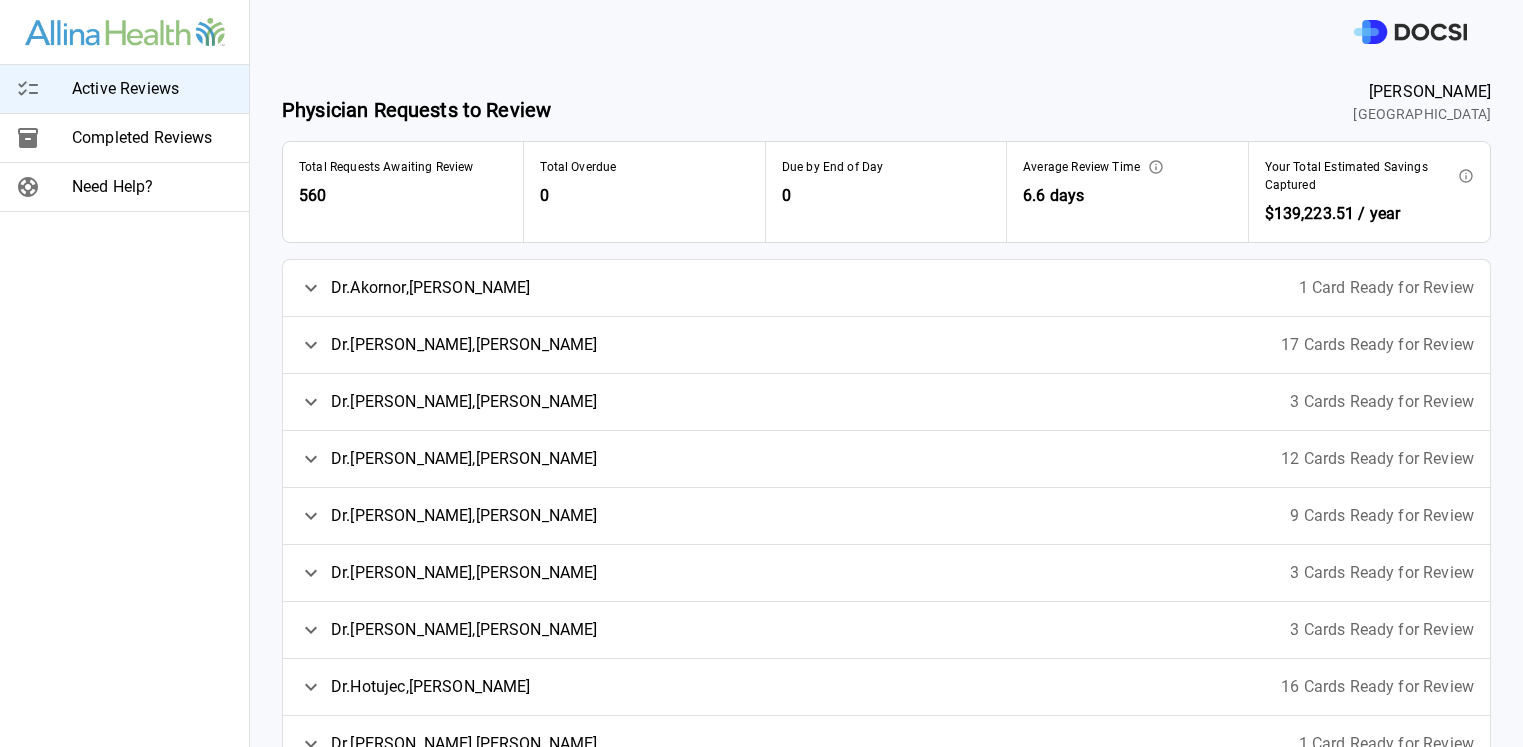 click 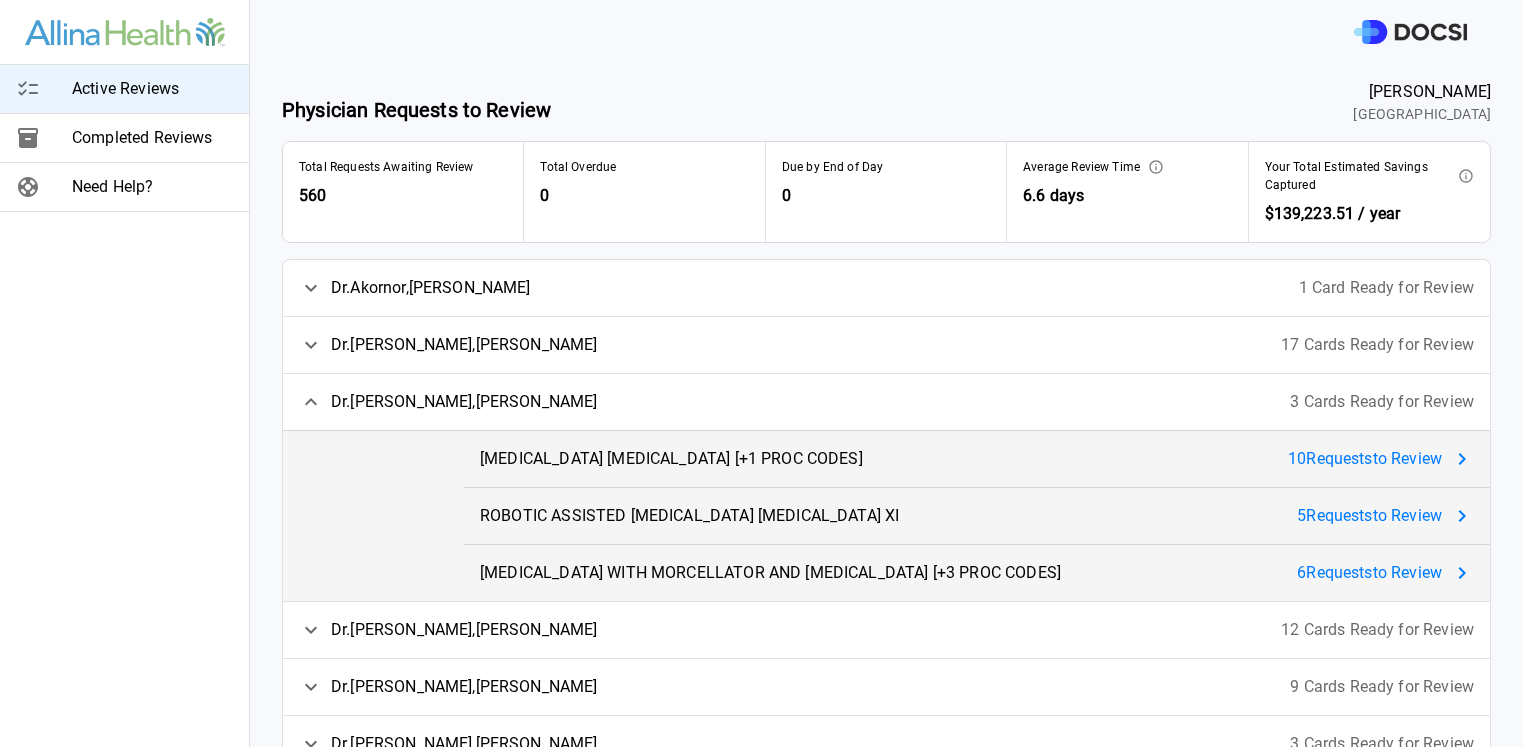 click 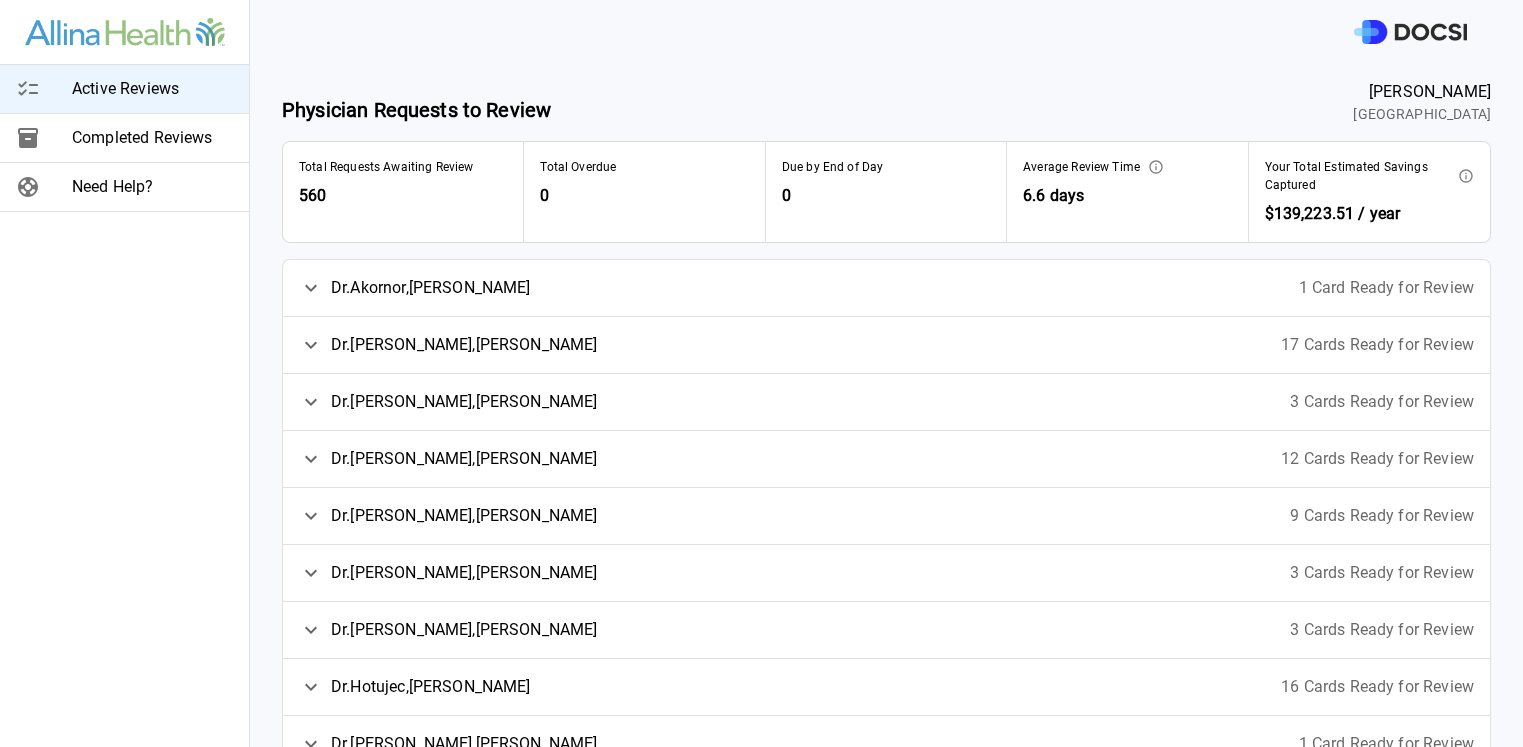 click 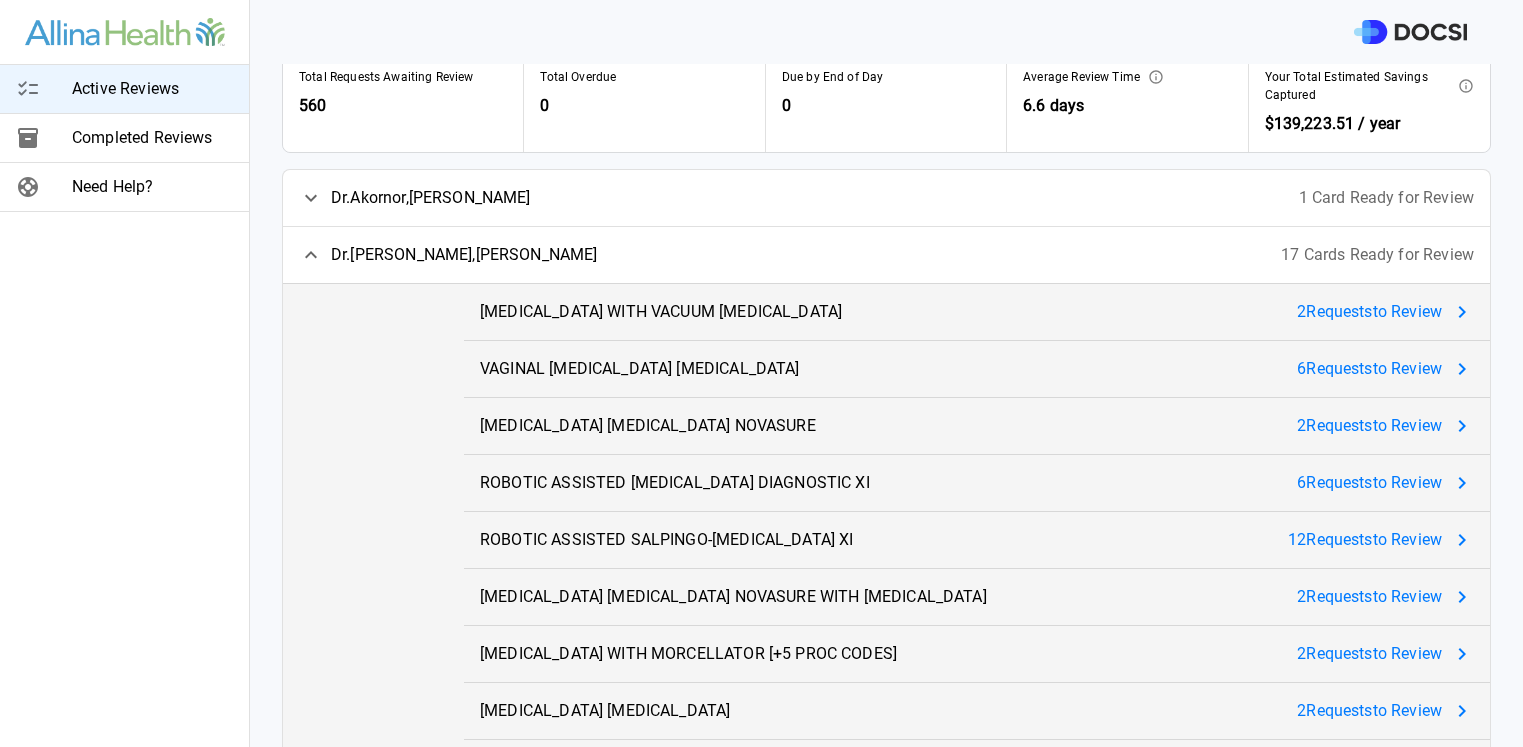 scroll, scrollTop: 0, scrollLeft: 0, axis: both 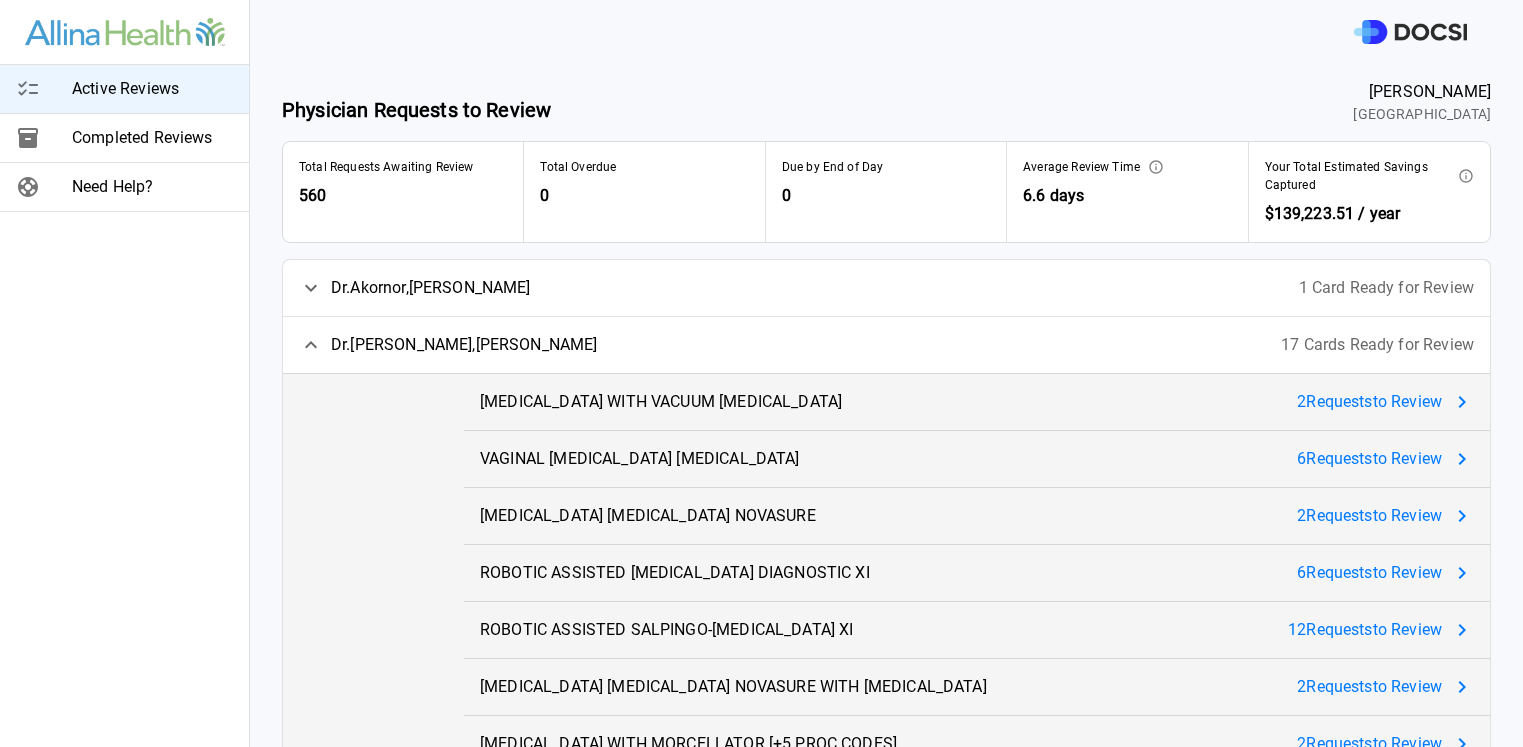 click on "2  Request s  to Review" at bounding box center (1369, 402) 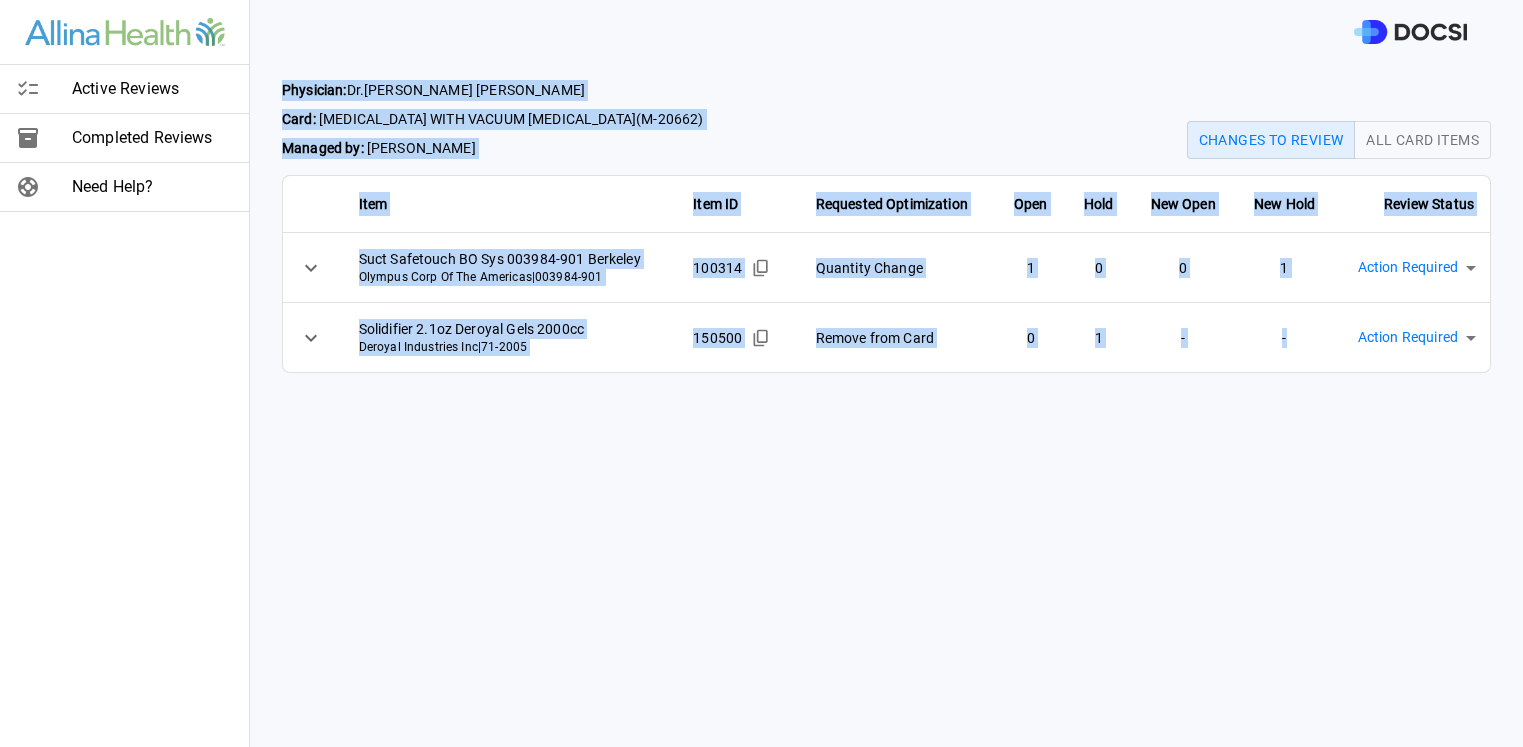 drag, startPoint x: 284, startPoint y: 86, endPoint x: 1273, endPoint y: 317, distance: 1015.619 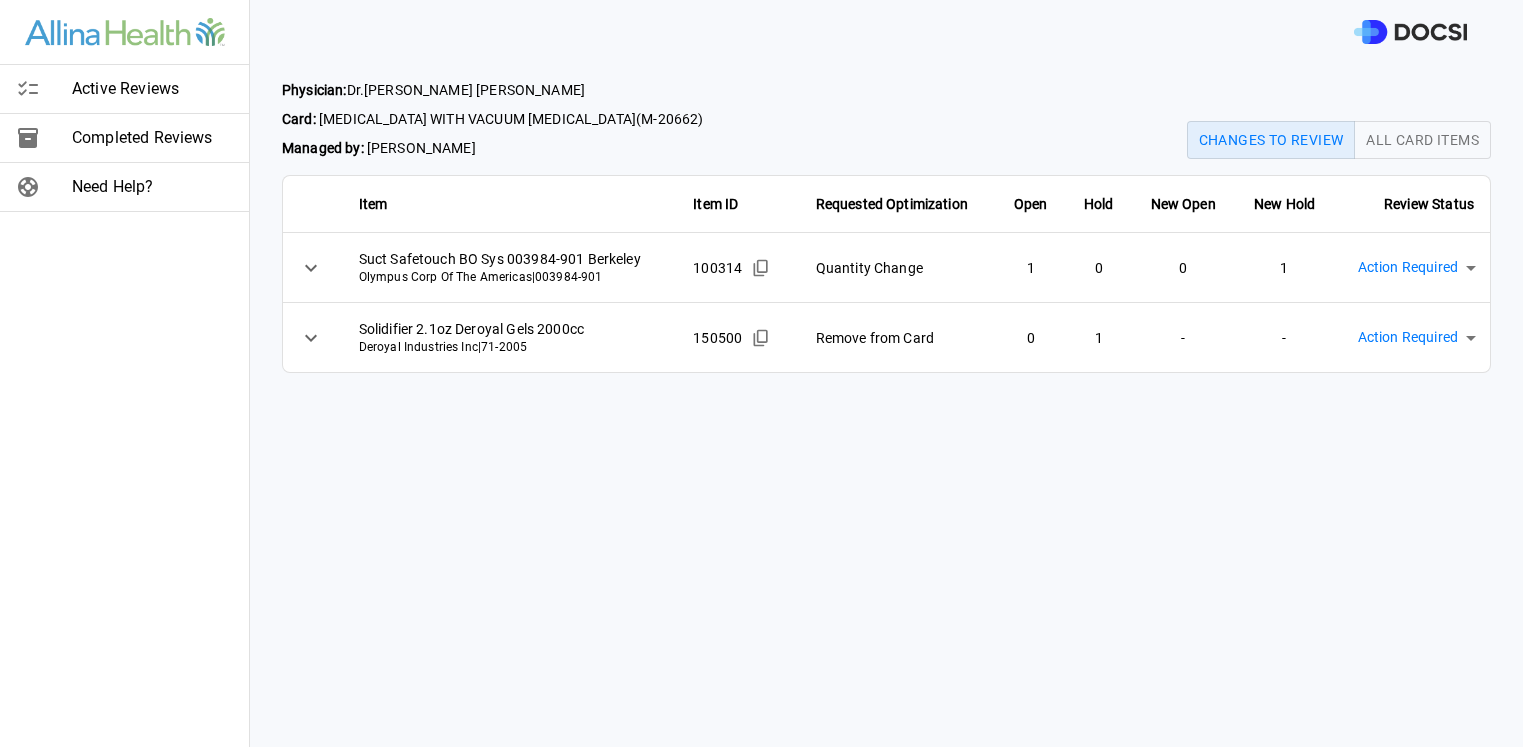 click on "Active Reviews Completed Reviews Need Help? Physician:   [PERSON_NAME] Card:    [MEDICAL_DATA] WITH VACUUM [MEDICAL_DATA]  ( M-20662 ) Managed by:    [PERSON_NAME] Changes to Review All Card Items Item Item ID Requested Optimization Open Hold New Open New Hold Review Status Suct Safetouch BO Sys 003984-901 Berkeley Olympus Corp Of The Americas  |  003984-901 100314 Quantity Change 1 0 0 1 Action Required **** ​ Solidifier 2.1oz Deroyal Gels 2000cc Deroyal Industries Inc  |  [PHONE_NUMBER] Remove from Card 0 1 - - Action Required **** ​
Active Reviews Completed Reviews Need Help?" at bounding box center [761, 373] 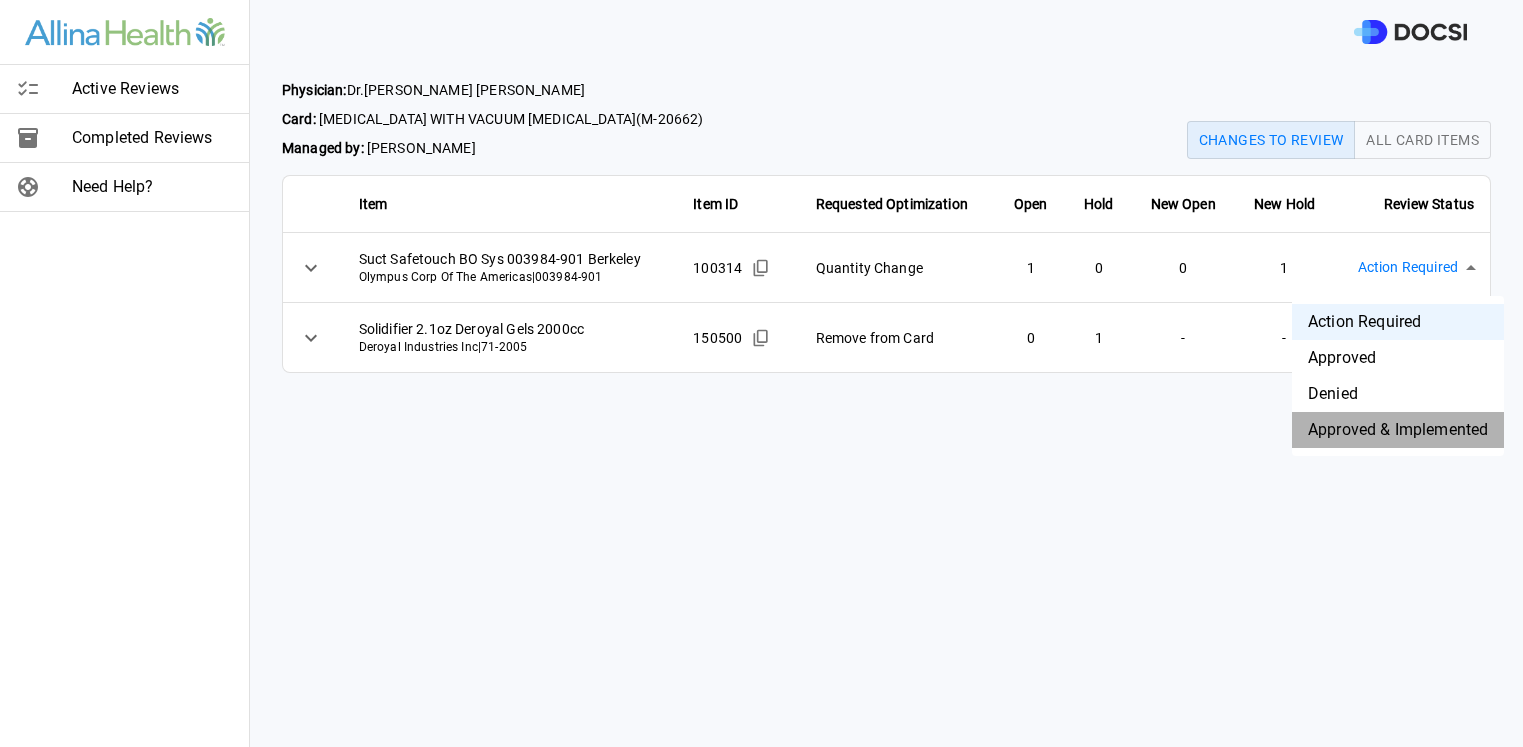 click on "Approved & Implemented" at bounding box center [1398, 430] 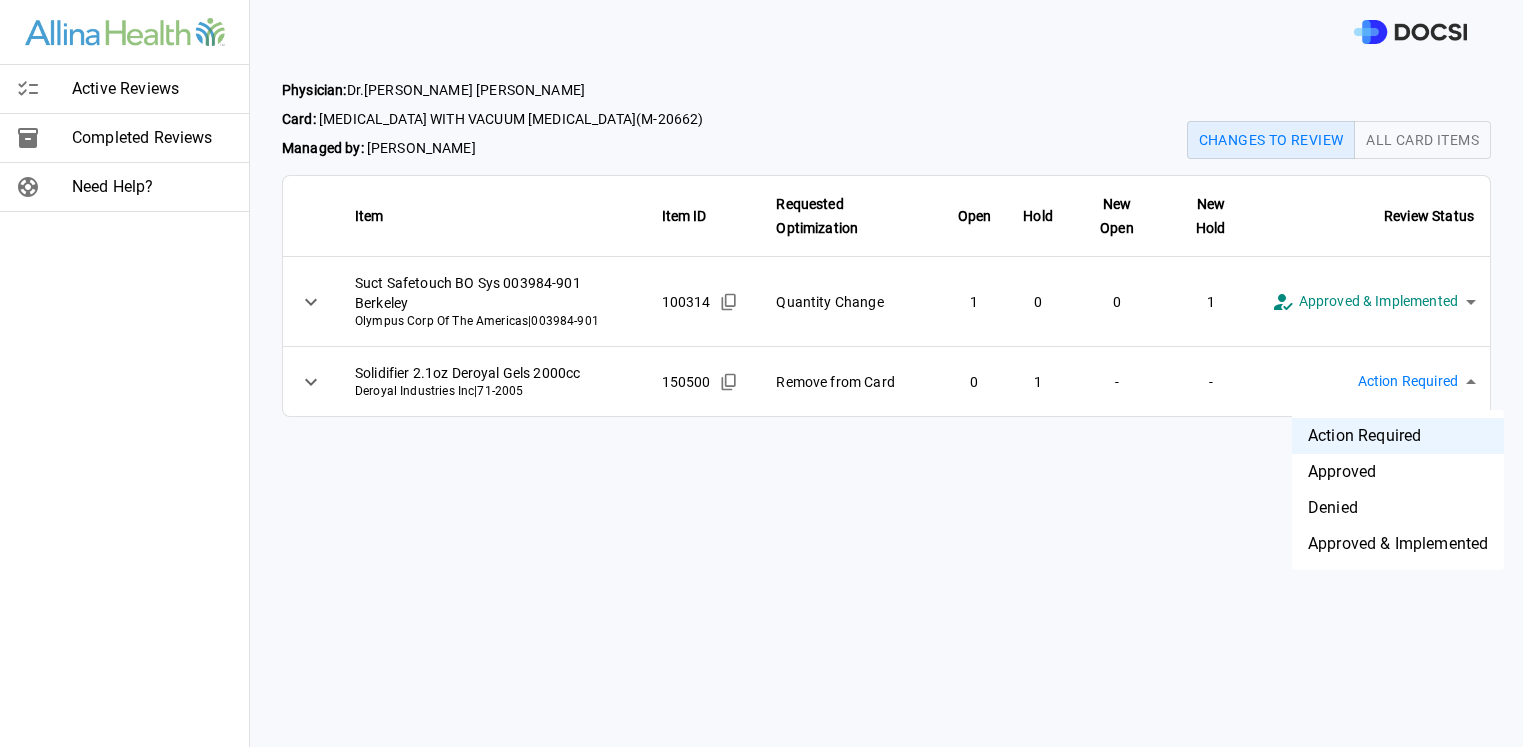 click on "**********" at bounding box center [761, 373] 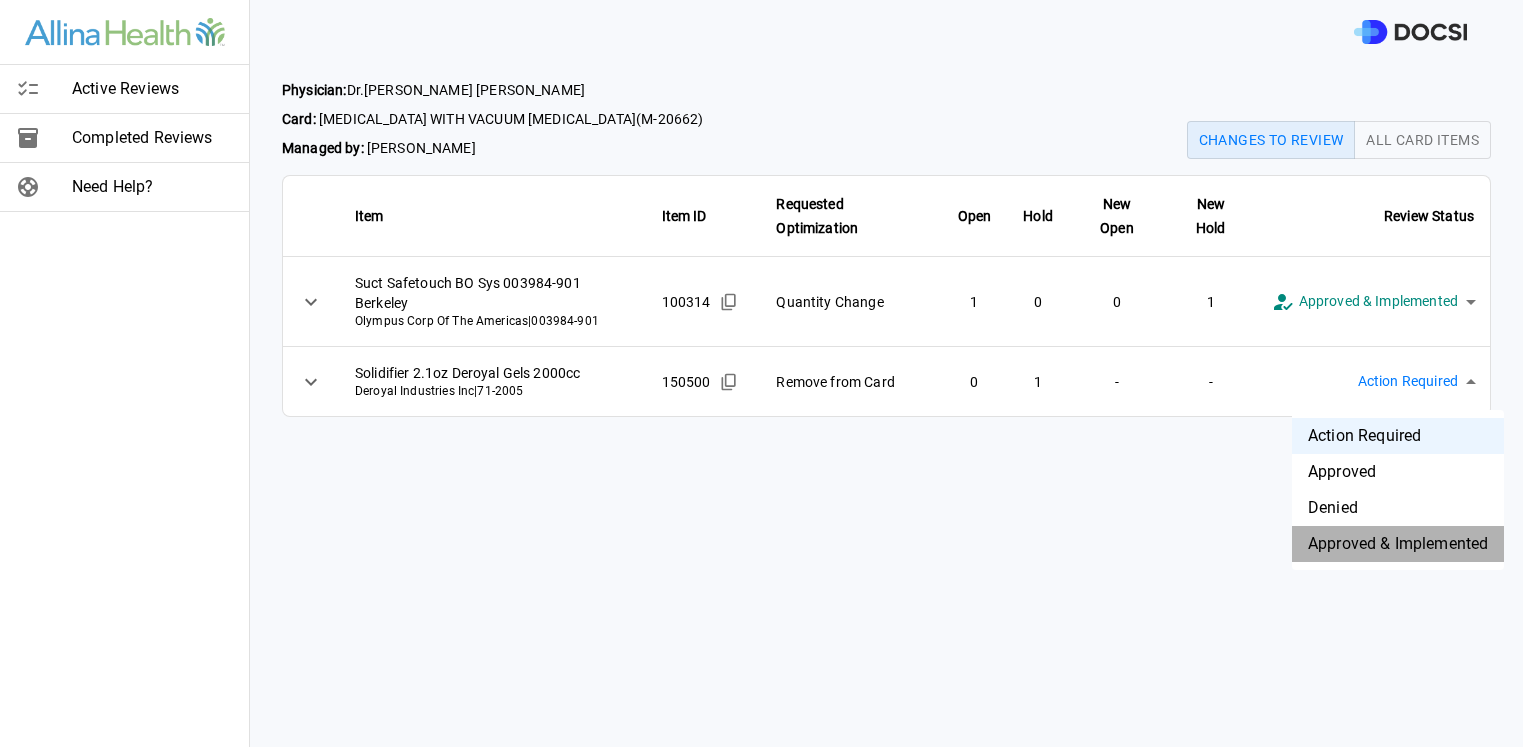 click on "Approved & Implemented" at bounding box center [1398, 544] 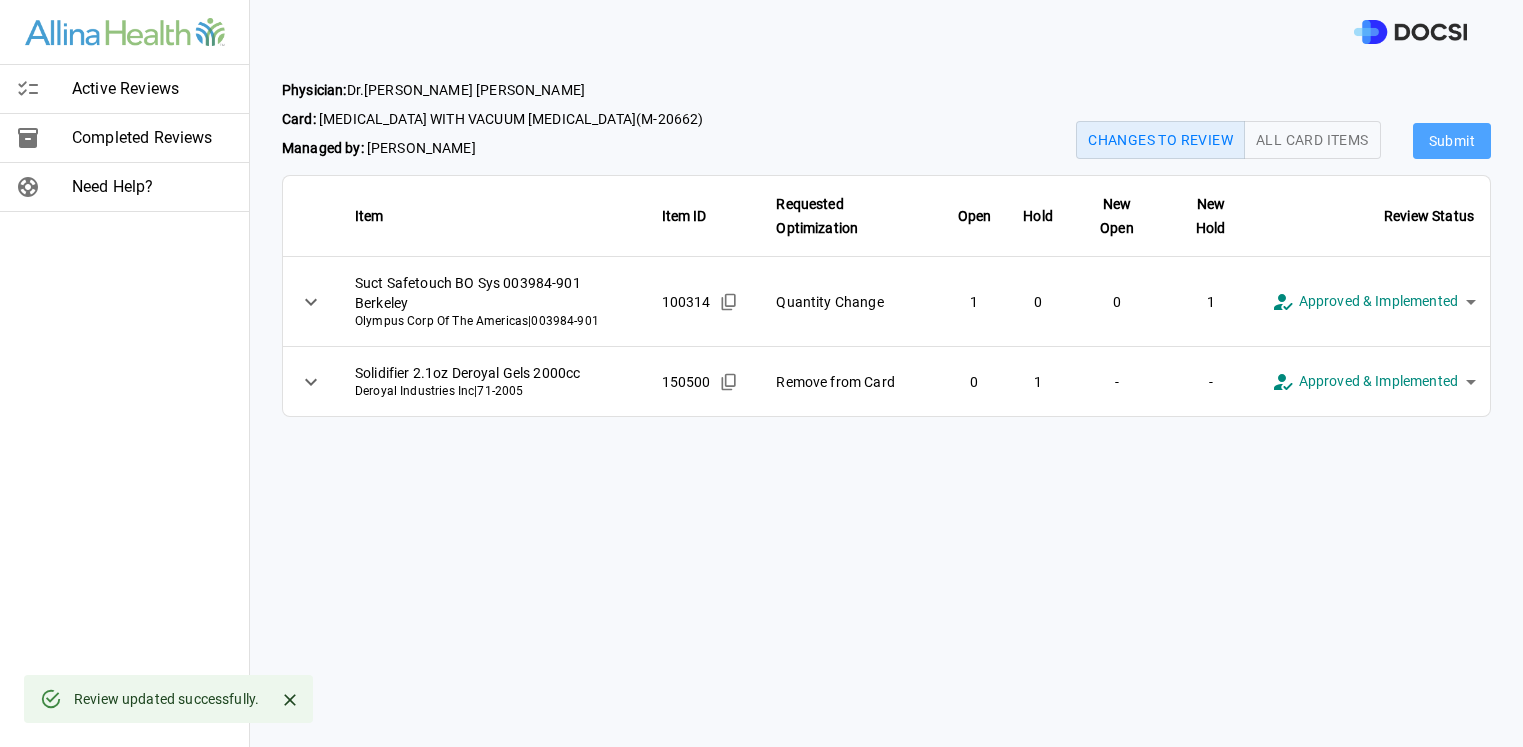 click on "Submit" at bounding box center (1452, 141) 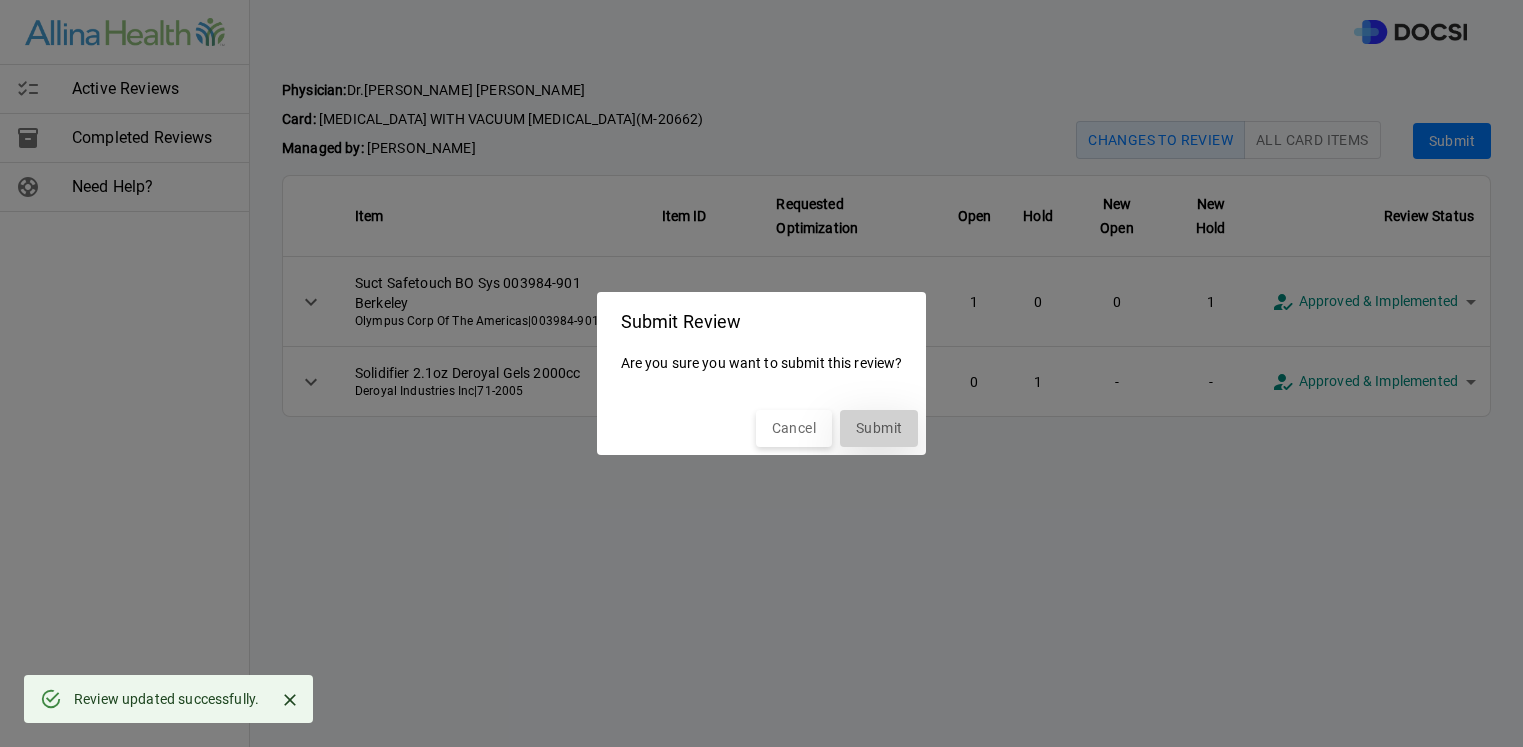 click on "Submit" at bounding box center [879, 428] 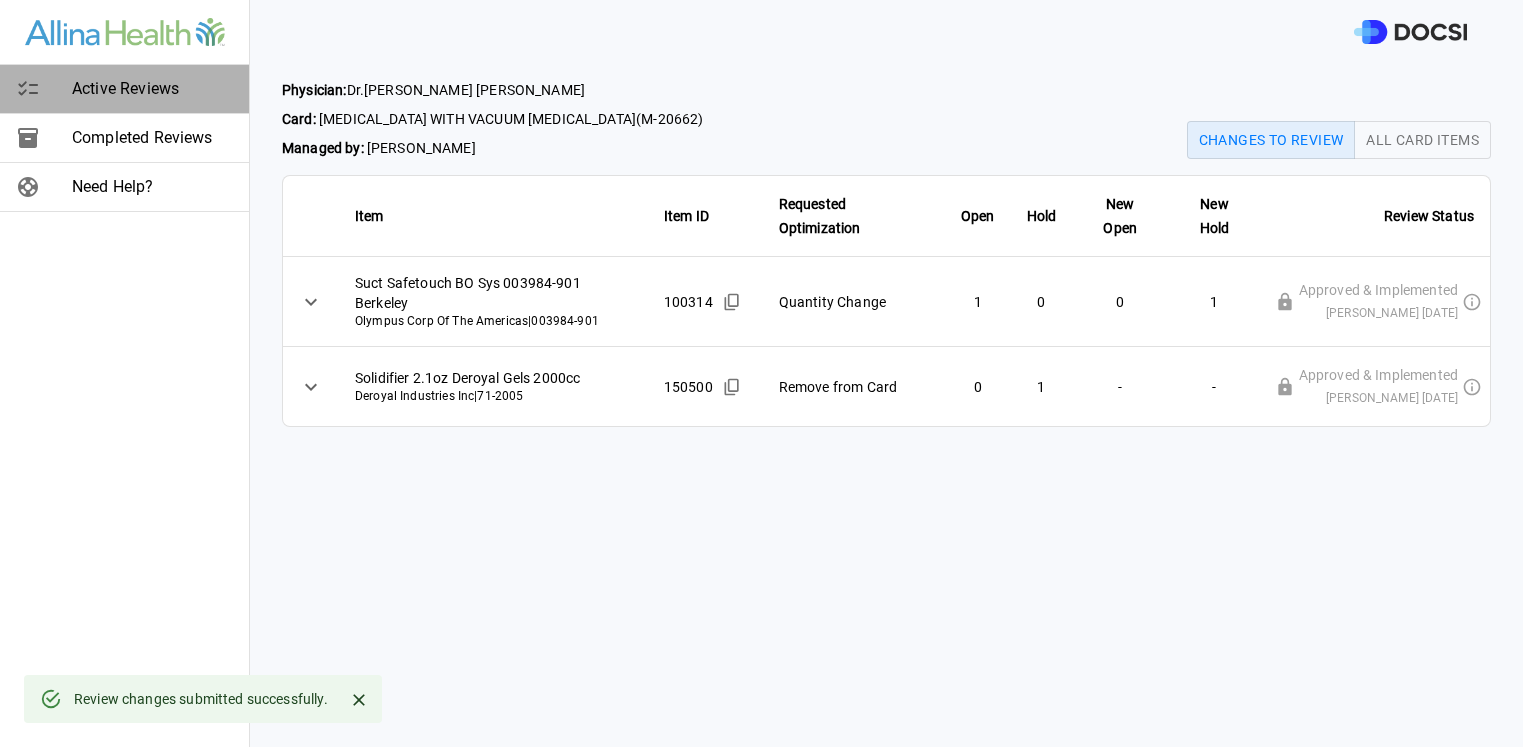click at bounding box center [44, 89] 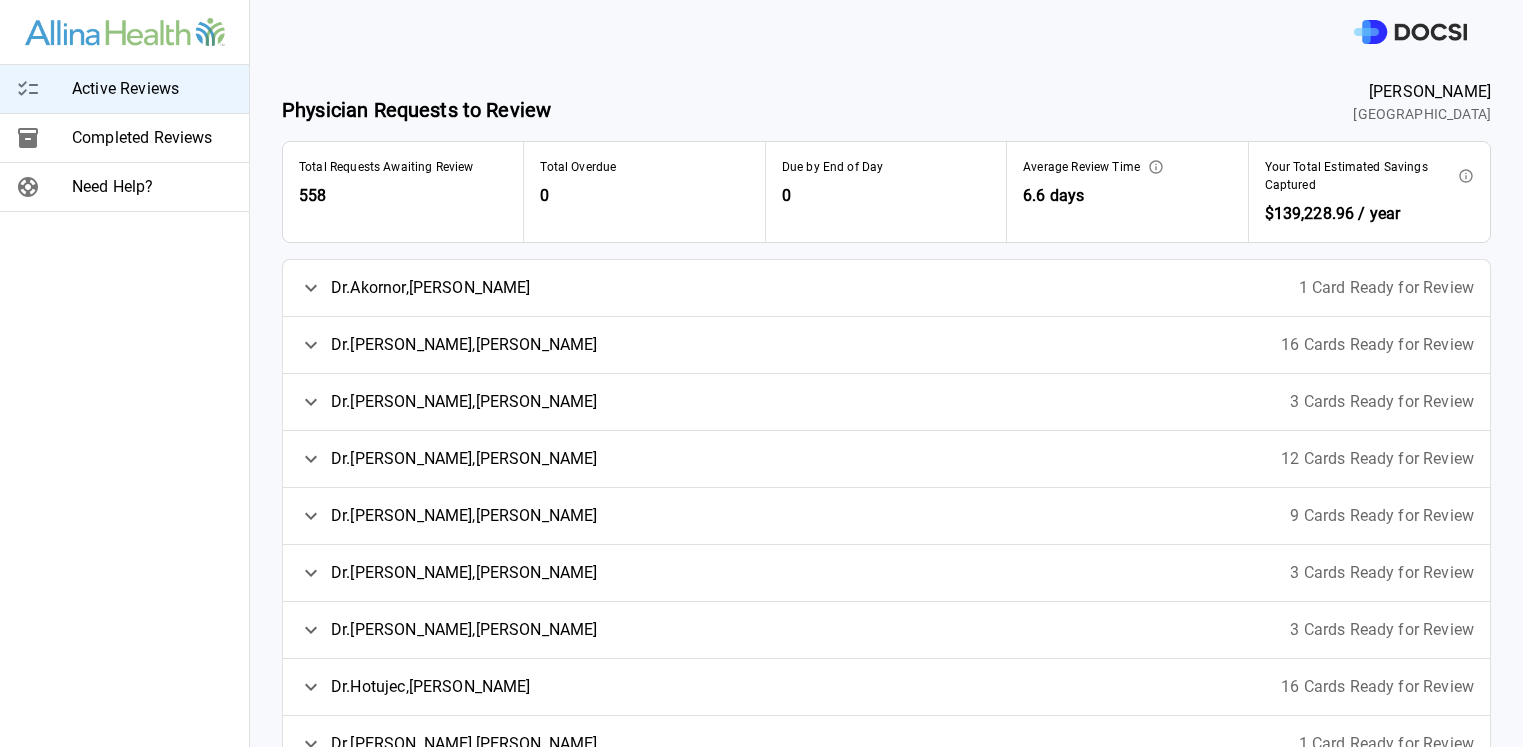 click 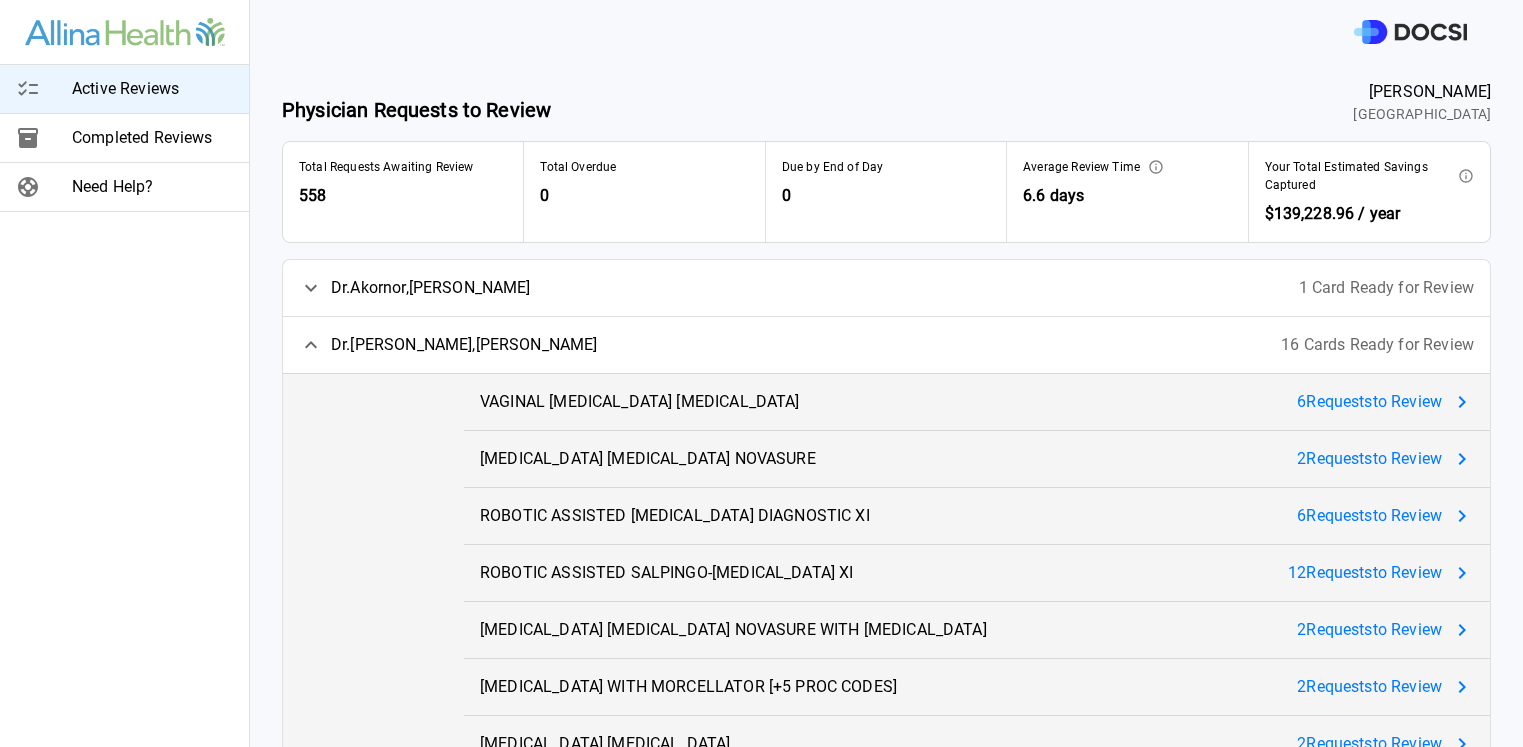 click 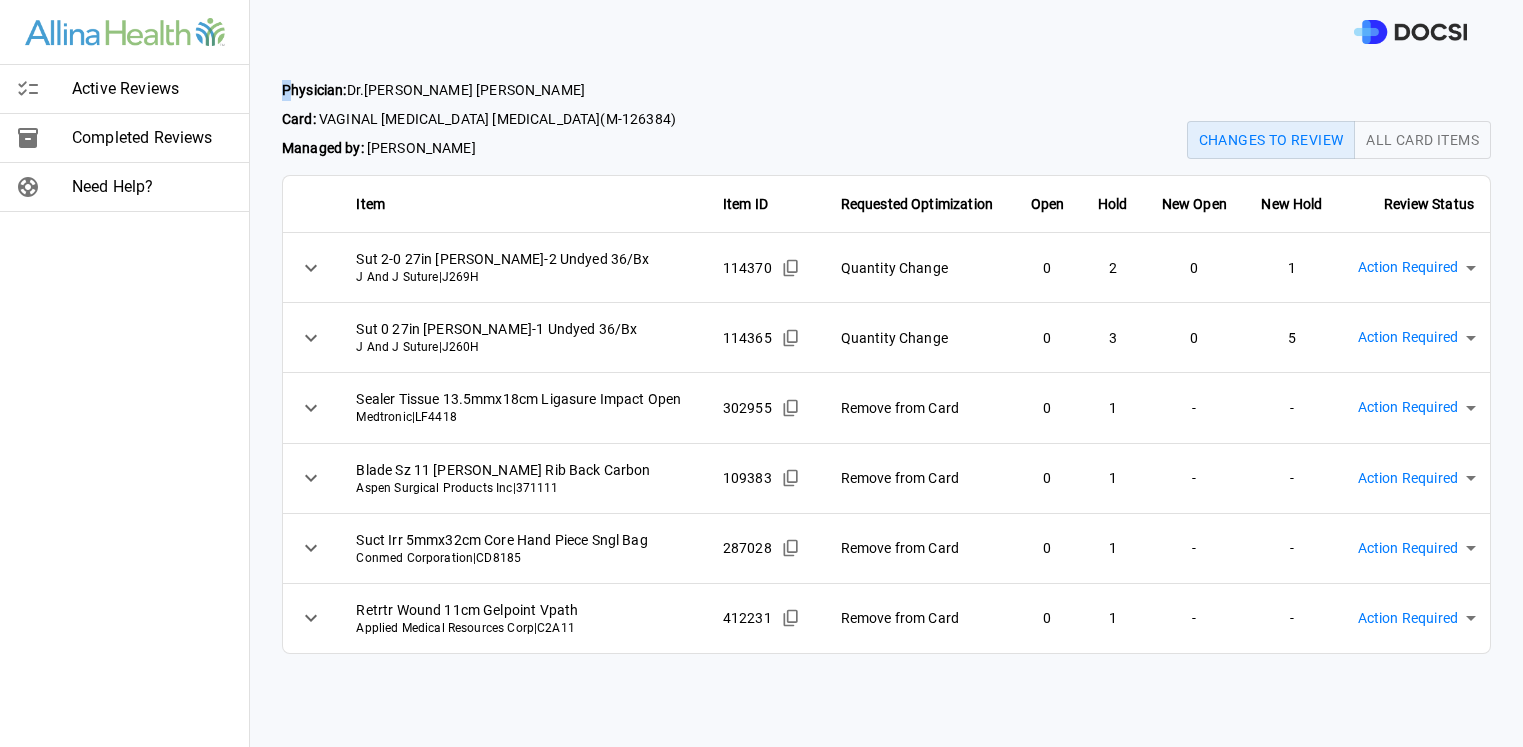 click on "Physician:   [PERSON_NAME] Card:    VAGINAL [MEDICAL_DATA] [MEDICAL_DATA]  ( M-126384 ) Managed by:    [PERSON_NAME] Changes to Review All Card Items Item Item ID Requested Optimization Open Hold New Open New Hold Review Status Sut 2-0 27in [PERSON_NAME]-2 Undyed 36/Bx J And J Suture  |  J269H 114370 Quantity Change 0 2 0 1 Action Required **** ​ Sut 0 27in [PERSON_NAME]-1 Undyed 36/Bx J And J Suture  |  J260H 114365 Quantity Change 0 3 0 5 Action Required **** ​ Sealer Tissue 13.5mmx18cm Ligasure Impact Open Medtronic  |  LF4418 302955 Remove from Card 0 1 - - Action Required **** ​ Blade Sz 11 [PERSON_NAME] Rib Back Carbon Aspen Surgical Products Inc  |  371111 109383 Remove from Card 0 1 - - Action Required **** ​ Suct Irr 5mmx32cm Core Hand Piece Sngl Bag Conmed Corporation  |  CD8185 287028 Remove from Card 0 1 - - Action Required **** ​ Retrtr Wound 11cm Gelpoint Vpath Applied Medical Resources Corp  |  C2A11 412231 Remove from Card 0 1 - - Action Required **** ​" at bounding box center [886, 367] 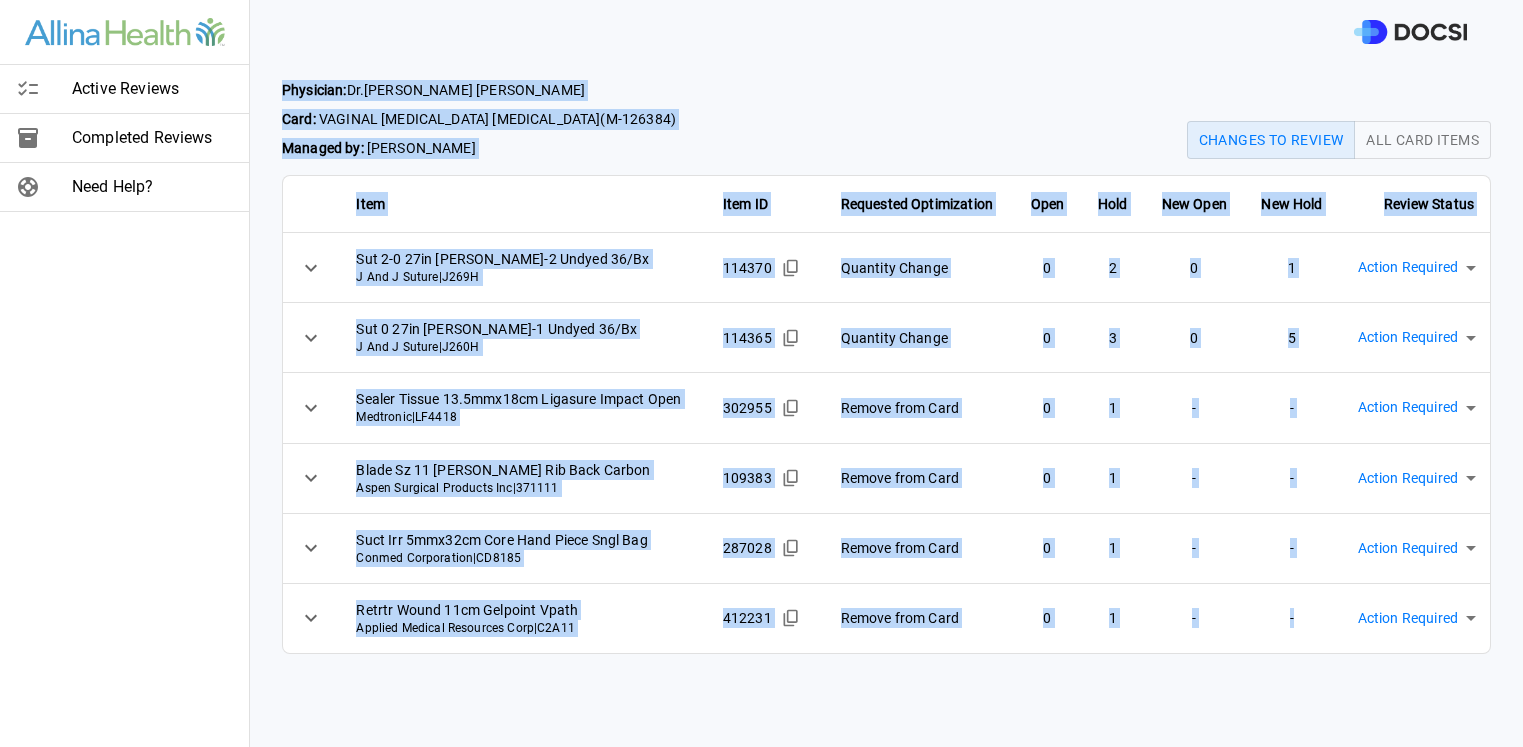 drag, startPoint x: 282, startPoint y: 85, endPoint x: 1311, endPoint y: 624, distance: 1161.6204 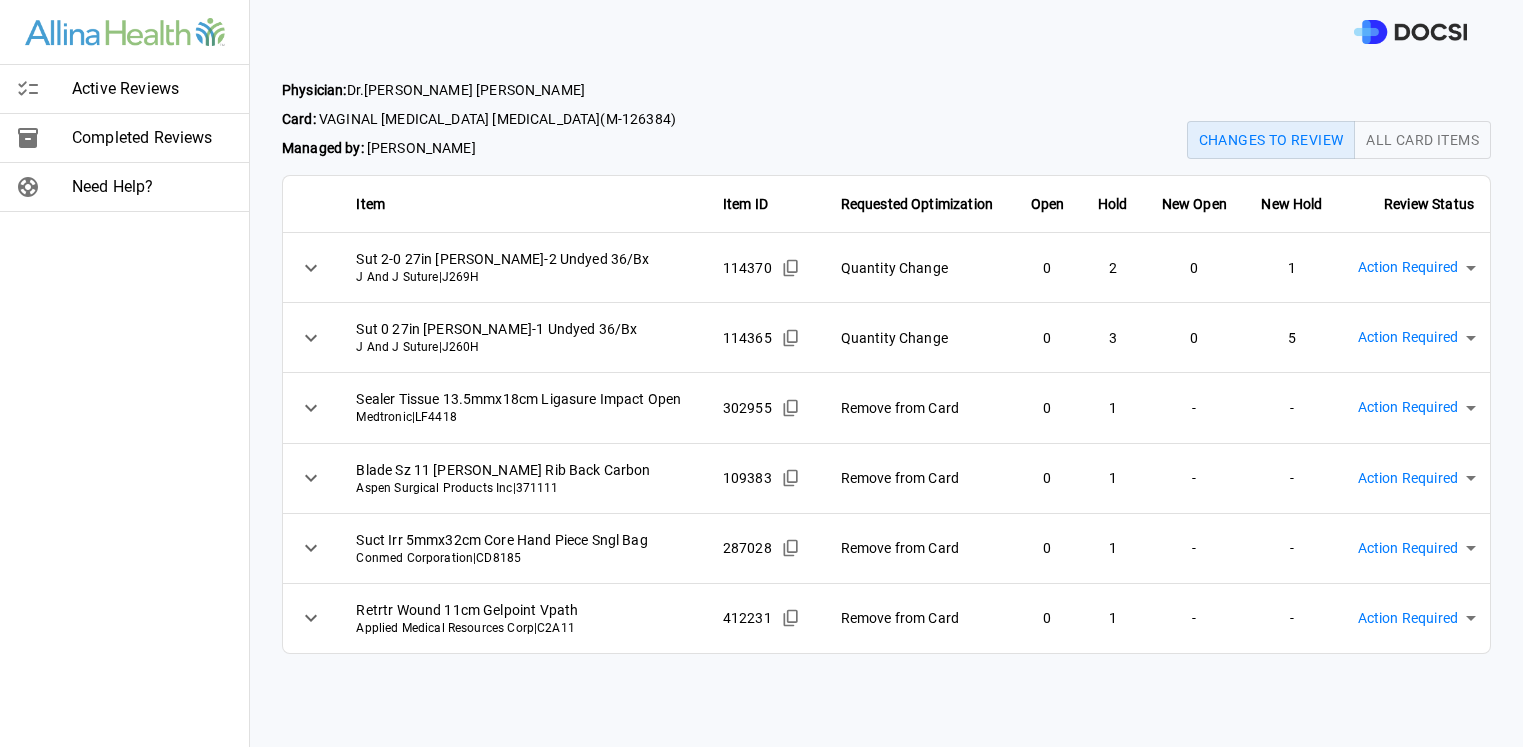 click on "Physician:   [PERSON_NAME] Card:    VAGINAL [MEDICAL_DATA] [MEDICAL_DATA]  ( M-126384 ) Managed by:    [PERSON_NAME] Changes to Review All Card Items Item Item ID Requested Optimization Open Hold New Open New Hold Review Status Sut 2-0 27in [PERSON_NAME]-2 Undyed 36/Bx J And J Suture  |  J269H 114370 Quantity Change 0 2 0 1 Action Required **** ​ Sut 0 27in [PERSON_NAME]-1 Undyed 36/Bx J And J Suture  |  J260H 114365 Quantity Change 0 3 0 5 Action Required **** ​ Sealer Tissue 13.5mmx18cm Ligasure Impact Open Medtronic  |  LF4418 302955 Remove from Card 0 1 - - Action Required **** ​ Blade Sz 11 [PERSON_NAME] Rib Back Carbon Aspen Surgical Products Inc  |  371111 109383 Remove from Card 0 1 - - Action Required **** ​ Suct Irr 5mmx32cm Core Hand Piece Sngl Bag Conmed Corporation  |  CD8185 287028 Remove from Card 0 1 - - Action Required **** ​ Retrtr Wound 11cm Gelpoint Vpath Applied Medical Resources Corp  |  C2A11 412231 Remove from Card 0 1 - - Action Required **** ​" at bounding box center [886, 405] 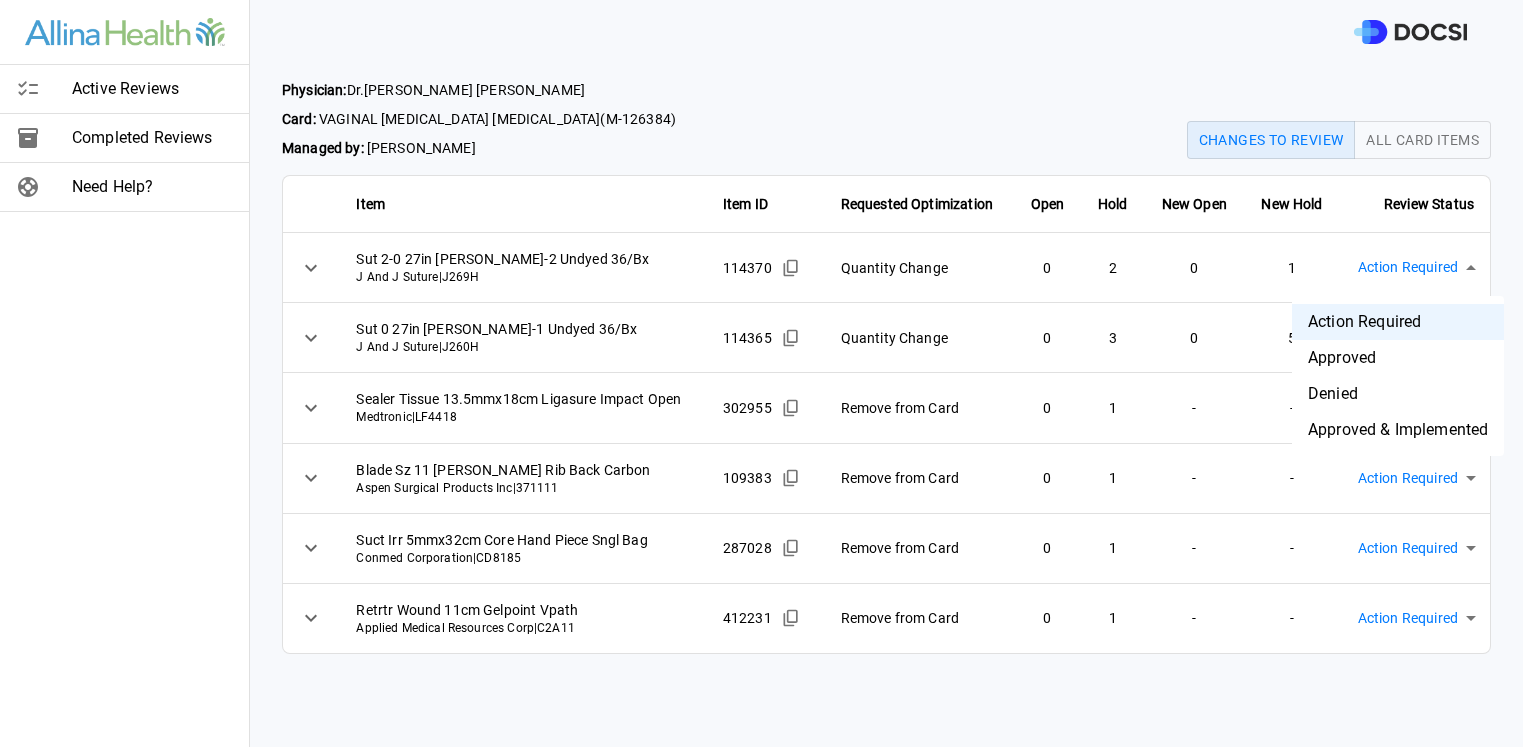 click on "Active Reviews Completed Reviews Need Help? Physician:   [PERSON_NAME] Card:    VAGINAL [MEDICAL_DATA] [MEDICAL_DATA]  ( M-126384 ) Managed by:    [PERSON_NAME] Changes to Review All Card Items Item Item ID Requested Optimization Open Hold New Open New Hold Review Status Sut 2-0 27in [PERSON_NAME]-2 Undyed 36/Bx J And J Suture  |  J269H 114370 Quantity Change 0 2 0 1 Action Required **** ​ Sut 0 27in [PERSON_NAME]-1 Undyed 36/Bx J And J Suture  |  J260H 114365 Quantity Change 0 3 0 5 Action Required **** ​ Sealer Tissue 13.5mmx18cm Ligasure Impact Open Medtronic  |  LF4418 302955 Remove from Card 0 1 - - Action Required **** ​ Blade Sz 11 [PERSON_NAME] Rib Back Carbon Aspen Surgical Products Inc  |  371111 109383 Remove from Card 0 1 - - Action Required **** ​ Suct Irr 5mmx32cm Core Hand Piece Sngl Bag Conmed Corporation  |  CD8185 287028 Remove from Card 0 1 - - Action Required **** ​ Retrtr Wound 11cm Gelpoint Vpath Applied Medical Resources Corp  |  C2A11 412231 Remove from Card 0 1 - - ****" at bounding box center (761, 373) 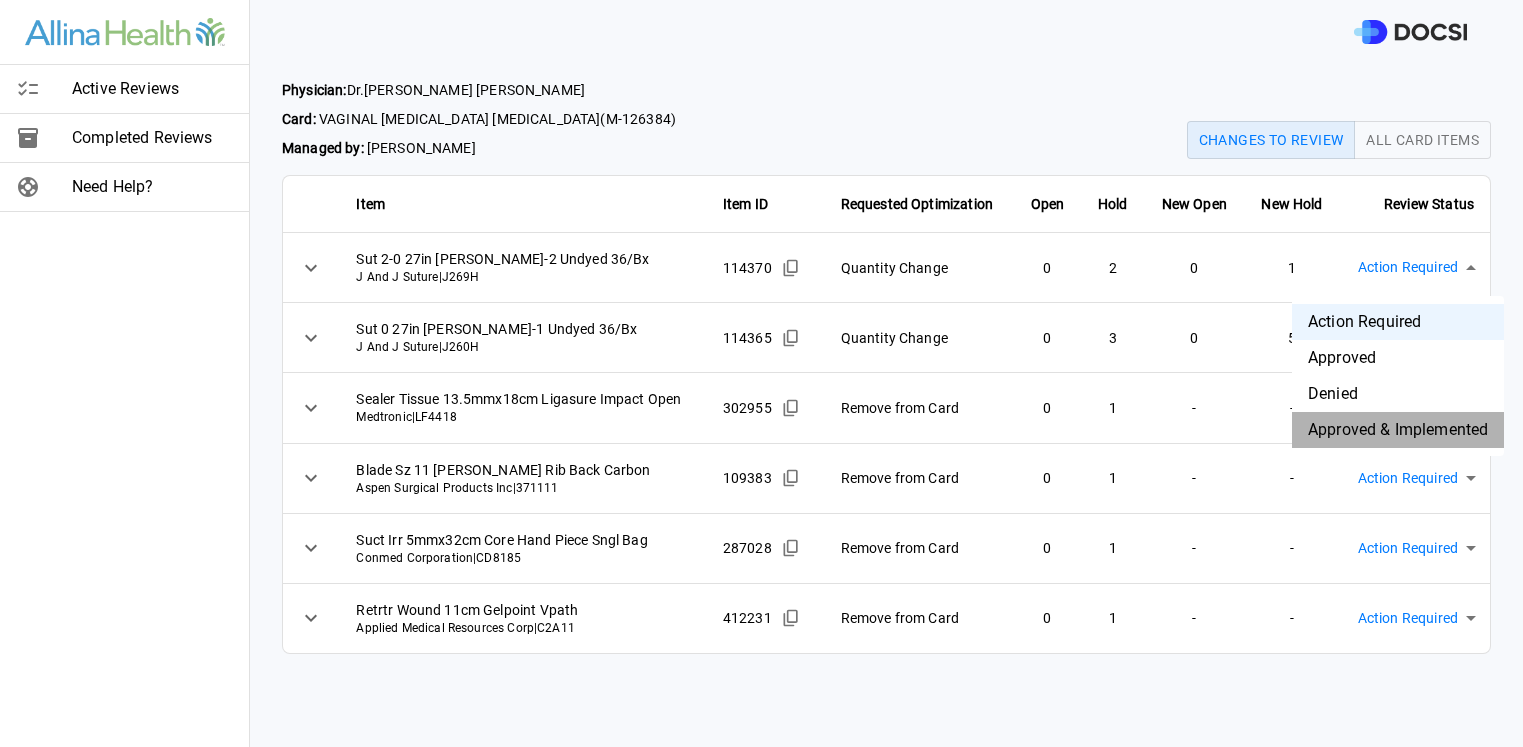 click on "Approved & Implemented" at bounding box center [1398, 430] 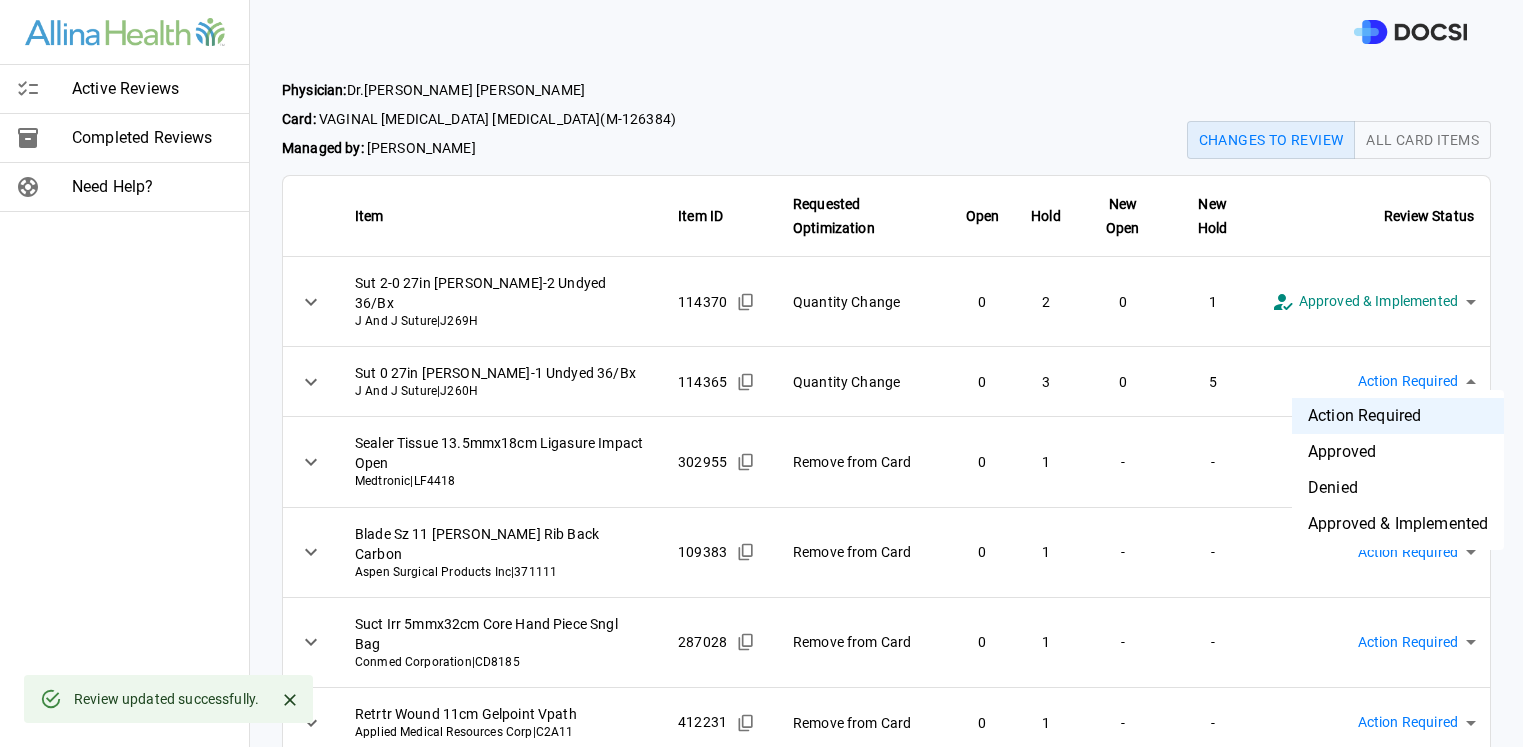 click on "**********" at bounding box center [761, 373] 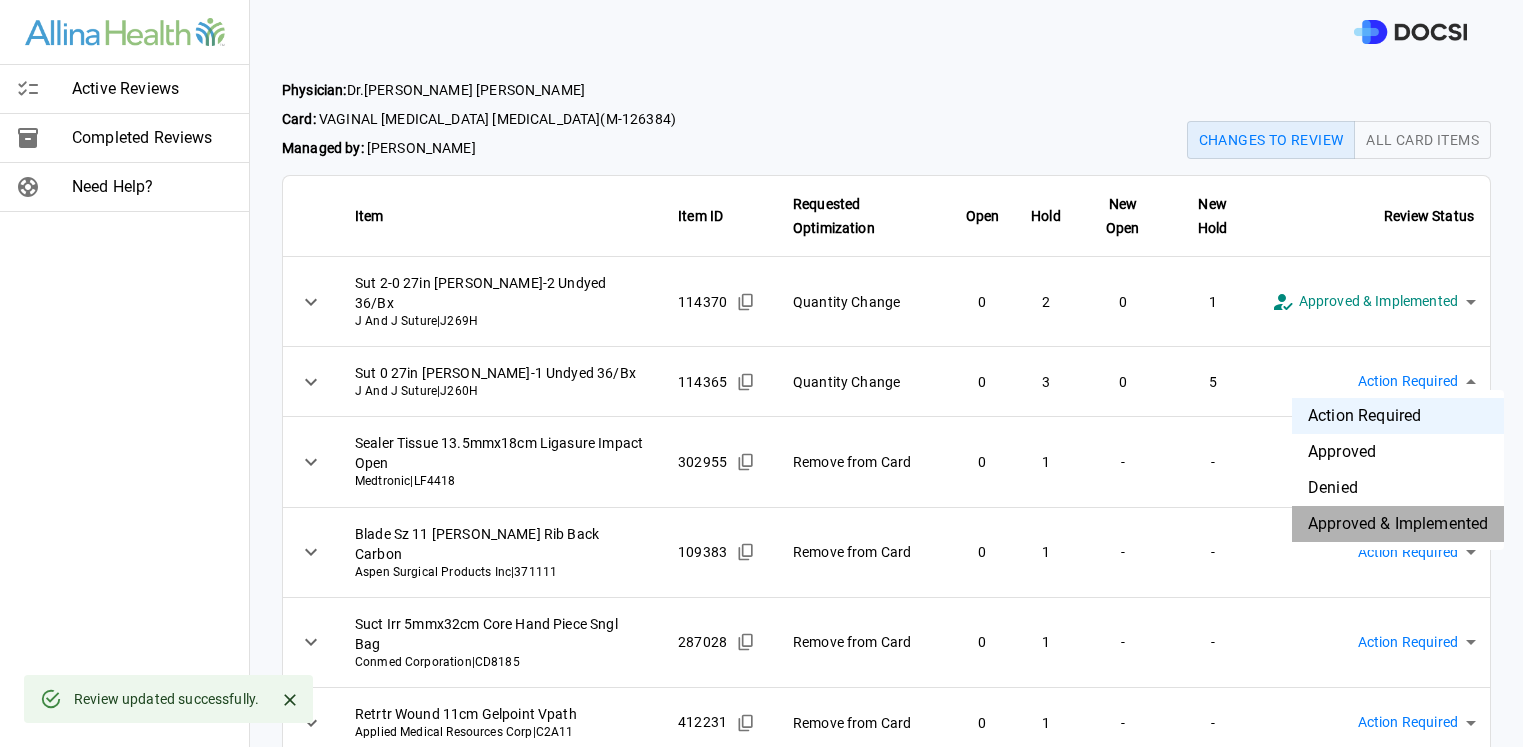 click on "Approved & Implemented" at bounding box center [1398, 524] 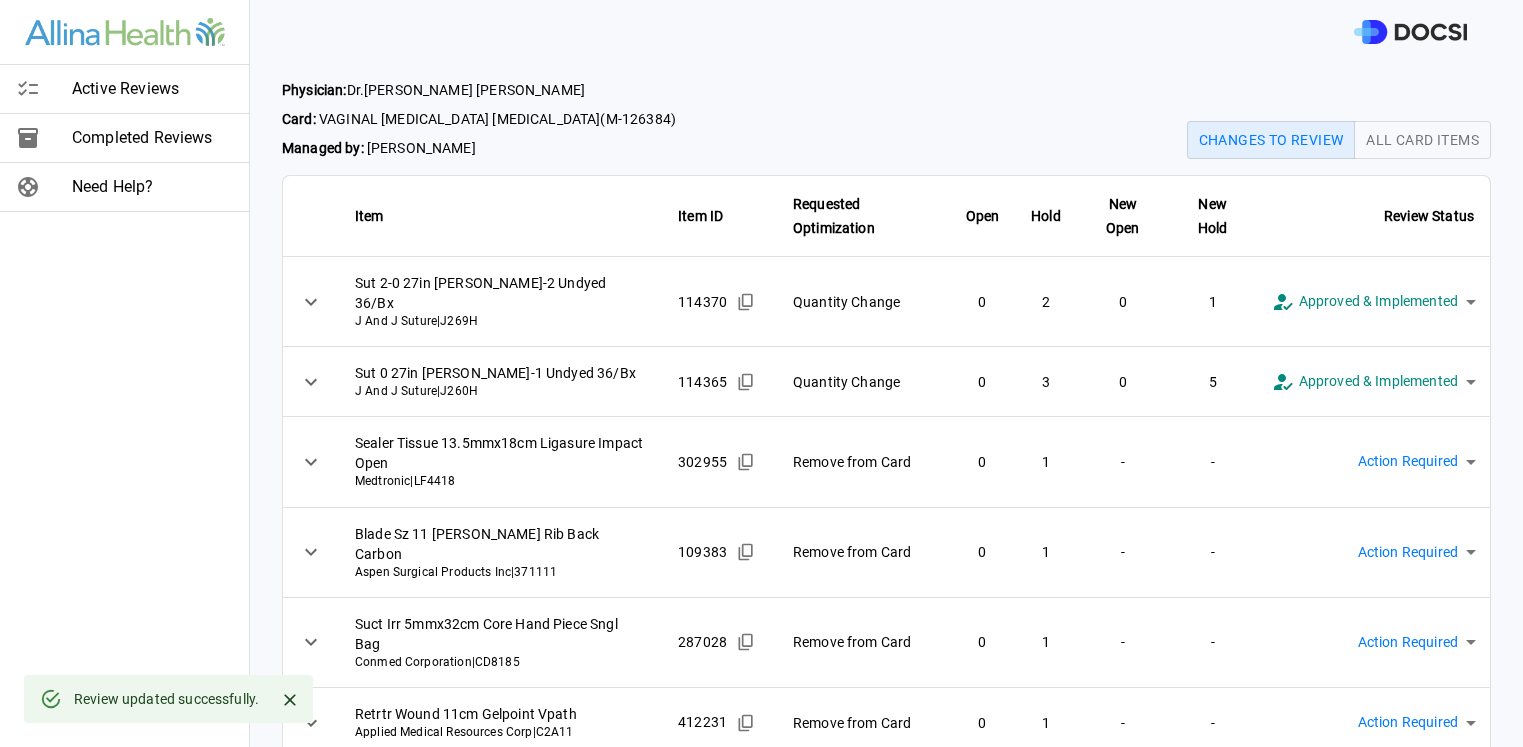 click on "**********" at bounding box center (761, 373) 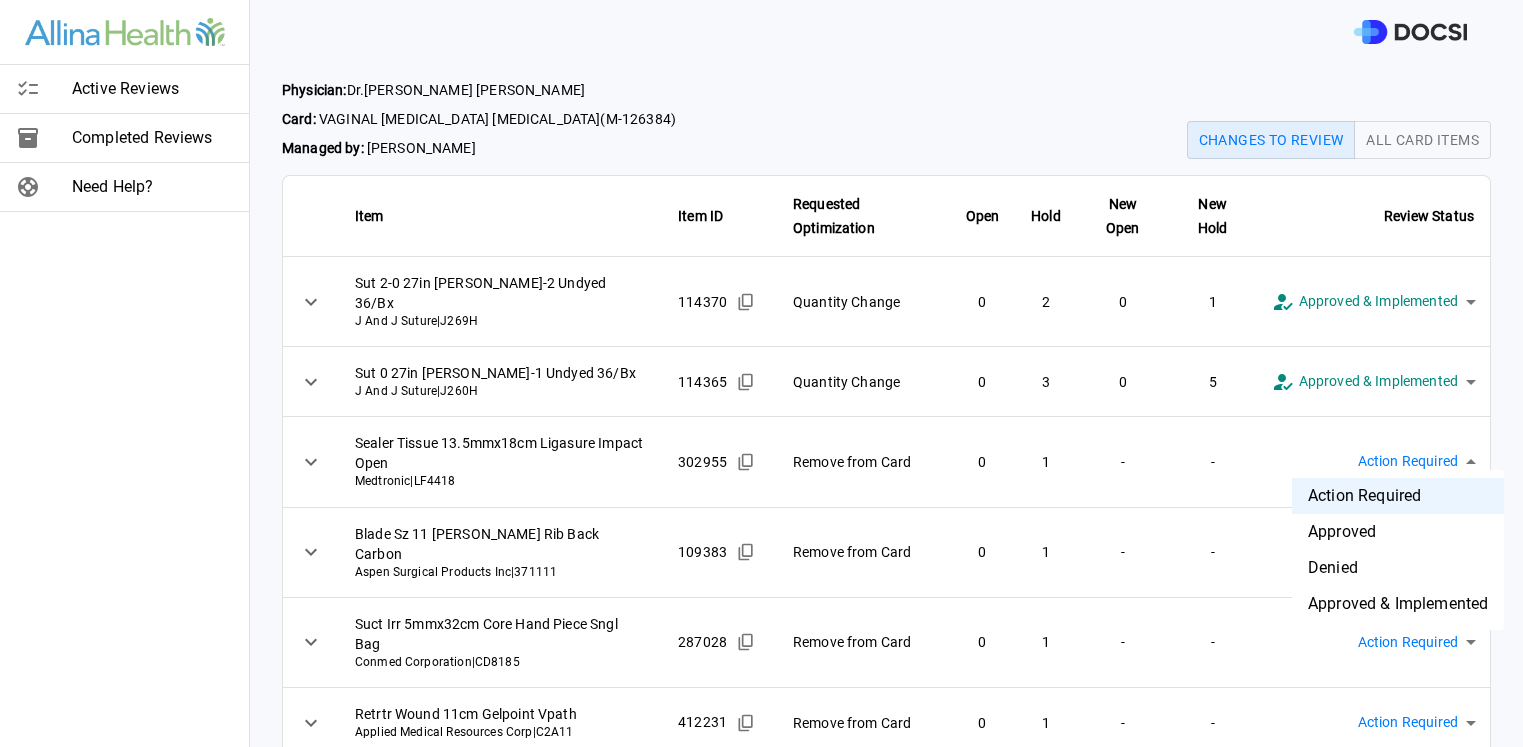 click on "Approved & Implemented" at bounding box center [1398, 604] 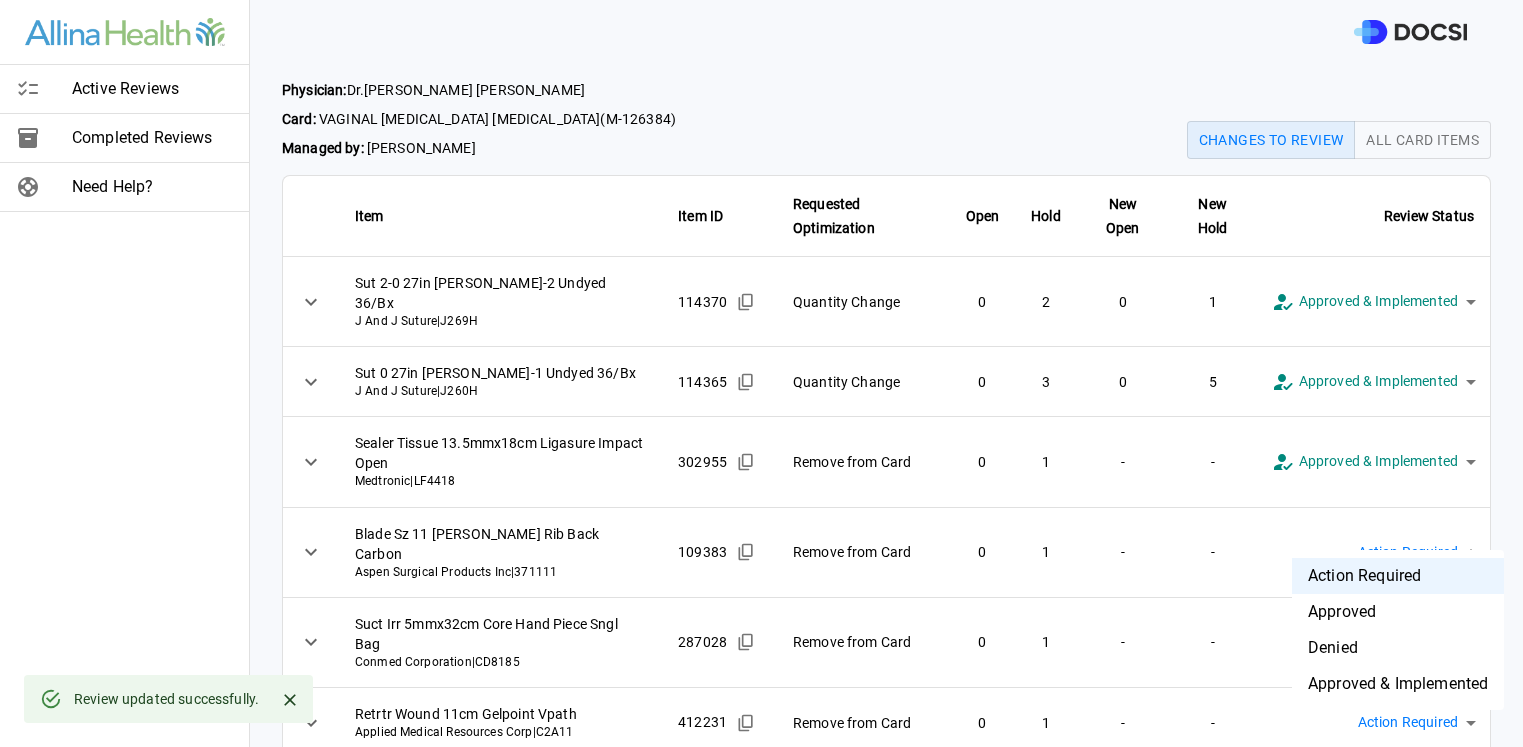 click on "**********" at bounding box center (761, 373) 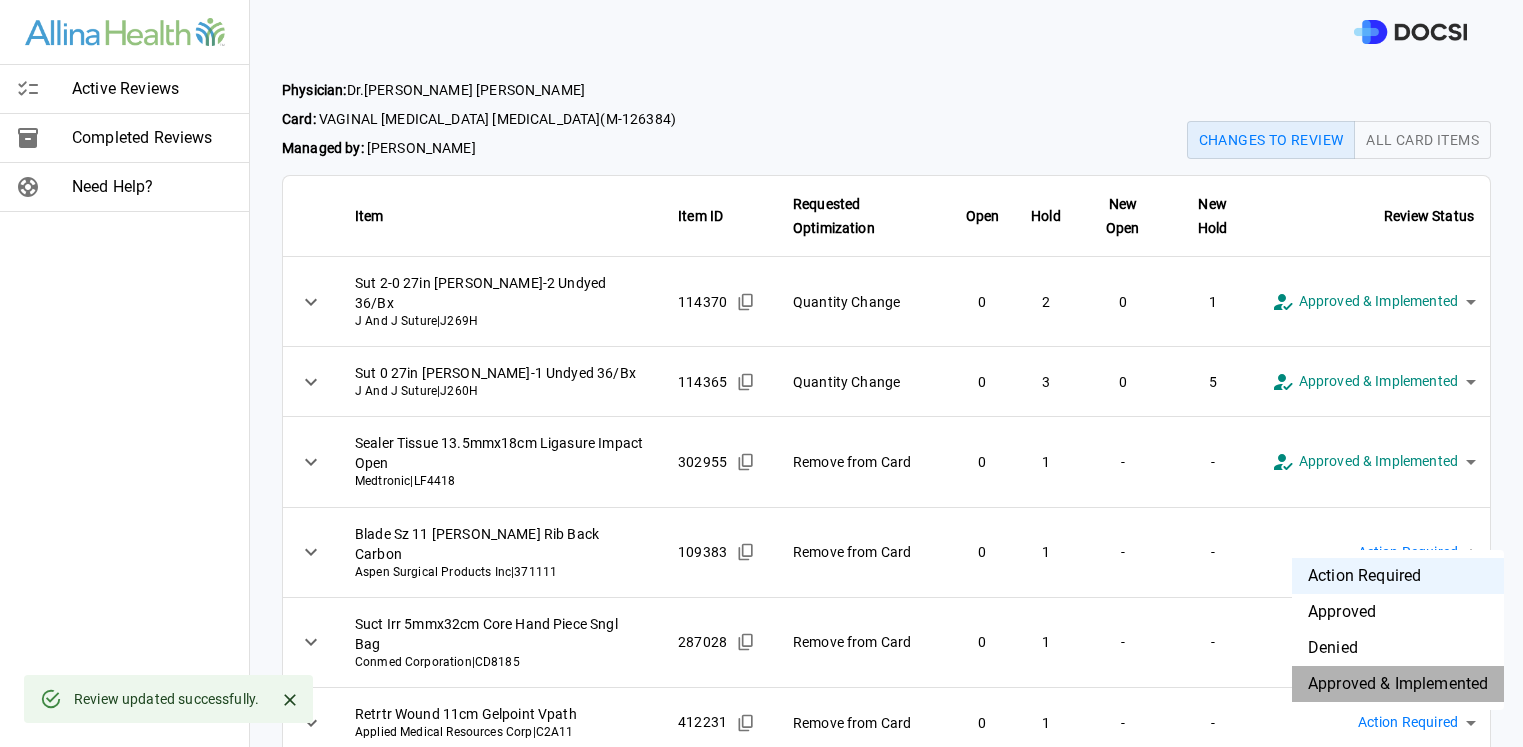 drag, startPoint x: 1416, startPoint y: 678, endPoint x: 1426, endPoint y: 654, distance: 26 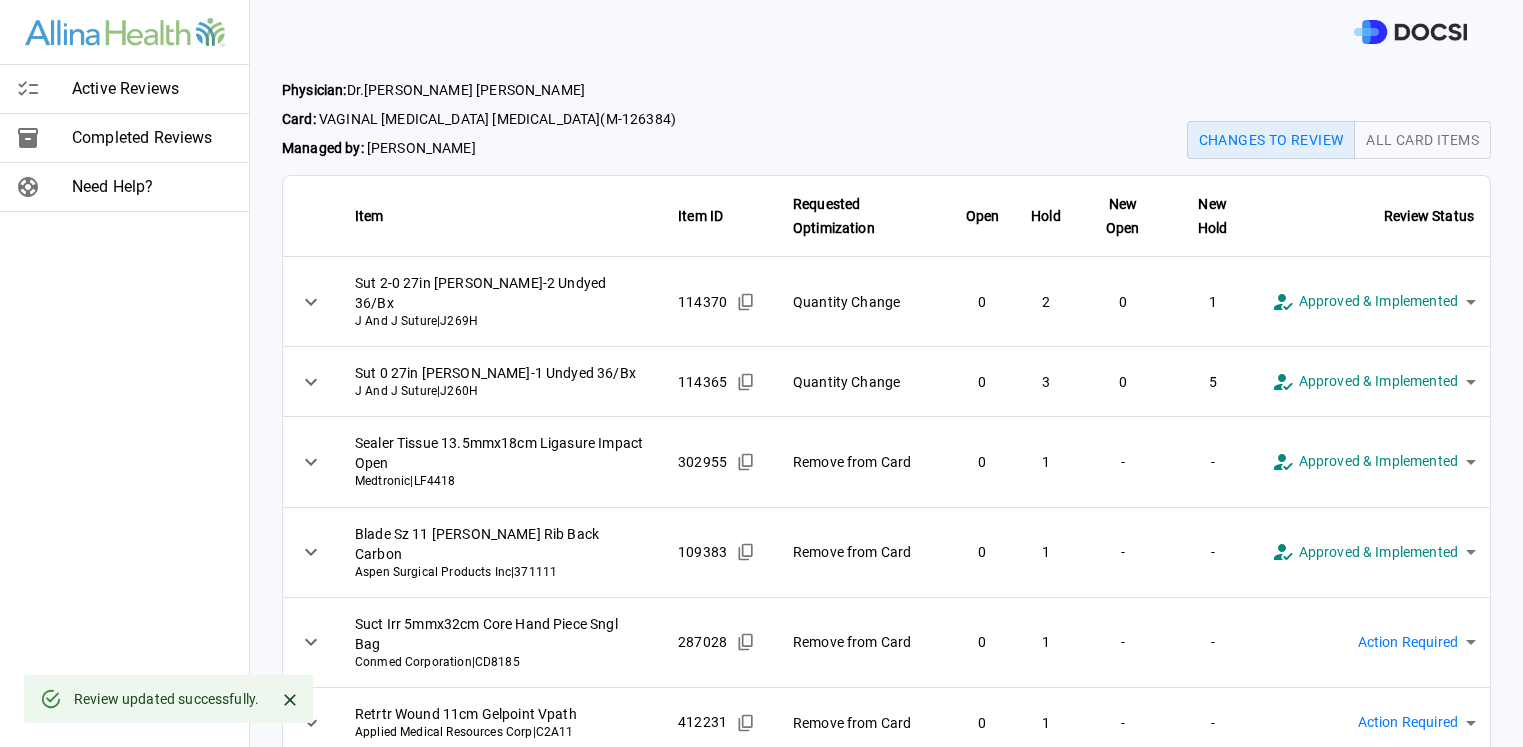 click on "**********" at bounding box center (761, 373) 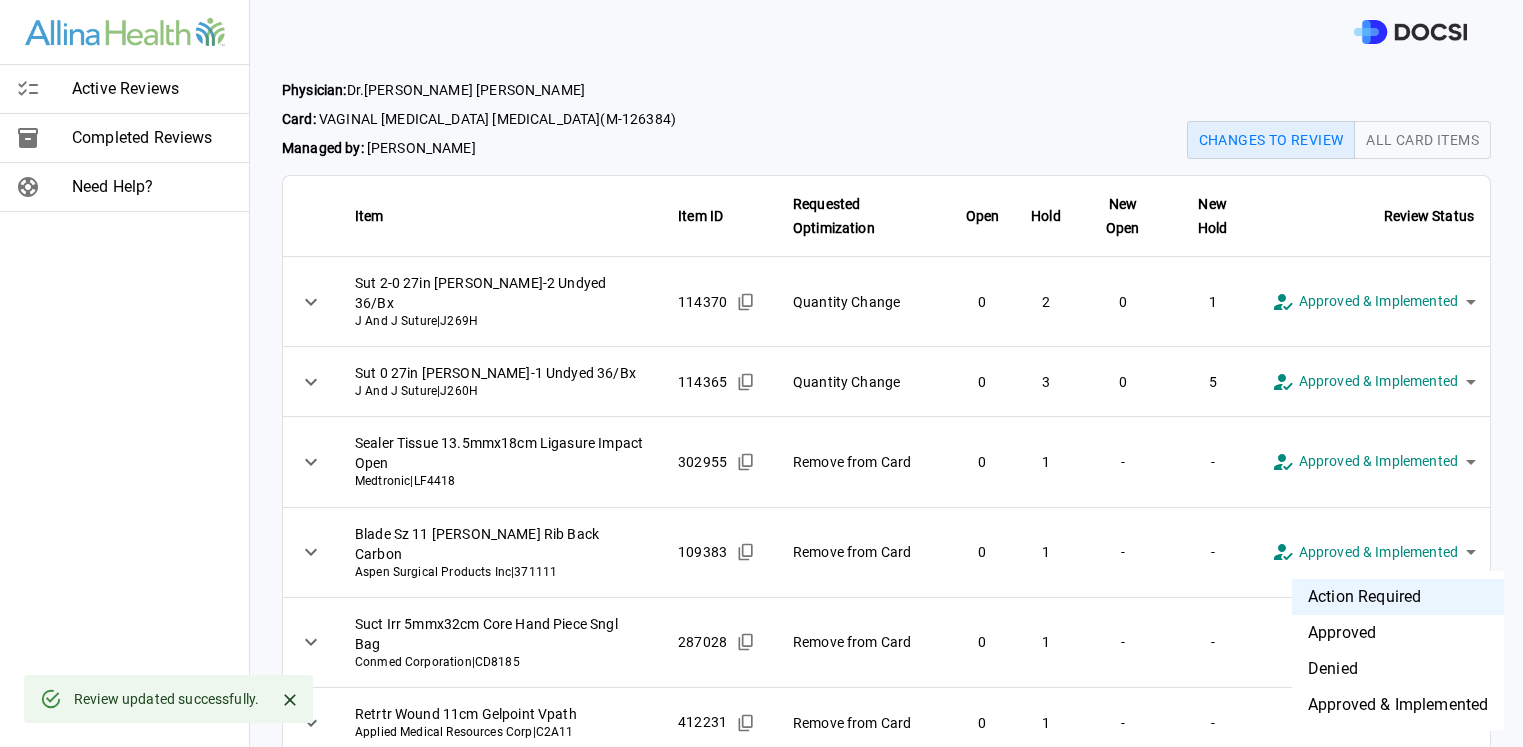 click on "Approved & Implemented" at bounding box center [1398, 705] 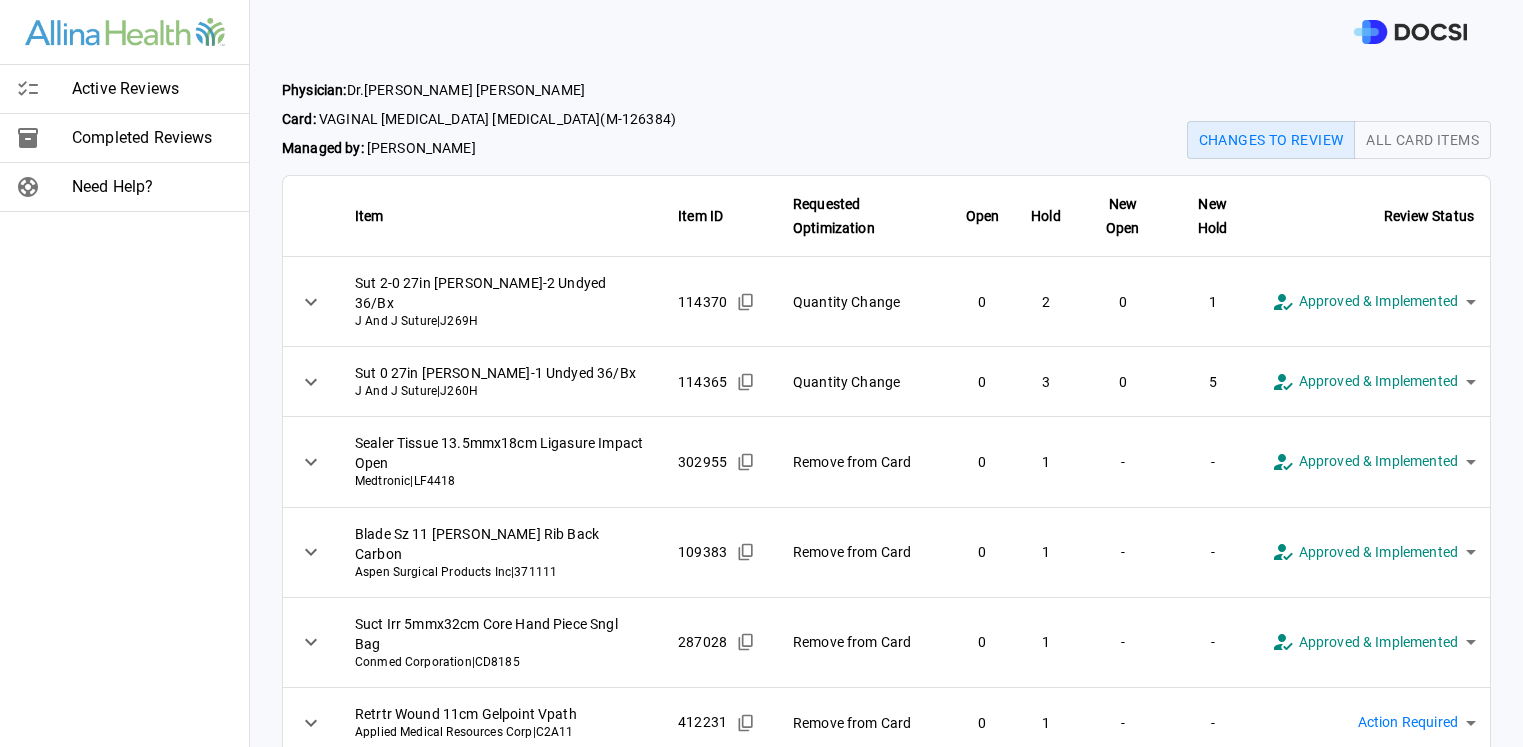 click on "**********" at bounding box center (761, 373) 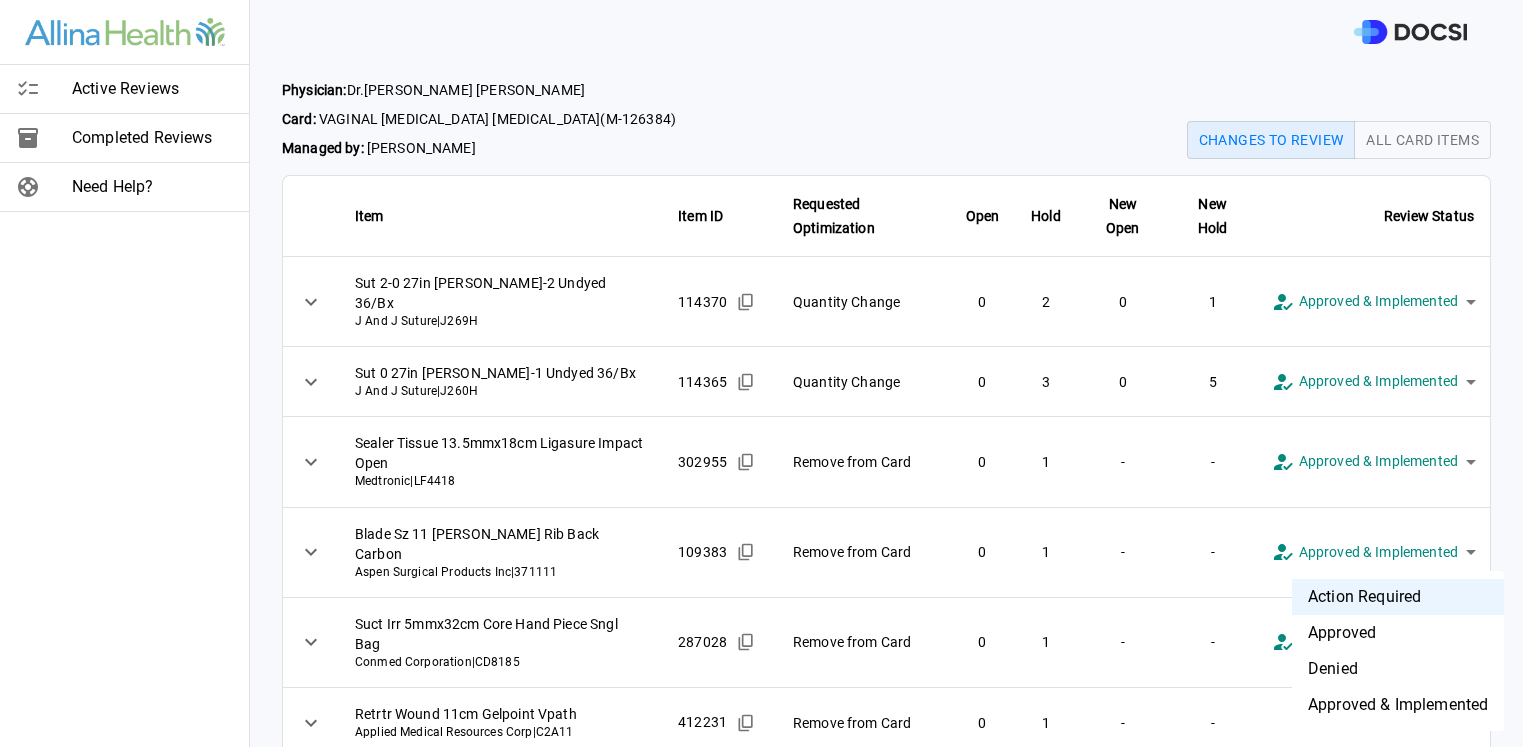 click on "Approved & Implemented" at bounding box center (1398, 705) 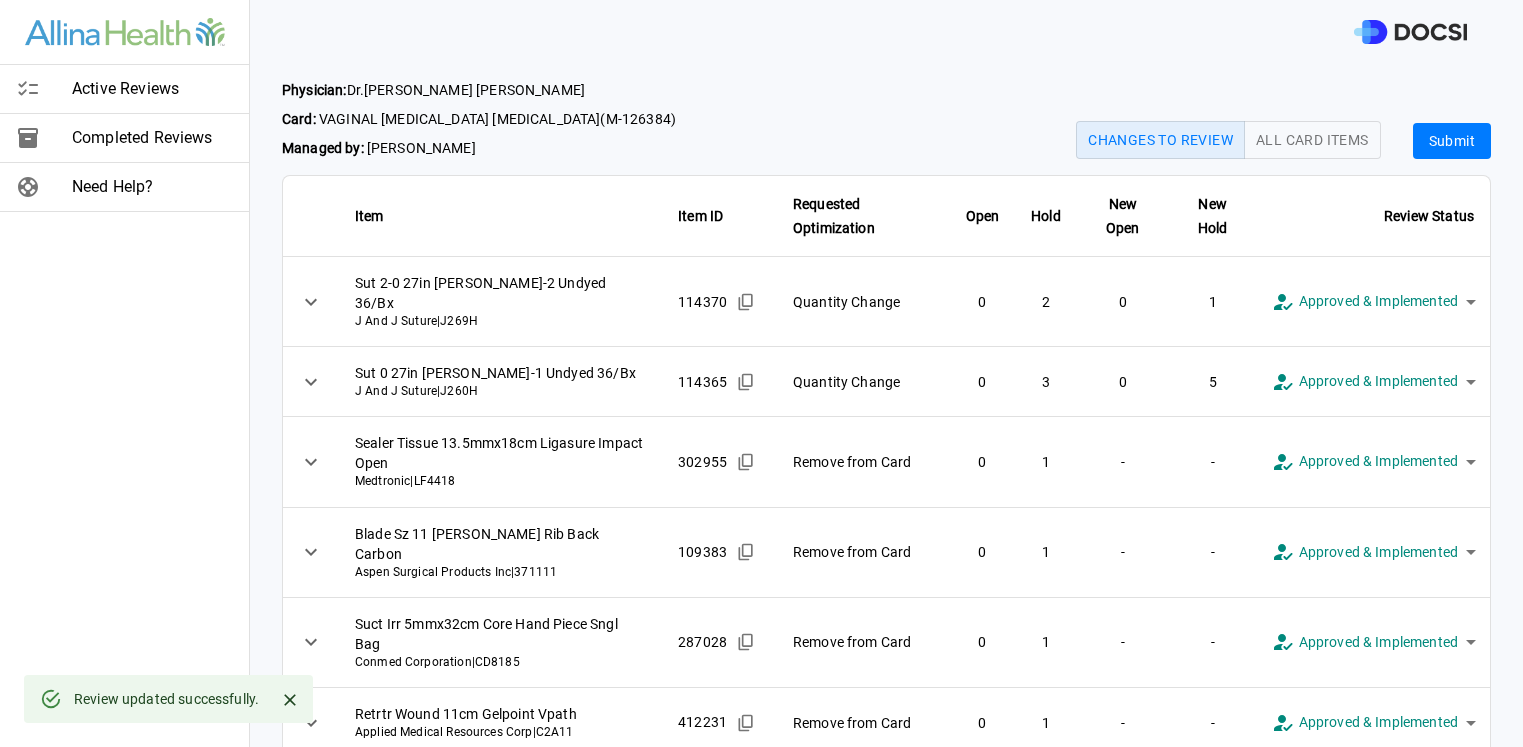 click on "Submit" at bounding box center (1452, 141) 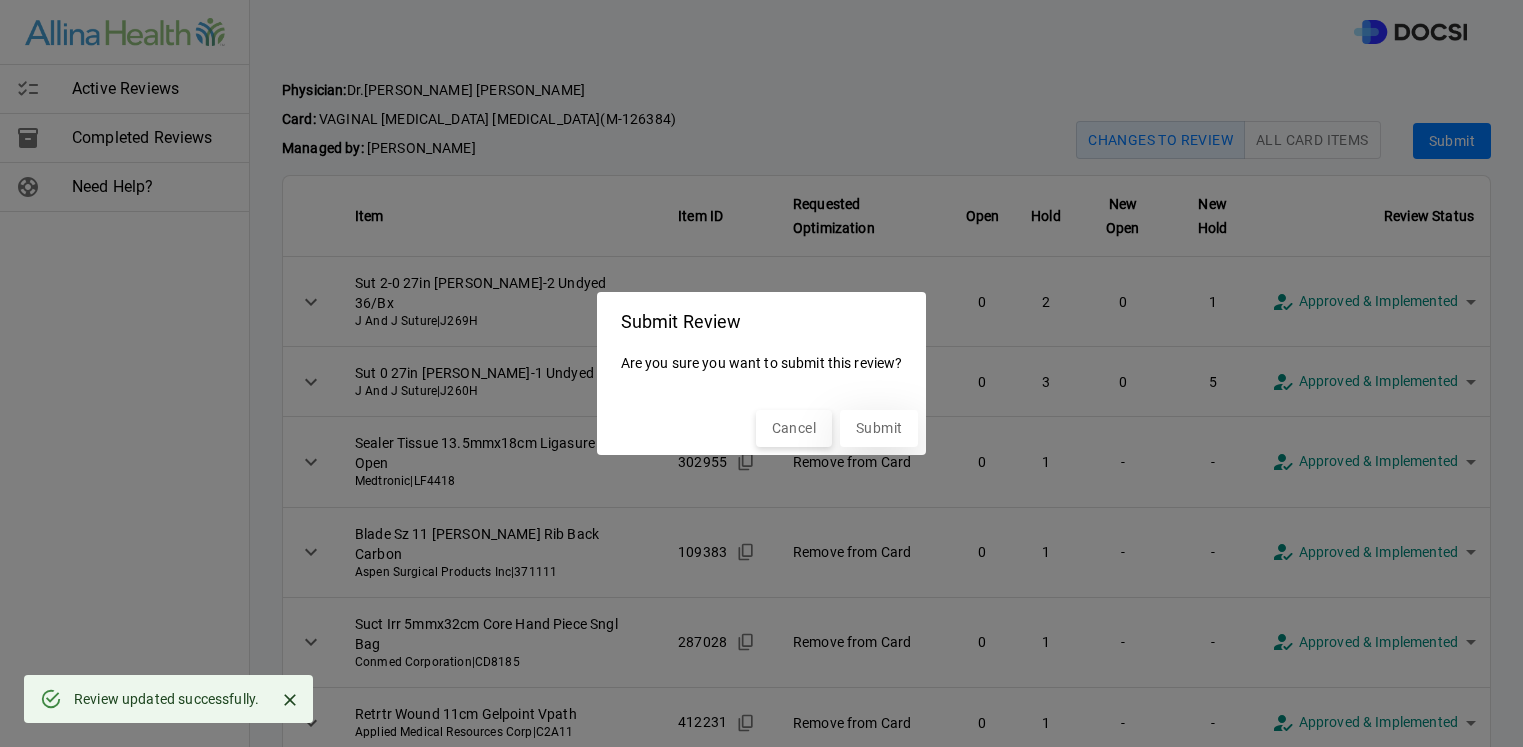 click on "Submit" at bounding box center (879, 428) 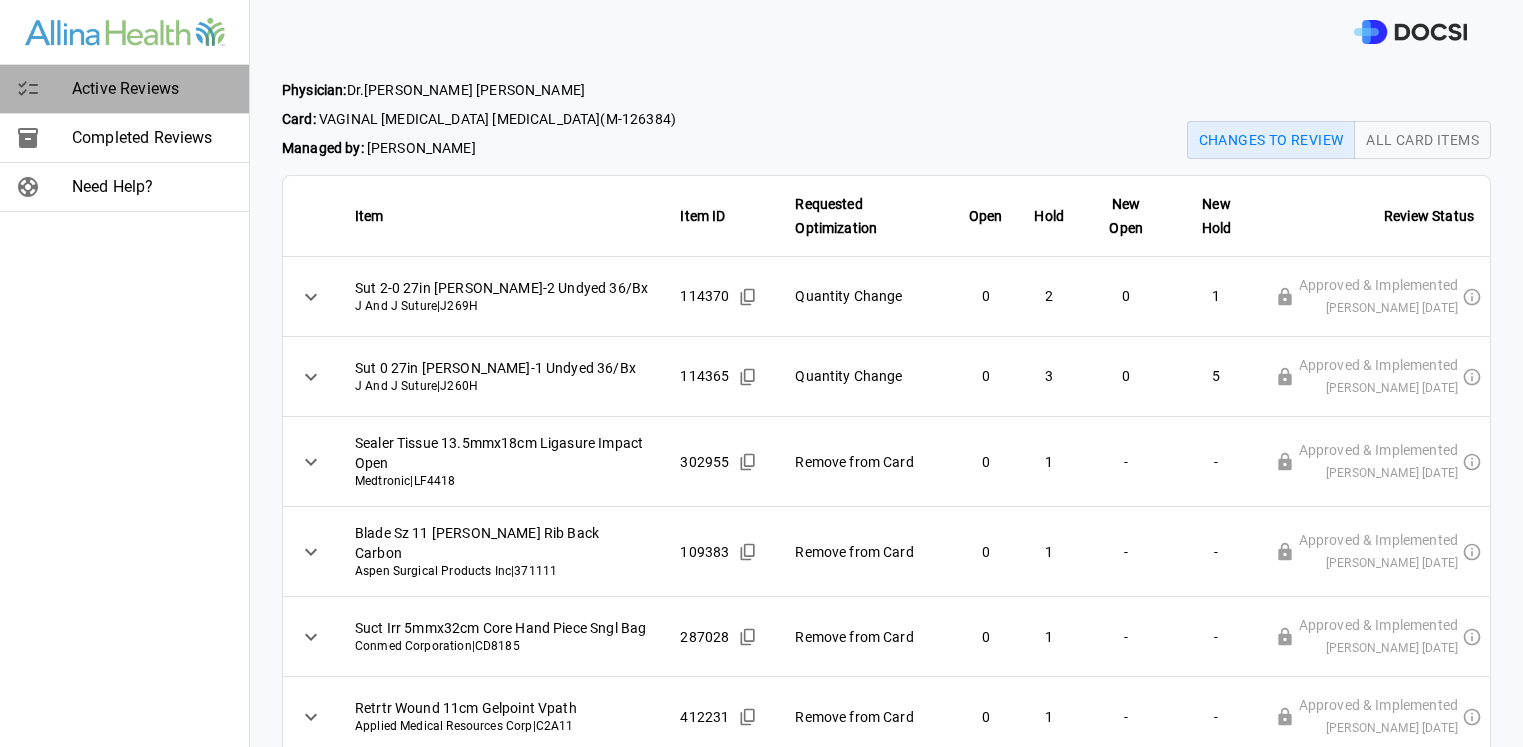 click at bounding box center [44, 89] 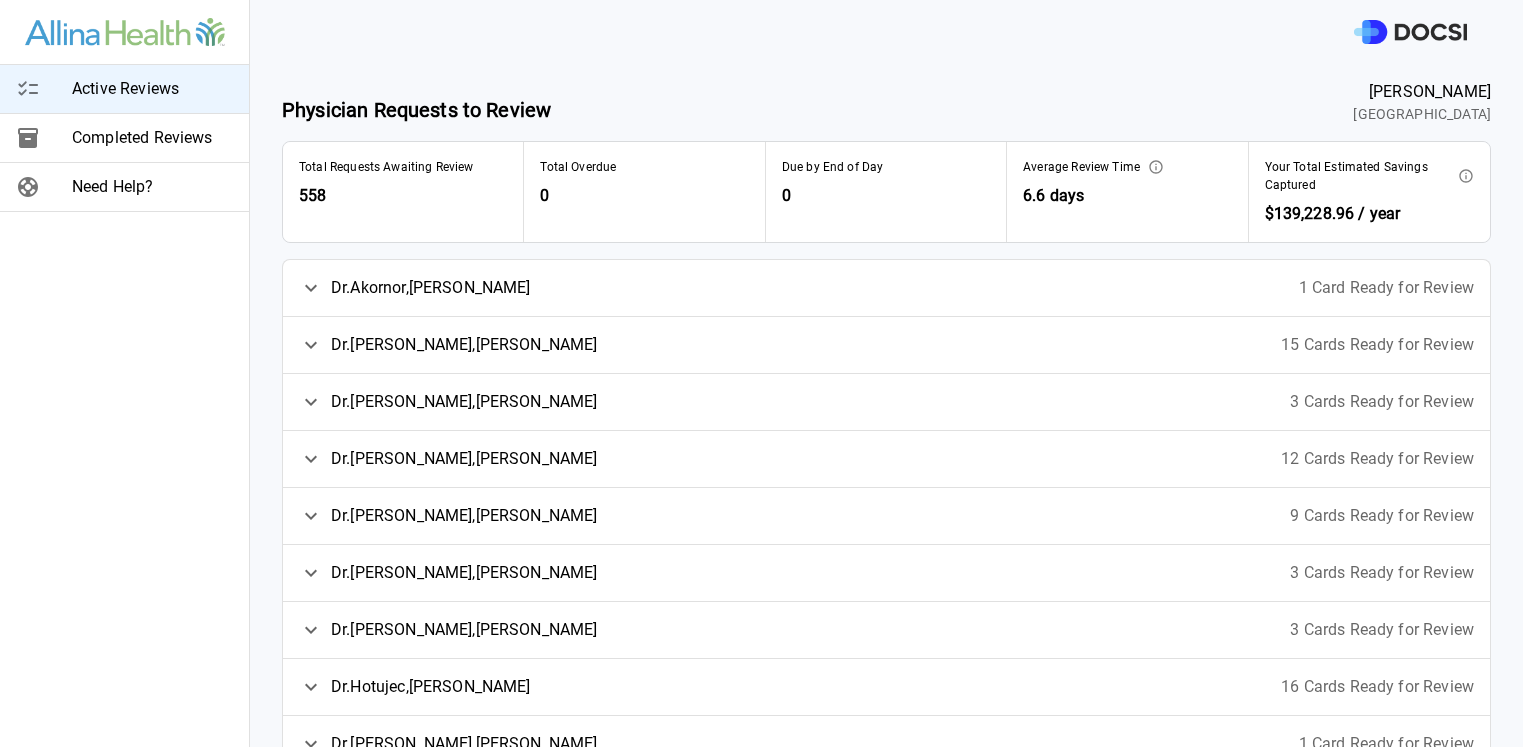click 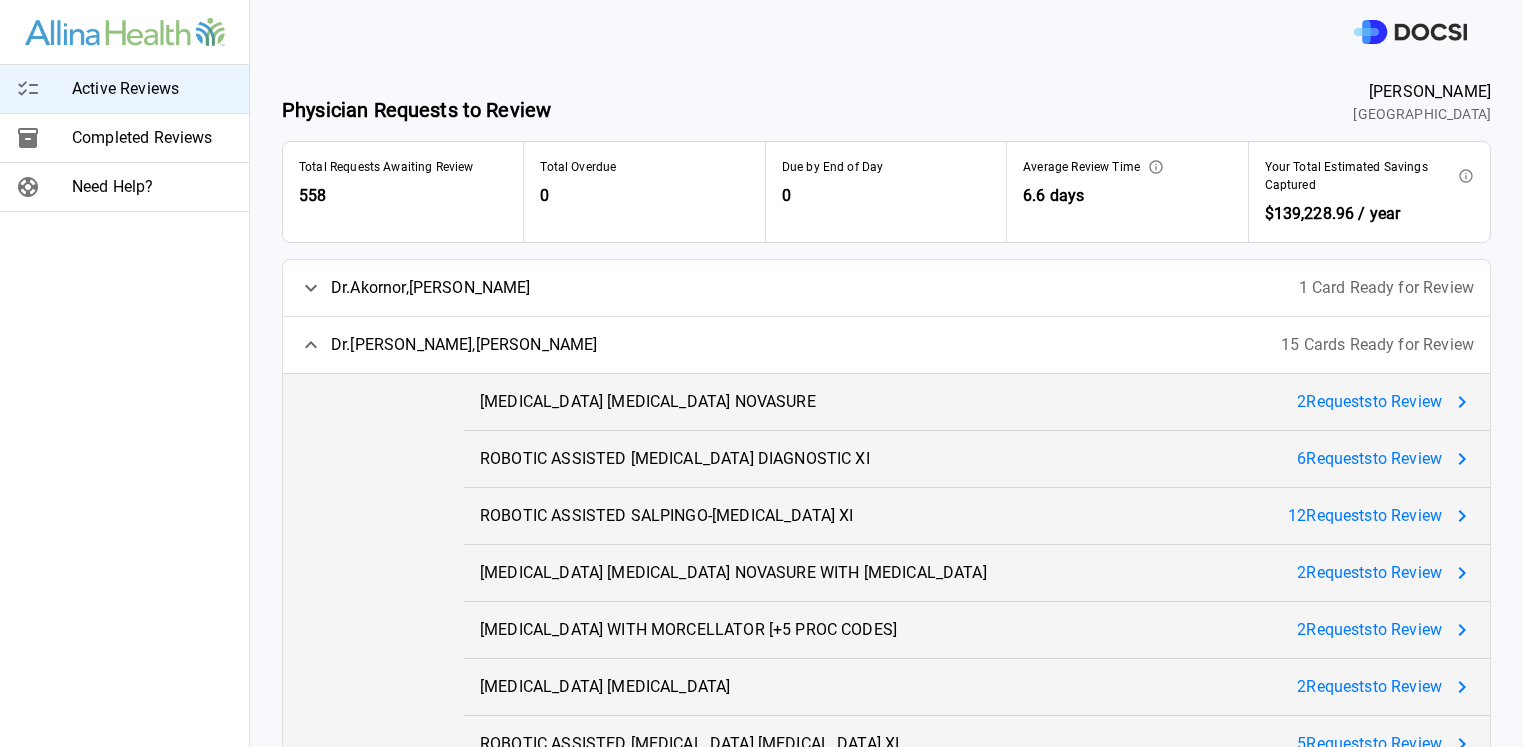 click 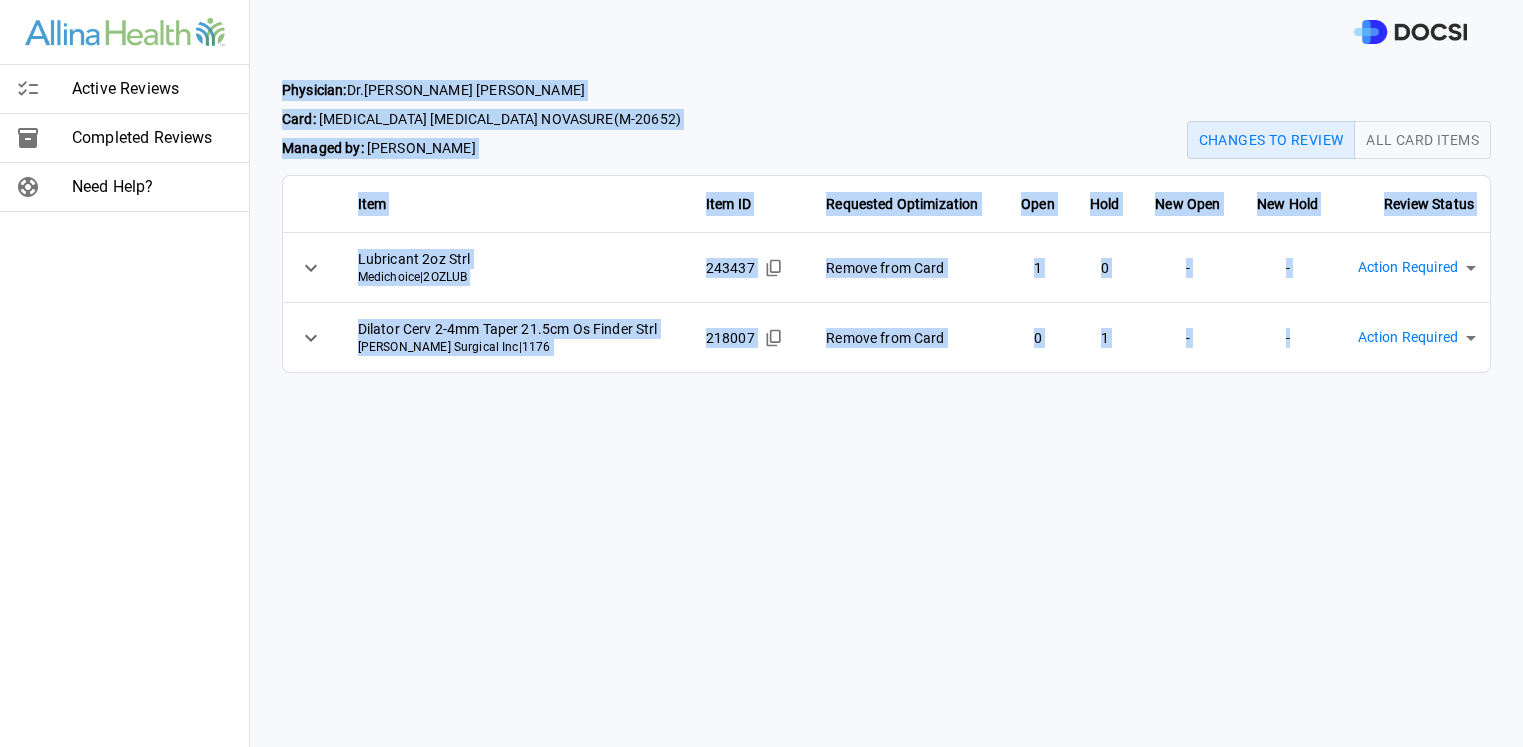 drag, startPoint x: 285, startPoint y: 87, endPoint x: 1360, endPoint y: 355, distance: 1107.903 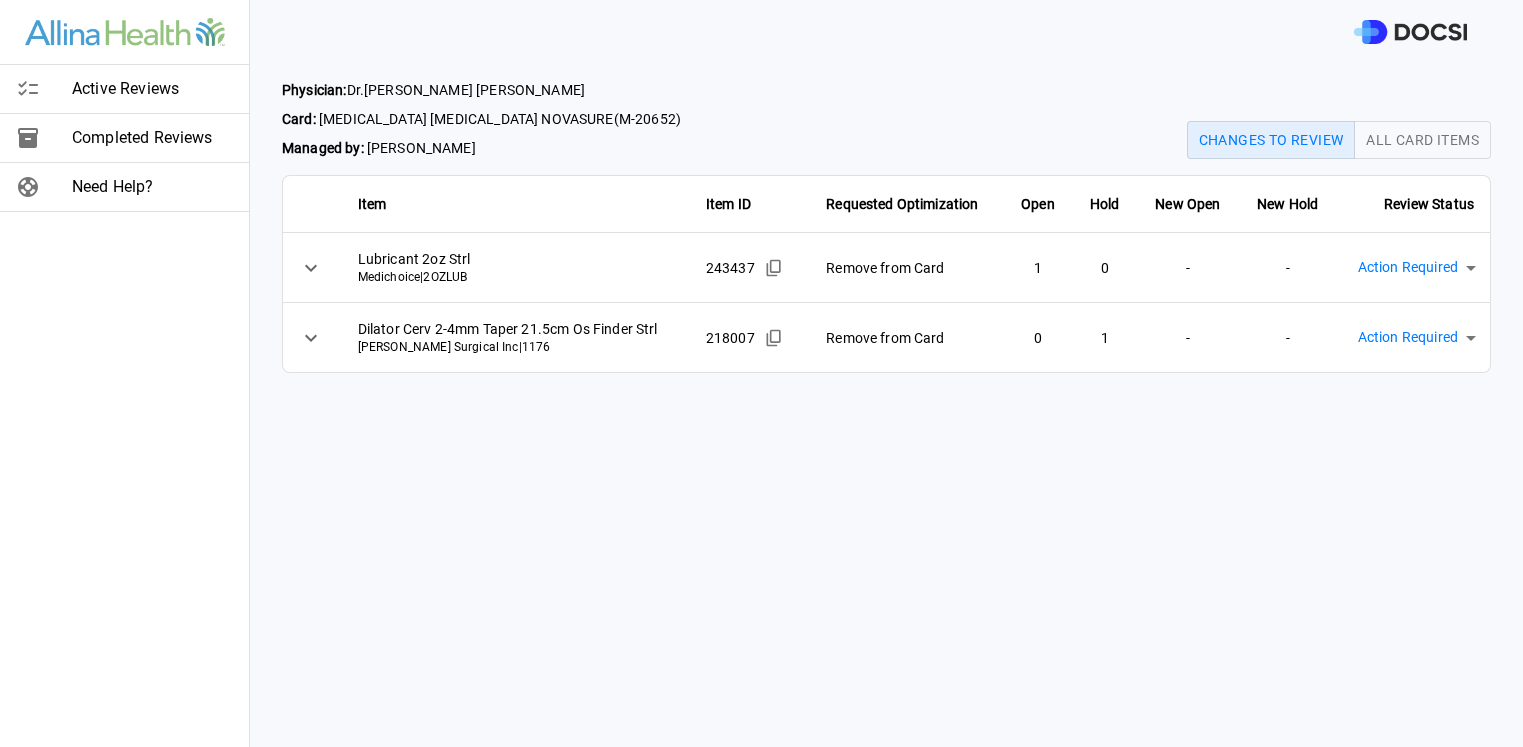 click on "Physician:   [PERSON_NAME] Card:    [MEDICAL_DATA] [MEDICAL_DATA] NOVASURE  ( M-20652 ) Managed by:    [PERSON_NAME] Changes to Review All Card Items Item Item ID Requested Optimization Open Hold New Open New Hold Review Status Lubricant 2oz Strl Medichoice  |  2OZLUB 243437 Remove from Card 1 0 - - Action Required **** ​ Dilator Cerv 2-4mm Taper 21.5cm Os Finder Strl [PERSON_NAME] Surgical Inc  |  1176 218007 Remove from Card 0 1 - - Action Required **** ​" at bounding box center [886, 405] 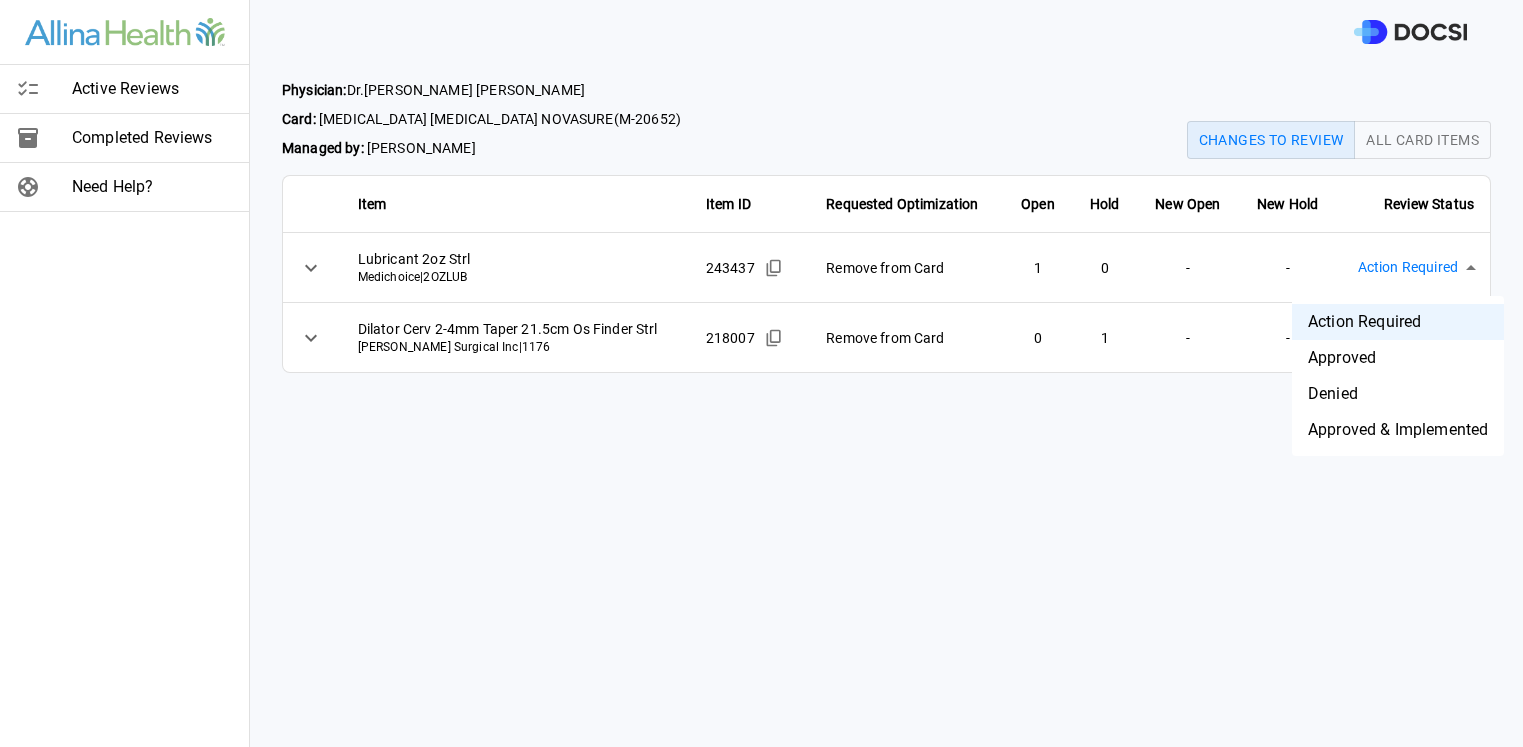drag, startPoint x: 1362, startPoint y: 429, endPoint x: 1373, endPoint y: 422, distance: 13.038404 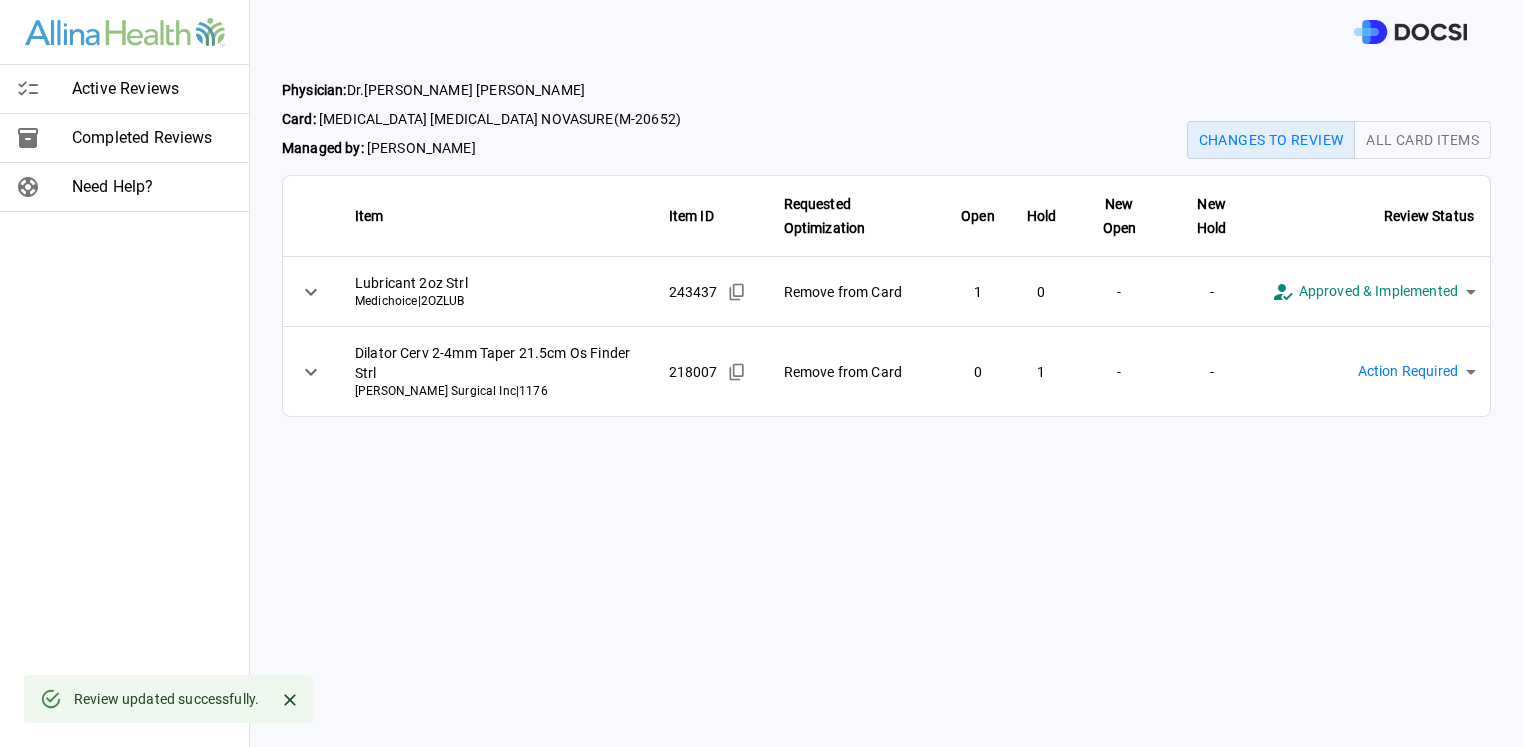 click on "**********" at bounding box center [761, 373] 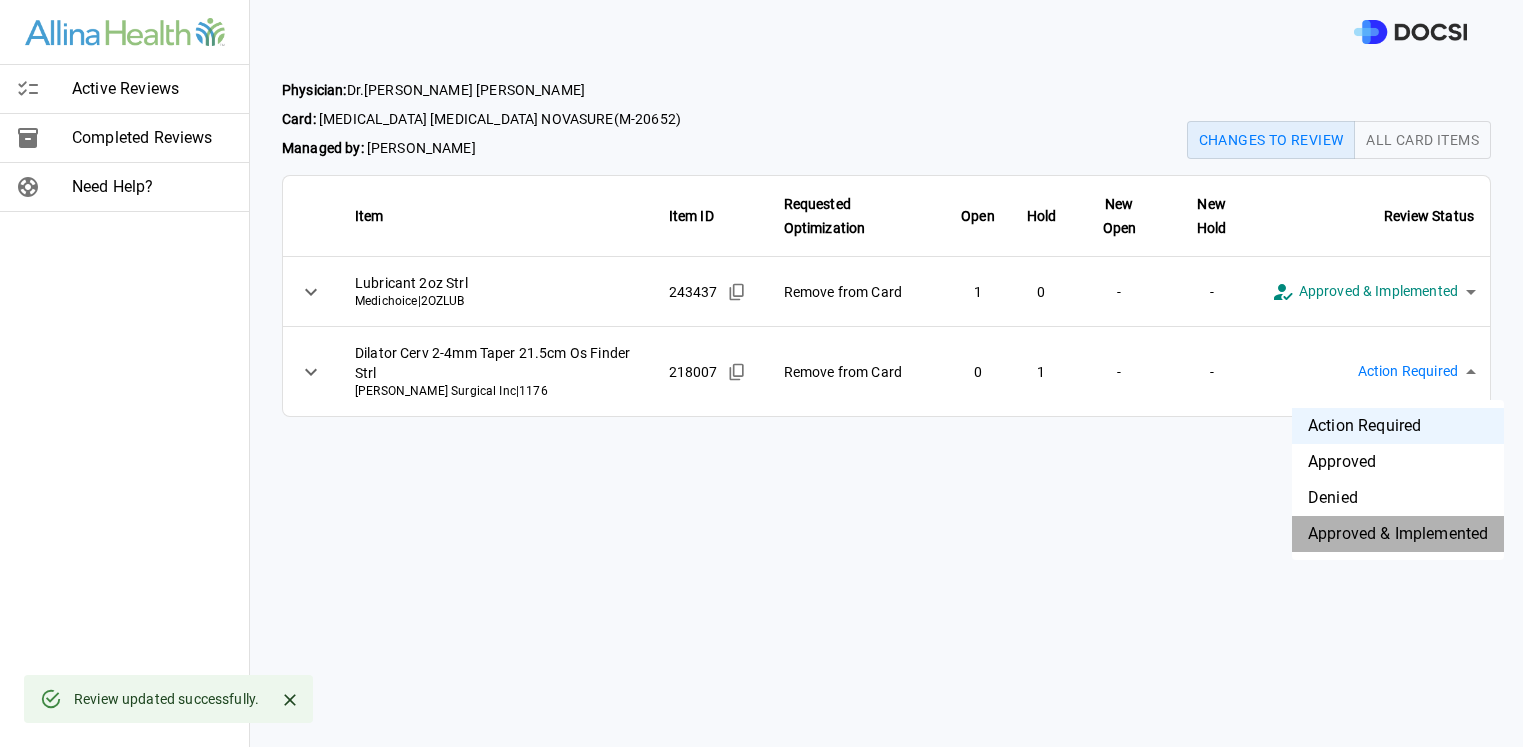 click on "Approved & Implemented" at bounding box center [1398, 534] 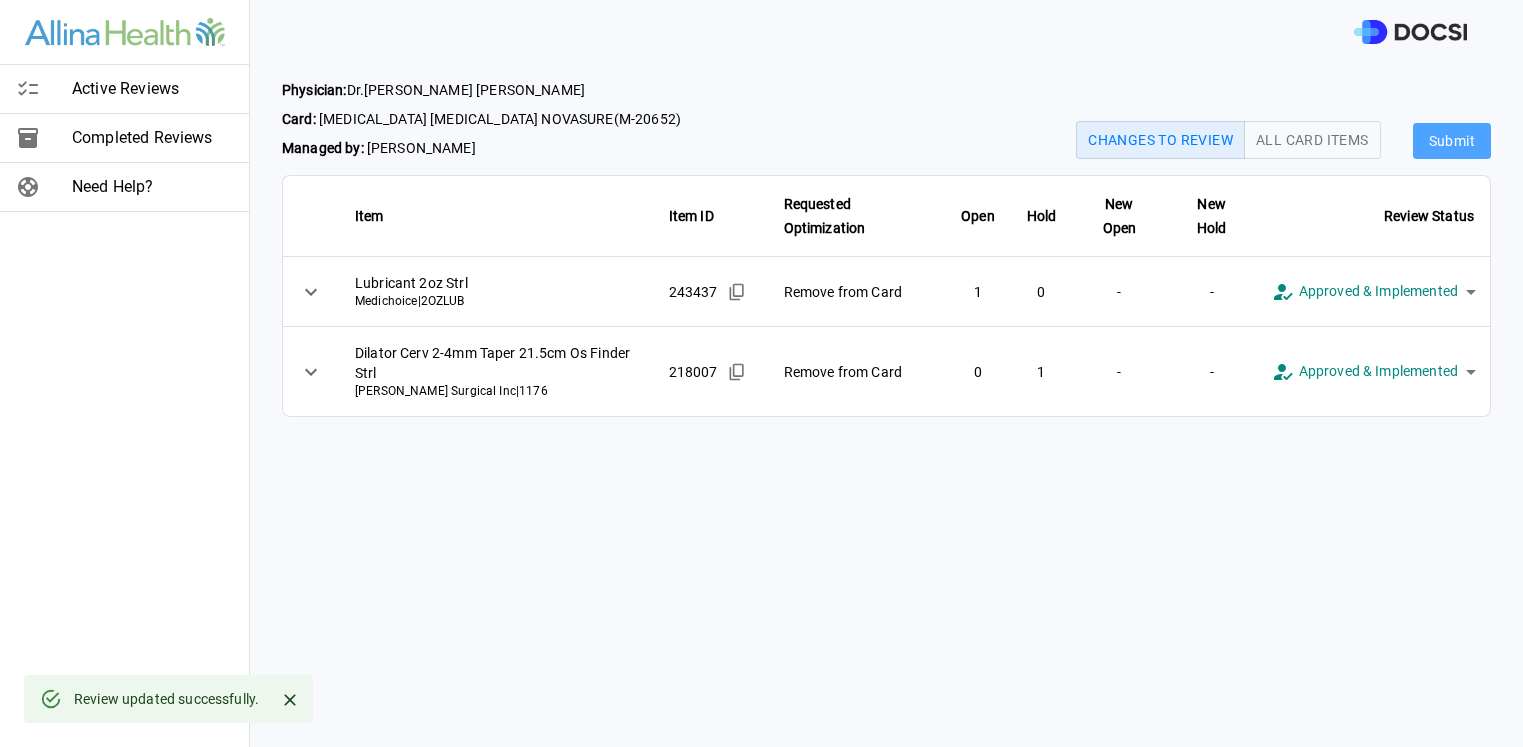 click on "Submit" at bounding box center (1452, 141) 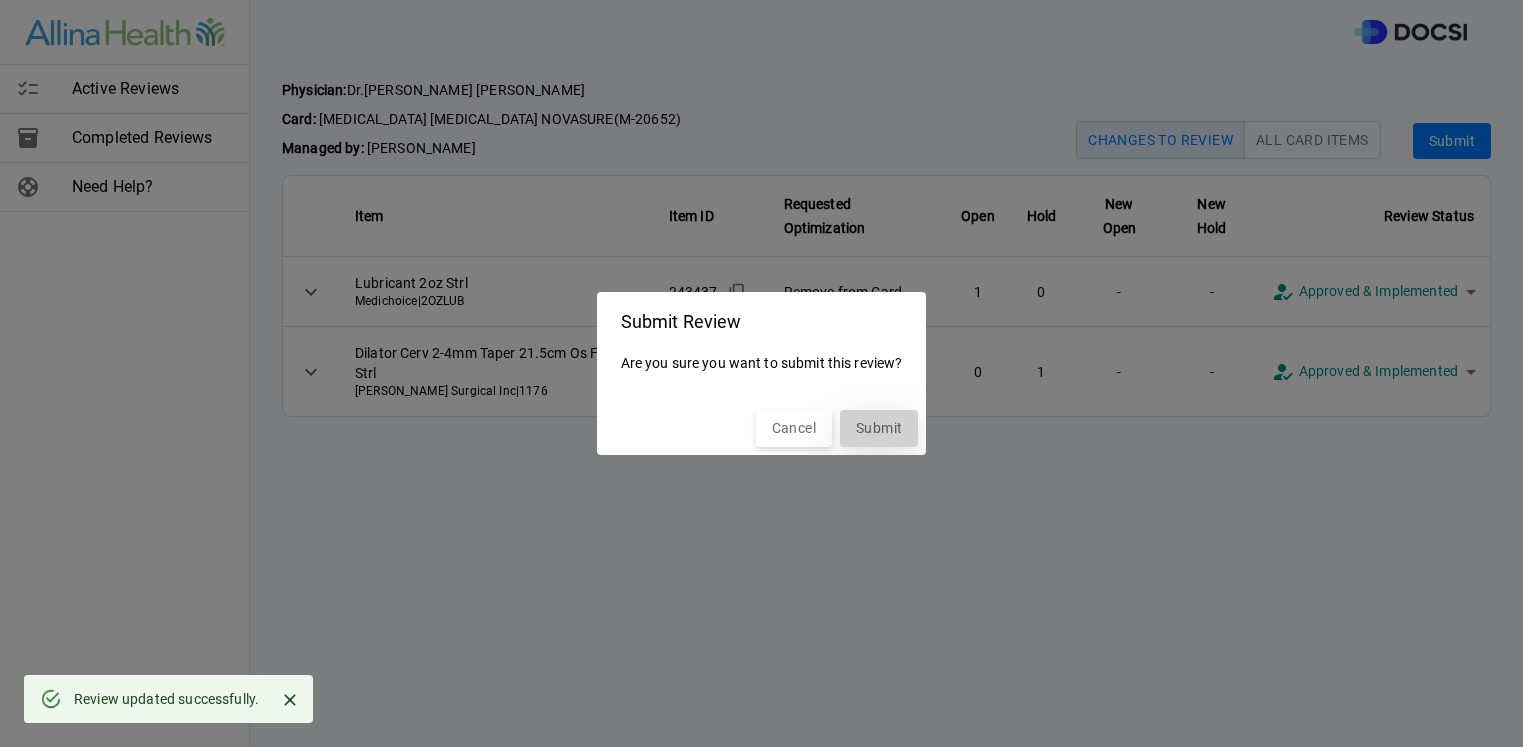 click on "Submit" at bounding box center (879, 428) 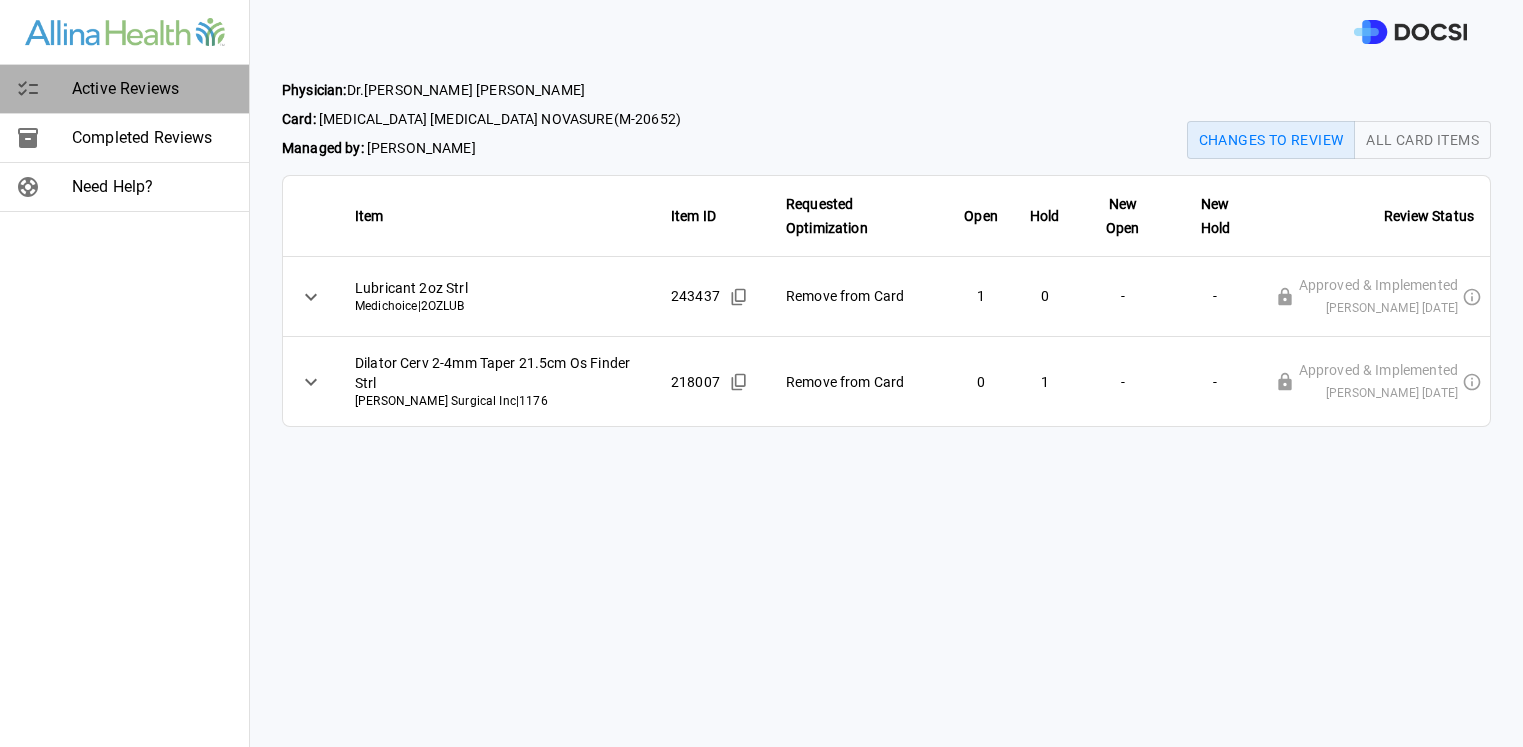 click 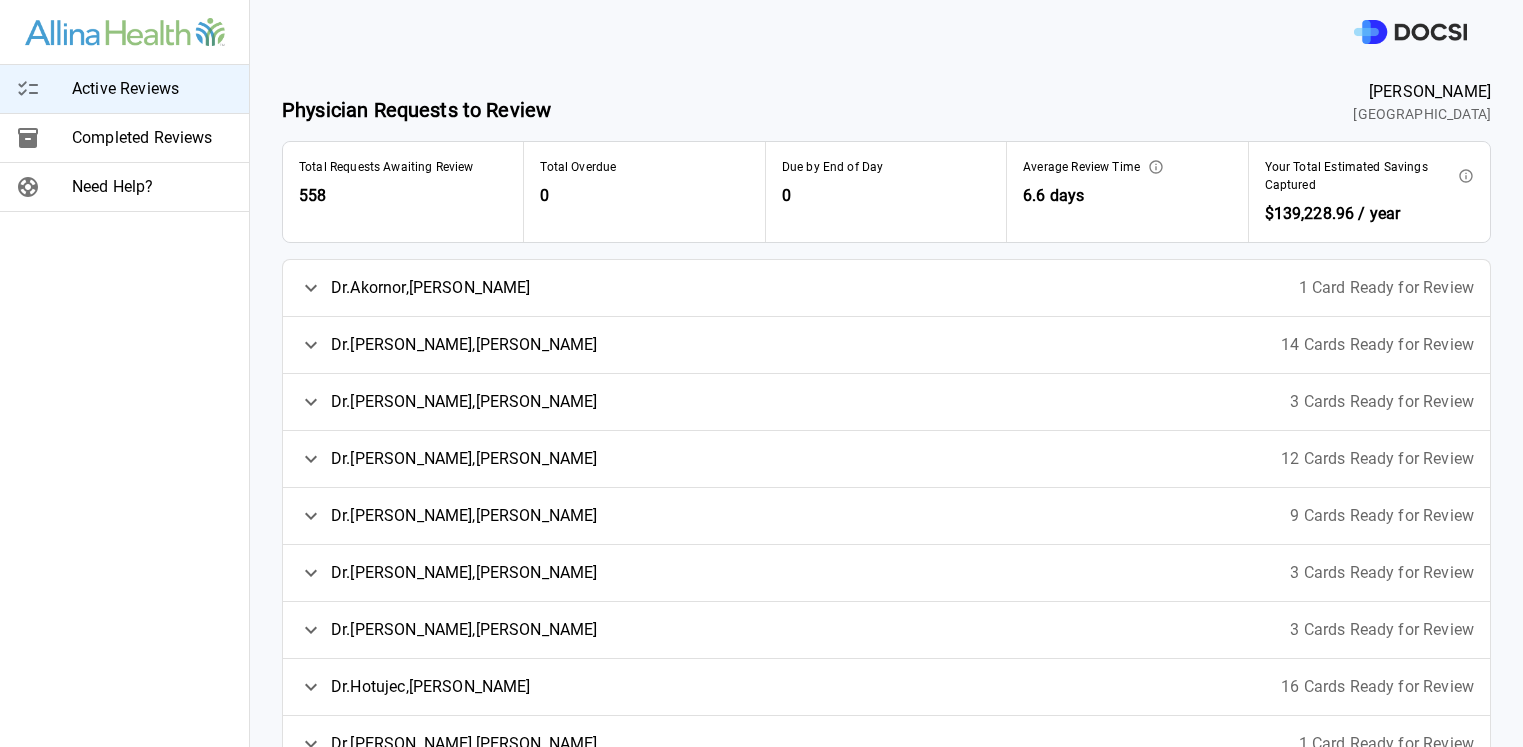 click 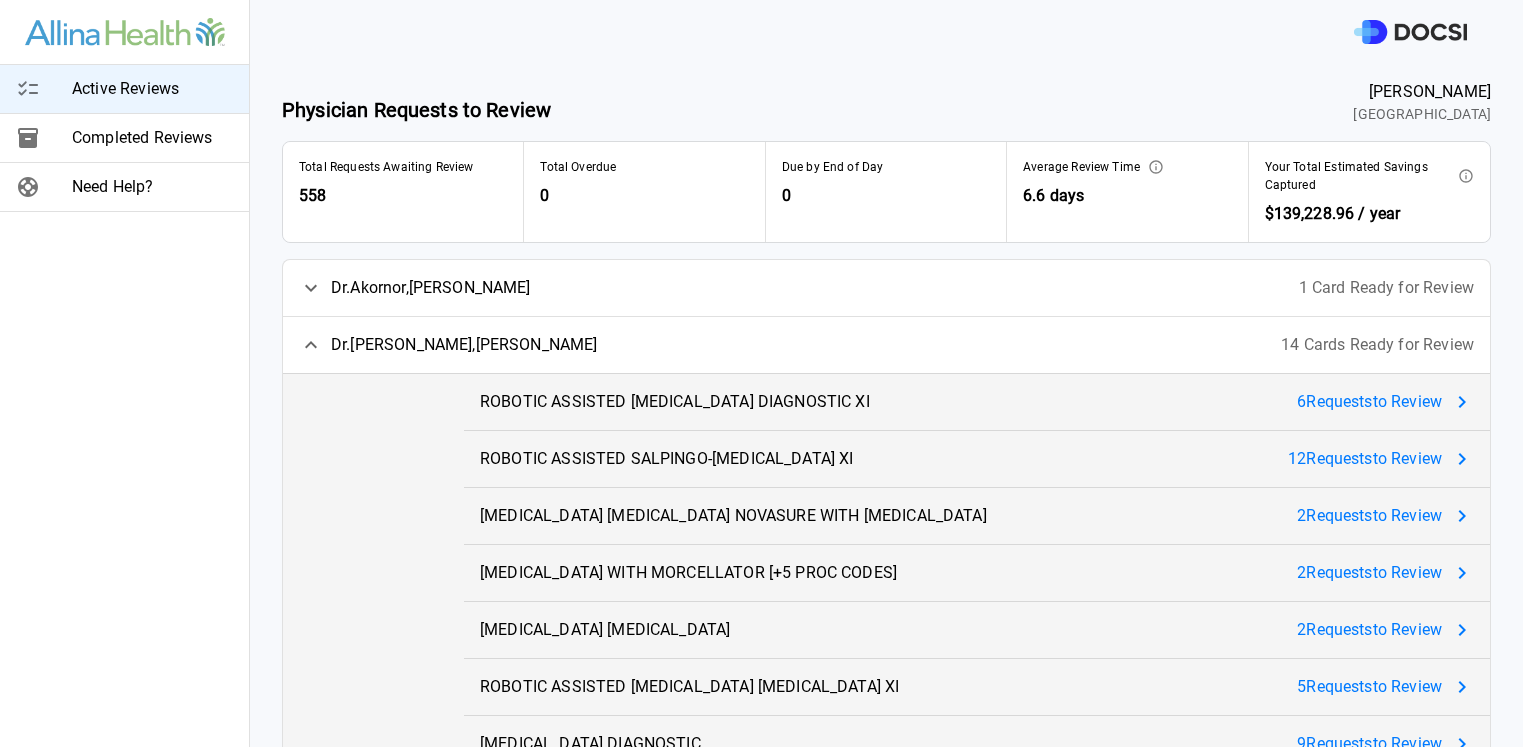 click 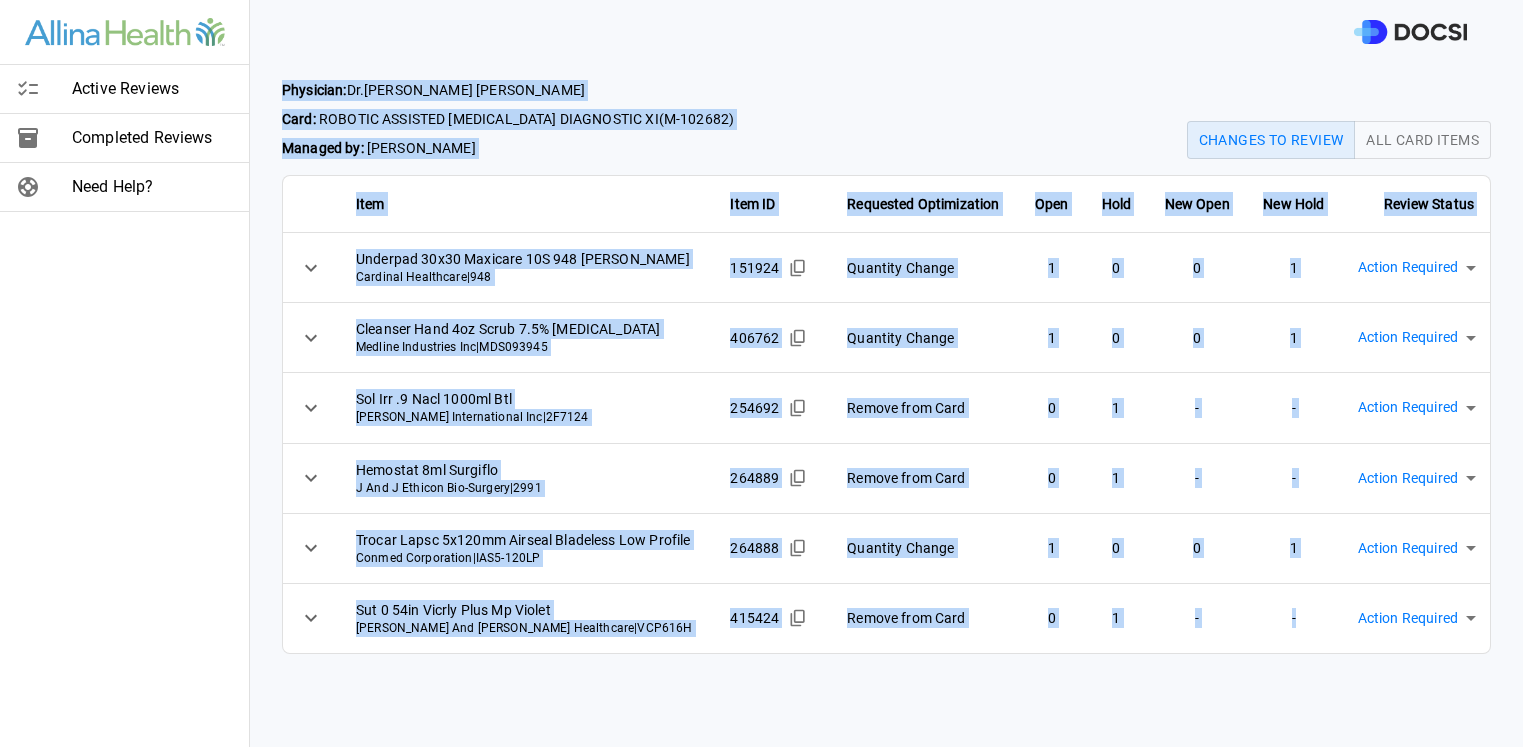 drag, startPoint x: 283, startPoint y: 84, endPoint x: 1308, endPoint y: 647, distance: 1169.4418 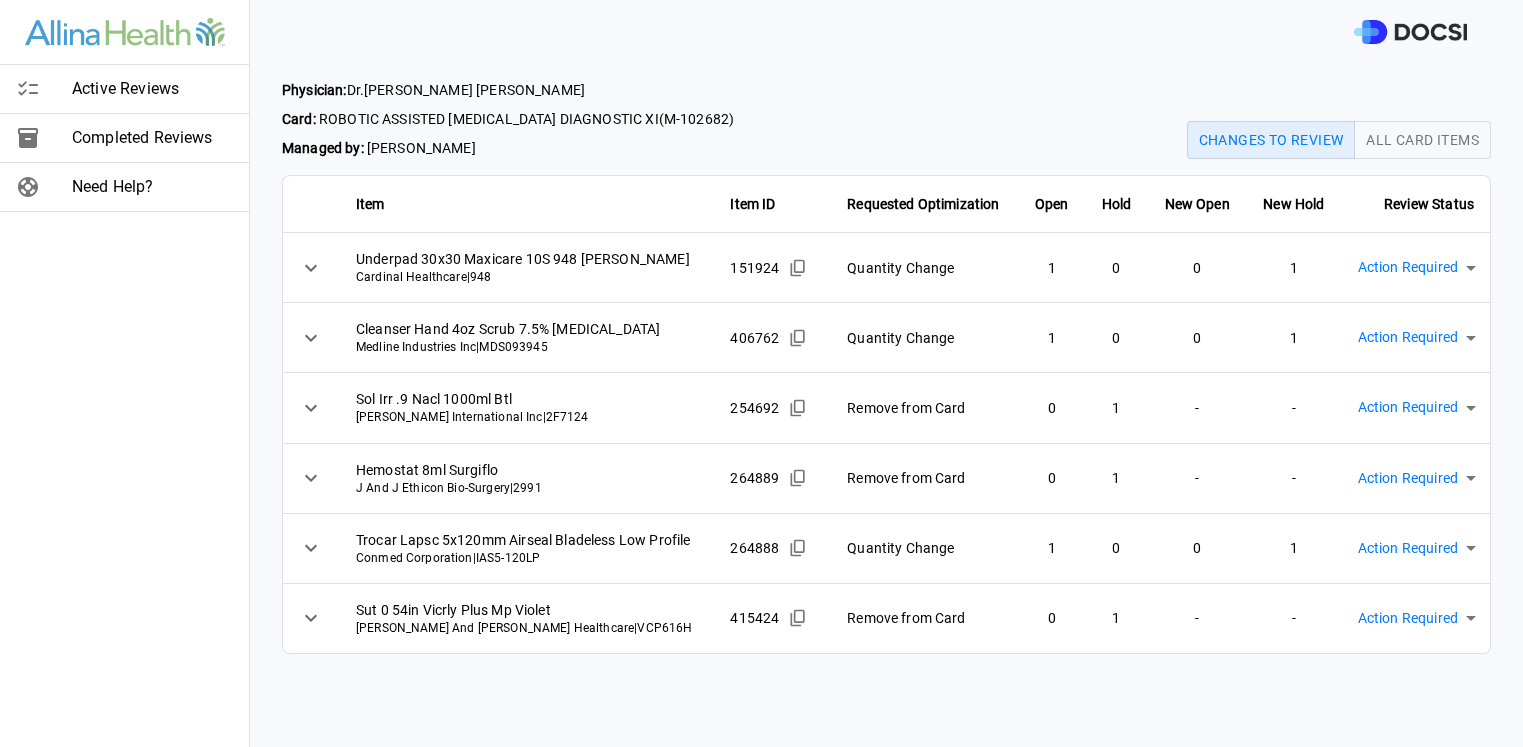 click on "Physician:   [PERSON_NAME] Card:    ROBOTIC ASSISTED [MEDICAL_DATA] DIAGNOSTIC XI  ( M-102682 ) Managed by:    [PERSON_NAME] Changes to Review All Card Items Item Item ID Requested Optimization Open Hold New Open New Hold Review Status Underpad 30x30 Maxicare 10S 948 [PERSON_NAME] Healthcare  |  948 151924 Quantity Change 1 0 0 1 Action Required **** ​ Cleanser Hand 4oz Scrub 7.5% [MEDICAL_DATA] Medline Industries Inc  |  MDS093945 406762 Quantity Change 1 0 0 1 Action Required **** ​ Sol Irr .9 Nacl 1000ml Btl [PERSON_NAME] International Inc  |  2F7124 254692 Remove from Card 0 1 - - Action Required **** ​ Hemostat 8ml Surgiflo J And J Ethicon Bio-Surgery  |  2991 264889 Remove from Card 0 1 - - Action Required **** ​ Trocar Lapsc 5x120mm Airseal Bladeless Low Profile Conmed Corporation  |  IAS5-120LP 264888 Quantity Change 1 0 0 1 Action Required **** ​ Sut 0 54in Vicrly Plus Mp [PERSON_NAME] And [PERSON_NAME] Healthcare  |  VCP616H 415424 Remove from Card 0 1 - - Action Required **** ​" at bounding box center (886, 405) 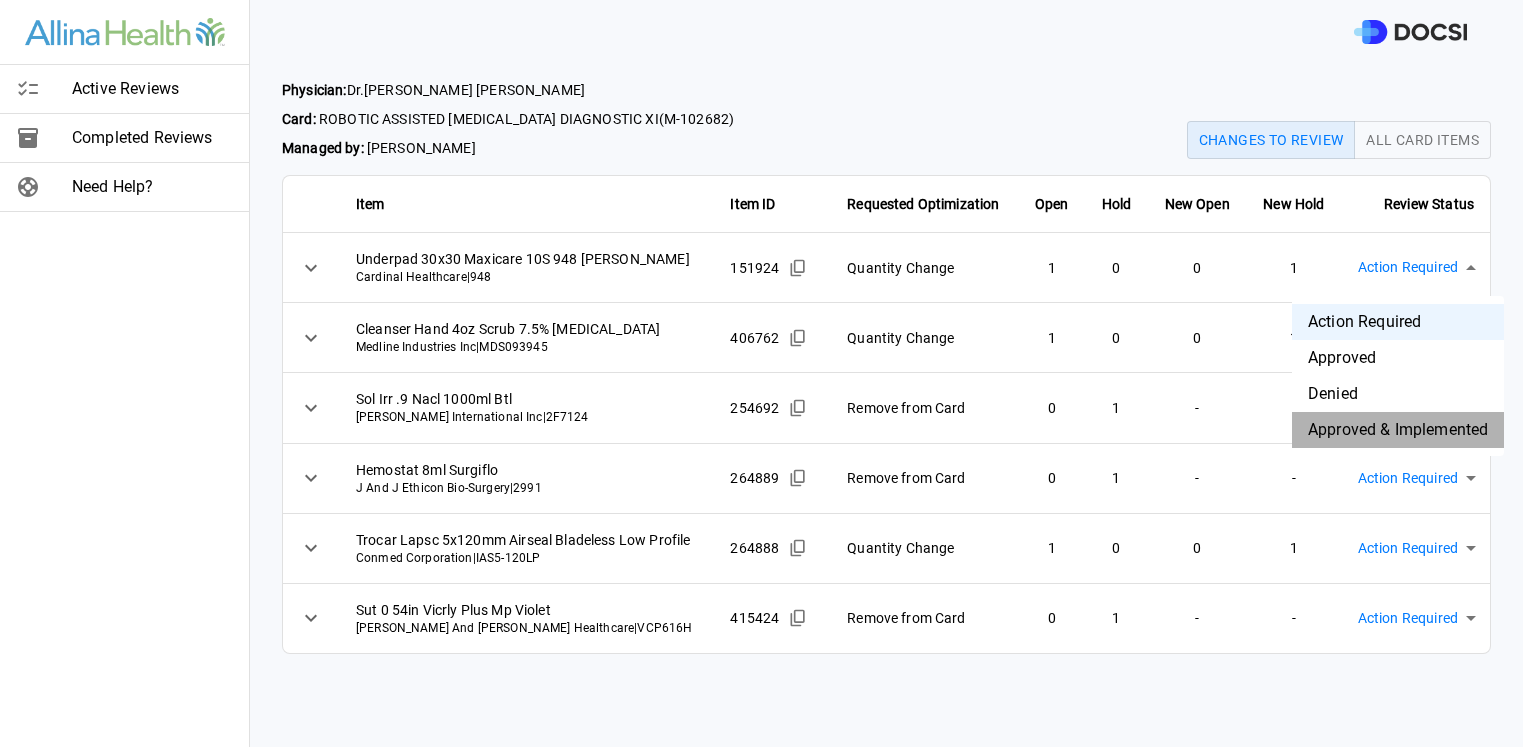 click on "Approved & Implemented" at bounding box center [1398, 430] 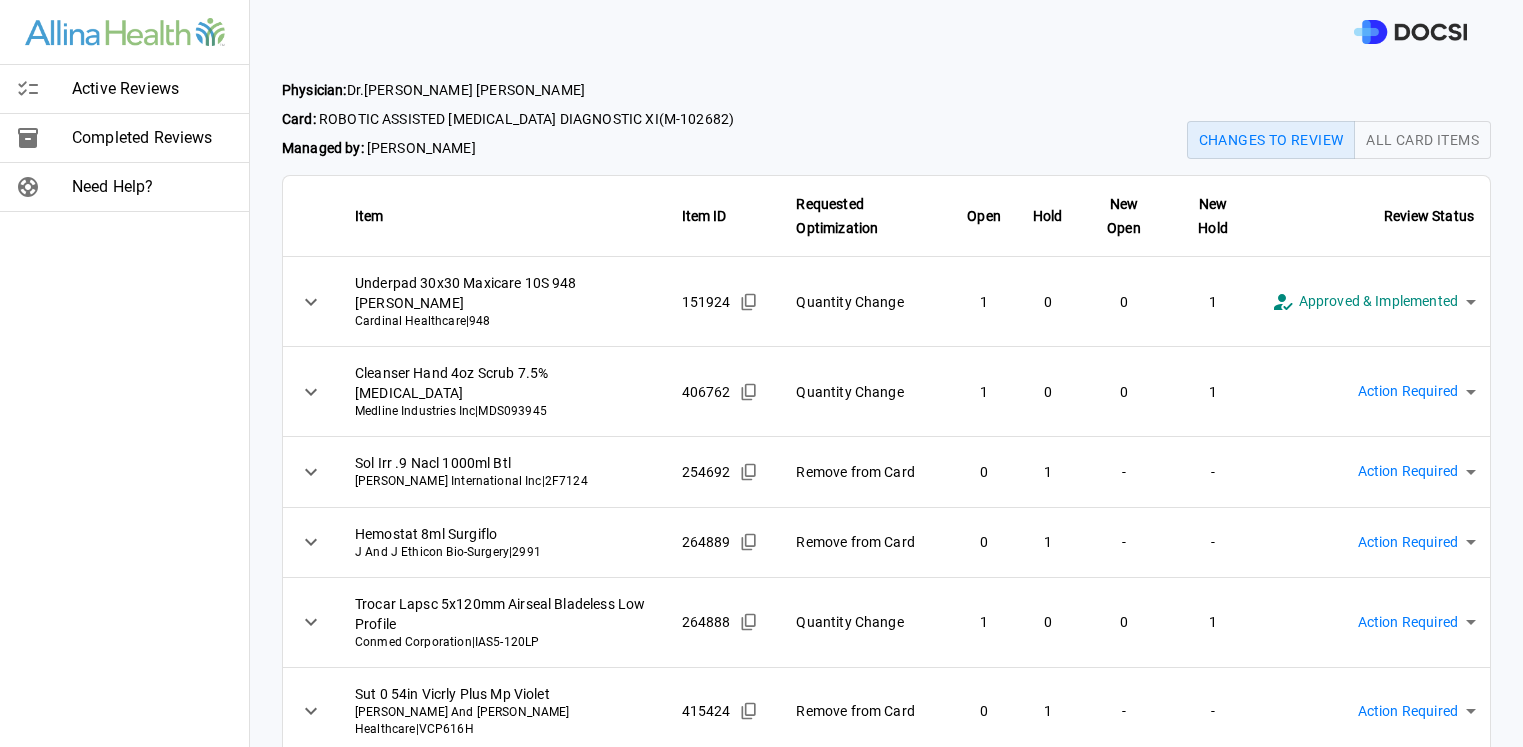 click on "**********" at bounding box center [761, 373] 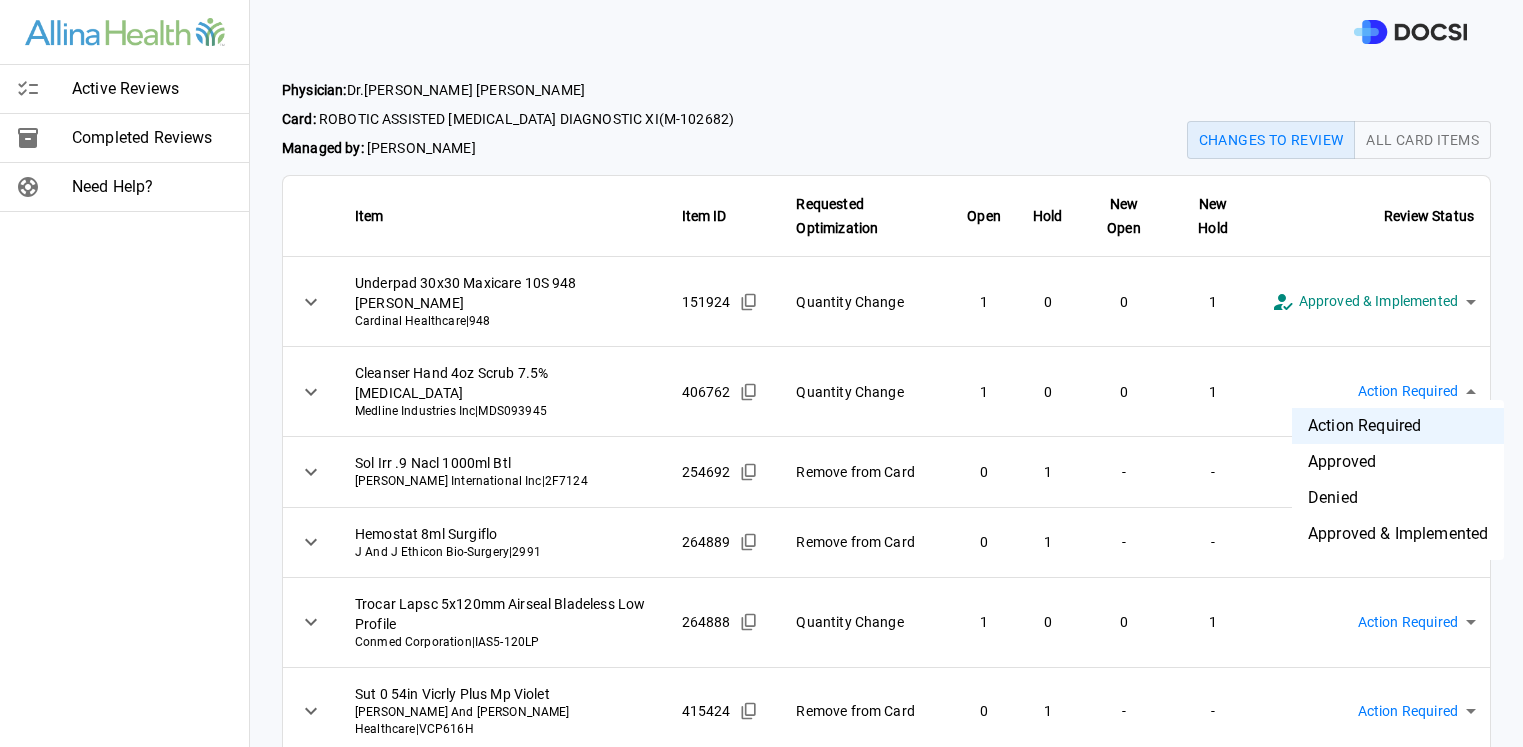 click on "Approved & Implemented" at bounding box center [1398, 534] 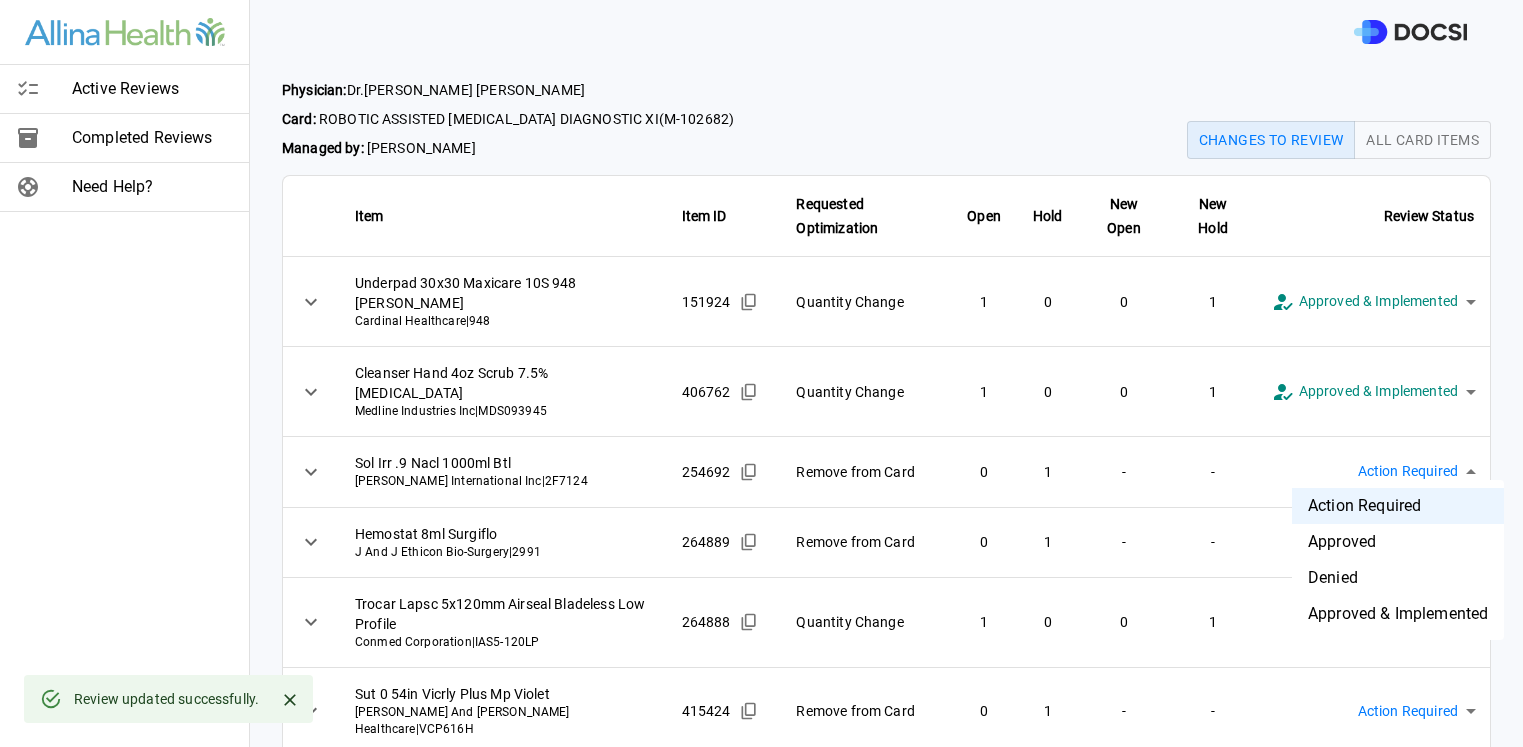 click on "**********" at bounding box center (761, 373) 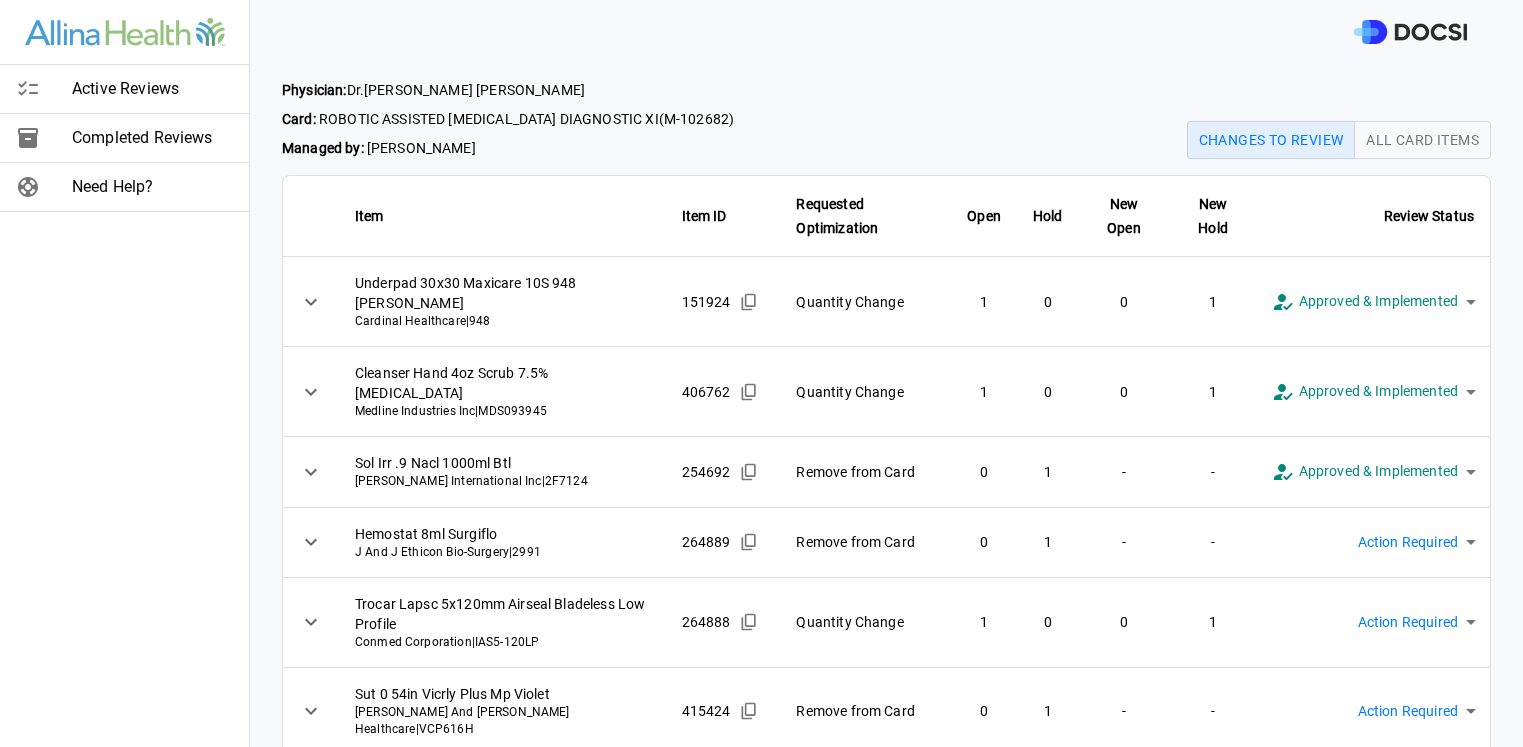 click on "**********" at bounding box center [761, 373] 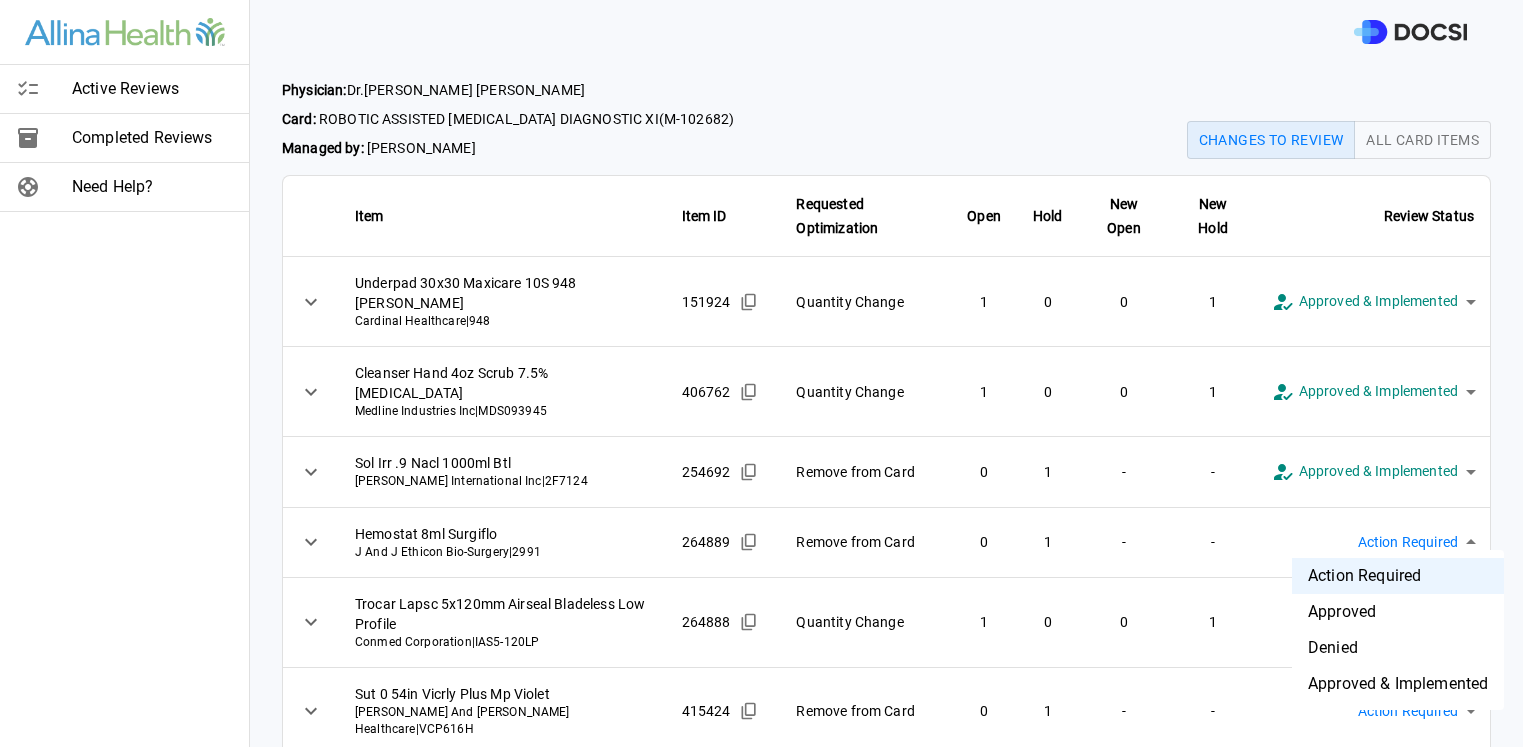 click on "Approved & Implemented" at bounding box center [1398, 684] 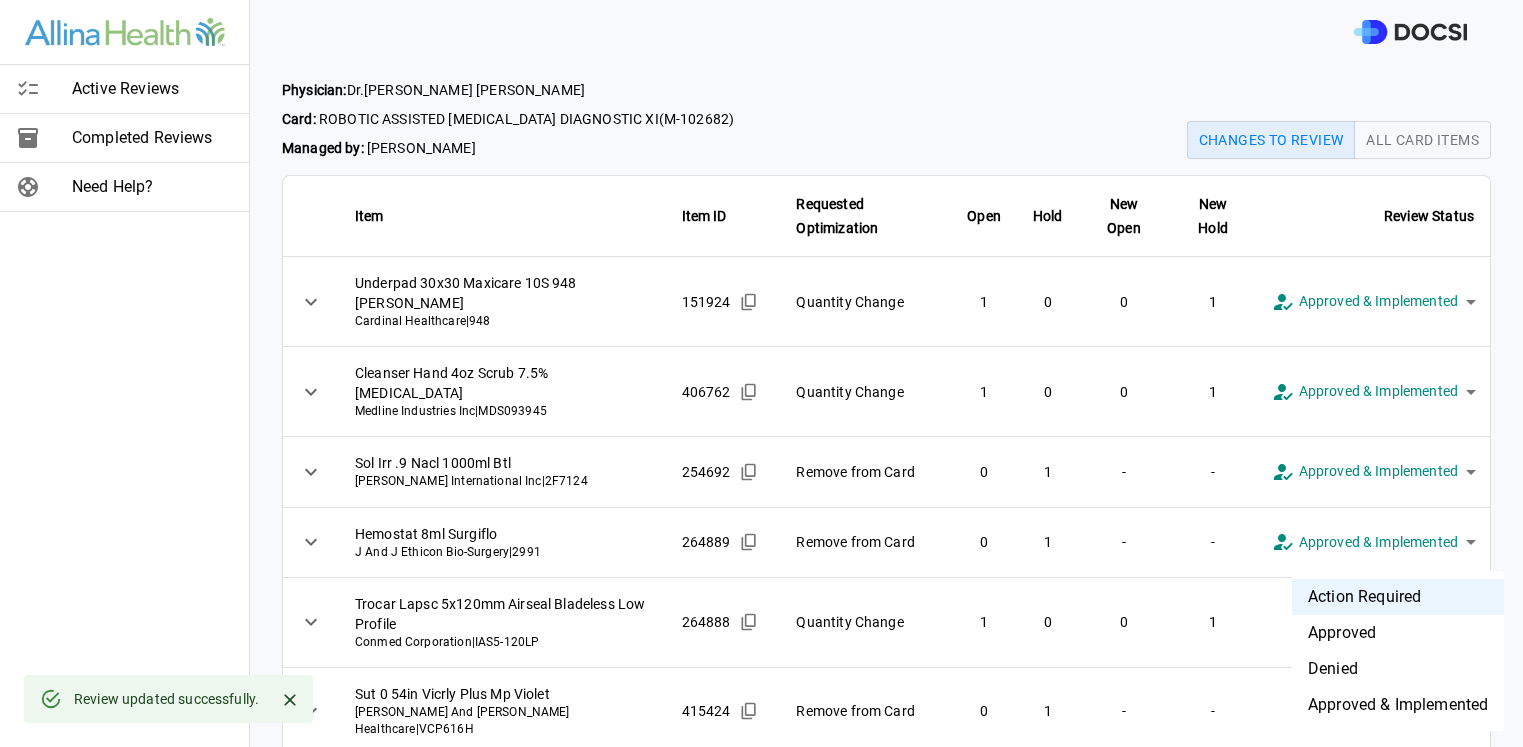 click on "**********" at bounding box center (761, 373) 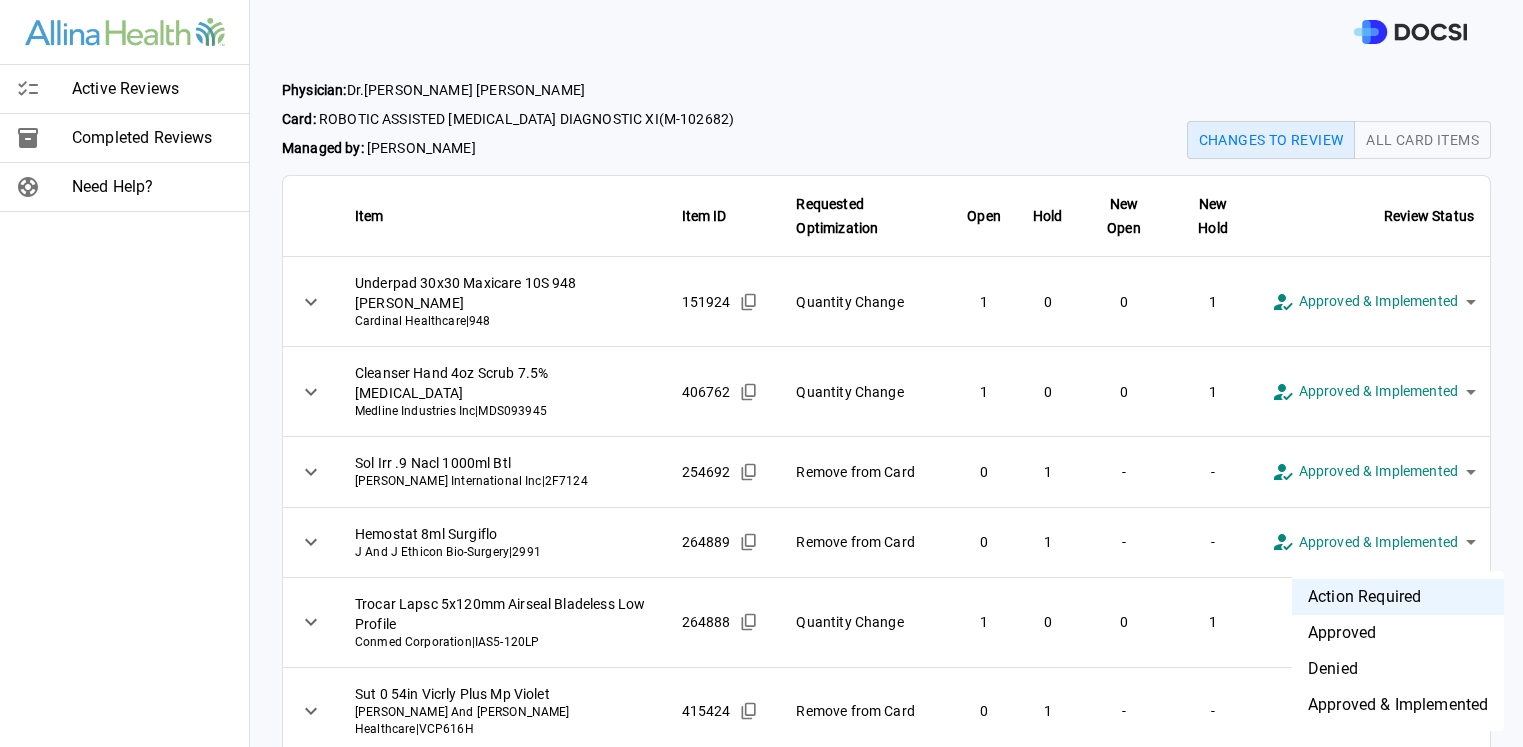 click on "Approved & Implemented" at bounding box center [1398, 705] 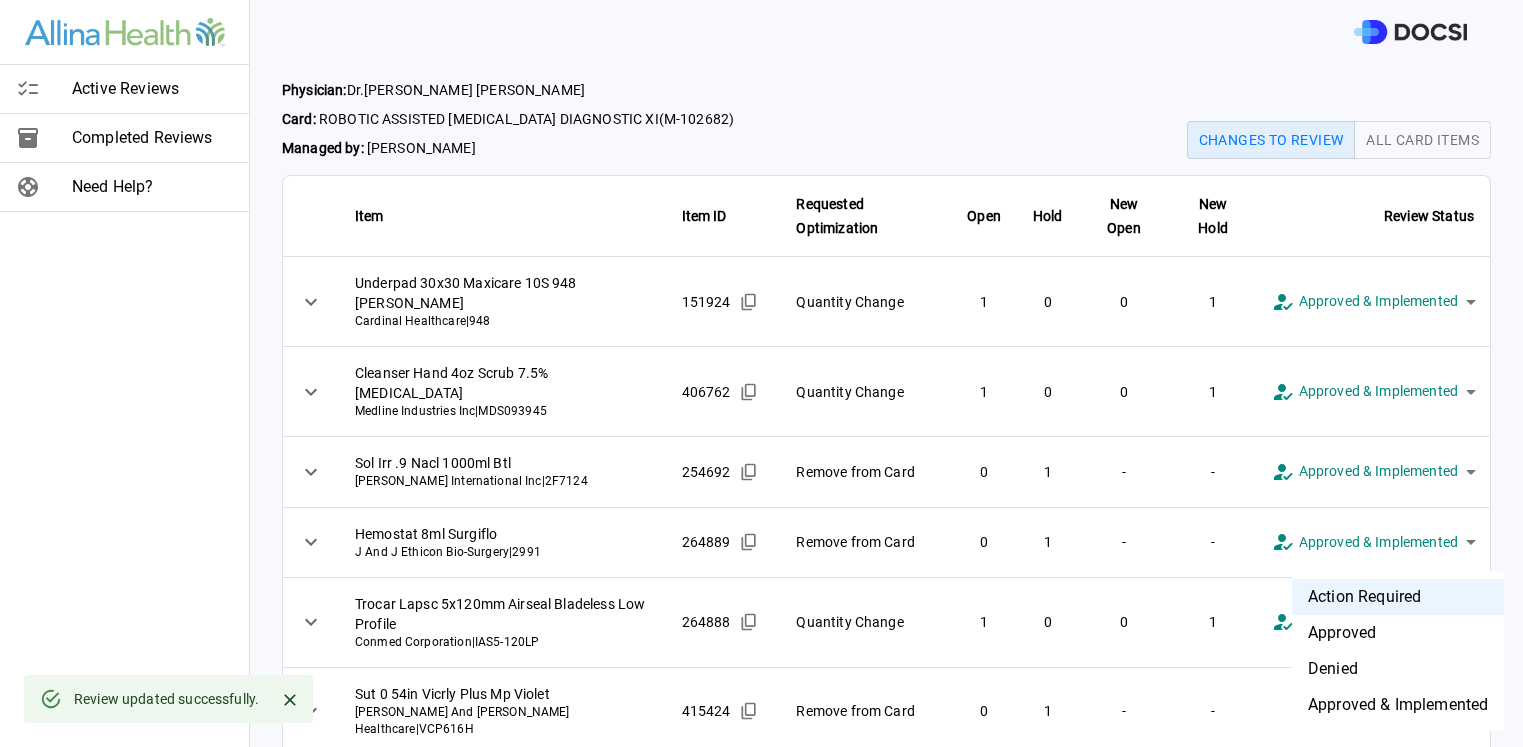 click on "**********" at bounding box center (761, 373) 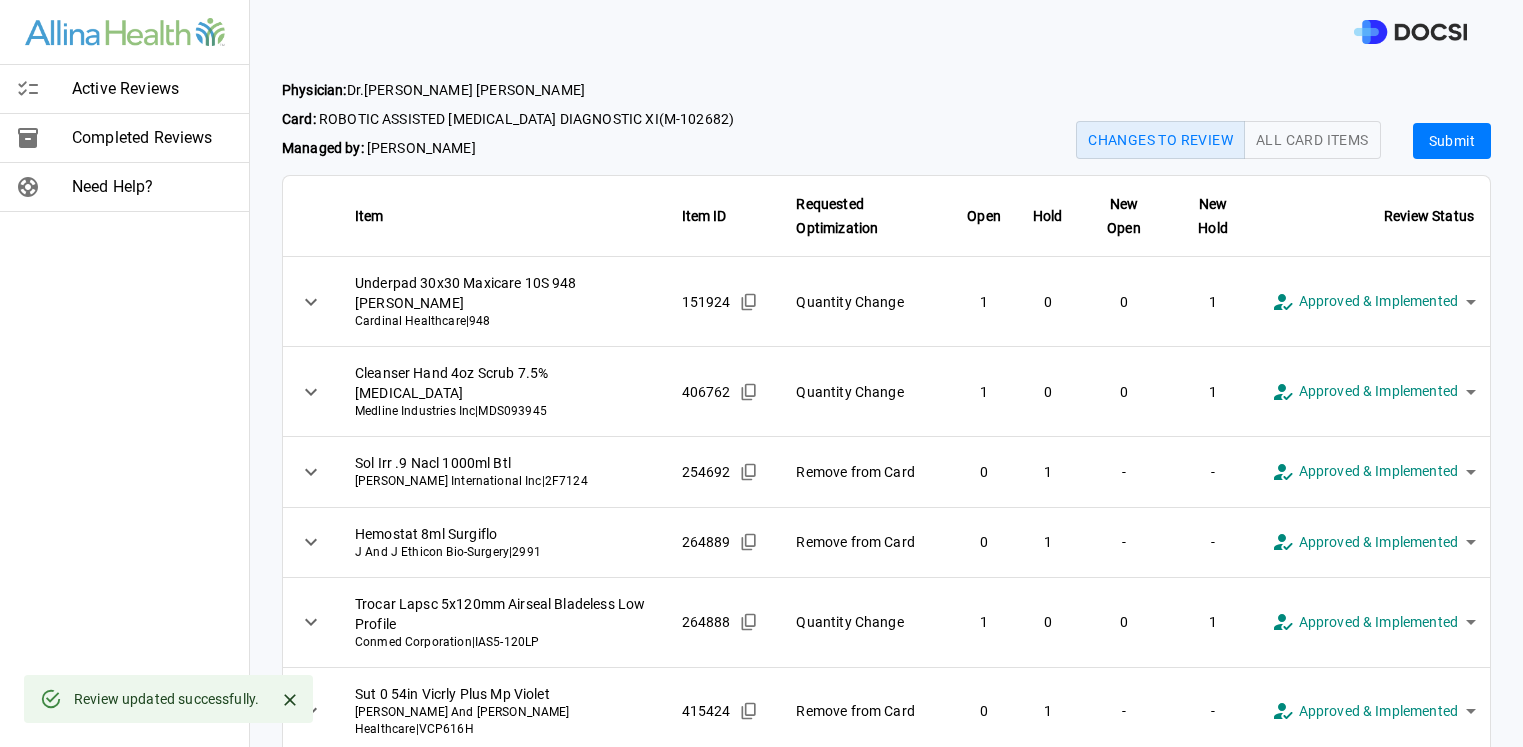 click on "Submit" at bounding box center [1452, 141] 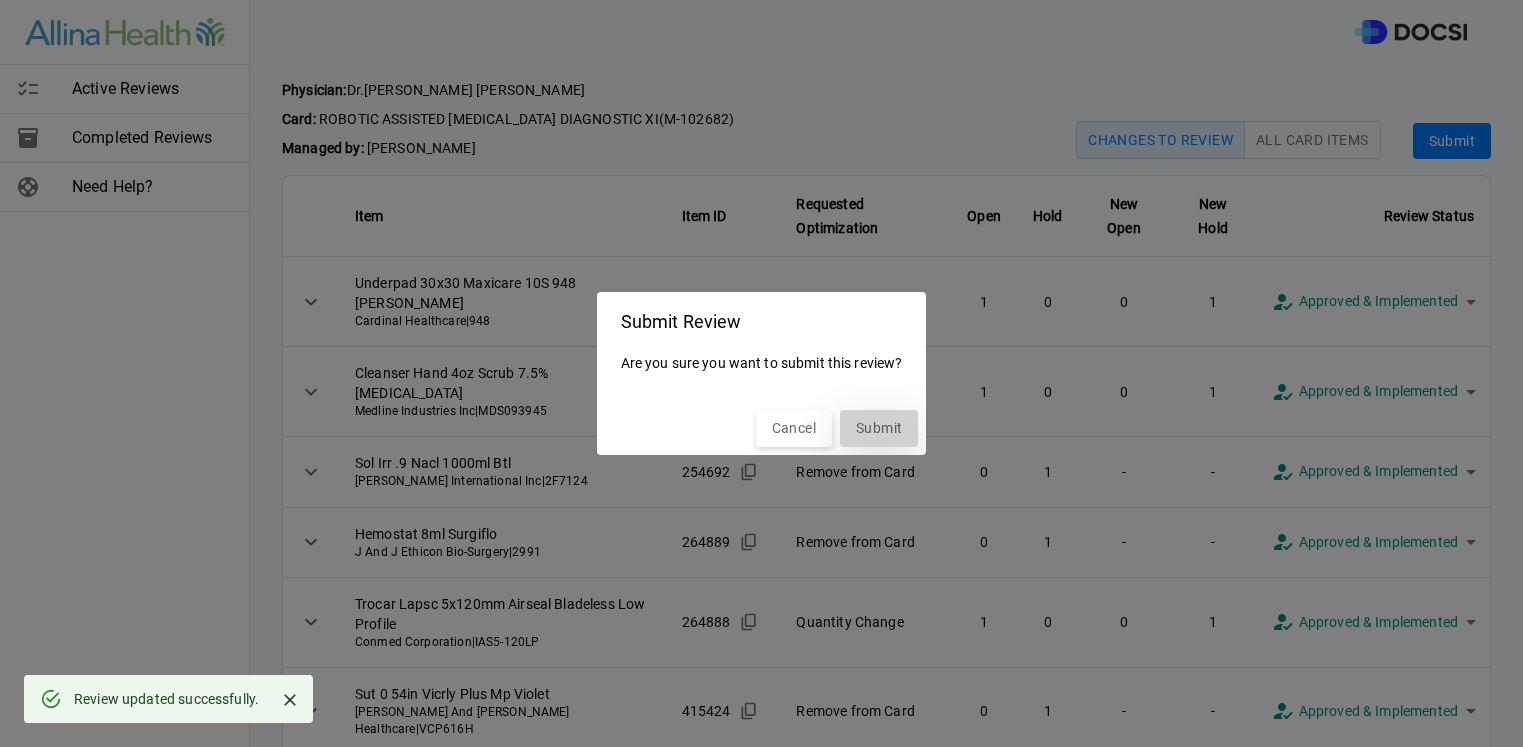 click on "Submit" at bounding box center [879, 428] 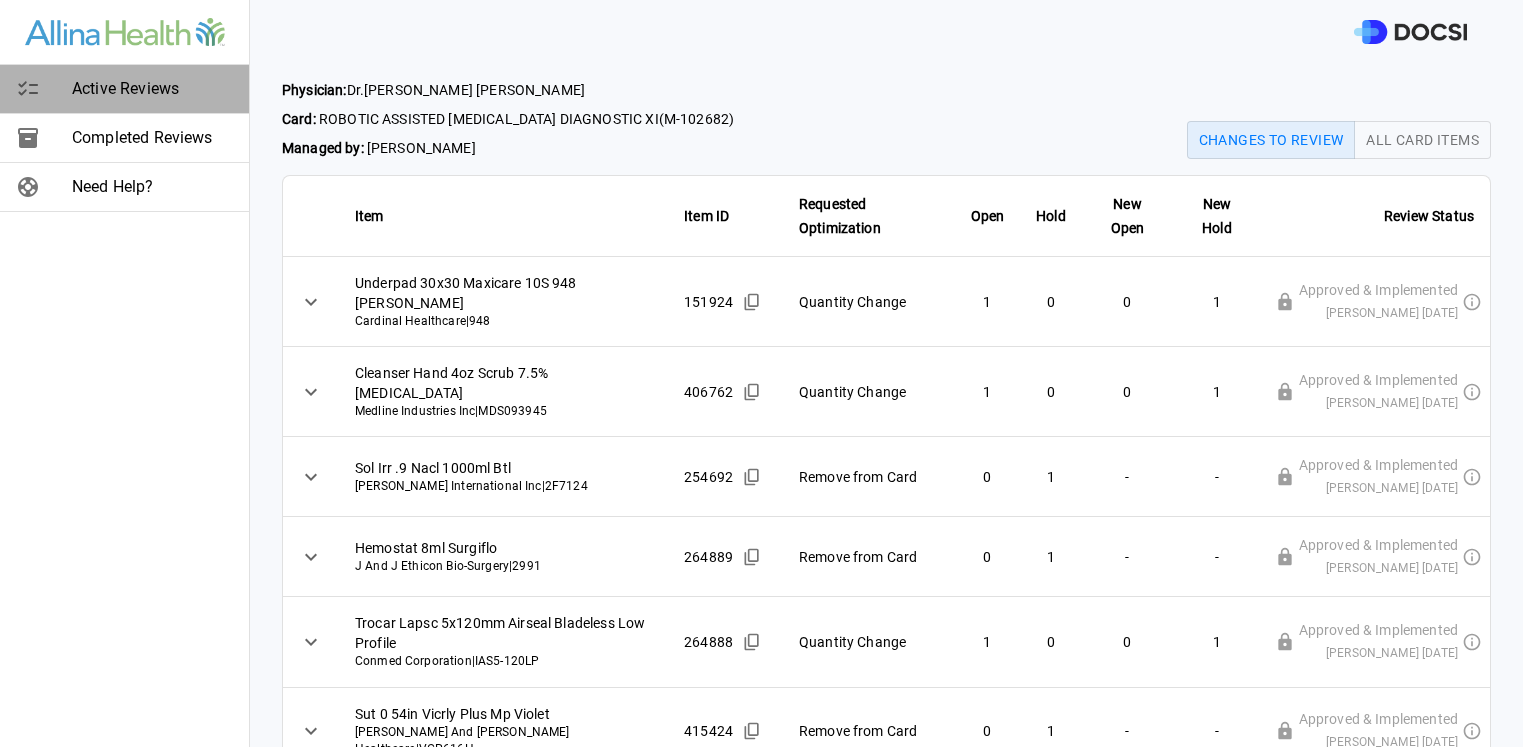 drag, startPoint x: 45, startPoint y: 95, endPoint x: 11, endPoint y: 88, distance: 34.713108 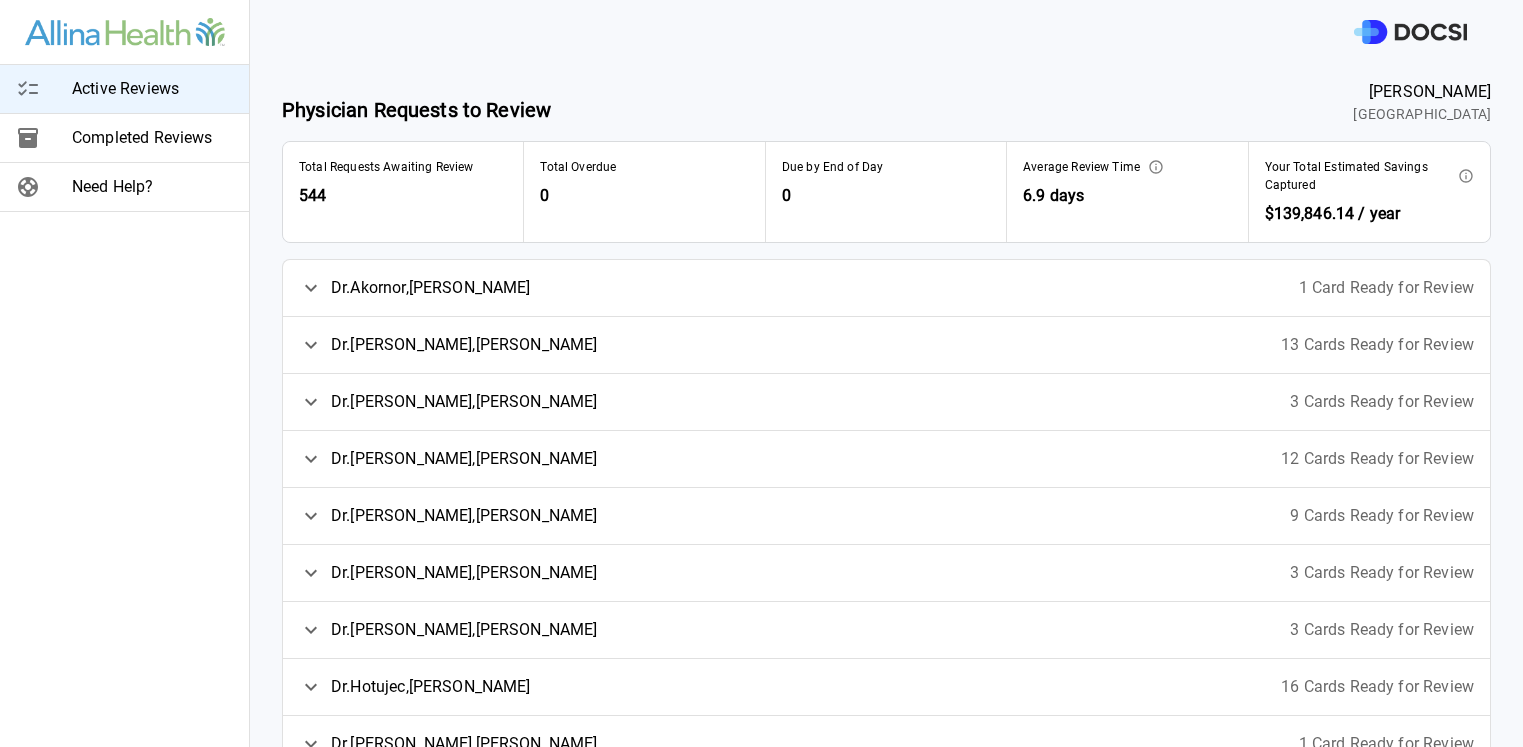click 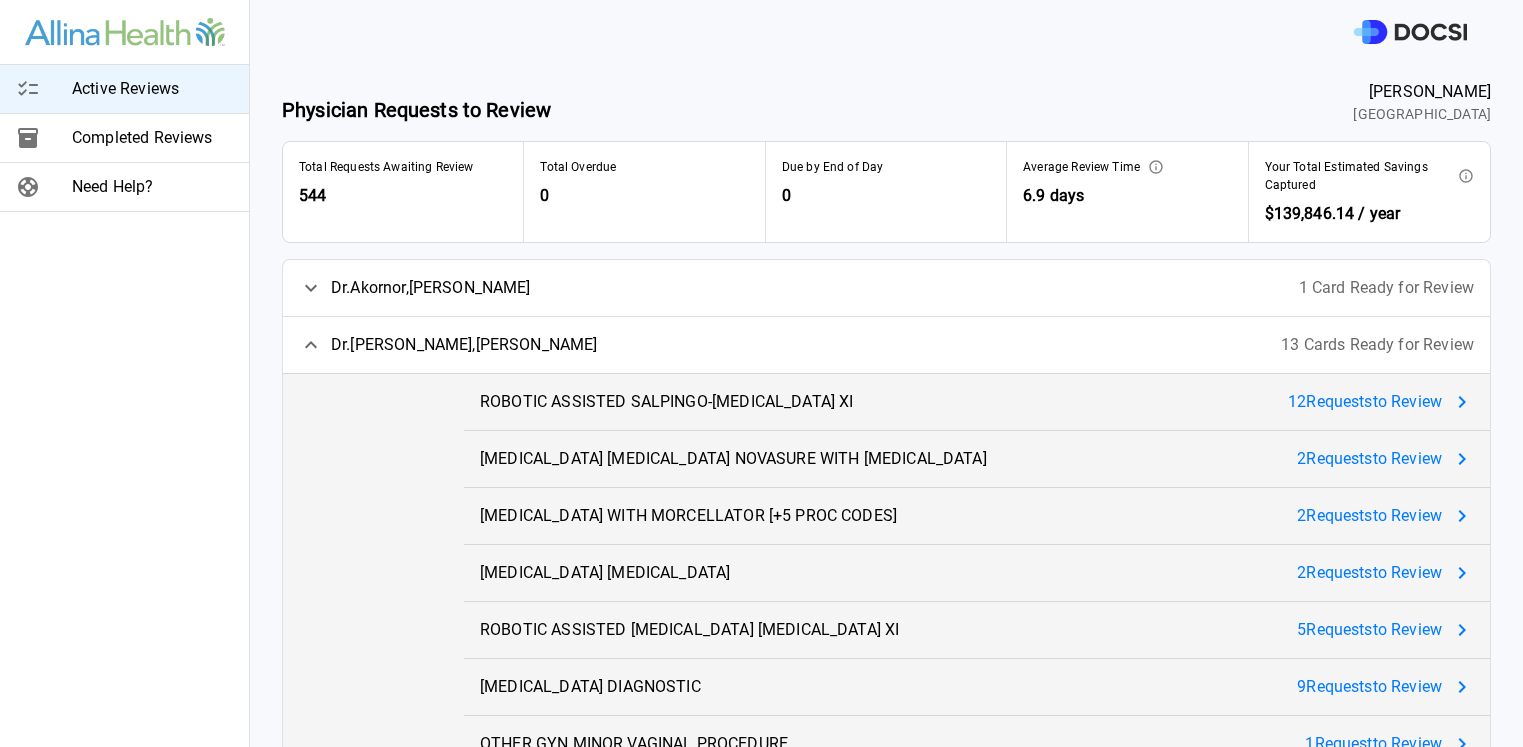 click 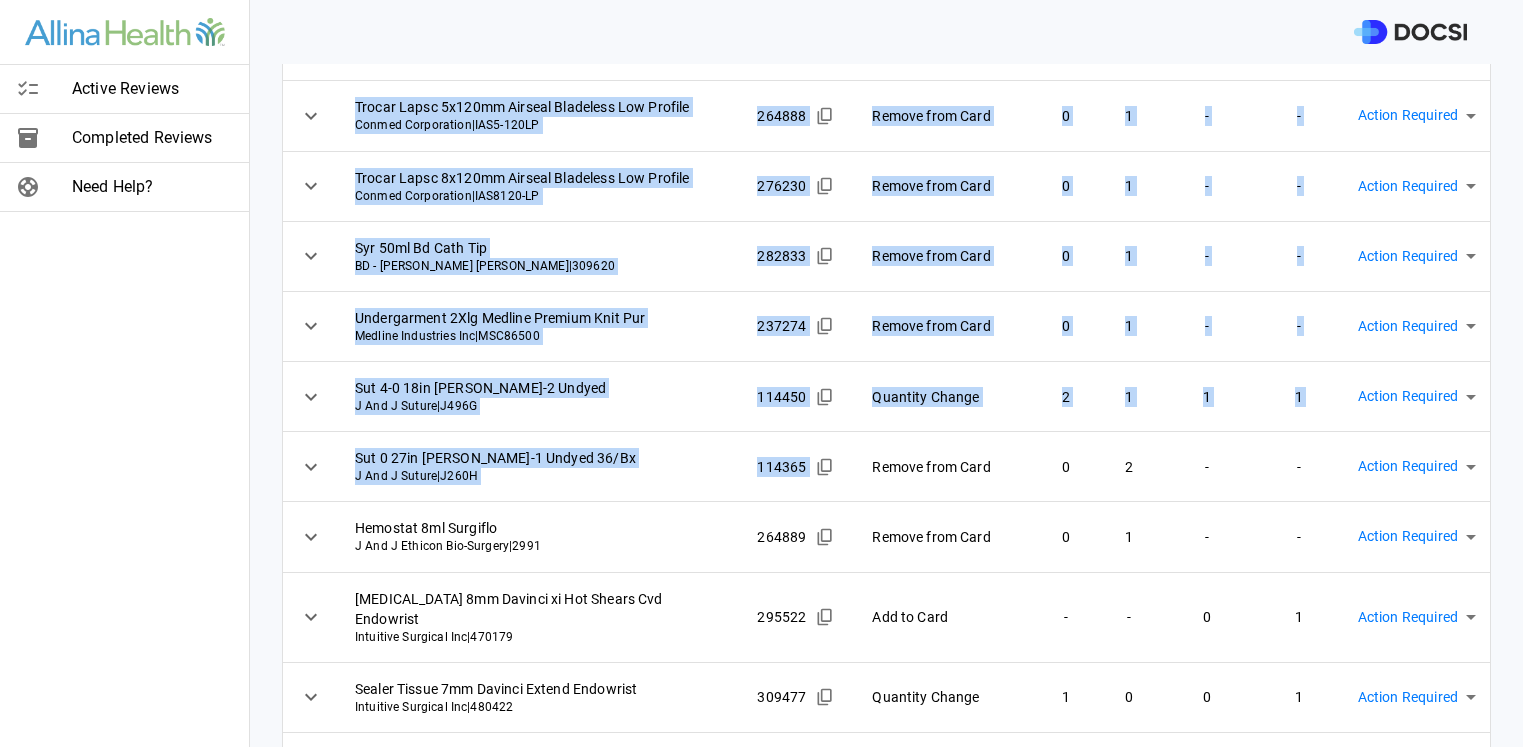 scroll, scrollTop: 344, scrollLeft: 0, axis: vertical 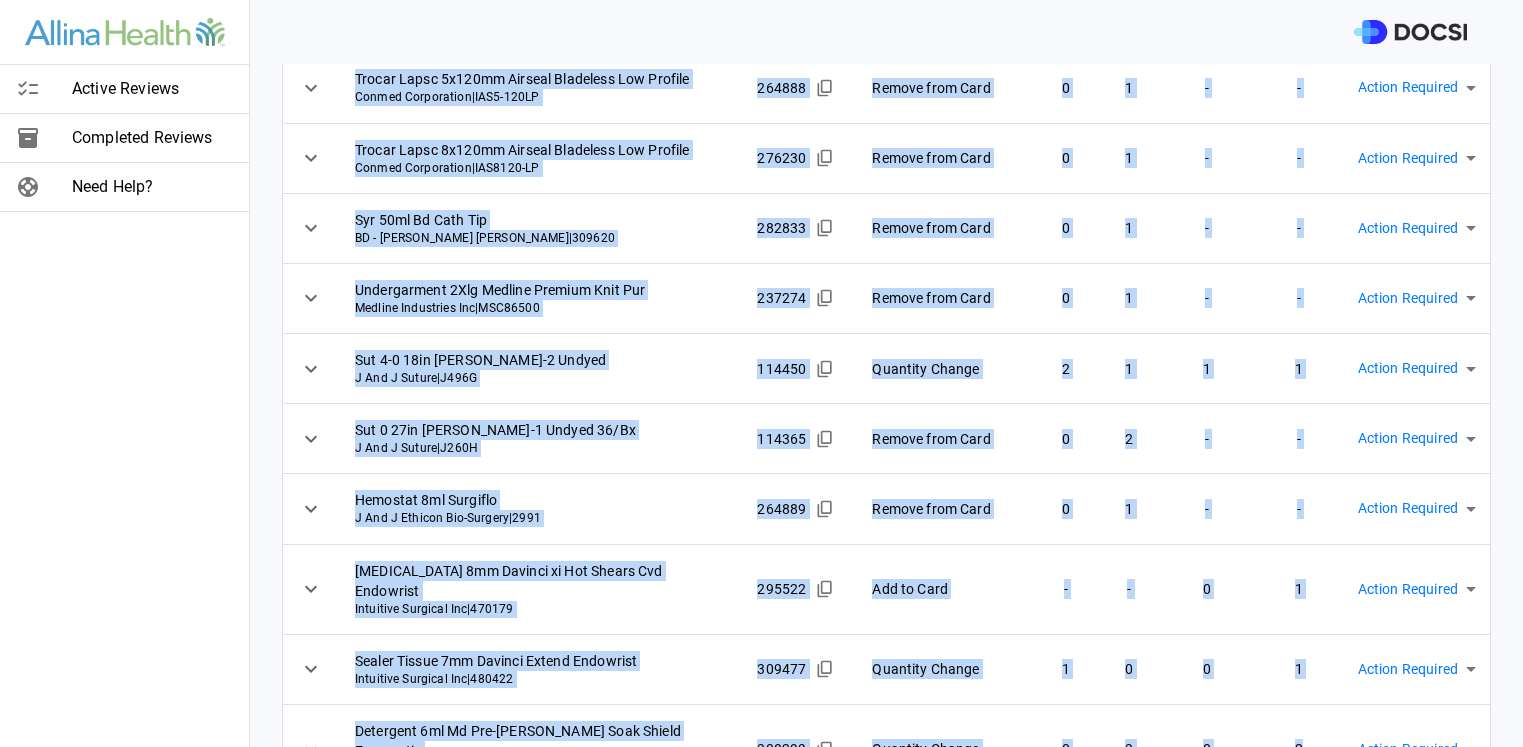 drag, startPoint x: 282, startPoint y: 88, endPoint x: 1395, endPoint y: 689, distance: 1264.8992 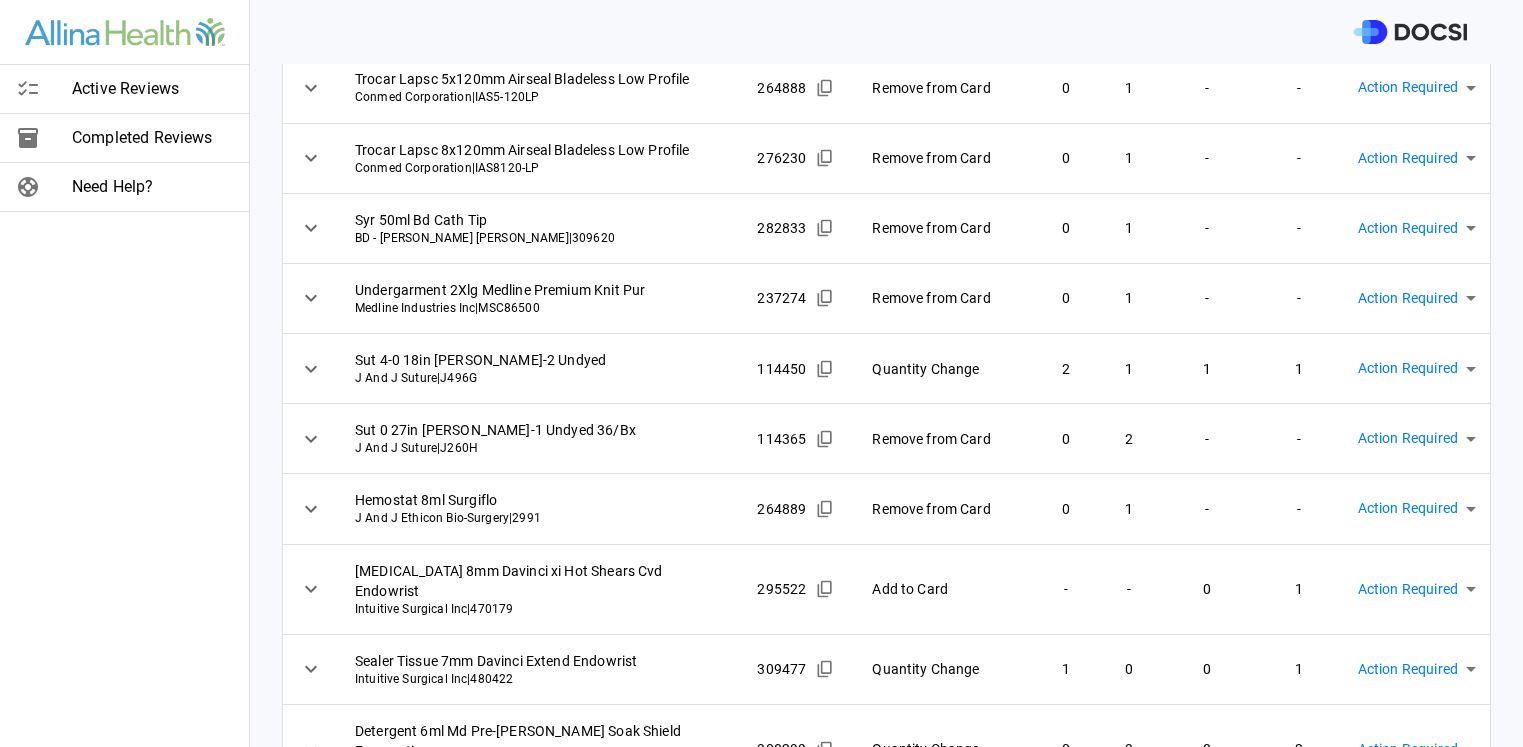 click on "Active Reviews Completed Reviews Need Help?" at bounding box center (125, 373) 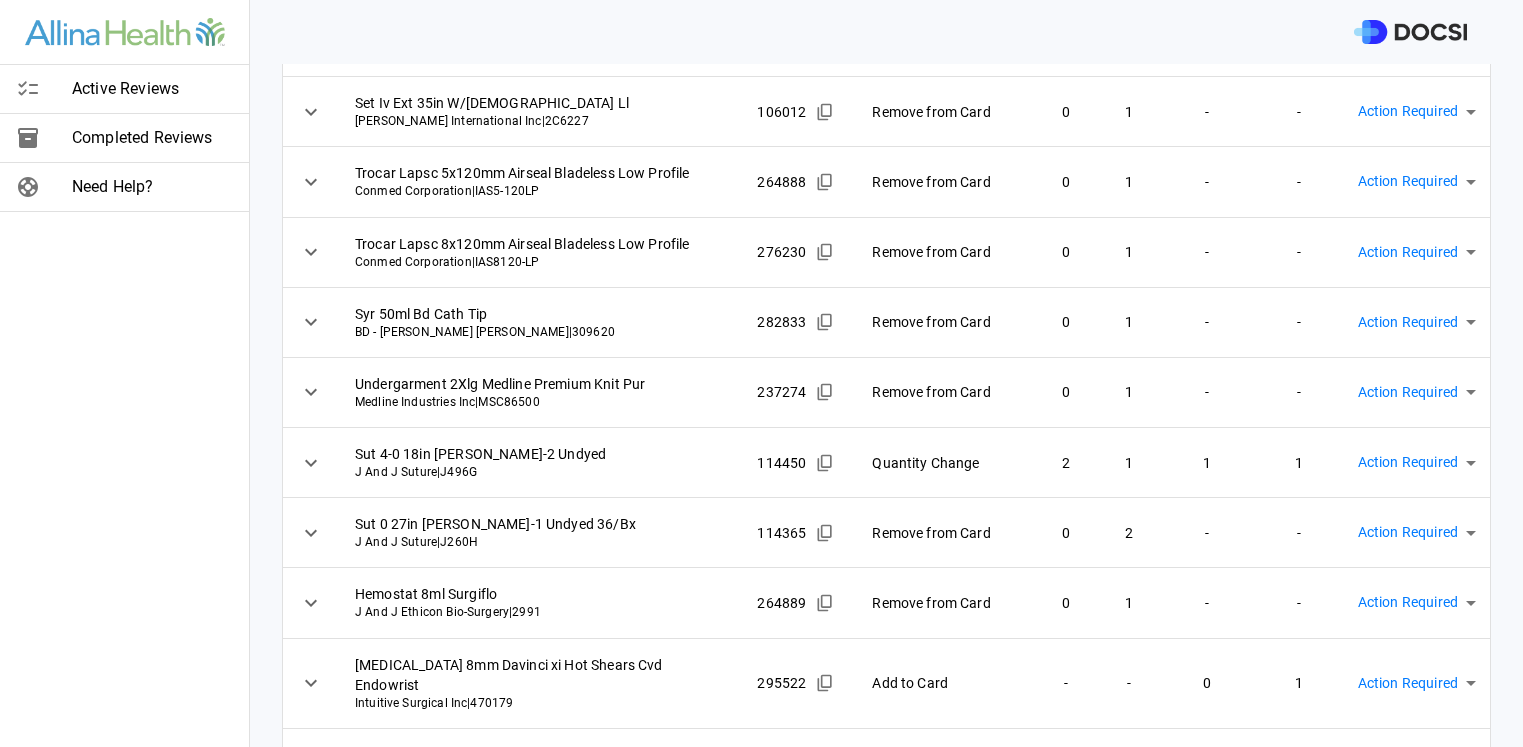 scroll, scrollTop: 0, scrollLeft: 0, axis: both 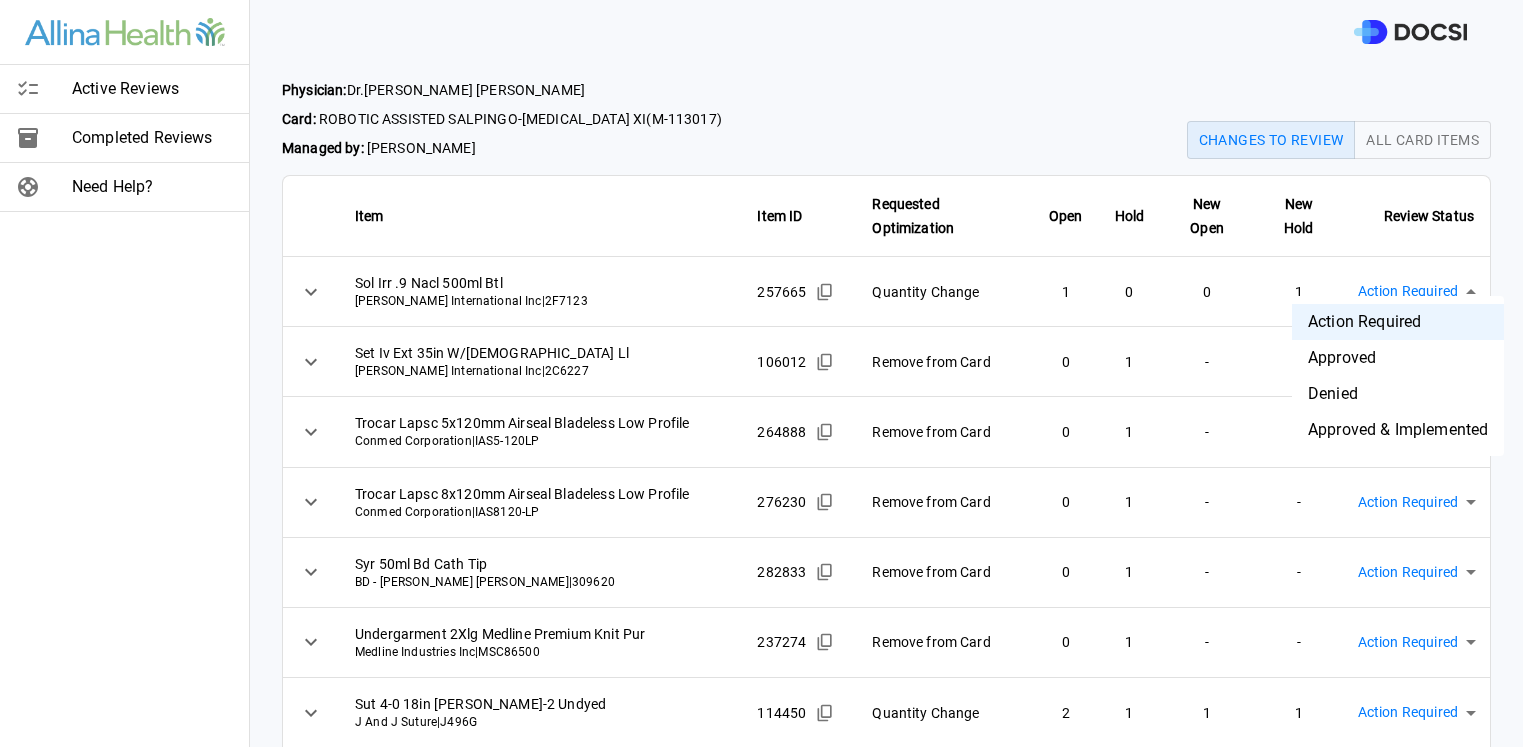 click on "Active Reviews Completed Reviews Need Help? Physician:   [PERSON_NAME] Card:    ROBOTIC ASSISTED SALPINGO-[MEDICAL_DATA] XI  ( M-113017 ) Managed by:    [PERSON_NAME] Changes to Review All Card Items Item Item ID Requested Optimization Open Hold New Open New Hold Review Status [PERSON_NAME] .9 Nacl 500ml Btl [PERSON_NAME] International Inc  |  2F7123 257665 Quantity Change 1 0 0 1 Action Required **** ​ Set Iv Ext 35in W/[DEMOGRAPHIC_DATA] Ll [PERSON_NAME] International Inc  |  2C6227 106012 Remove from Card 0 1 - - Action Required **** ​ Trocar Lapsc 5x120mm Airseal Bladeless Low Profile Conmed Corporation  |  IAS5-120LP 264888 Remove from Card 0 1 - - Action Required **** ​ Trocar Lapsc 8x120mm Airseal Bladeless Low Profile Conmed Corporation  |  IAS8120-LP 276230 Remove from Card 0 1 - - Action Required **** ​ Syr 50ml Bd Cath Tip BD - Becton [PERSON_NAME]  |  309620 282833 Remove from Card 0 1 - - Action Required **** ​ Undergarment 2Xlg Medline Premium Knit Pur Medline Industries Inc  |  MSC86500 237274 0 1 - - ​" at bounding box center (761, 373) 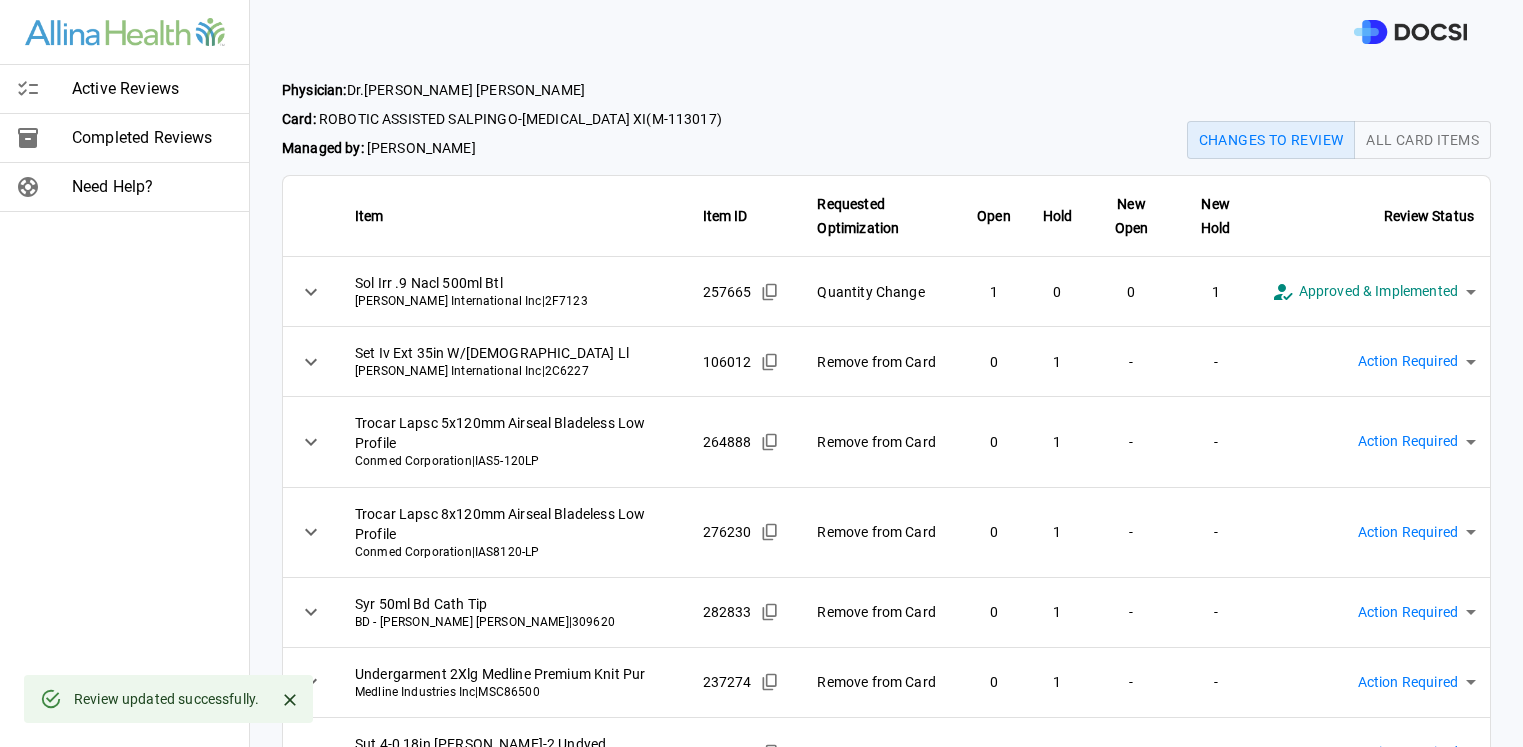 click on "**********" at bounding box center (761, 373) 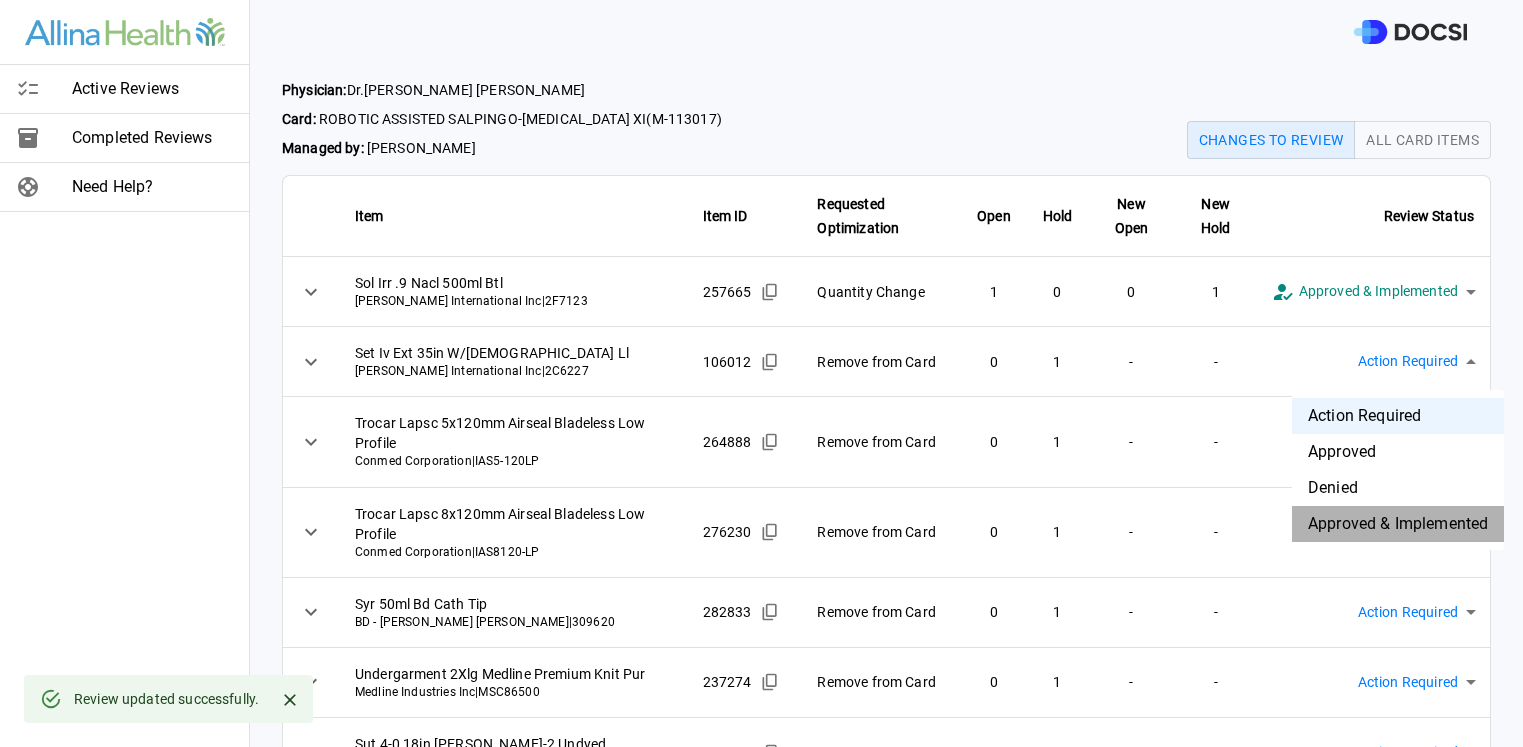 click on "Approved & Implemented" at bounding box center [1398, 524] 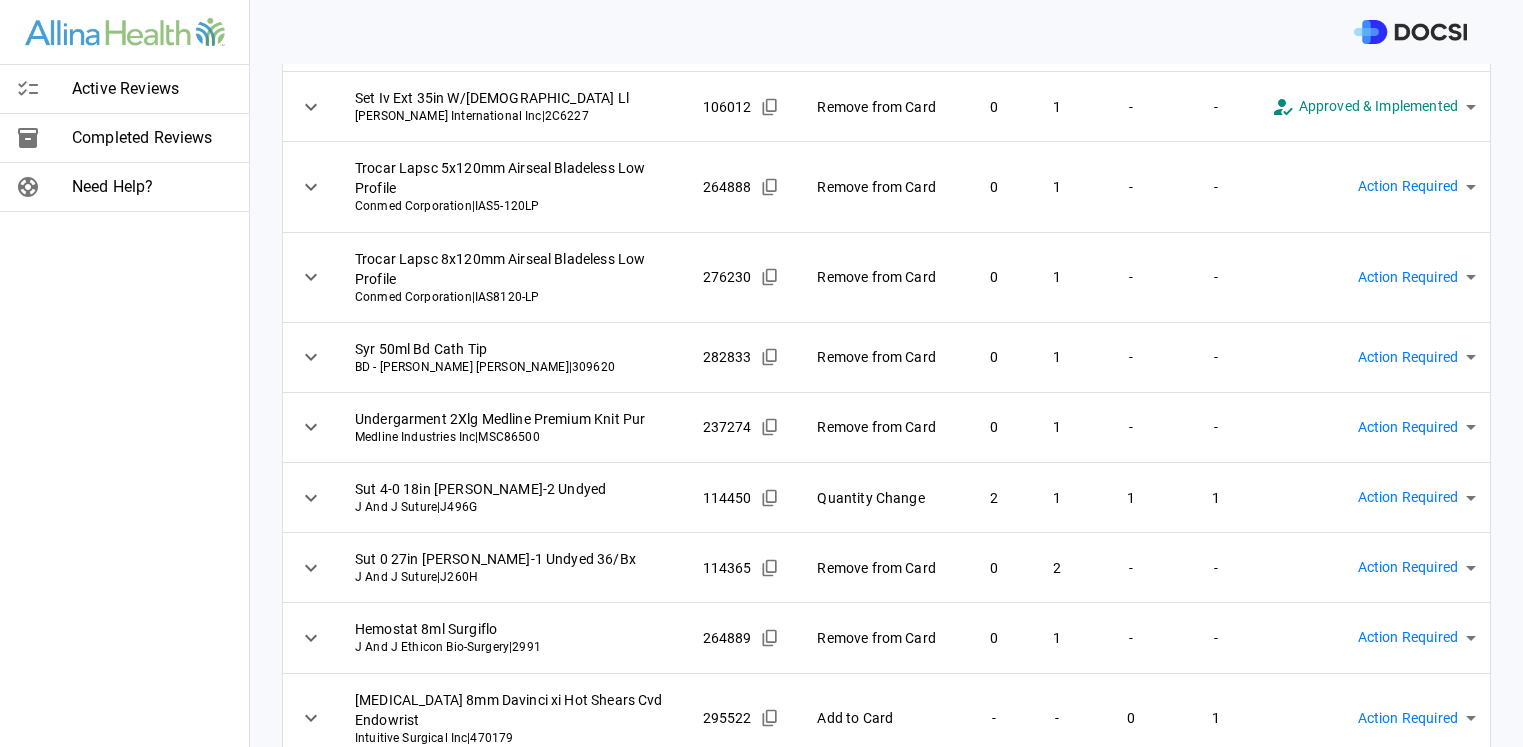 scroll, scrollTop: 188, scrollLeft: 0, axis: vertical 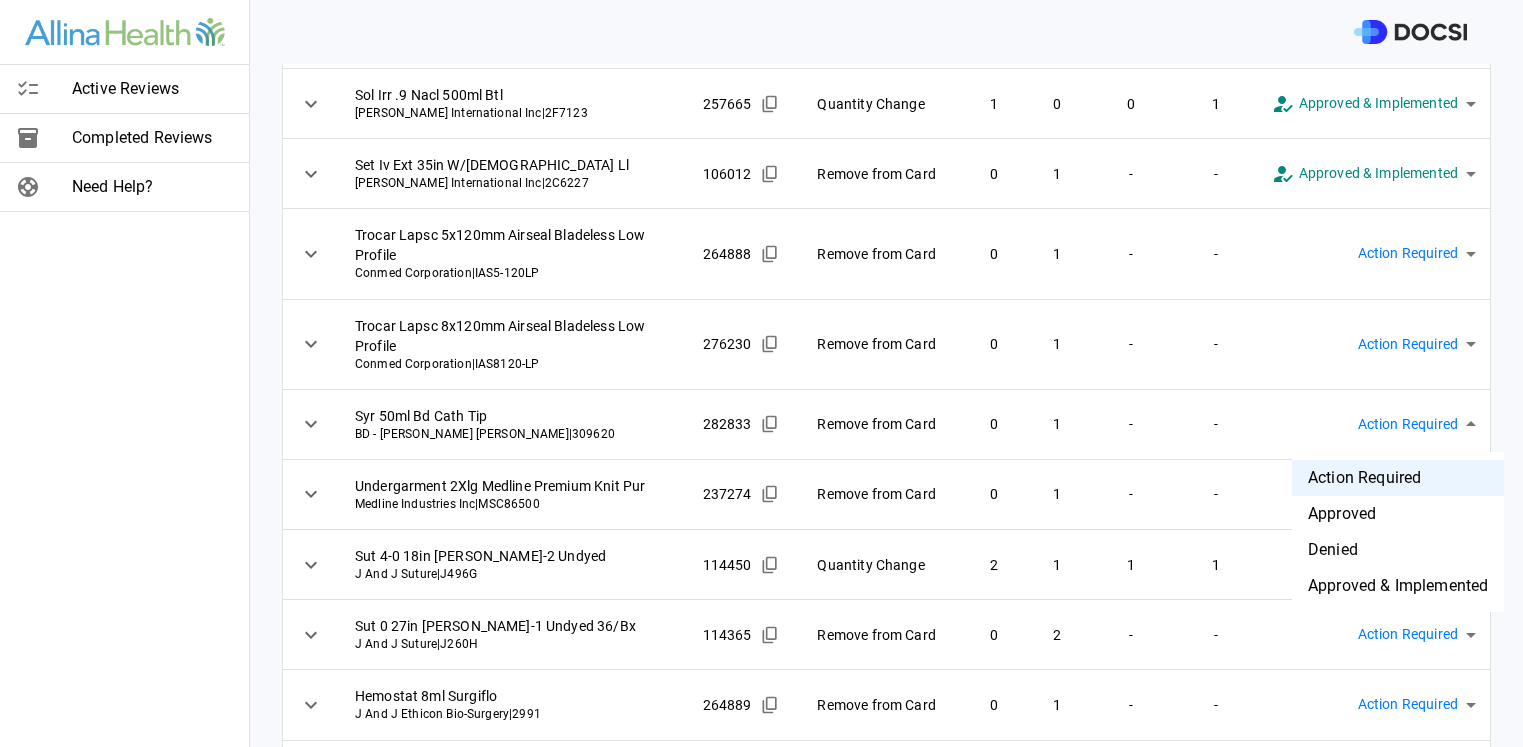 click on "**********" at bounding box center (761, 373) 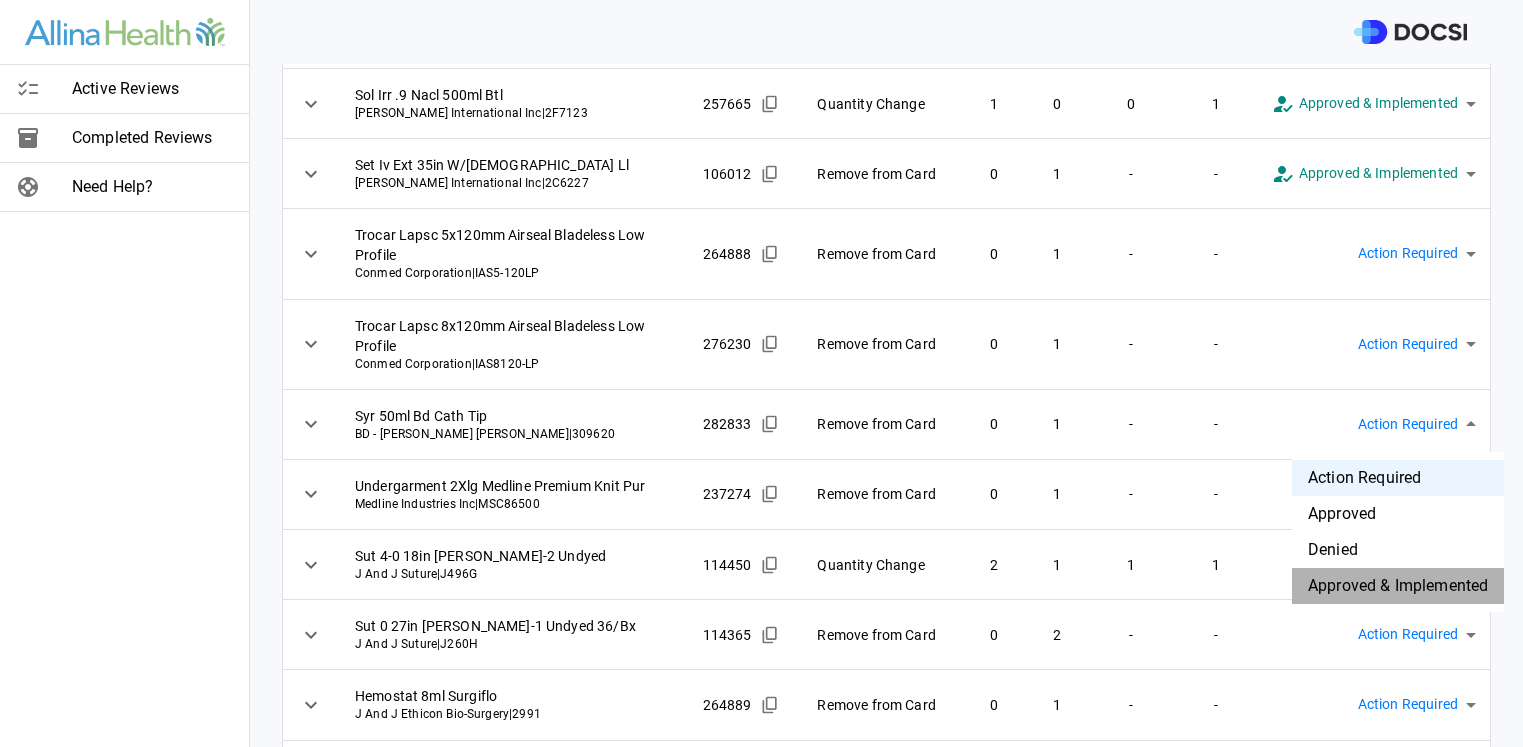 click on "Approved & Implemented" at bounding box center [1398, 586] 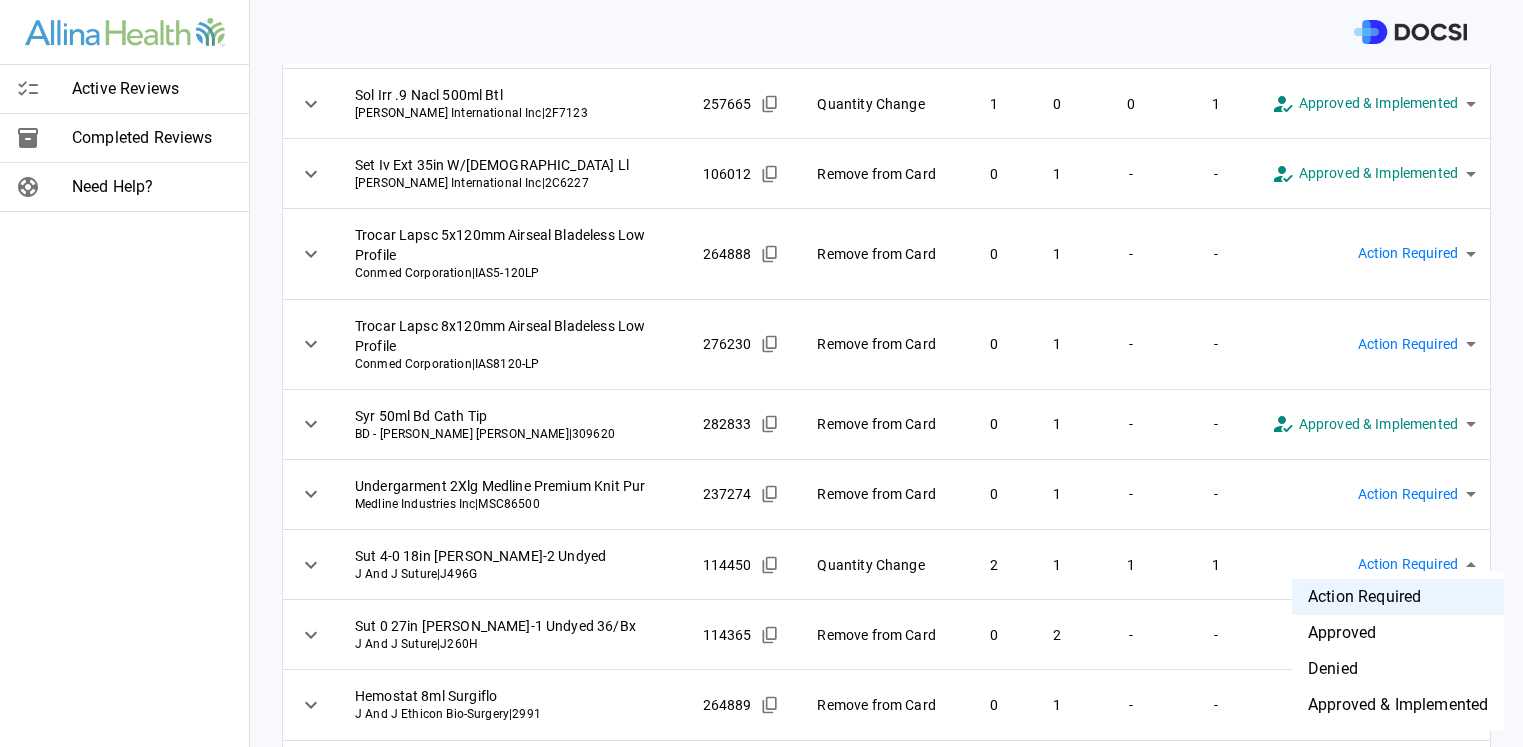 click on "**********" at bounding box center (761, 373) 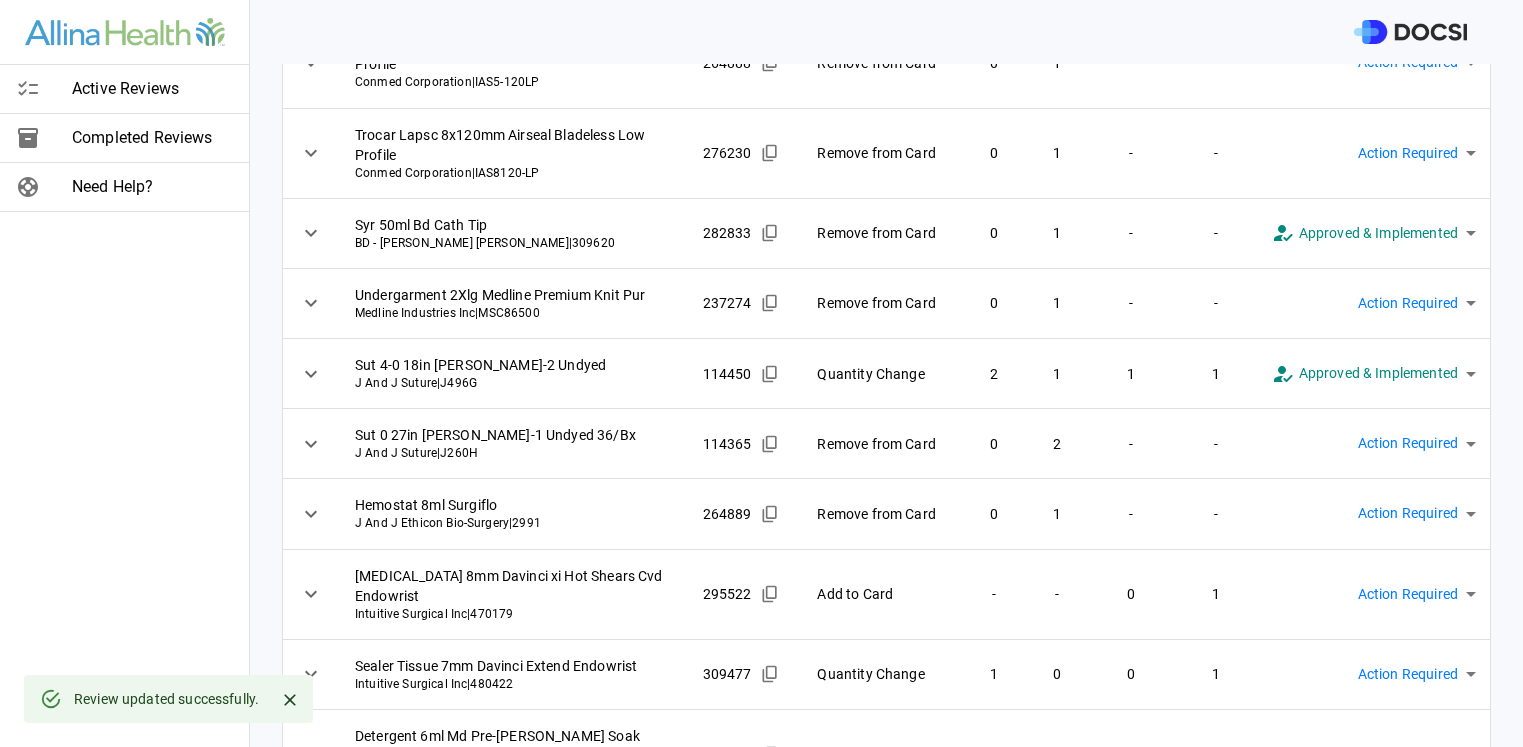 scroll, scrollTop: 388, scrollLeft: 0, axis: vertical 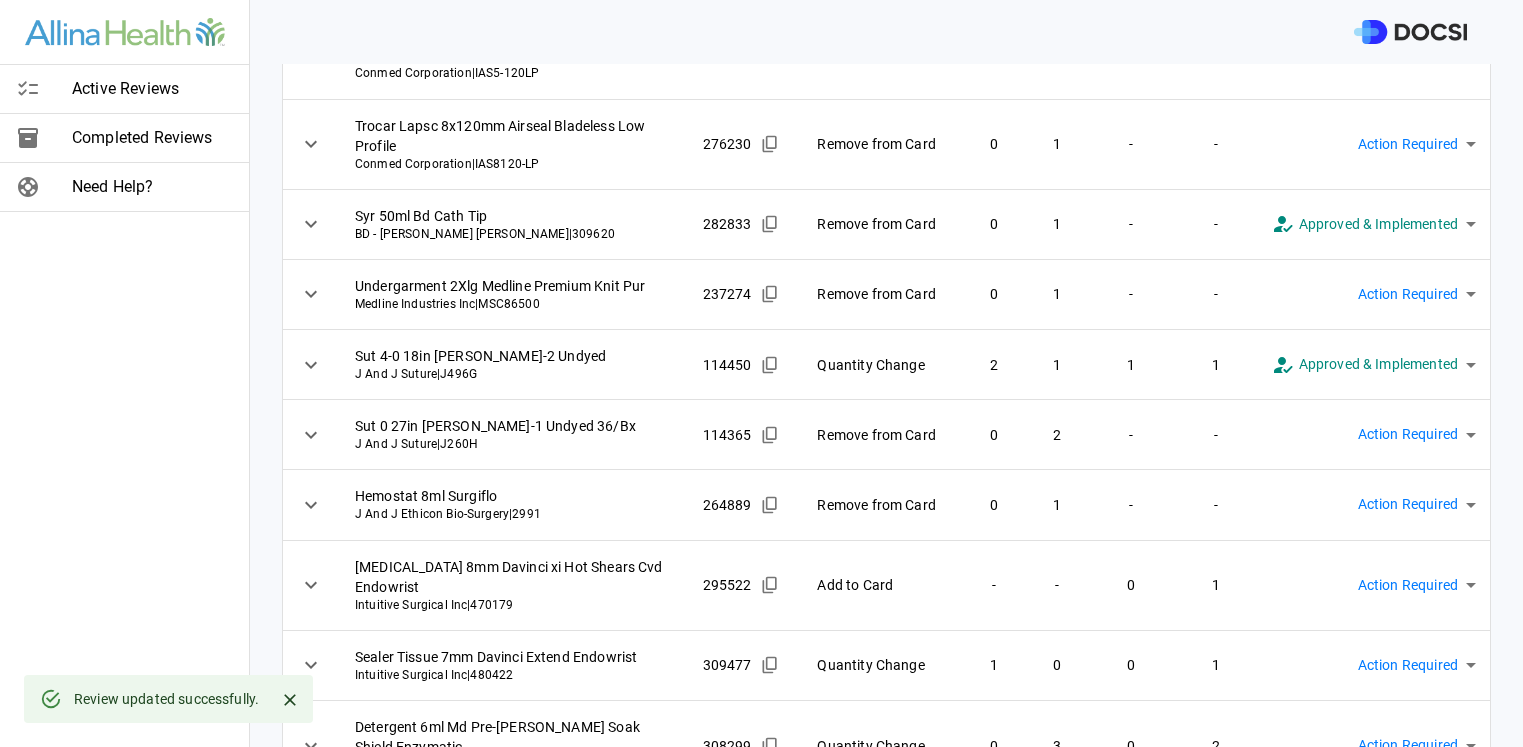 click on "**********" at bounding box center (761, 373) 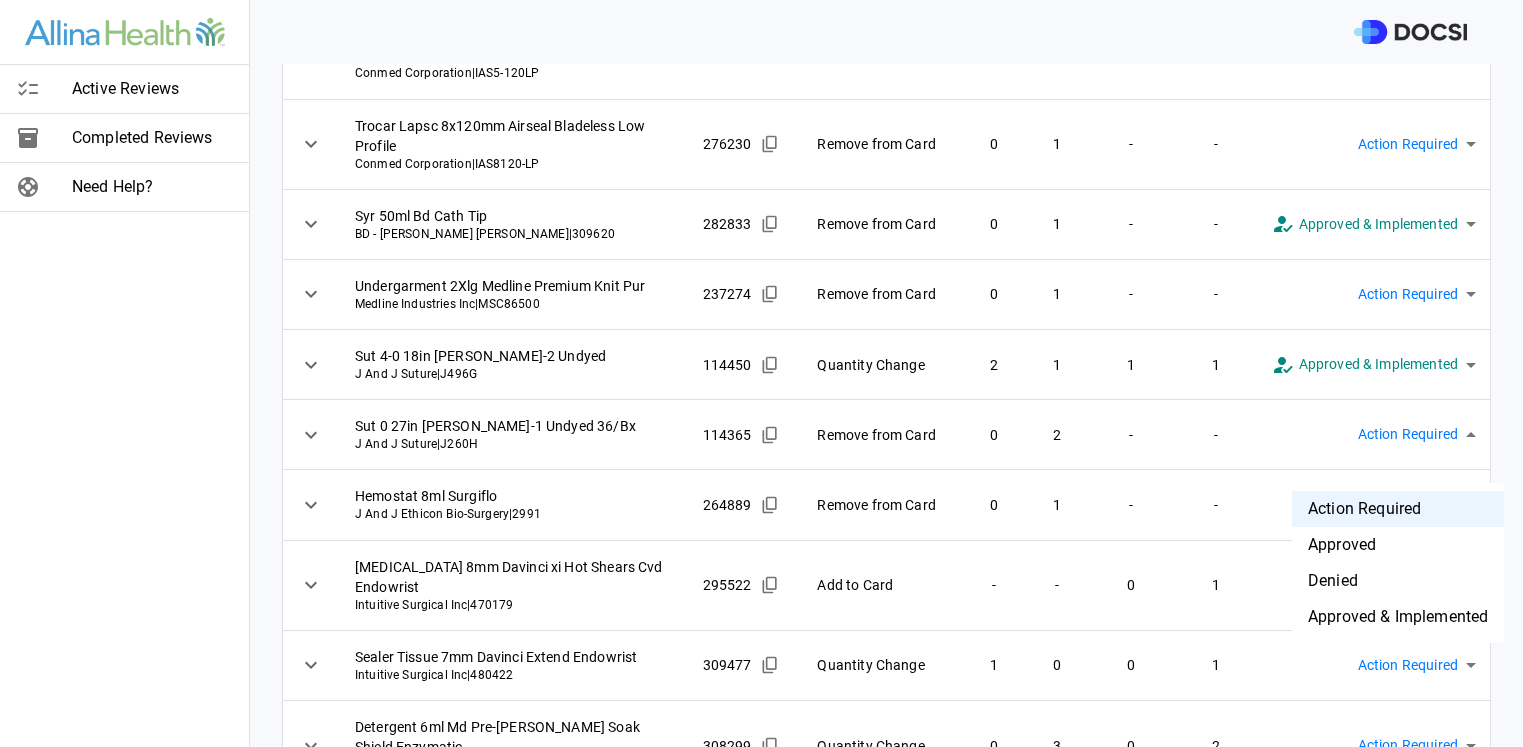 click on "Approved & Implemented" at bounding box center [1398, 617] 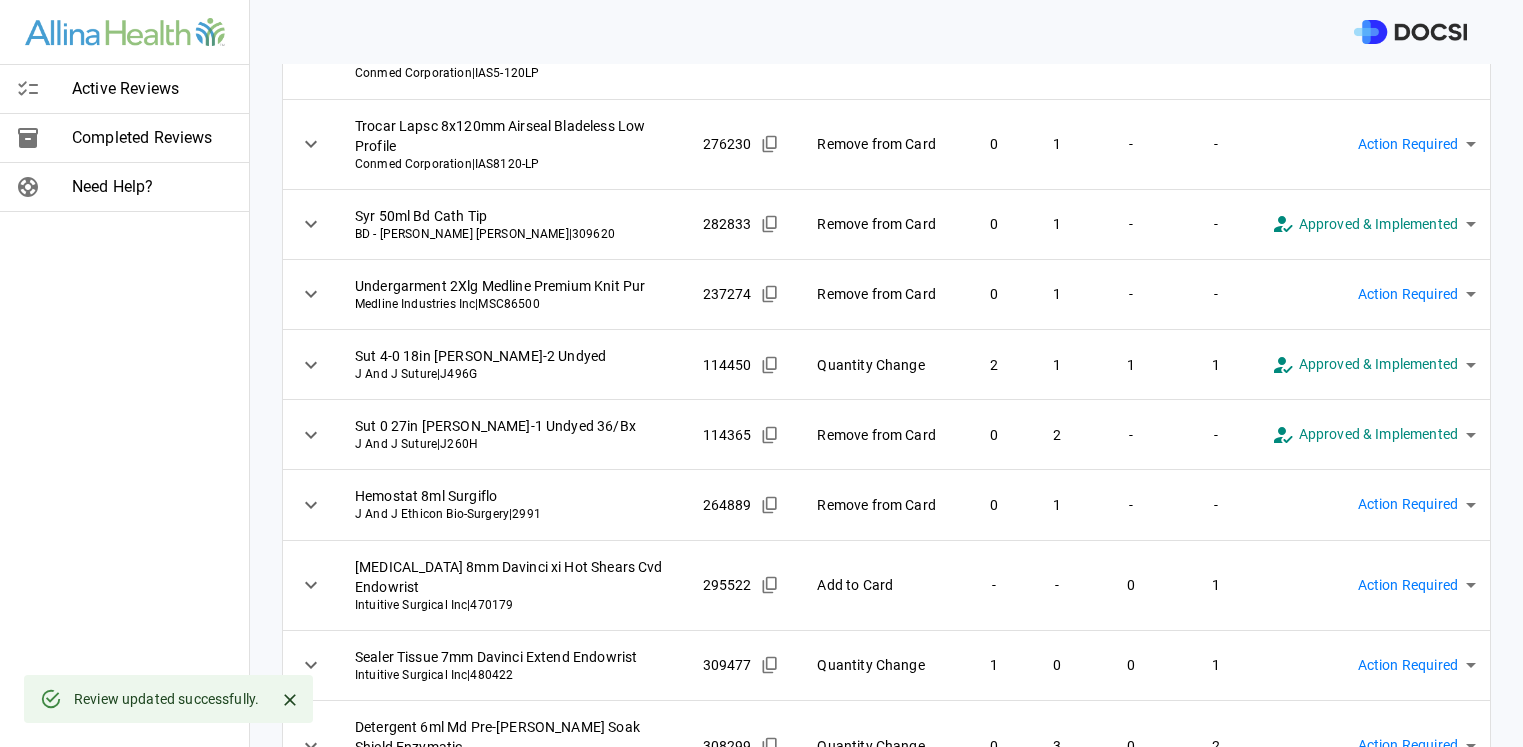 click on "**********" at bounding box center [761, 373] 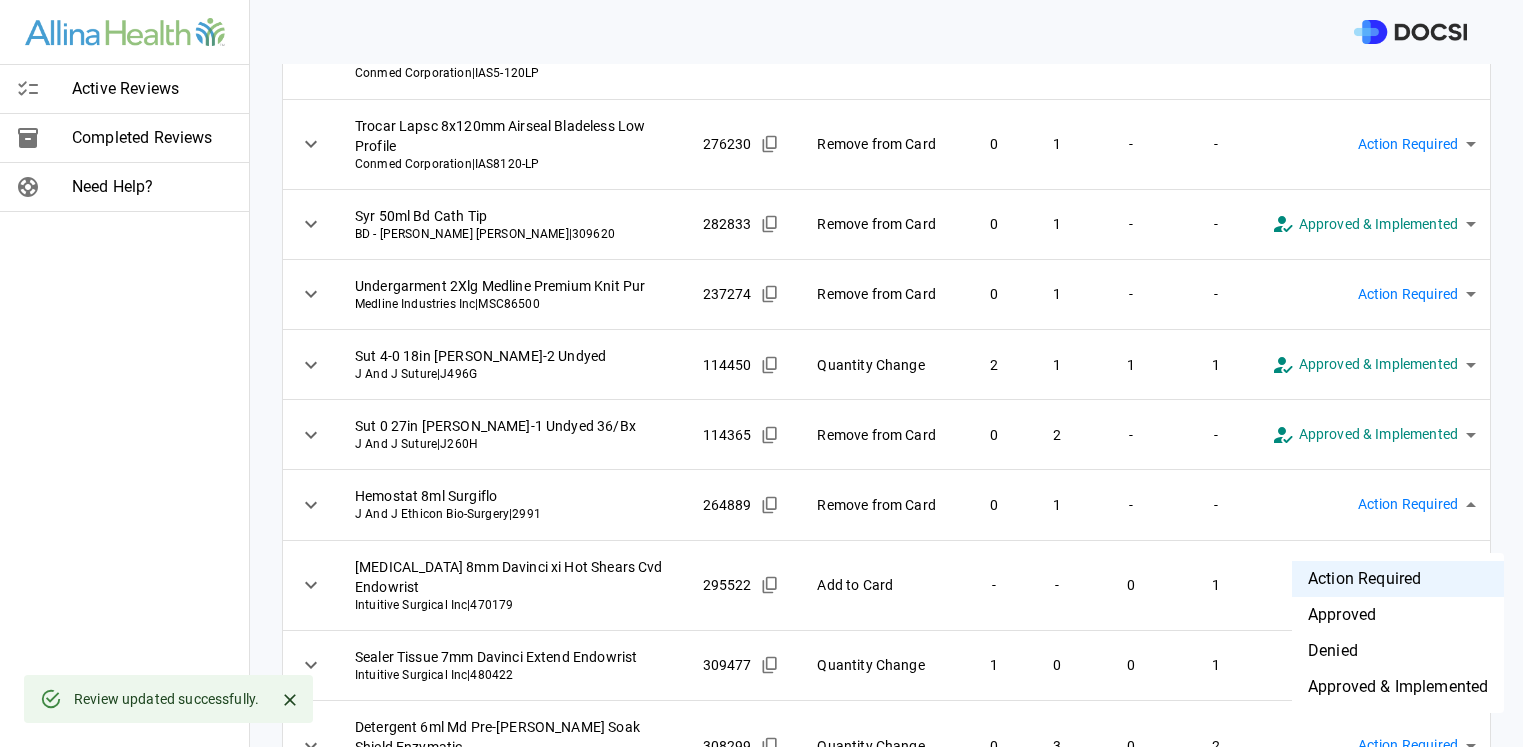 click on "Approved & Implemented" at bounding box center (1398, 687) 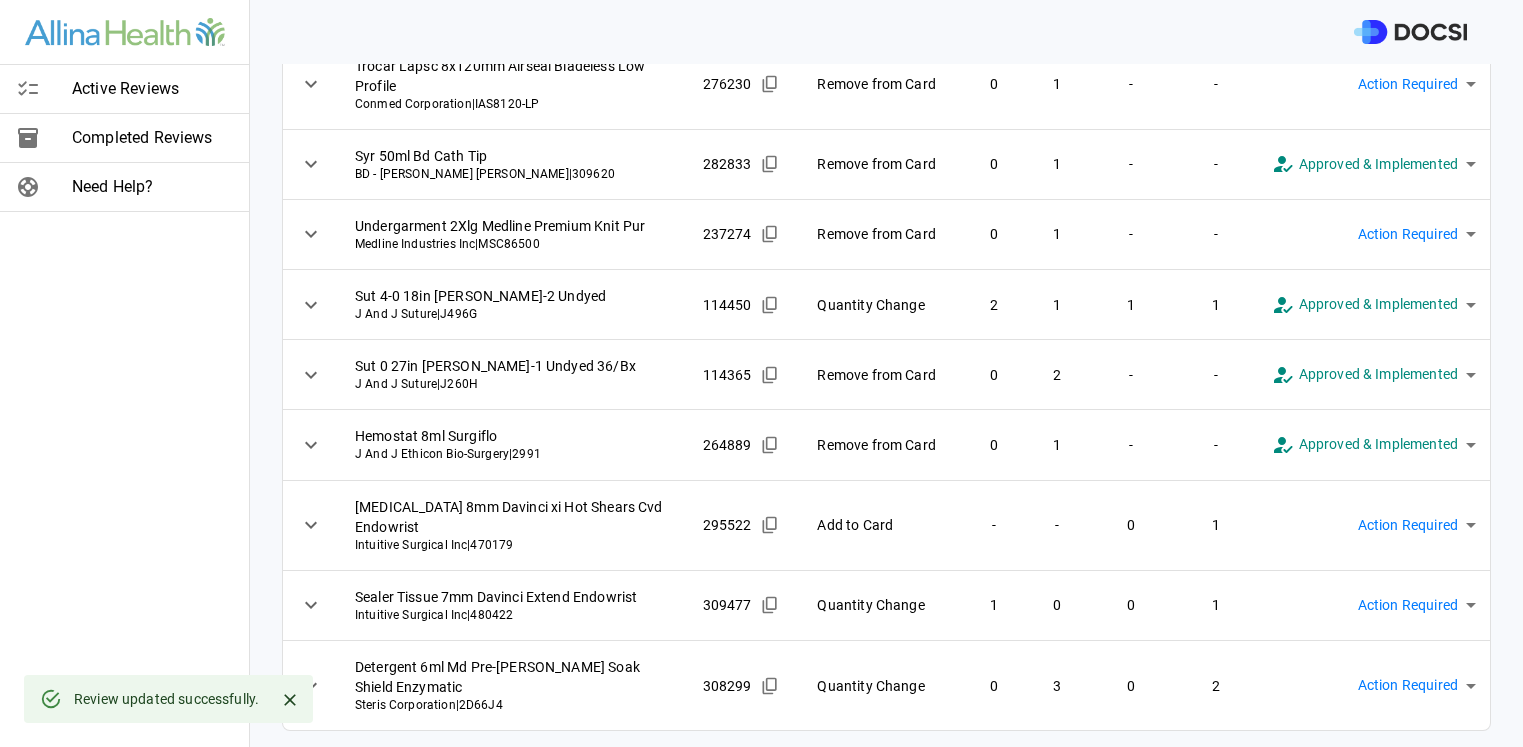 scroll, scrollTop: 488, scrollLeft: 0, axis: vertical 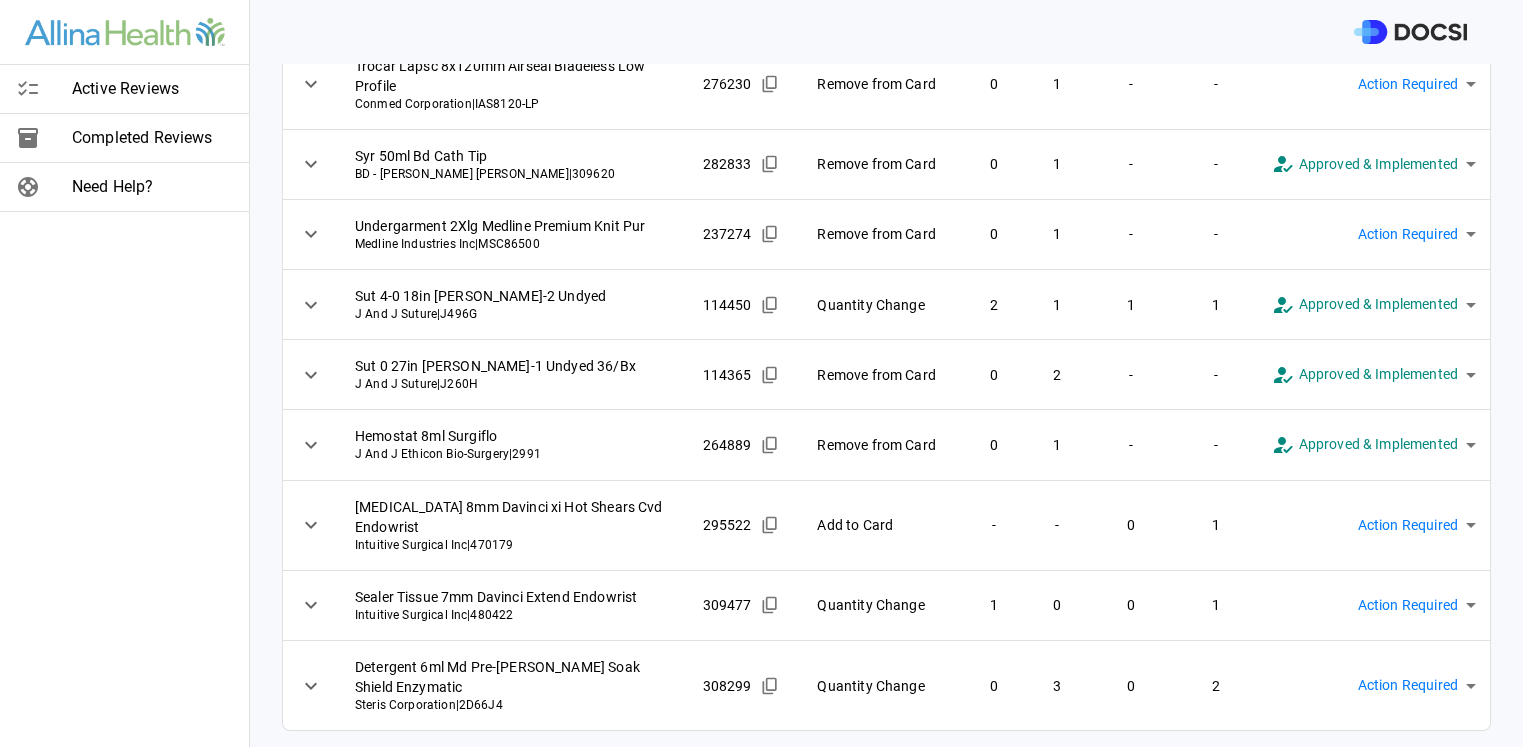 click on "**********" at bounding box center (761, 373) 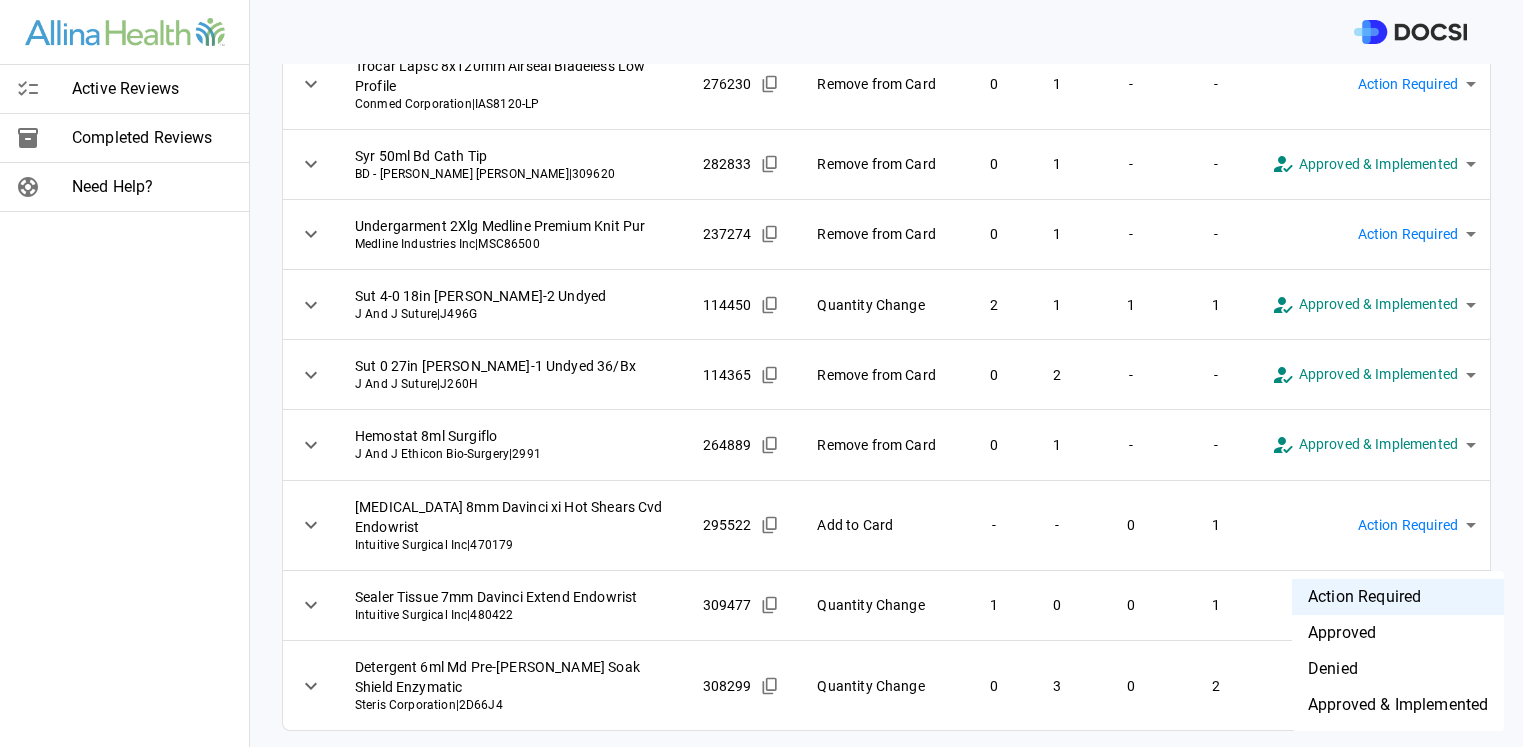 click on "Approved & Implemented" at bounding box center (1398, 705) 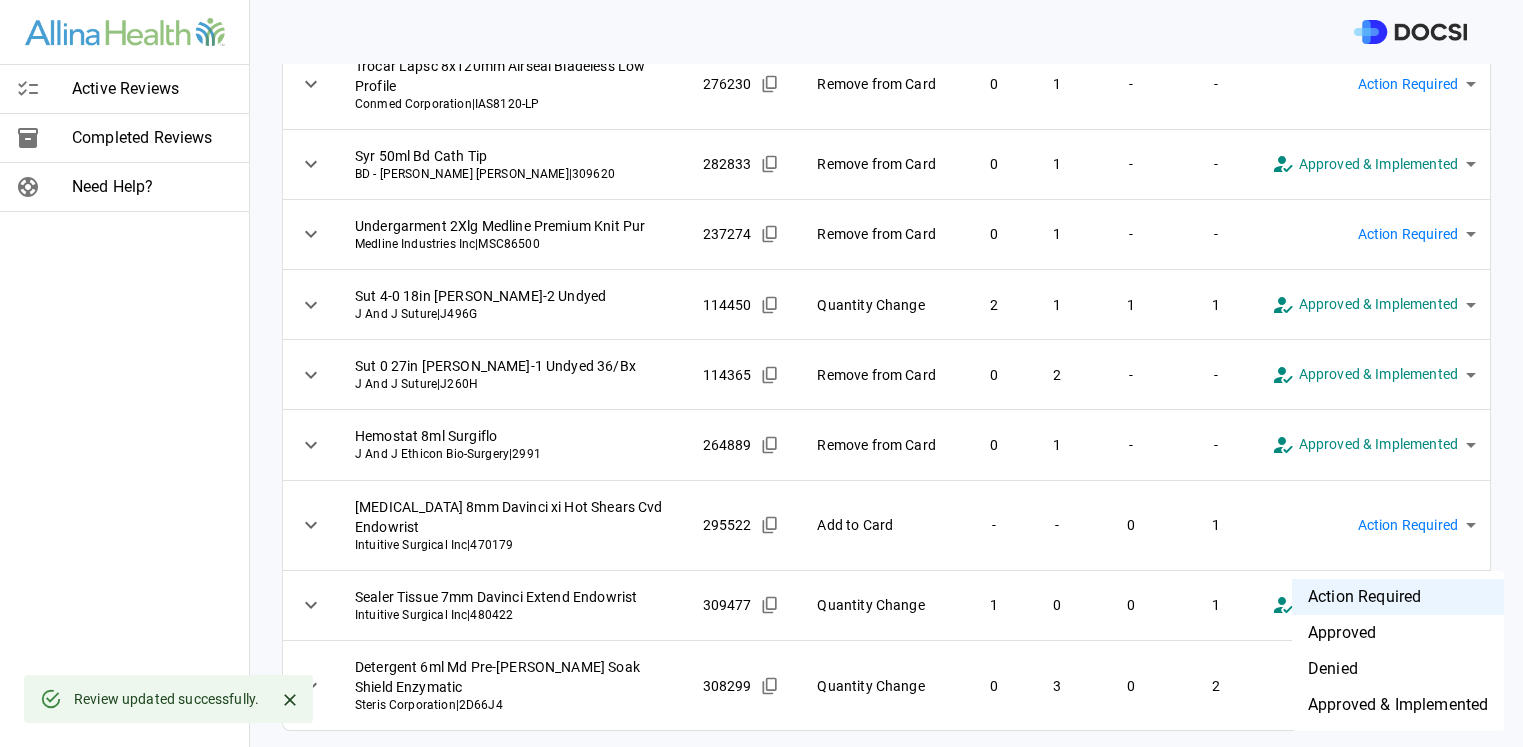 click on "**********" at bounding box center [761, 373] 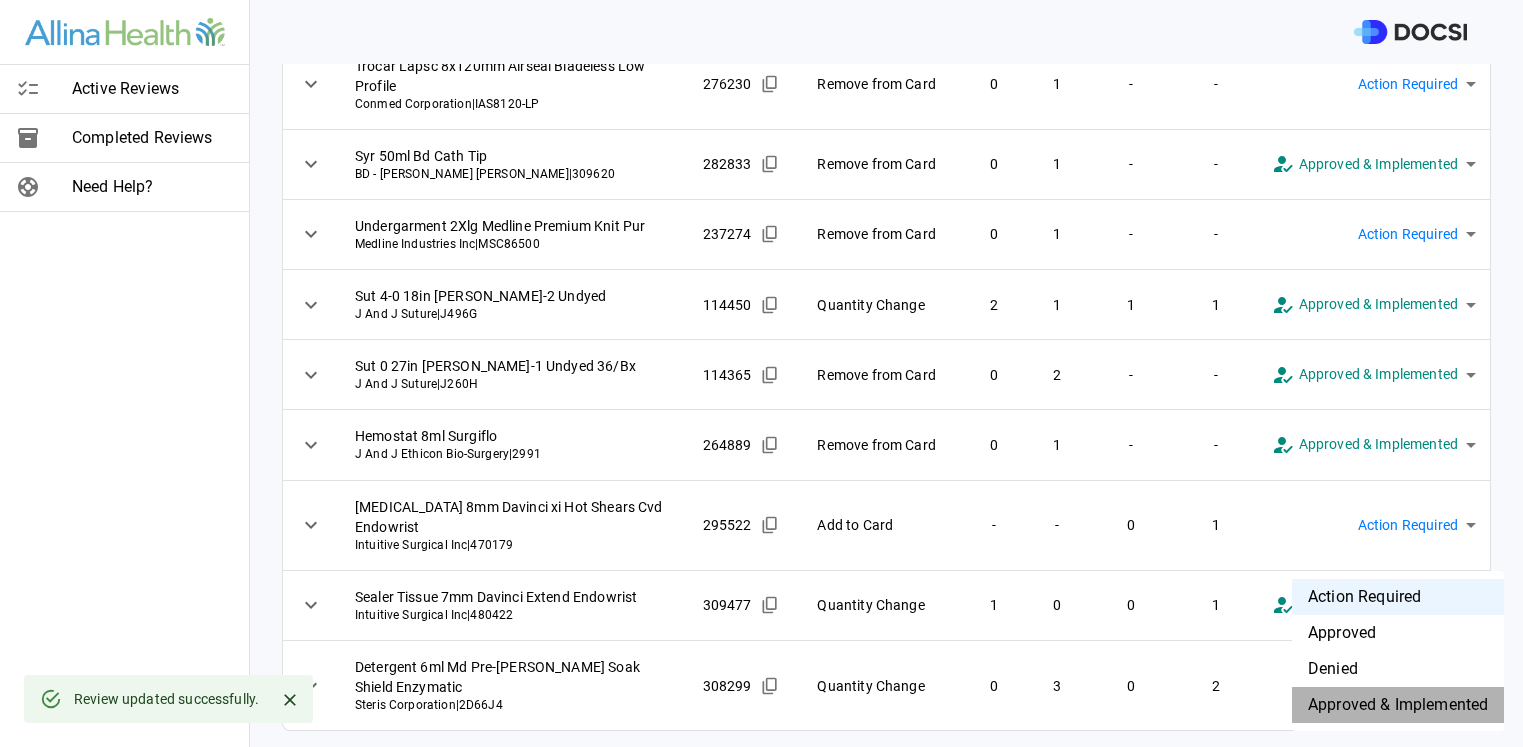 click on "Approved & Implemented" at bounding box center [1398, 705] 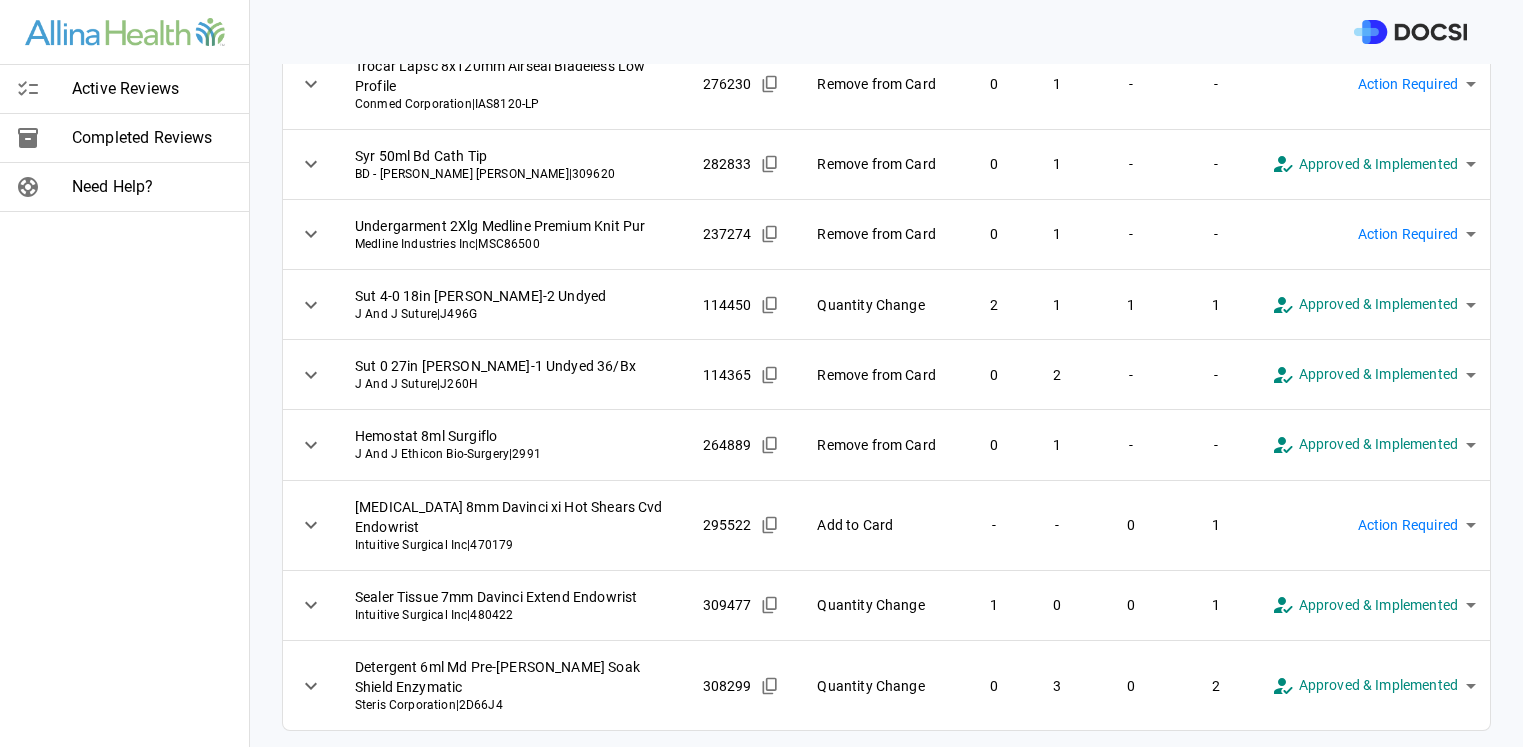 click on "**********" at bounding box center (761, 373) 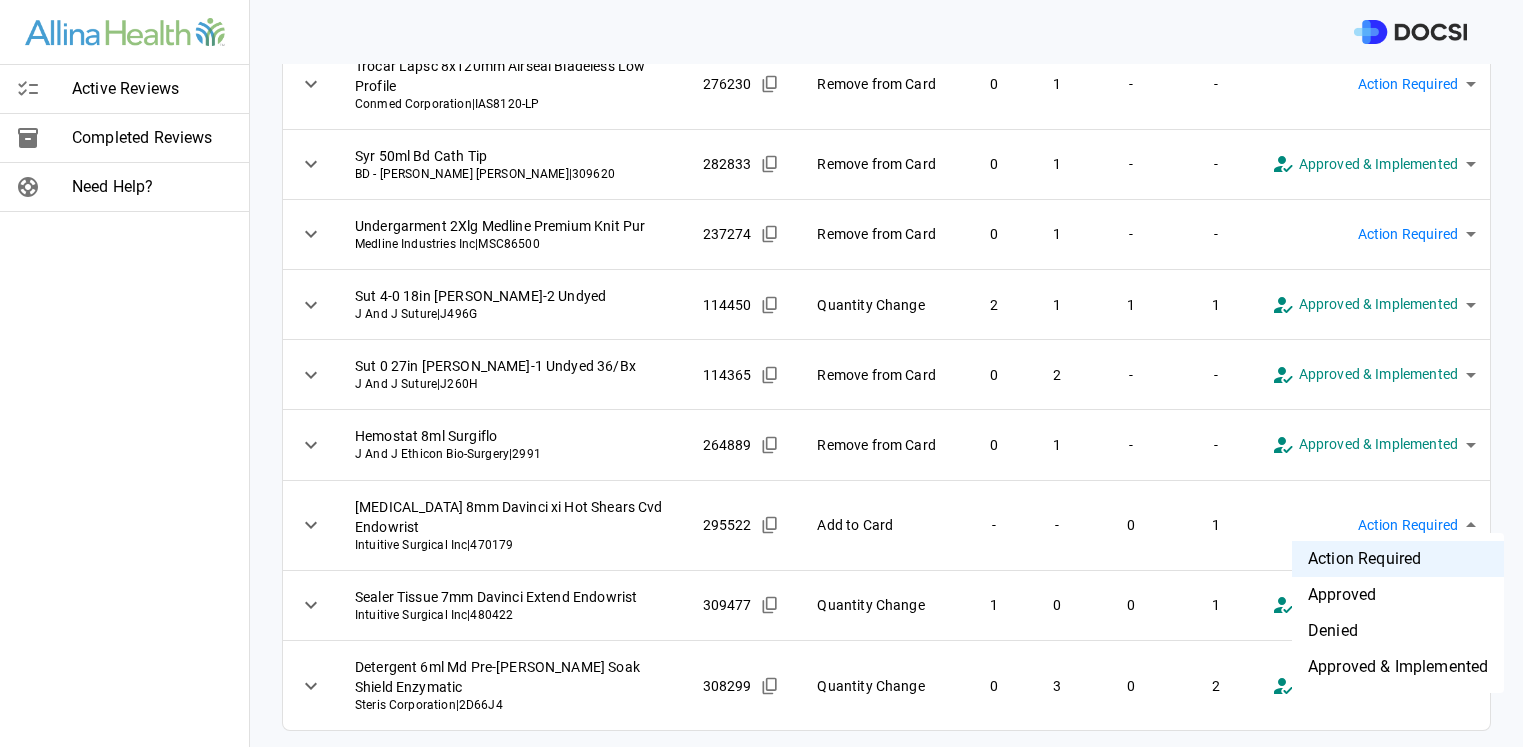 click on "Denied" at bounding box center (1398, 631) 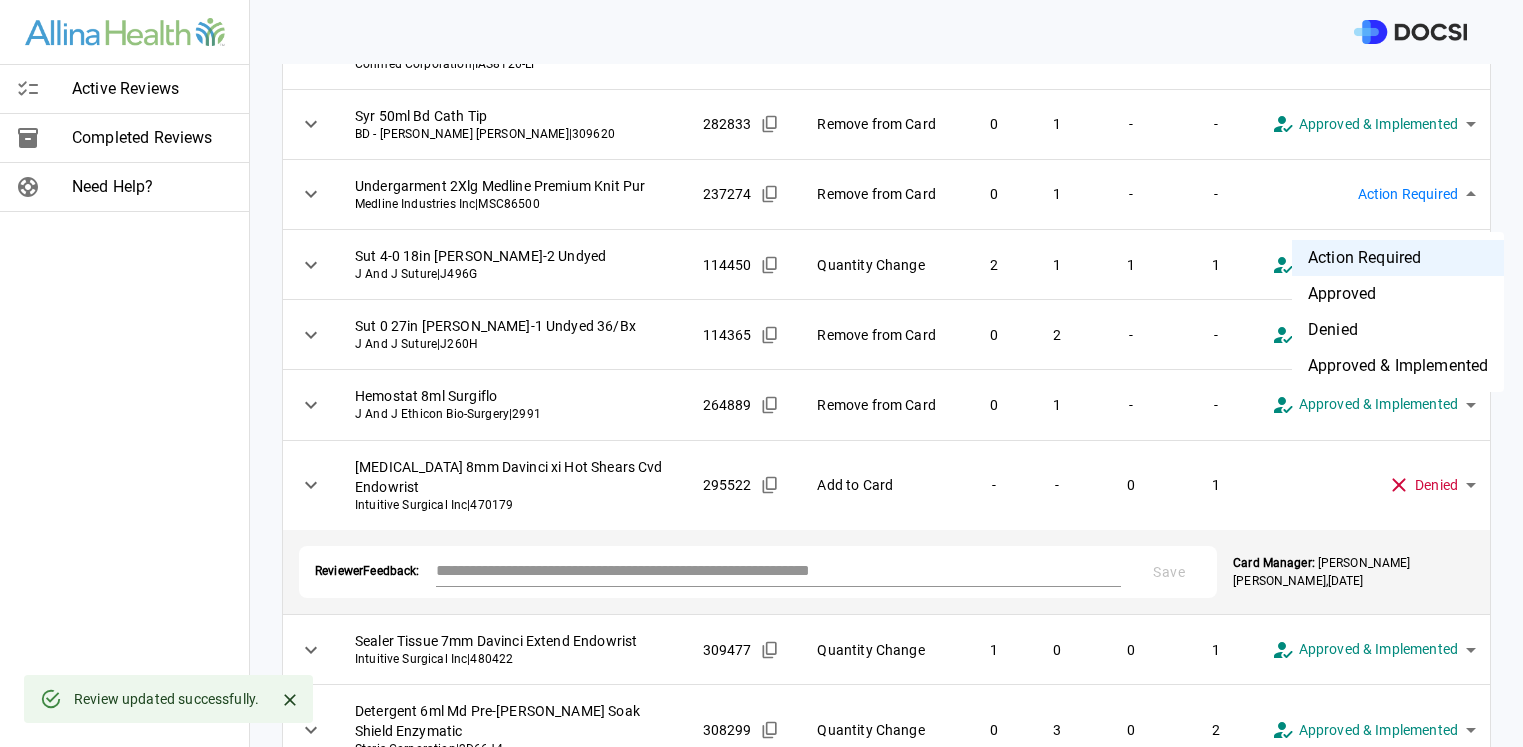 click on "**********" at bounding box center [761, 373] 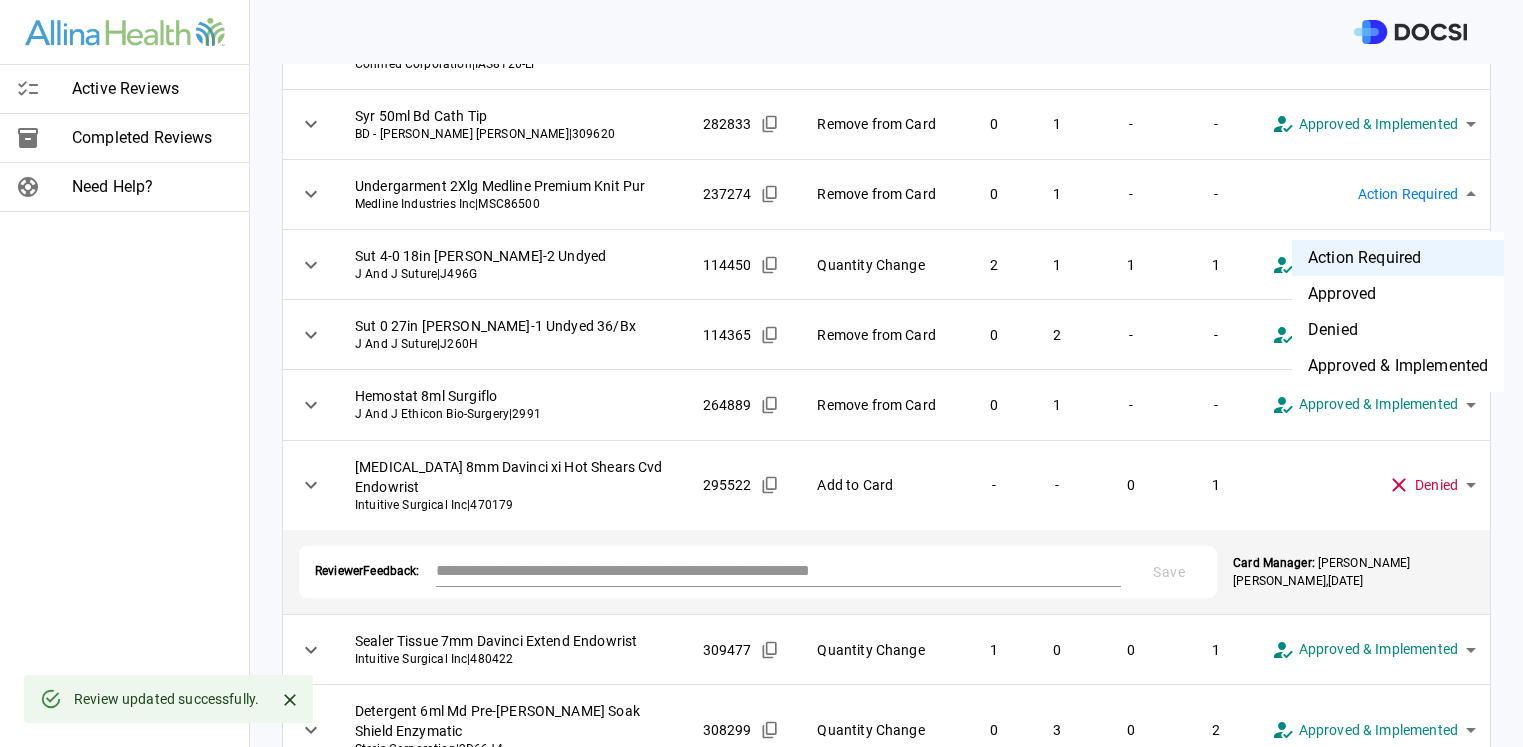 click on "Denied" at bounding box center (1398, 330) 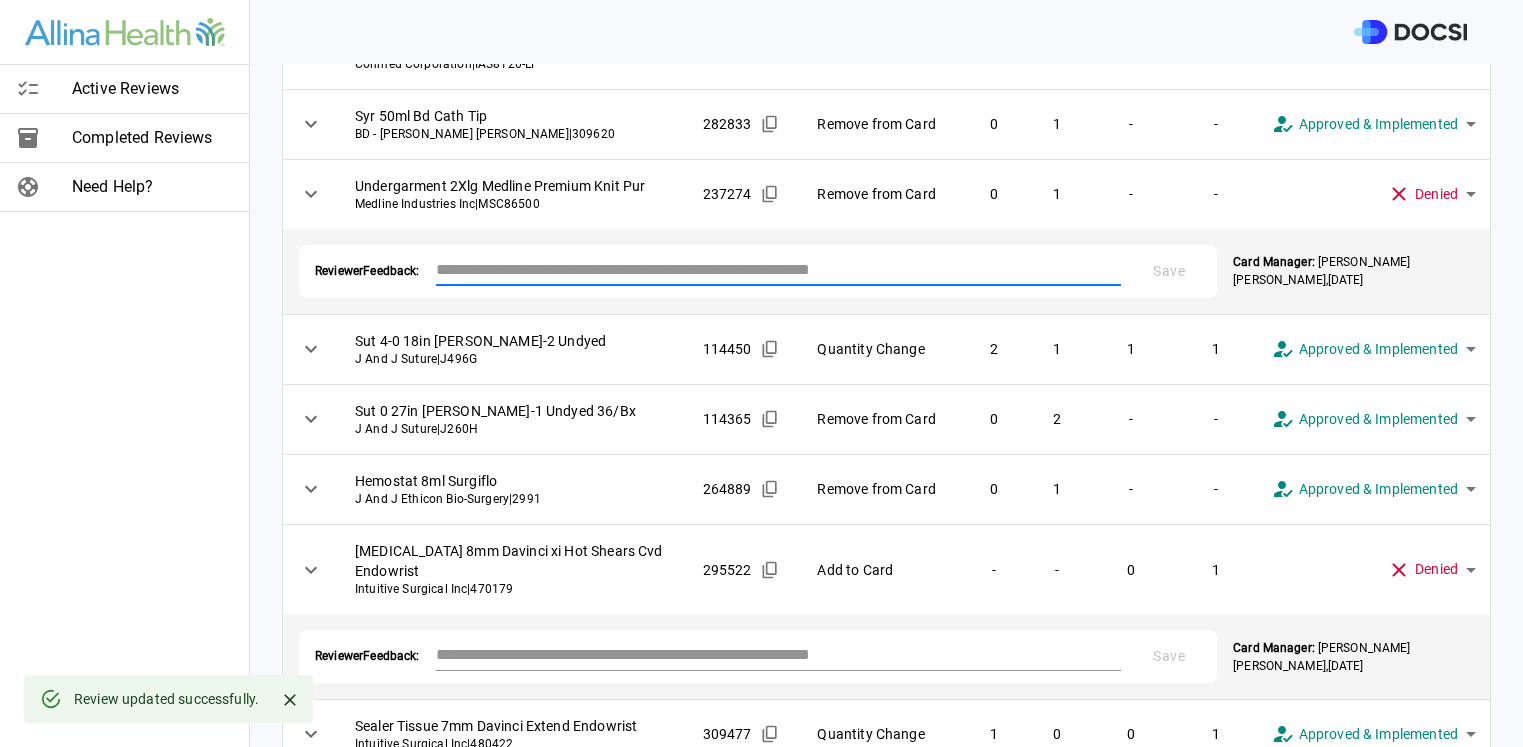 click at bounding box center [779, 269] 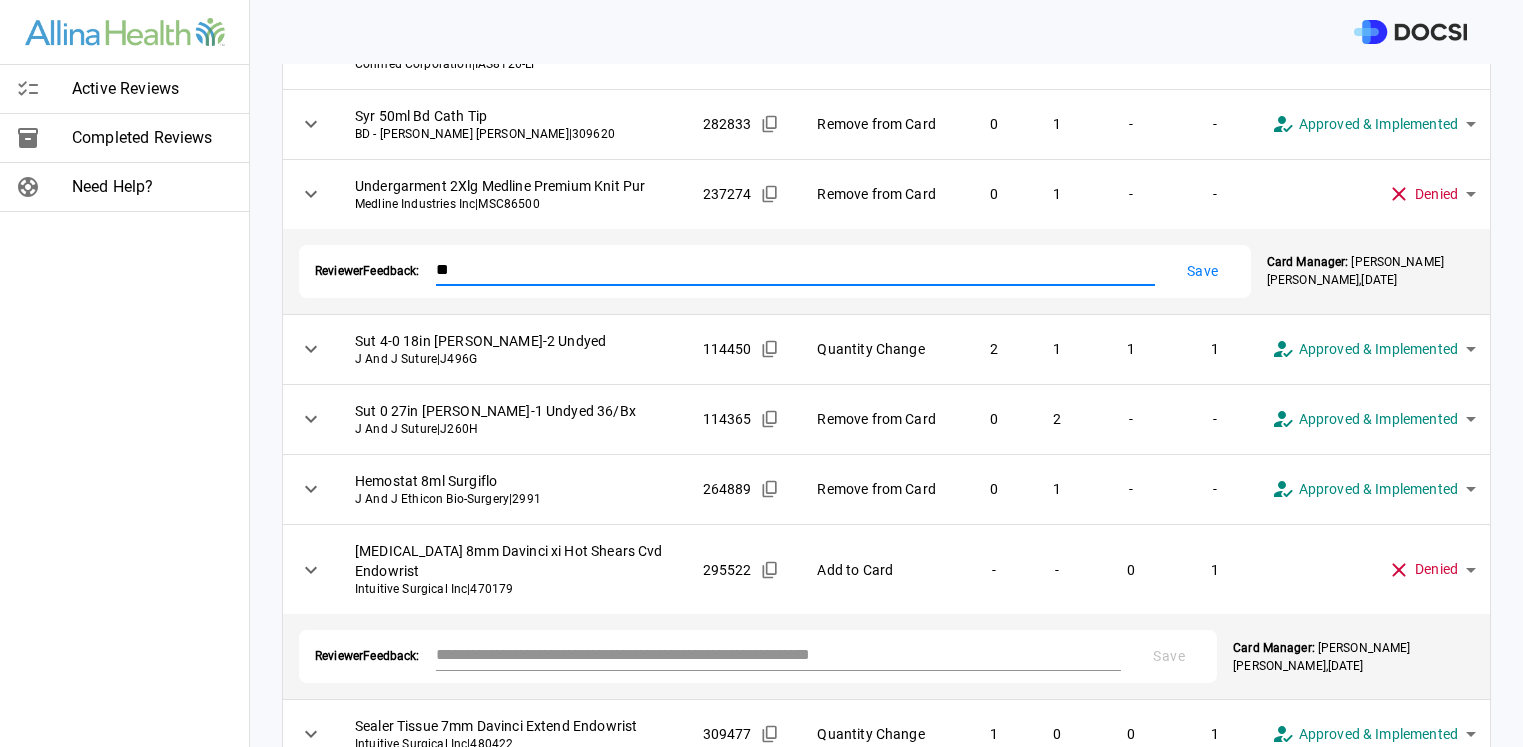 type on "*" 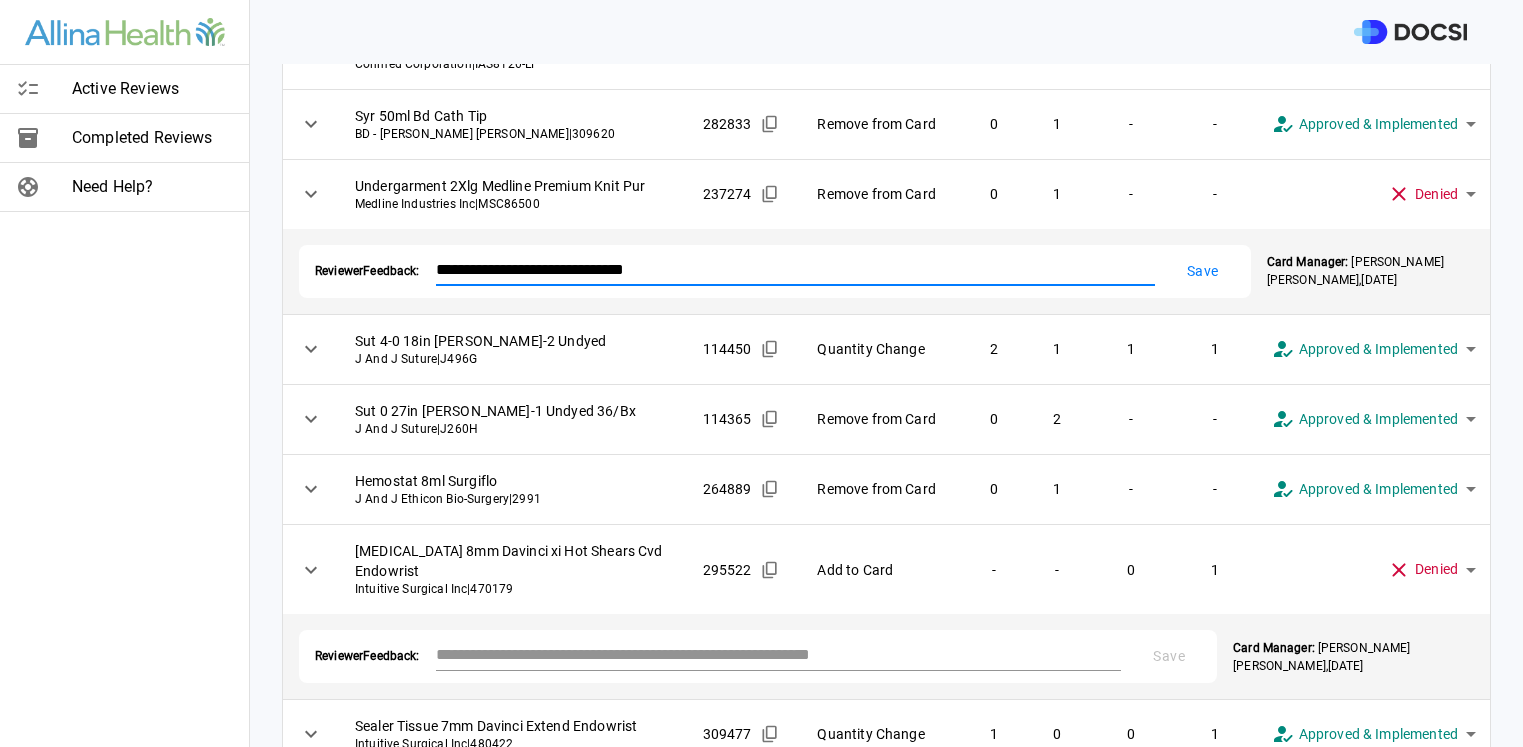type on "**********" 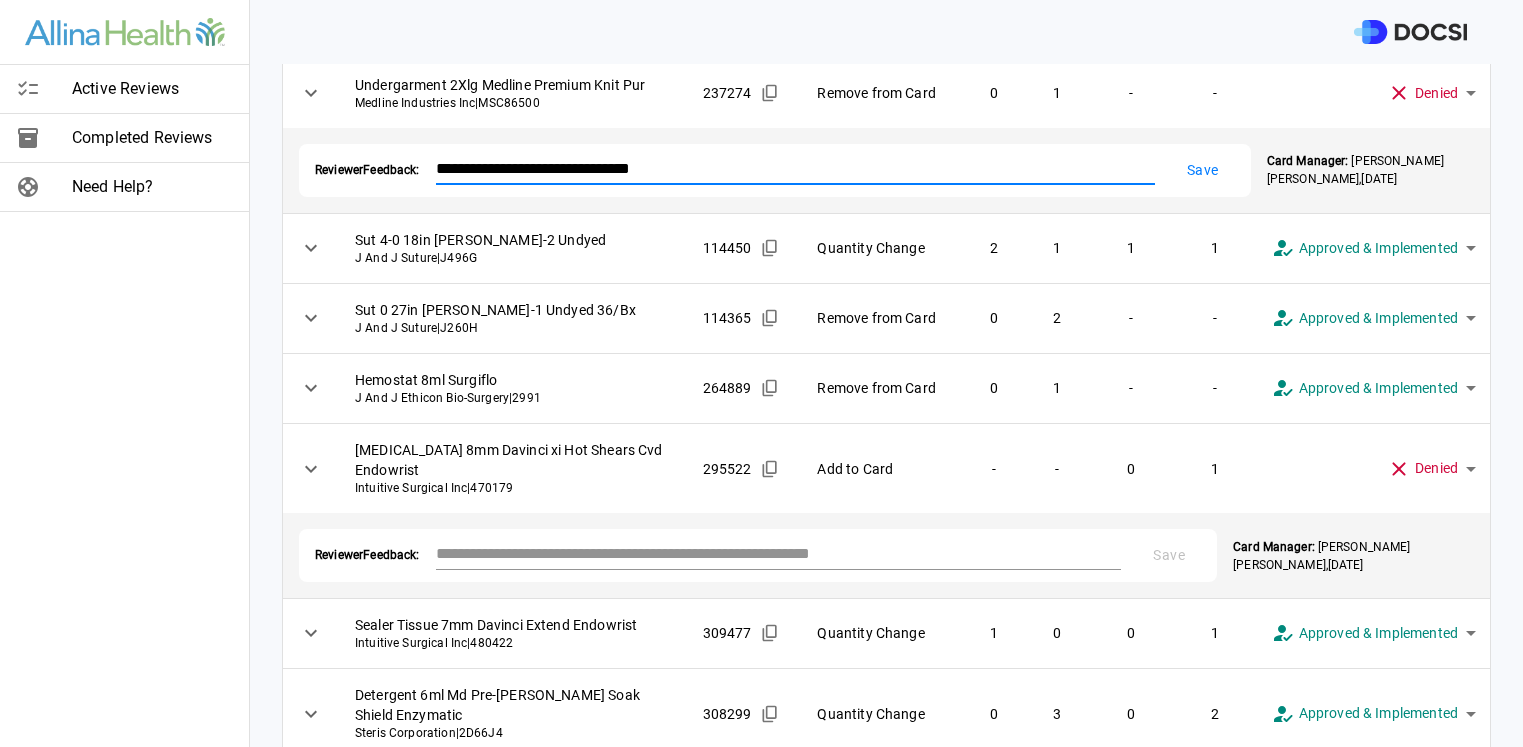 scroll, scrollTop: 657, scrollLeft: 0, axis: vertical 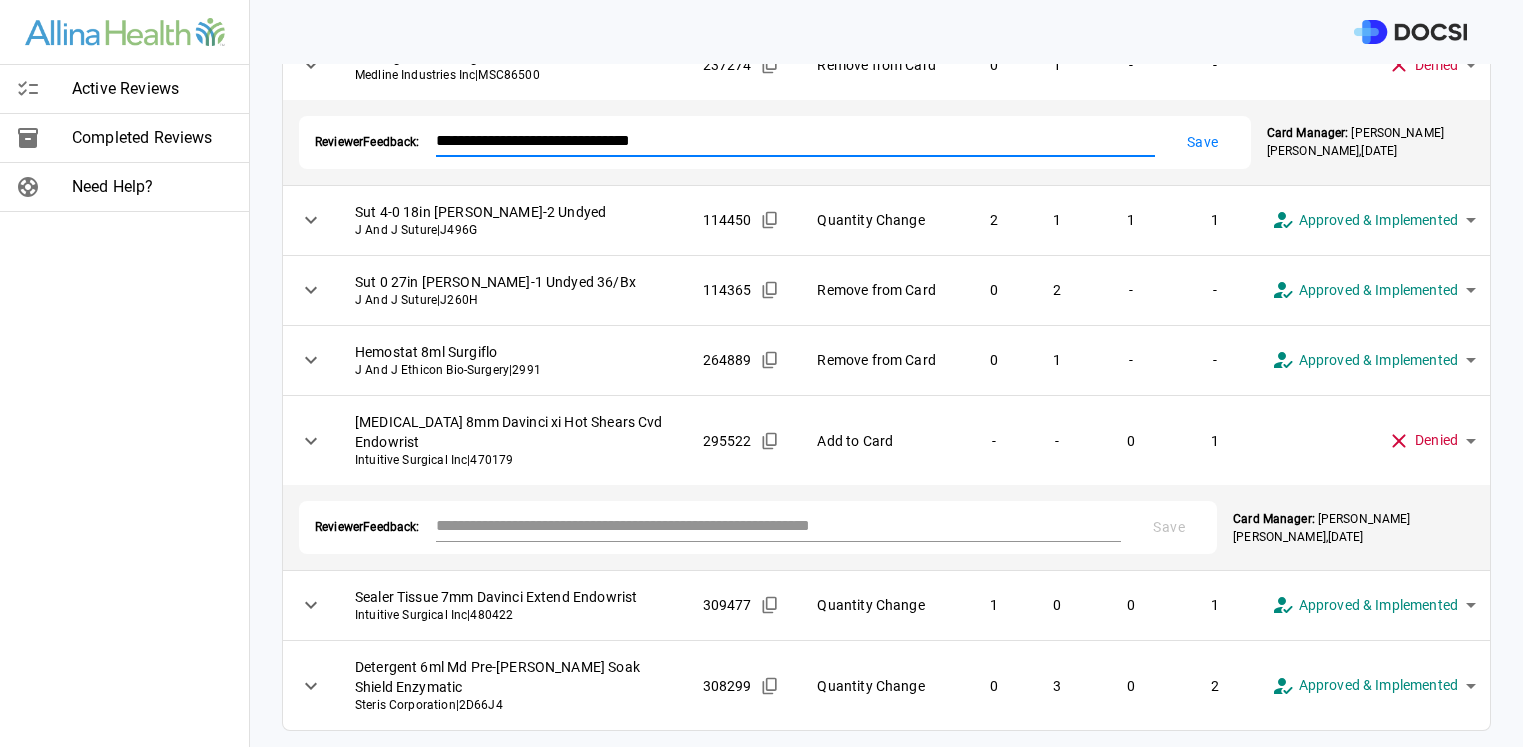 drag, startPoint x: 672, startPoint y: 118, endPoint x: 284, endPoint y: 100, distance: 388.4173 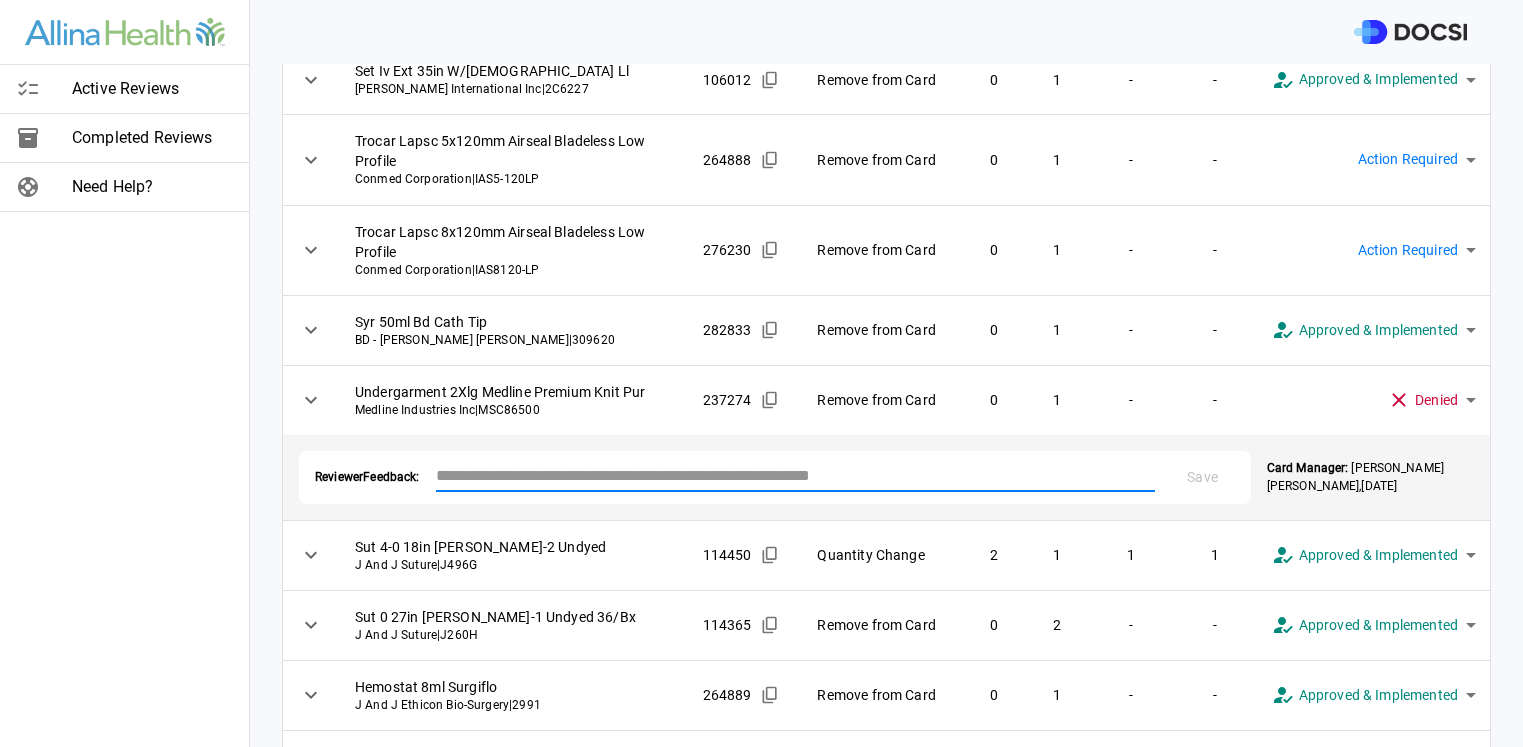 scroll, scrollTop: 332, scrollLeft: 0, axis: vertical 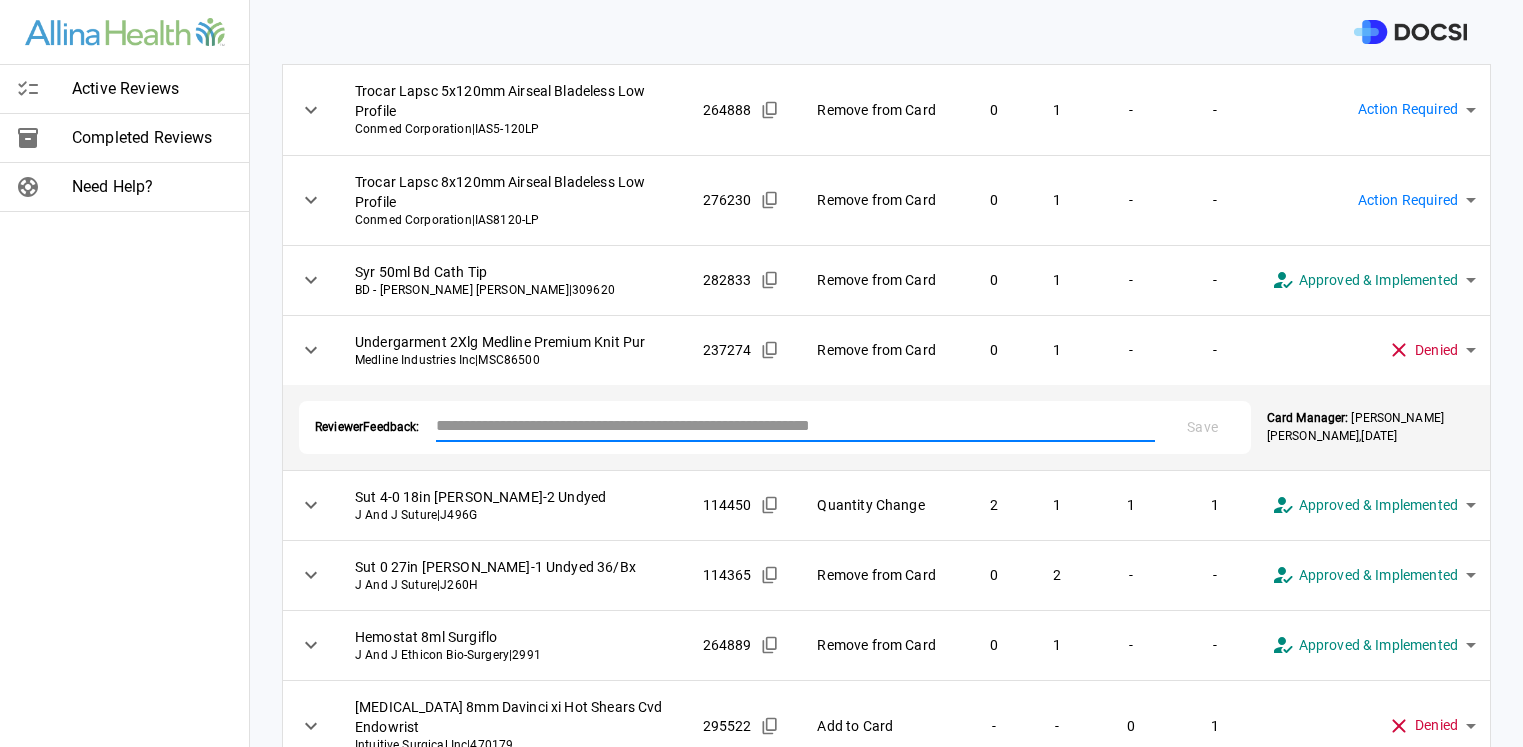 click on "**********" at bounding box center (761, 373) 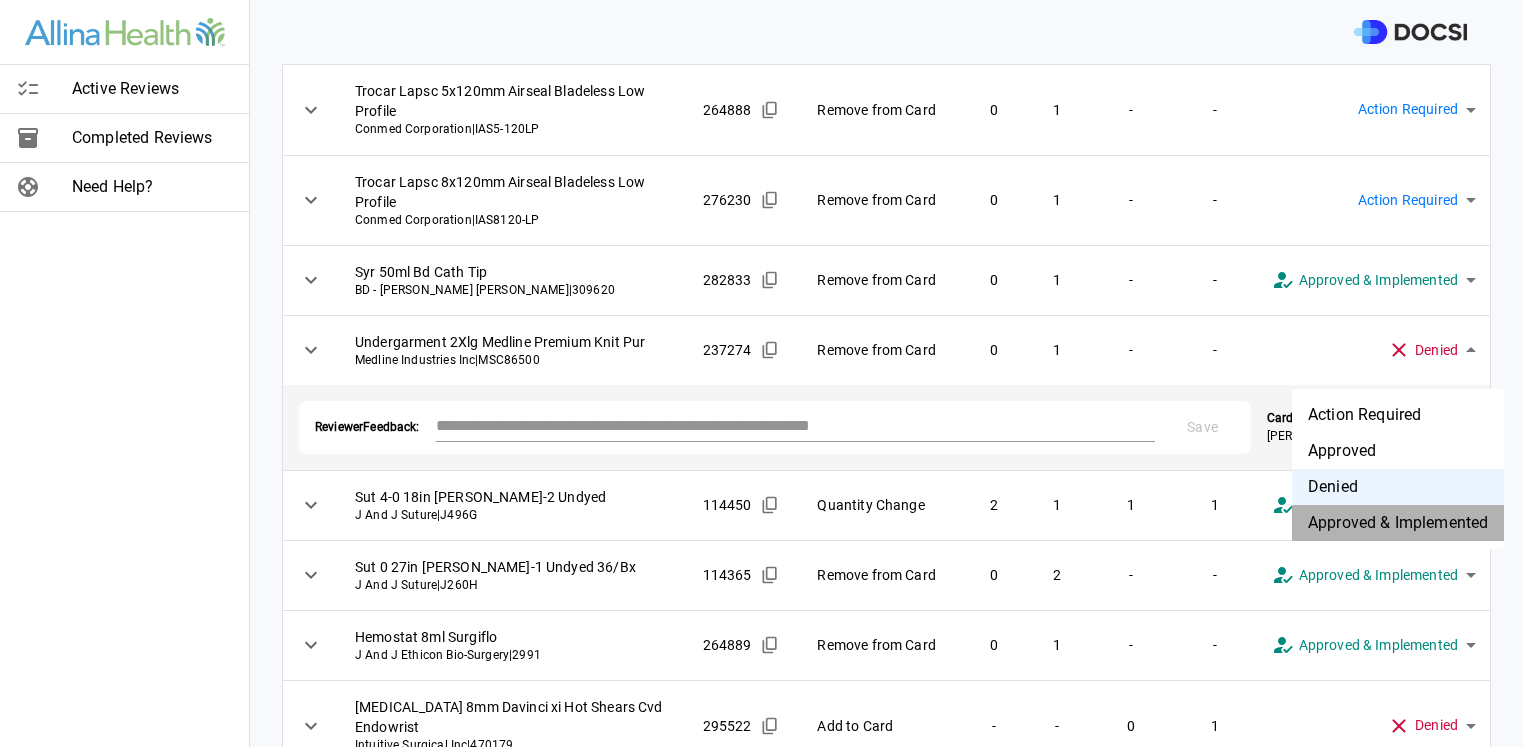 click on "Approved & Implemented" at bounding box center (1398, 523) 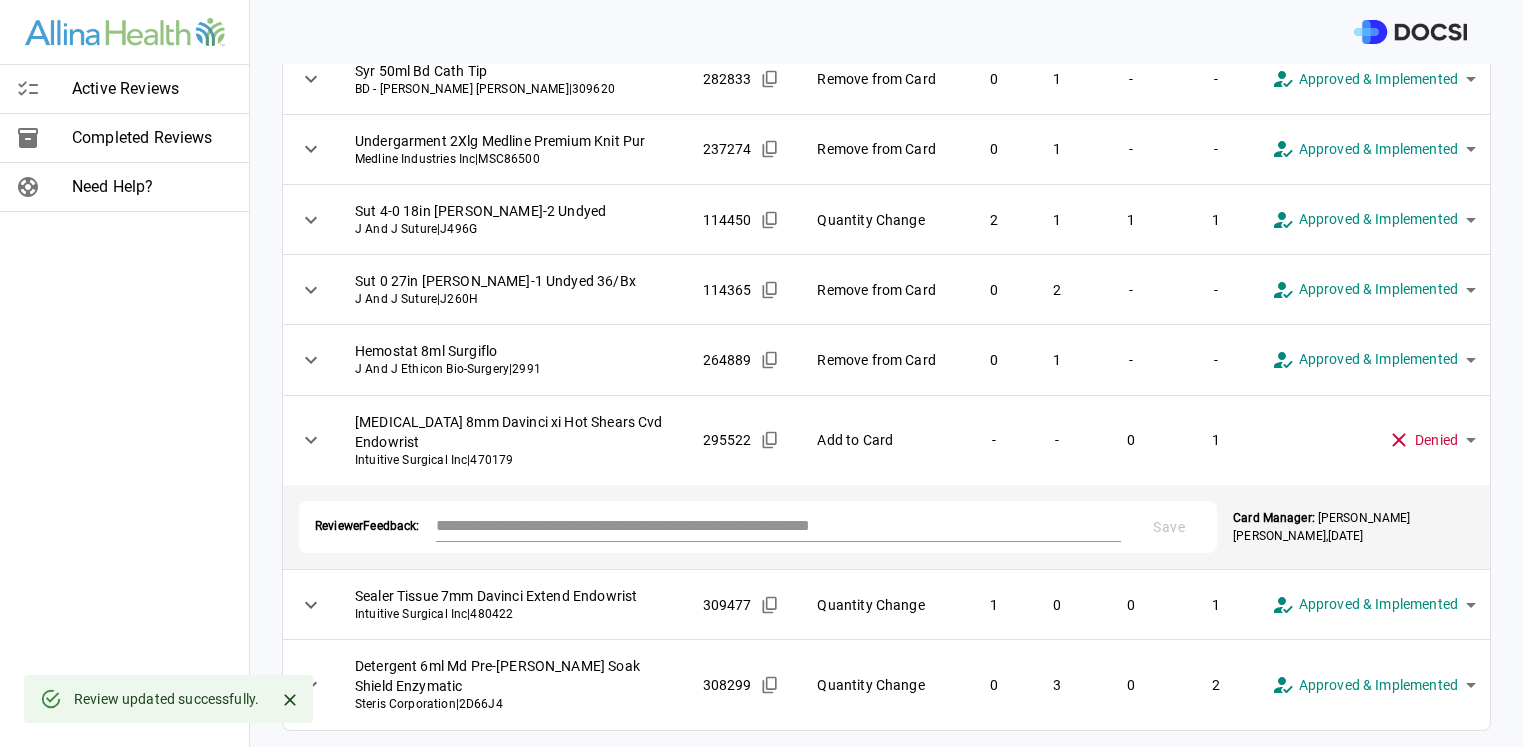 scroll, scrollTop: 557, scrollLeft: 0, axis: vertical 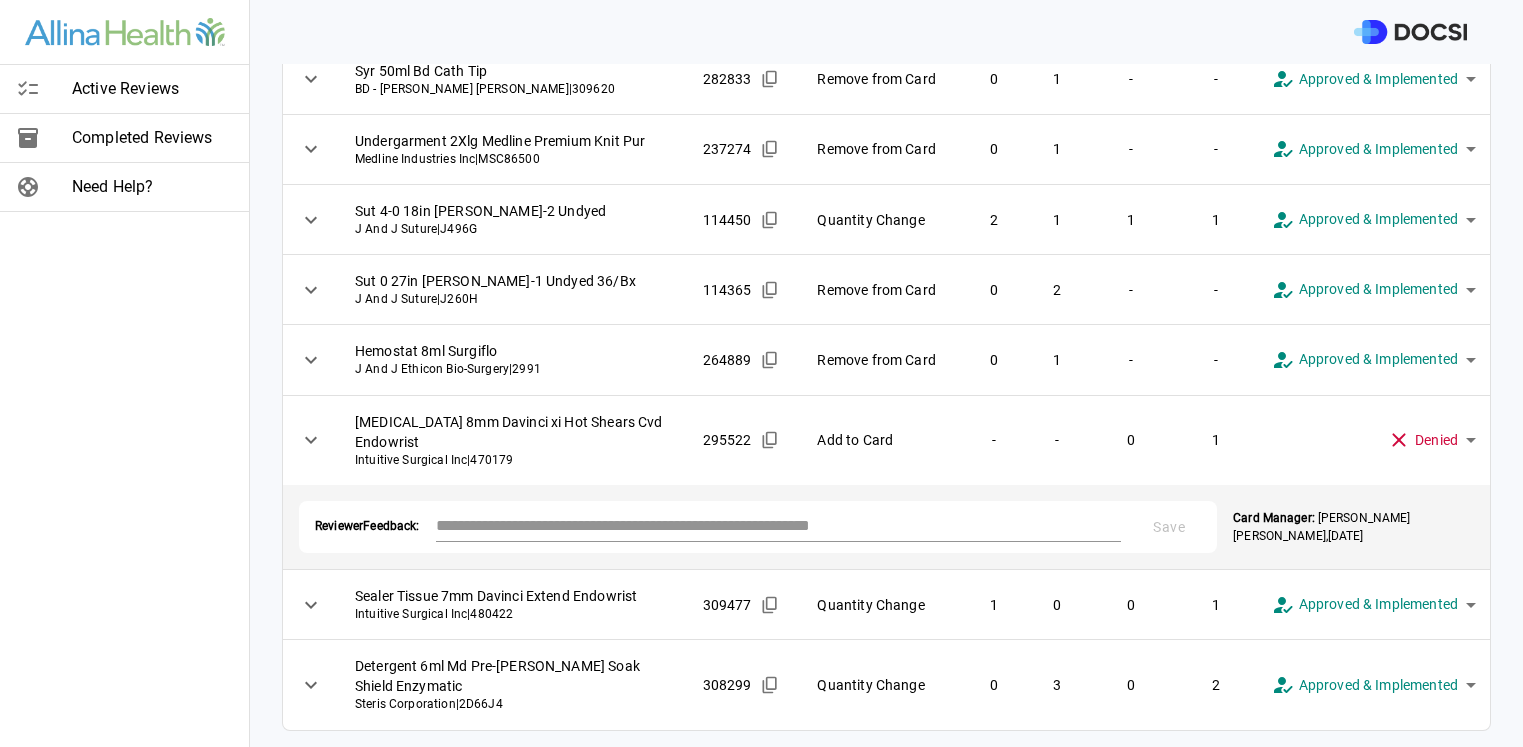 click on "*" at bounding box center (779, 527) 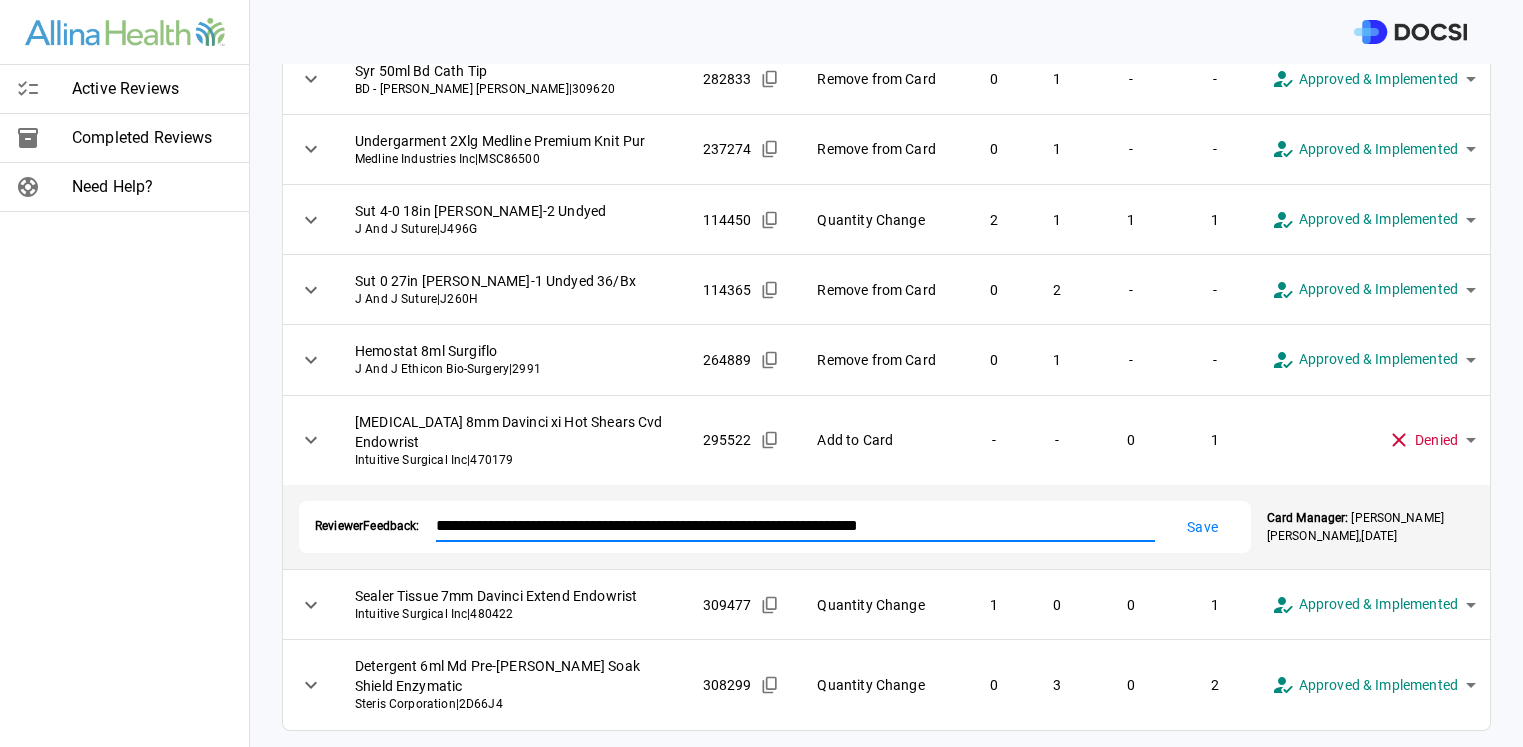 type on "**********" 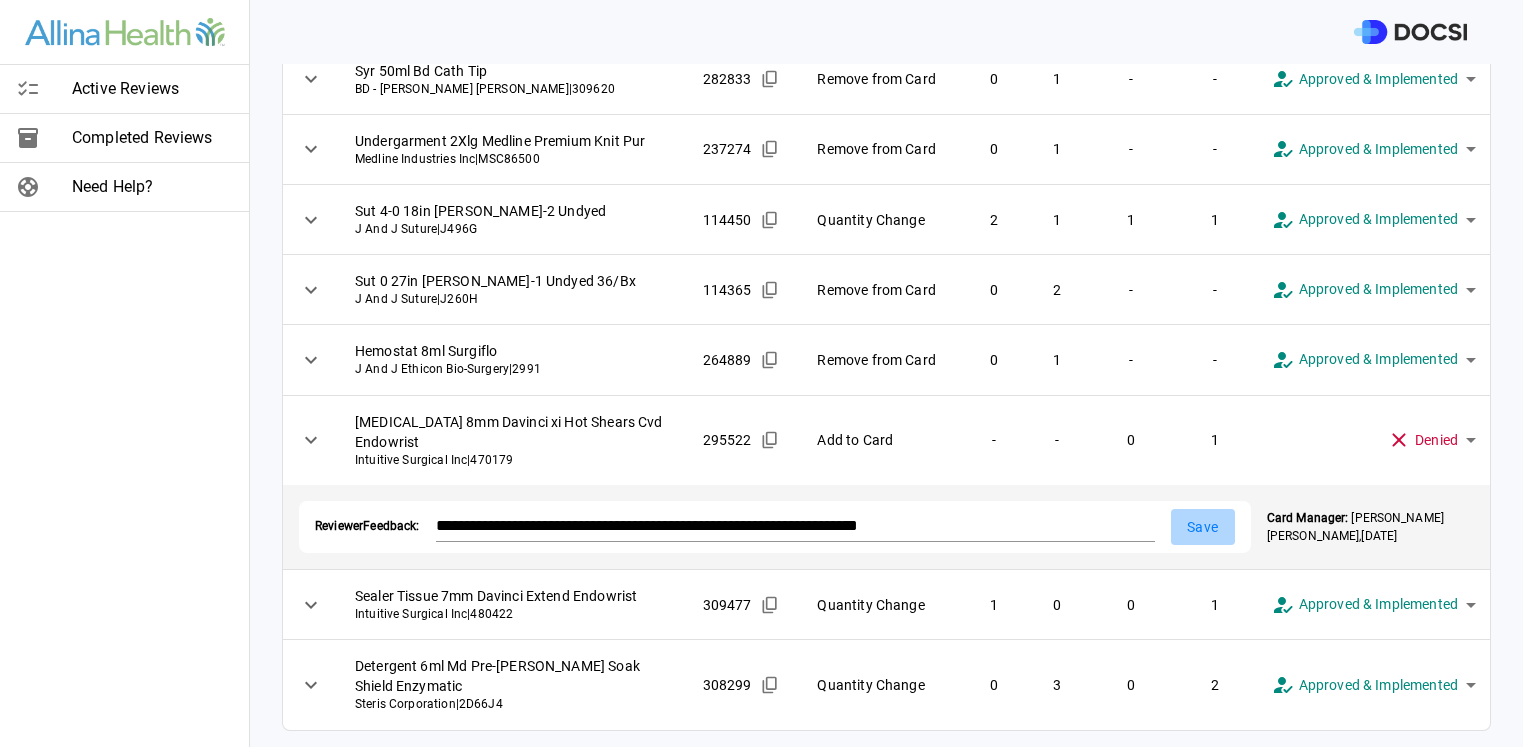 click on "Save" at bounding box center [1203, 527] 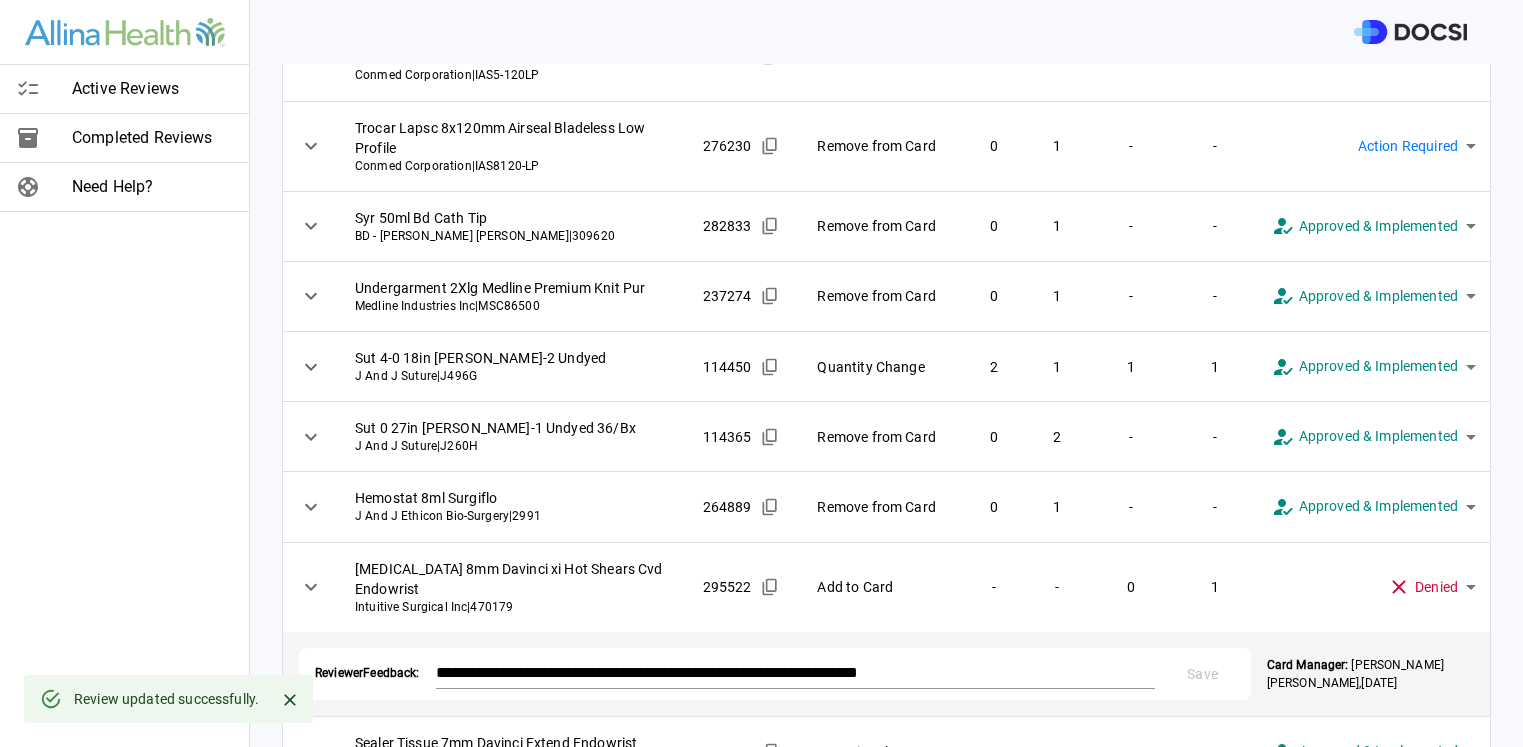 scroll, scrollTop: 157, scrollLeft: 0, axis: vertical 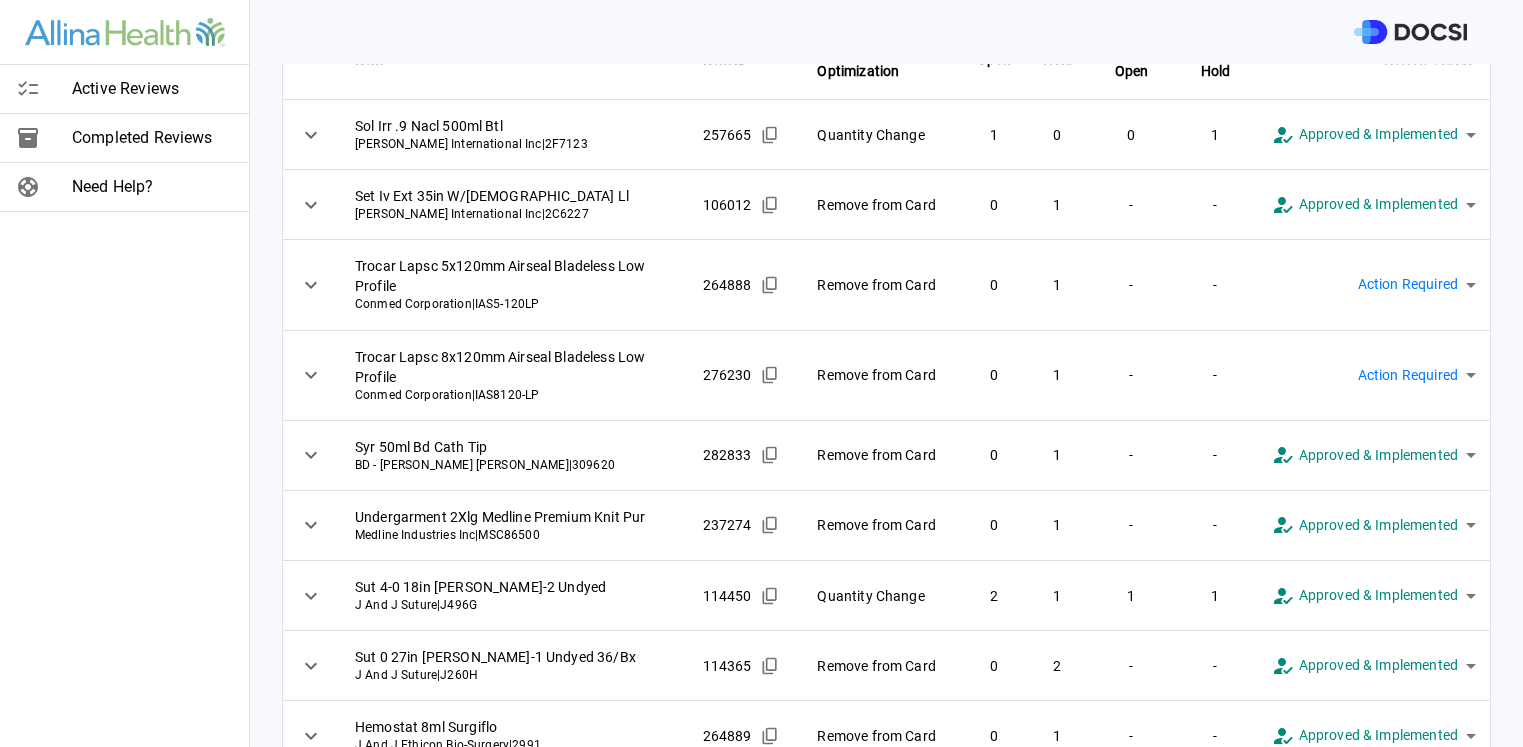 click on "**********" at bounding box center (761, 373) 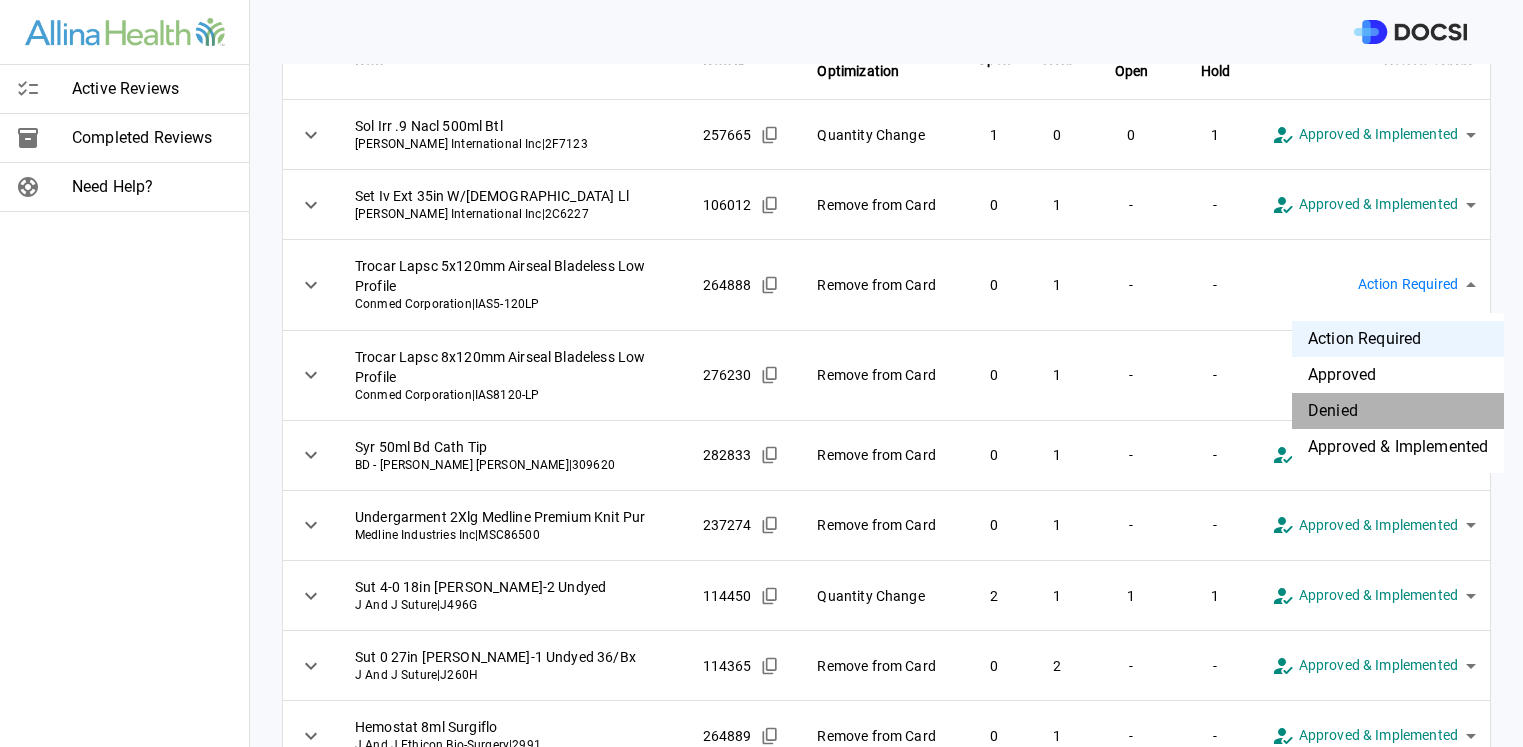 click on "Denied" at bounding box center (1398, 411) 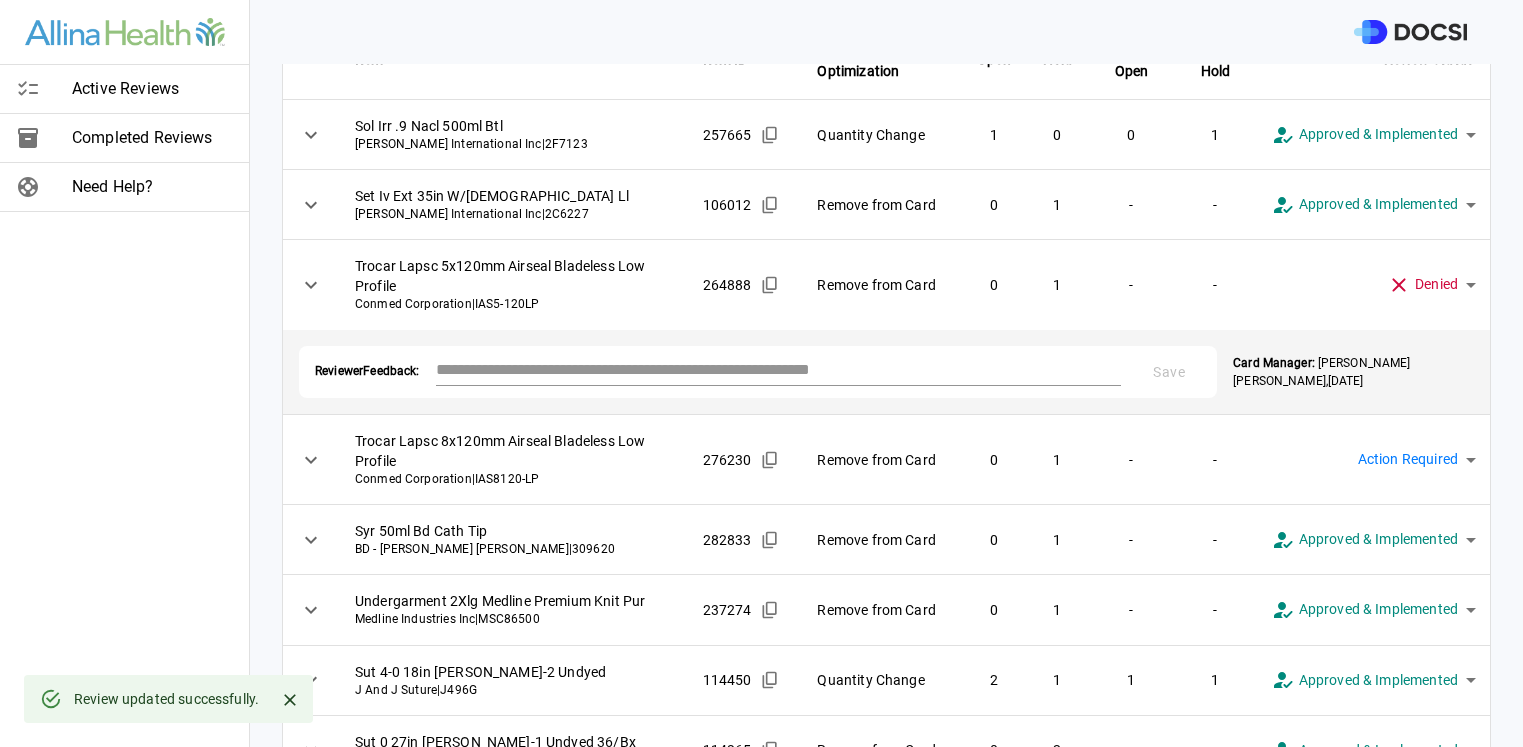 click on "**********" at bounding box center [761, 373] 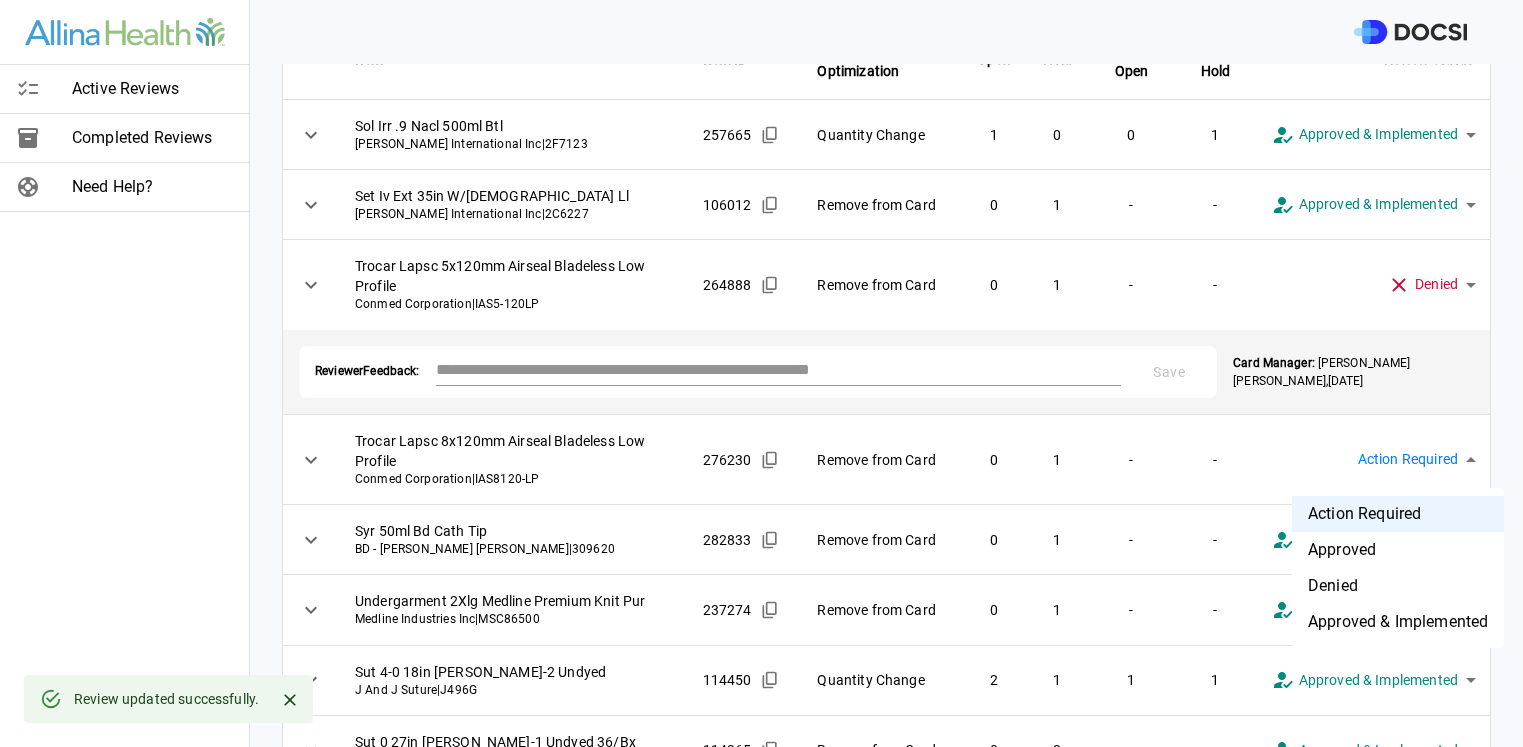 click on "Denied" at bounding box center (1398, 586) 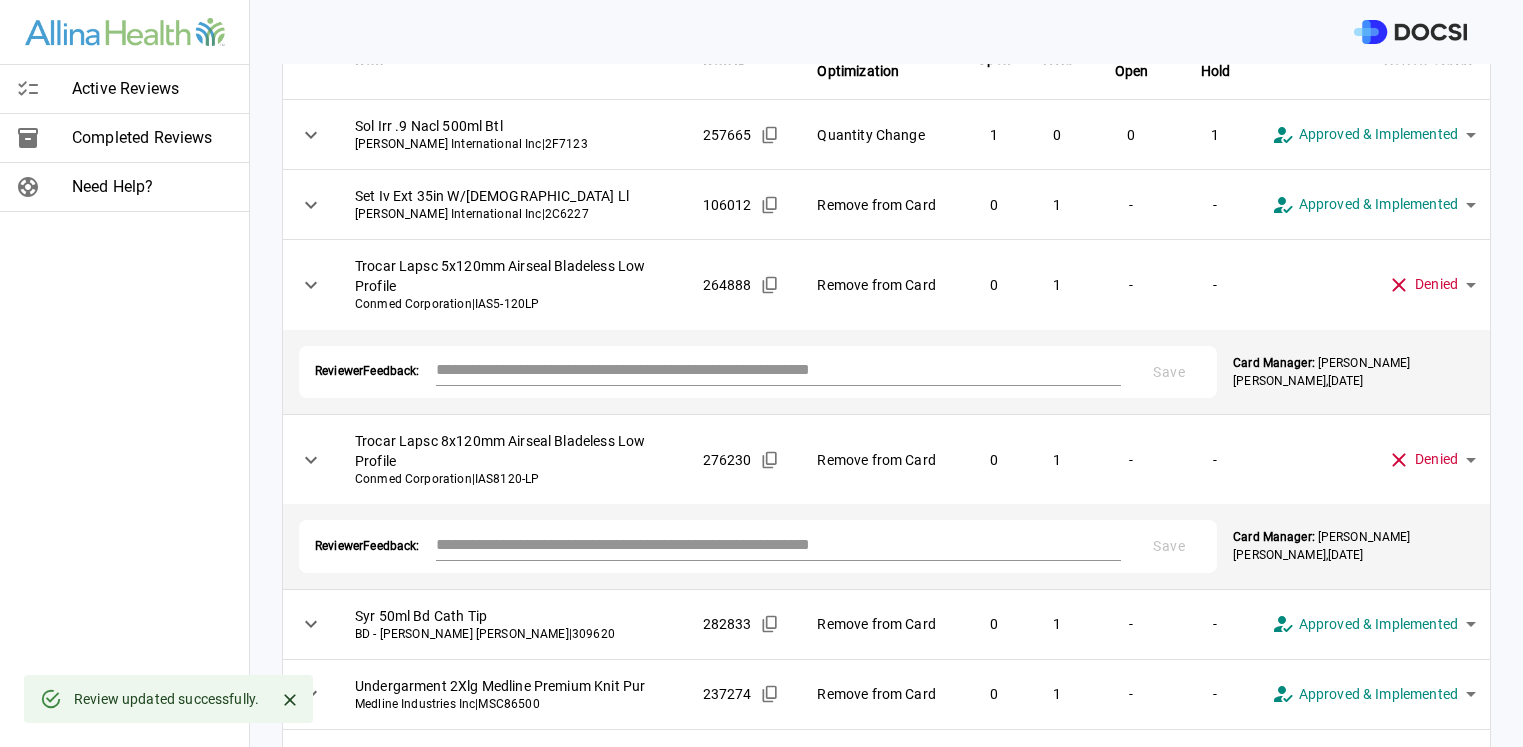 click at bounding box center [779, 369] 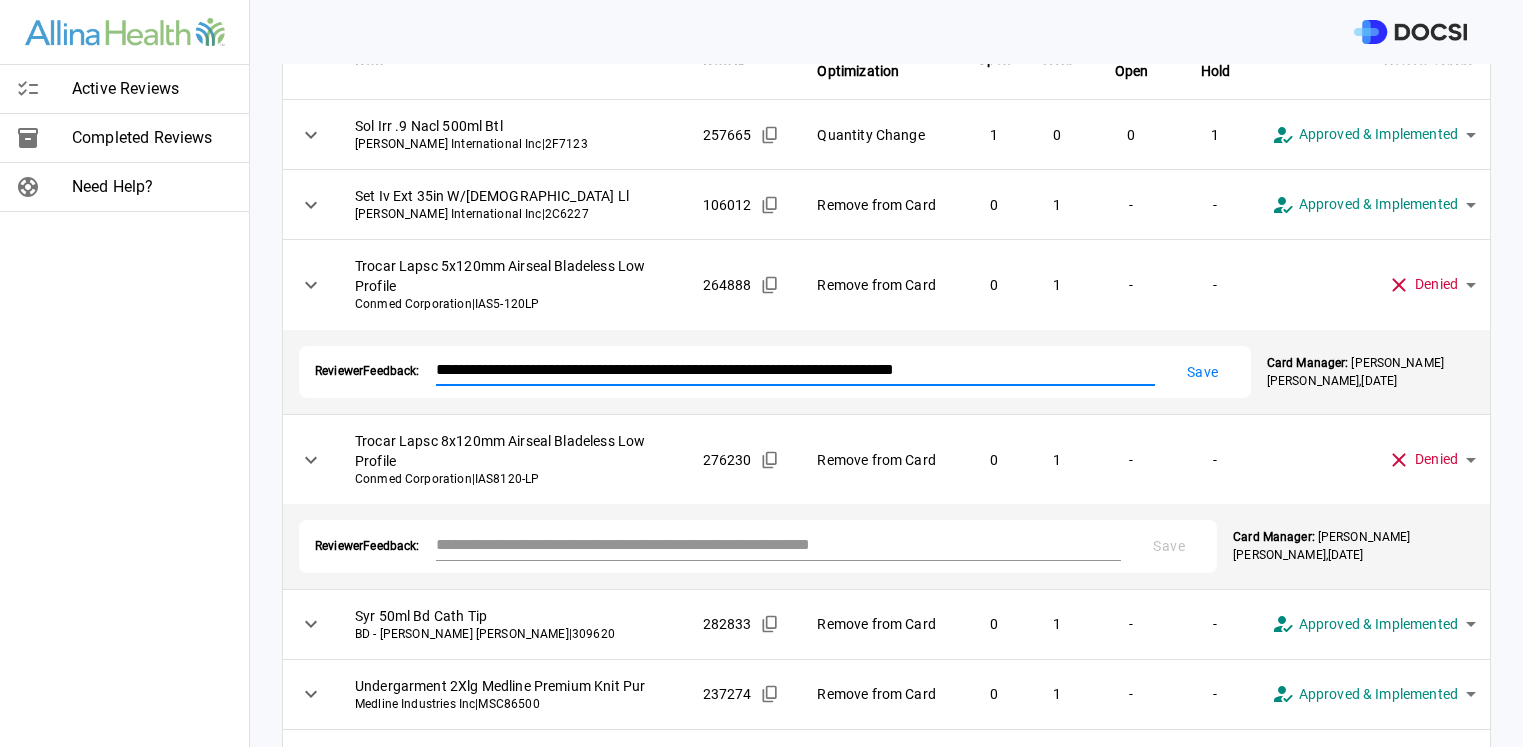 type on "**********" 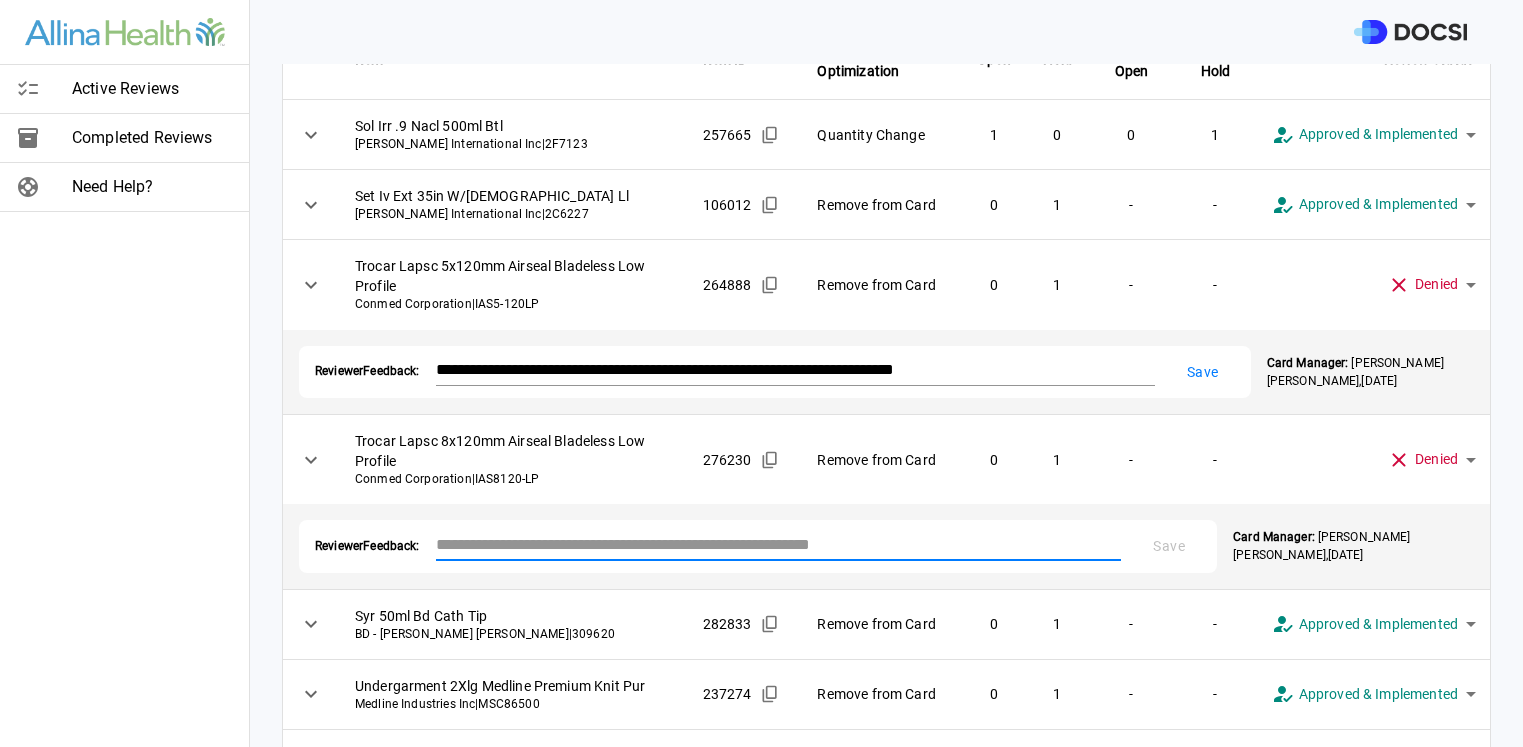 click at bounding box center (779, 544) 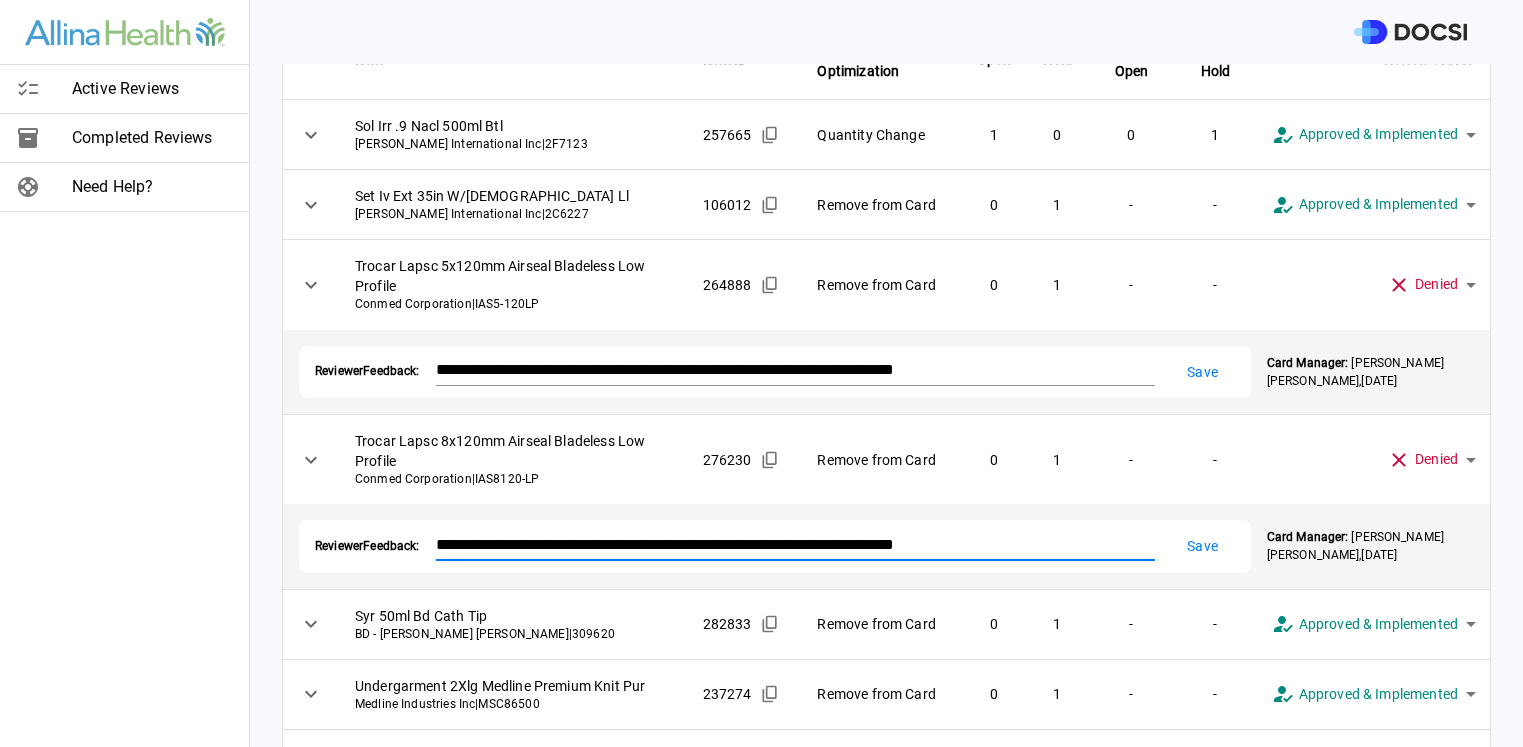 type on "**********" 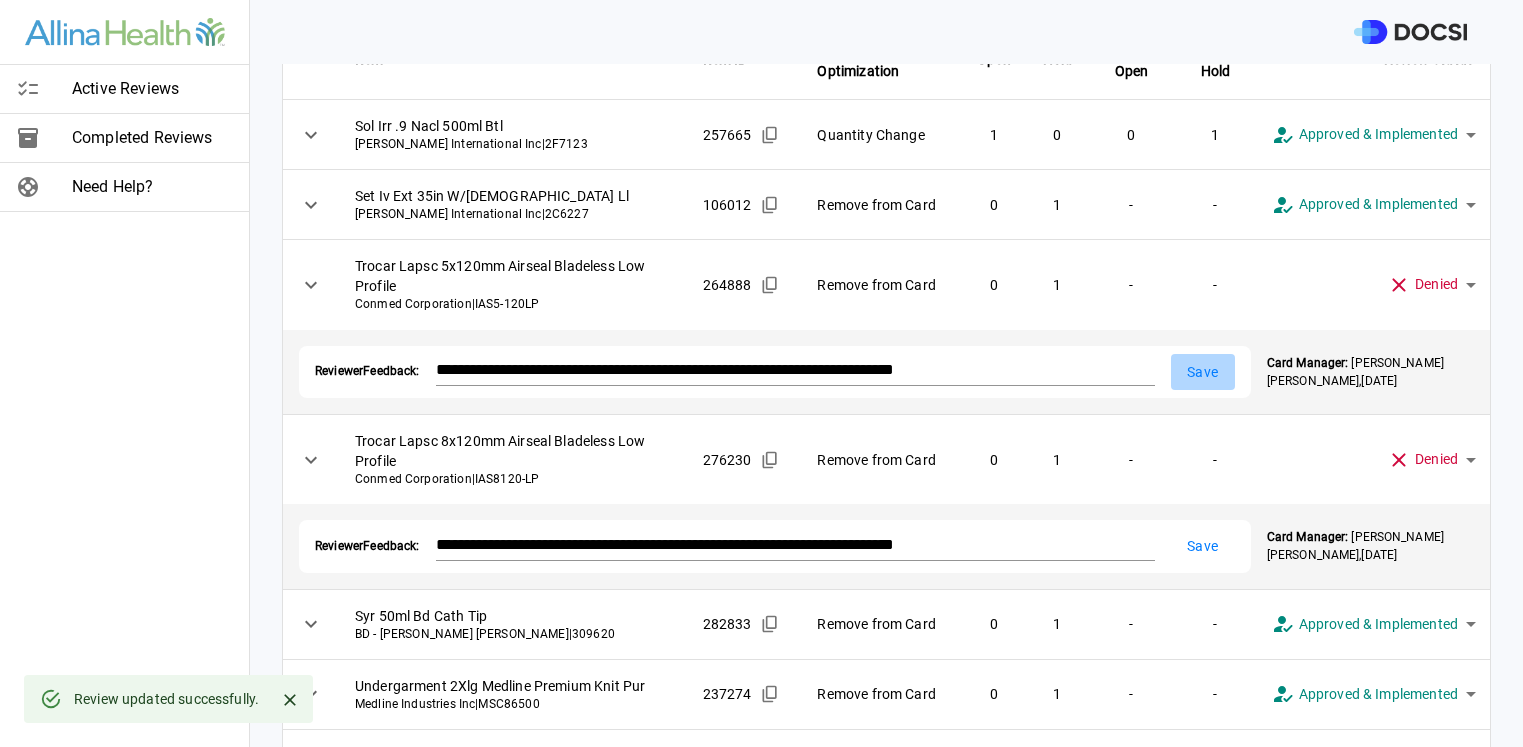 click on "Save" at bounding box center [1203, 372] 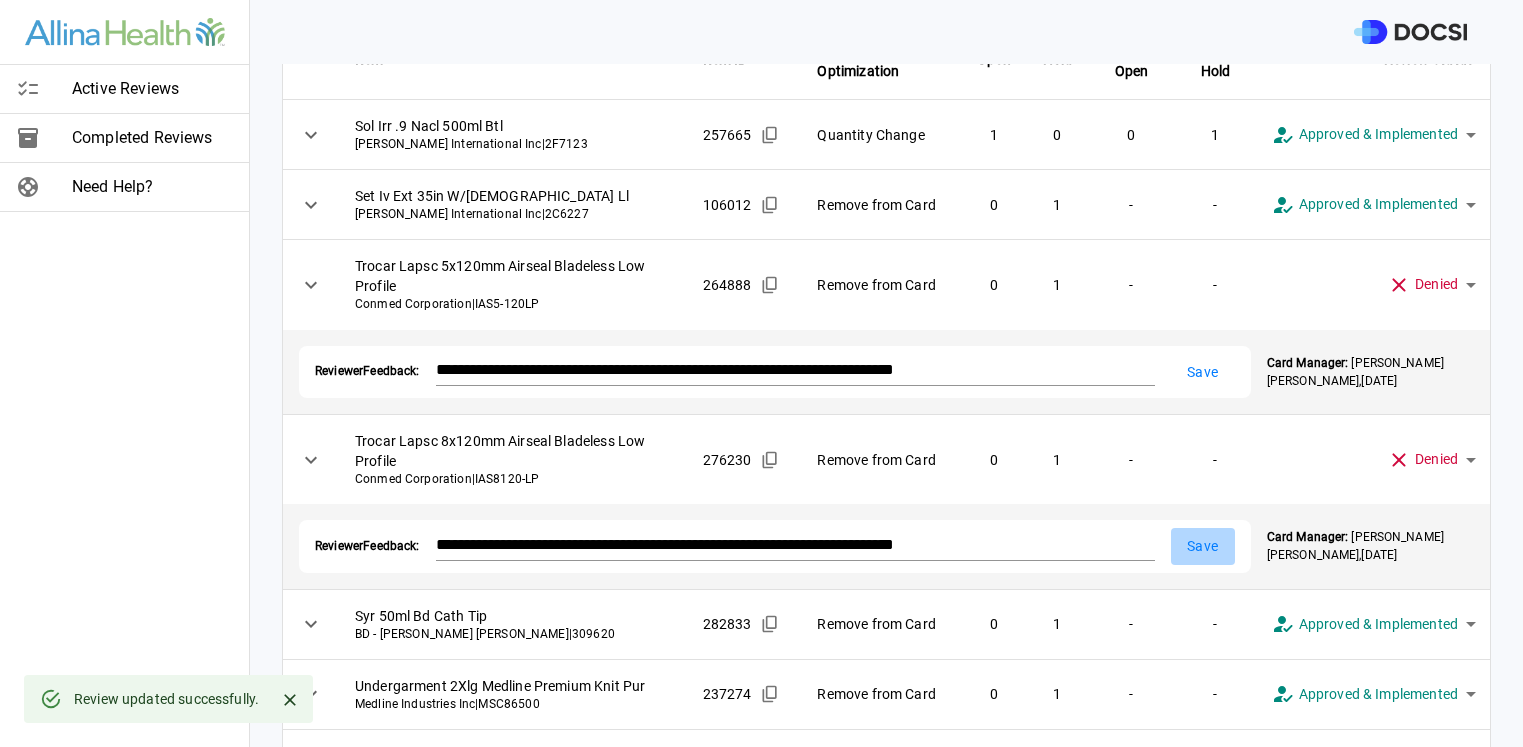 click on "Save" at bounding box center [1203, 546] 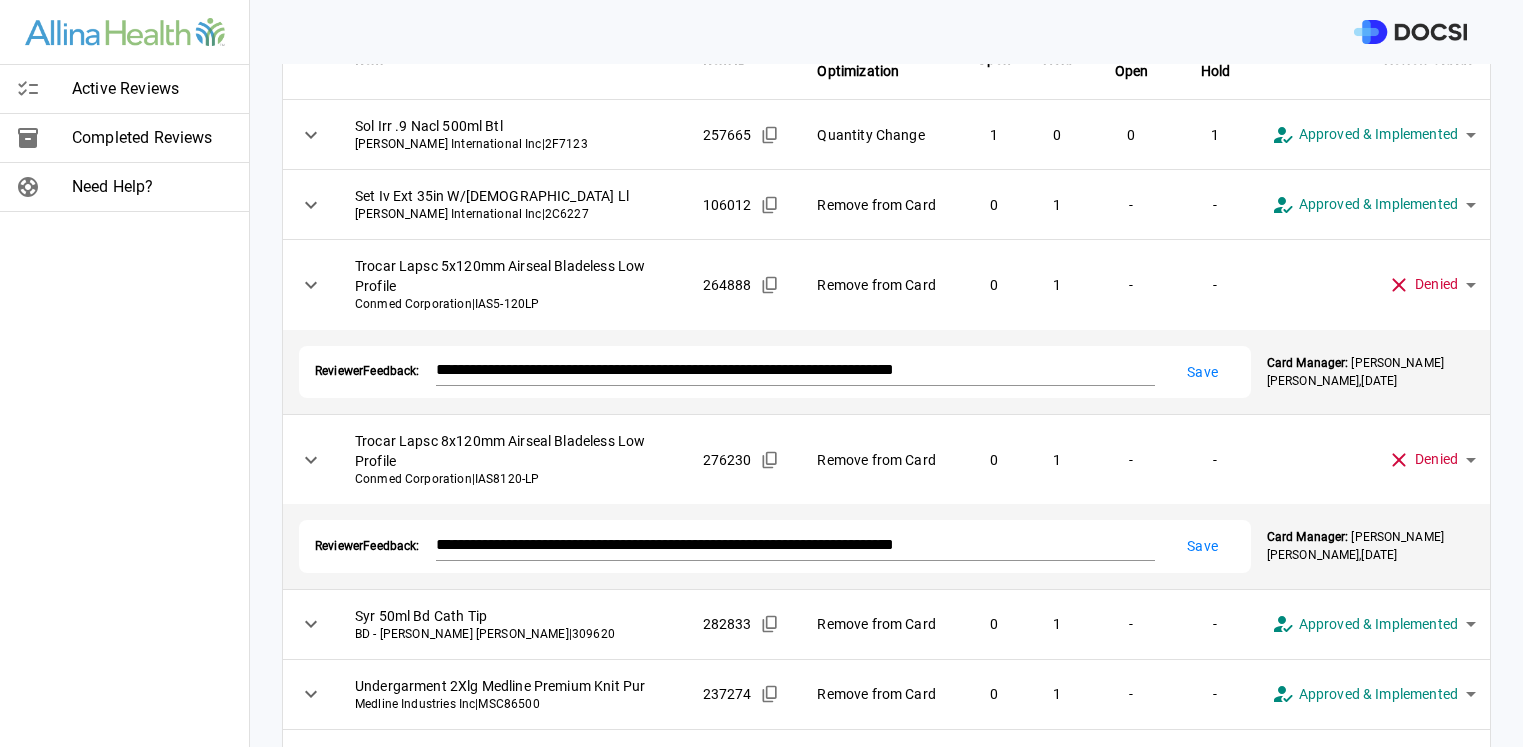 click on "Save" at bounding box center [1203, 372] 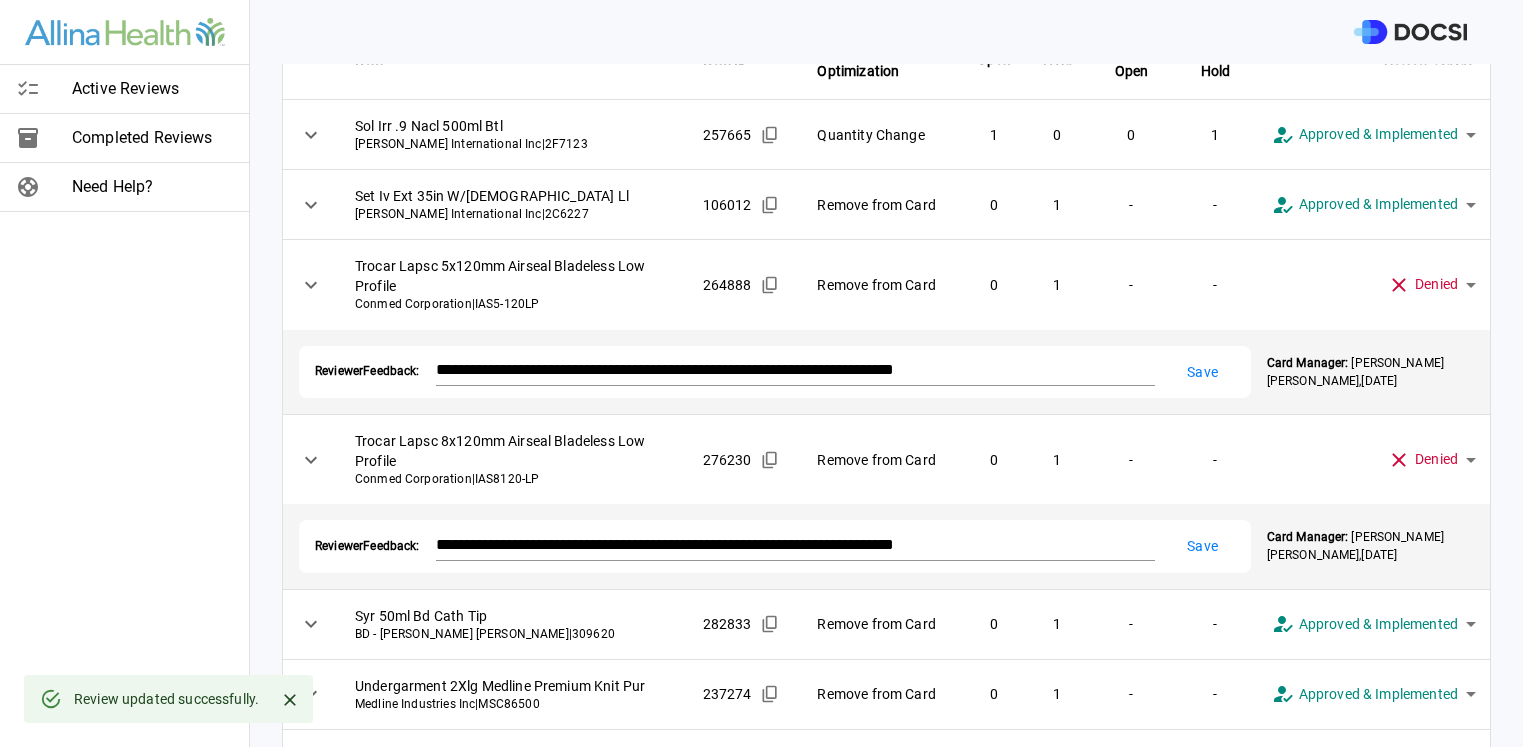 click on "Save" at bounding box center [1203, 546] 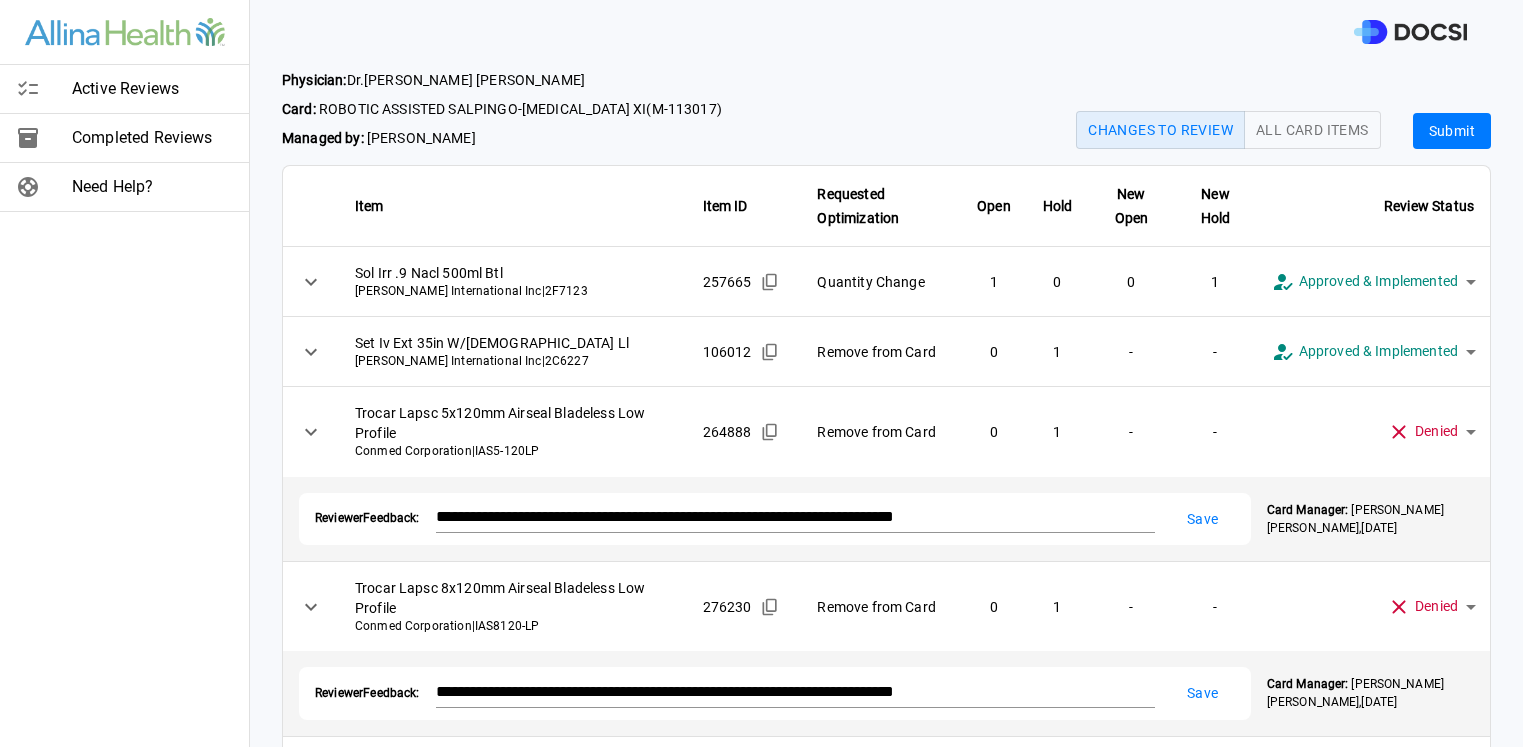scroll, scrollTop: 0, scrollLeft: 0, axis: both 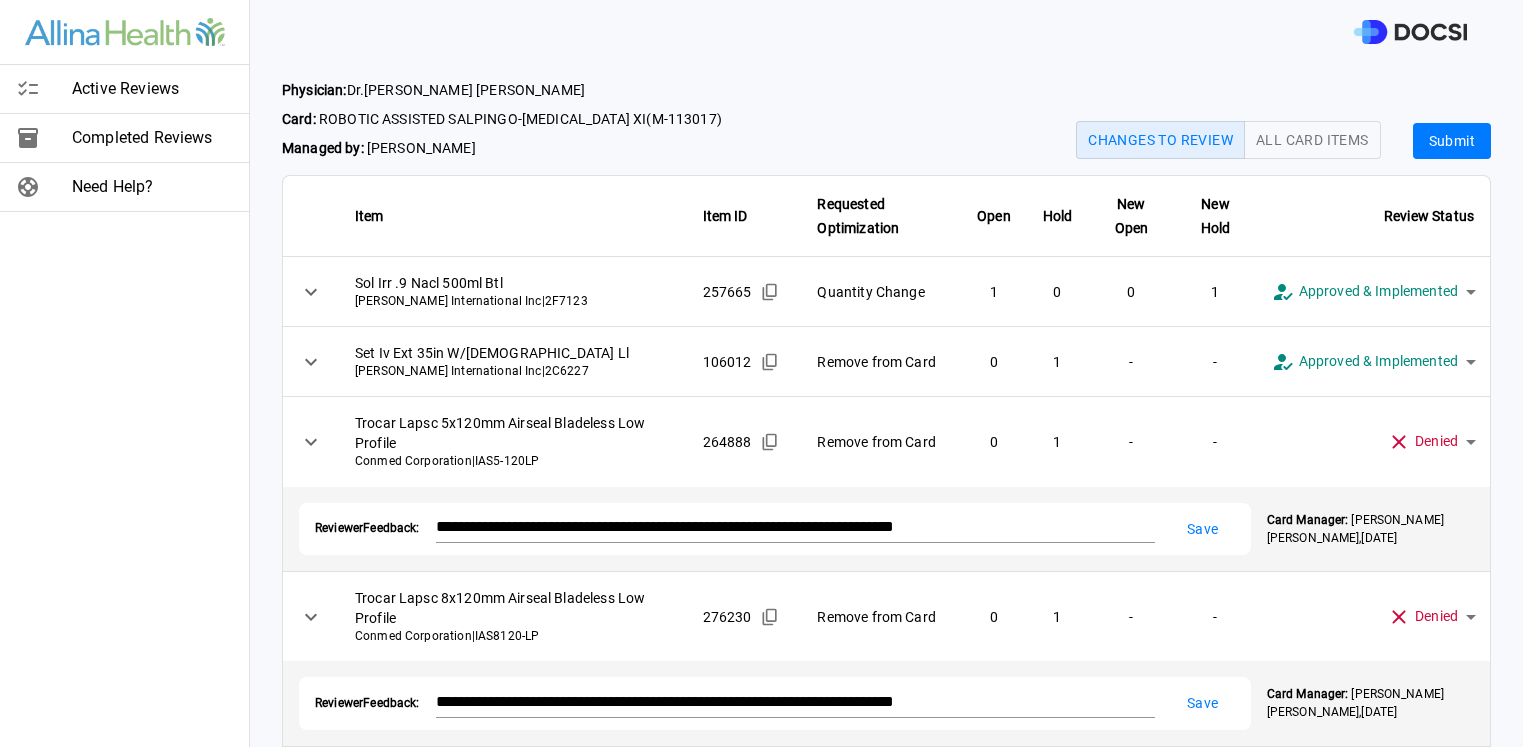 click on "Submit" at bounding box center [1452, 141] 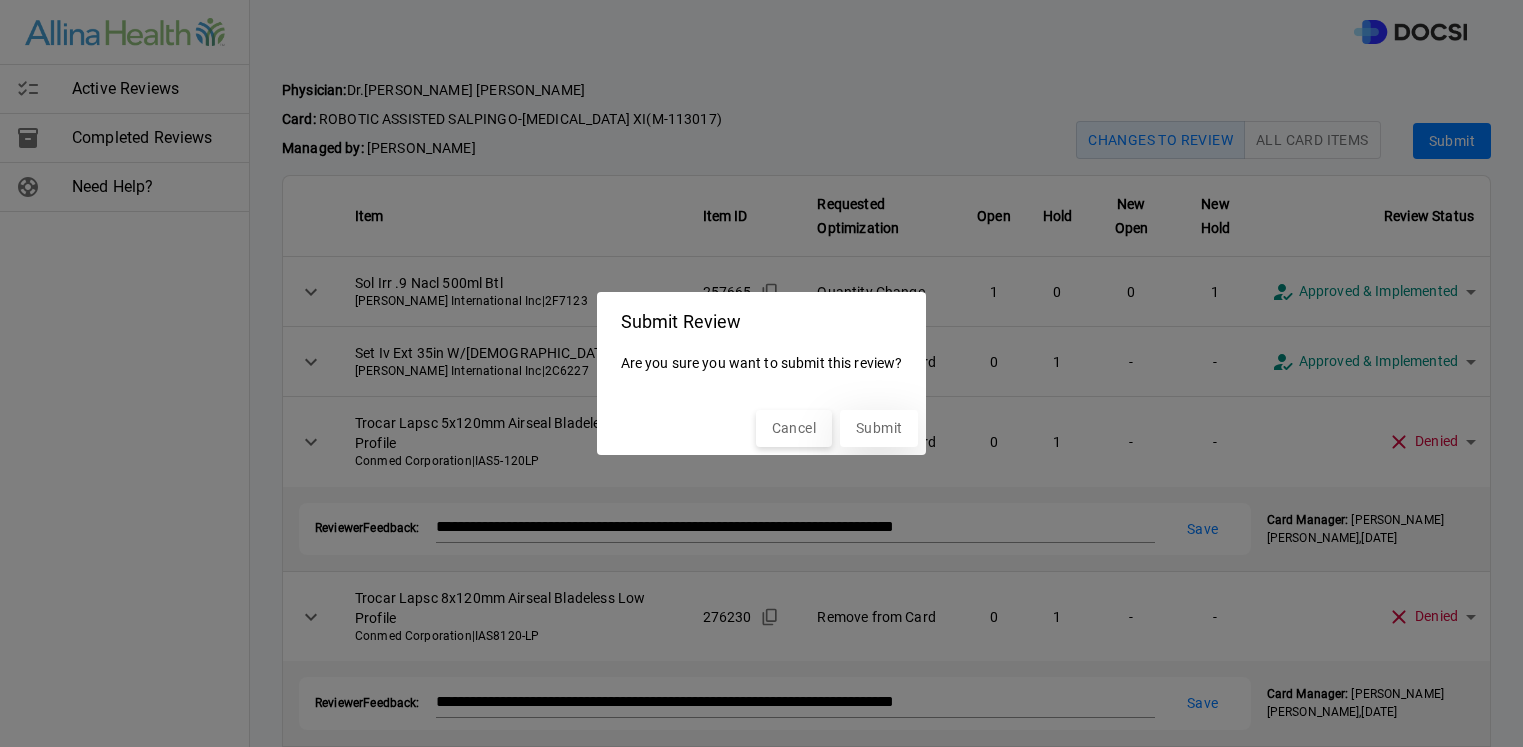 click on "Submit" at bounding box center [879, 428] 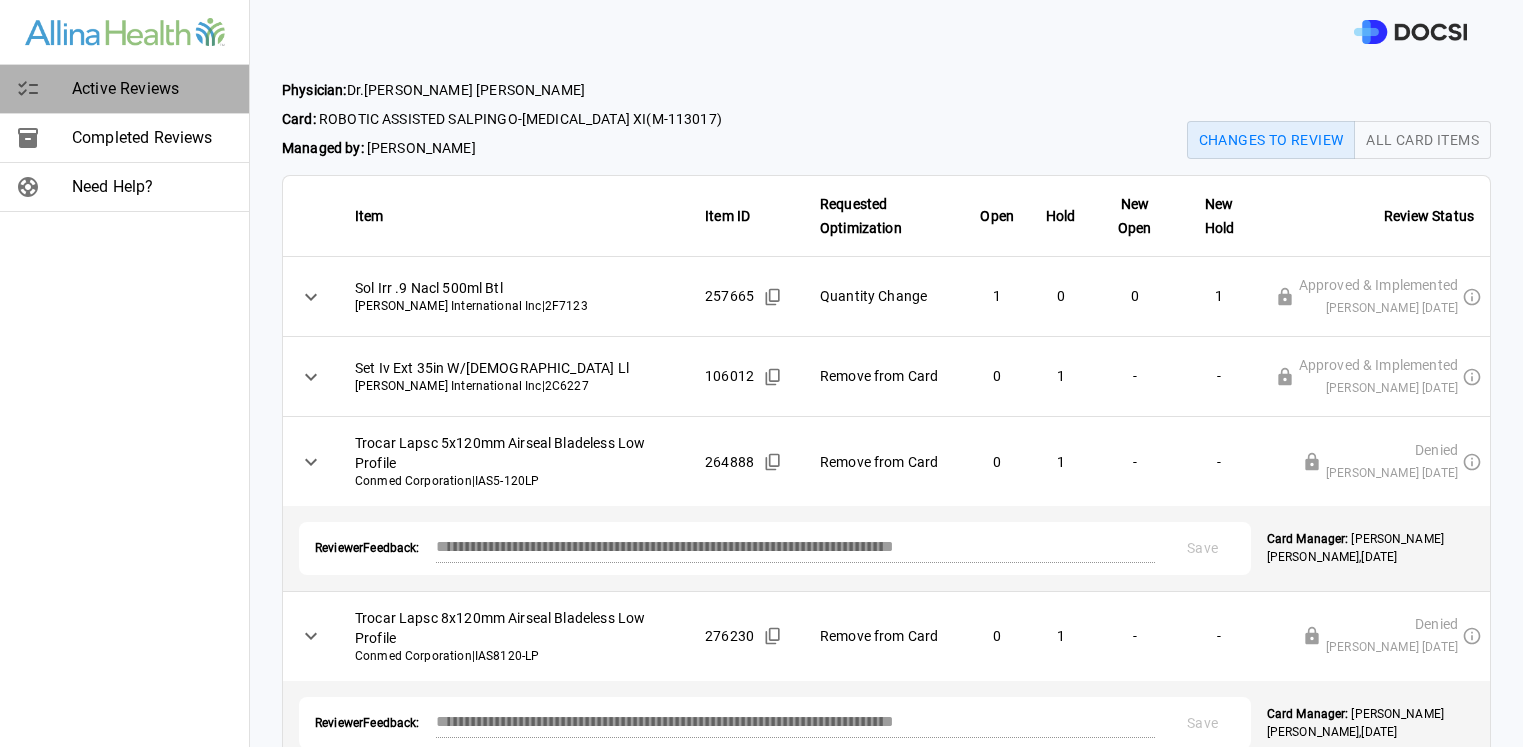 click on "Active Reviews" at bounding box center (152, 89) 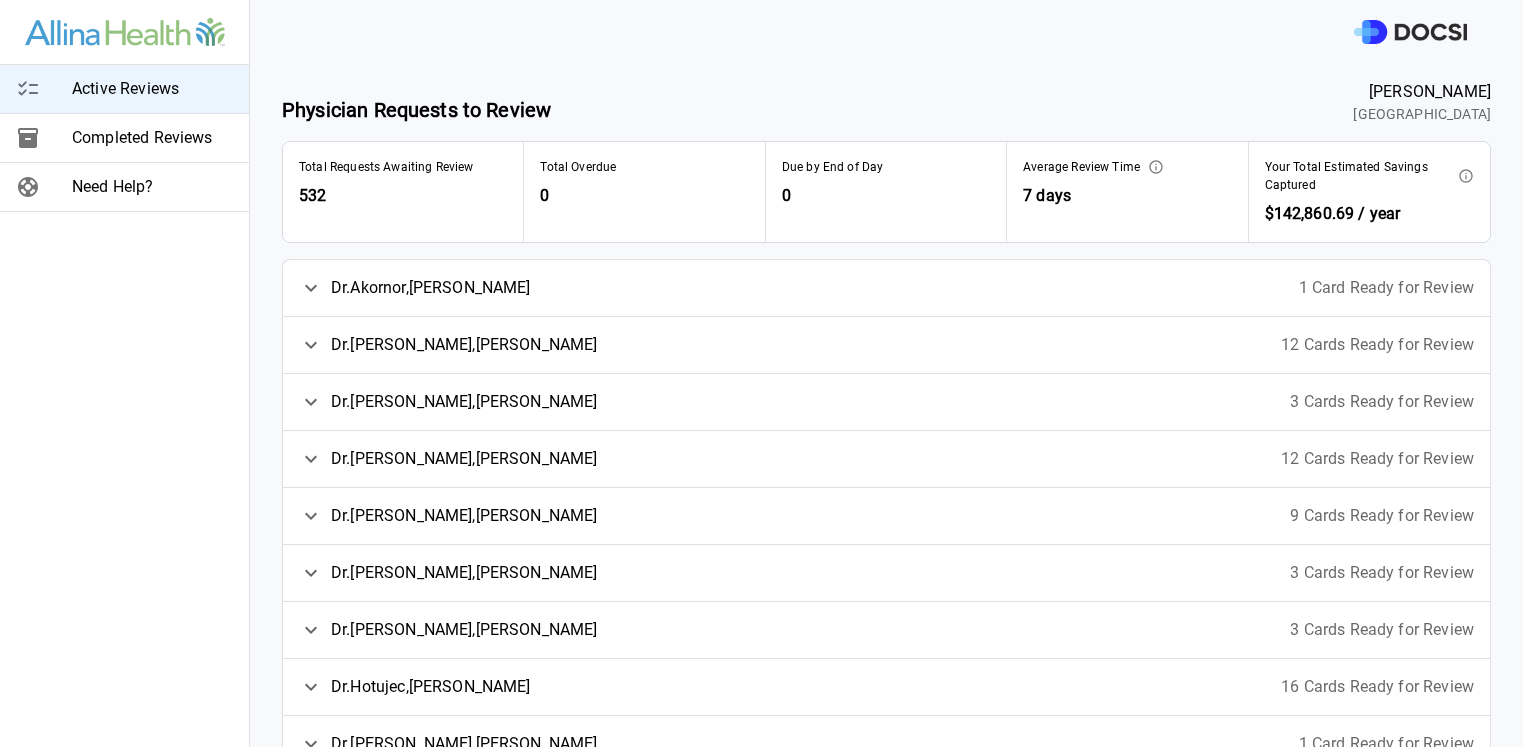 click 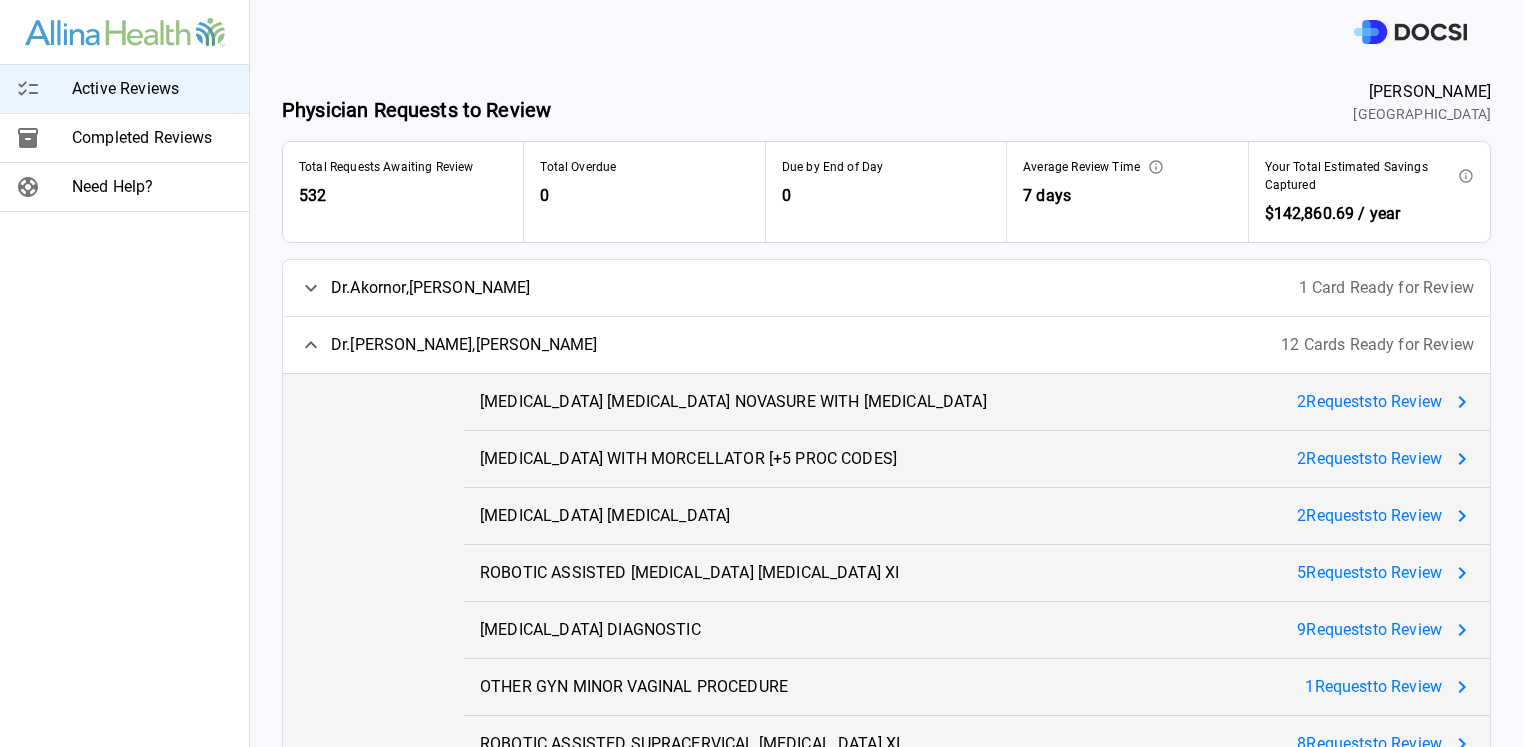 click 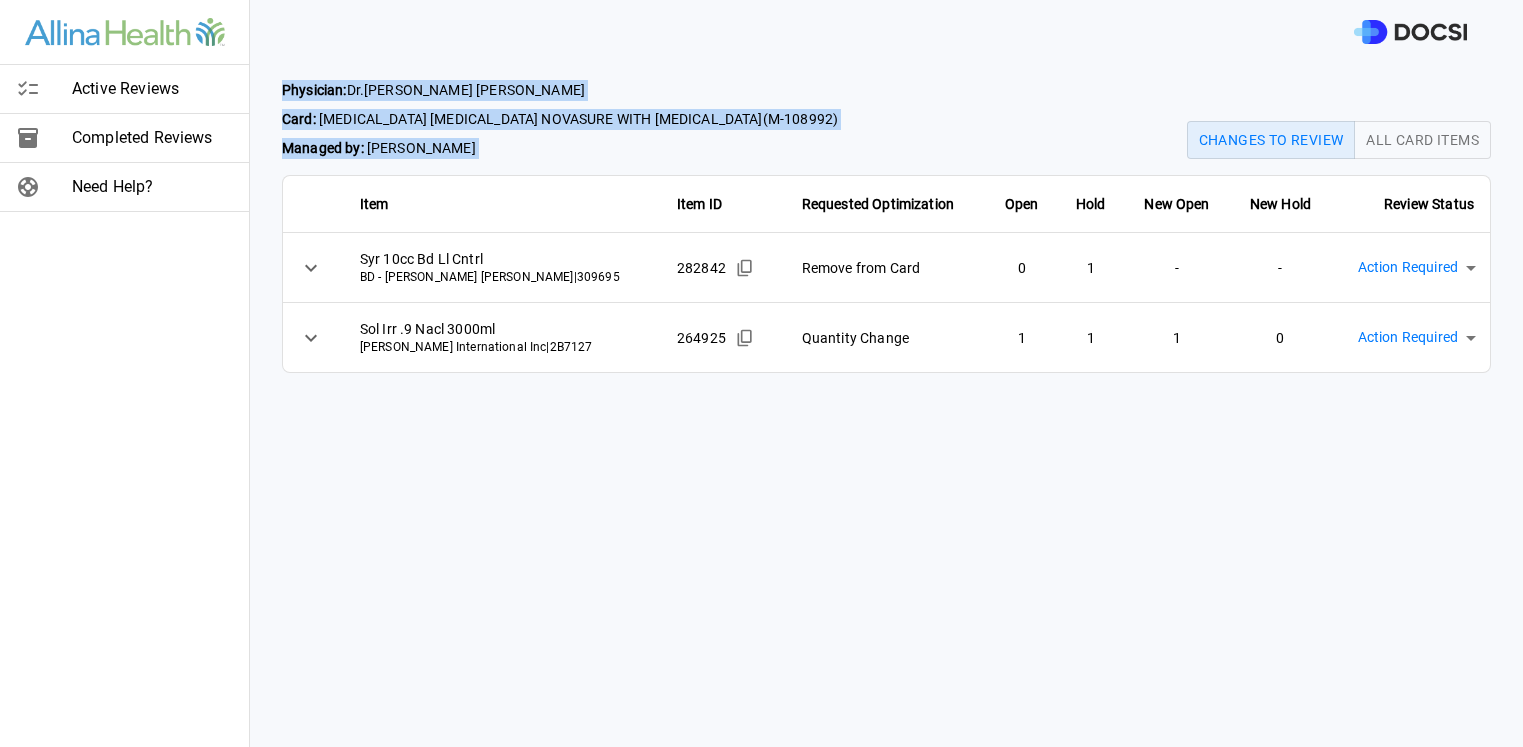 drag, startPoint x: 277, startPoint y: 85, endPoint x: 1443, endPoint y: 373, distance: 1201.0413 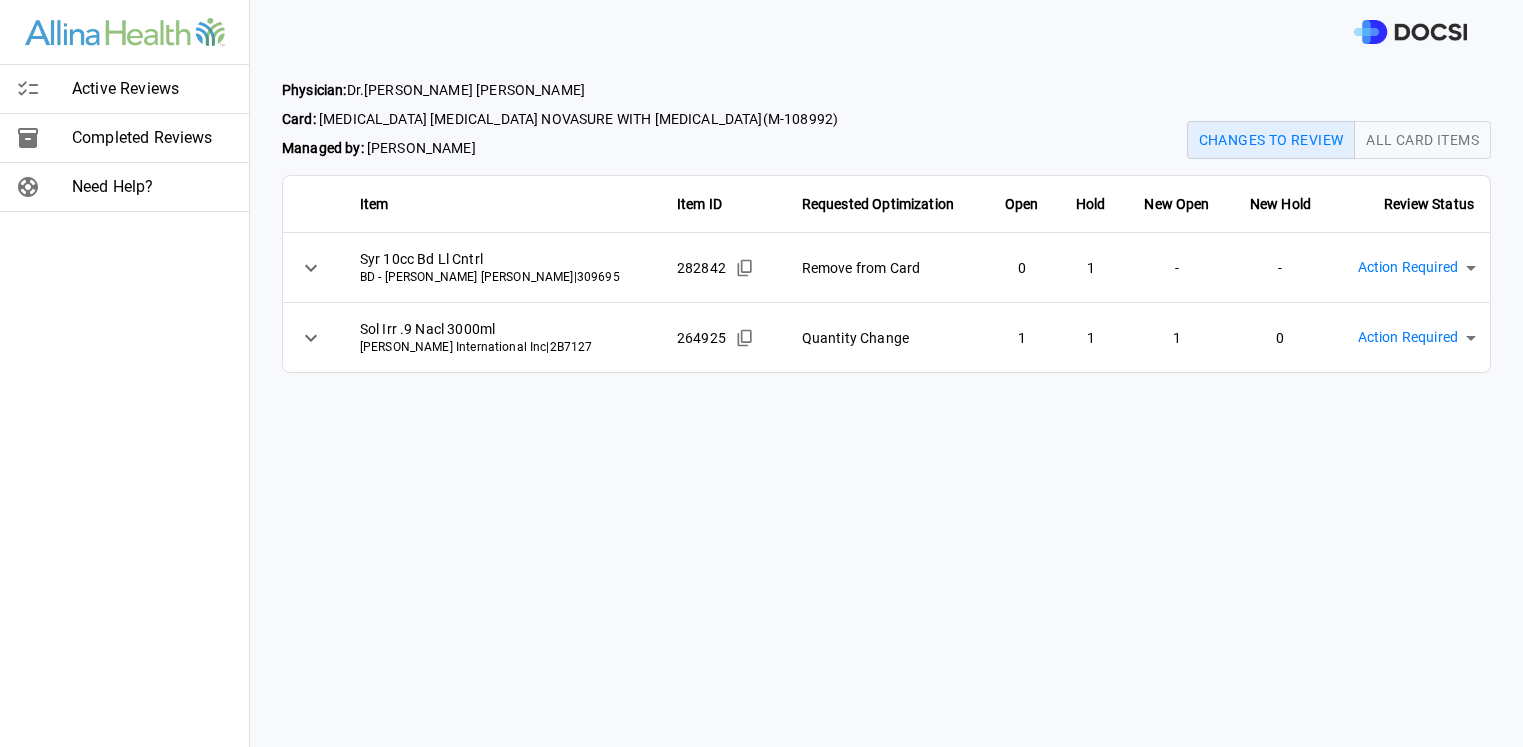 click on "Active Reviews Completed Reviews Need Help? Physician:   [PERSON_NAME] Card:    [MEDICAL_DATA] [MEDICAL_DATA] NOVASURE WITH [MEDICAL_DATA]  ( M-108992 ) Managed by:    [PERSON_NAME] Changes to Review All Card Items Item Item ID Requested Optimization Open Hold New Open New Hold Review Status Syr 10cc Bd Ll Cntrl BD - [PERSON_NAME] [PERSON_NAME]  |  309695 282842 Remove from Card 0 1 - - Action Required **** ​ Sol Irr .9 Nacl 3000ml [PERSON_NAME] International Inc  |  2B7127 264925 Quantity Change 1 1 1 0 Action Required **** ​
Active Reviews Completed Reviews Need Help?" at bounding box center [761, 373] 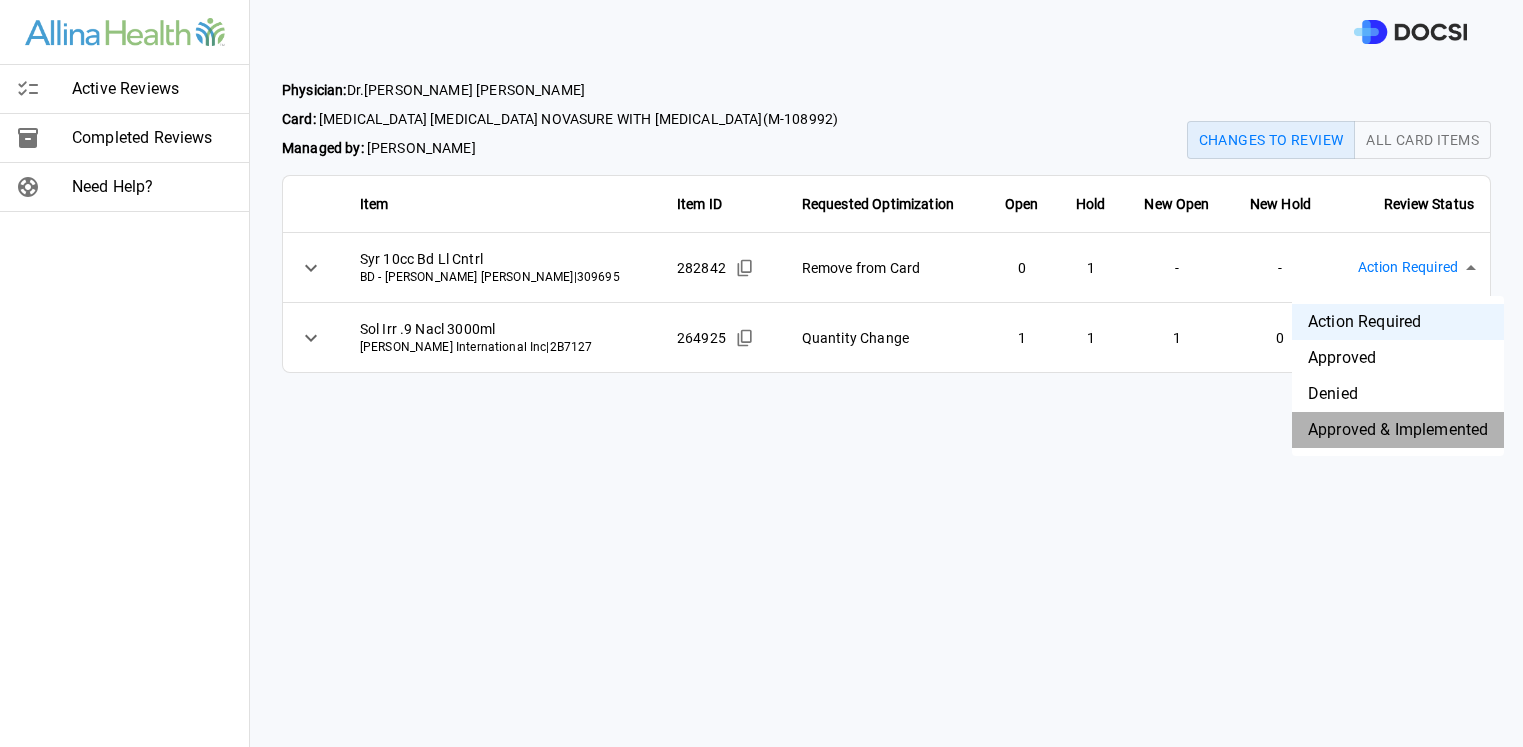 click on "Approved & Implemented" at bounding box center [1398, 430] 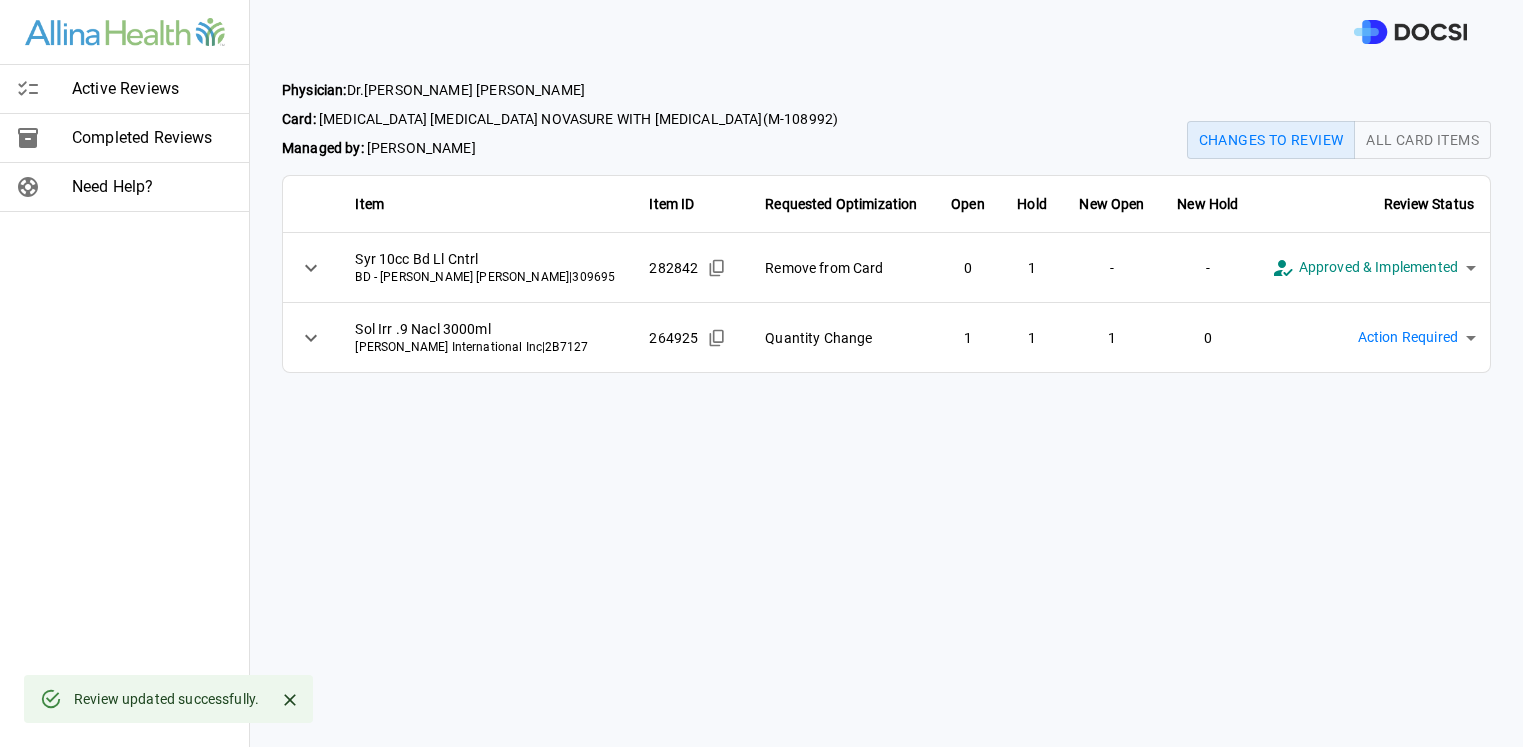 click on "**********" at bounding box center (761, 373) 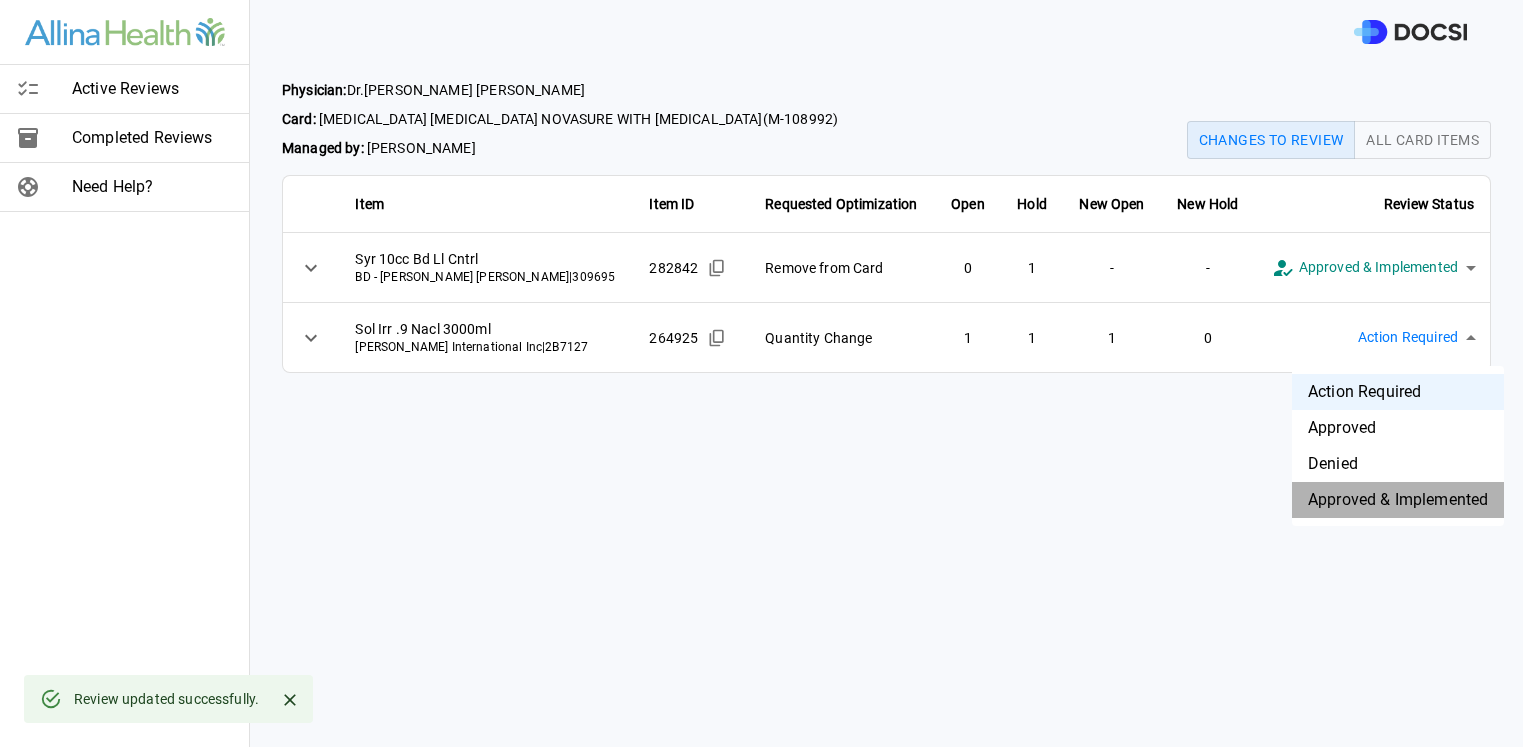 click on "Approved & Implemented" at bounding box center [1398, 500] 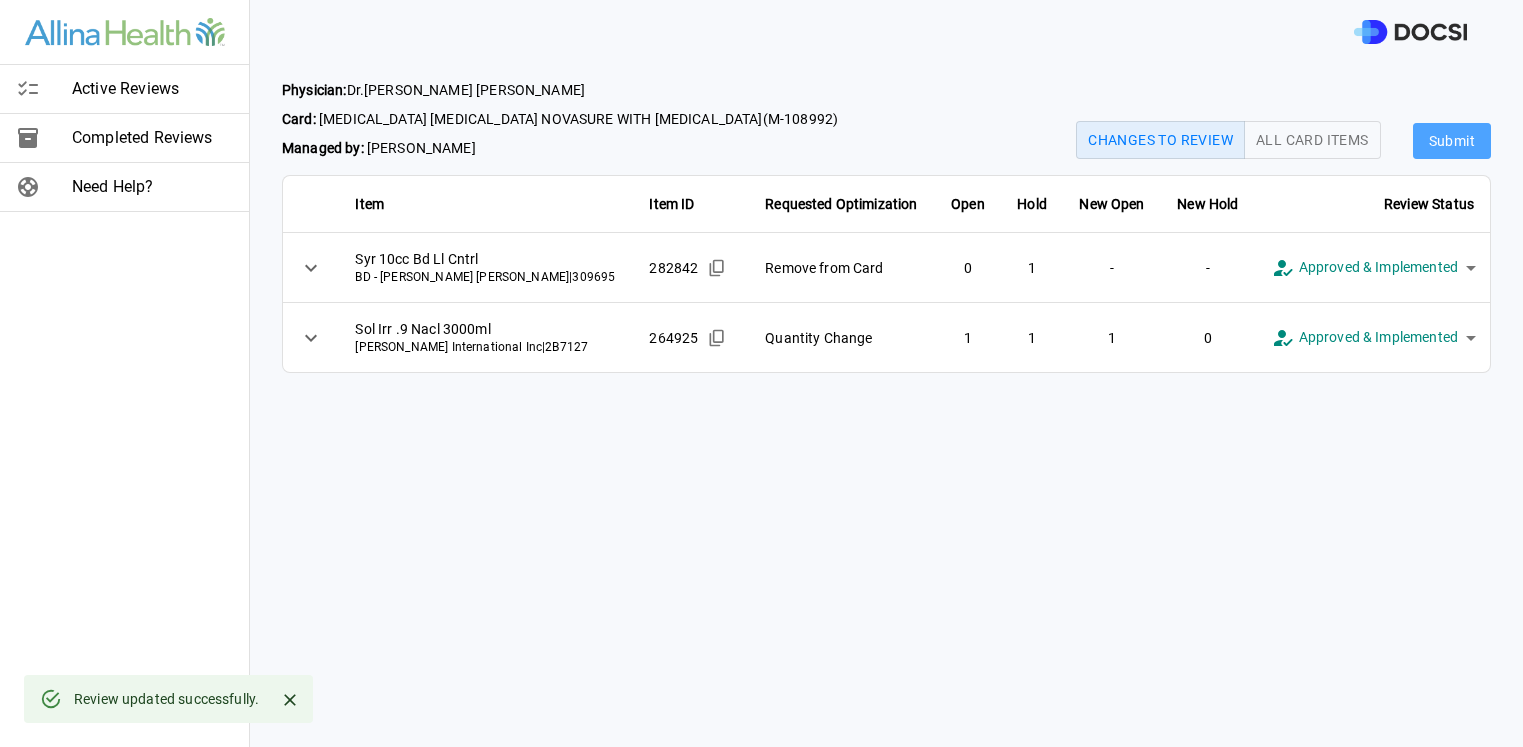 click on "Submit" at bounding box center [1452, 141] 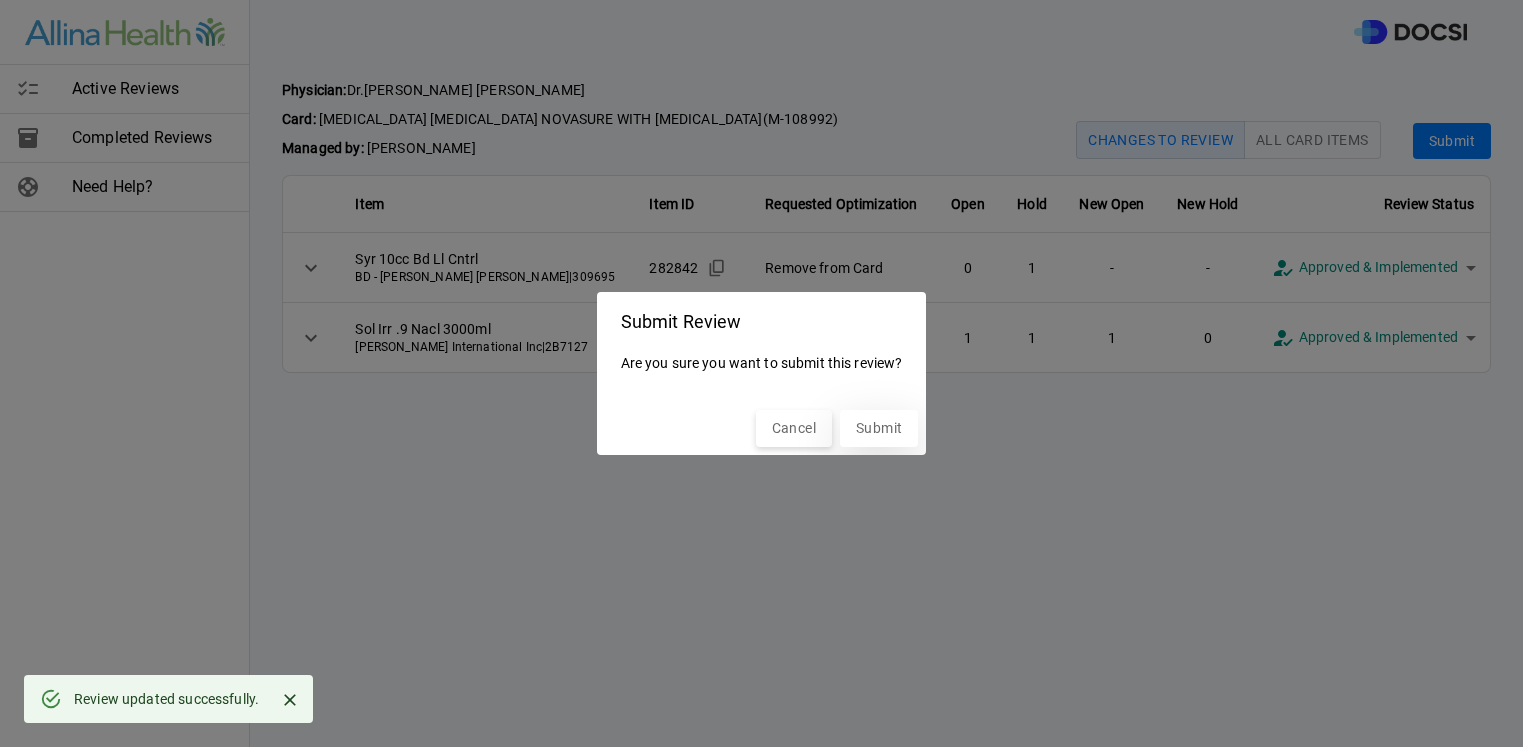 click on "Submit" at bounding box center (879, 428) 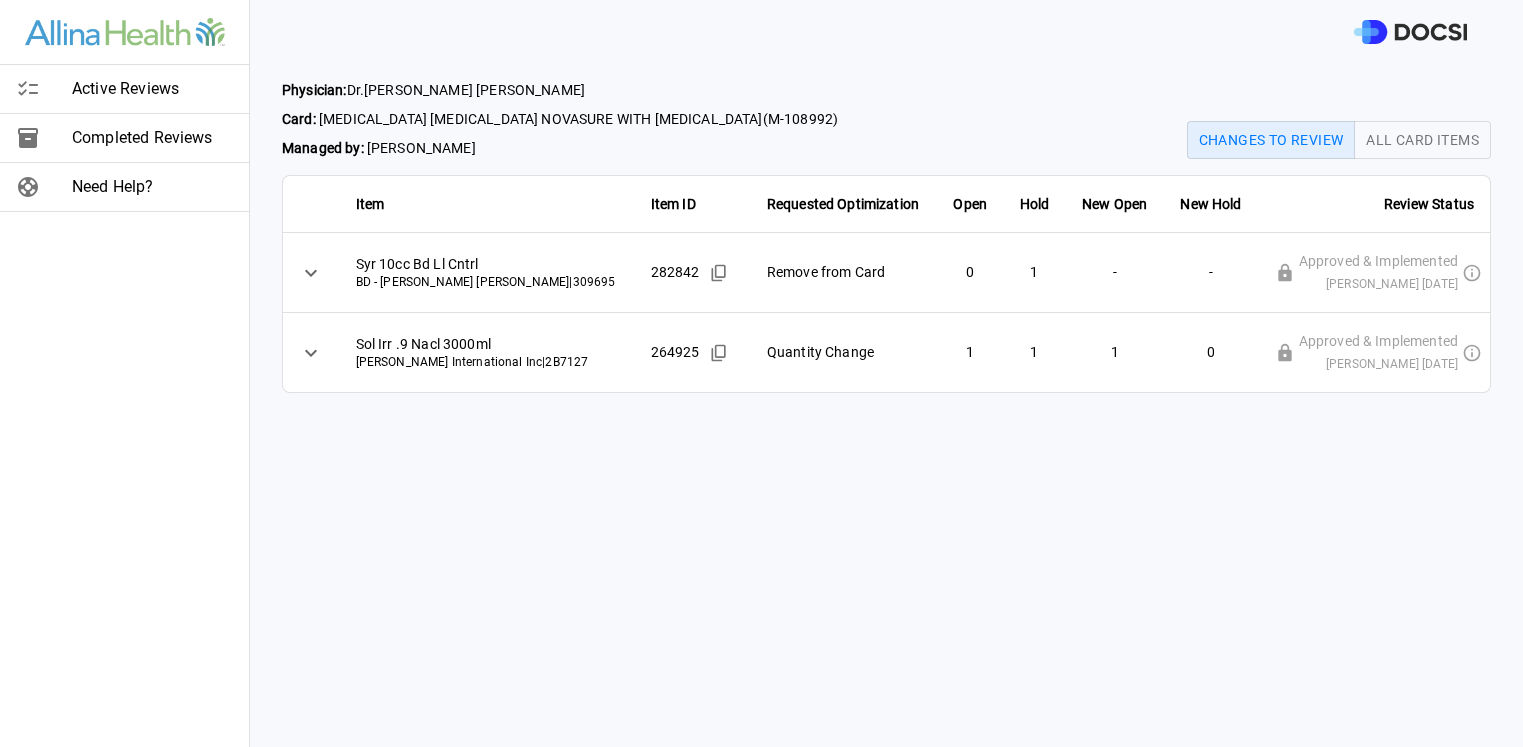 click on "Active Reviews" at bounding box center (152, 89) 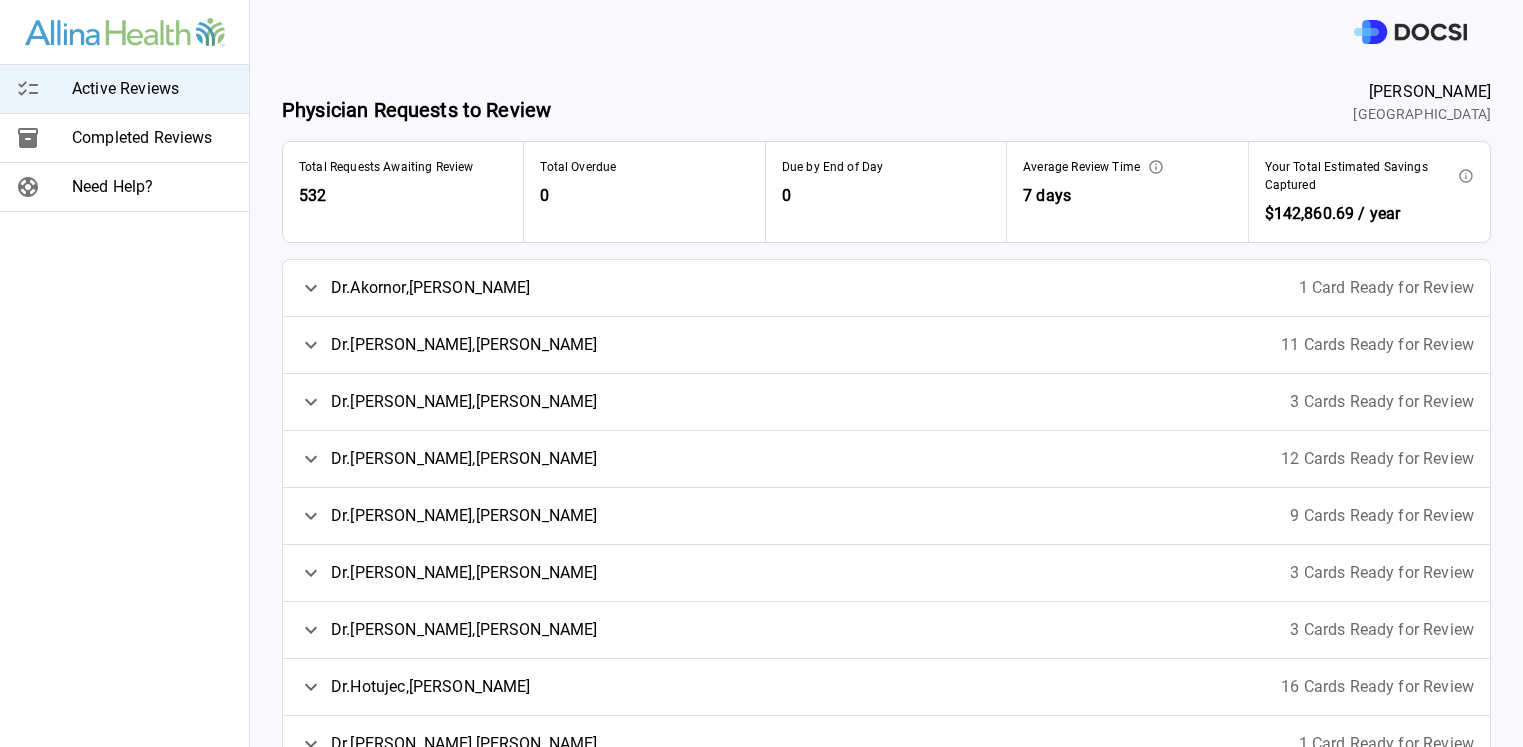 click 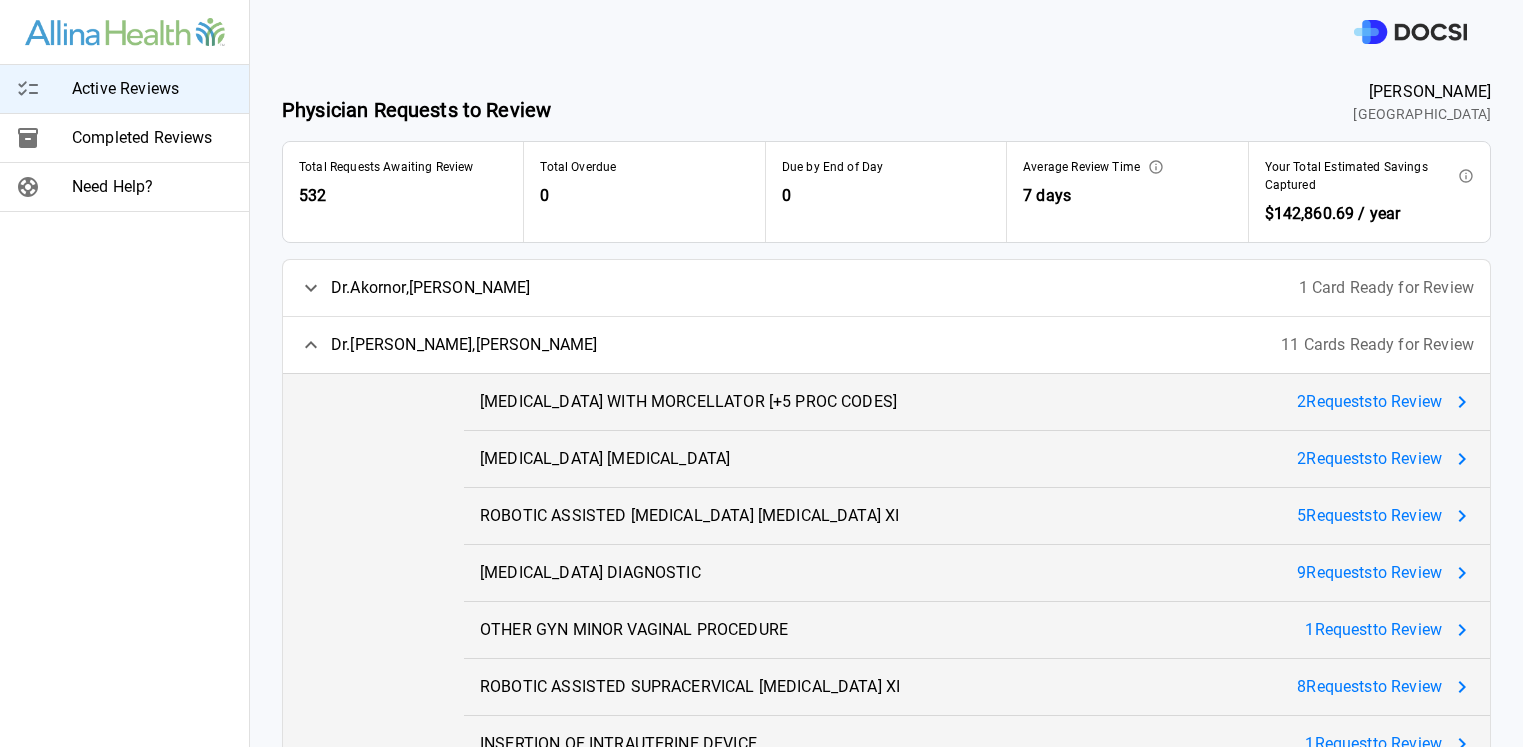 click 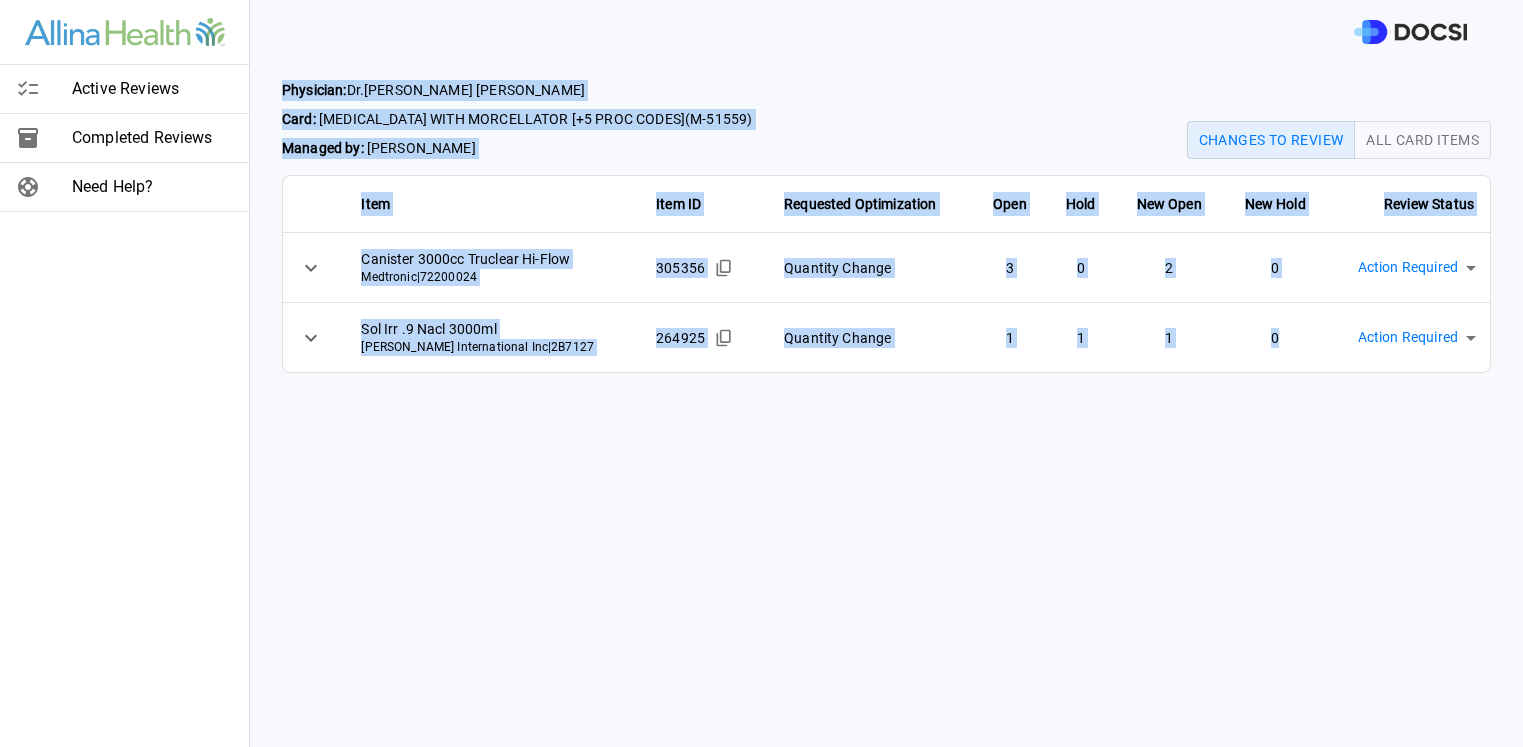 drag, startPoint x: 280, startPoint y: 80, endPoint x: 1279, endPoint y: 345, distance: 1033.5502 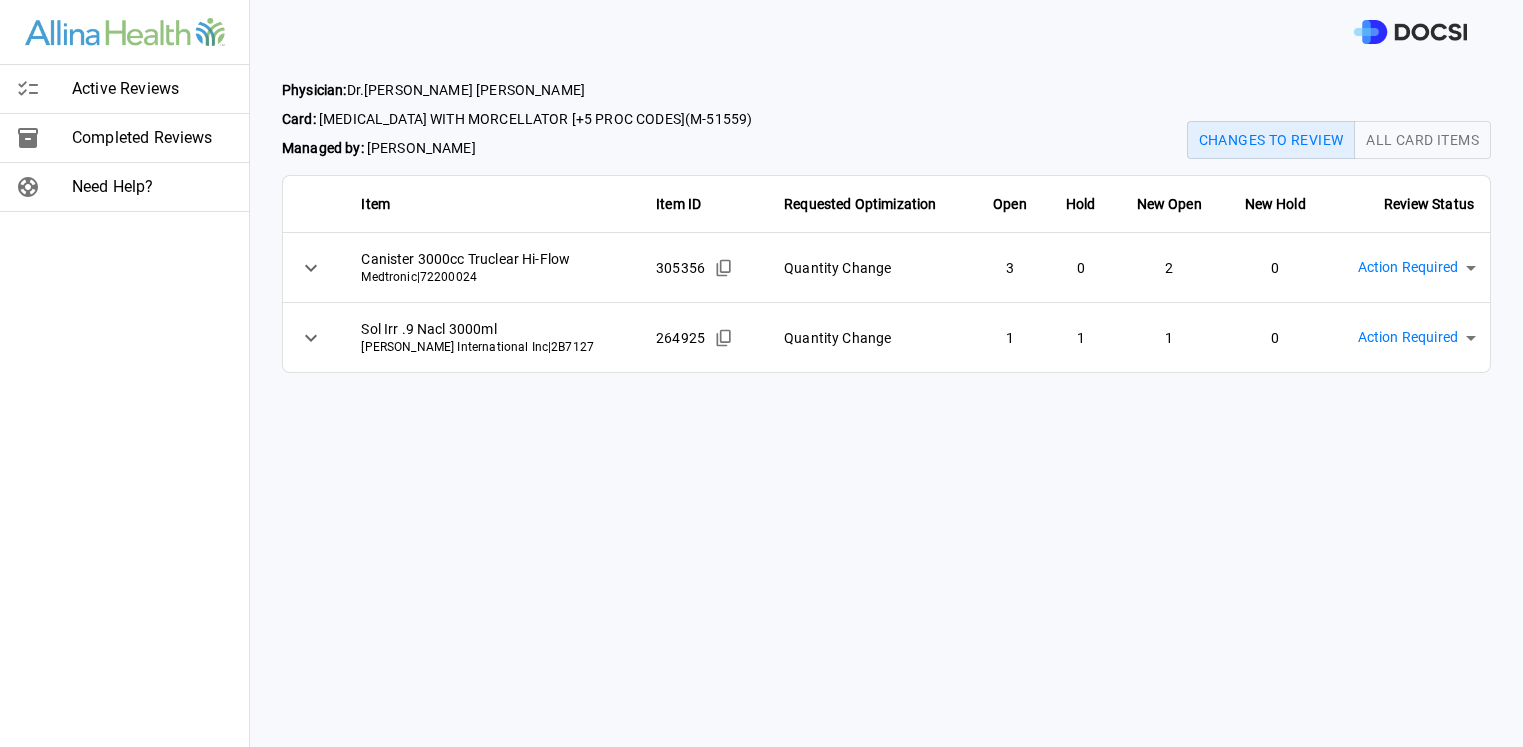 click on "Physician:   [PERSON_NAME] Card:    [MEDICAL_DATA] WITH MORCELLATOR [+5 PROC CODES]  ( M-51559 ) Managed by:    [PERSON_NAME] Changes to Review All Card Items Item Item ID Requested Optimization Open Hold New Open New Hold Review Status Canister 3000cc Truclear Hi-Flow Medtronic  |  72200024 305356 Quantity Change 3 0 2 0 Action Required **** ​ Sol Irr .9 Nacl 3000ml [PERSON_NAME] International Inc  |  2B7127 264925 Quantity Change 1 1 1 0 Action Required **** ​" at bounding box center (886, 405) 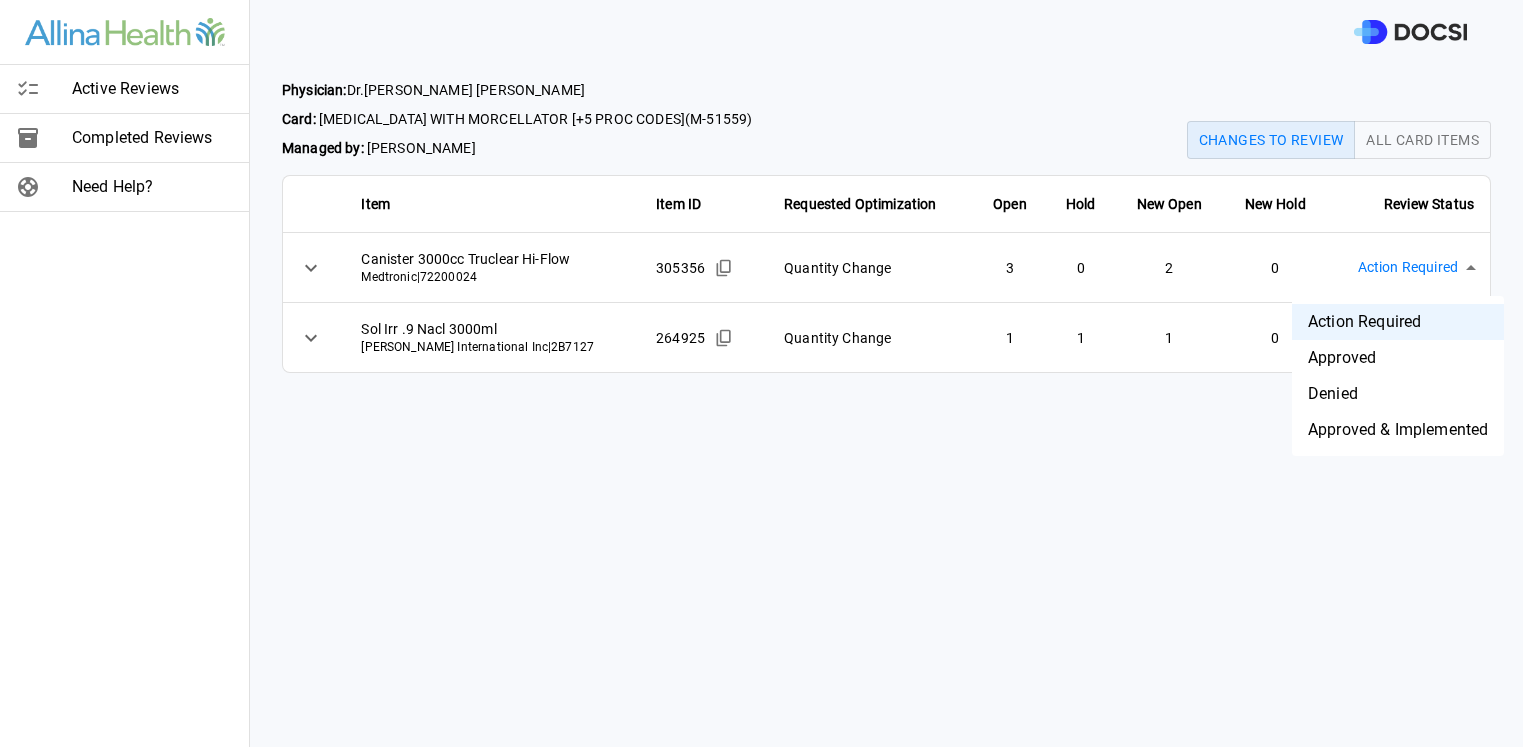 click on "Active Reviews Completed Reviews Need Help? Physician:   [PERSON_NAME] Card:    [MEDICAL_DATA] WITH MORCELLATOR [+5 PROC CODES]  ( M-51559 ) Managed by:    [PERSON_NAME] Changes to Review All Card Items Item Item ID Requested Optimization Open Hold New Open New Hold Review Status Canister 3000cc Truclear Hi-Flow Medtronic  |  72200024 305356 Quantity Change 3 0 2 0 Action Required **** ​ Sol Irr .9 Nacl 3000ml [PERSON_NAME] International Inc  |  2B7127 264925 Quantity Change 1 1 1 0 Action Required **** ​
Active Reviews Completed Reviews Need Help? Action Required Approved Denied Approved & Implemented" at bounding box center [761, 373] 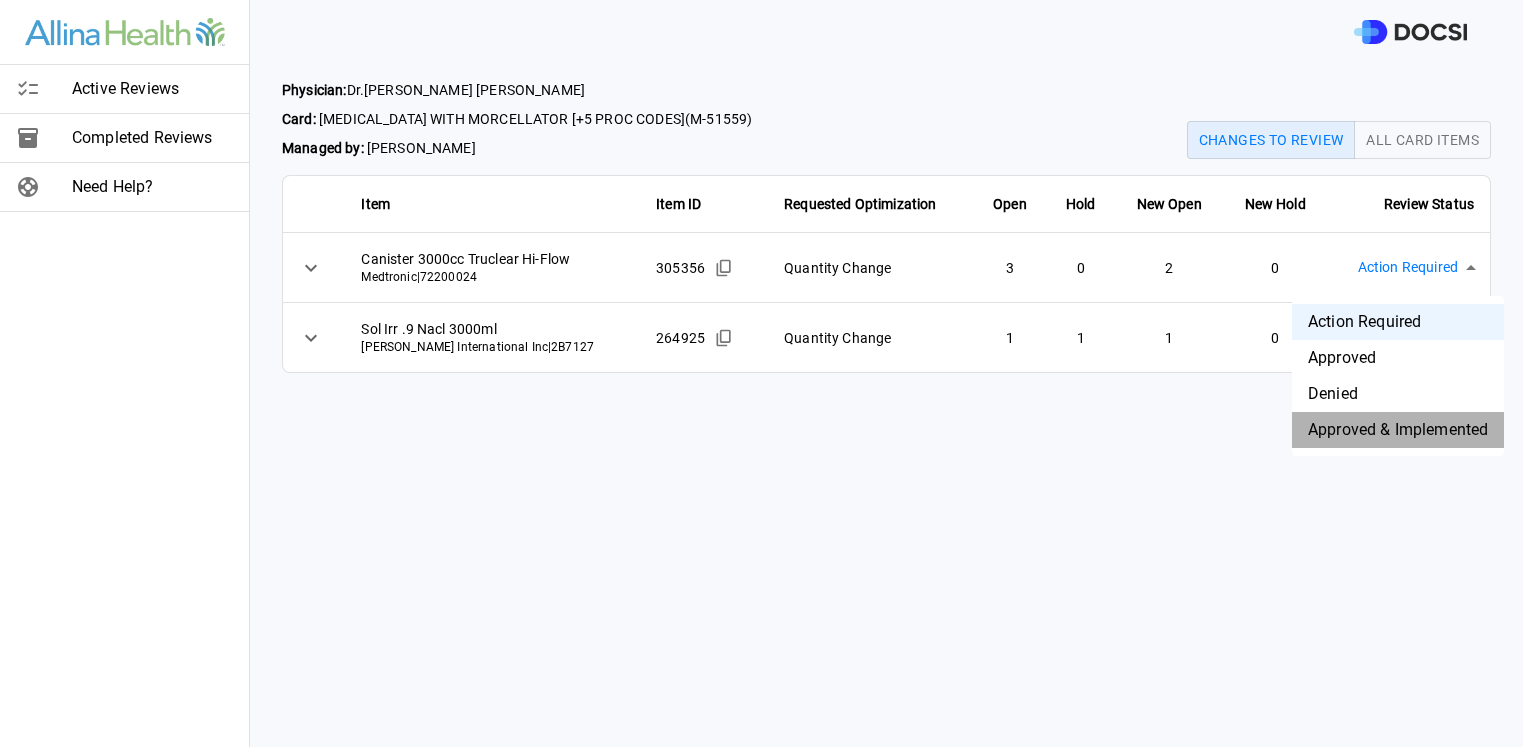 click on "Approved & Implemented" at bounding box center [1398, 430] 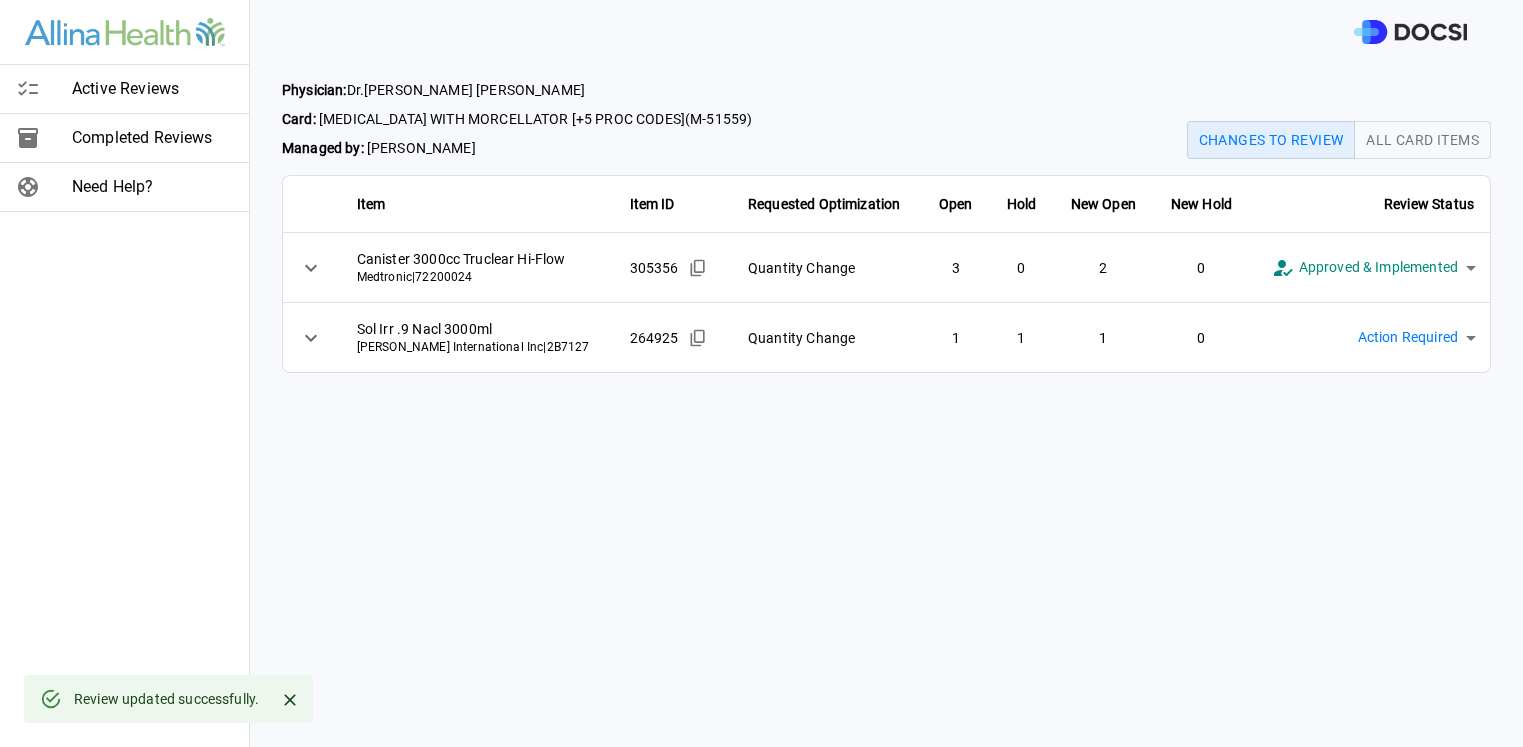 click on "**********" at bounding box center [761, 373] 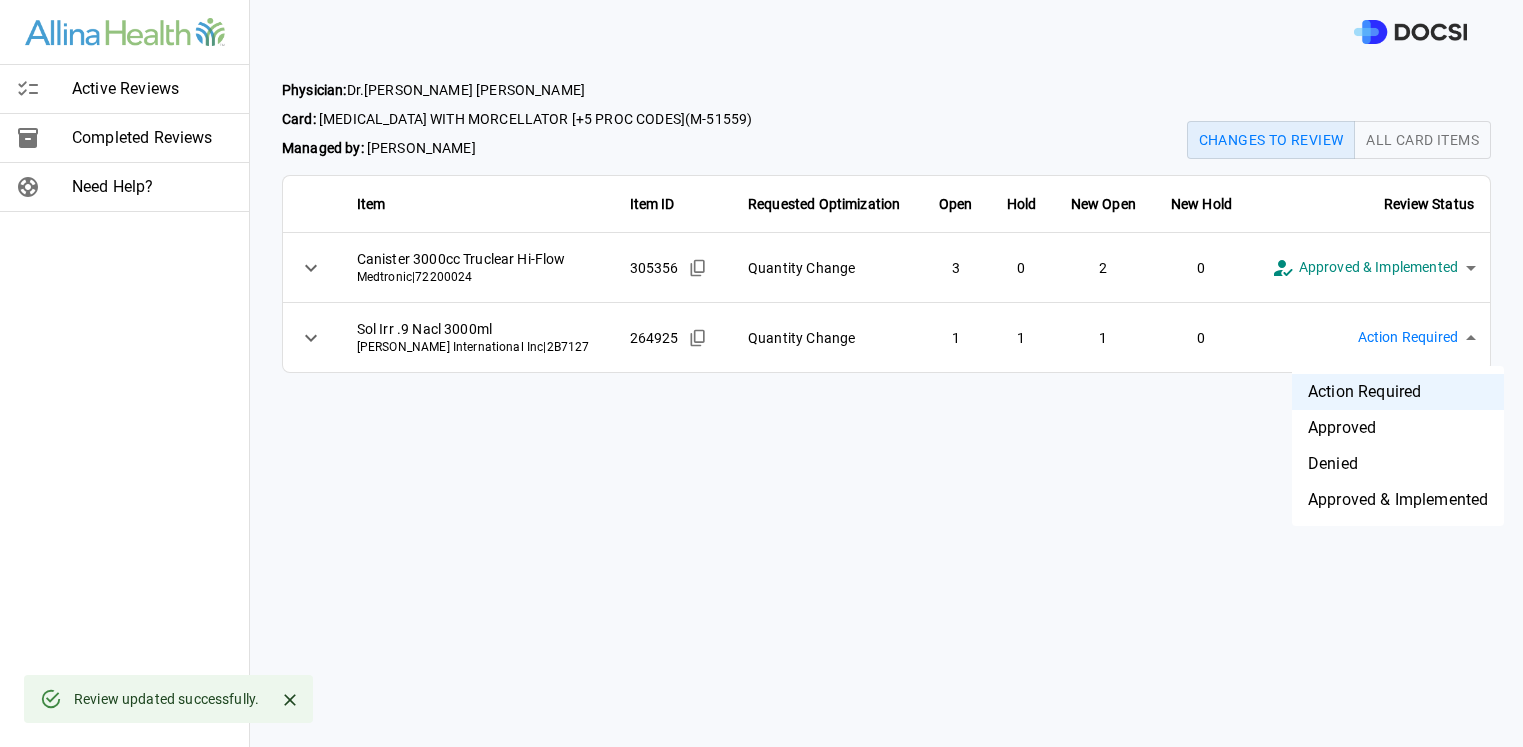 click on "Approved & Implemented" at bounding box center [1398, 500] 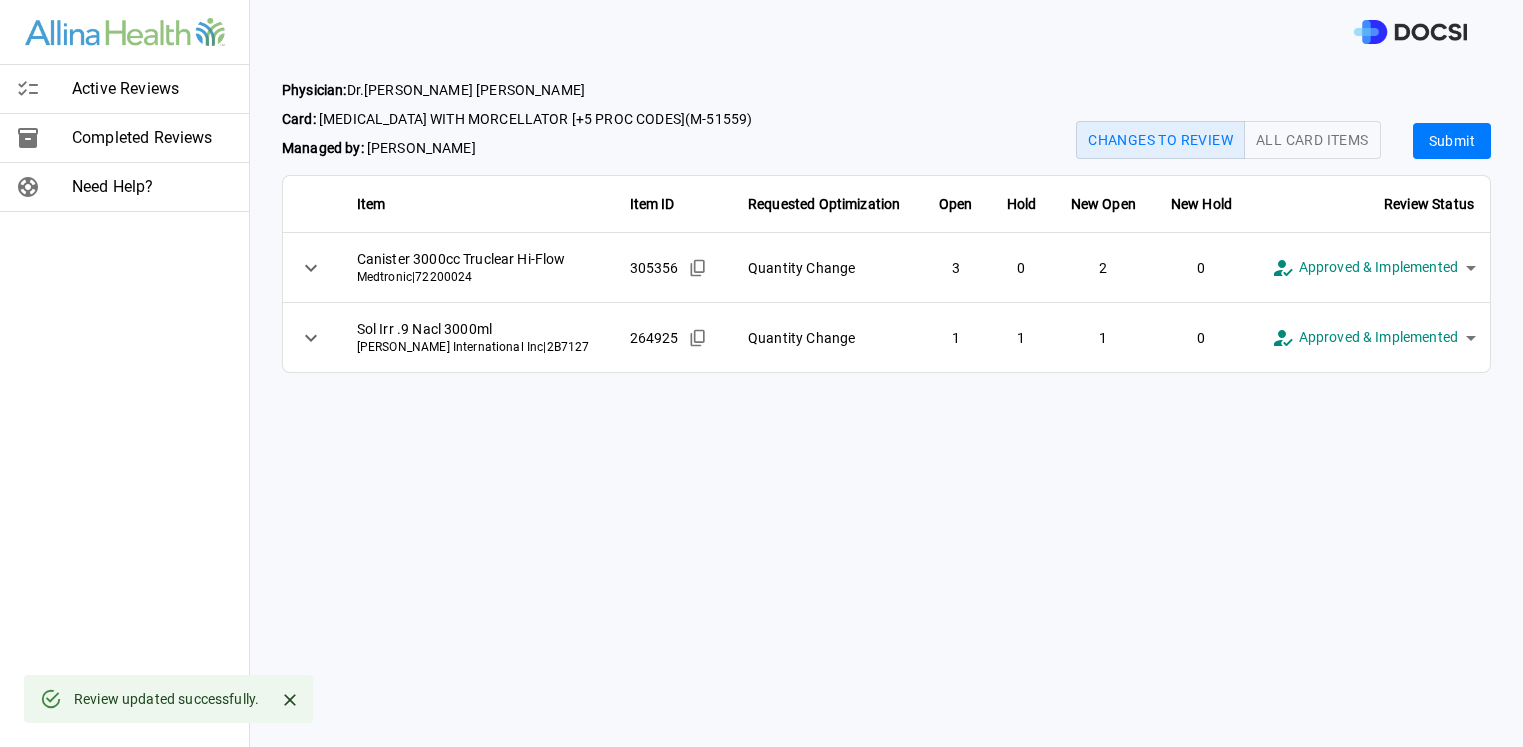 click on "Submit" at bounding box center [1452, 141] 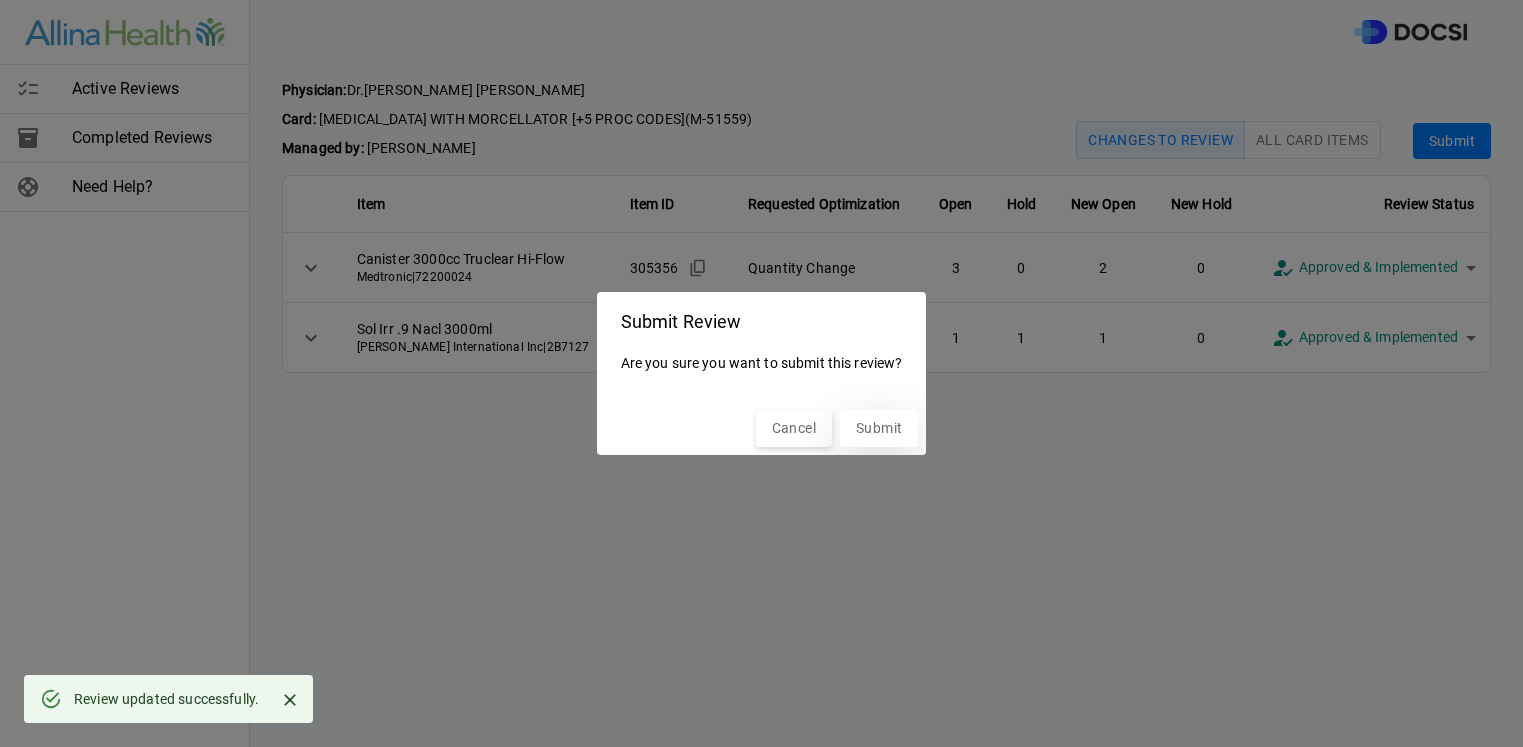 click on "Submit" at bounding box center (879, 428) 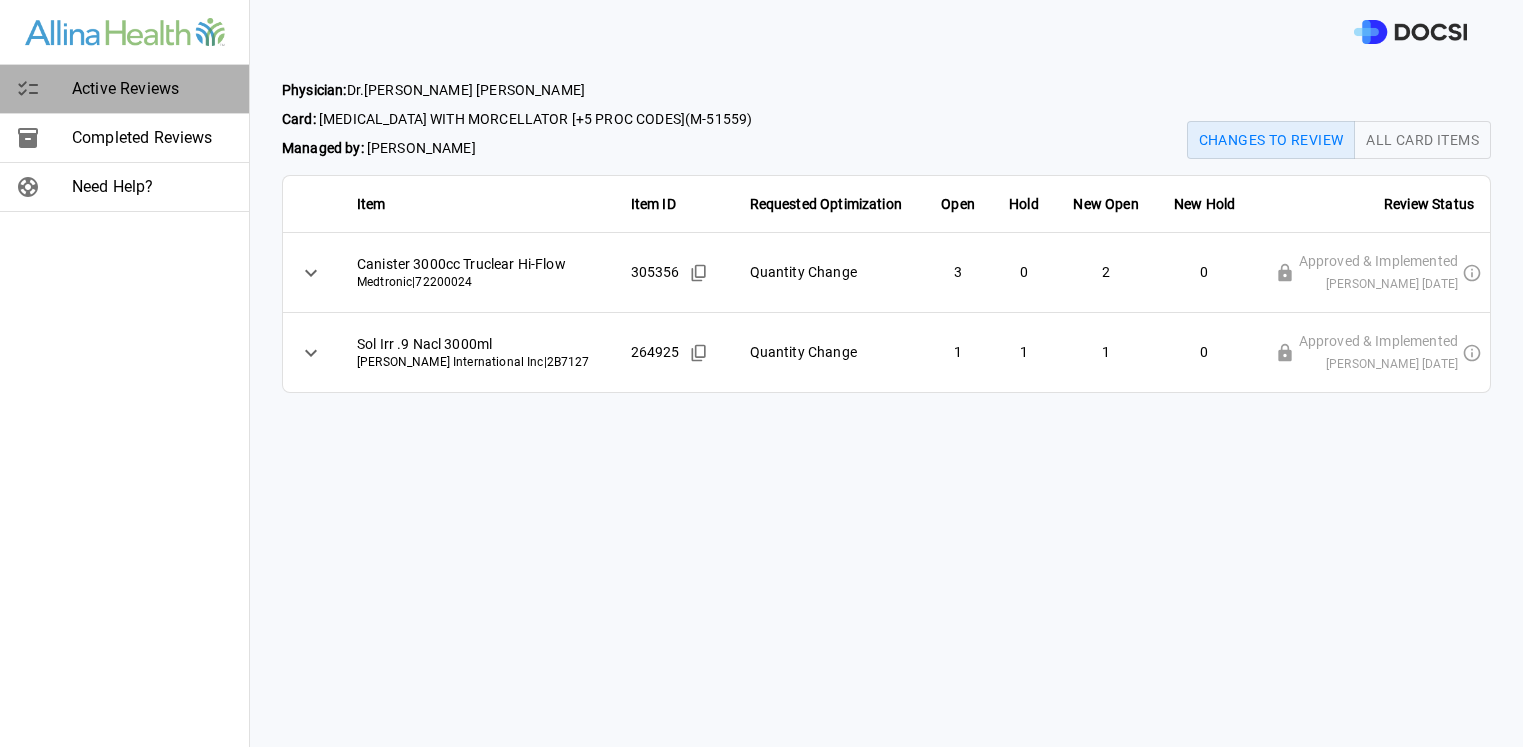 click at bounding box center [44, 89] 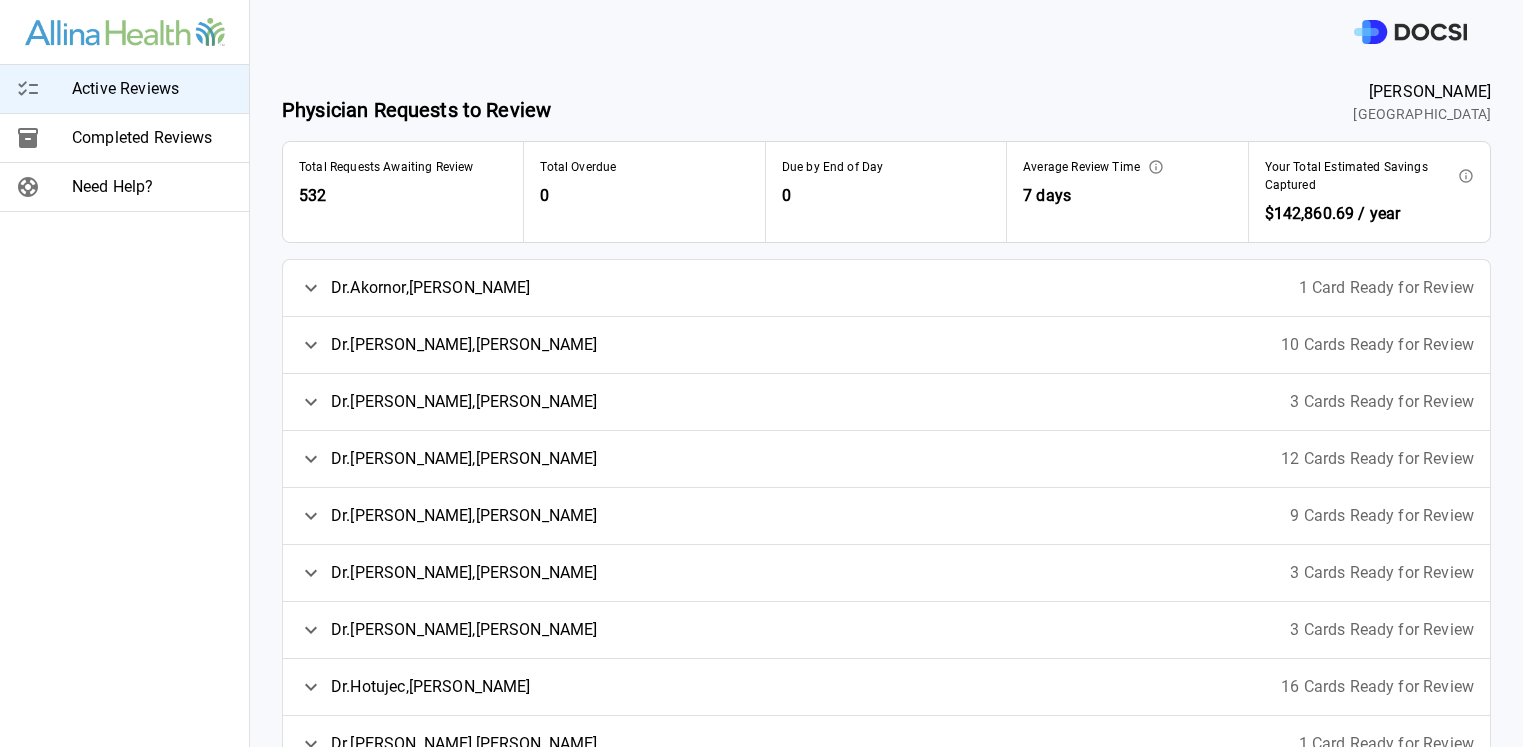 click 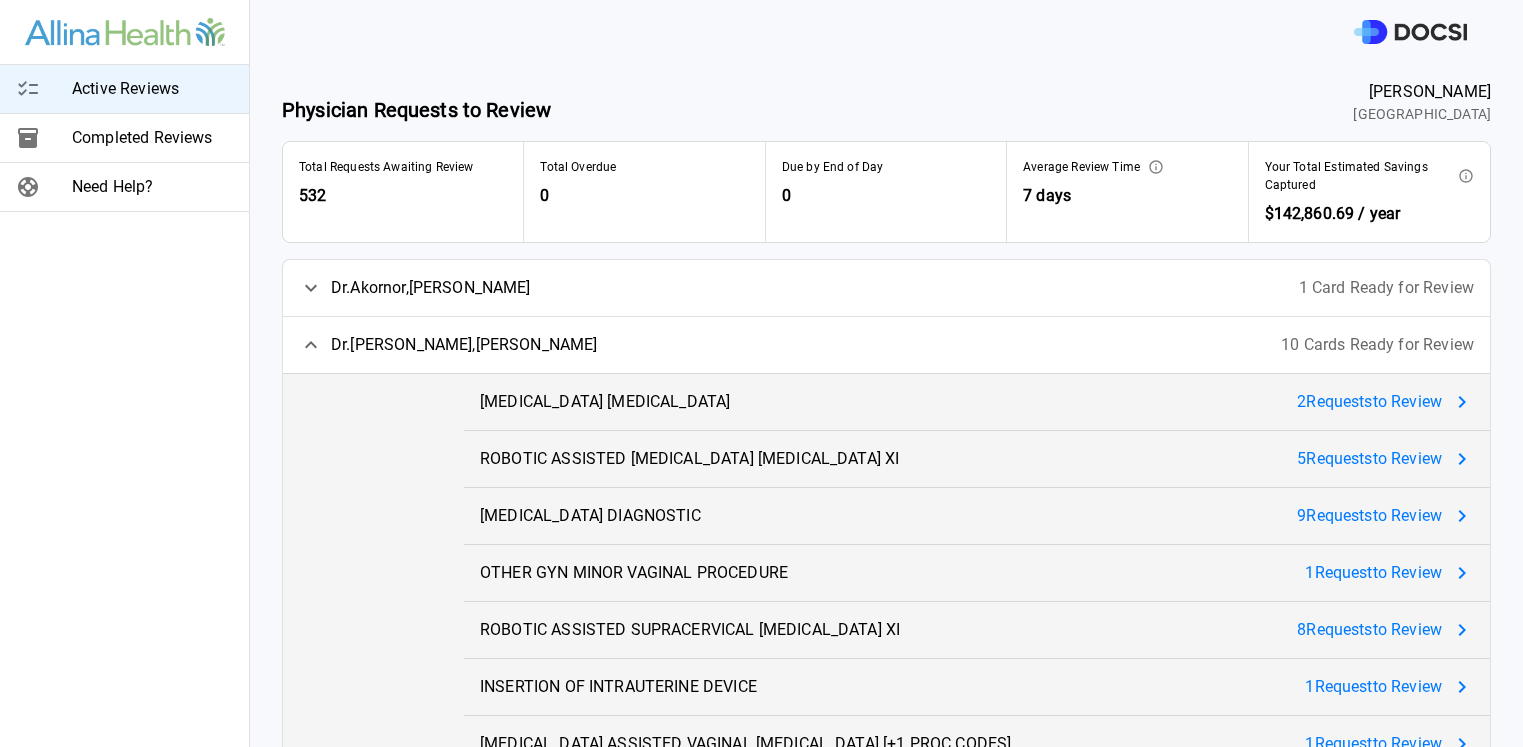 click 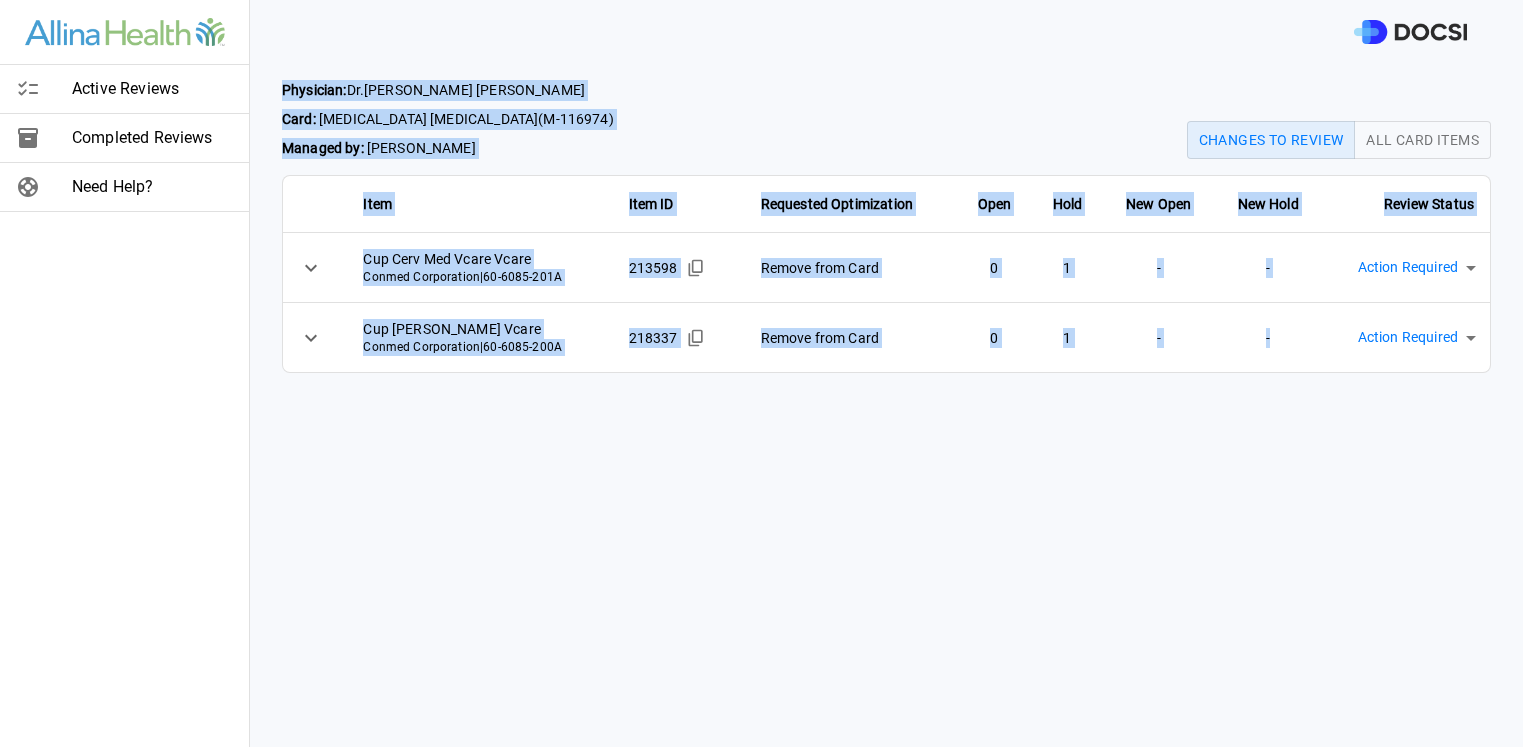 drag, startPoint x: 283, startPoint y: 86, endPoint x: 1277, endPoint y: 340, distance: 1025.9396 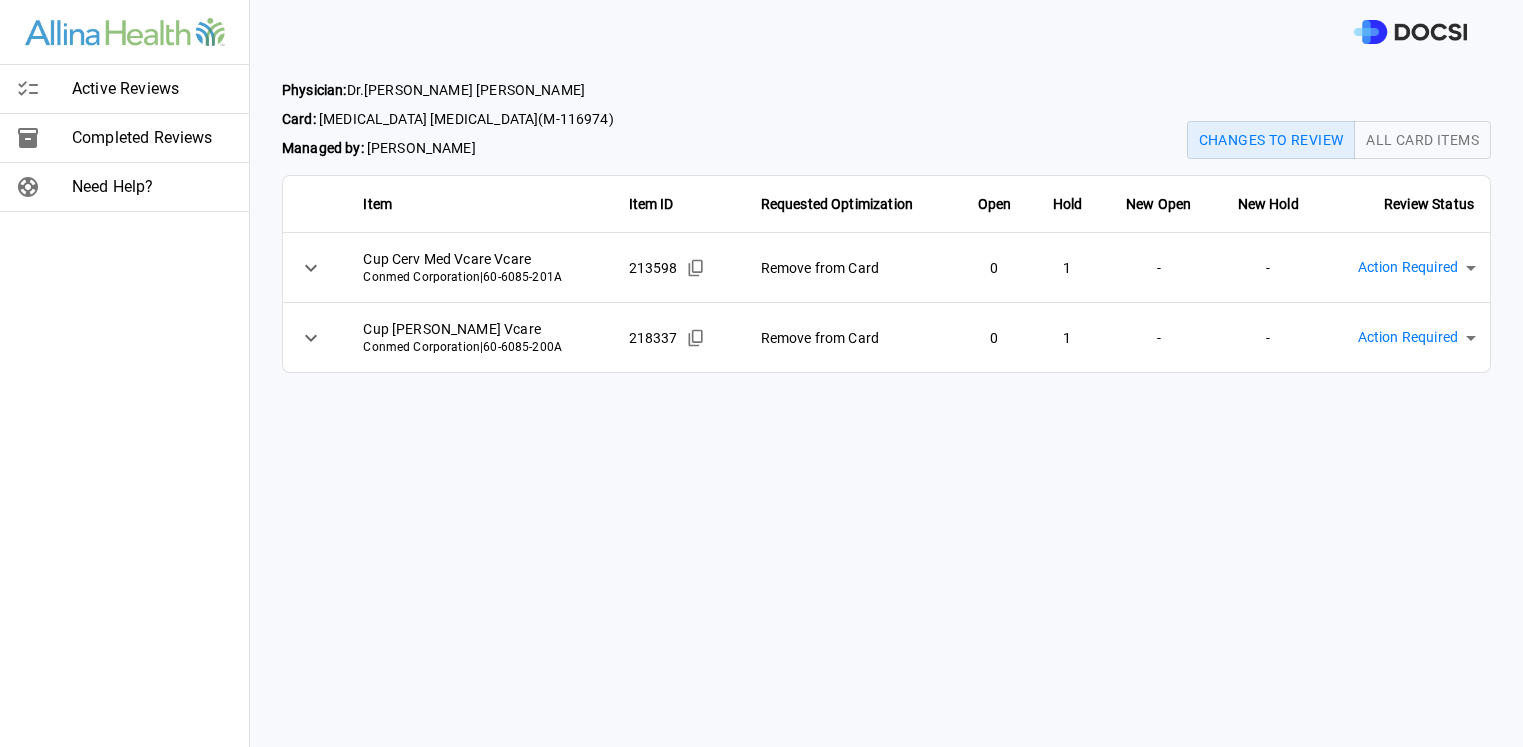 click on "Physician:   [PERSON_NAME] Card:    [MEDICAL_DATA] [MEDICAL_DATA]  ( M-116974 ) Managed by:    [PERSON_NAME] Changes to Review All Card Items Item Item ID Requested Optimization Open Hold New Open New Hold Review Status Cup Cerv Med Vcare Vcare Conmed Corporation  |  60-6085-201A 213598 Remove from Card 0 1 - - Action Required **** ​ Cup [PERSON_NAME] Vcare Conmed Corporation  |  60-6085-200A 218337 Remove from Card 0 1 - - Action Required **** ​" at bounding box center [886, 405] 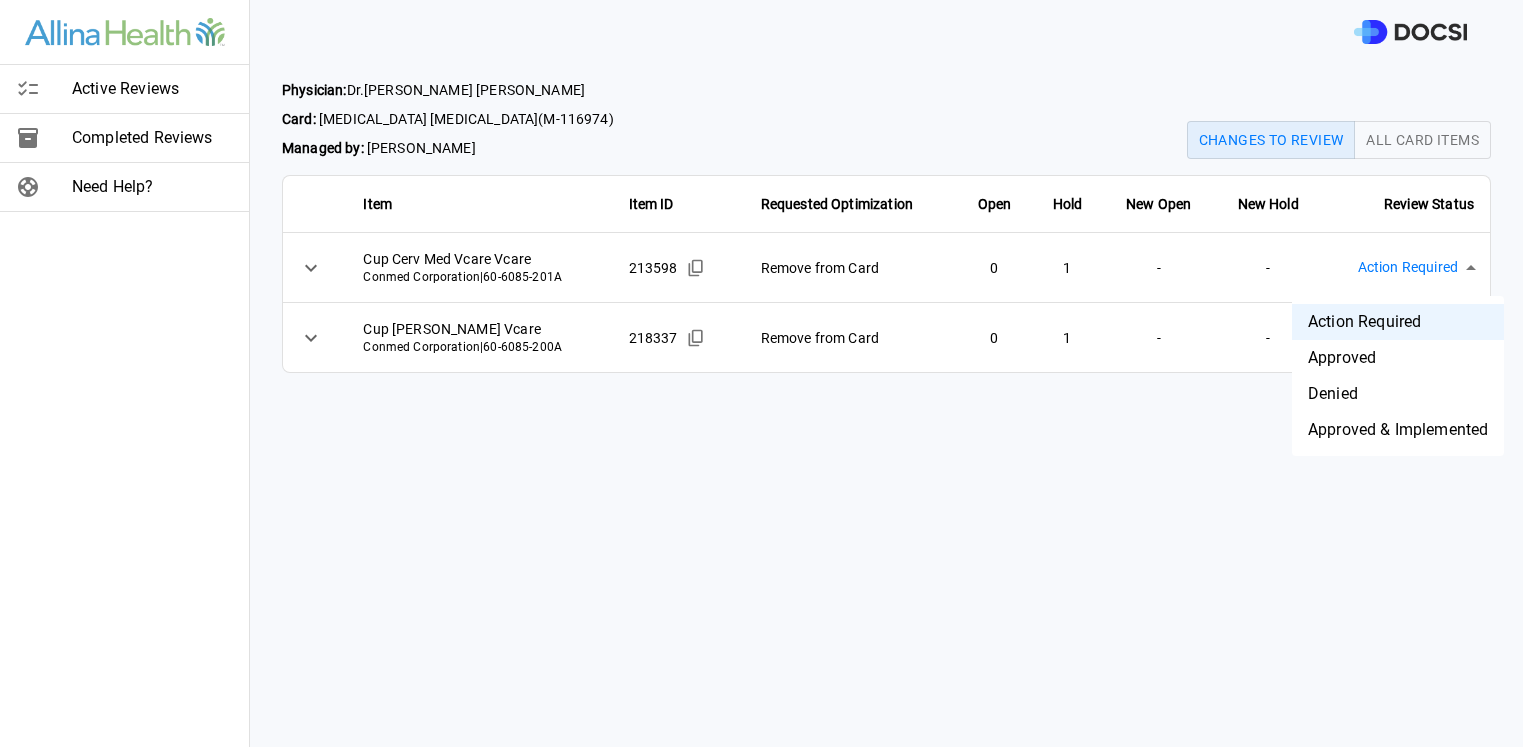 click on "Active Reviews Completed Reviews Need Help? Physician:   [PERSON_NAME] Card:    [MEDICAL_DATA] [MEDICAL_DATA]  ( M-116974 ) Managed by:    [PERSON_NAME] Changes to Review All Card Items Item Item ID Requested Optimization Open Hold New Open New Hold Review Status Cup Cerv Med Vcare Vcare Conmed Corporation  |  60-6085-201A 213598 Remove from Card 0 1 - - Action Required **** ​ Cup [PERSON_NAME] Vcare Conmed Corporation  |  60-6085-200A 218337 Remove from Card 0 1 - - Action Required **** ​
Active Reviews Completed Reviews Need Help? Action Required Approved Denied Approved & Implemented" at bounding box center [761, 373] 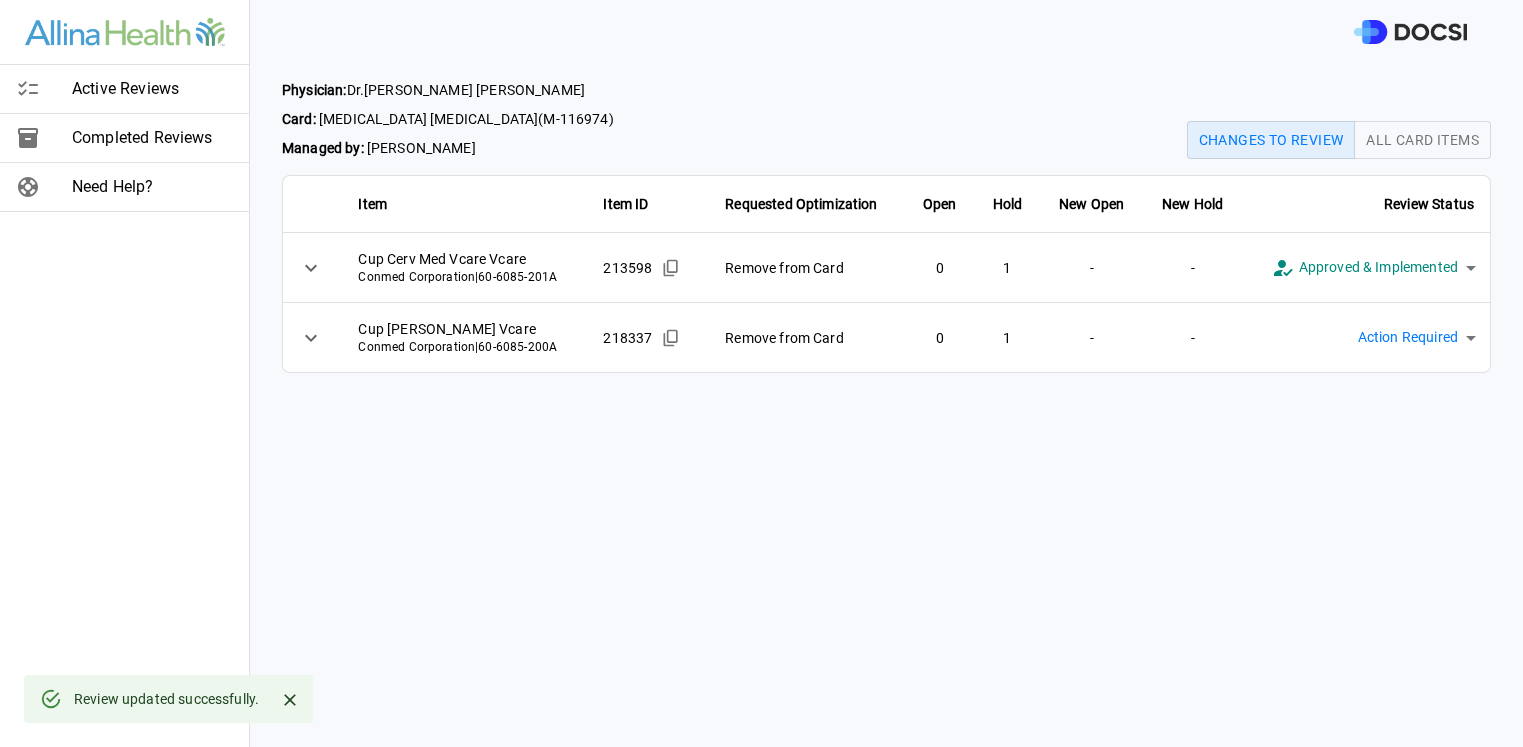 click on "**********" at bounding box center (761, 373) 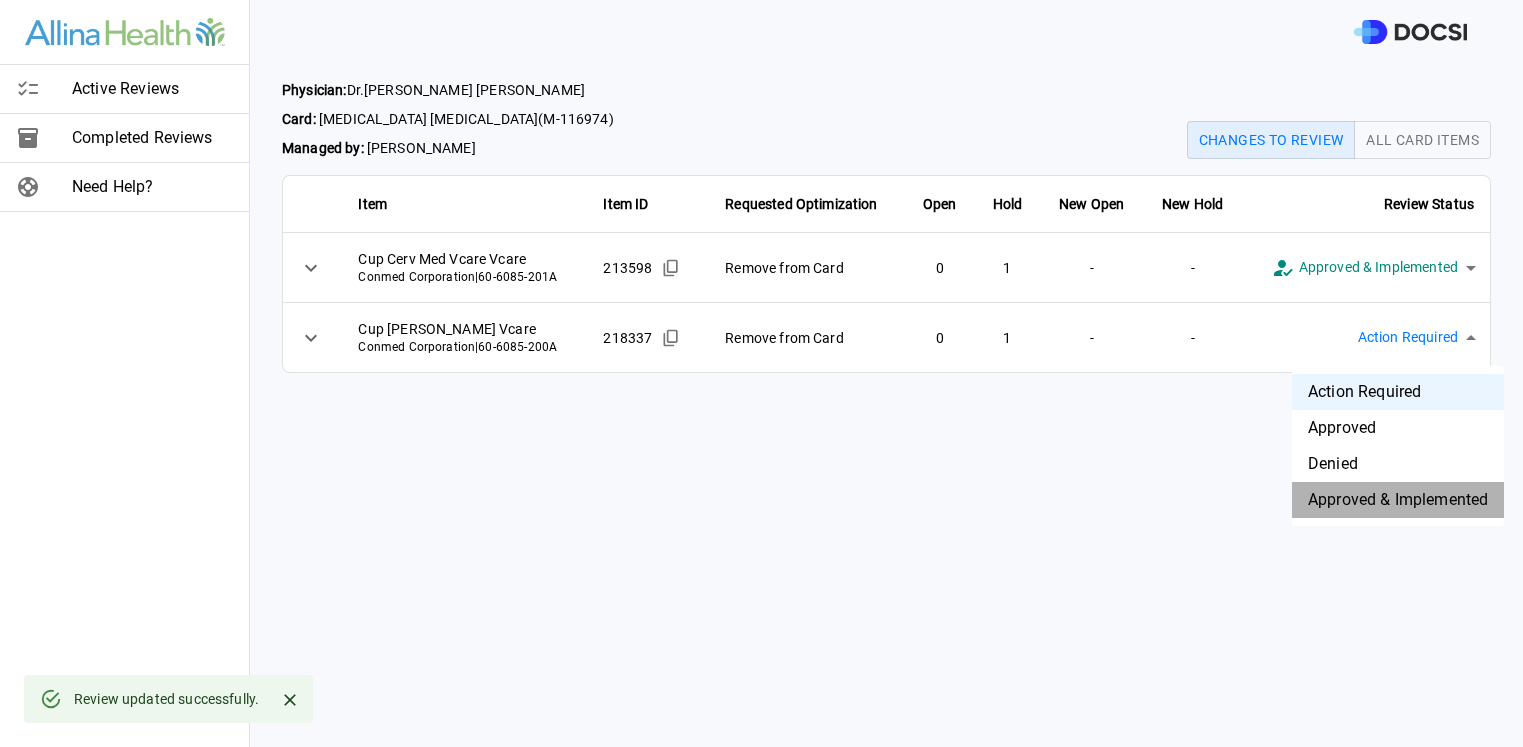click on "Approved & Implemented" at bounding box center [1398, 500] 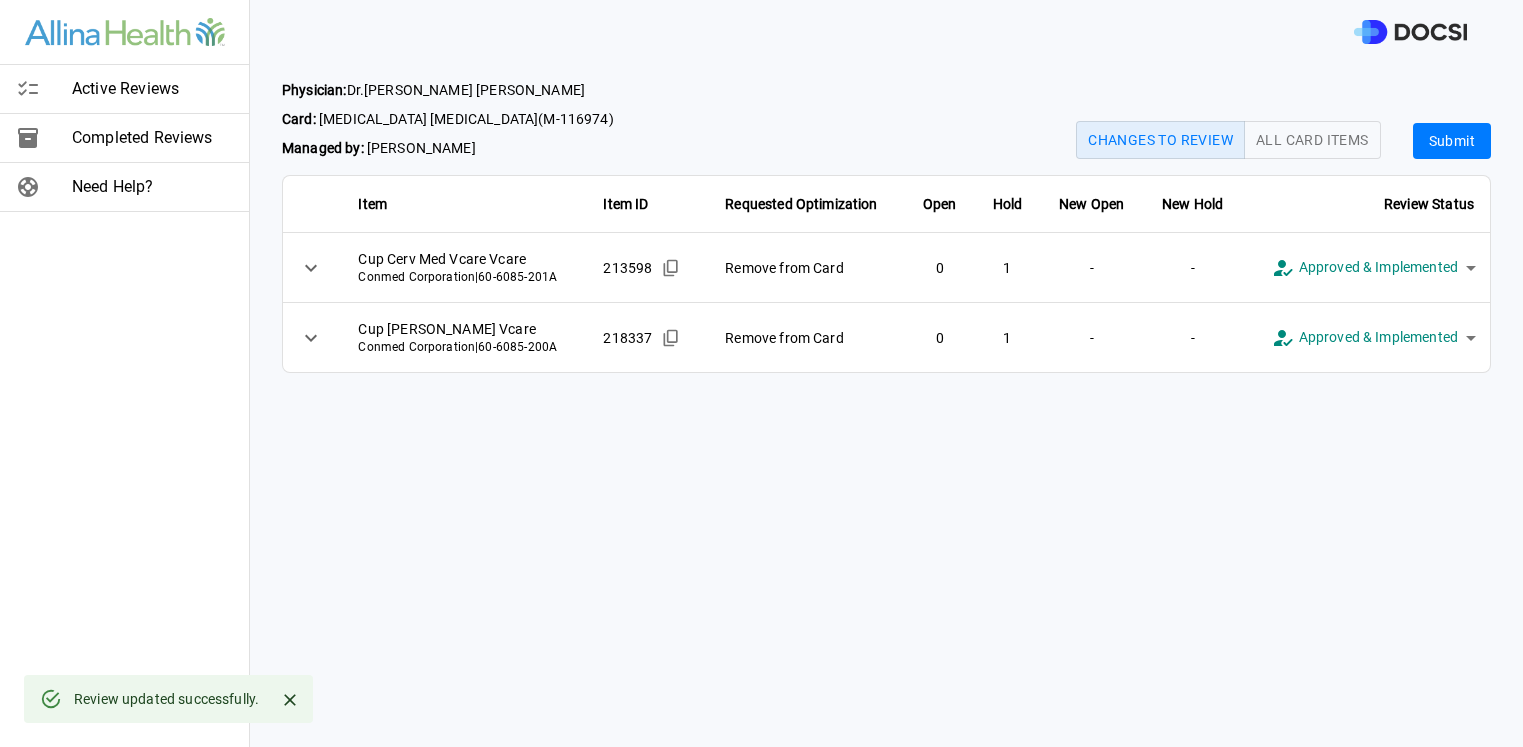 click on "Submit" at bounding box center (1452, 141) 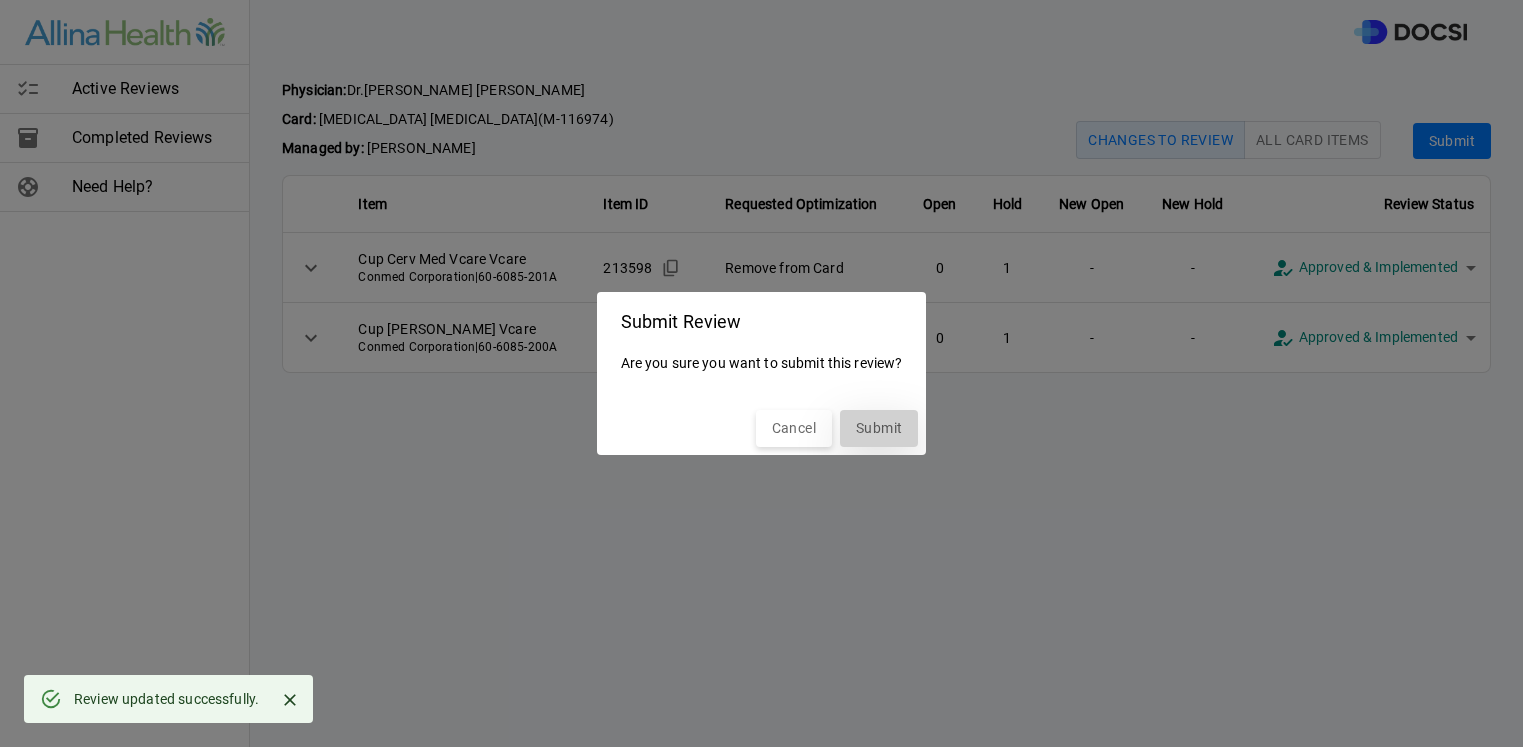 click on "Submit" at bounding box center (879, 428) 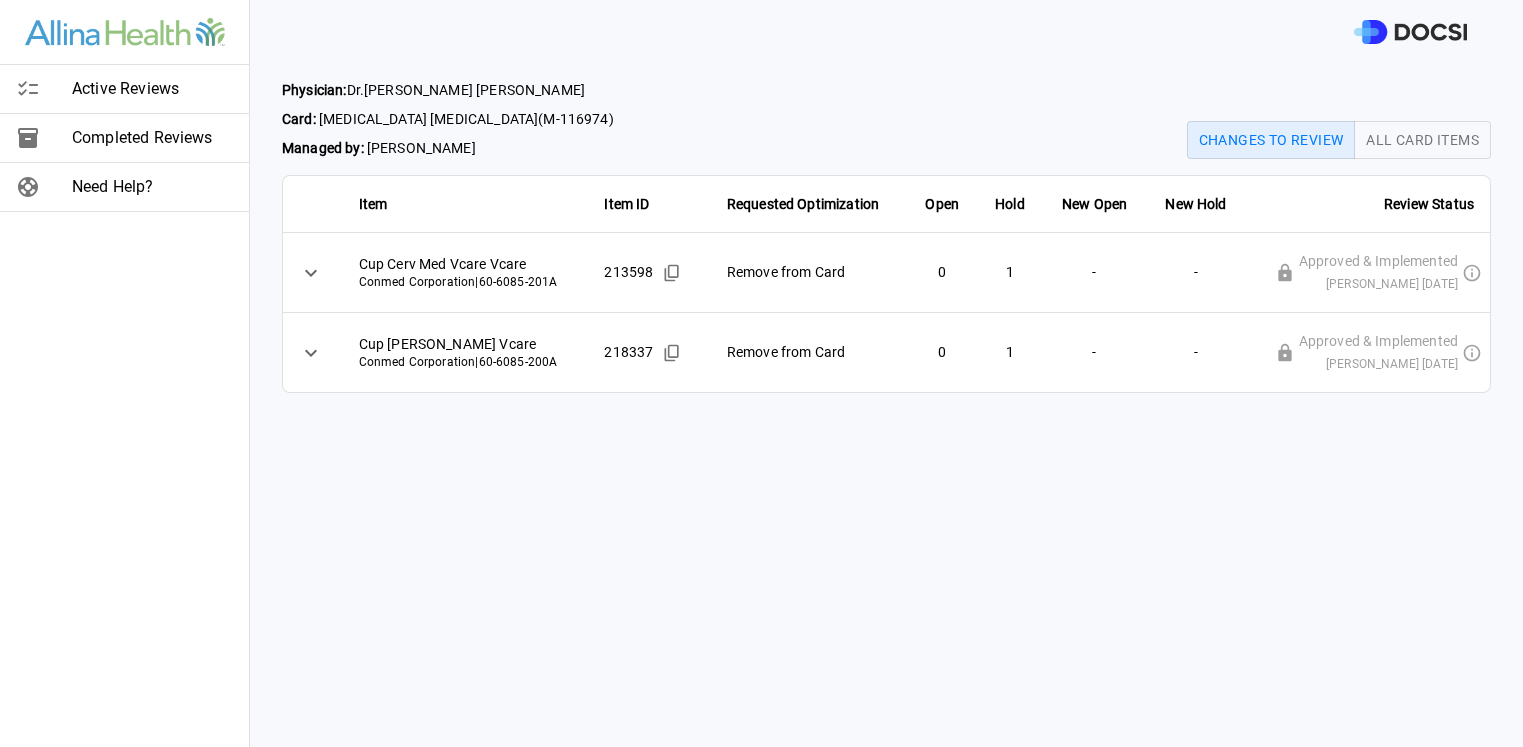 click on "Active Reviews" at bounding box center (152, 89) 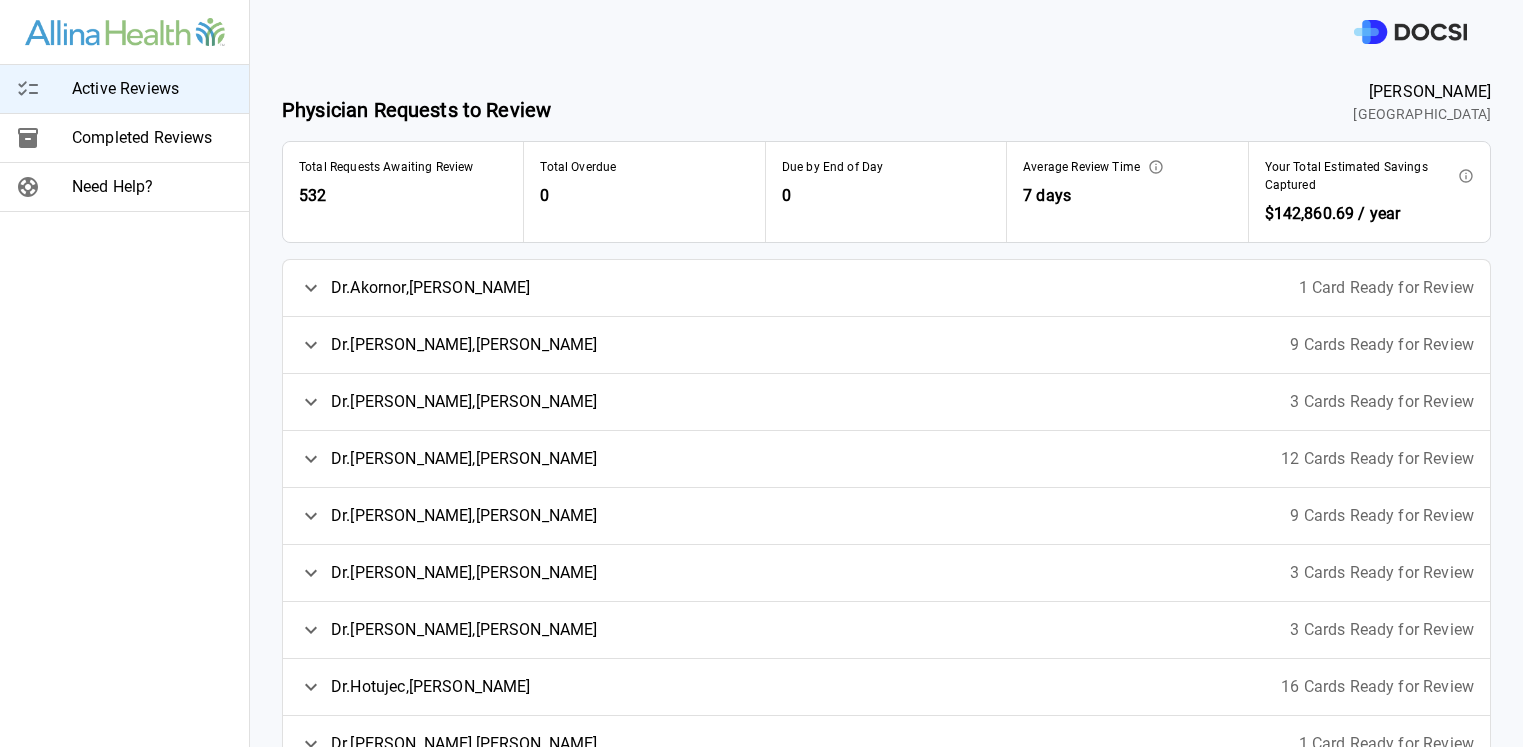 click 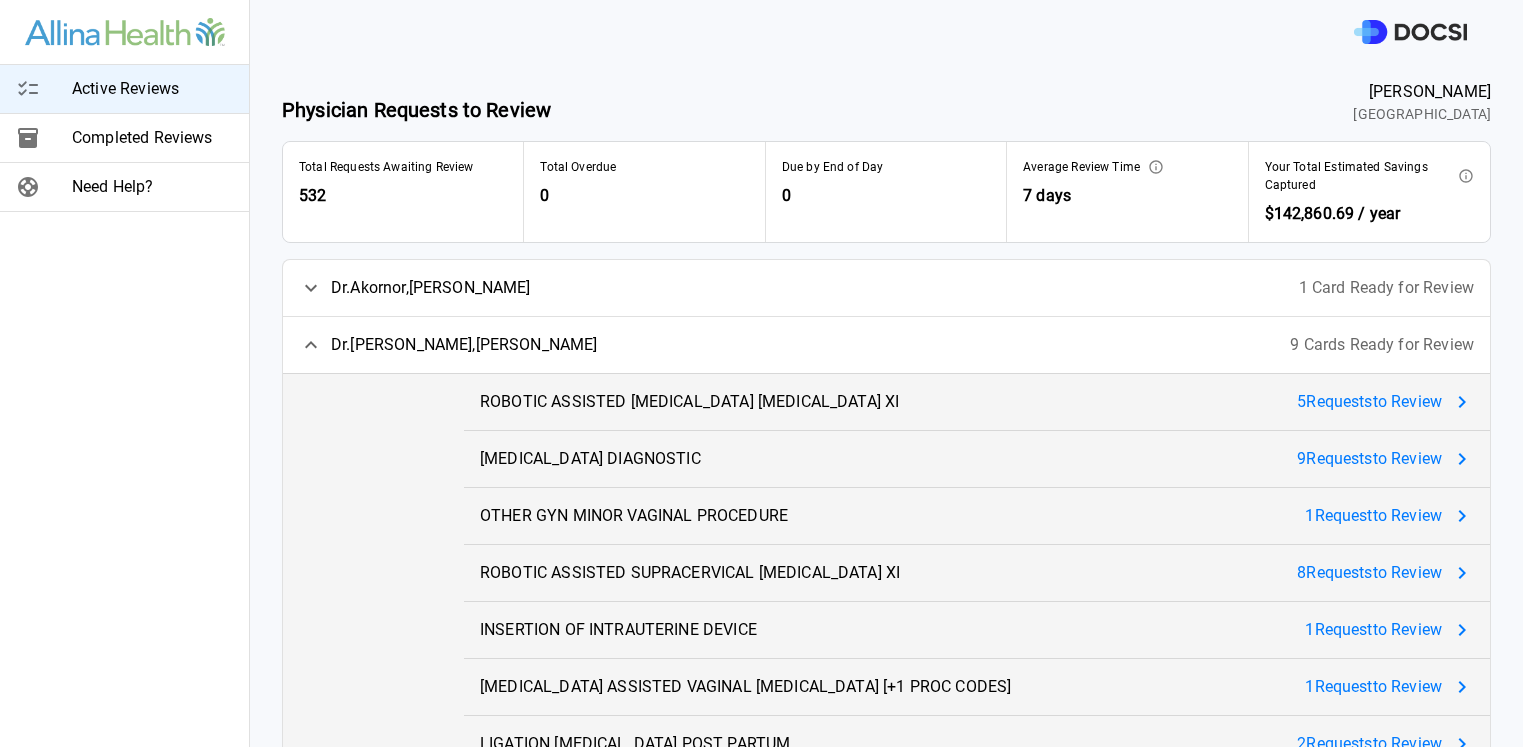 click on "5  Request s  to Review" at bounding box center (1369, 402) 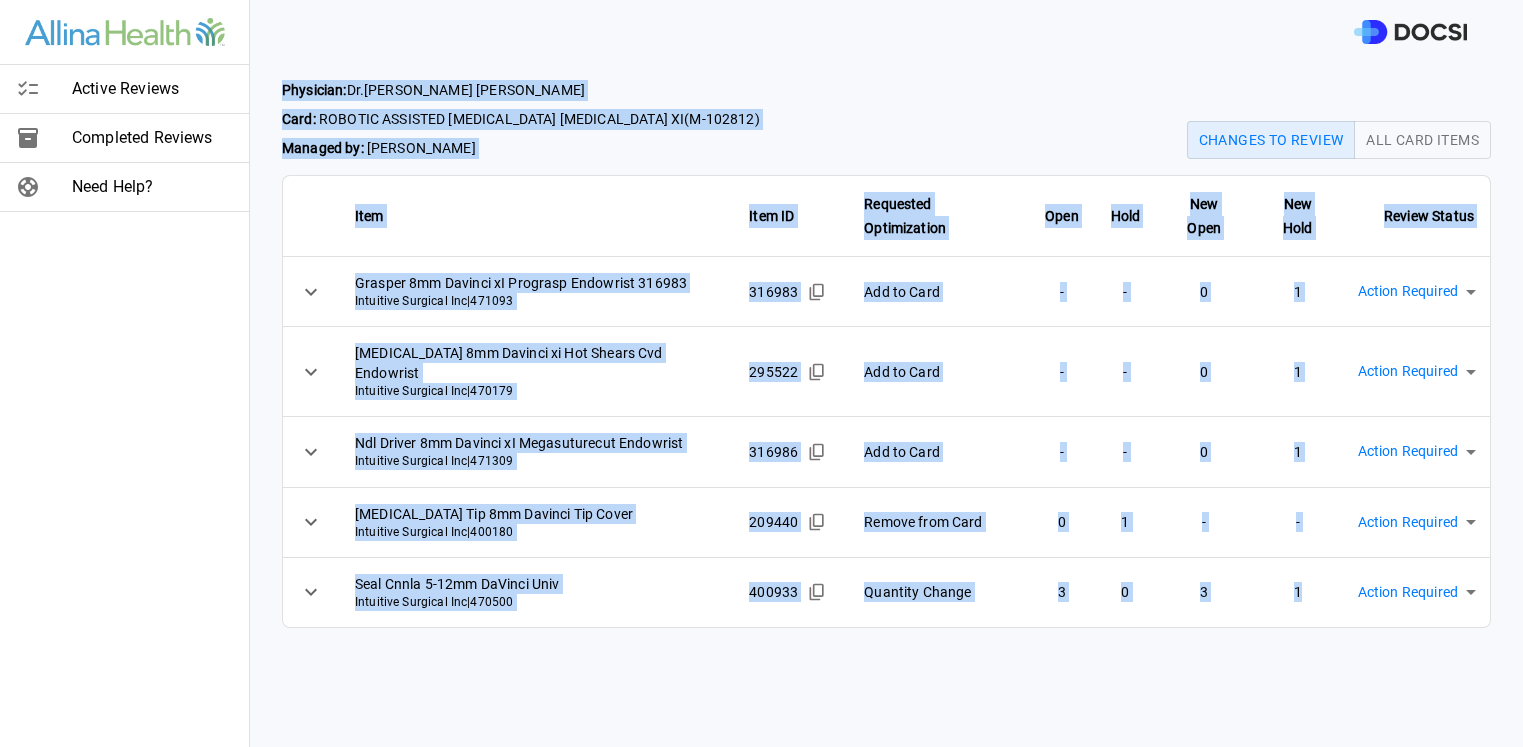 drag, startPoint x: 286, startPoint y: 88, endPoint x: 1405, endPoint y: 572, distance: 1219.187 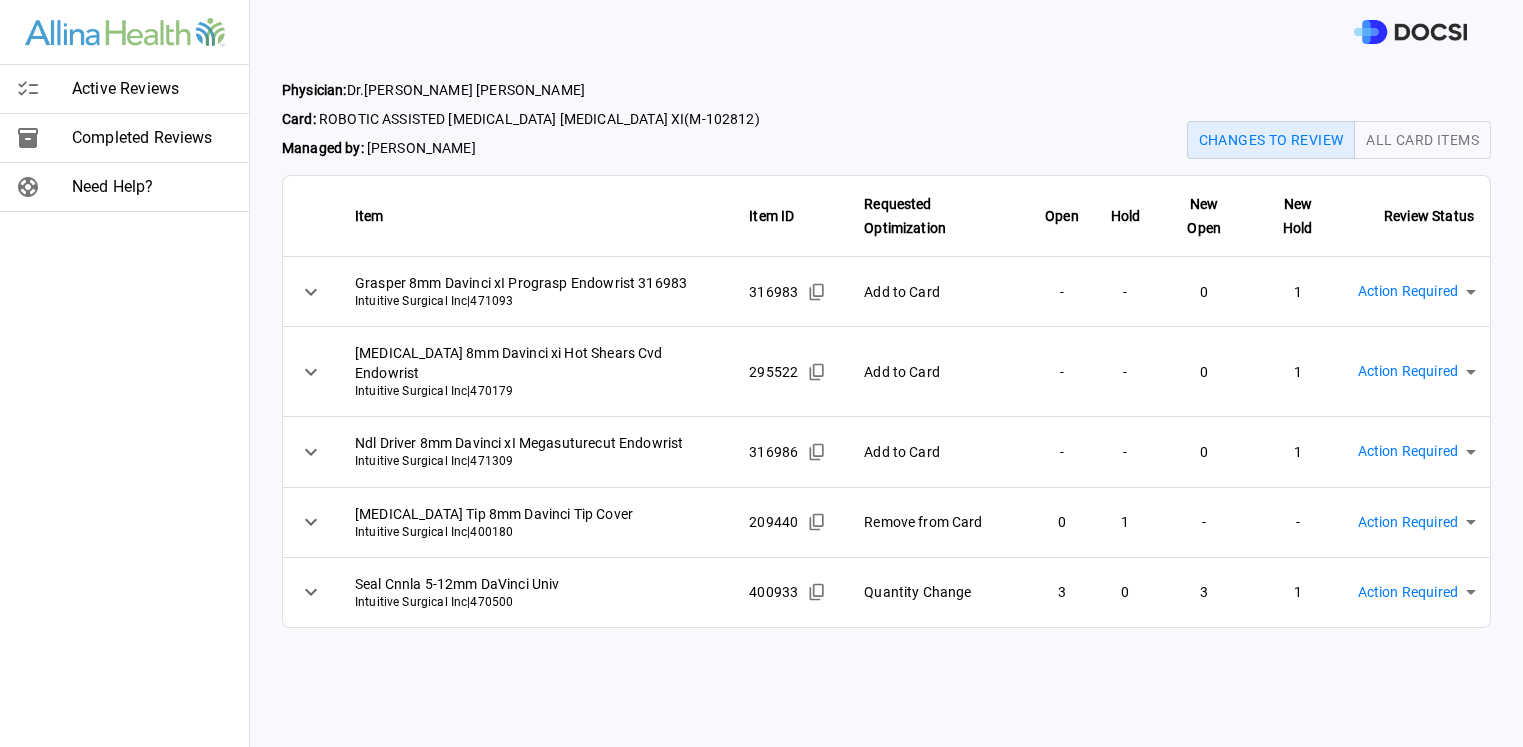 click on "Physician:   [PERSON_NAME] Card:    ROBOTIC ASSISTED [MEDICAL_DATA] [MEDICAL_DATA] XI  ( M-102812 ) Managed by:    [PERSON_NAME] Changes to Review All Card Items Item Item ID Requested Optimization Open Hold New Open New Hold Review Status Grasper 8mm Davinci xI Prograsp Endowrist 316983 Intuitive Surgical Inc  |  471093 316983 Add to Card - - 0 1 Action Required **** ​ [MEDICAL_DATA] 8mm Davinci xi Hot Shears Cvd Endowrist Intuitive Surgical Inc  |  470179 295522 Add to Card - - 0 1 Action Required **** ​ Ndl Driver 8mm Davinci xI Megasuturecut Endowrist Intuitive Surgical Inc  |  471309 316986 Add to Card - - 0 1 Action Required **** ​ [MEDICAL_DATA] Tip 8mm Davinci Tip Cover Intuitive Surgical Inc  |  400180 209440 Remove from Card 0 1 - - Action Required **** ​ Seal Cnnla 5-12mm DaVinci Univ Intuitive Surgical Inc  |  470500 400933 Quantity Change 3 0 3 1 Action Required **** ​" at bounding box center (886, 405) 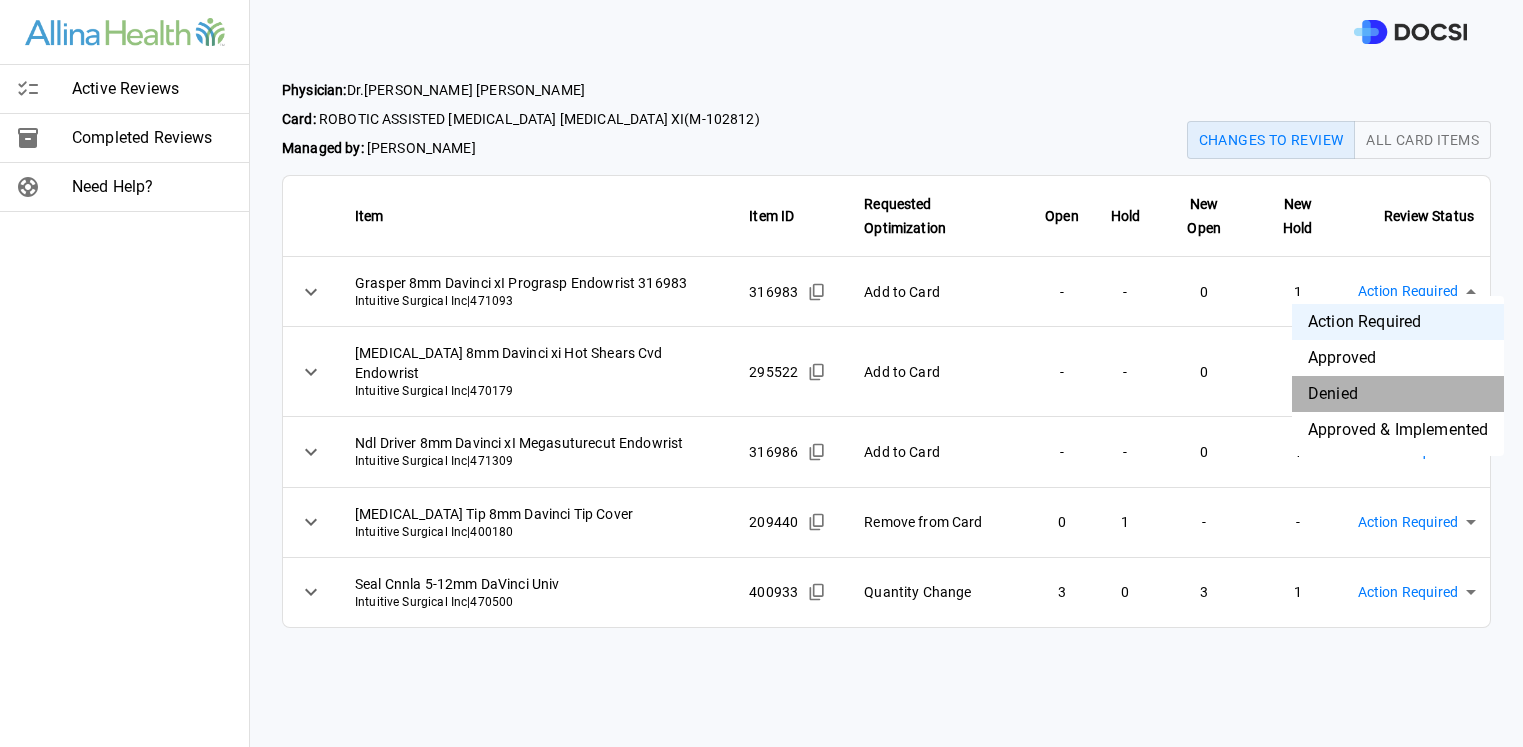 click on "Denied" at bounding box center (1398, 394) 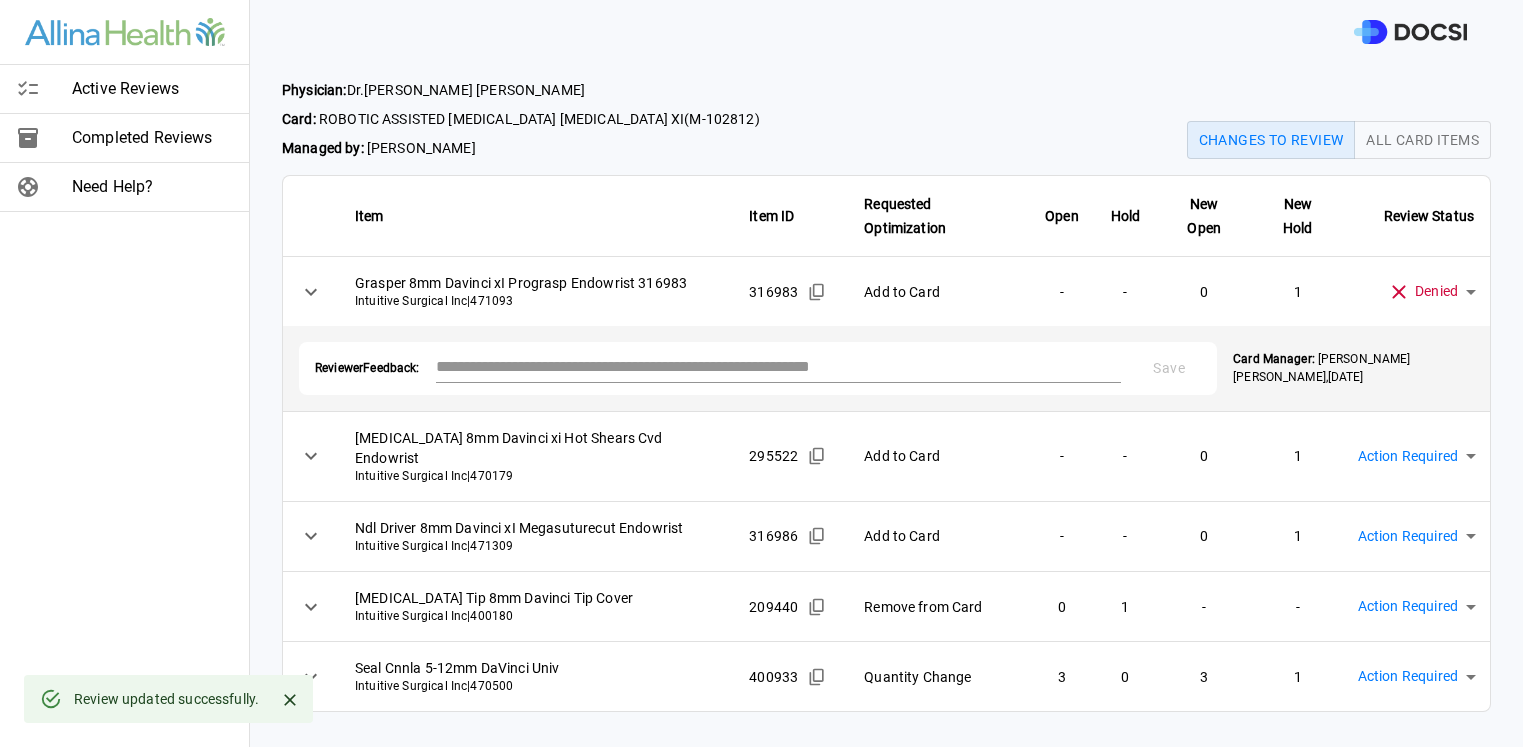 click on "Active Reviews Completed Reviews Need Help? Physician:   [PERSON_NAME] Card:    ROBOTIC ASSISTED [MEDICAL_DATA] [MEDICAL_DATA] XI  ( M-102812 ) Managed by:    [PERSON_NAME] Changes to Review All Card Items Item Item ID Requested Optimization Open Hold New Open New Hold Review Status Grasper 8mm Davinci xI Prograsp Endowrist 316983 Intuitive Surgical Inc  |  471093 316983 Add to Card - - 0 1 Denied ******** ​ Reviewer  Feedback:  * Save Card Manager:    [PERSON_NAME] ,  [DATE]   [MEDICAL_DATA] 8mm Davinci xi Hot Shears Cvd Endowrist Intuitive Surgical Inc  |  470179 295522 Add to Card - - 0 1 Action Required **** ​ Ndl Driver 8mm Davinci xI Megasuturecut Endowrist Intuitive Surgical Inc  |  471309 316986 Add to Card - - 0 1 Action Required **** ​ [MEDICAL_DATA] Tip 8mm Davinci Tip Cover Intuitive Surgical Inc  |  400180 209440 Remove from Card 0 1 - - Action Required **** ​ Seal Cnnla 5-12mm DaVinci Univ Intuitive Surgical Inc  |  470500 400933 Quantity Change 3 0 3 1 Action Required **** ​" at bounding box center (761, 373) 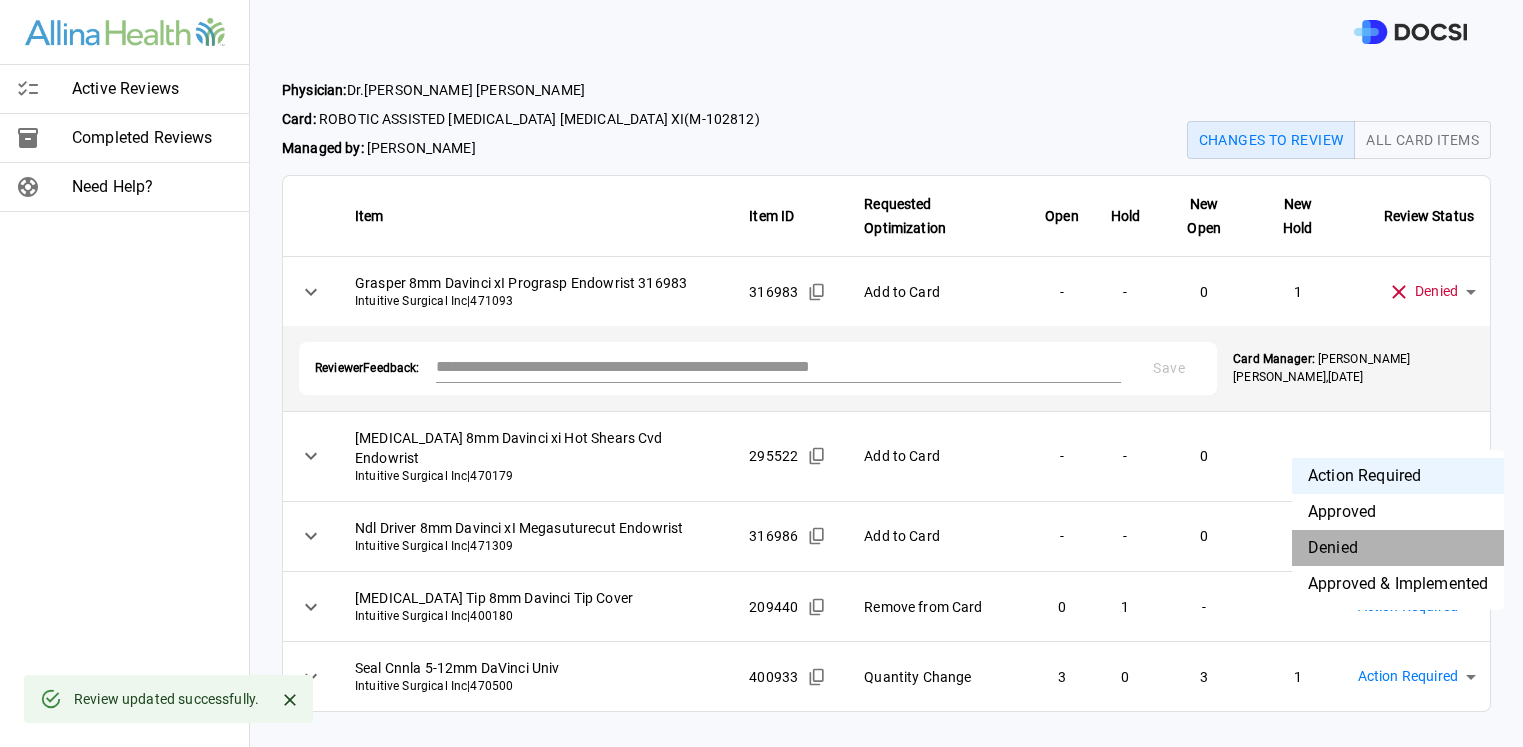 click on "Denied" at bounding box center [1398, 548] 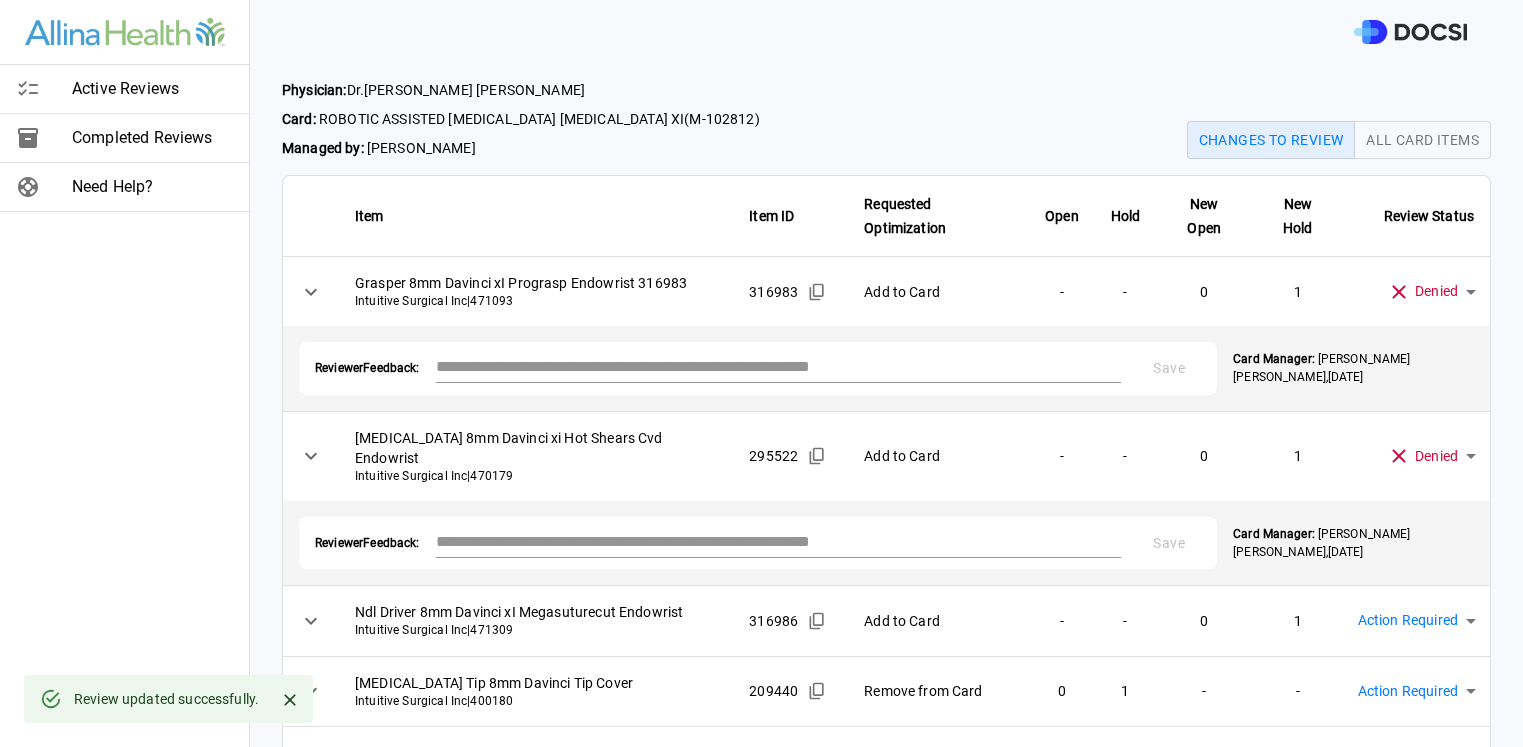 click on "Active Reviews Completed Reviews Need Help? Physician:   [PERSON_NAME] Card:    ROBOTIC ASSISTED [MEDICAL_DATA] [MEDICAL_DATA] XI  ( M-102812 ) Managed by:    [PERSON_NAME] Changes to Review All Card Items Item Item ID Requested Optimization Open Hold New Open New Hold Review Status Grasper 8mm Davinci xI Prograsp Endowrist 316983 Intuitive Surgical Inc  |  471093 316983 Add to Card - - 0 1 Denied ******** ​ Reviewer  Feedback:  * Save Card Manager:    [PERSON_NAME] ,  [DATE]   [MEDICAL_DATA] 8mm Davinci xi Hot Shears Cvd Endowrist Intuitive Surgical Inc  |  470179 295522 Add to Card - - 0 1 Denied ******** ​ Reviewer  Feedback:  * Save Card Manager:    [PERSON_NAME] ,  [DATE]   Ndl Driver 8mm Davinci xI Megasuturecut Endowrist Intuitive Surgical Inc  |  471309 316986 Add to Card - - 0 1 Action Required **** ​ [MEDICAL_DATA] Tip 8mm Davinci Tip Cover Intuitive Surgical Inc  |  400180 209440 Remove from Card 0 1 - - Action Required **** ​ Seal Cnnla 5-12mm DaVinci Univ  |  470500 400933" at bounding box center (761, 373) 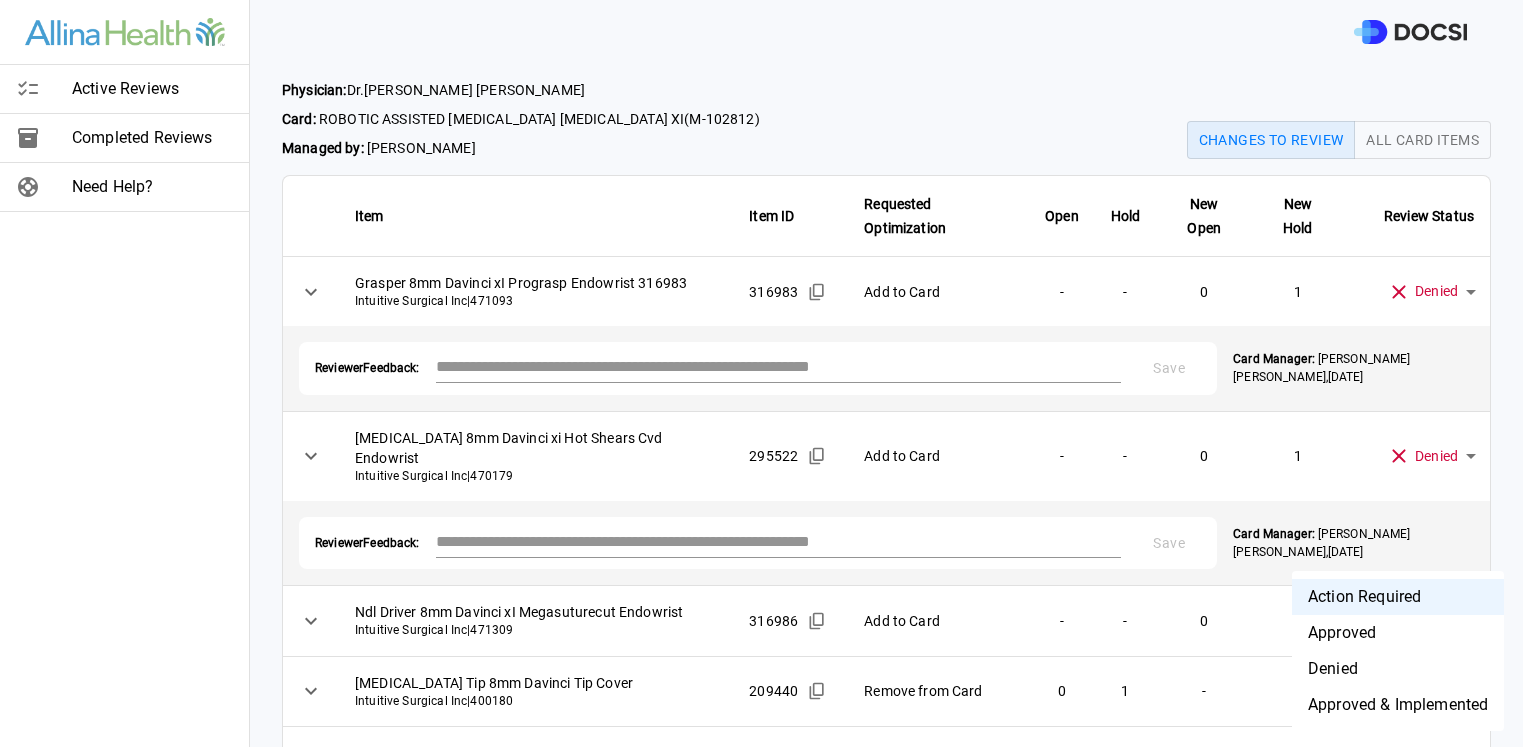 click on "Denied" at bounding box center (1398, 669) 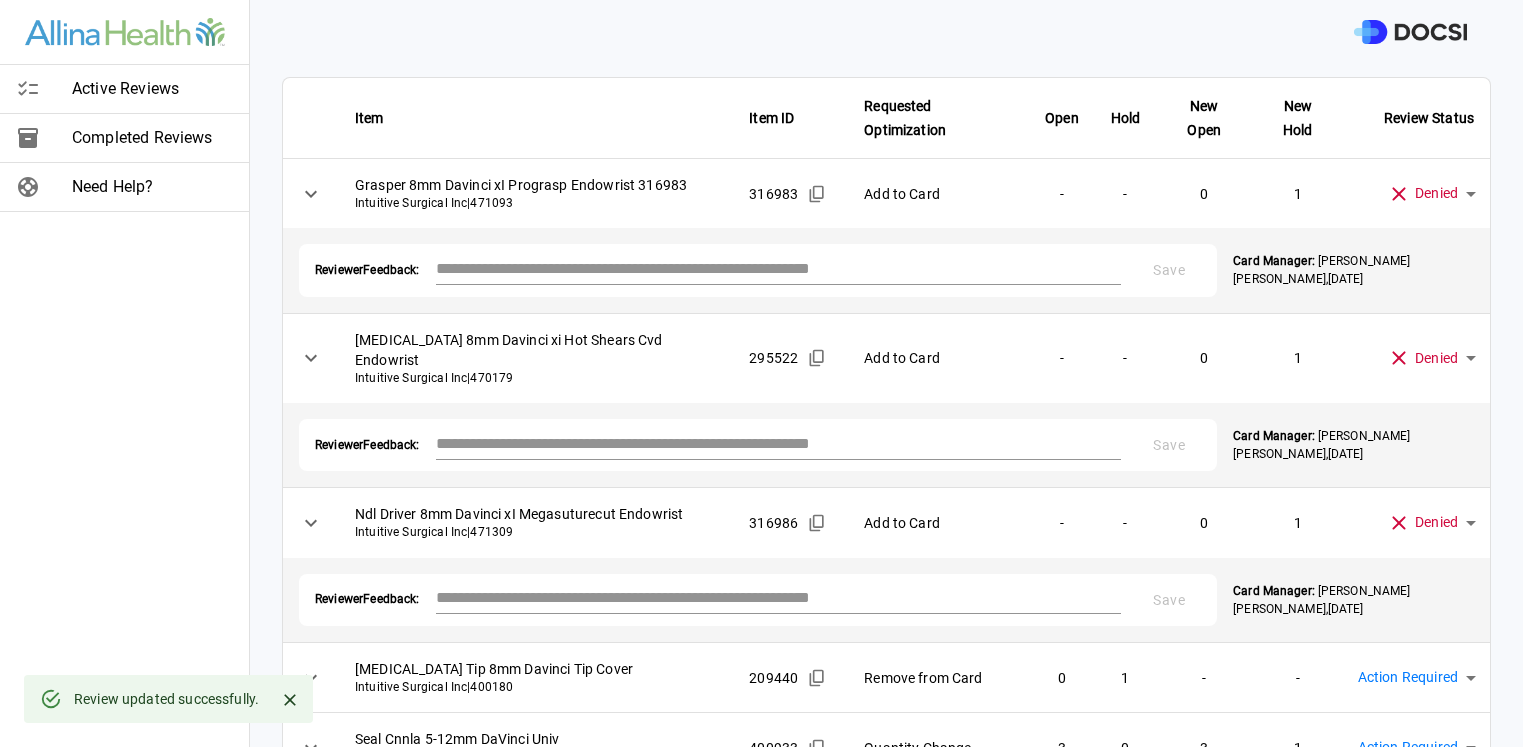 scroll, scrollTop: 106, scrollLeft: 0, axis: vertical 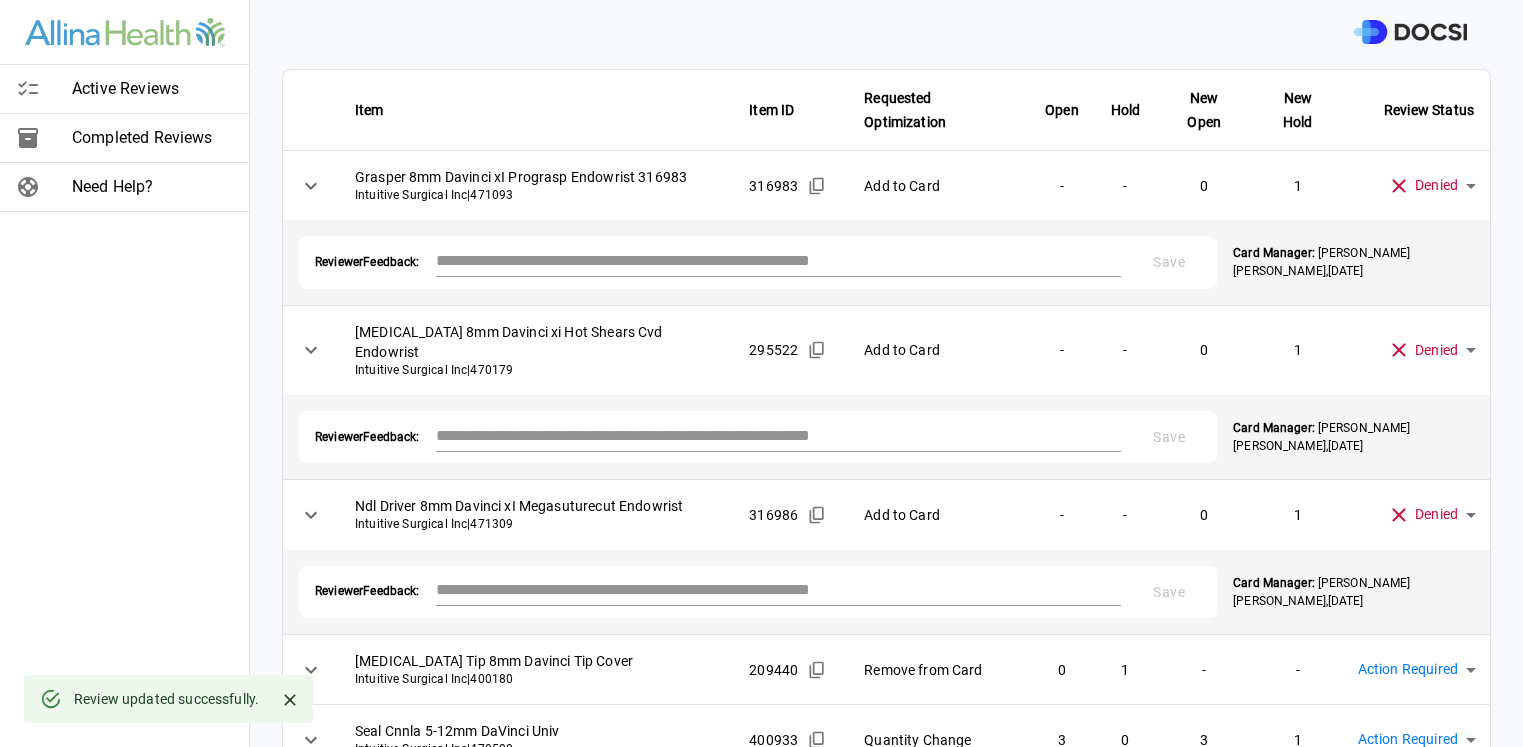 click on "Active Reviews Completed Reviews Need Help? Physician:   [PERSON_NAME] Card:    ROBOTIC ASSISTED [MEDICAL_DATA] [MEDICAL_DATA] XI  ( M-102812 ) Managed by:    [PERSON_NAME] Changes to Review All Card Items Item Item ID Requested Optimization Open Hold New Open New Hold Review Status Grasper 8mm Davinci xI Prograsp Endowrist 316983 Intuitive Surgical Inc  |  471093 316983 Add to Card - - 0 1 Denied ******** ​ Reviewer  Feedback:  * Save Card Manager:    [PERSON_NAME] ,  [DATE]   [MEDICAL_DATA] 8mm Davinci xi Hot Shears Cvd Endowrist Intuitive Surgical Inc  |  470179 295522 Add to Card - - 0 1 Denied ******** ​ Reviewer  Feedback:  * Save Card Manager:    [PERSON_NAME] ,  [DATE]   Ndl Driver 8mm Davinci xI Megasuturecut Endowrist Intuitive Surgical Inc  |  471309 316986 Add to Card - - 0 1 Denied ******** ​ Reviewer  Feedback:  * Save Card Manager:    [PERSON_NAME] ,  [DATE]   [MEDICAL_DATA] Tip 8mm Davinci Tip Cover Intuitive Surgical Inc  |  400180 209440 Remove from Card 0 1 - - 3" at bounding box center [761, 373] 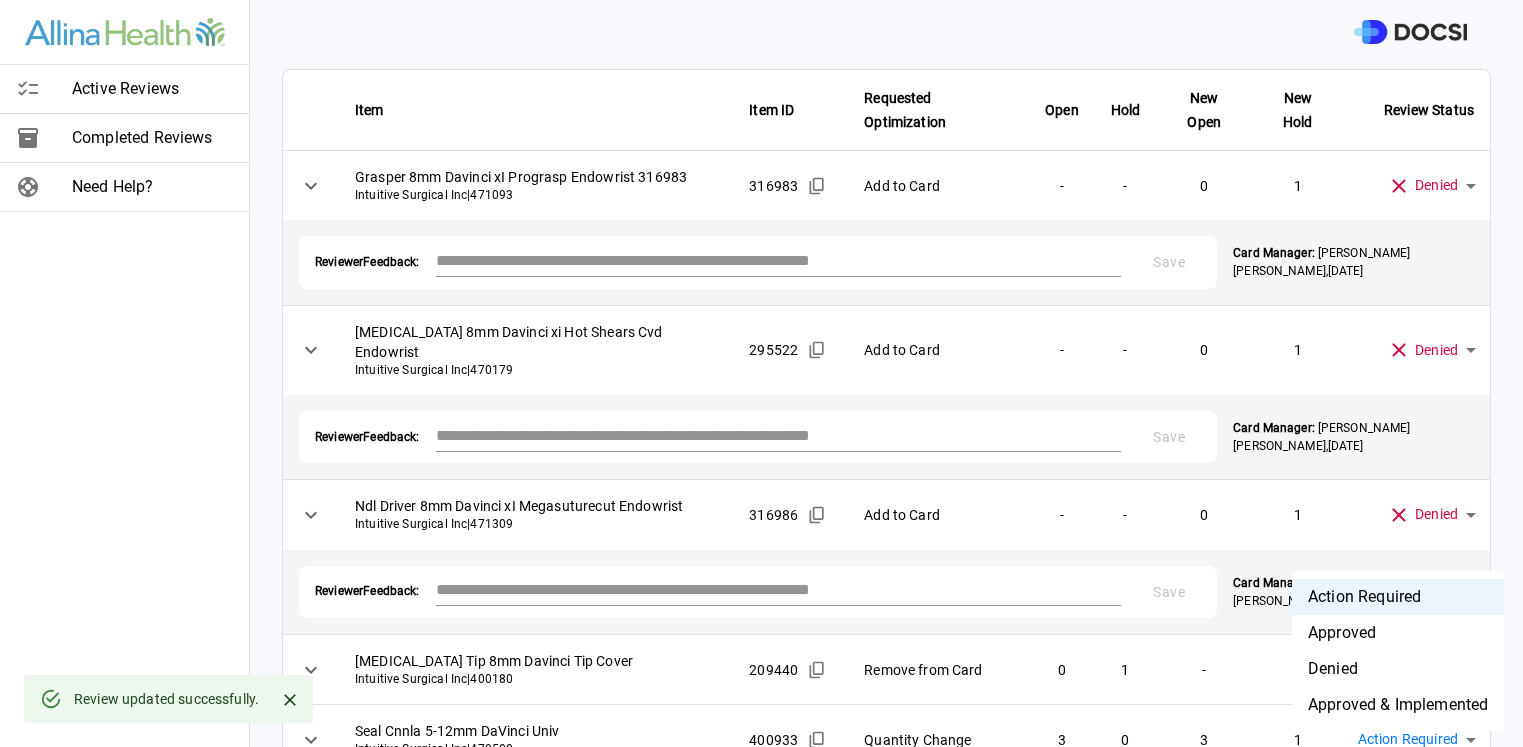 click on "Approved & Implemented" at bounding box center [1398, 705] 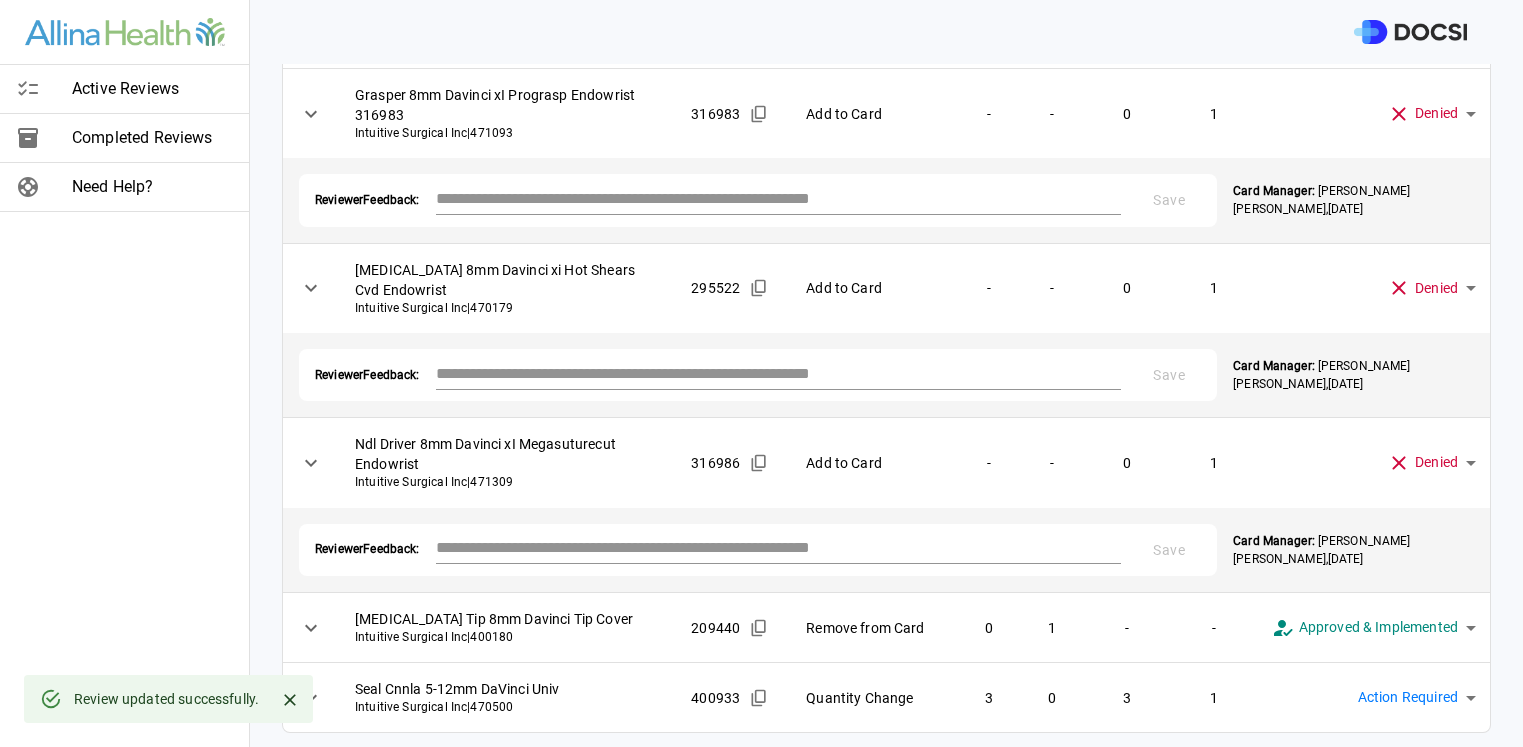 scroll, scrollTop: 190, scrollLeft: 0, axis: vertical 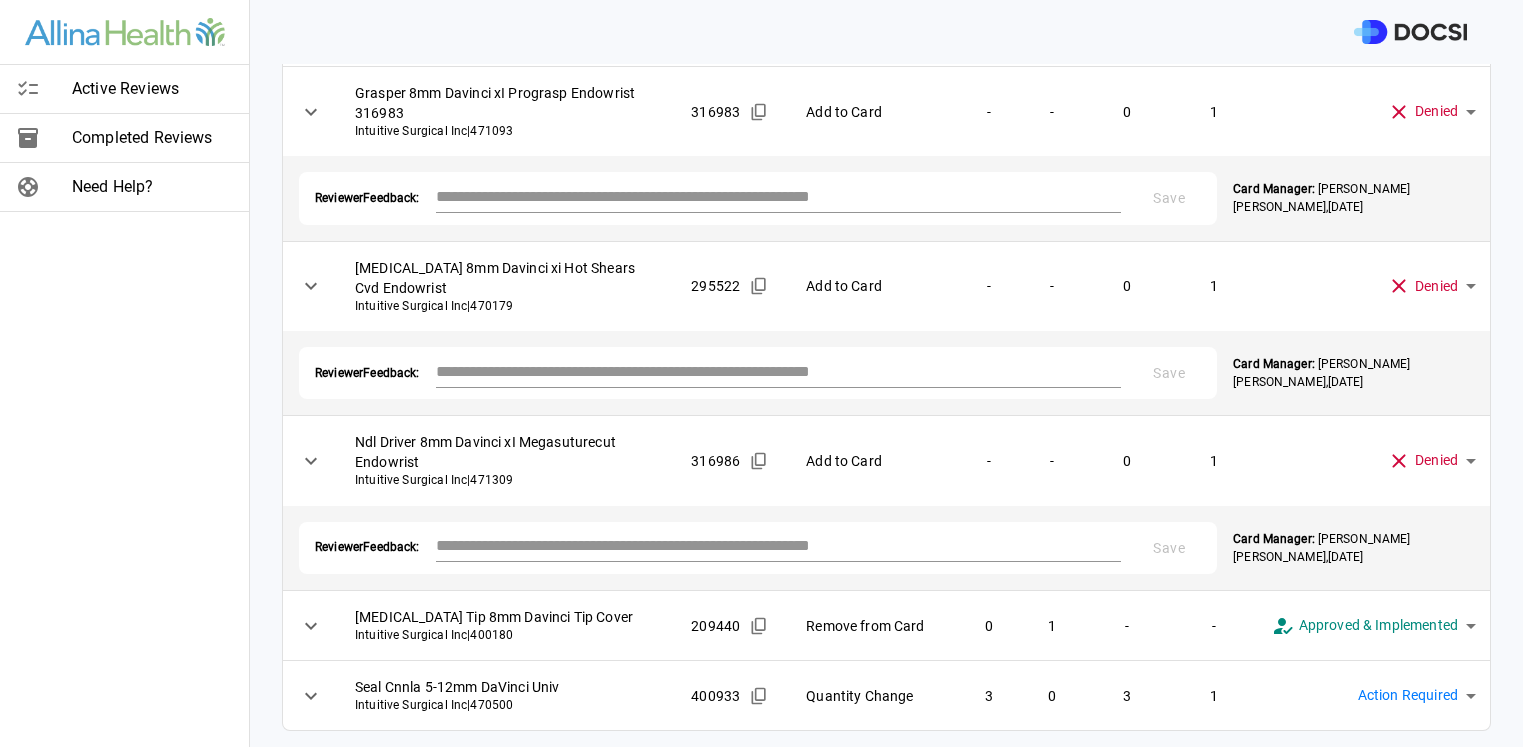 click on "Active Reviews Completed Reviews Need Help? Physician:   [PERSON_NAME] Card:    ROBOTIC ASSISTED [MEDICAL_DATA] [MEDICAL_DATA] XI  ( M-102812 ) Managed by:    [PERSON_NAME] Changes to Review All Card Items Item Item ID Requested Optimization Open Hold New Open New Hold Review Status Grasper 8mm Davinci xI Prograsp Endowrist 316983 Intuitive Surgical Inc  |  471093 316983 Add to Card - - 0 1 Denied ******** ​ Reviewer  Feedback:  * Save Card Manager:    [PERSON_NAME] ,  [DATE]   [MEDICAL_DATA] 8mm Davinci xi Hot Shears Cvd Endowrist Intuitive Surgical Inc  |  470179 295522 Add to Card - - 0 1 Denied ******** ​ Reviewer  Feedback:  * Save Card Manager:    [PERSON_NAME] ,  [DATE]   Ndl Driver 8mm Davinci xI Megasuturecut Endowrist Intuitive Surgical Inc  |  471309 316986 Add to Card - - 0 1 Denied ******** ​ Reviewer  Feedback:  * Save Card Manager:    [PERSON_NAME] ,  [DATE]   [MEDICAL_DATA] Tip 8mm Davinci Tip Cover Intuitive Surgical Inc  |  400180 209440 Remove from Card 0 1 - - 3" at bounding box center (761, 373) 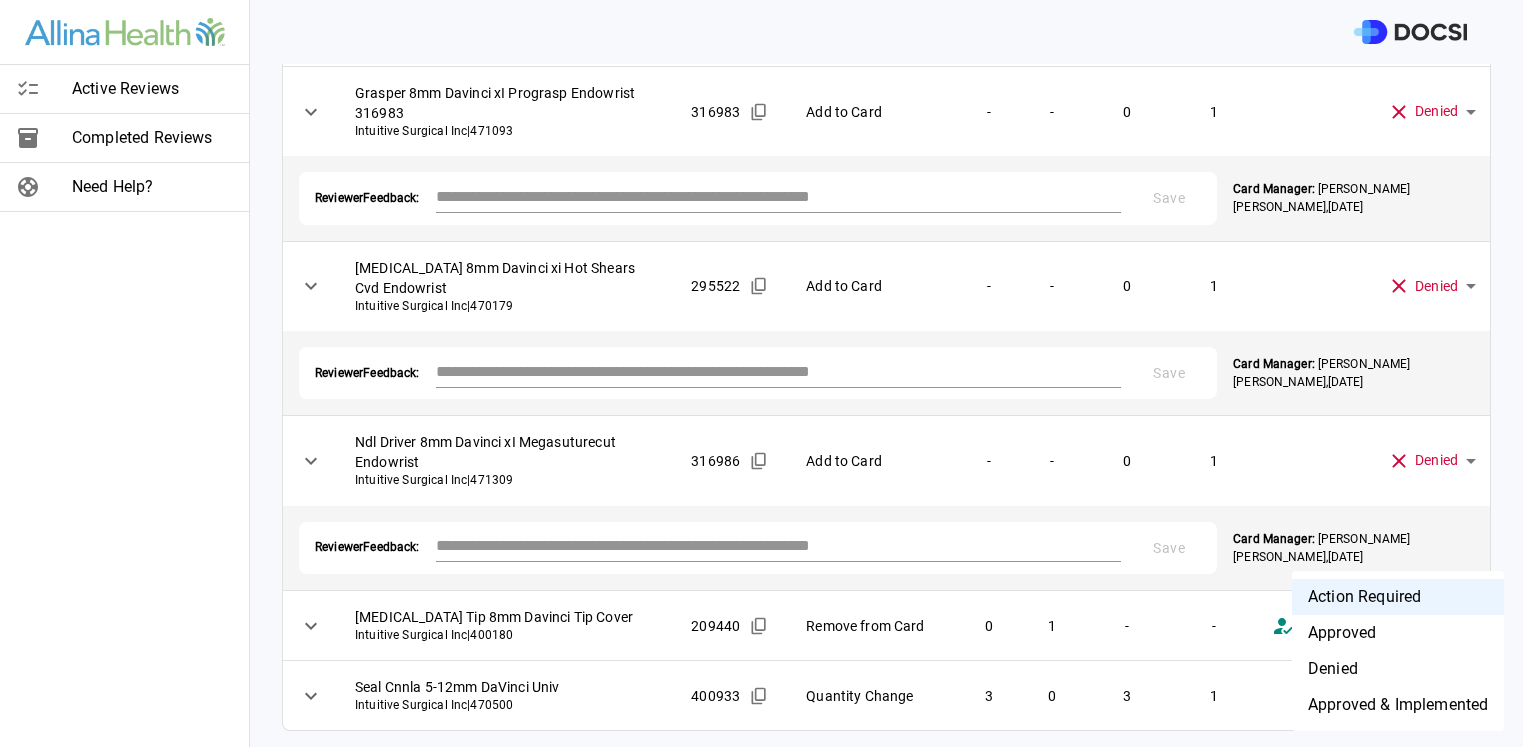 click on "Approved & Implemented" at bounding box center [1398, 705] 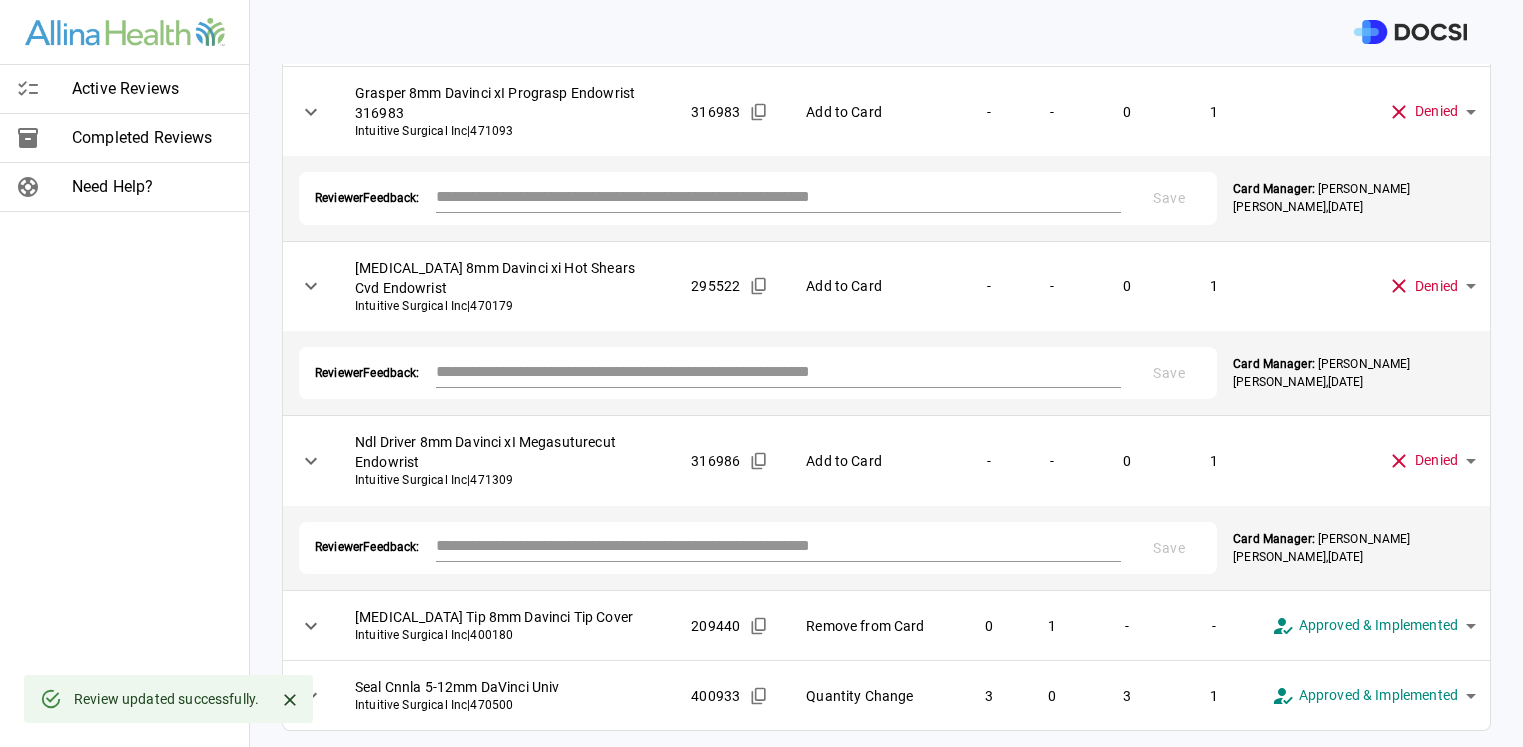 click at bounding box center (779, 196) 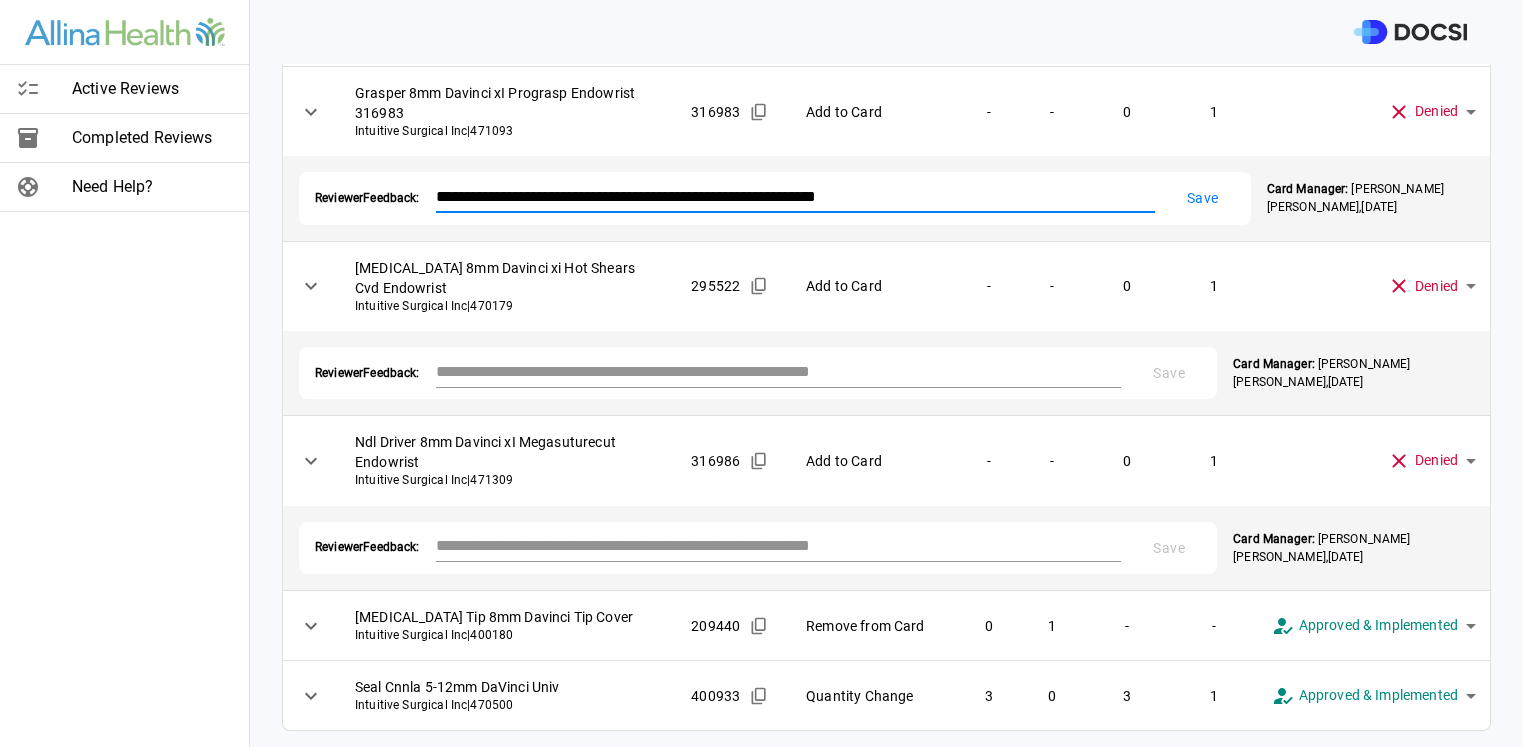 drag, startPoint x: 882, startPoint y: 200, endPoint x: 440, endPoint y: 203, distance: 442.0102 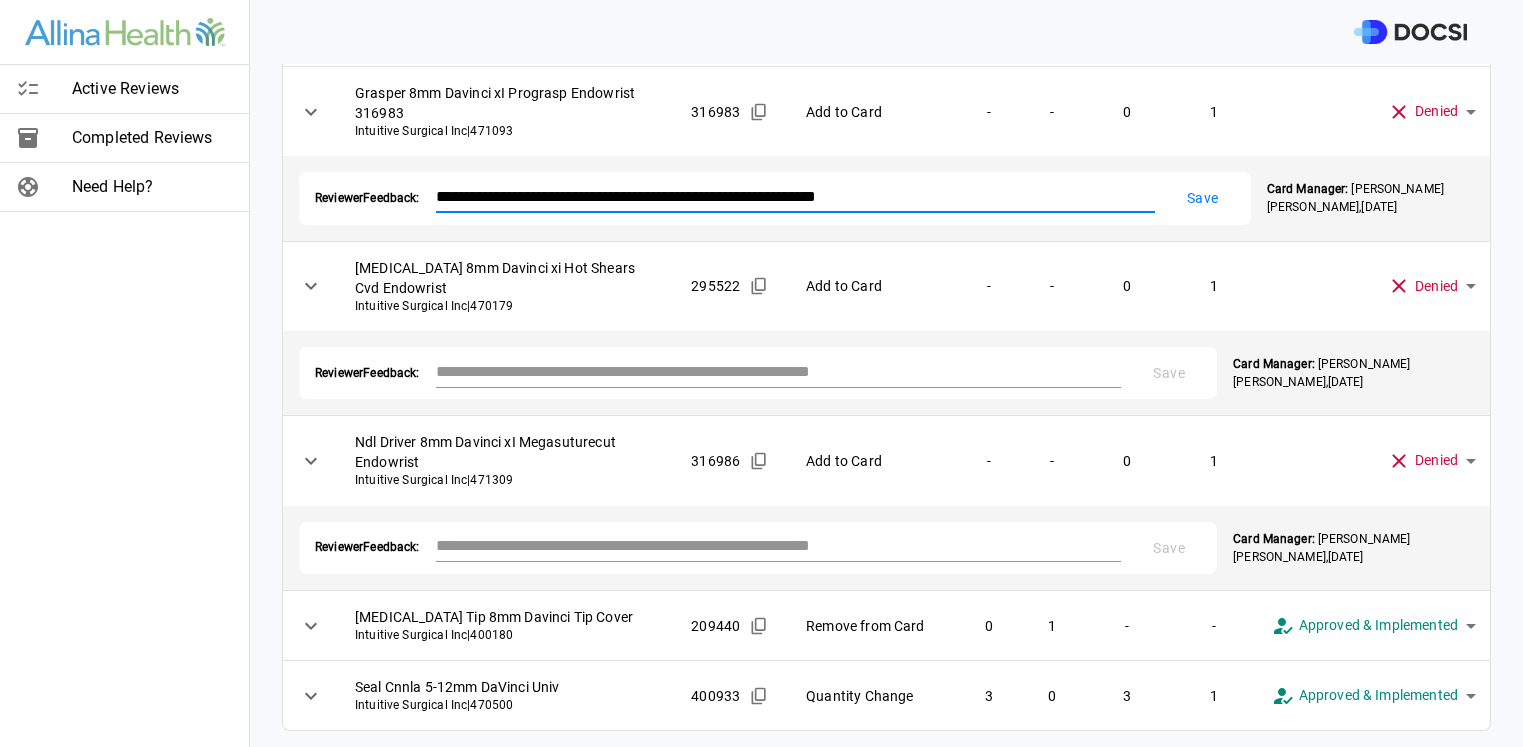 click on "**********" at bounding box center (795, 196) 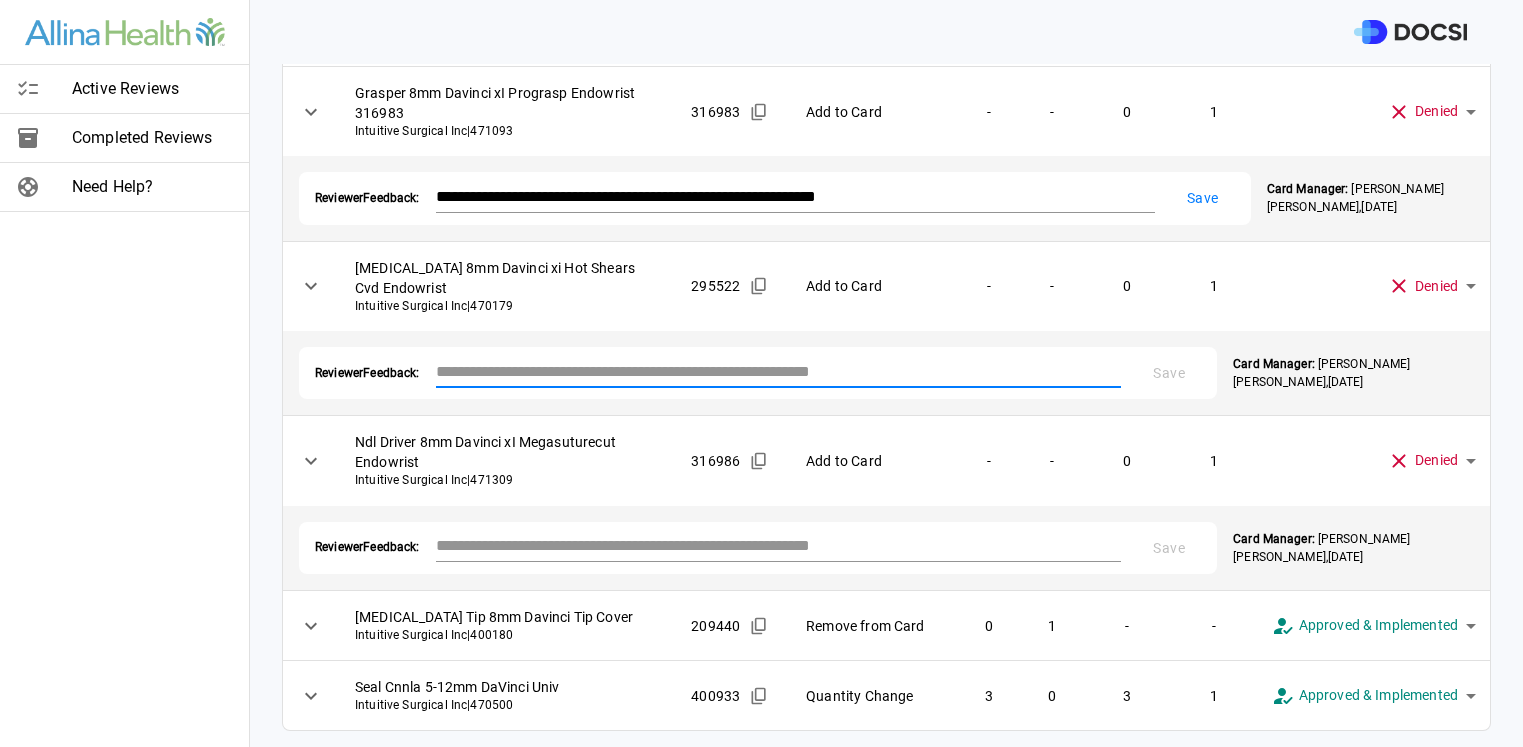 click at bounding box center (779, 371) 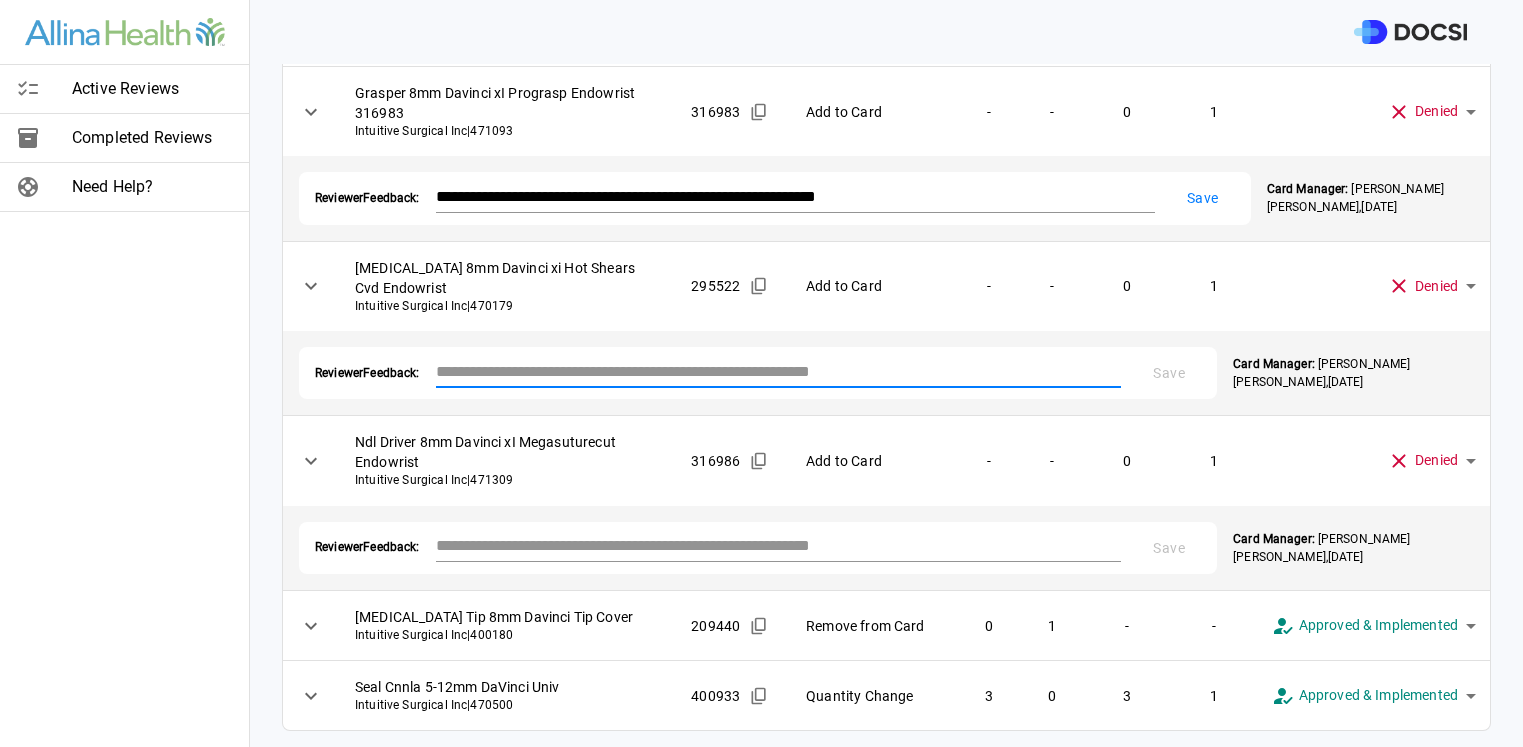 paste on "**********" 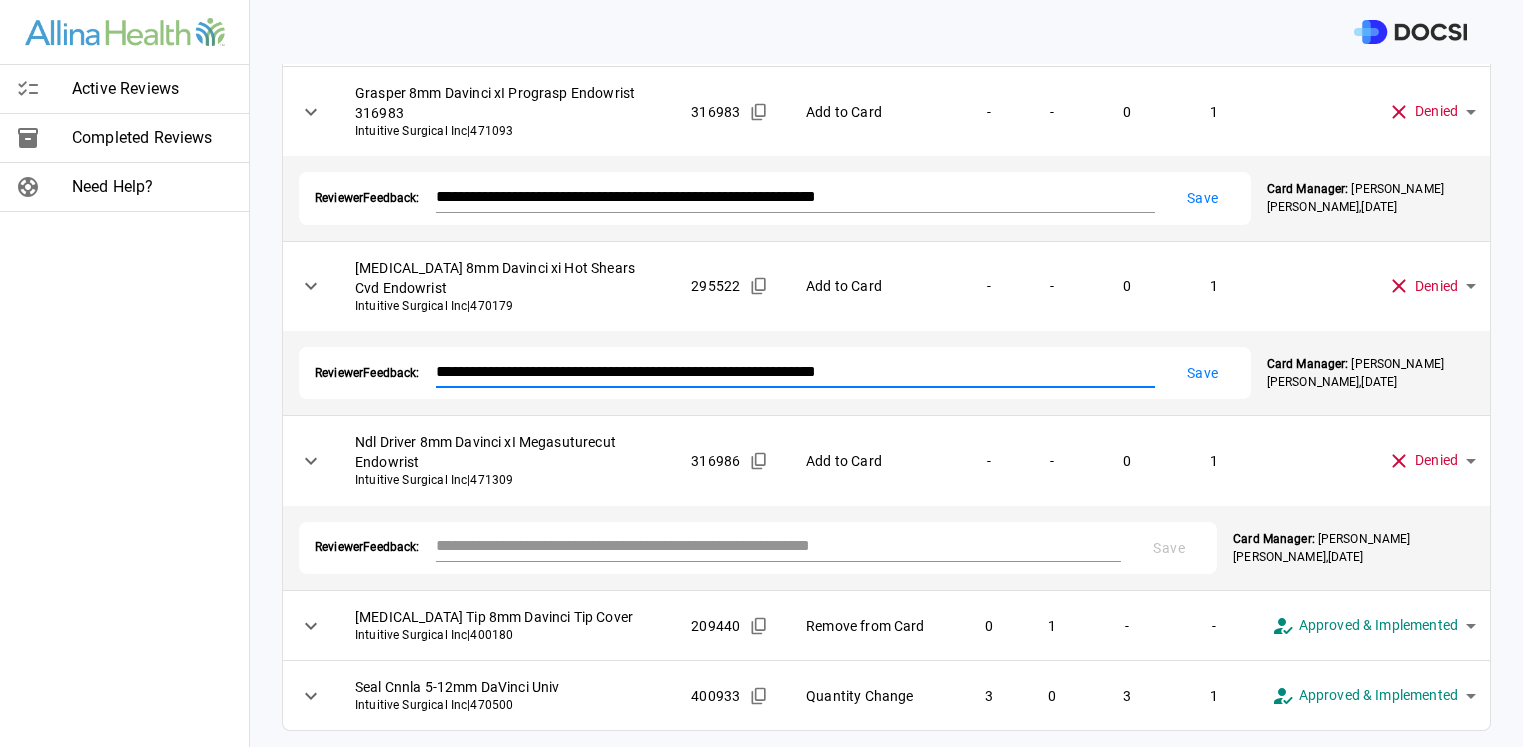 type on "**********" 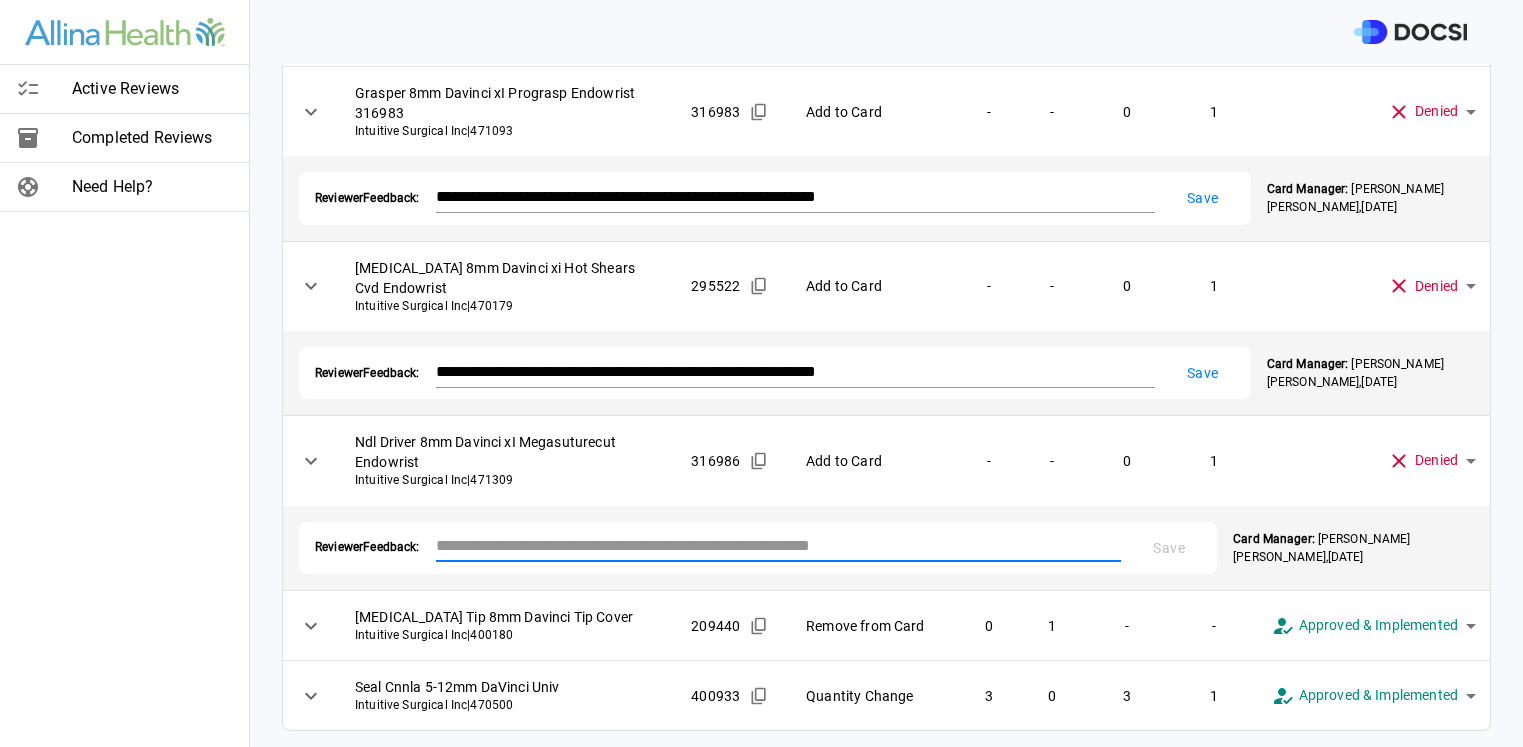 click at bounding box center (779, 545) 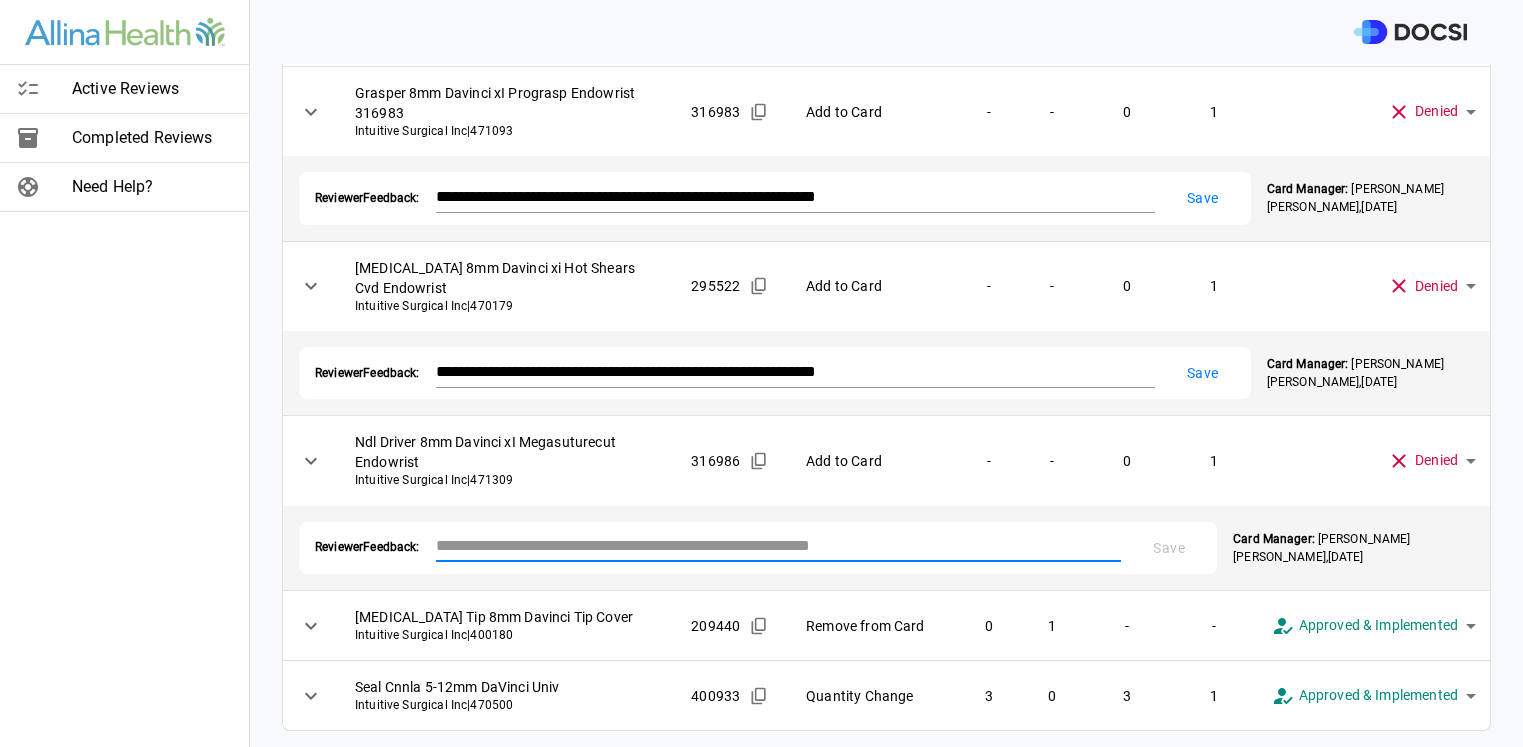paste on "**********" 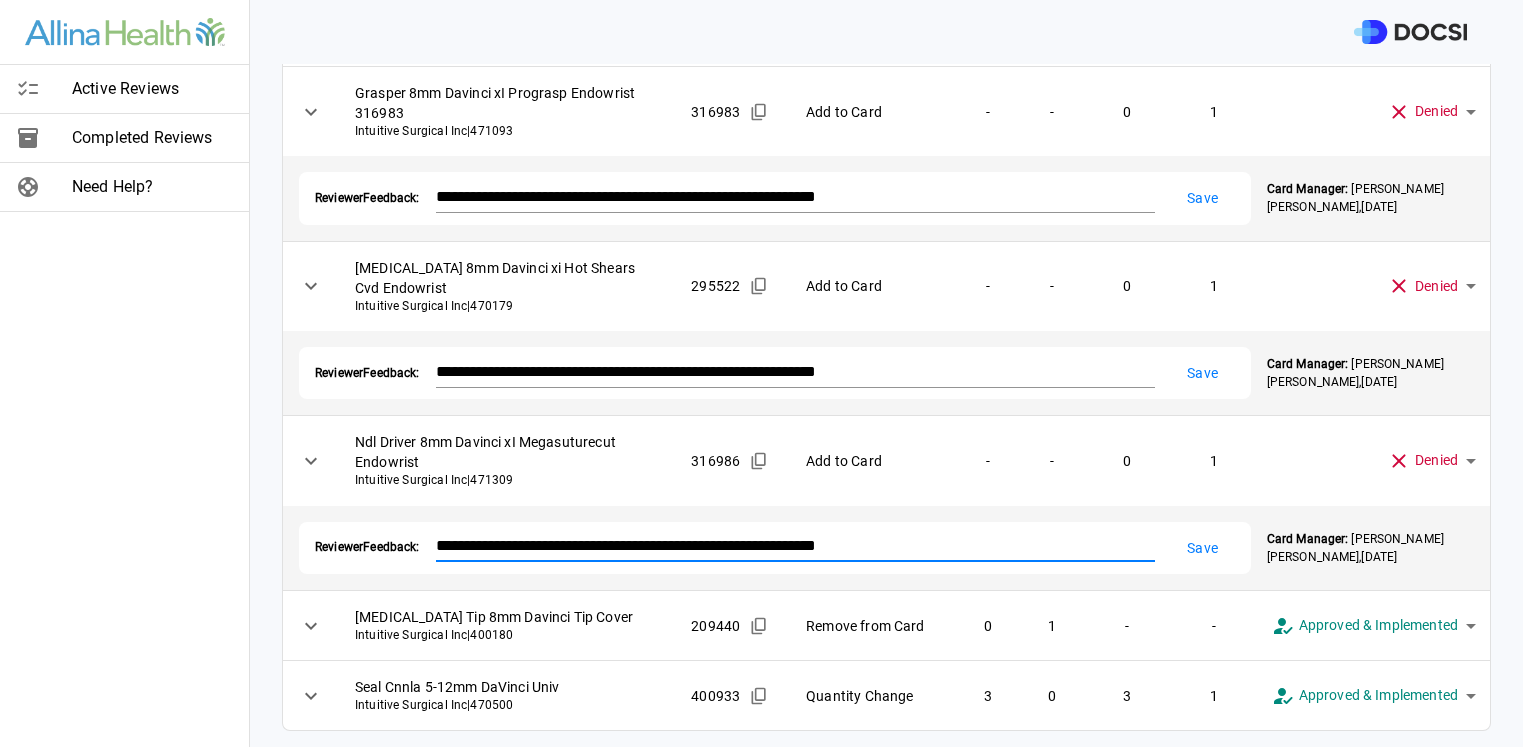 type on "**********" 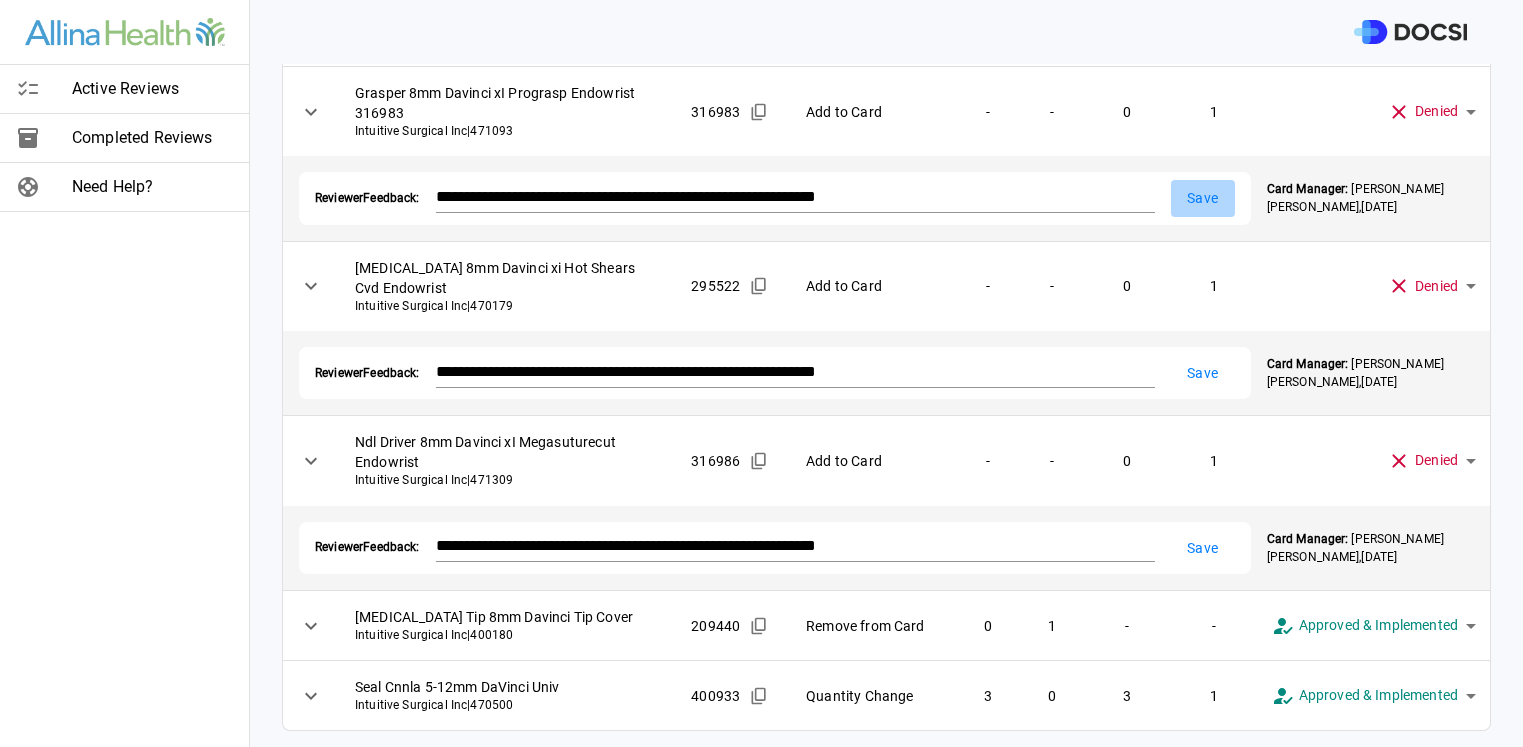 click on "Save" at bounding box center [1203, 198] 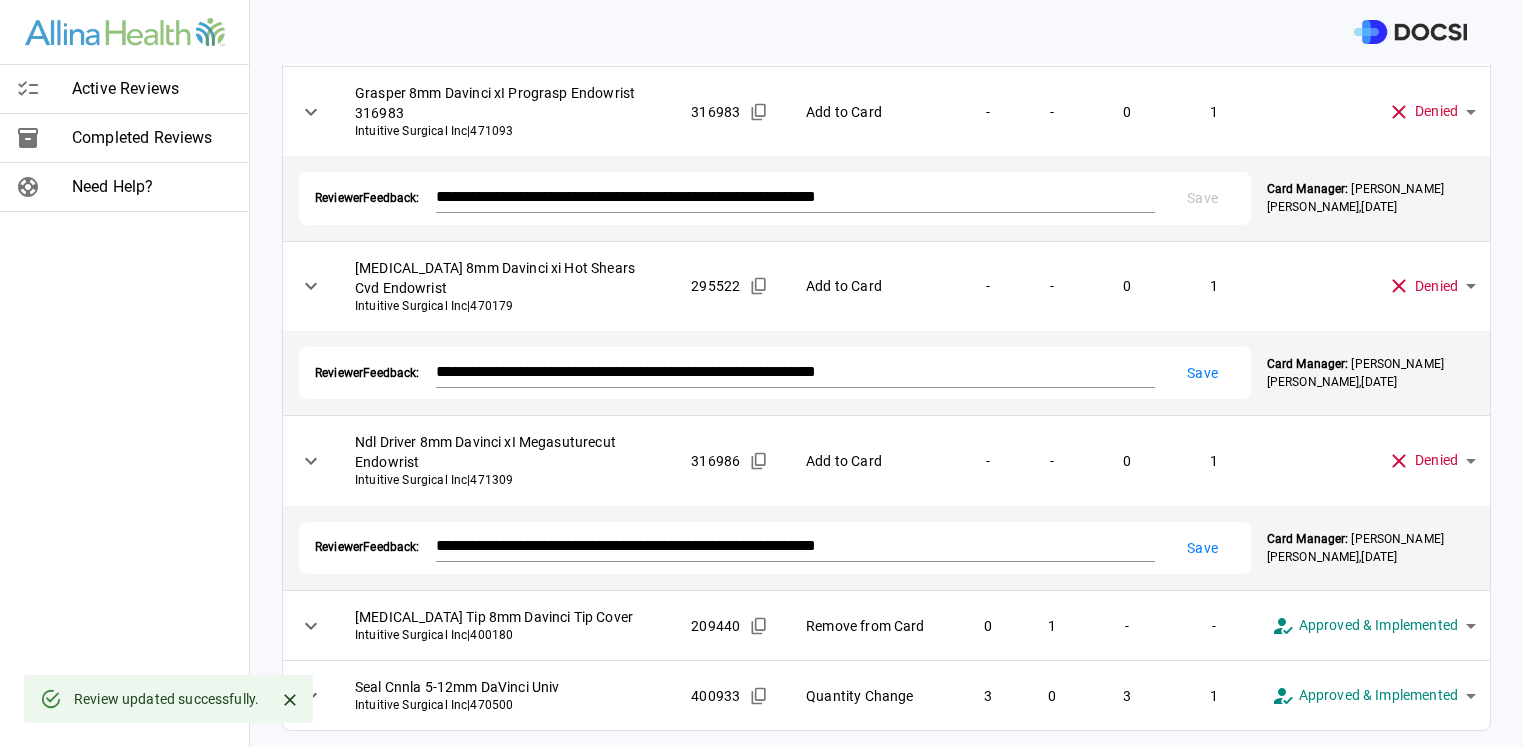 click on "Save" at bounding box center (1203, 373) 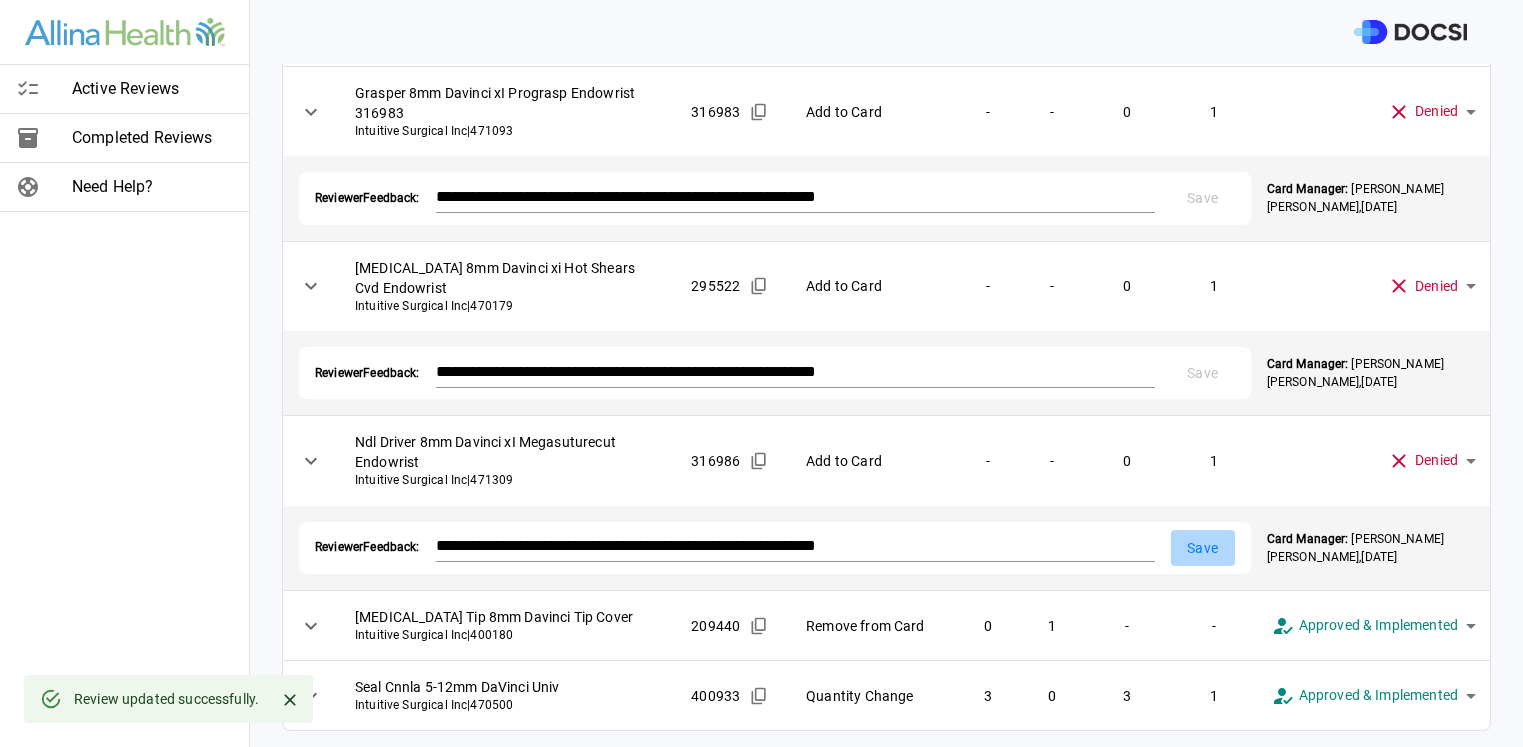 click on "Save" at bounding box center [1203, 548] 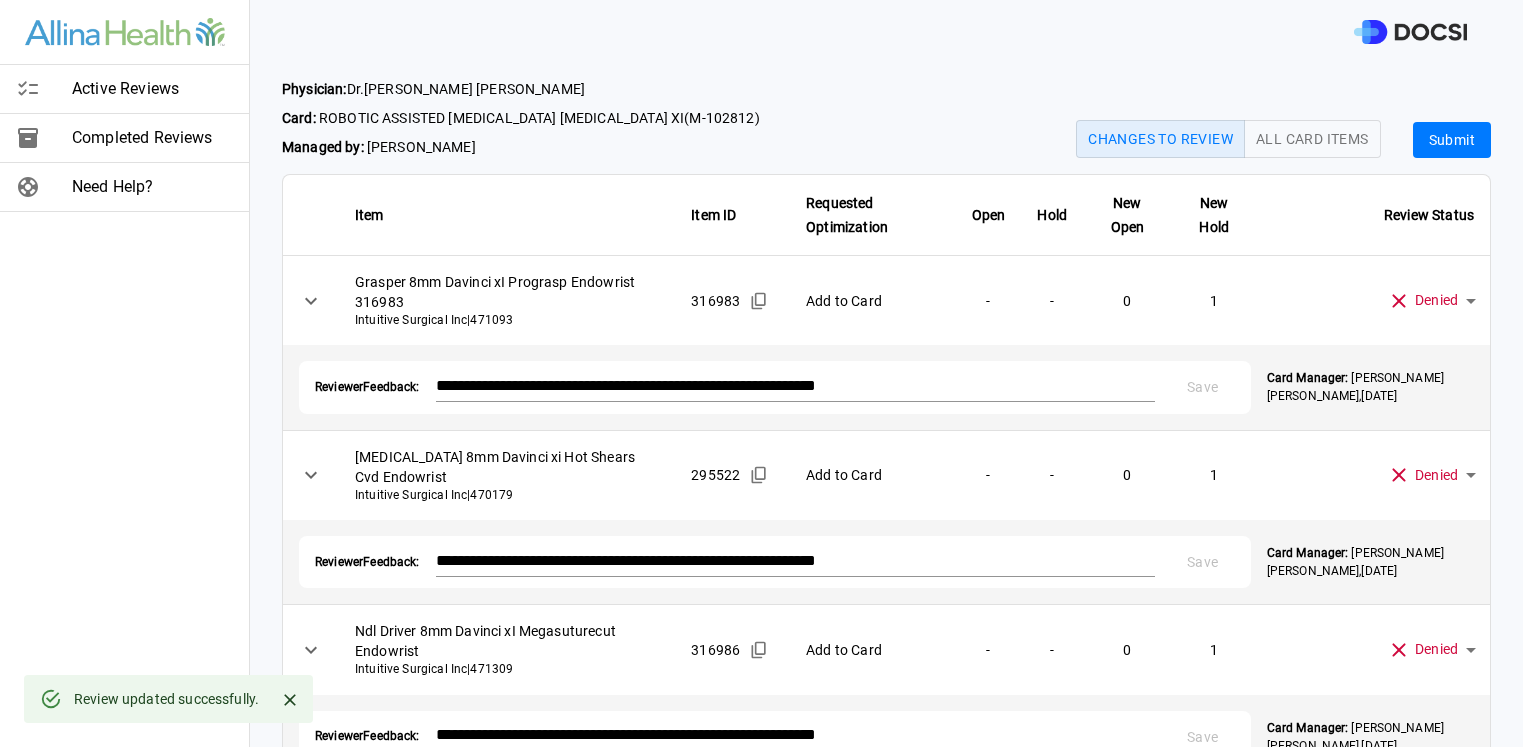 scroll, scrollTop: 0, scrollLeft: 0, axis: both 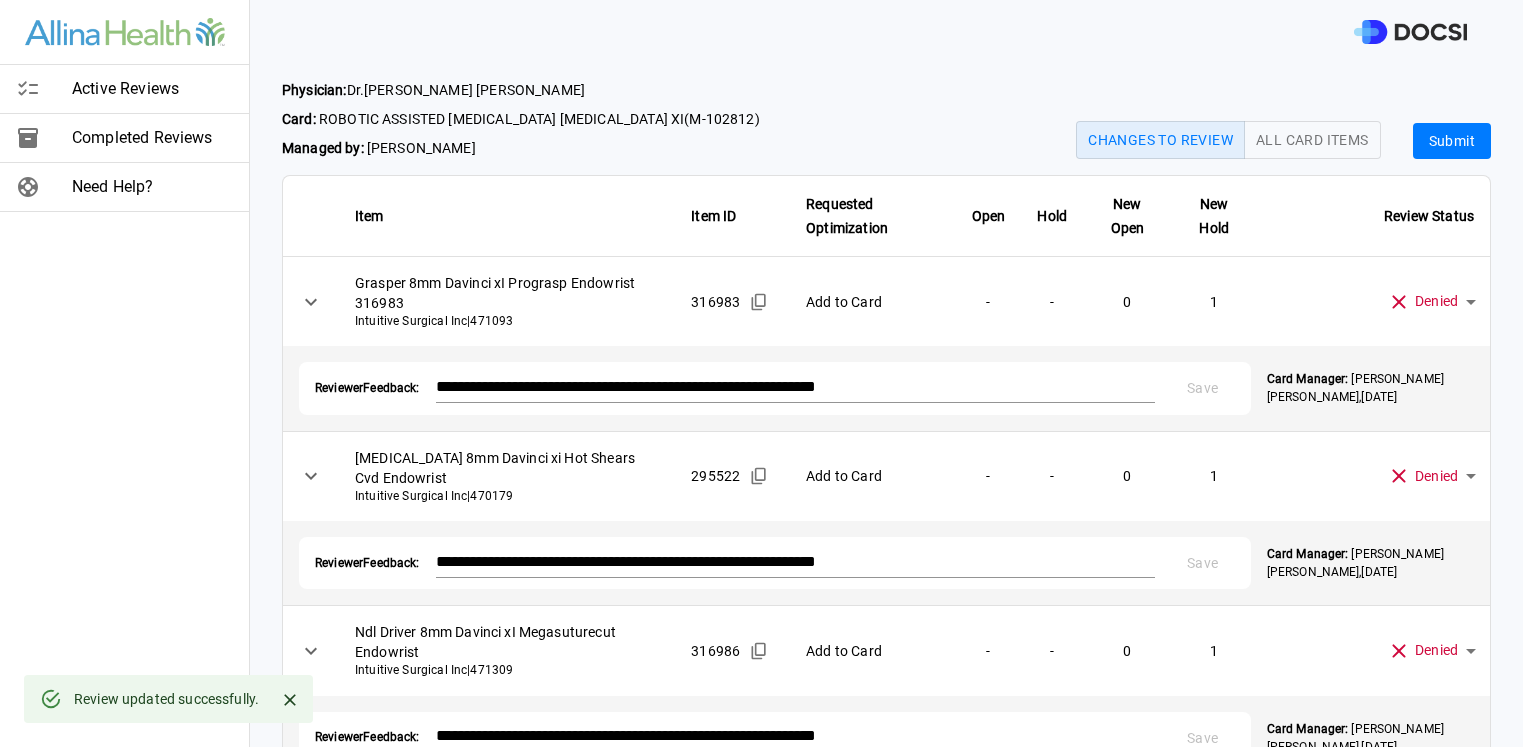 click on "Submit" at bounding box center [1452, 141] 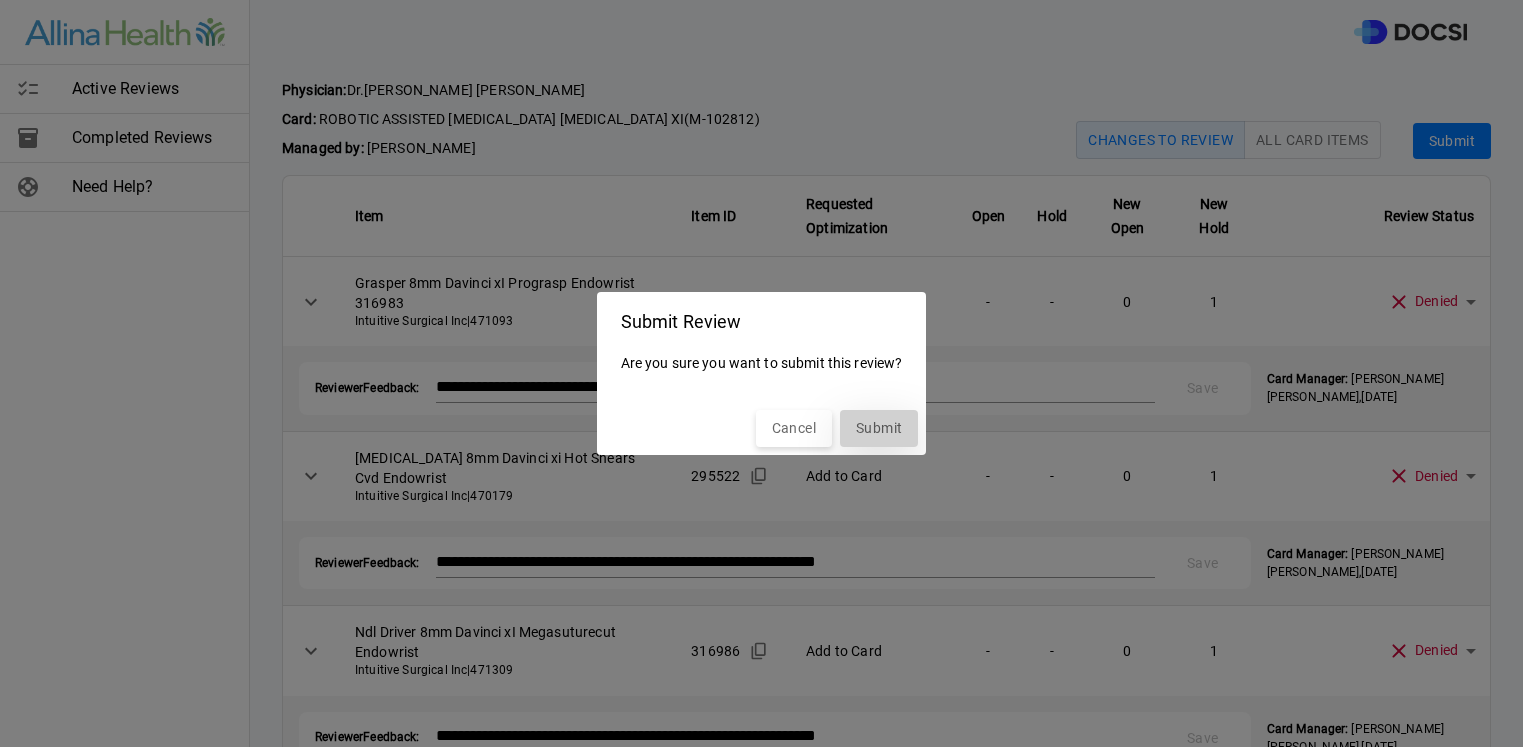 click on "Submit" at bounding box center [879, 428] 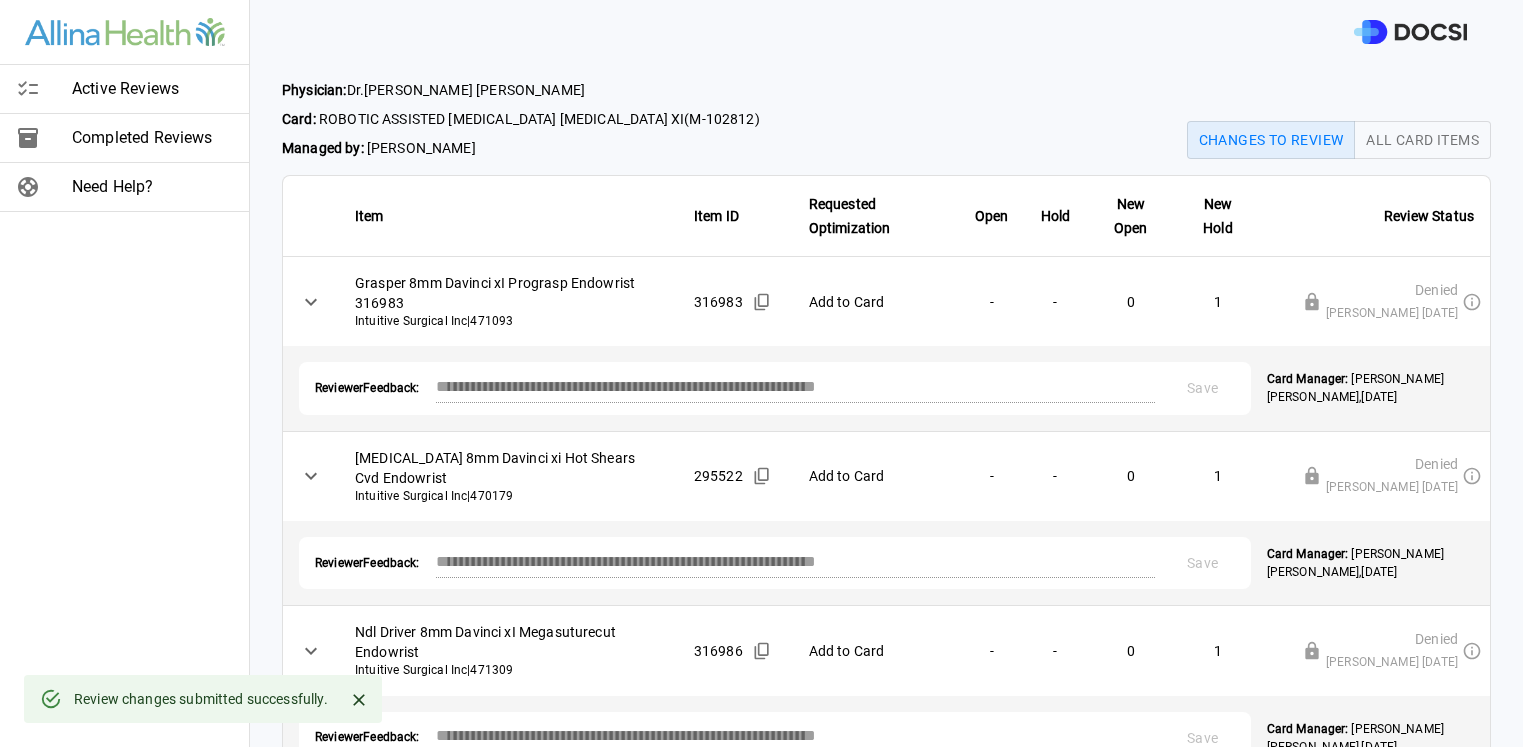 click at bounding box center [44, 89] 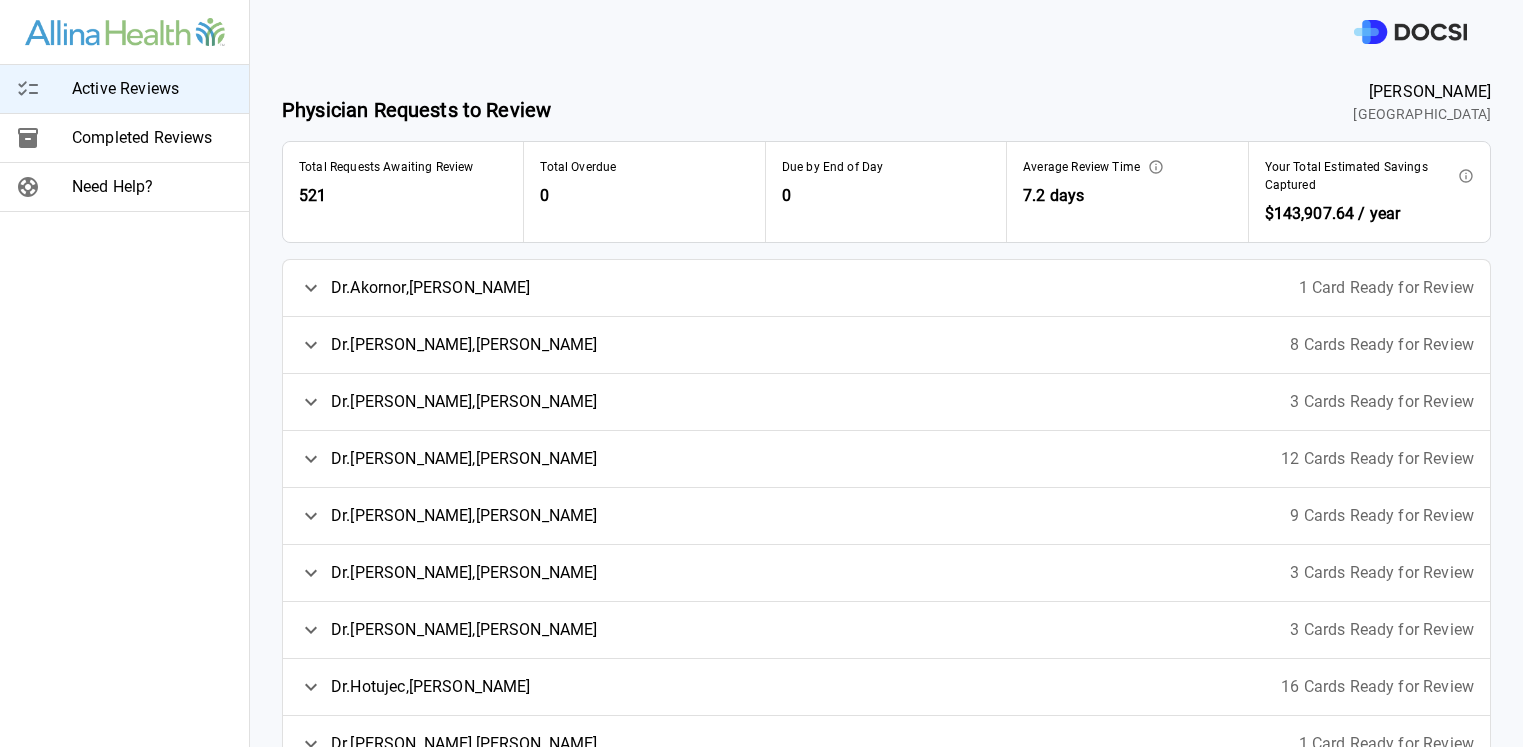 click 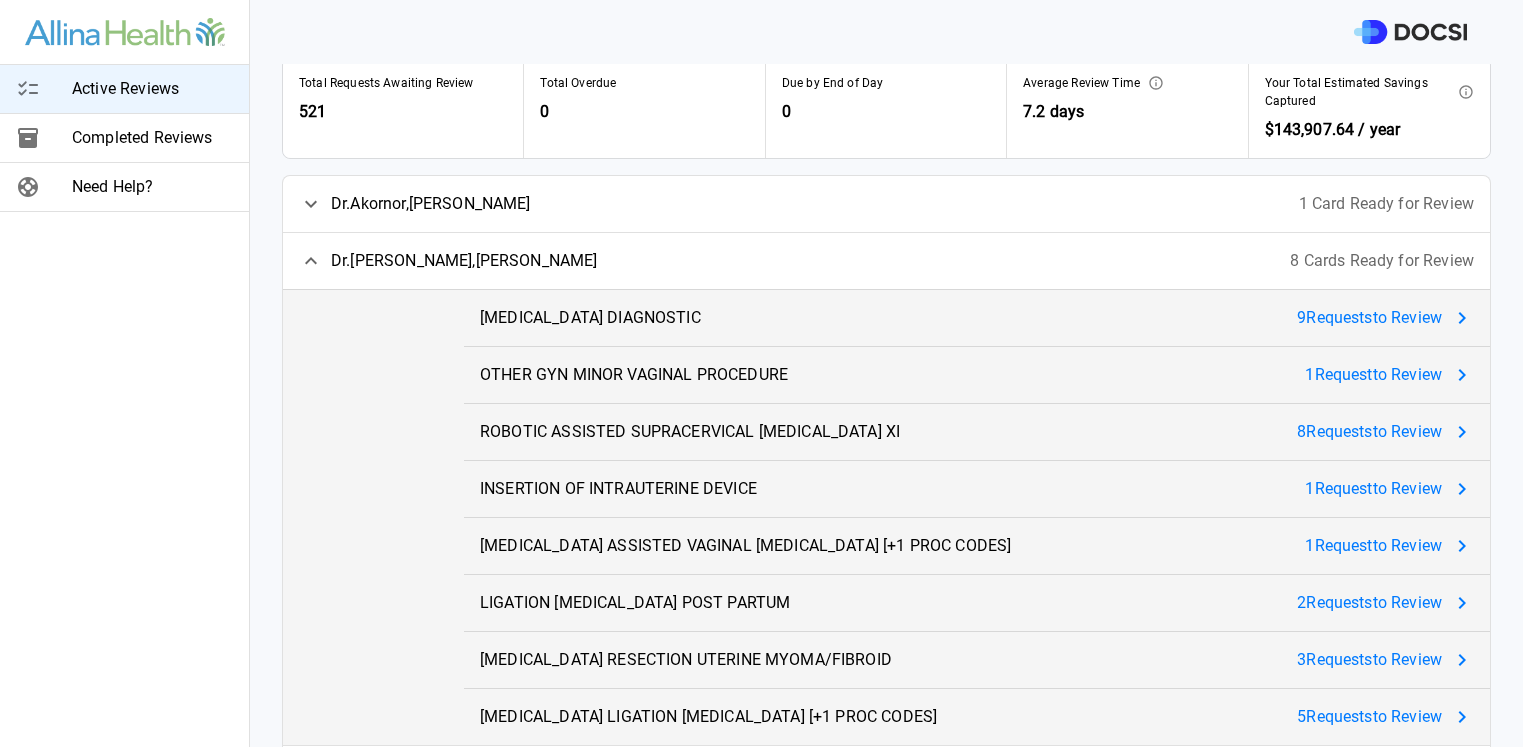 scroll, scrollTop: 125, scrollLeft: 0, axis: vertical 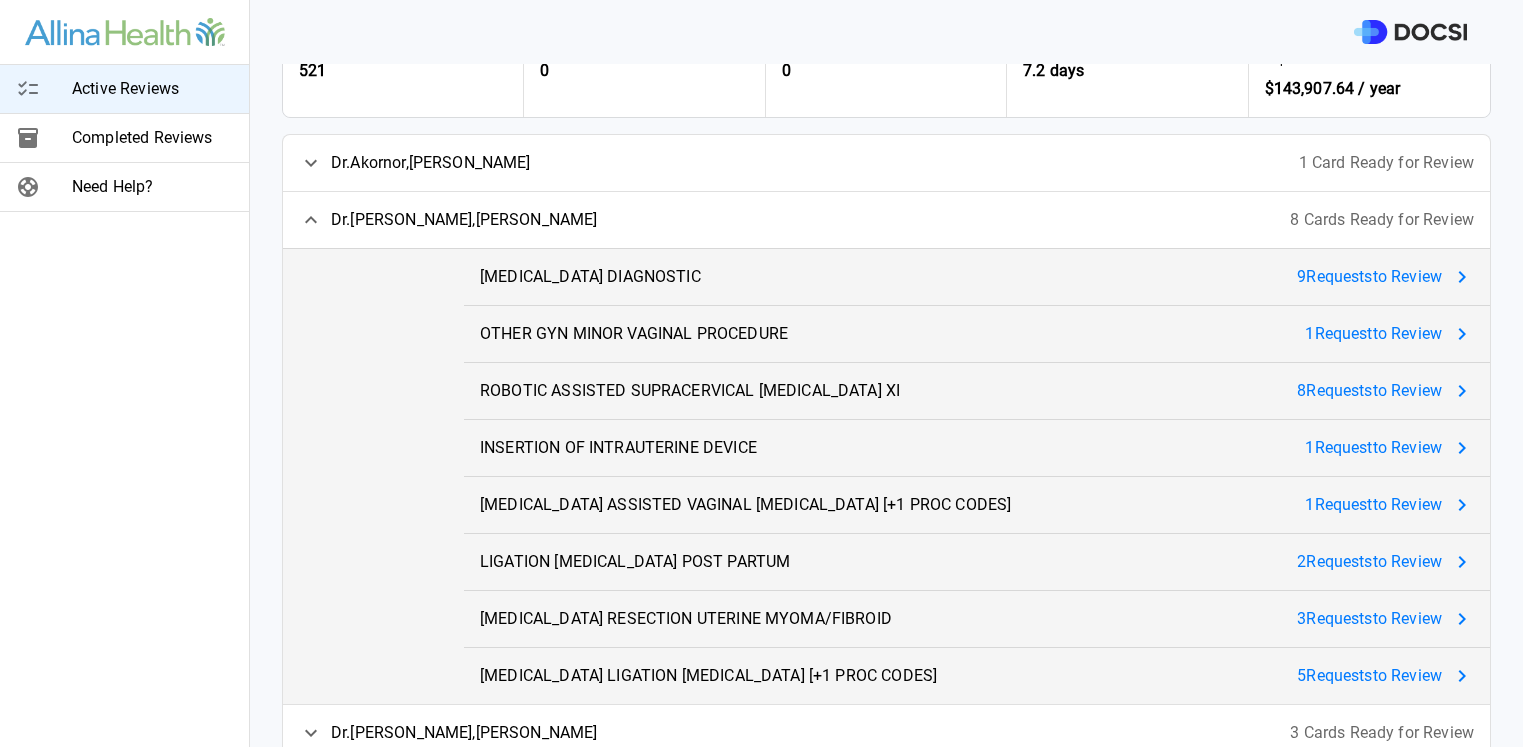 click 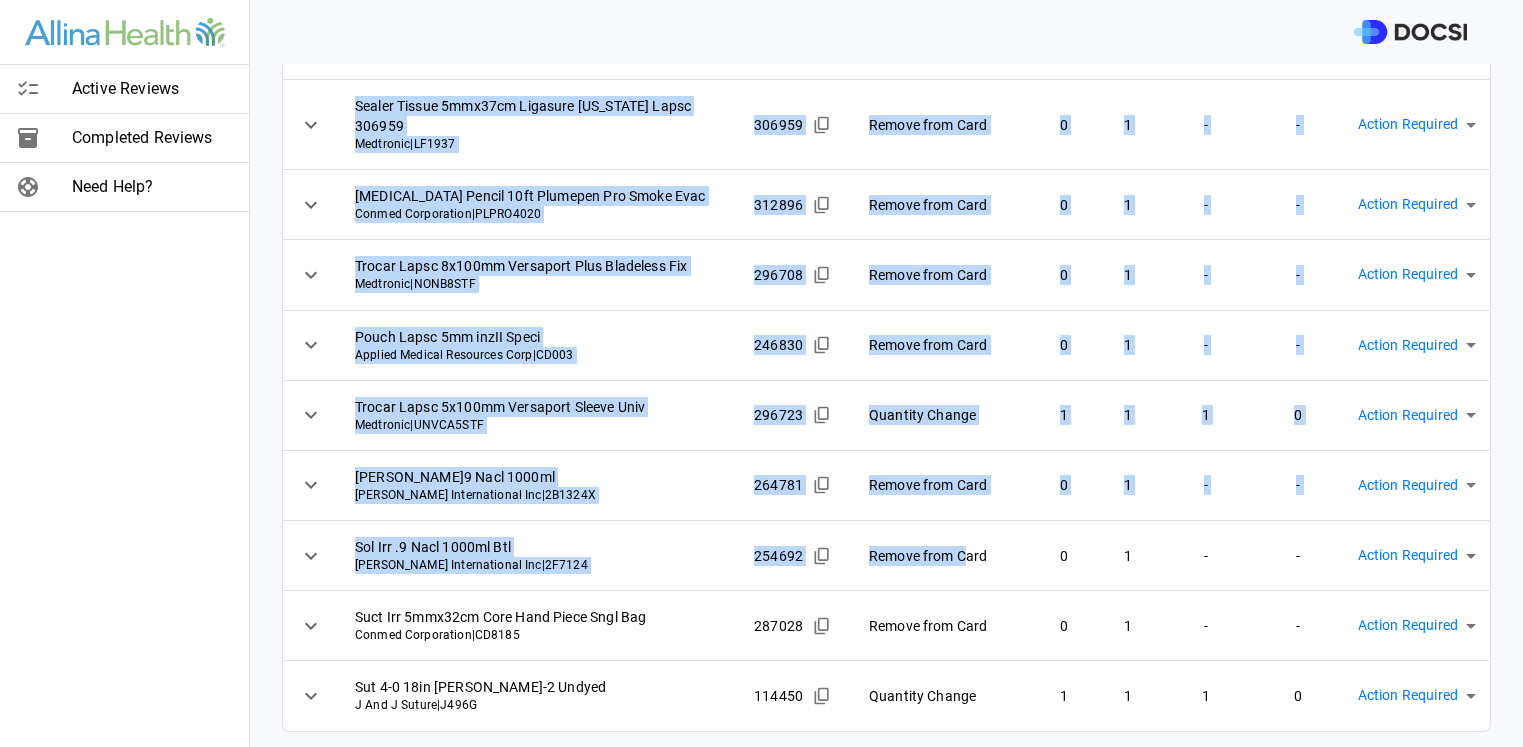 scroll, scrollTop: 178, scrollLeft: 0, axis: vertical 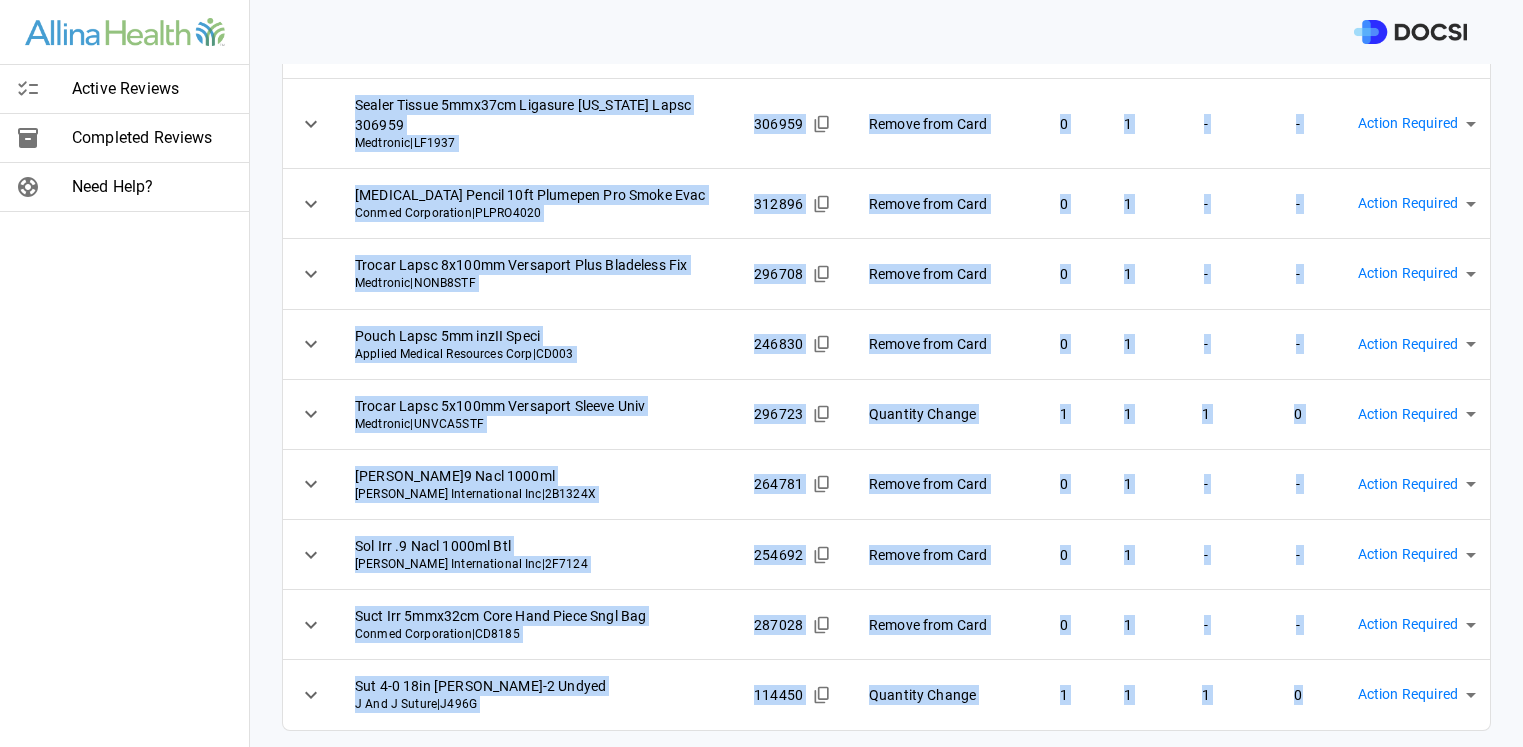 drag, startPoint x: 283, startPoint y: 84, endPoint x: 1316, endPoint y: 708, distance: 1206.841 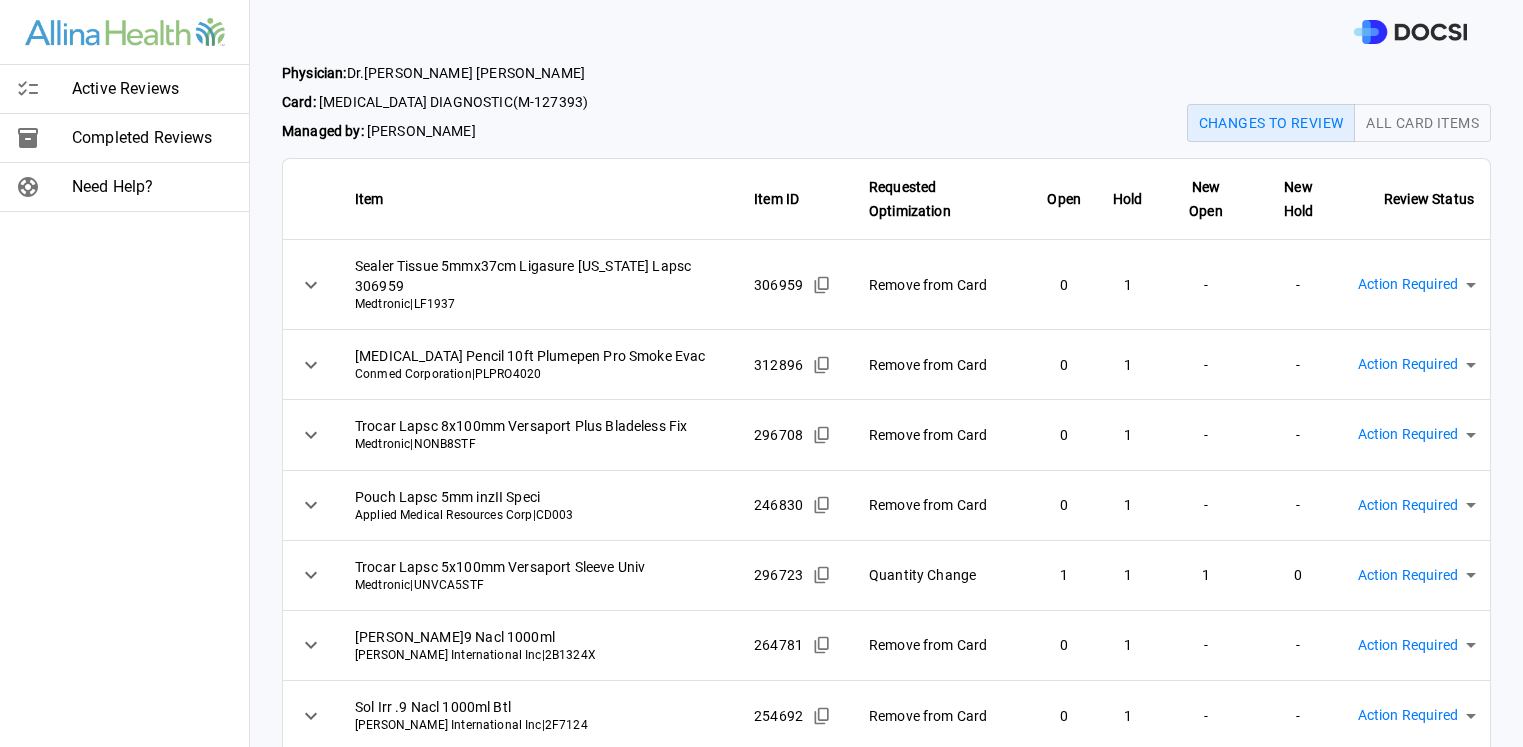 scroll, scrollTop: 0, scrollLeft: 0, axis: both 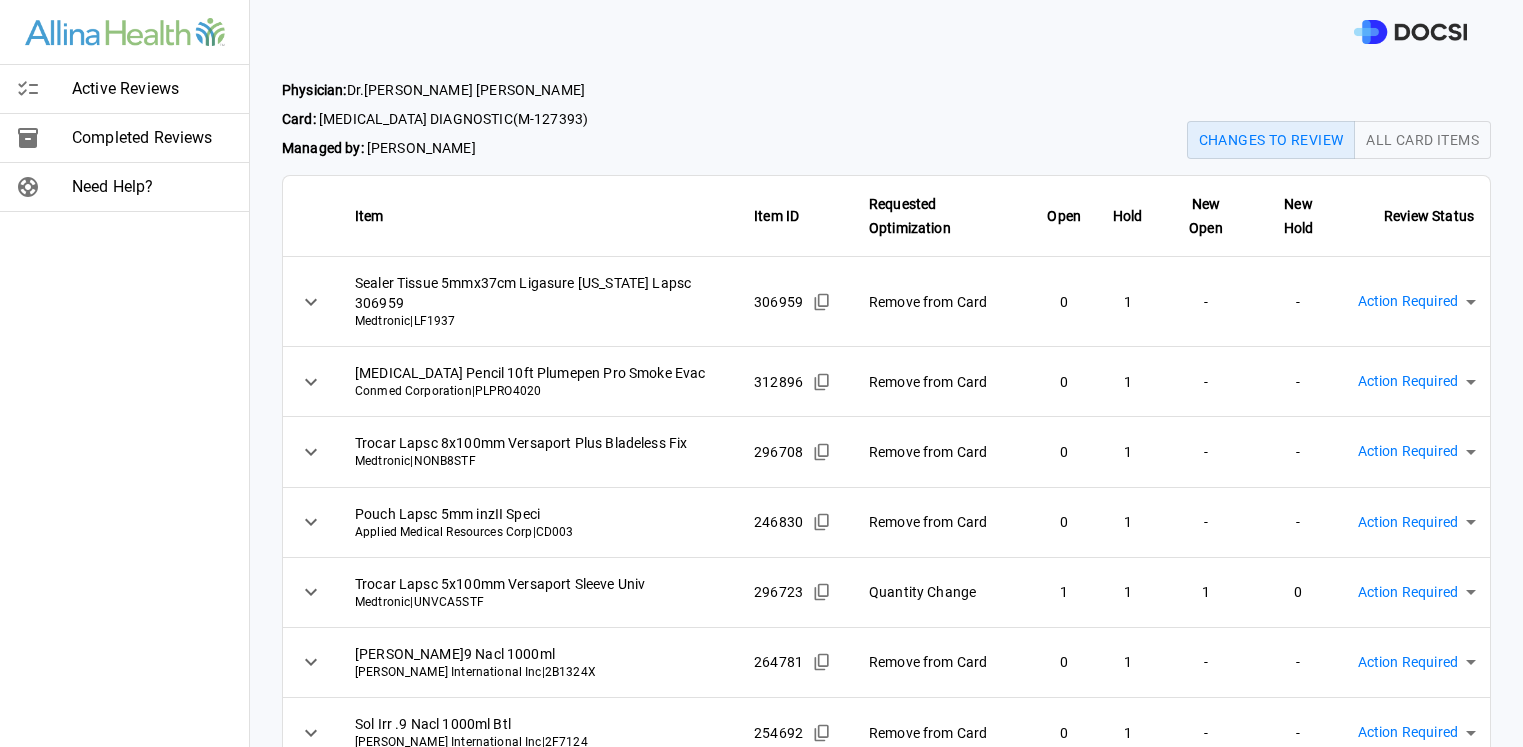 click on "Active Reviews Completed Reviews Need Help? Physician:   [PERSON_NAME] Card:    [MEDICAL_DATA] DIAGNOSTIC  ( M-127393 ) Managed by:    [PERSON_NAME] Changes to Review All Card Items Item Item ID Requested Optimization Open Hold New Open New Hold Review Status Sealer Tissue 5mmx37cm Ligasure [US_STATE] Lapsc 306959 Medtronic  |  LF1937 306959 Remove from Card 0 1 - - Action Required **** ​ [MEDICAL_DATA] Pencil 10ft Plumepen Pro Smoke Evac Conmed Corporation  |  PLPRO4020 312896 Remove from Card 0 1 - - Action Required **** ​ Trocar Lapsc 8x100mm Versaport Plus Bladeless Fix Medtronic  |  NONB8STF 296708 Remove from Card 0 1 - - Action Required **** ​ Pouch Lapsc 5mm inzII Speci Applied Medical Resources Corp  |  CD003 246830 Remove from Card 0 1 - - Action Required **** ​ Trocar Lapsc 5x100mm Versaport Sleeve Univ Medtronic  |  UNVCA5STF 296723 Quantity Change 1 1 1 0 Action Required **** ​ [PERSON_NAME]9 Nacl 1000ml [PERSON_NAME] International Inc  |  2B1324X 264781 Remove from Card 0 1 - - **** ​ 0" at bounding box center (761, 373) 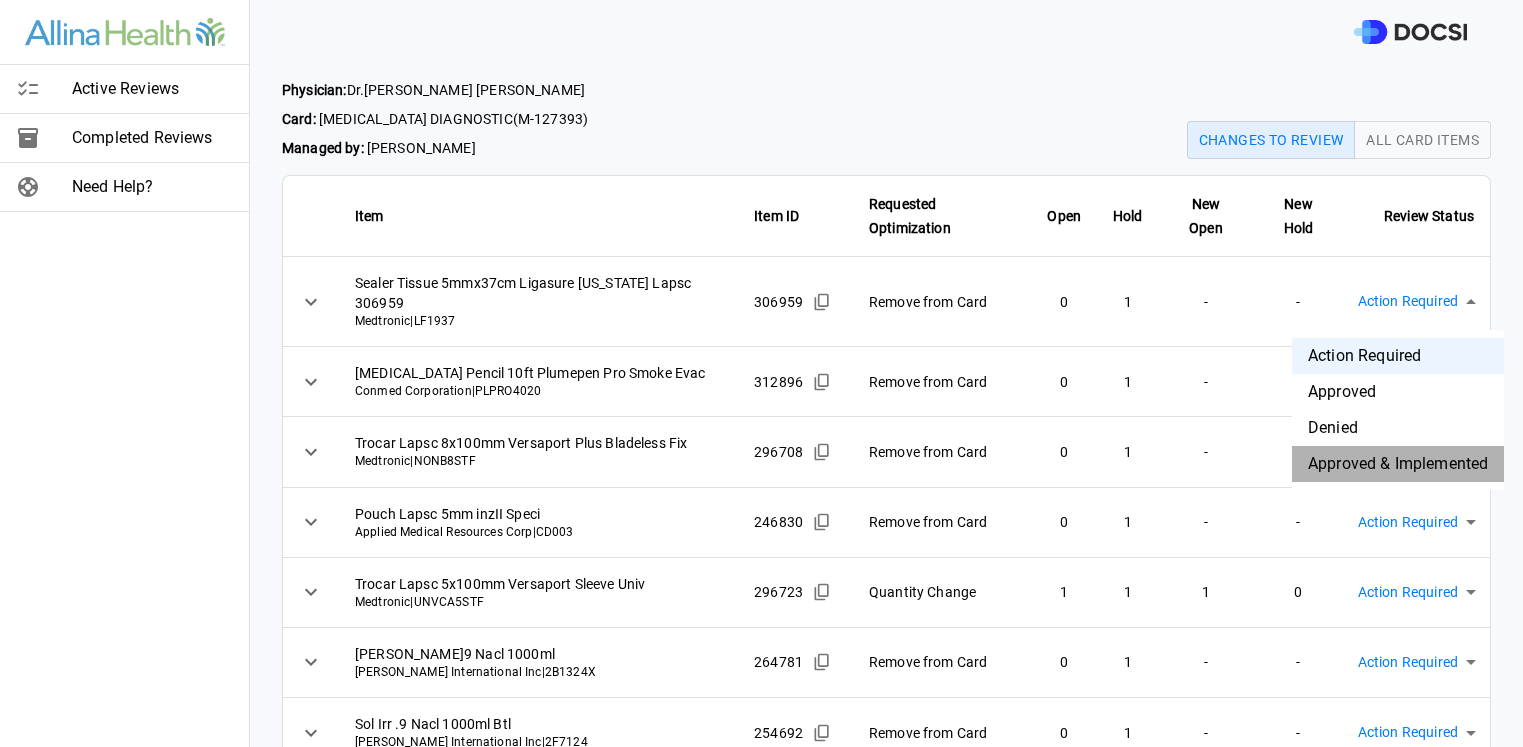 click on "Approved & Implemented" at bounding box center (1398, 464) 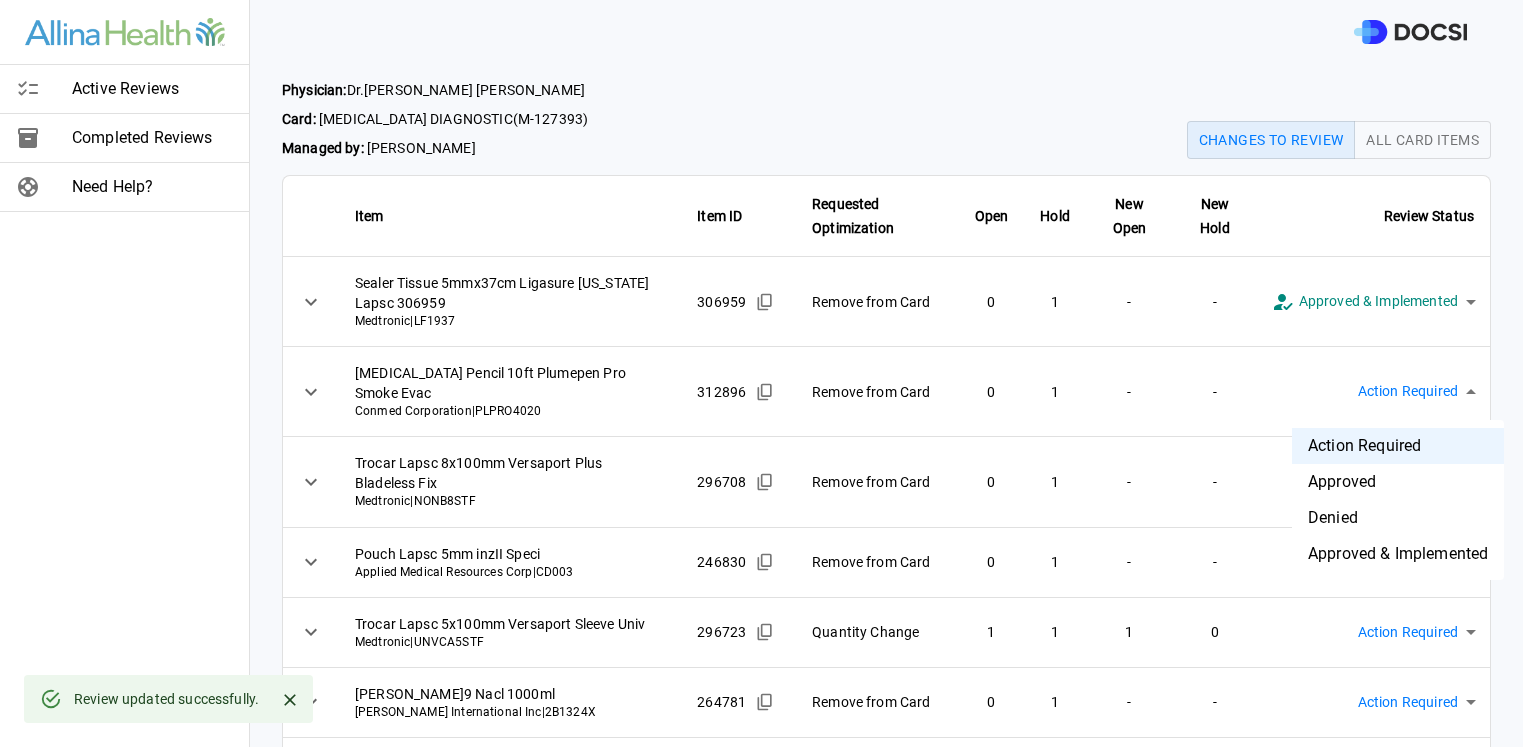 click on "**********" at bounding box center [761, 373] 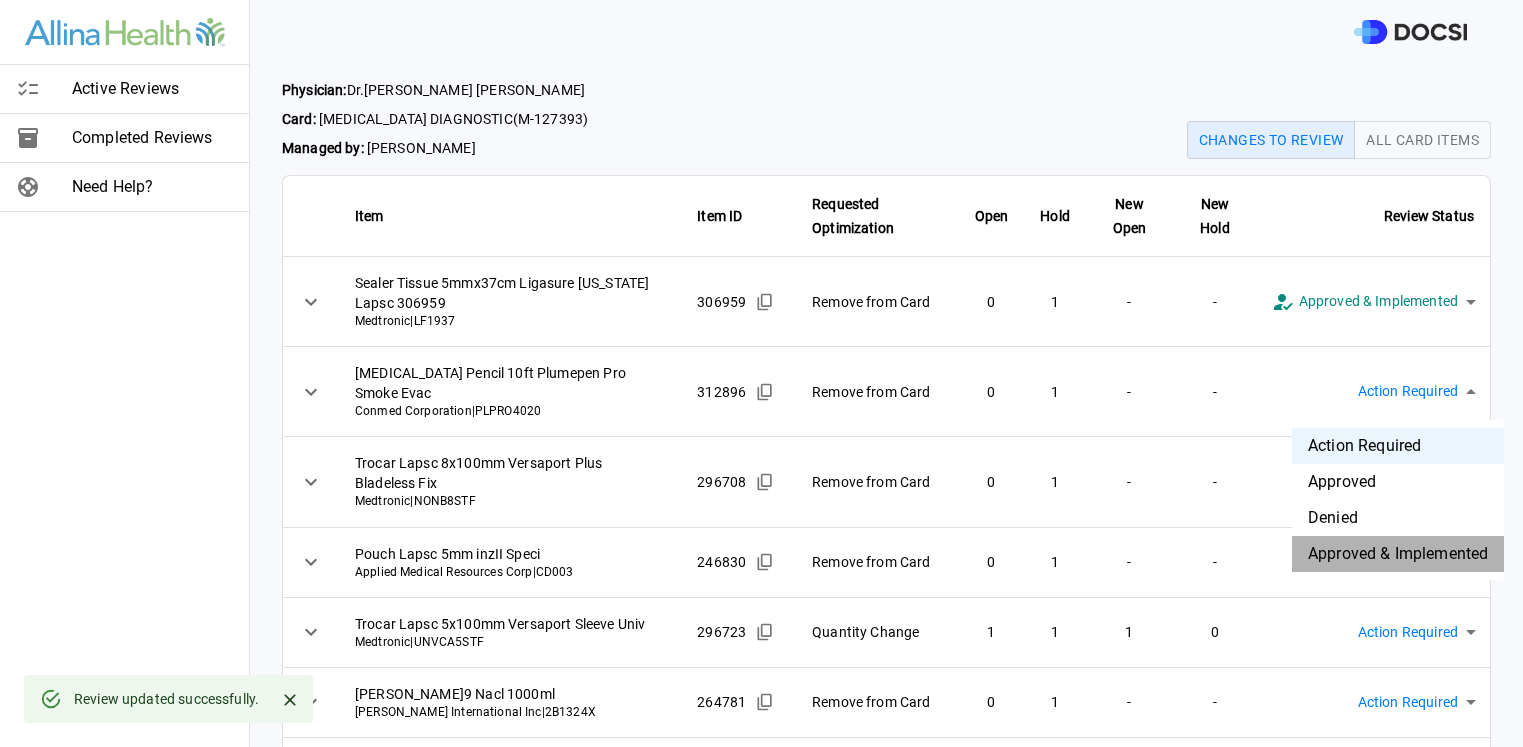 click on "Approved & Implemented" at bounding box center [1398, 554] 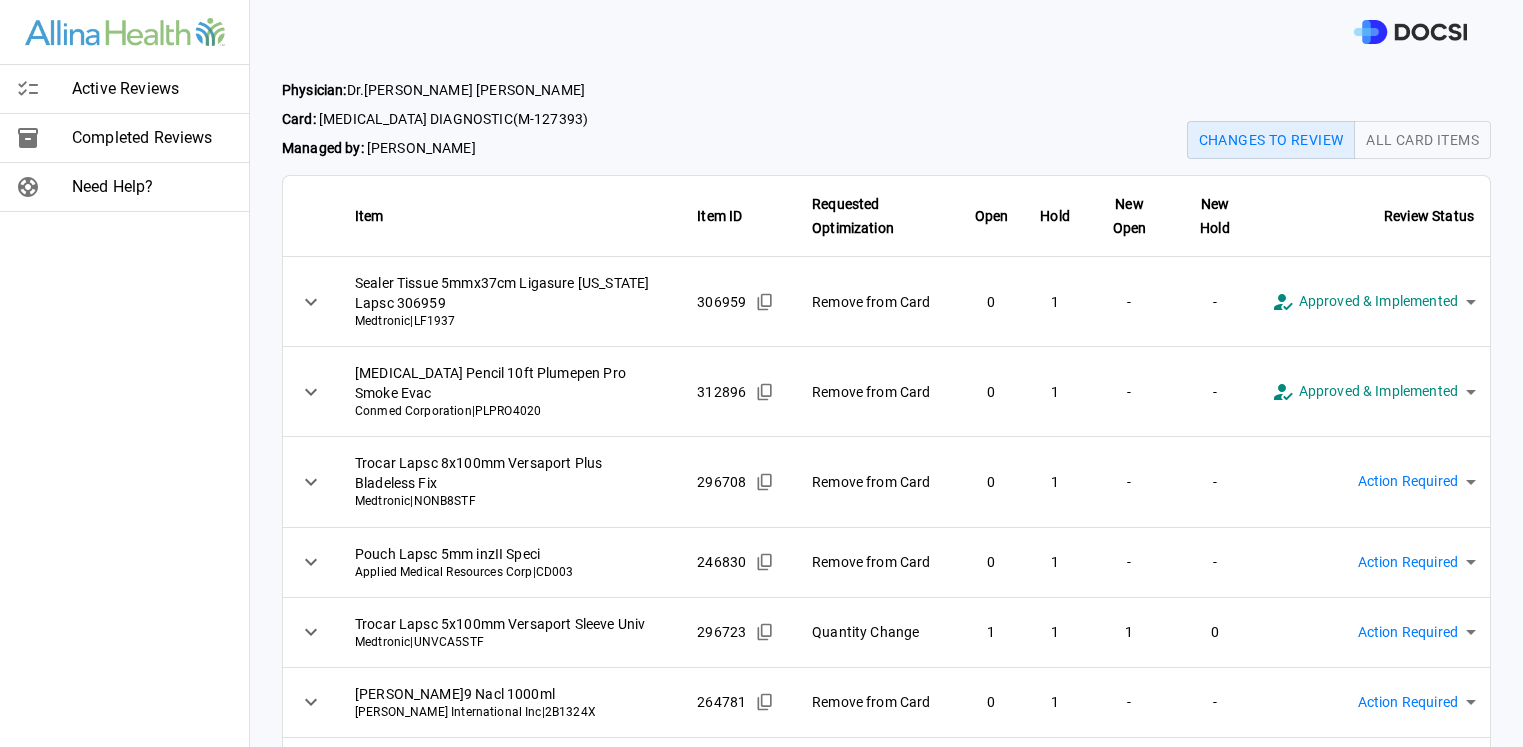click on "**********" at bounding box center [761, 373] 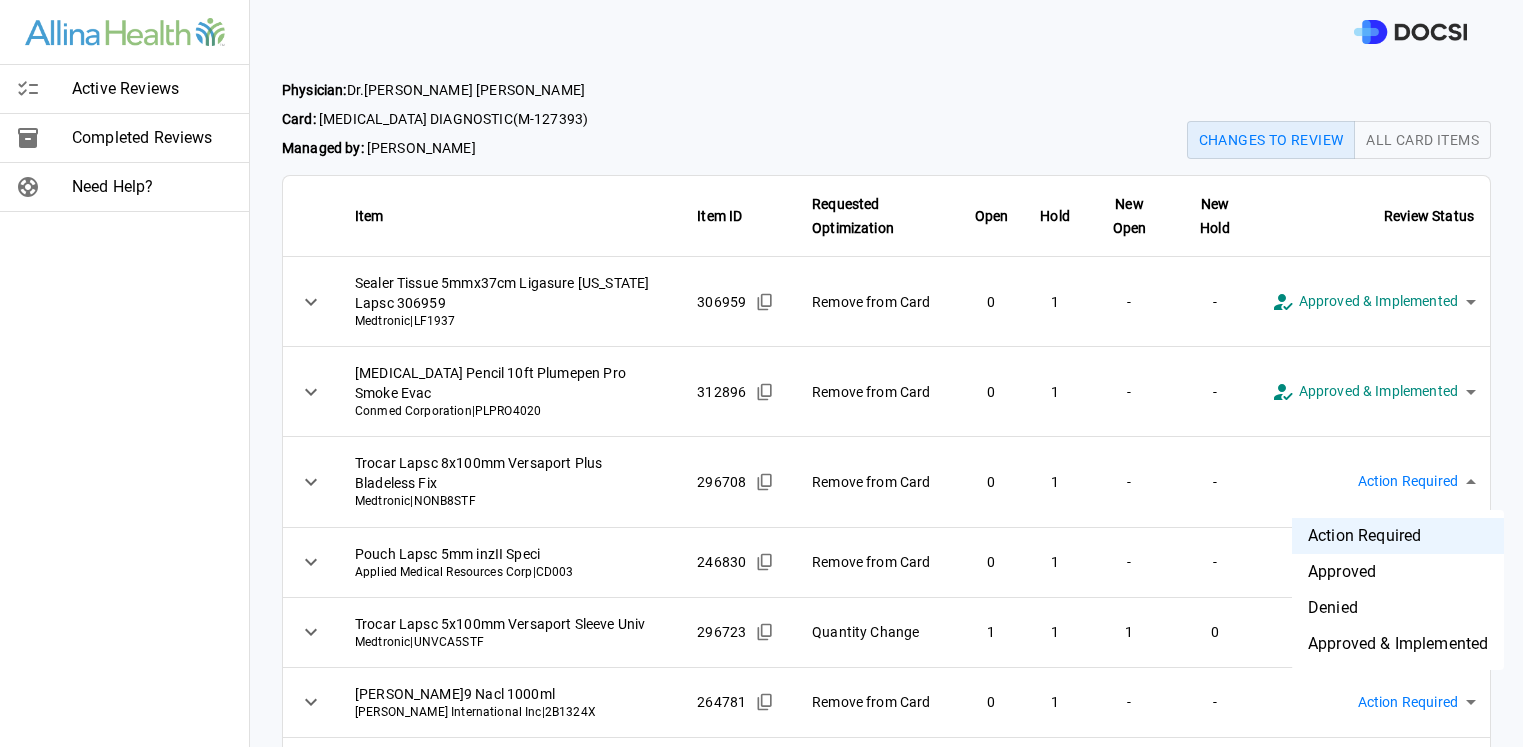 click on "Approved & Implemented" at bounding box center [1398, 644] 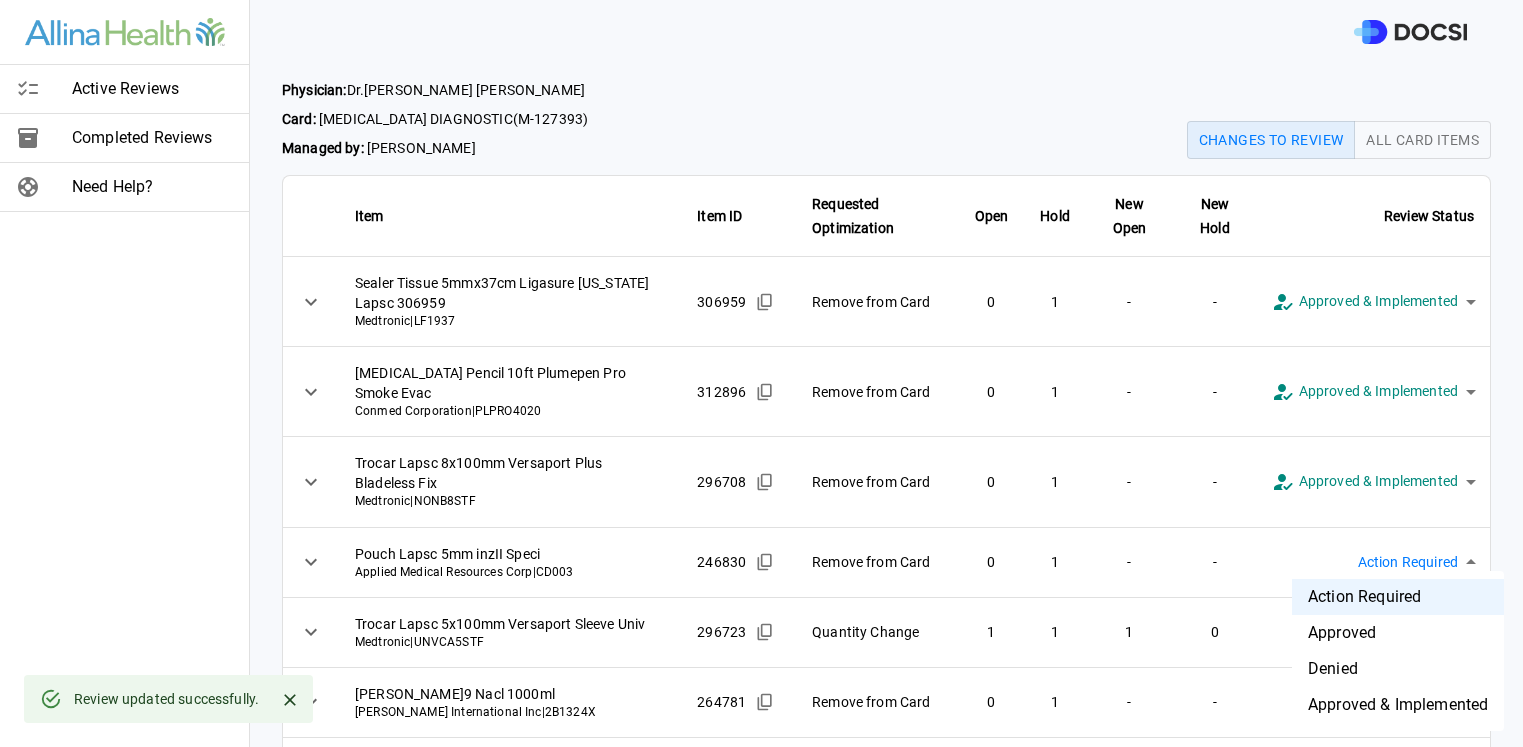 click on "**********" at bounding box center [761, 373] 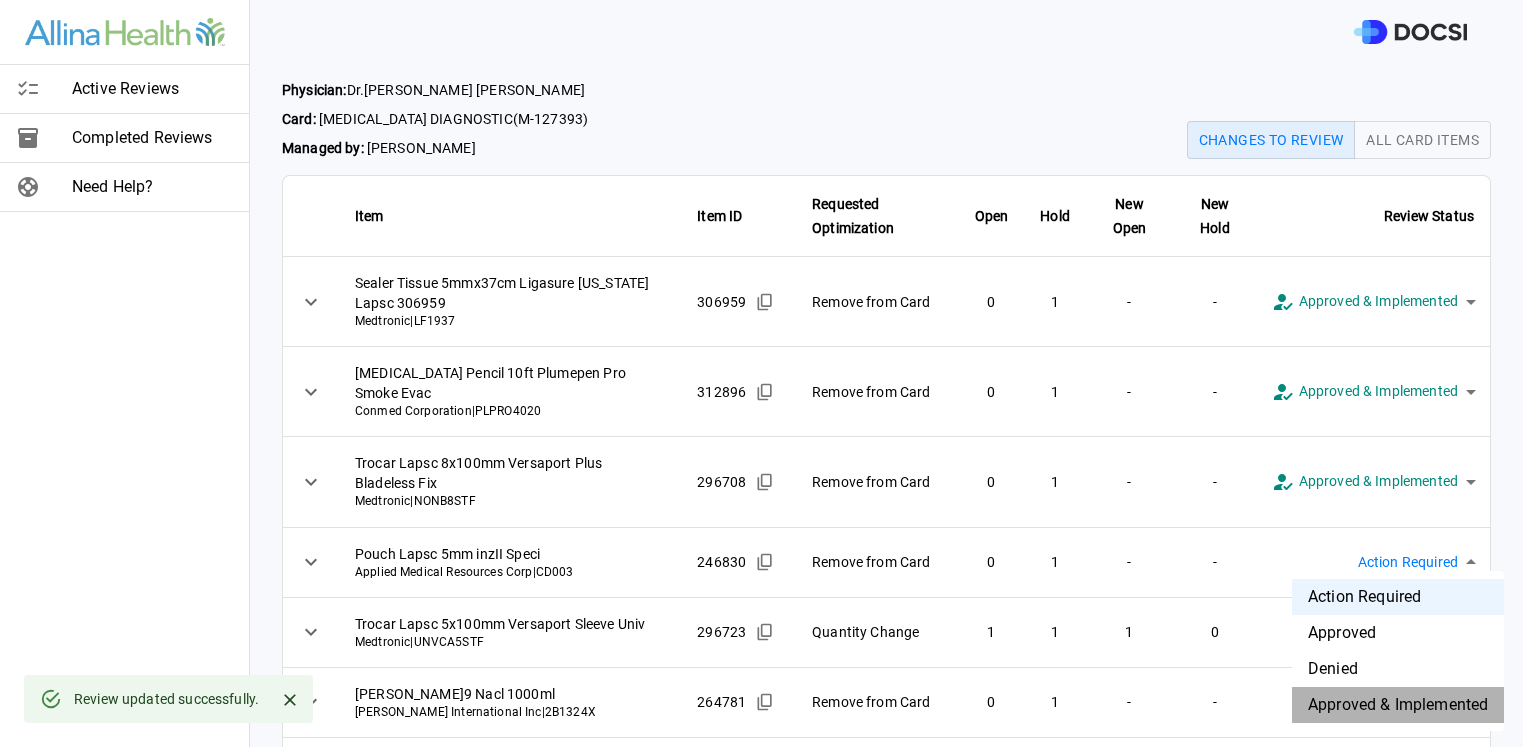 click on "Approved & Implemented" at bounding box center [1398, 705] 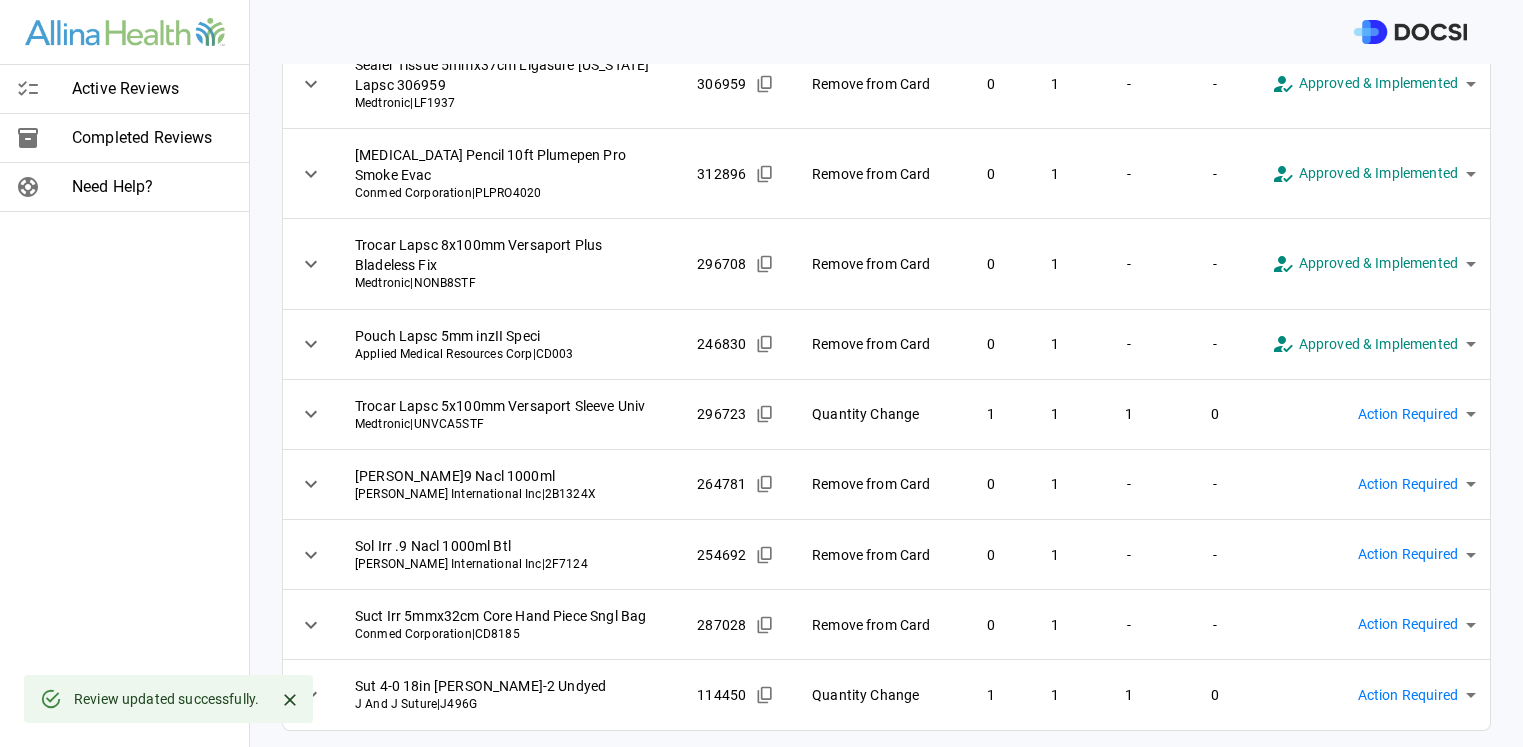 scroll, scrollTop: 258, scrollLeft: 0, axis: vertical 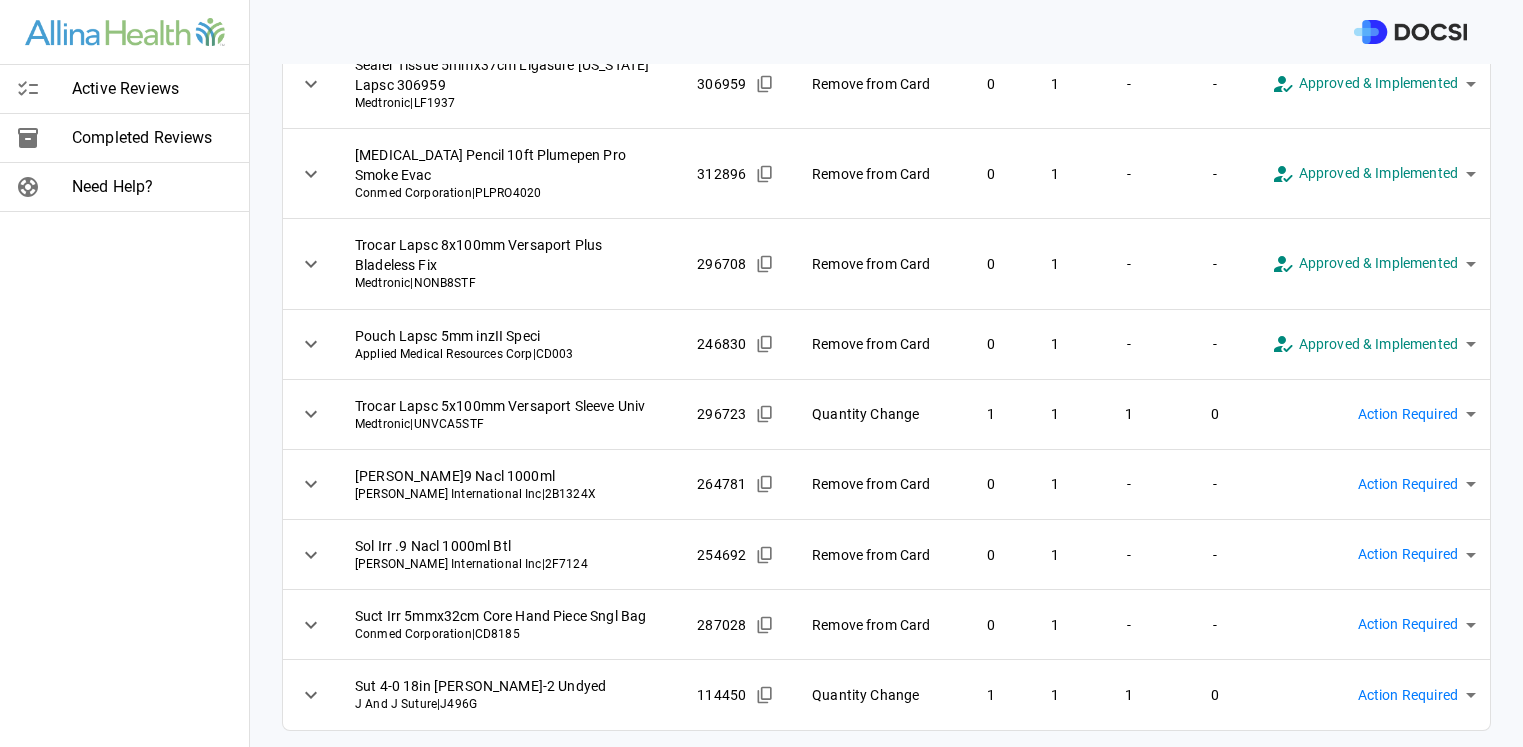 click on "**********" at bounding box center (761, 373) 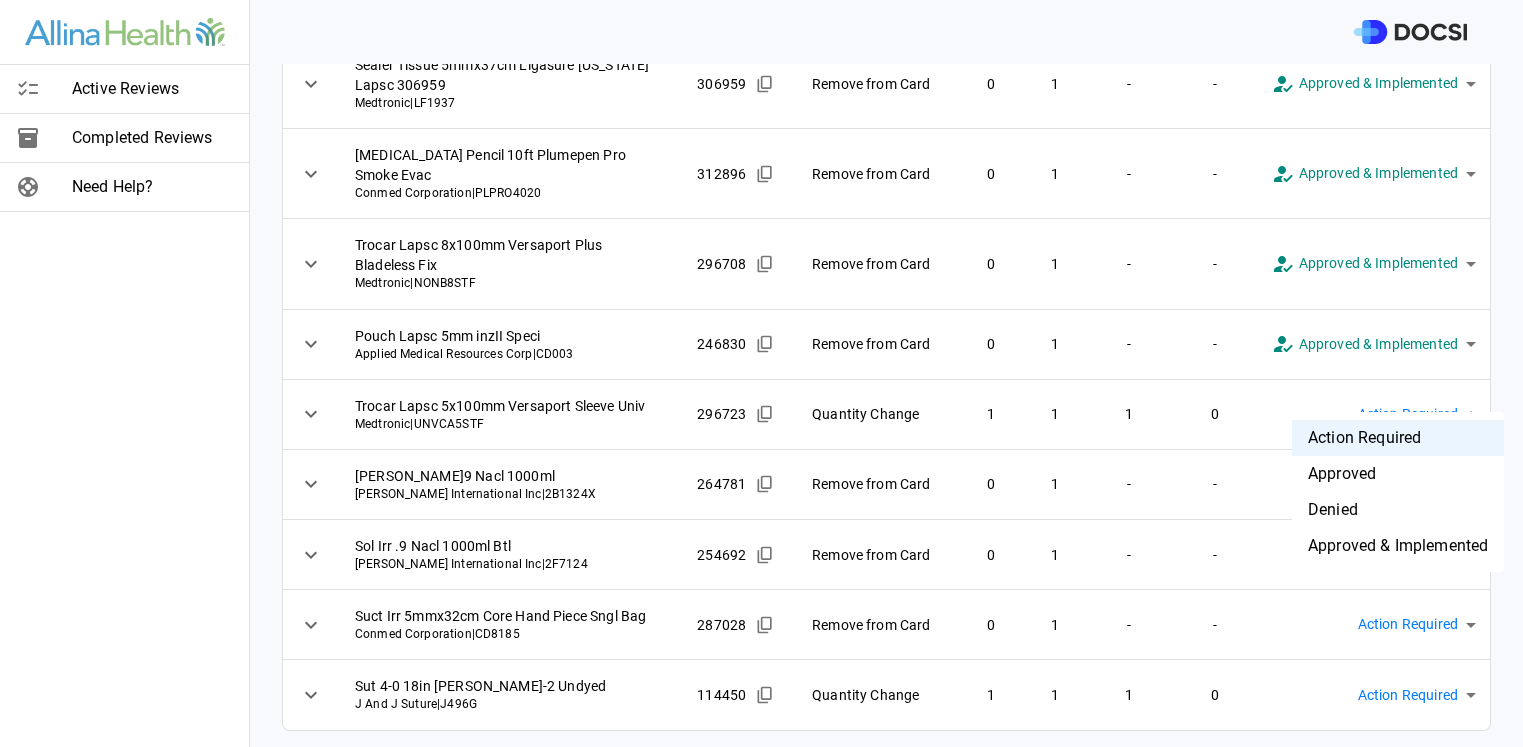 click on "Approved & Implemented" at bounding box center (1398, 546) 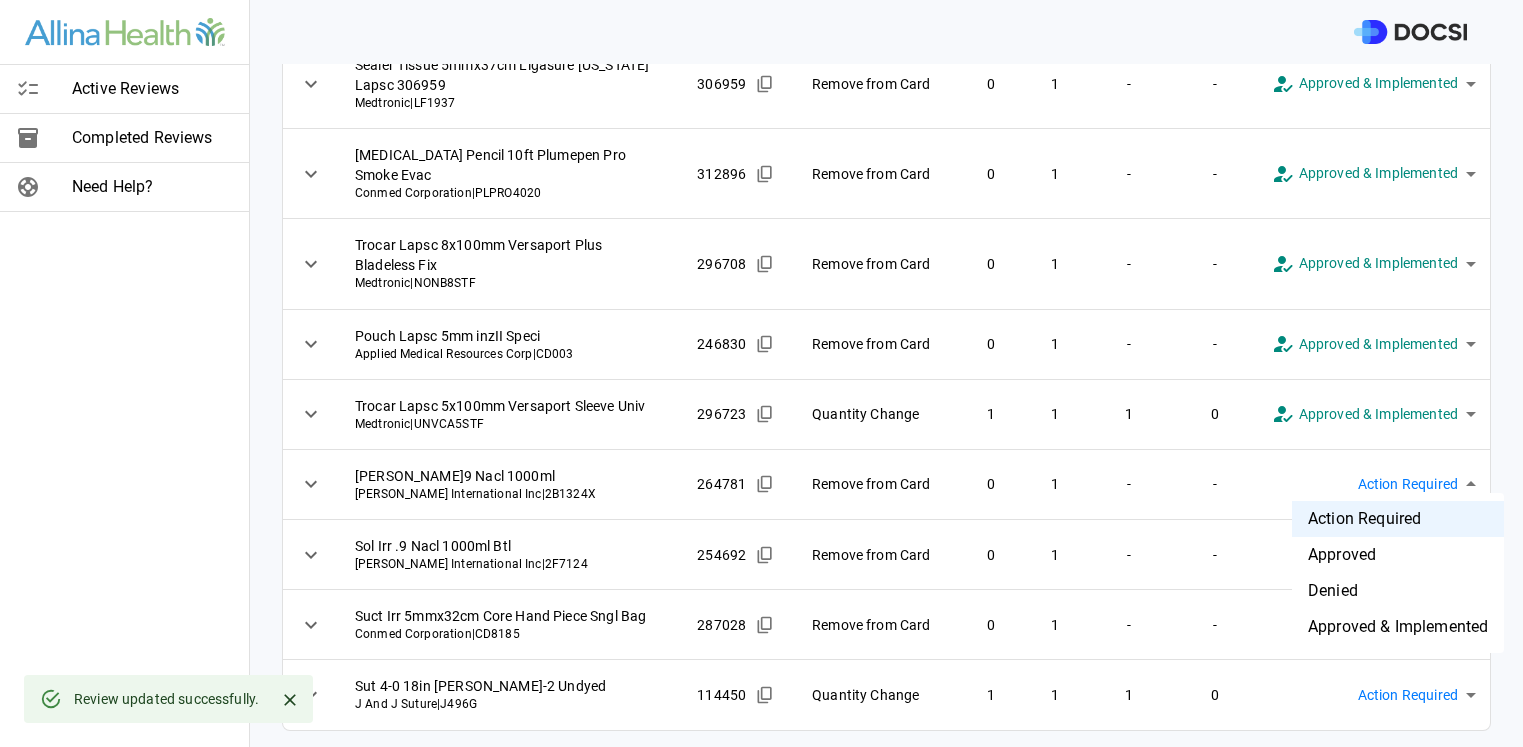 click on "**********" at bounding box center (761, 373) 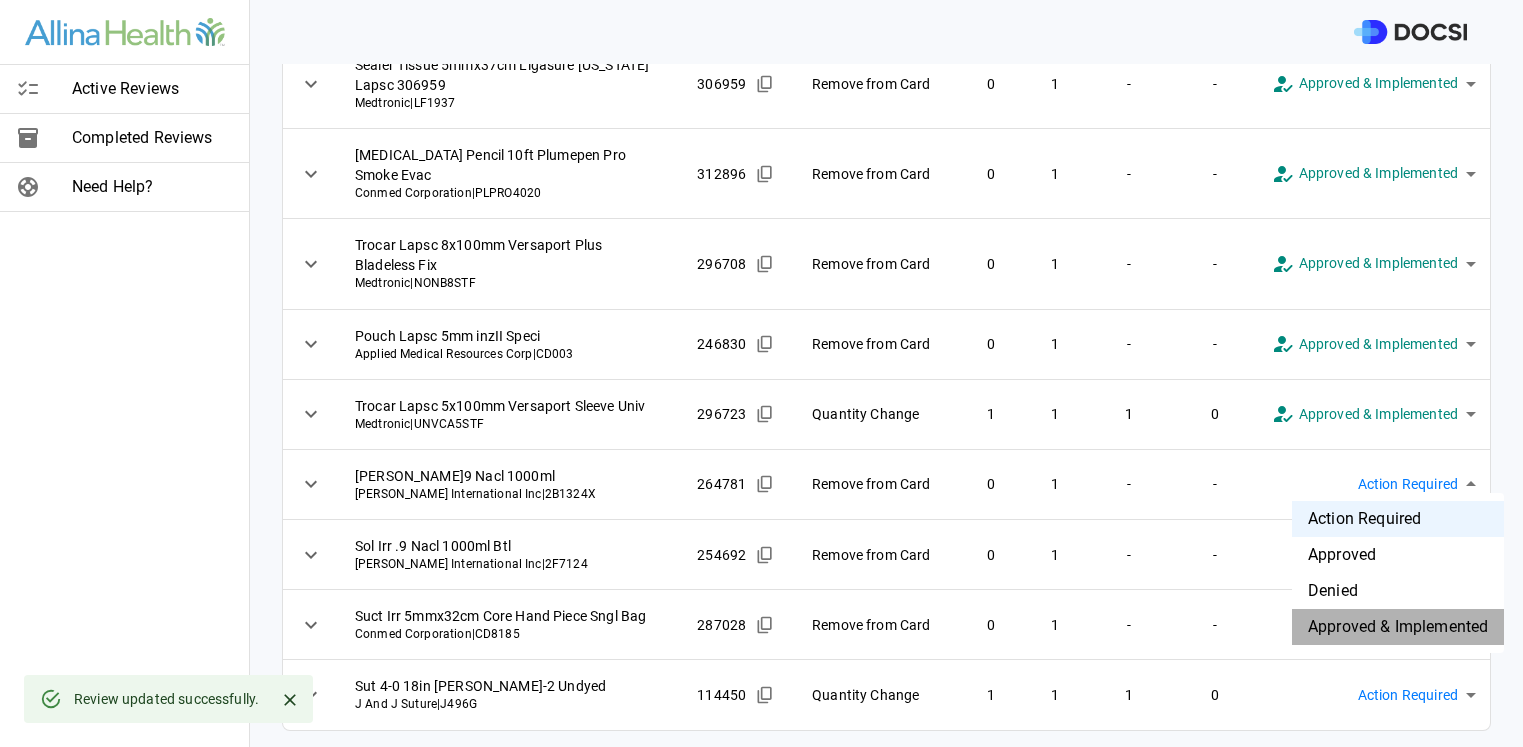 click on "Approved & Implemented" at bounding box center (1398, 627) 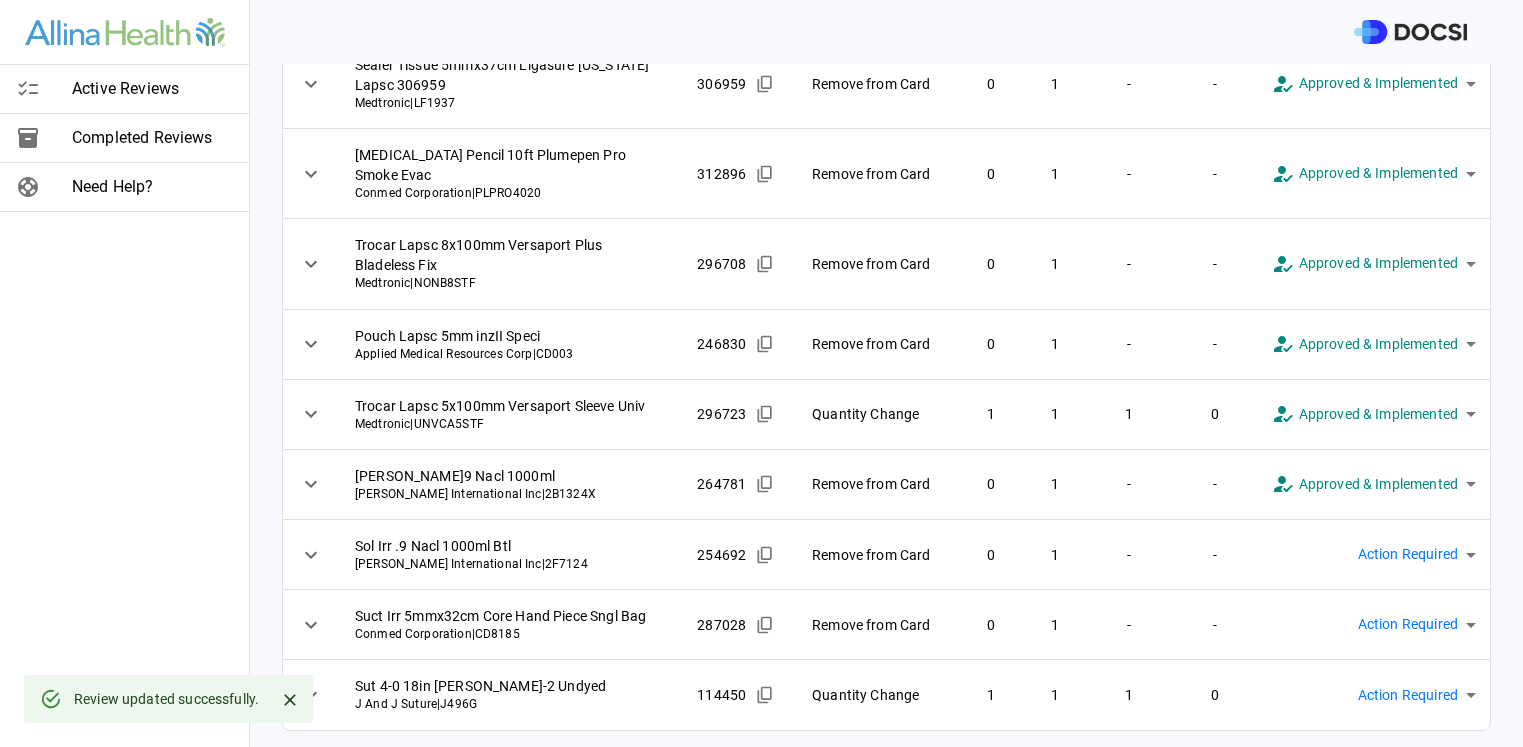click on "**********" at bounding box center (761, 373) 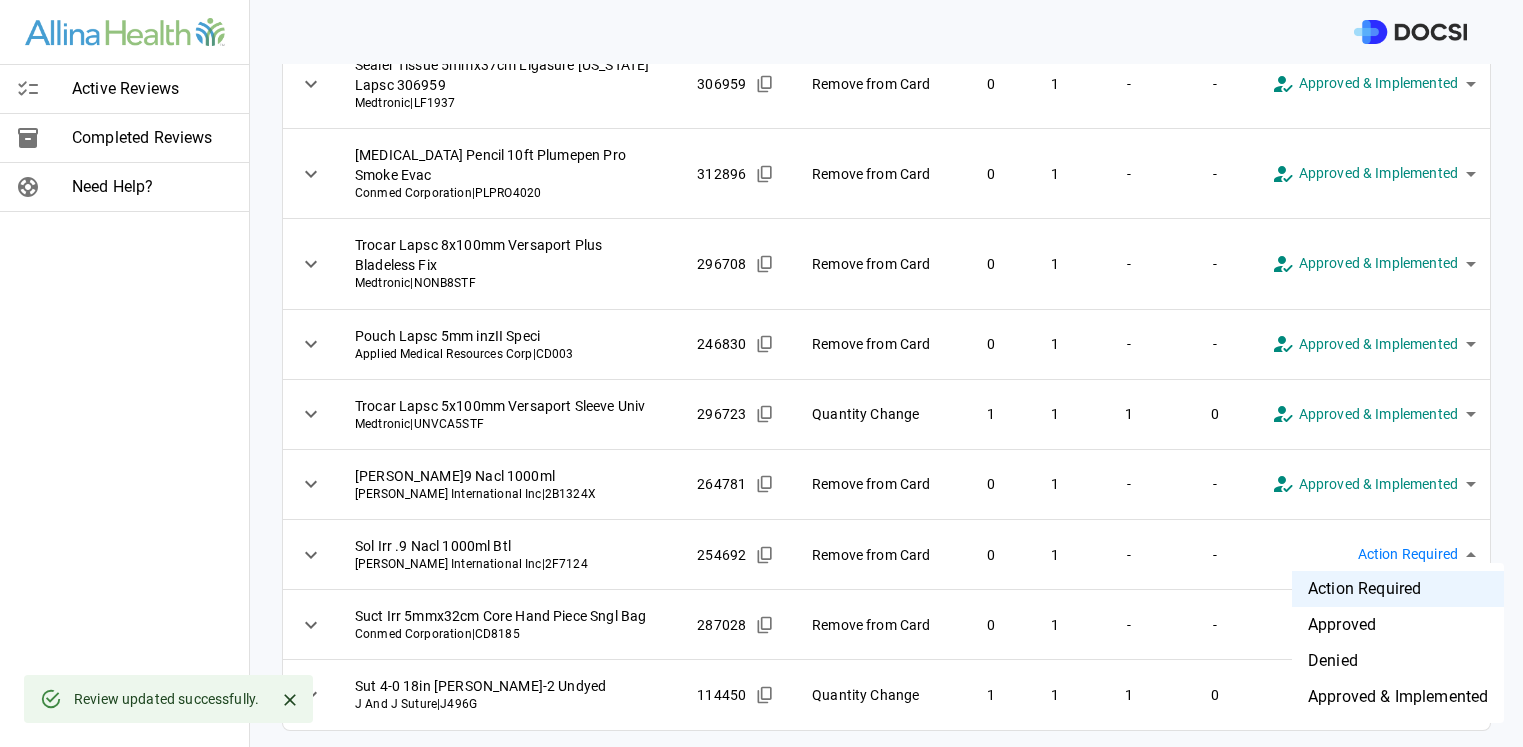 click on "Approved & Implemented" at bounding box center [1398, 697] 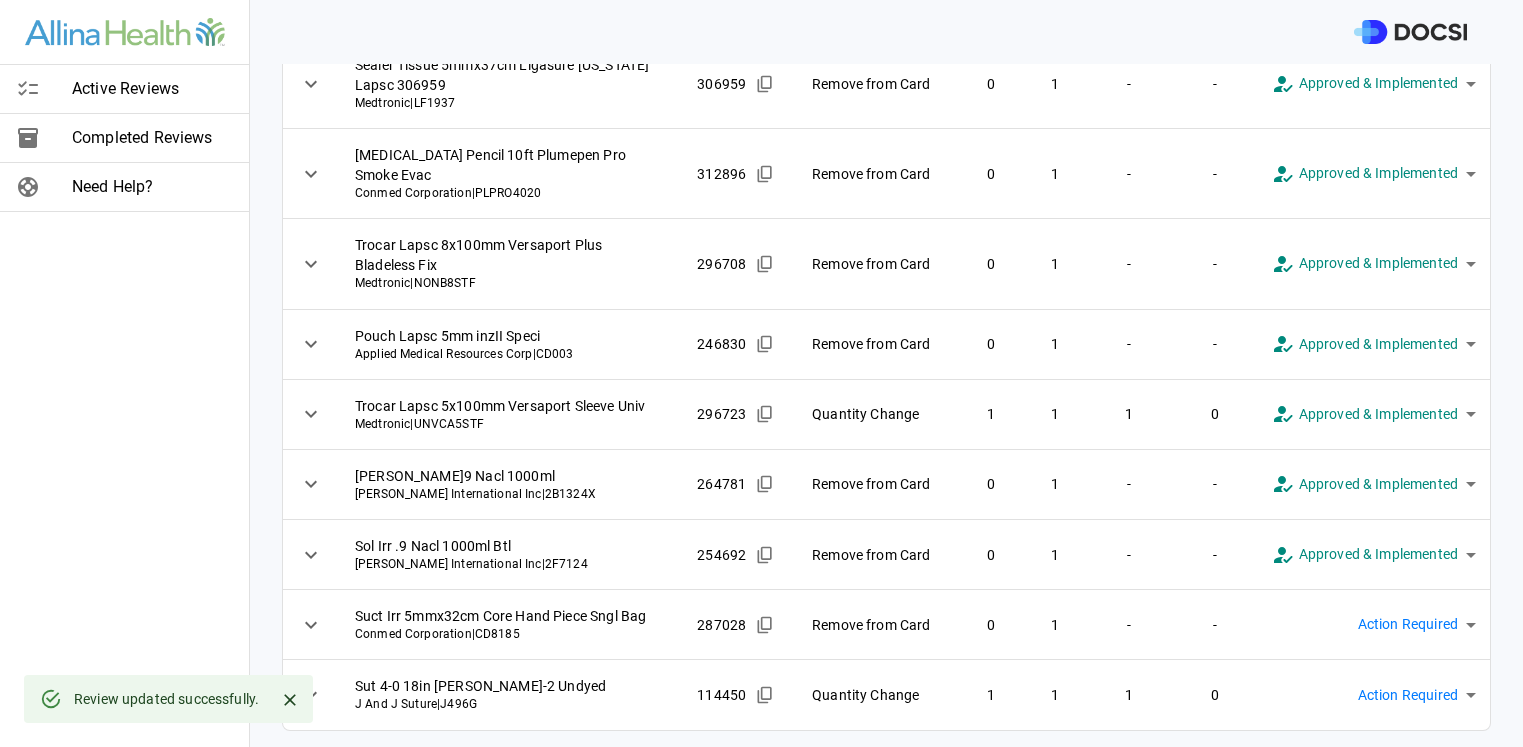 click on "**********" at bounding box center (761, 373) 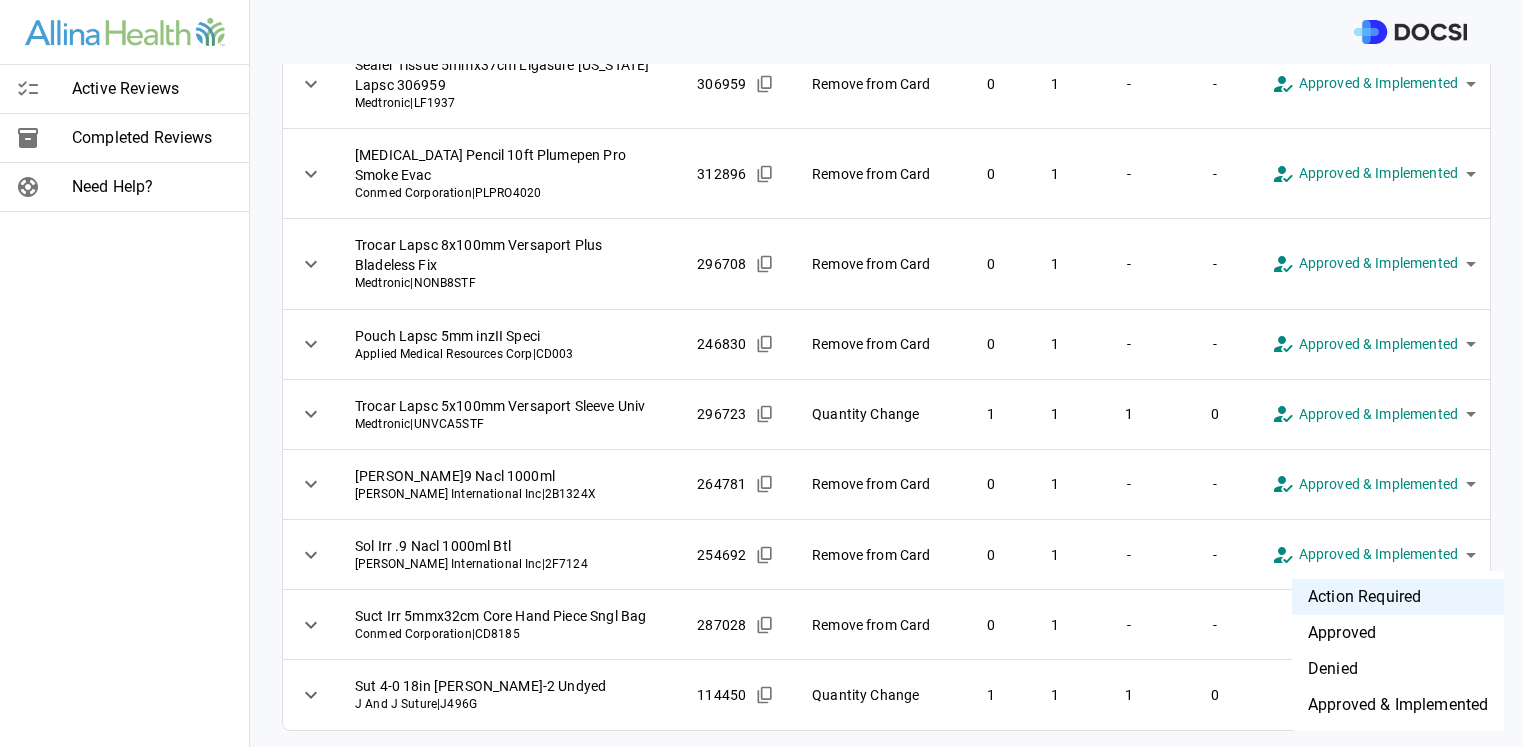 click on "Approved & Implemented" at bounding box center (1398, 705) 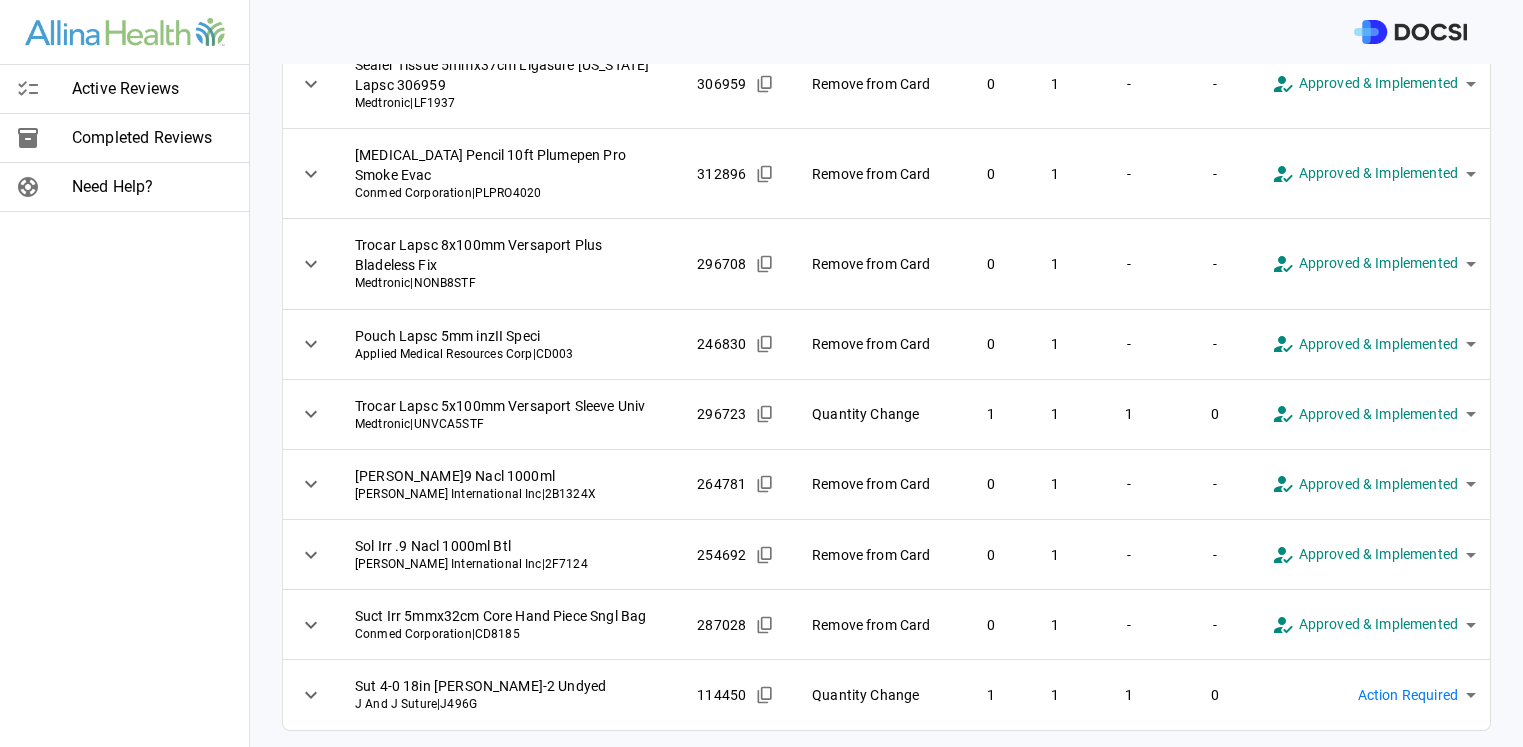 type on "**********" 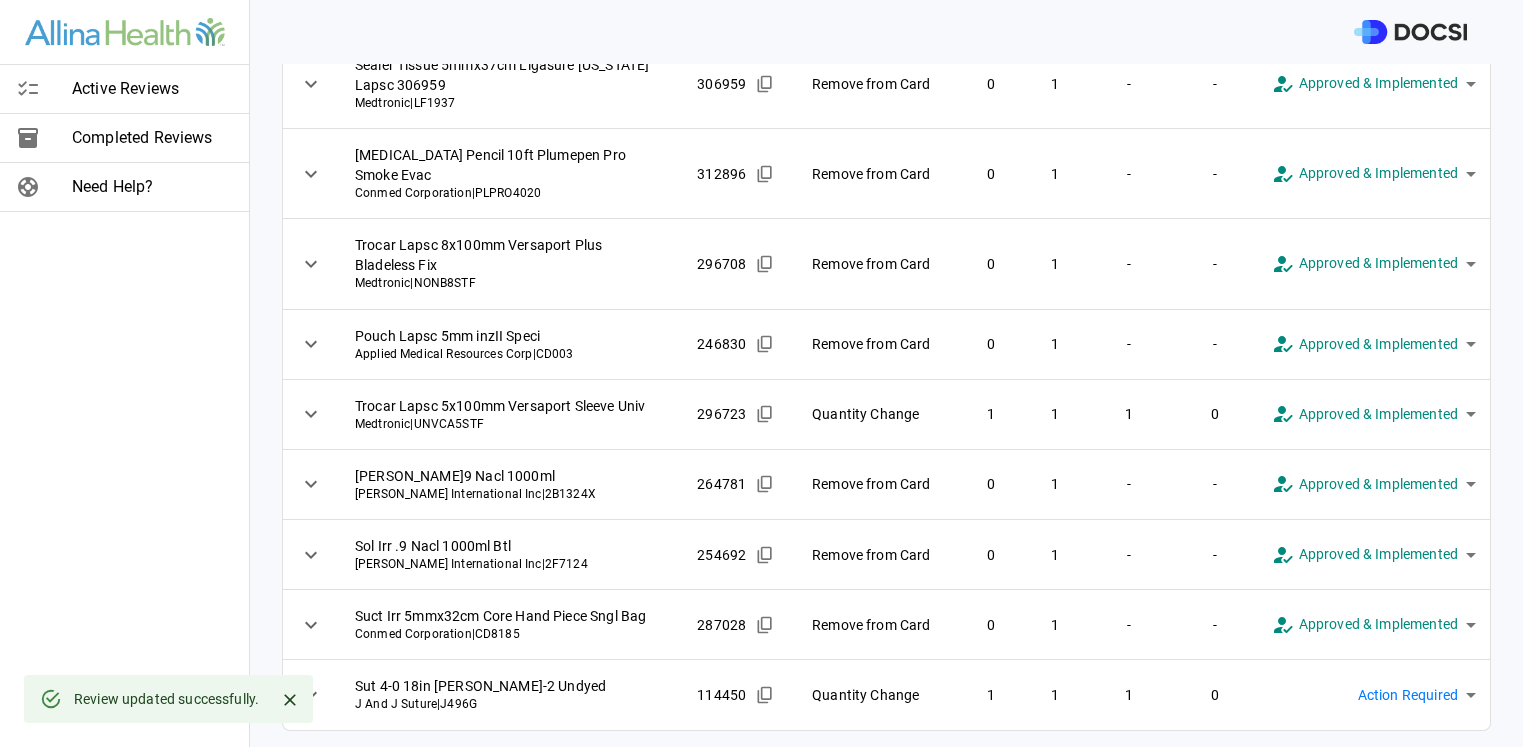 click on "**********" at bounding box center [761, 373] 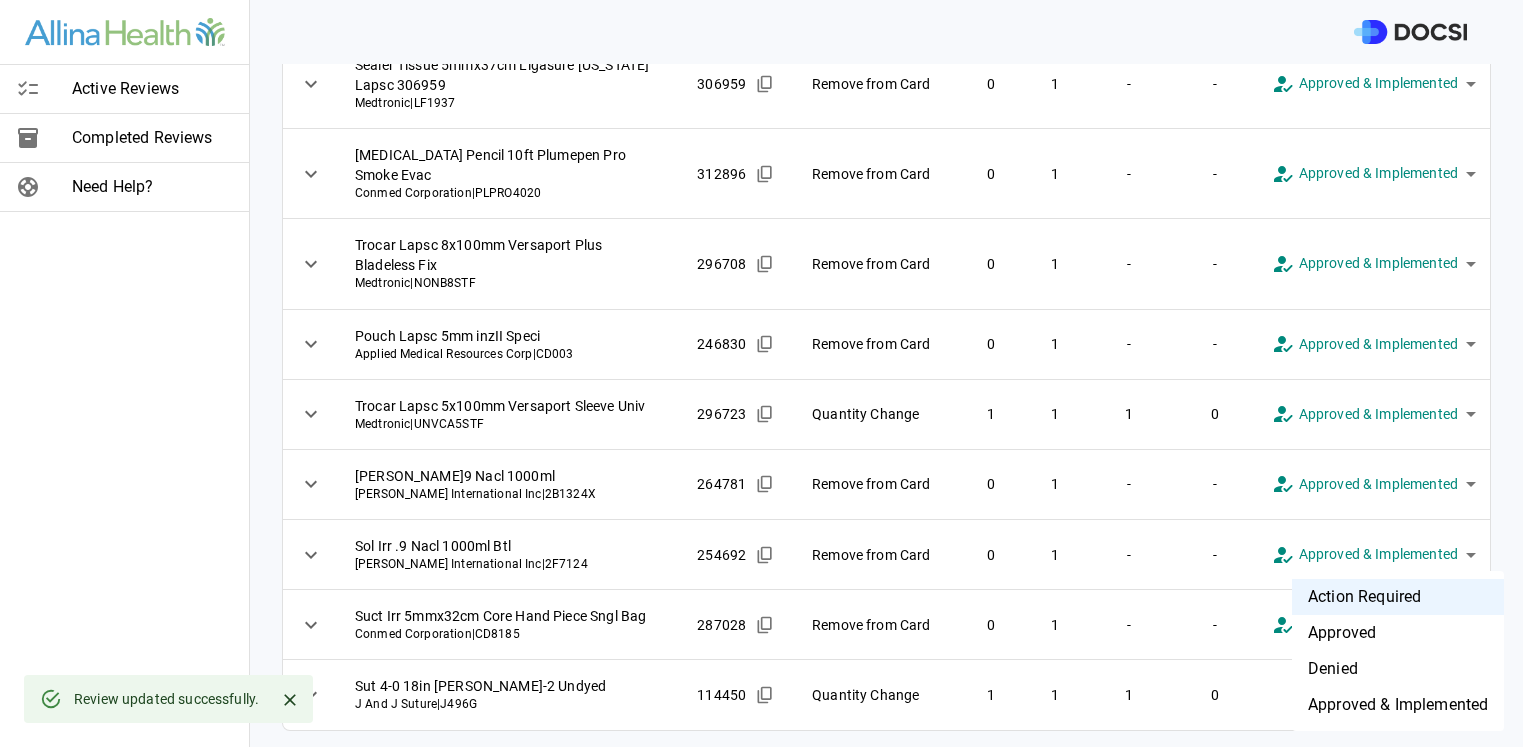 click on "Approved & Implemented" at bounding box center [1398, 705] 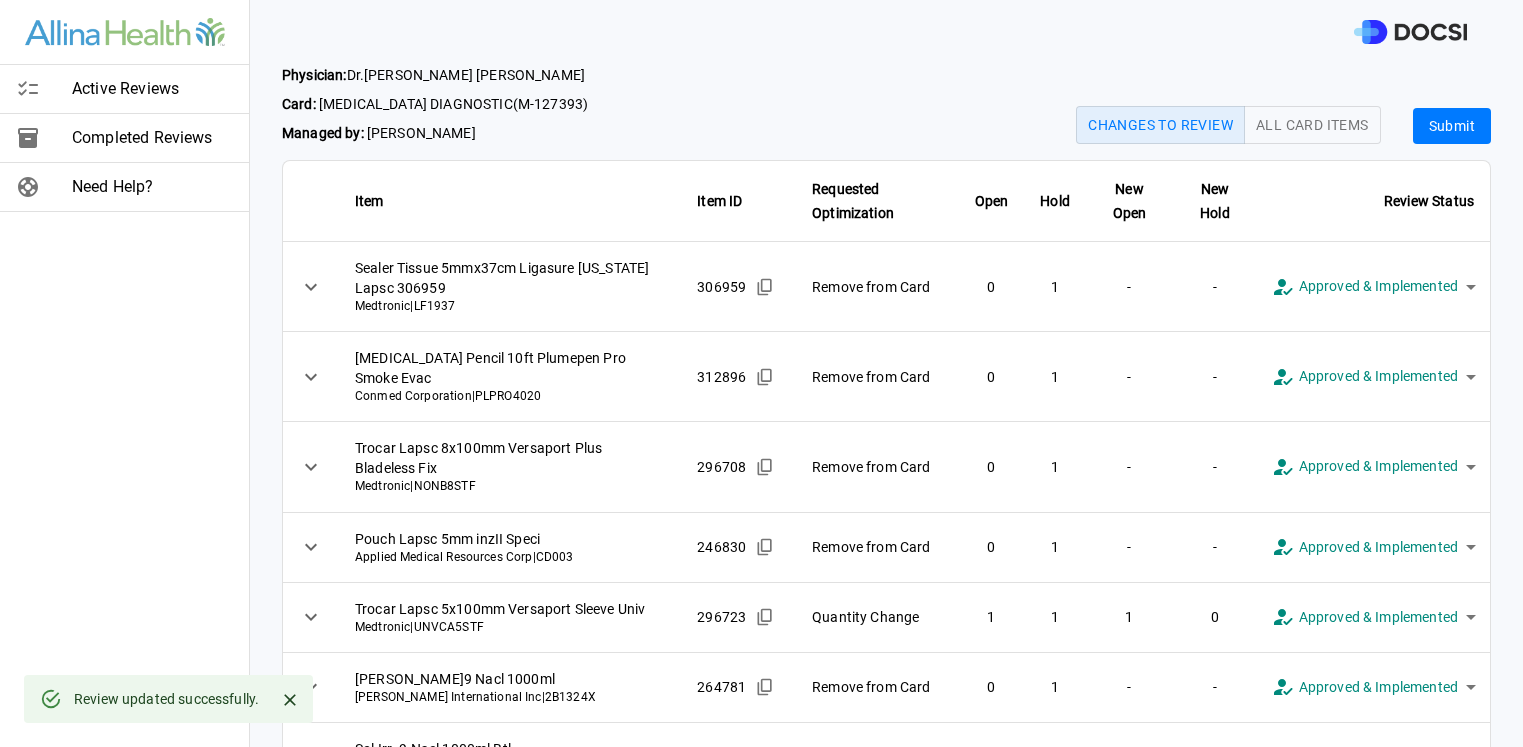 scroll, scrollTop: 0, scrollLeft: 0, axis: both 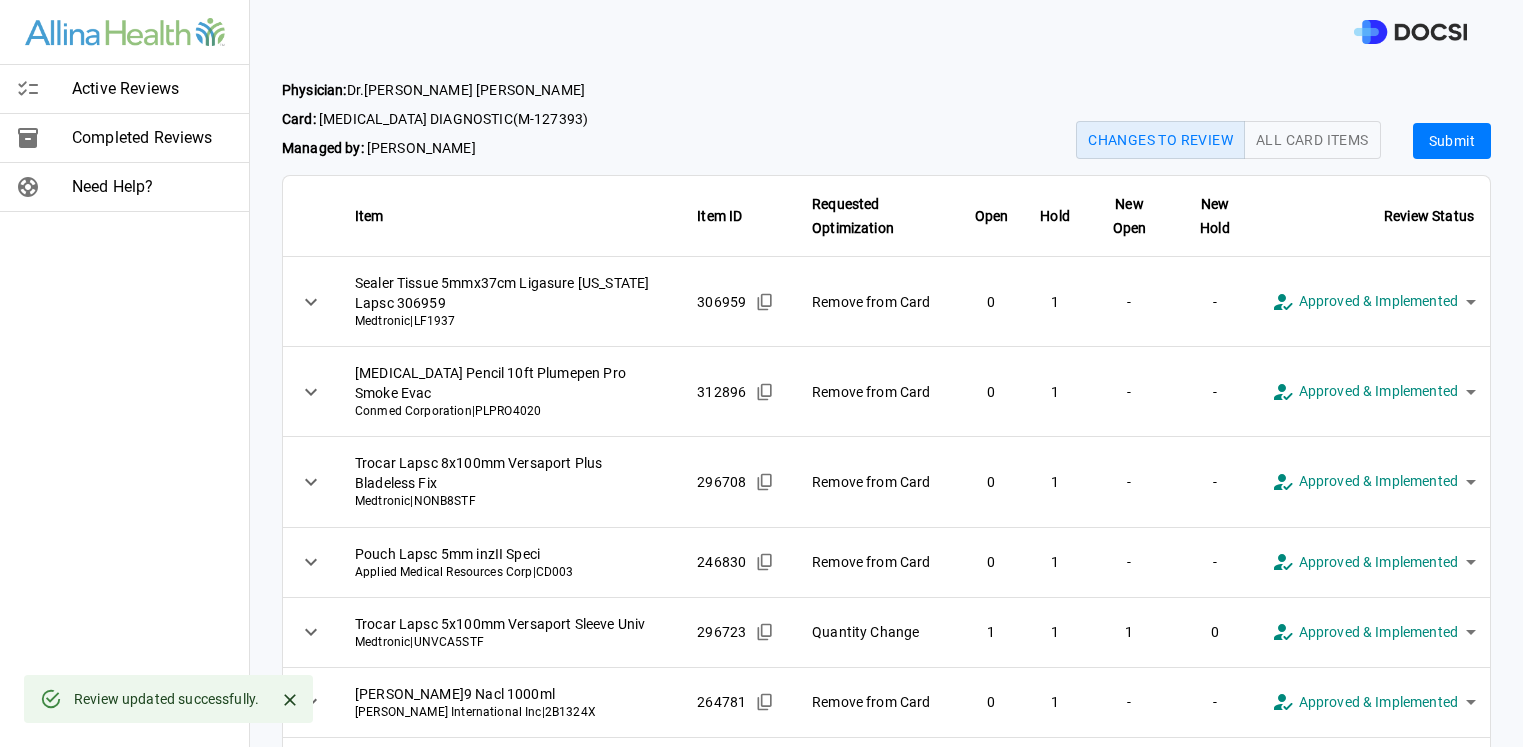 click on "Submit" at bounding box center (1452, 141) 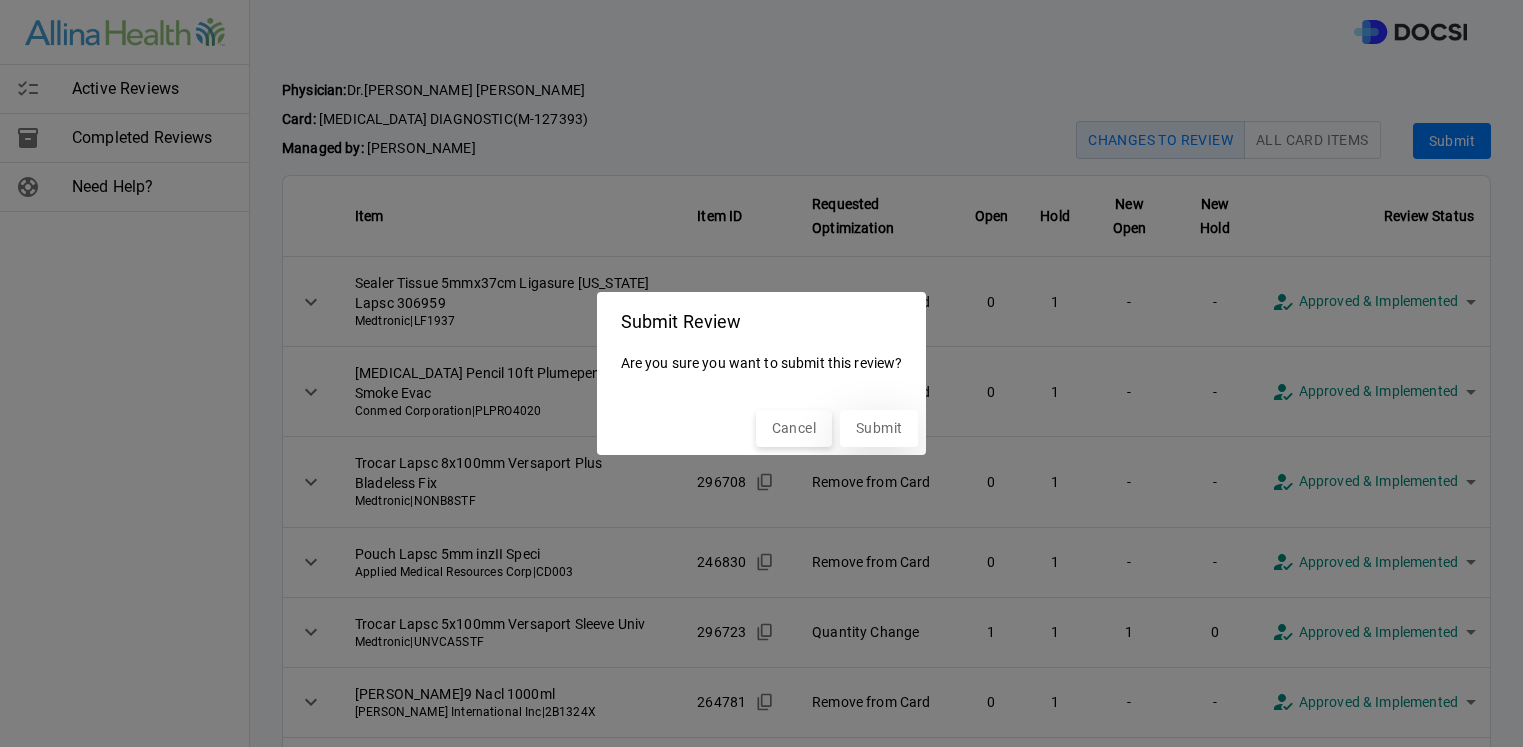 click on "Submit" at bounding box center [879, 428] 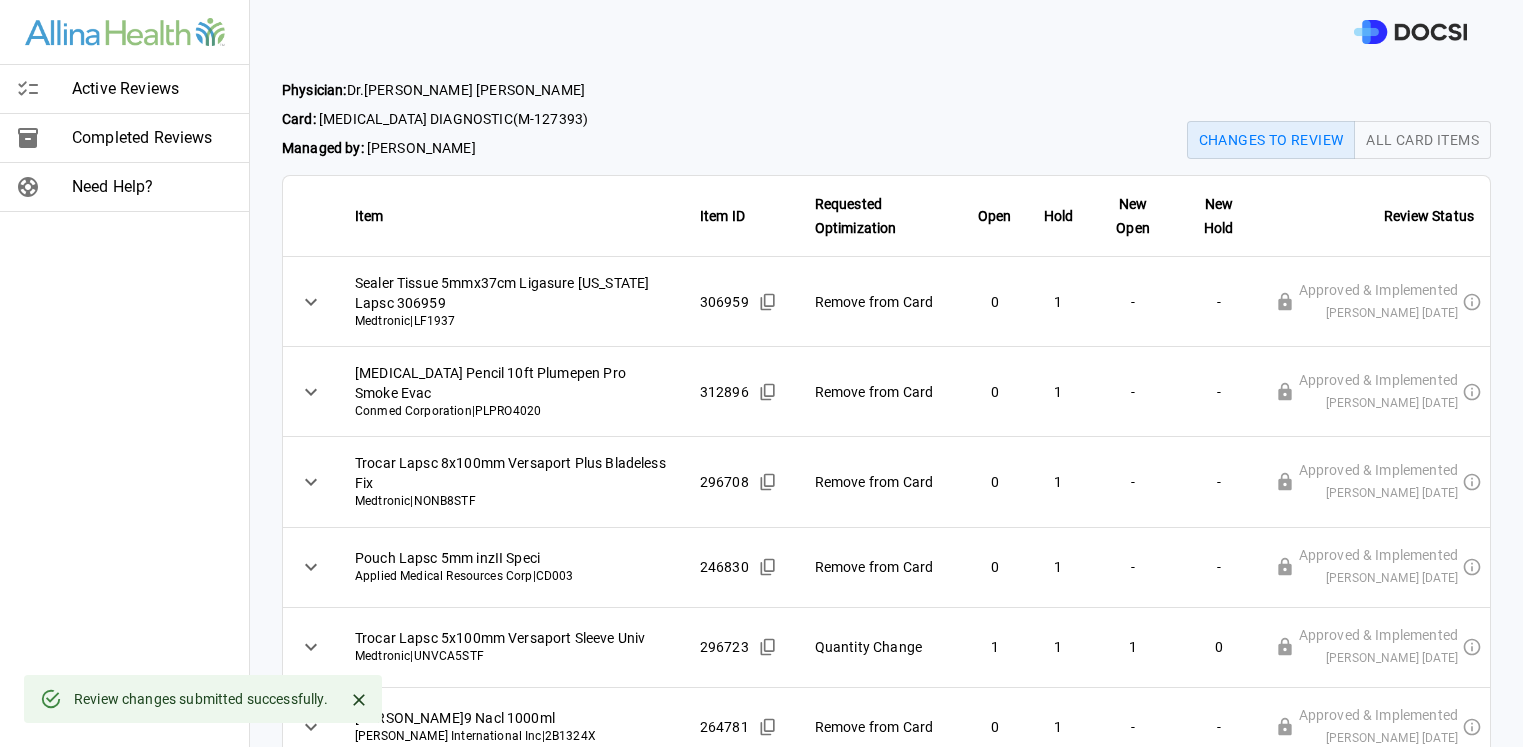 click on "Active Reviews" at bounding box center (152, 89) 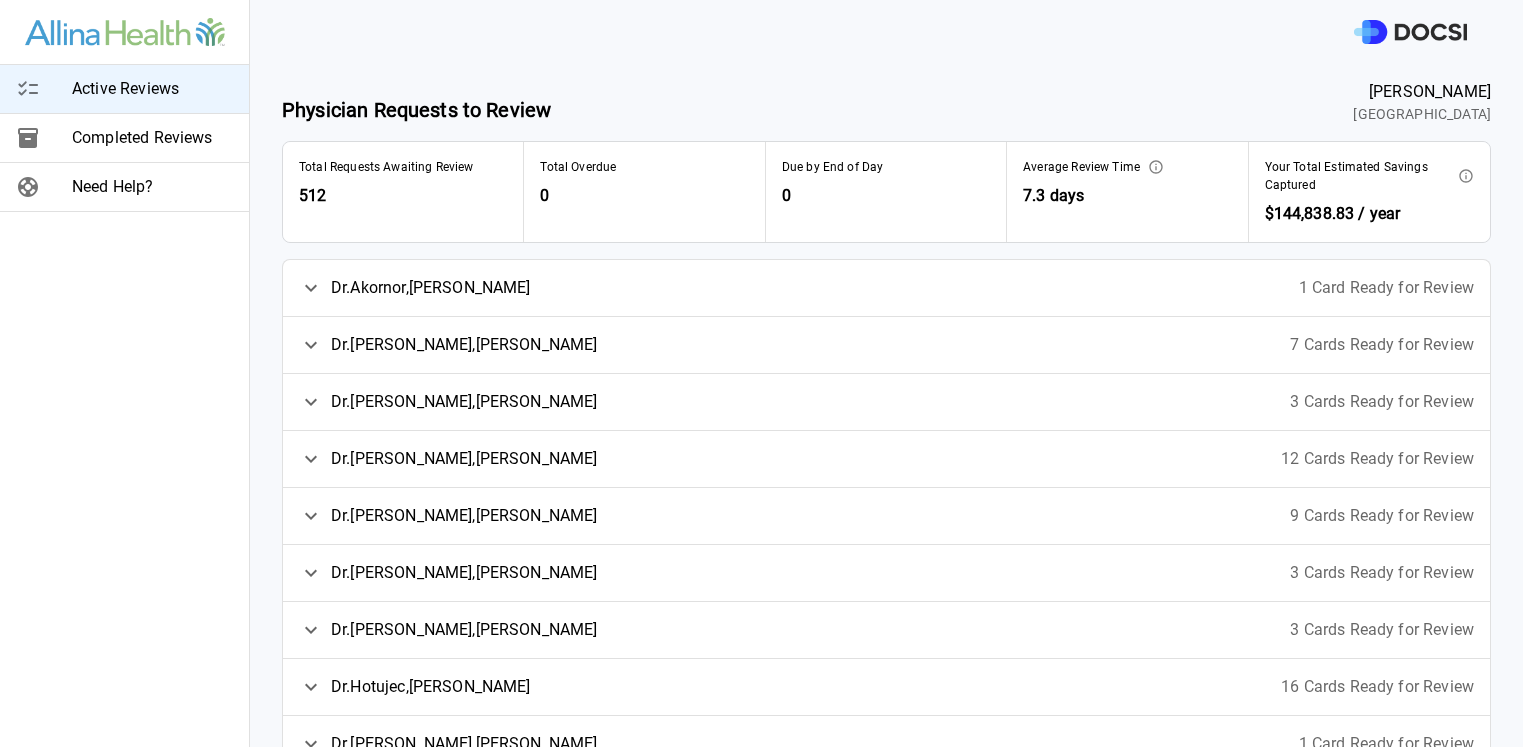 click 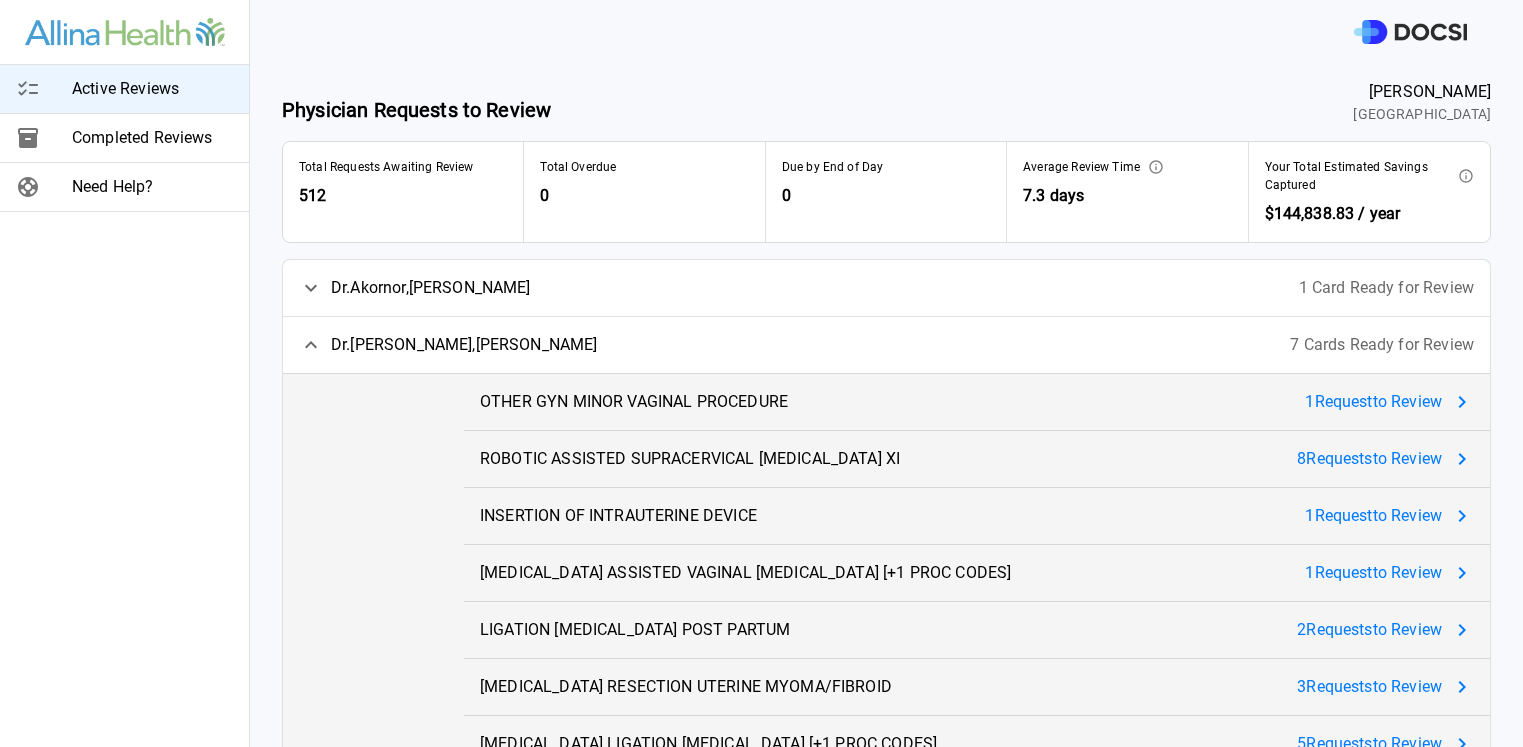 click 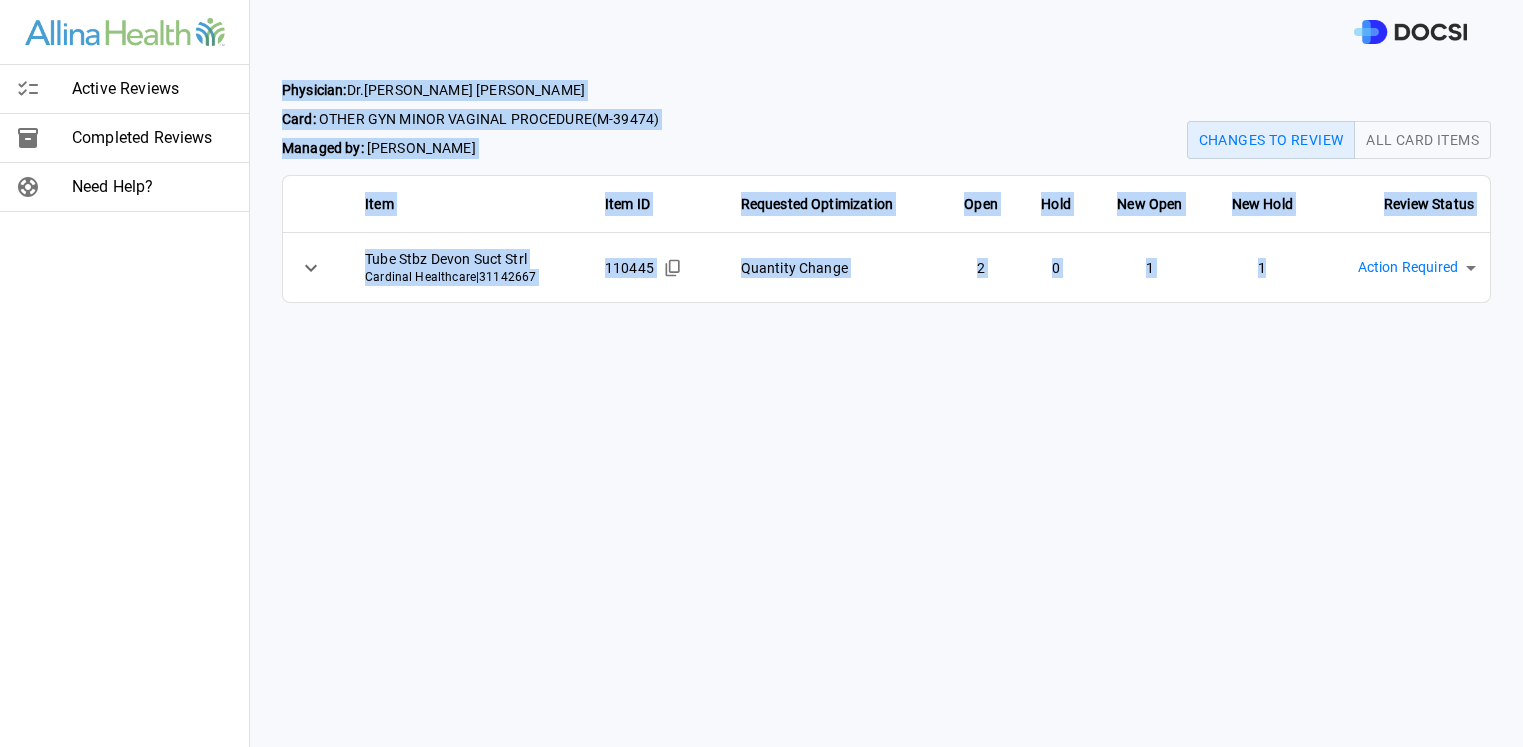 drag, startPoint x: 283, startPoint y: 88, endPoint x: 1297, endPoint y: 273, distance: 1030.738 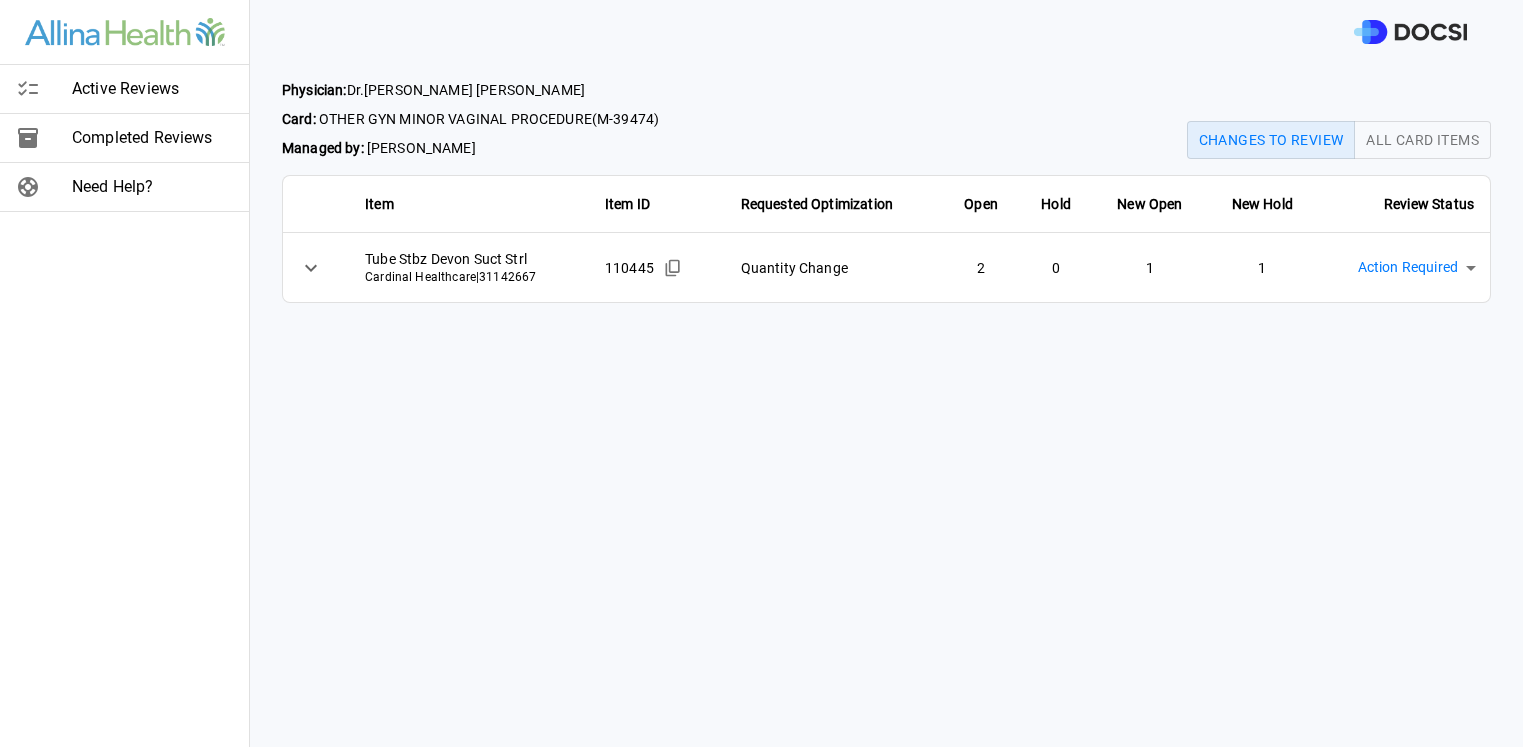 click on "Physician:   [PERSON_NAME] Card:    OTHER GYN MINOR VAGINAL PROCEDURE  ( M-39474 ) Managed by:    [PERSON_NAME] Changes to Review All Card Items Item Item ID Requested Optimization Open Hold New Open New Hold Review Status Tube Stbz Devon Suct Strl Cardinal Healthcare  |  31142667 110445 Quantity Change 2 0 1 1 Action Required **** ​" at bounding box center (886, 405) 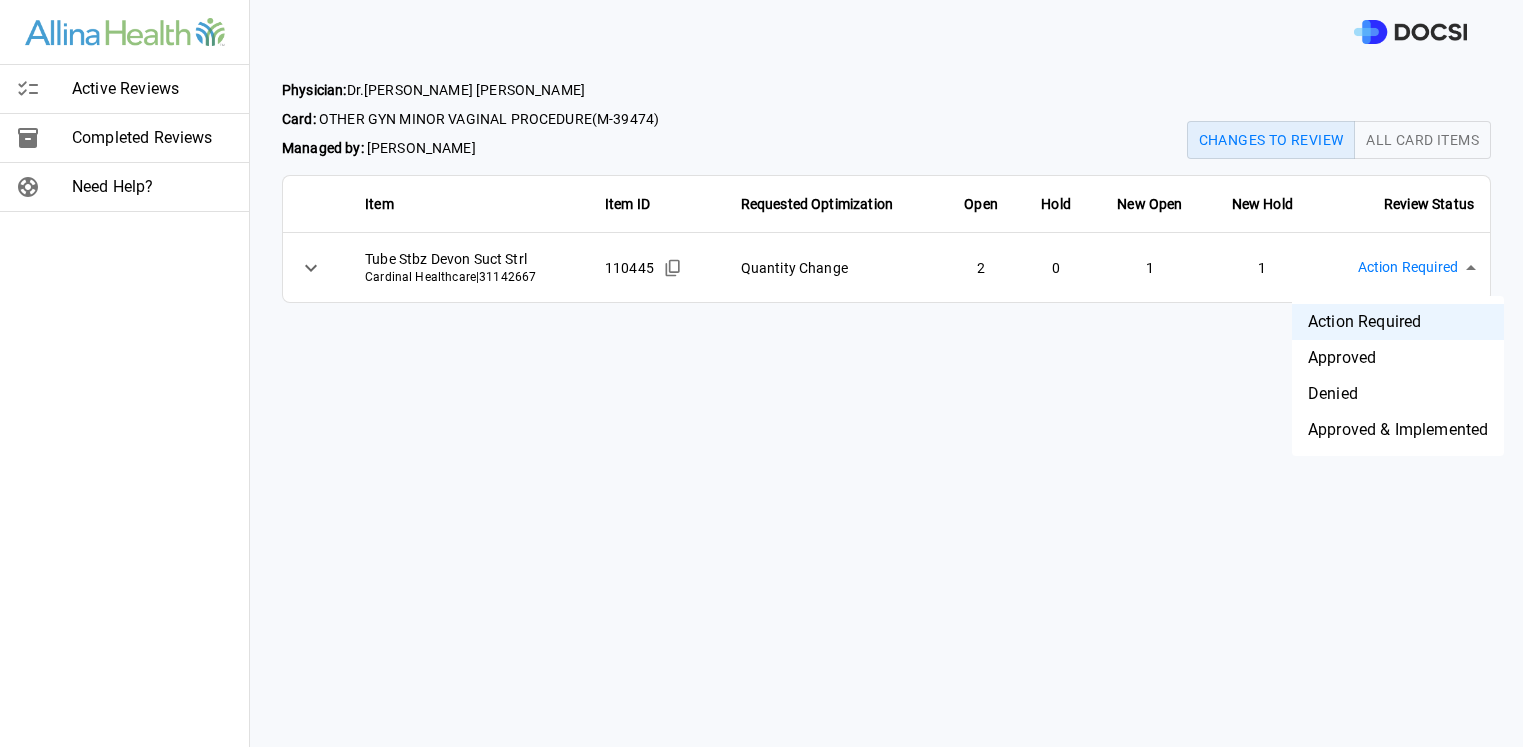 click on "Approved & Implemented" at bounding box center [1398, 430] 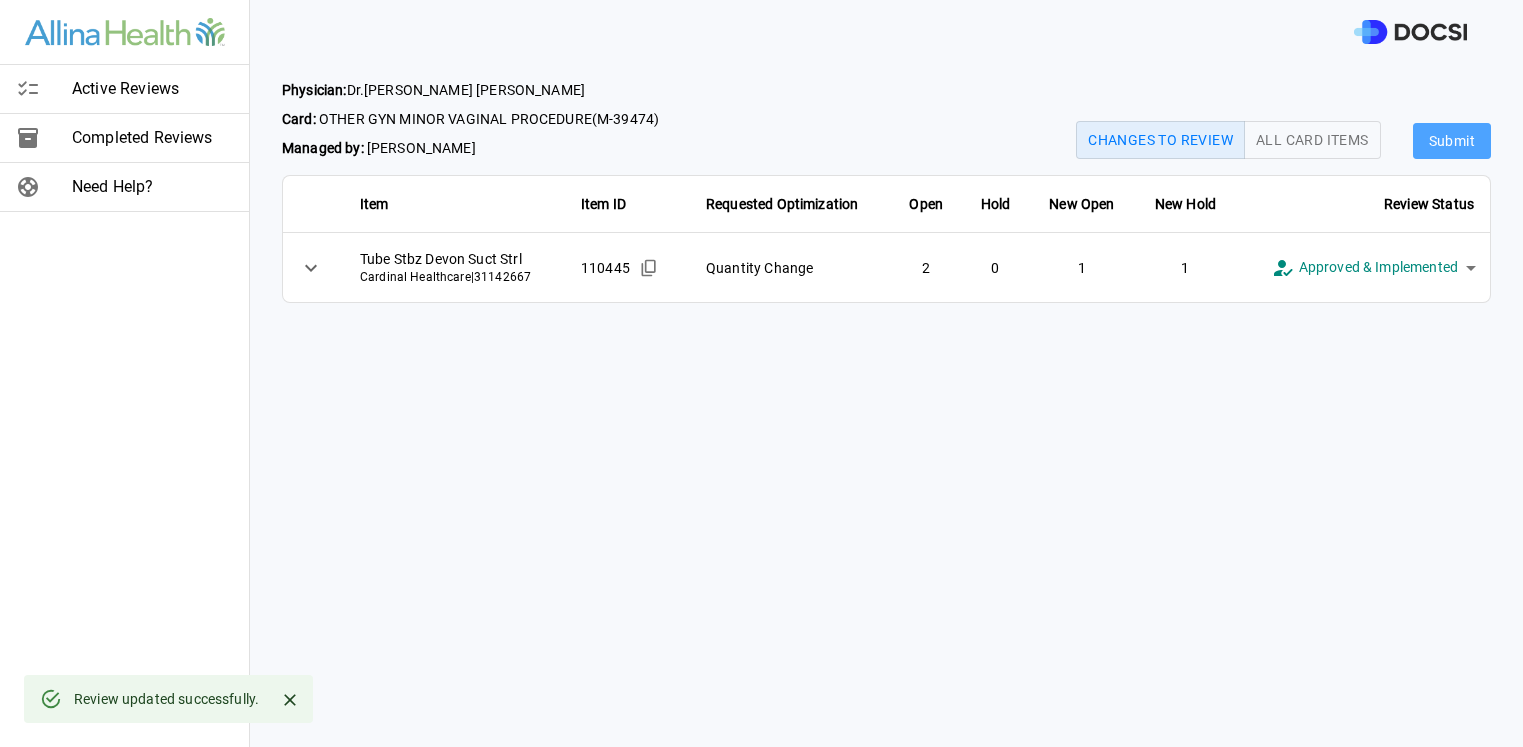 click on "Submit" at bounding box center (1452, 141) 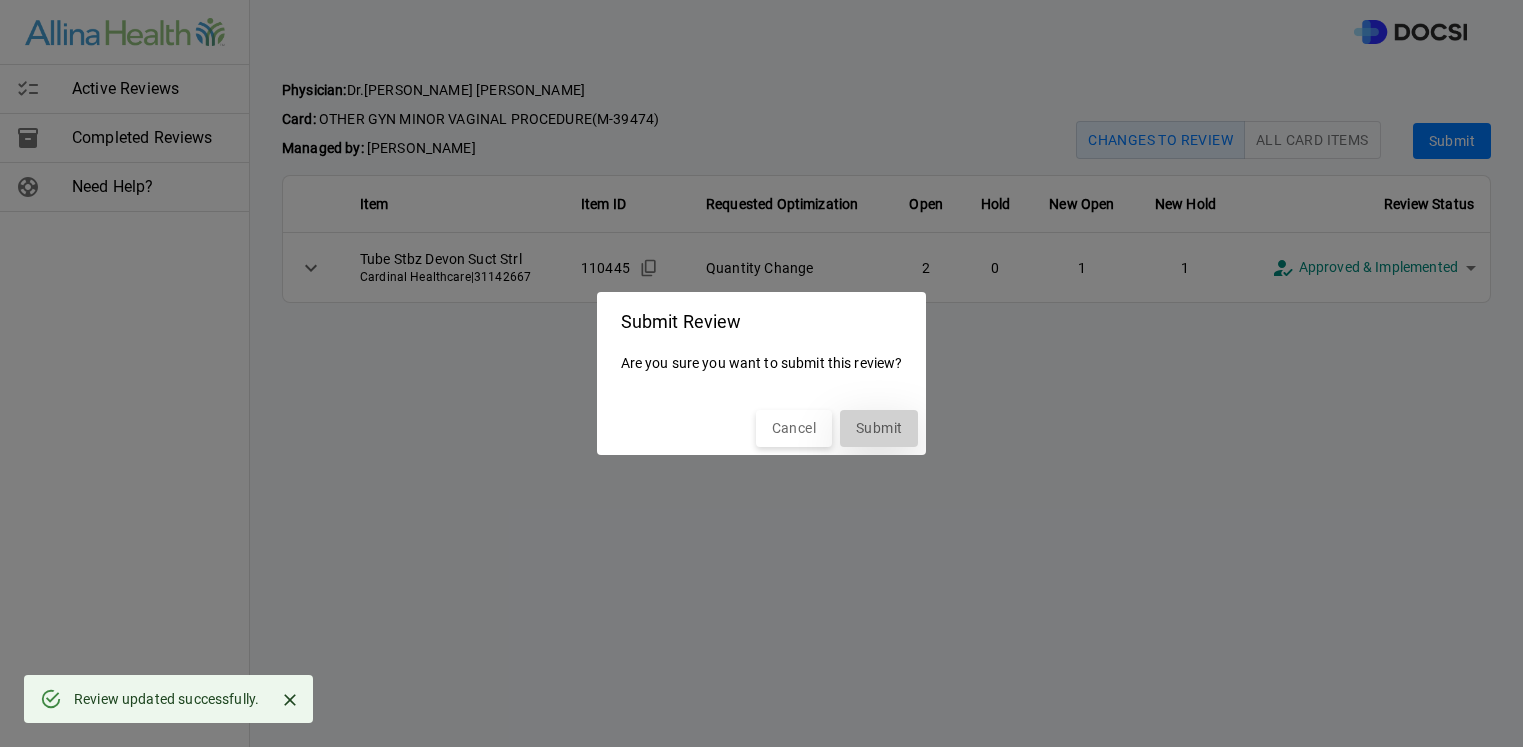 click on "Submit" at bounding box center [879, 428] 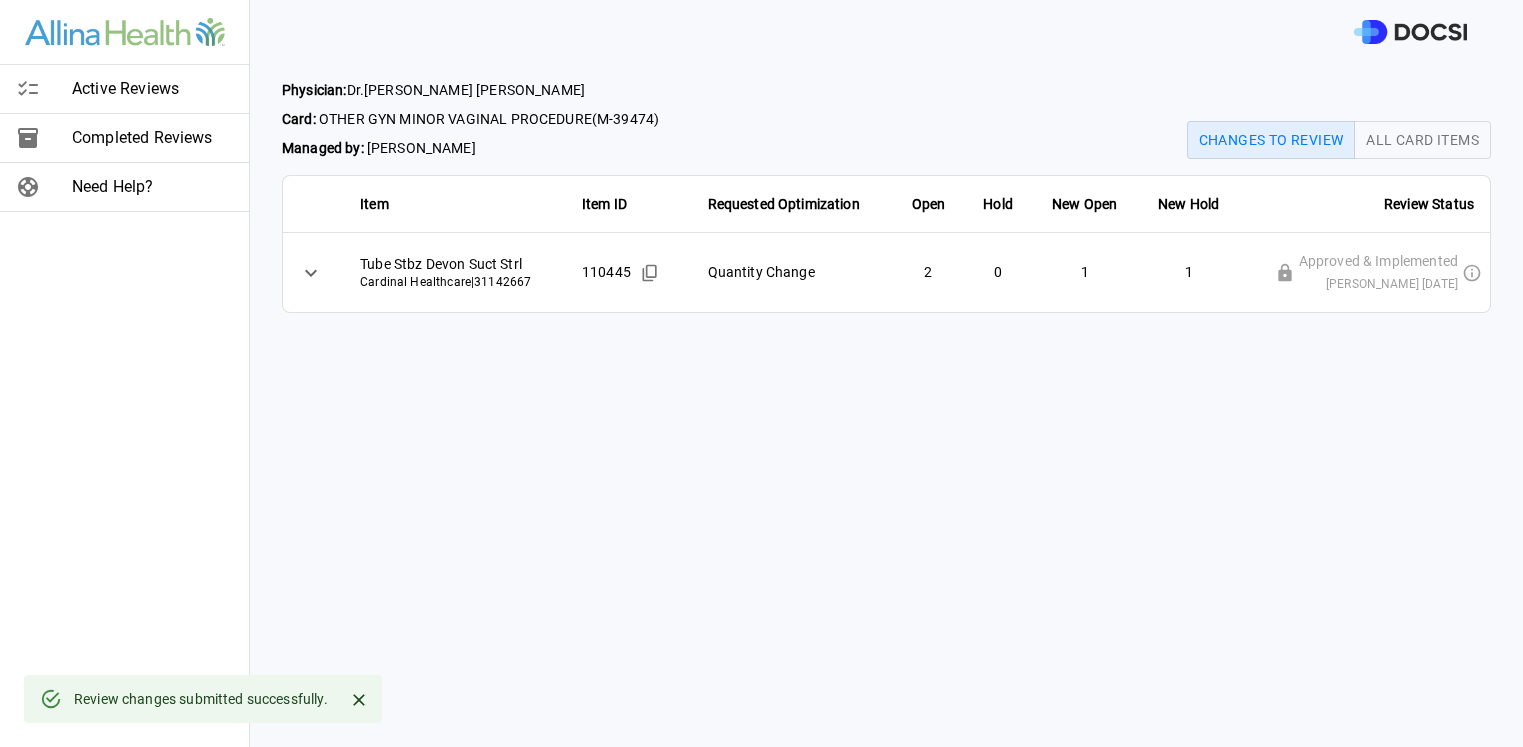 click at bounding box center [44, 89] 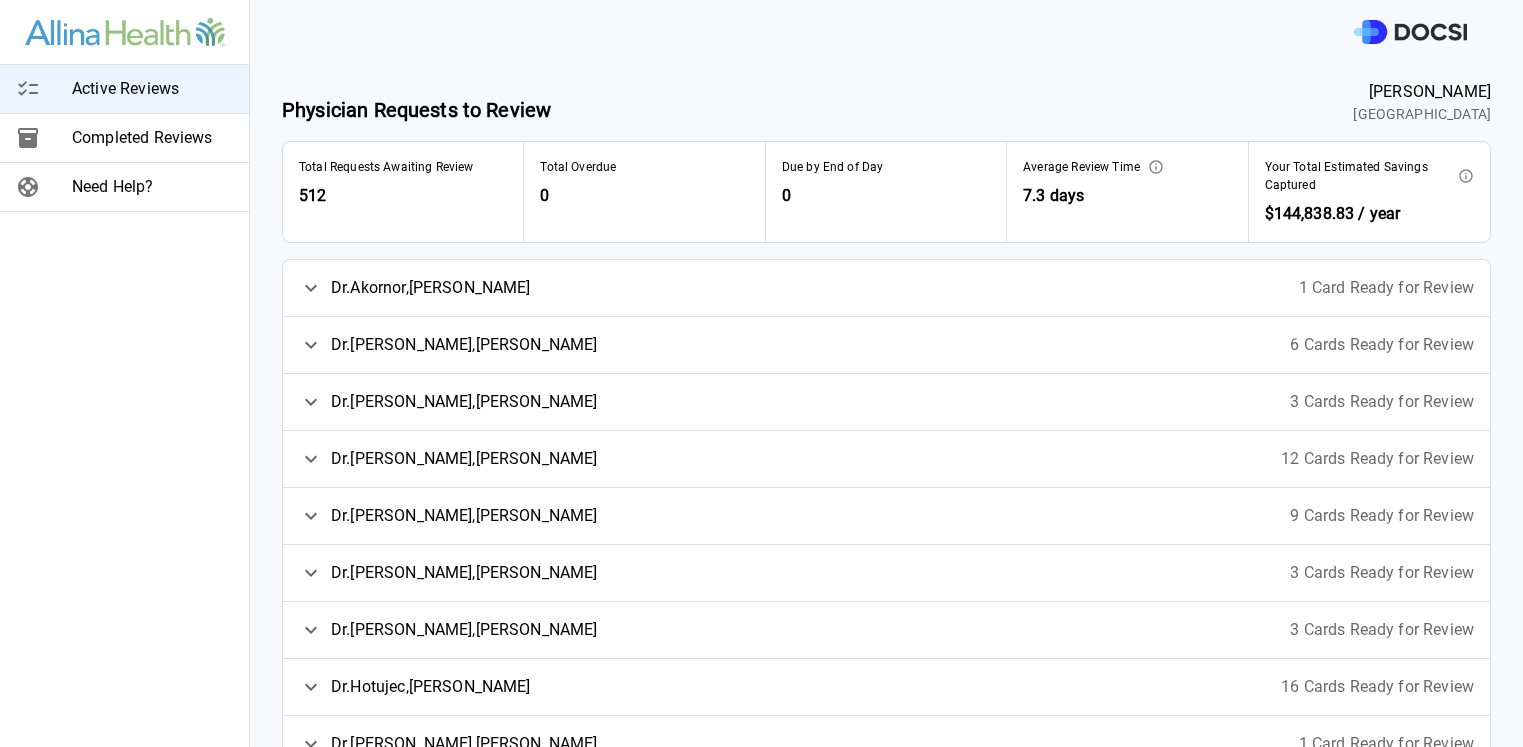 click 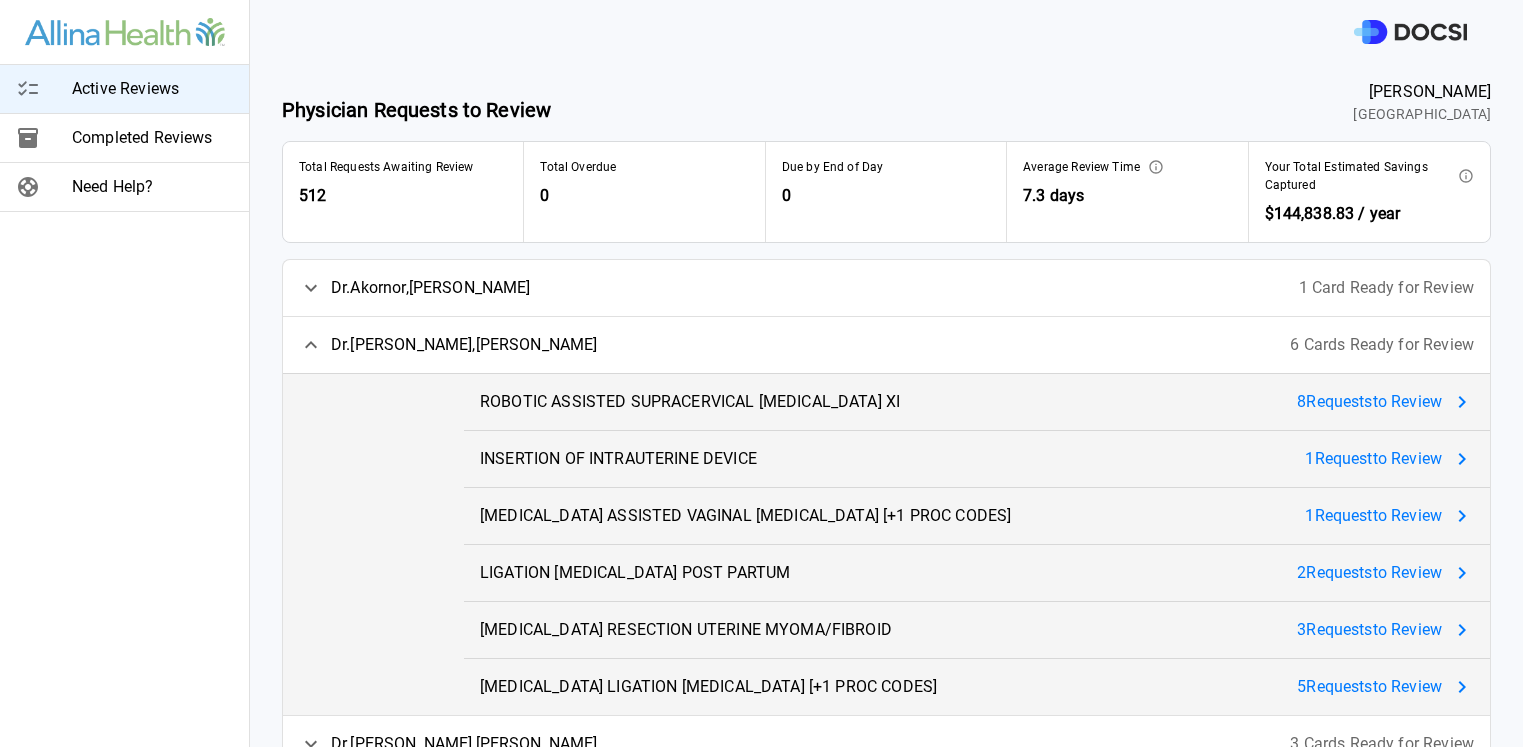 click 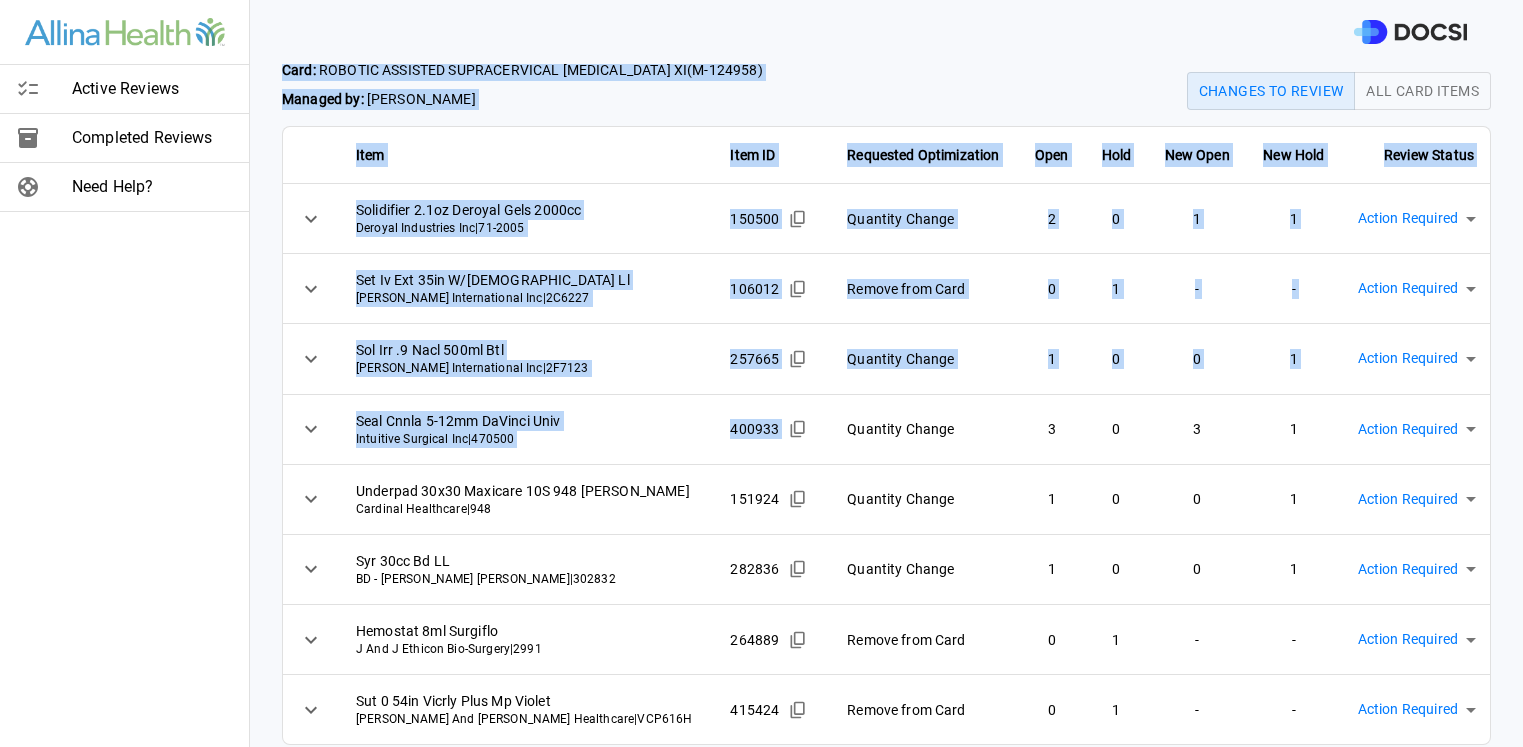 scroll, scrollTop: 63, scrollLeft: 0, axis: vertical 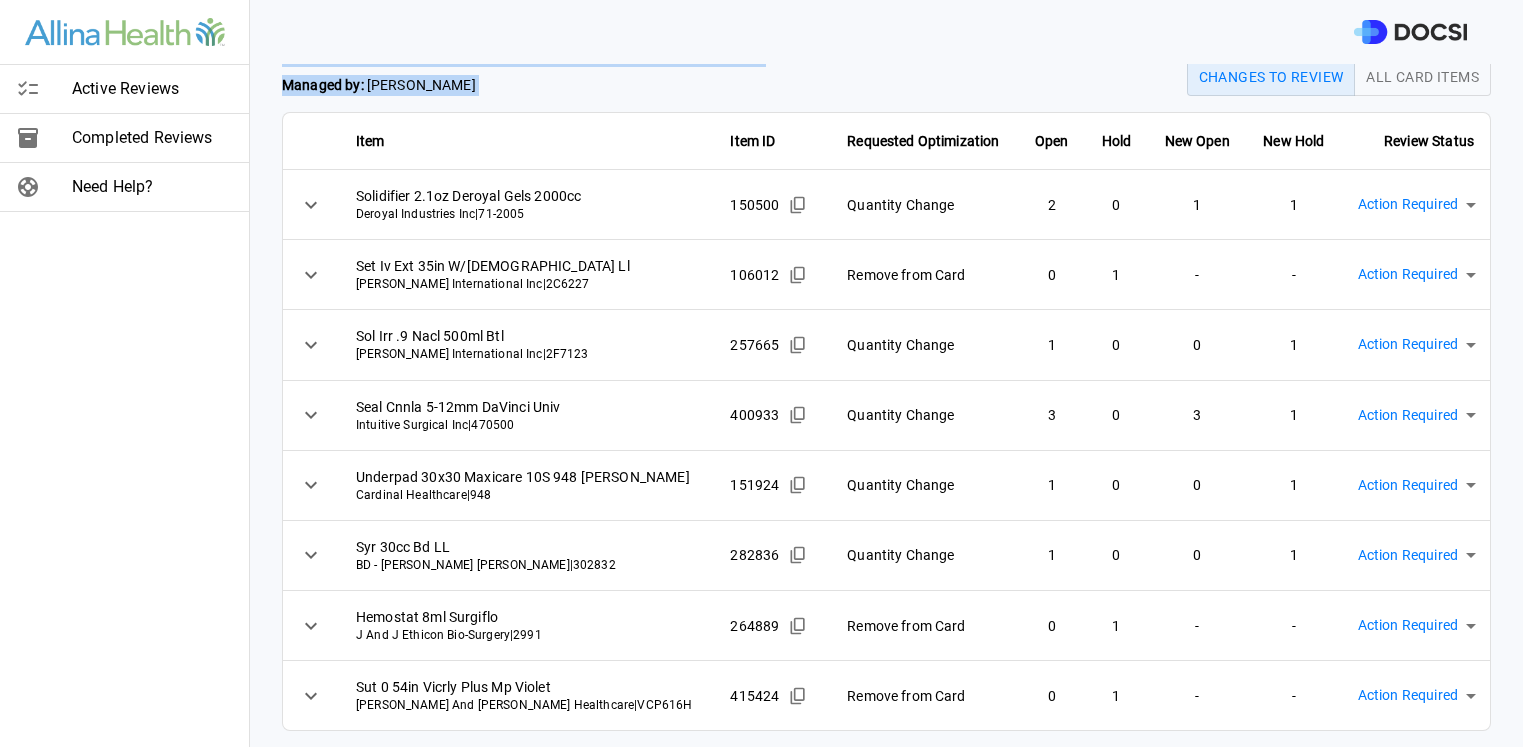 drag, startPoint x: 282, startPoint y: 87, endPoint x: 1123, endPoint y: 771, distance: 1084.0374 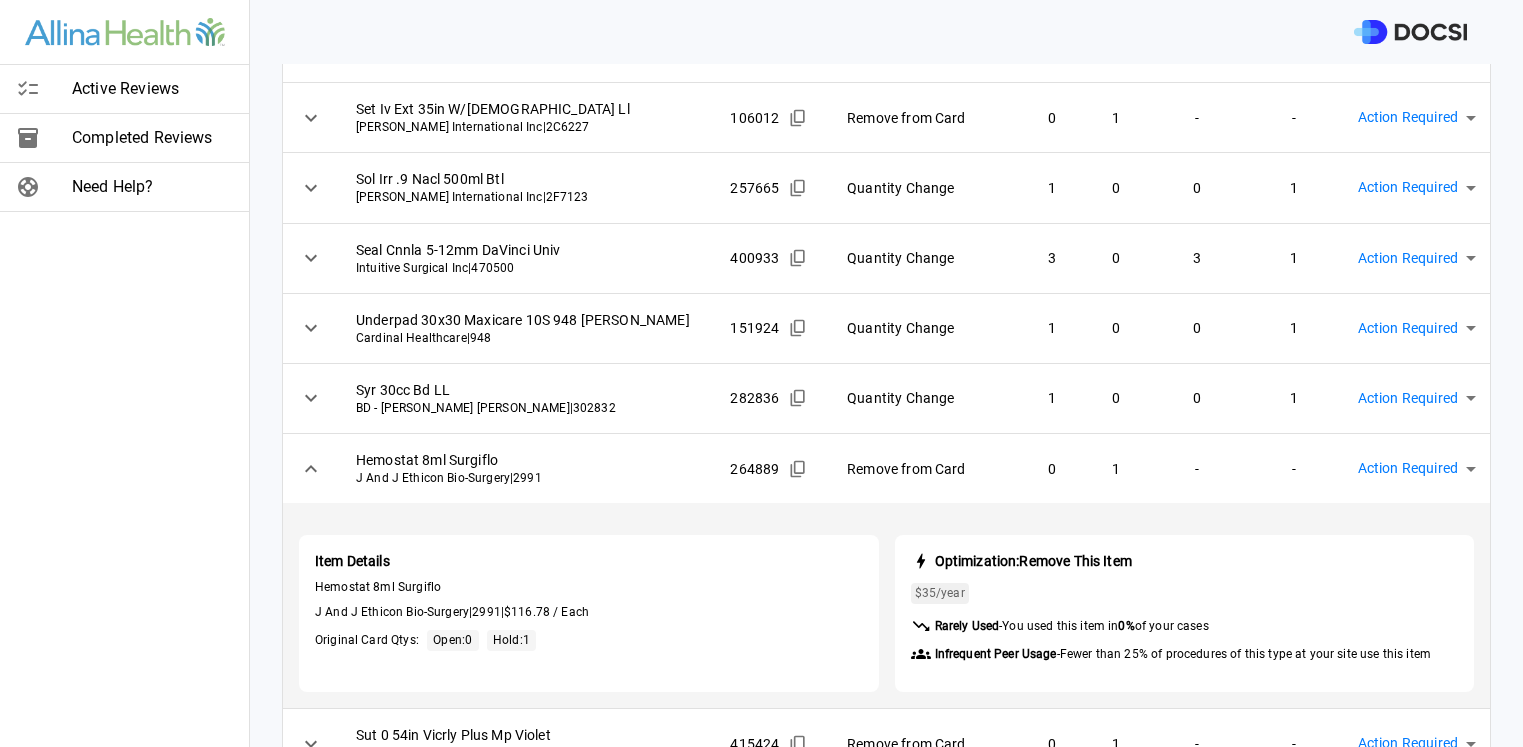 scroll, scrollTop: 269, scrollLeft: 0, axis: vertical 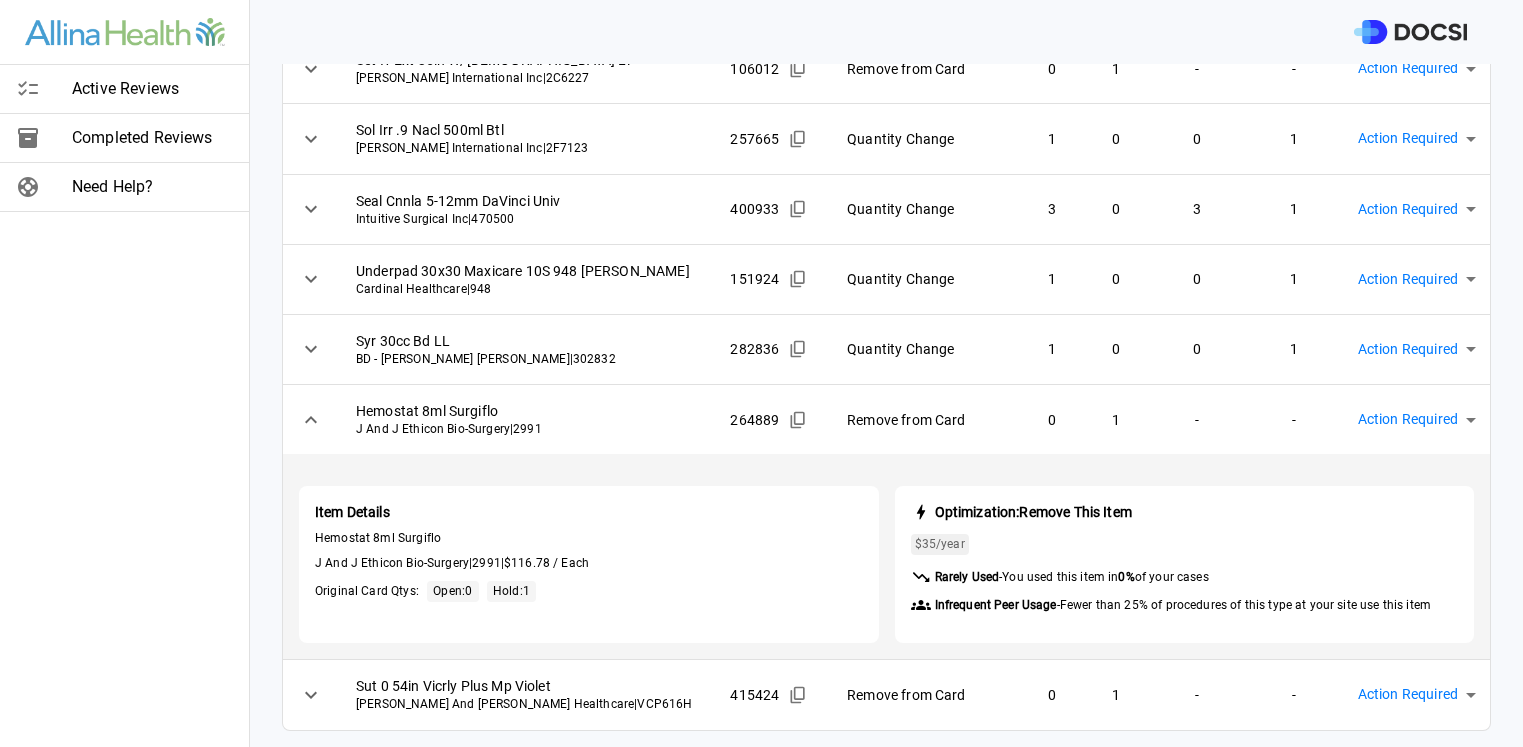 click 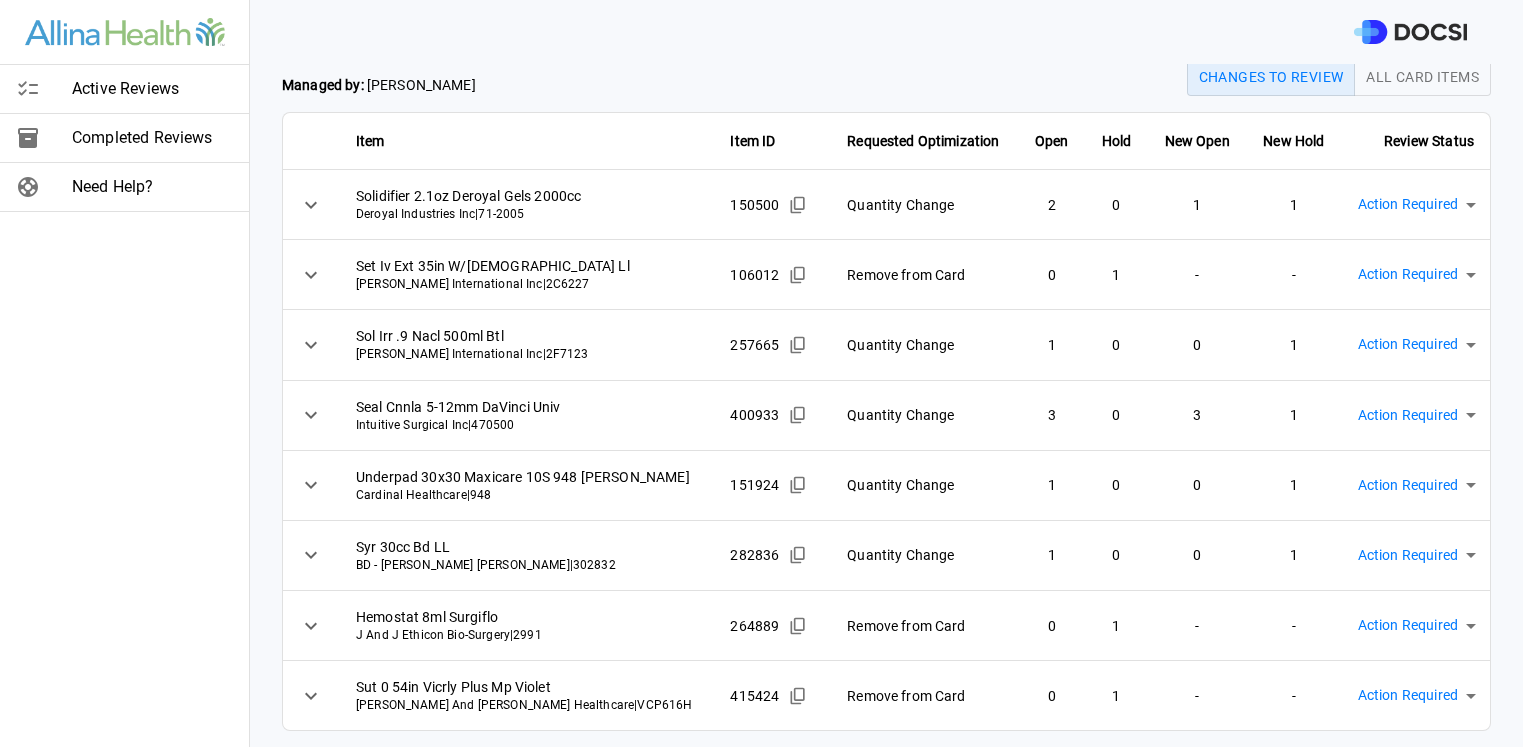 scroll, scrollTop: 63, scrollLeft: 0, axis: vertical 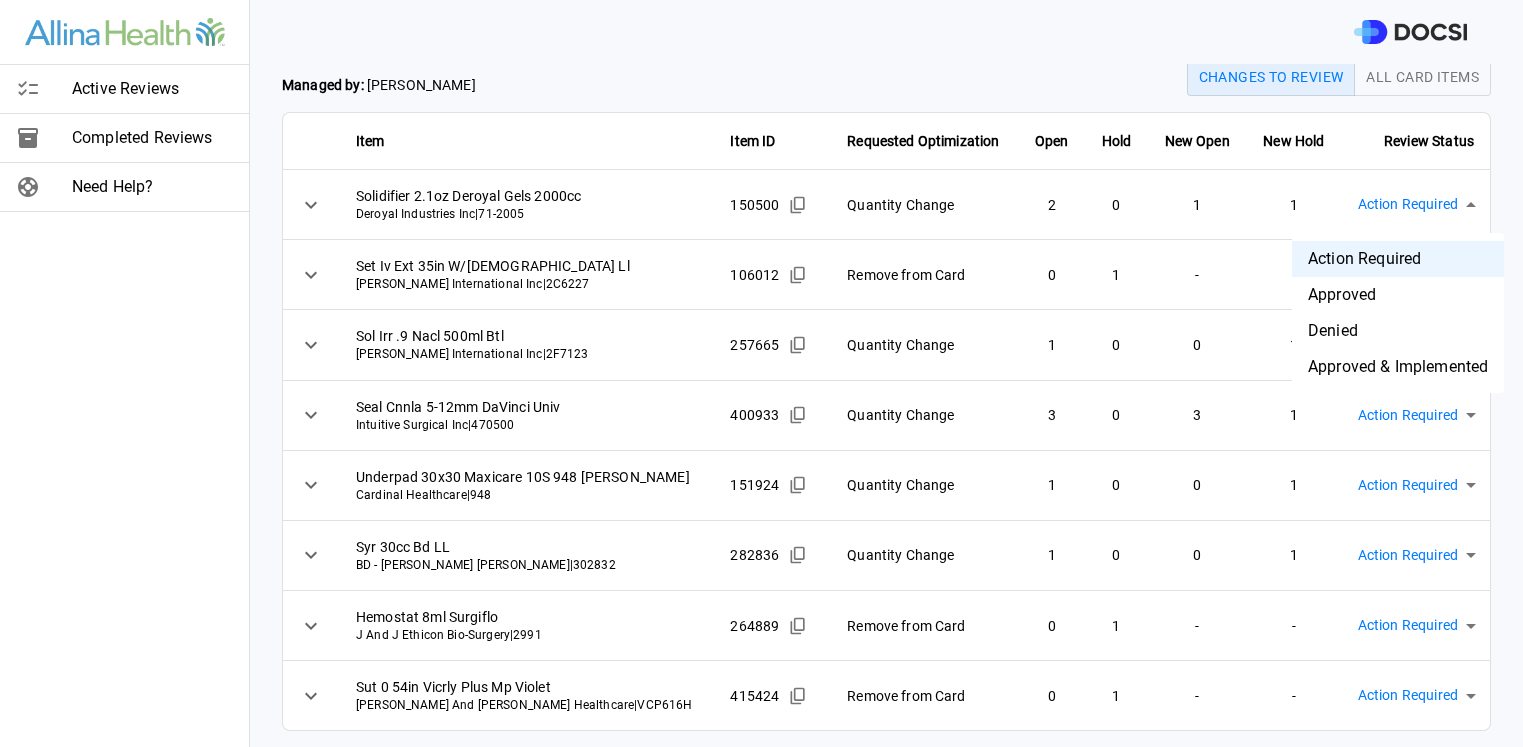 click on "Approved & Implemented" at bounding box center [1398, 367] 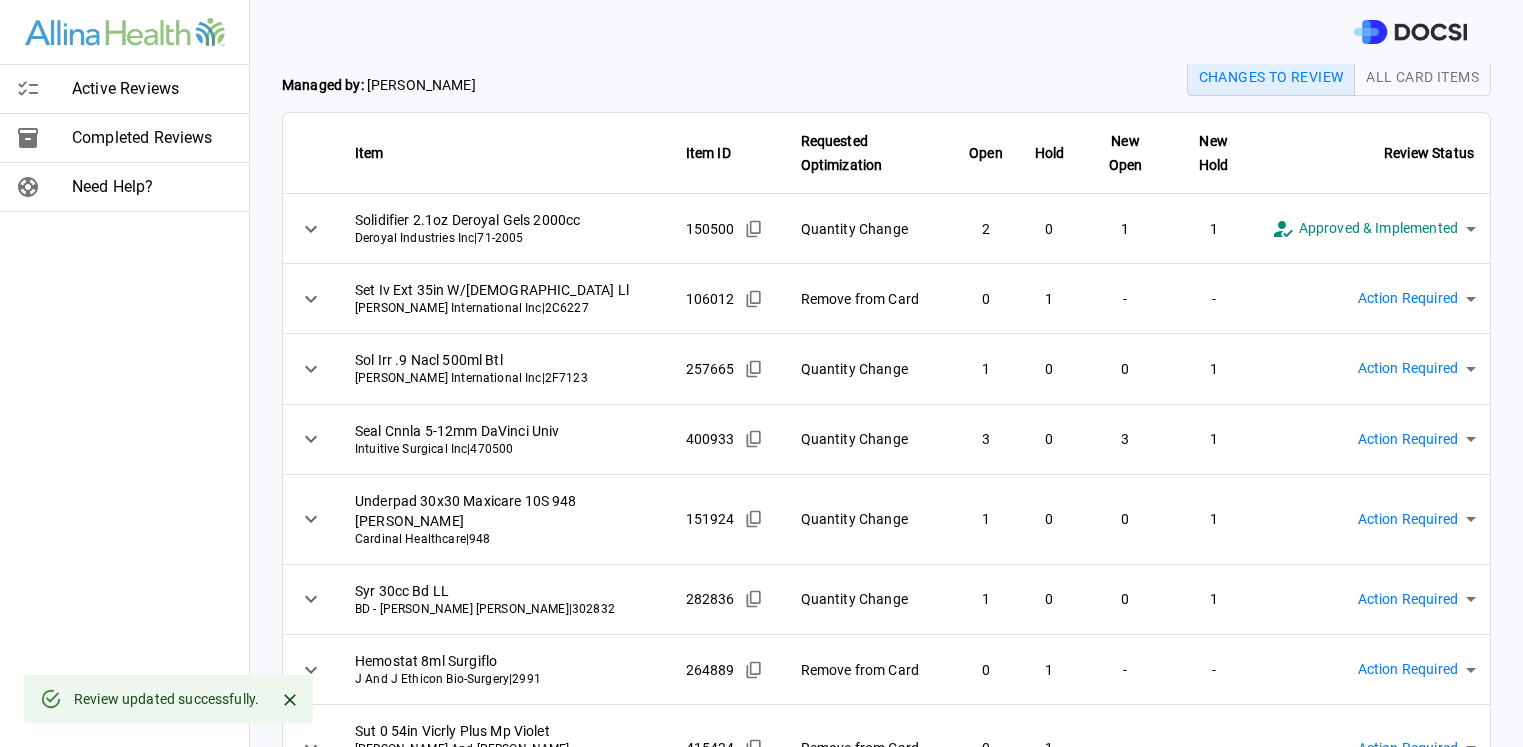 click on "**********" at bounding box center [761, 373] 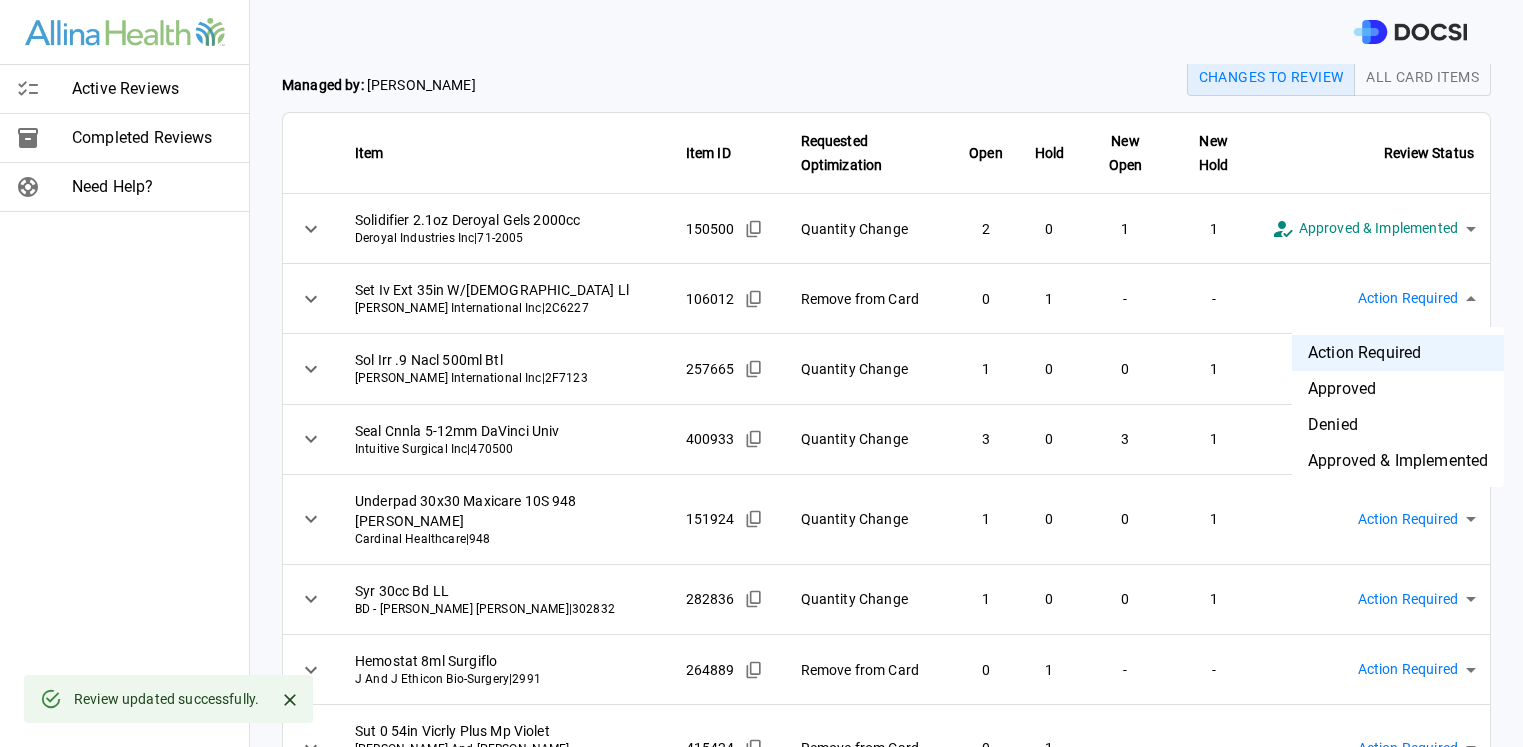 click on "Approved & Implemented" at bounding box center (1398, 461) 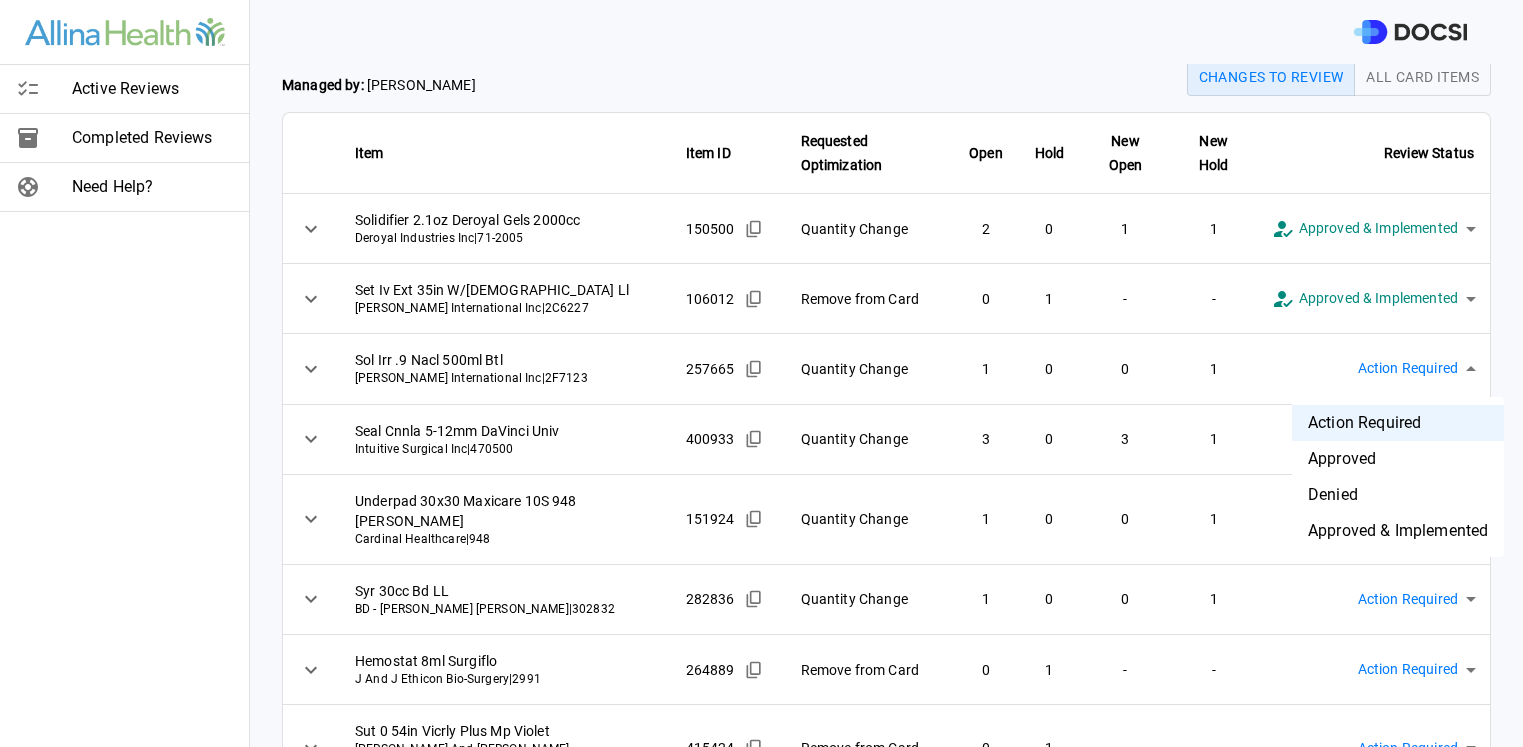 click on "**********" at bounding box center (761, 373) 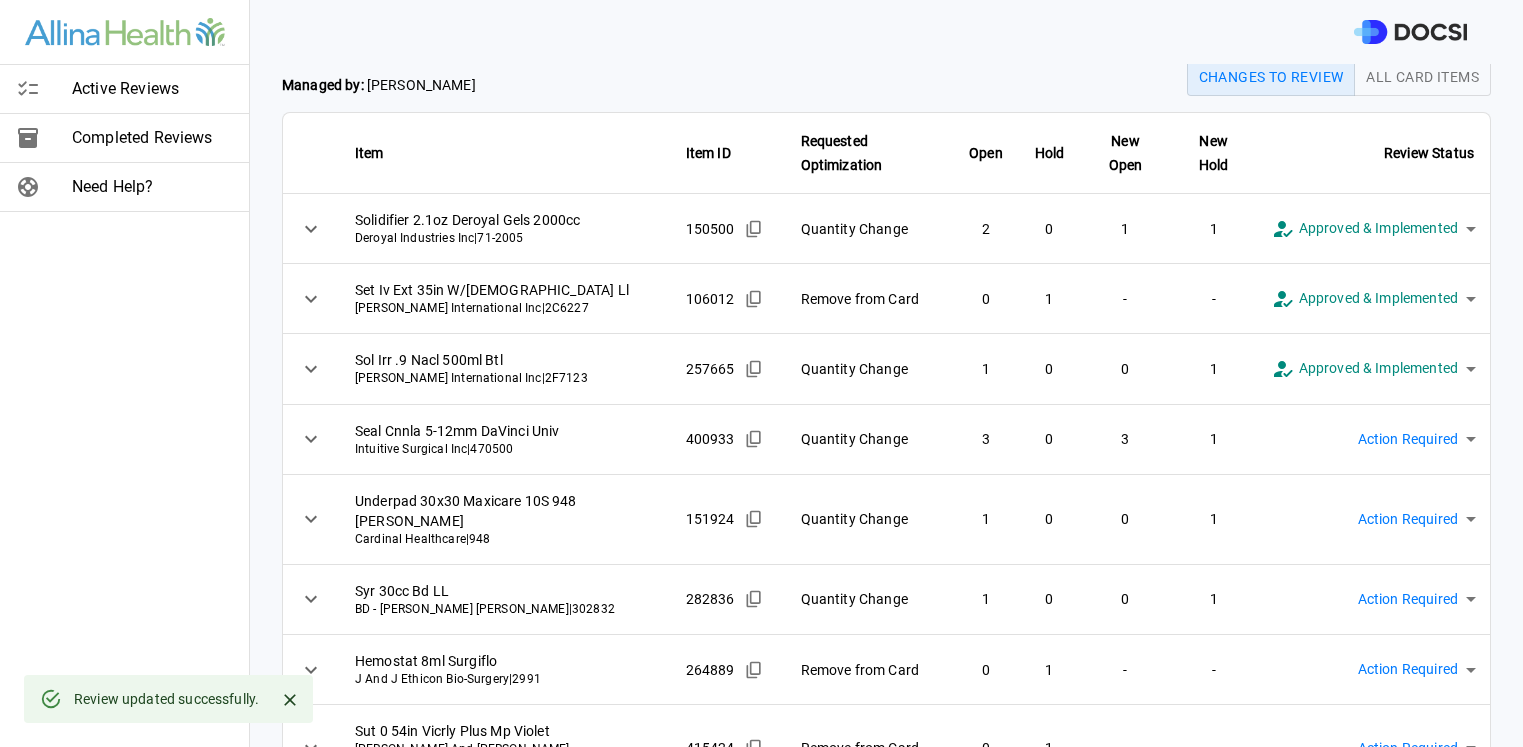 click on "**********" at bounding box center (761, 373) 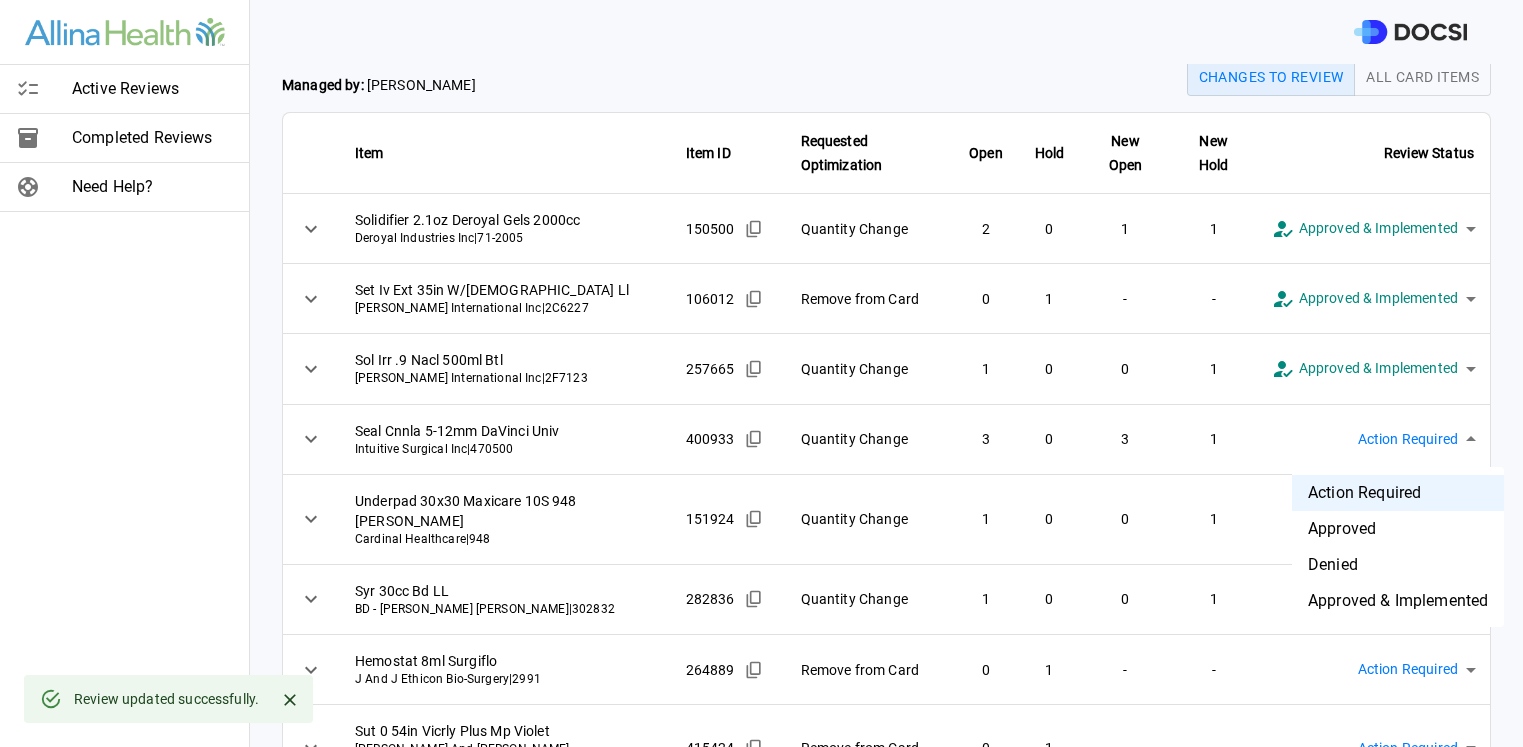 click on "Approved & Implemented" at bounding box center [1398, 601] 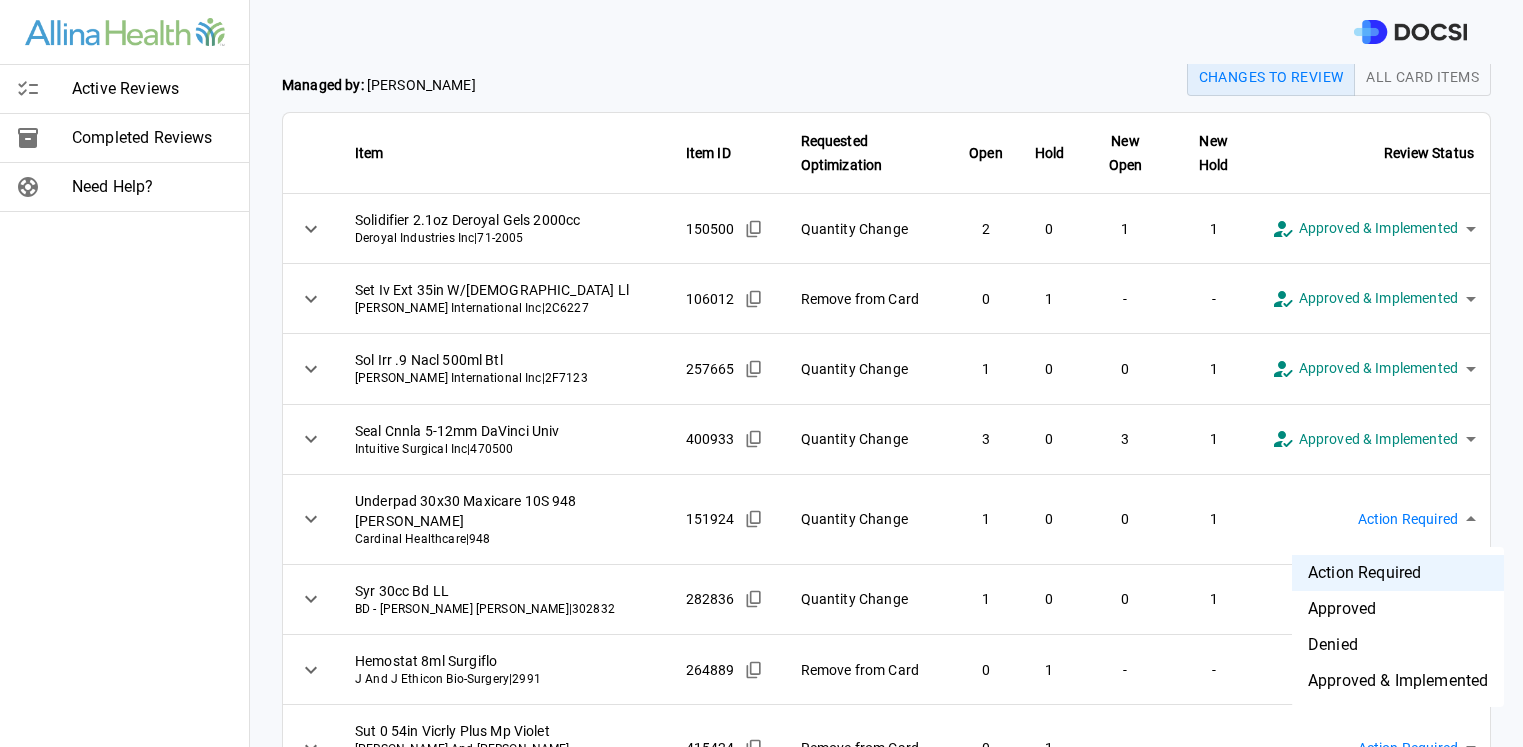 click on "**********" at bounding box center [761, 373] 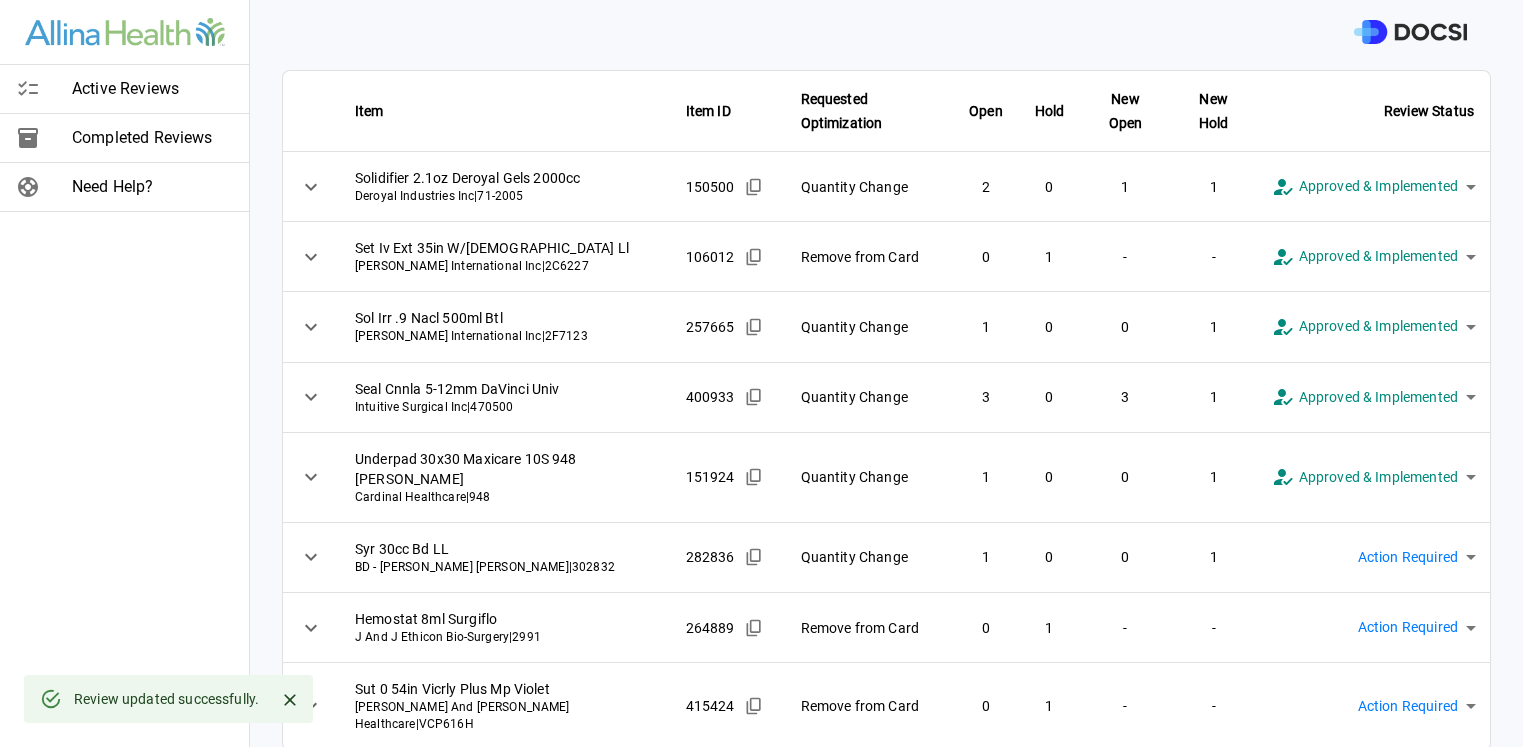 scroll, scrollTop: 107, scrollLeft: 0, axis: vertical 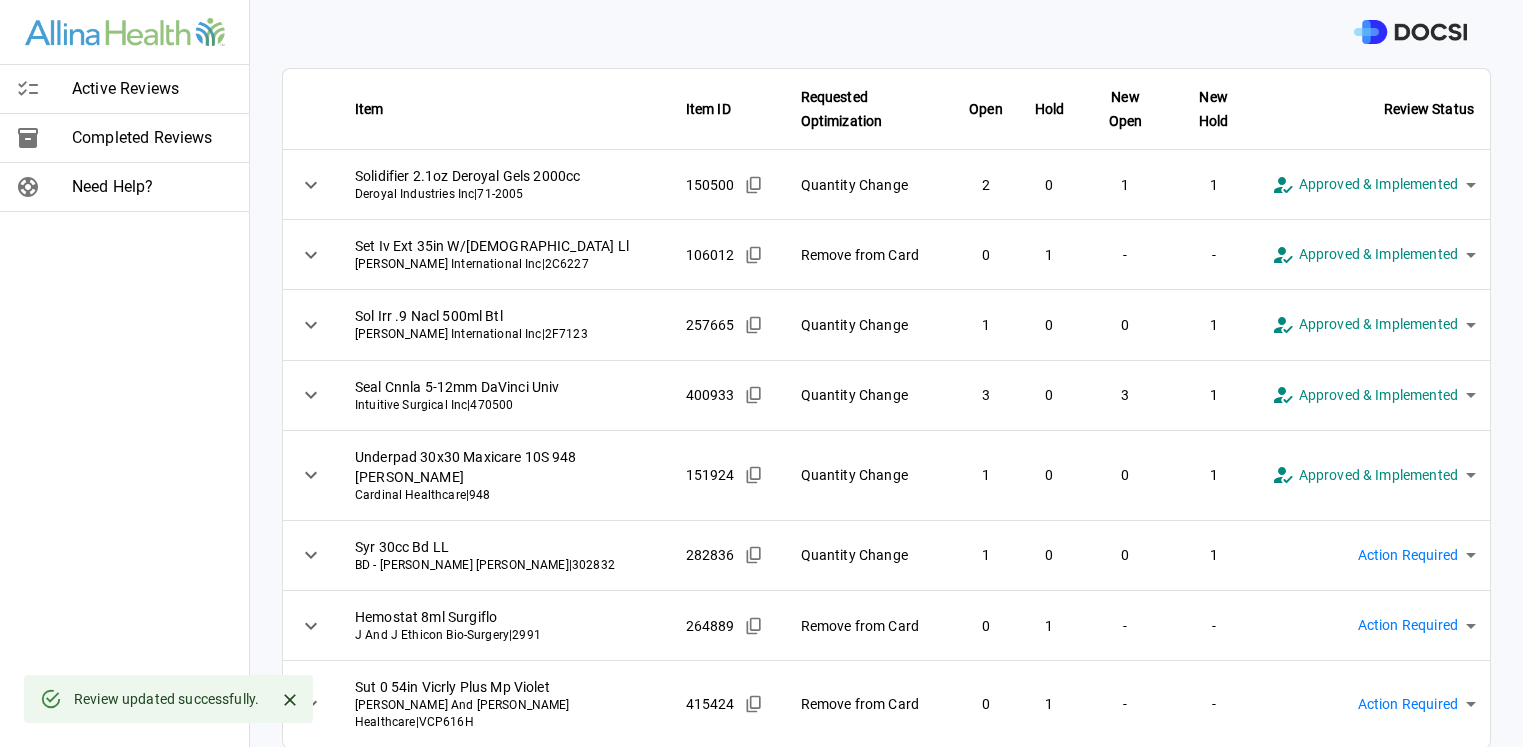click on "**********" at bounding box center [761, 373] 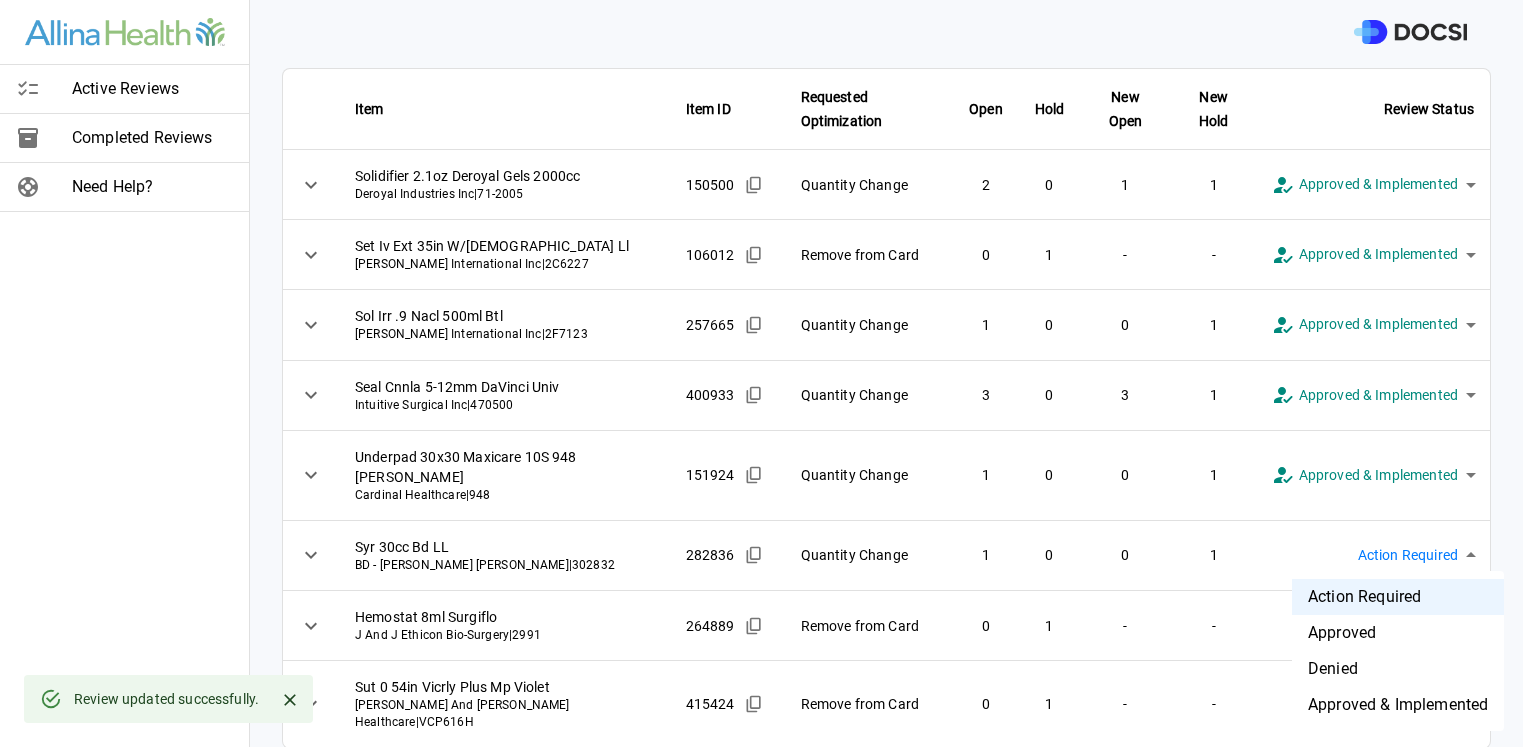 click on "Approved & Implemented" at bounding box center (1398, 705) 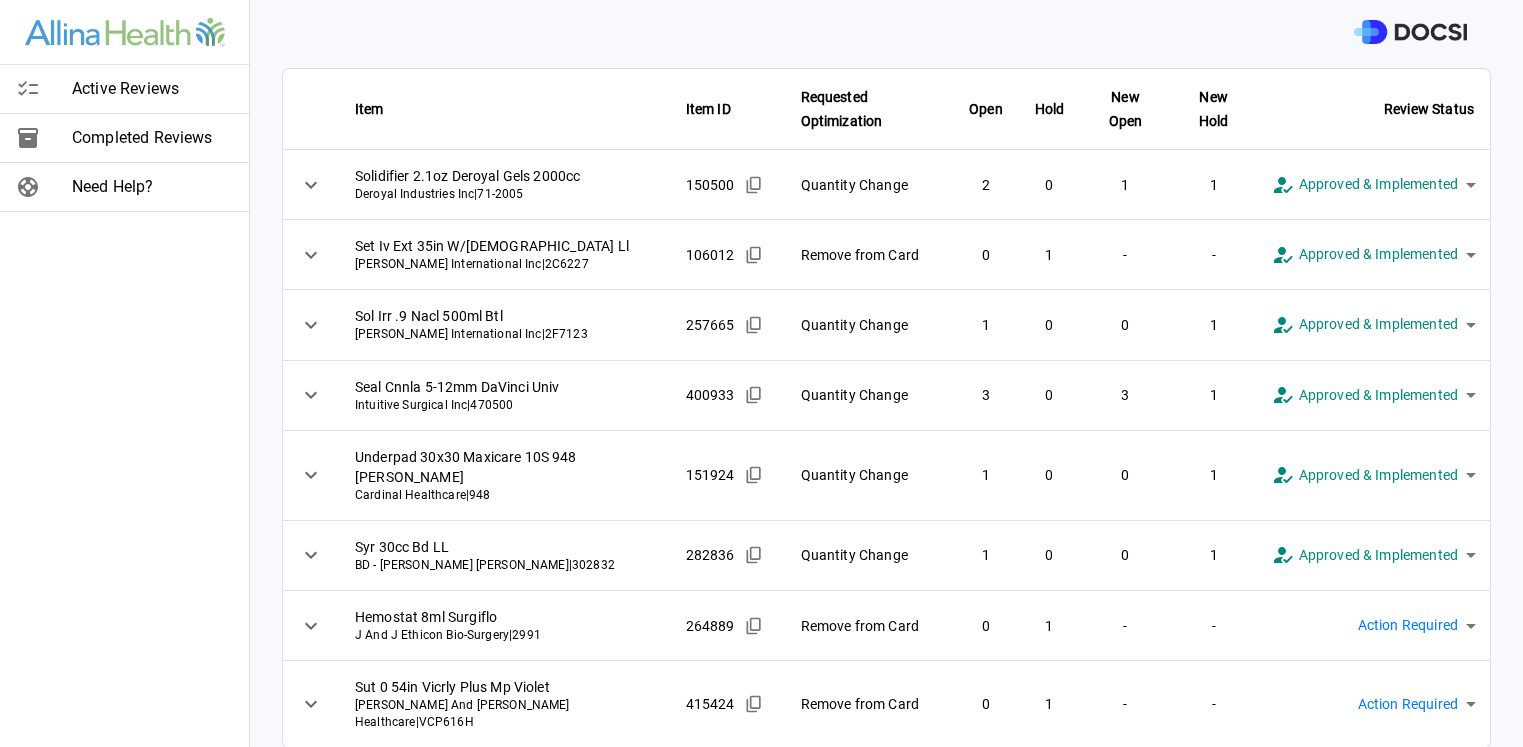 click on "**********" at bounding box center [761, 373] 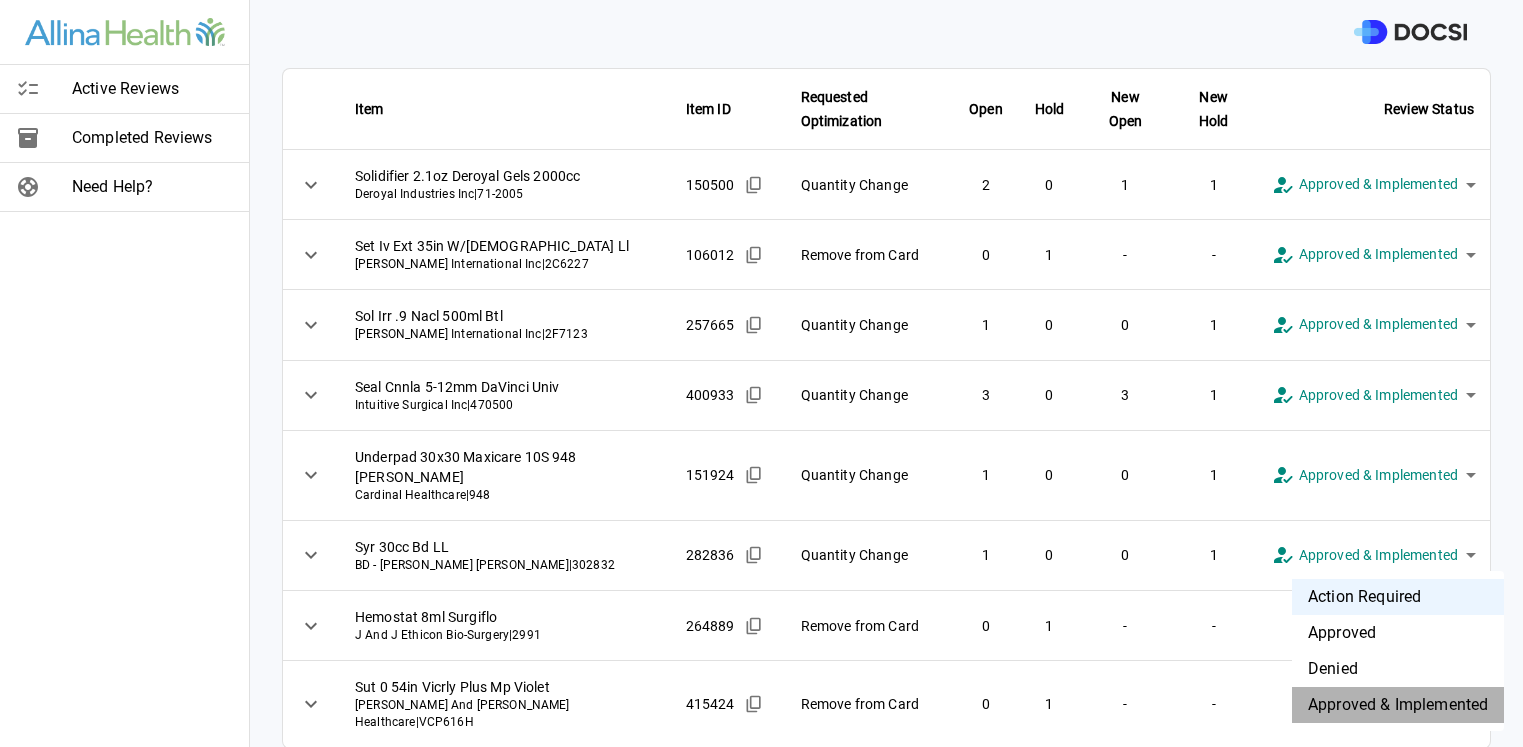 click on "Approved & Implemented" at bounding box center [1398, 705] 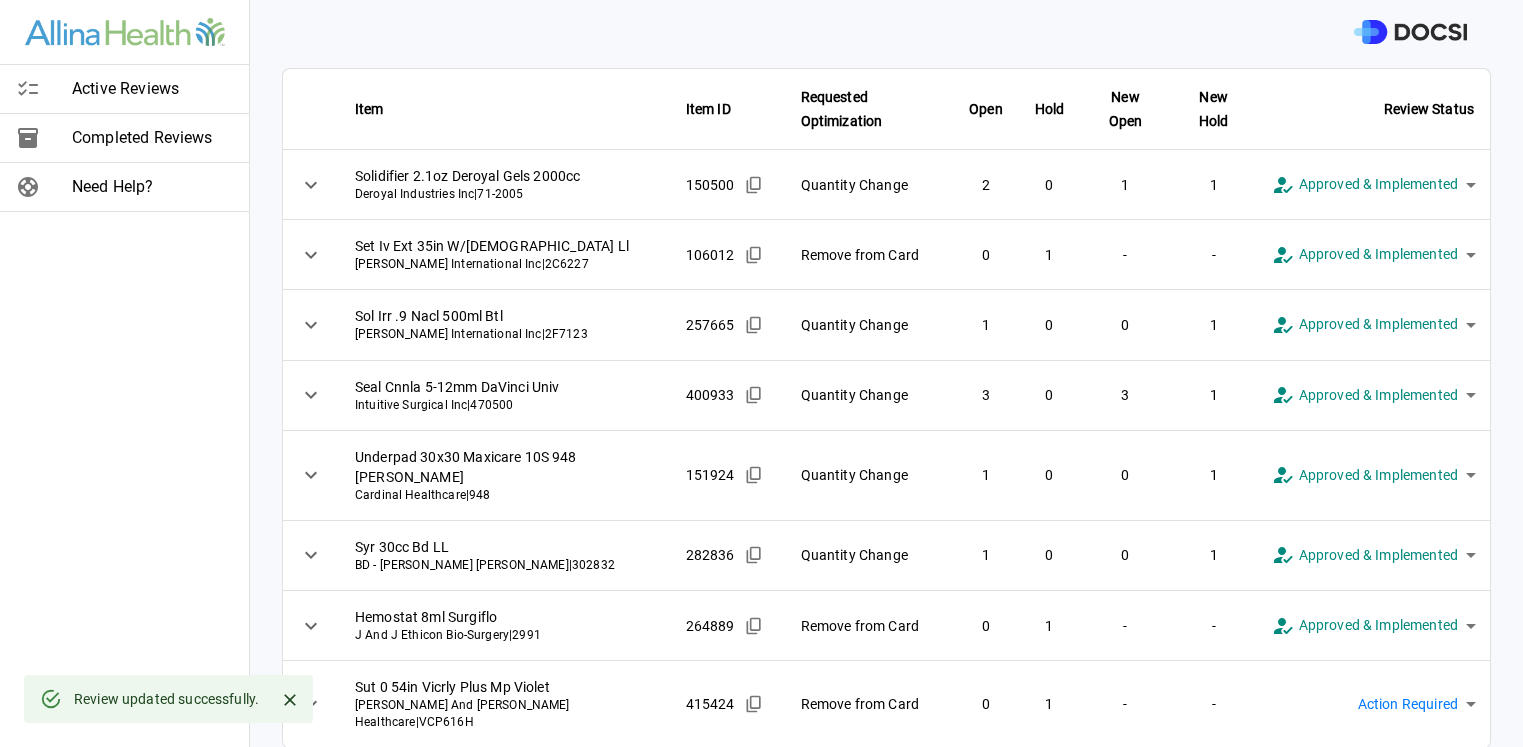 click on "**********" at bounding box center [761, 373] 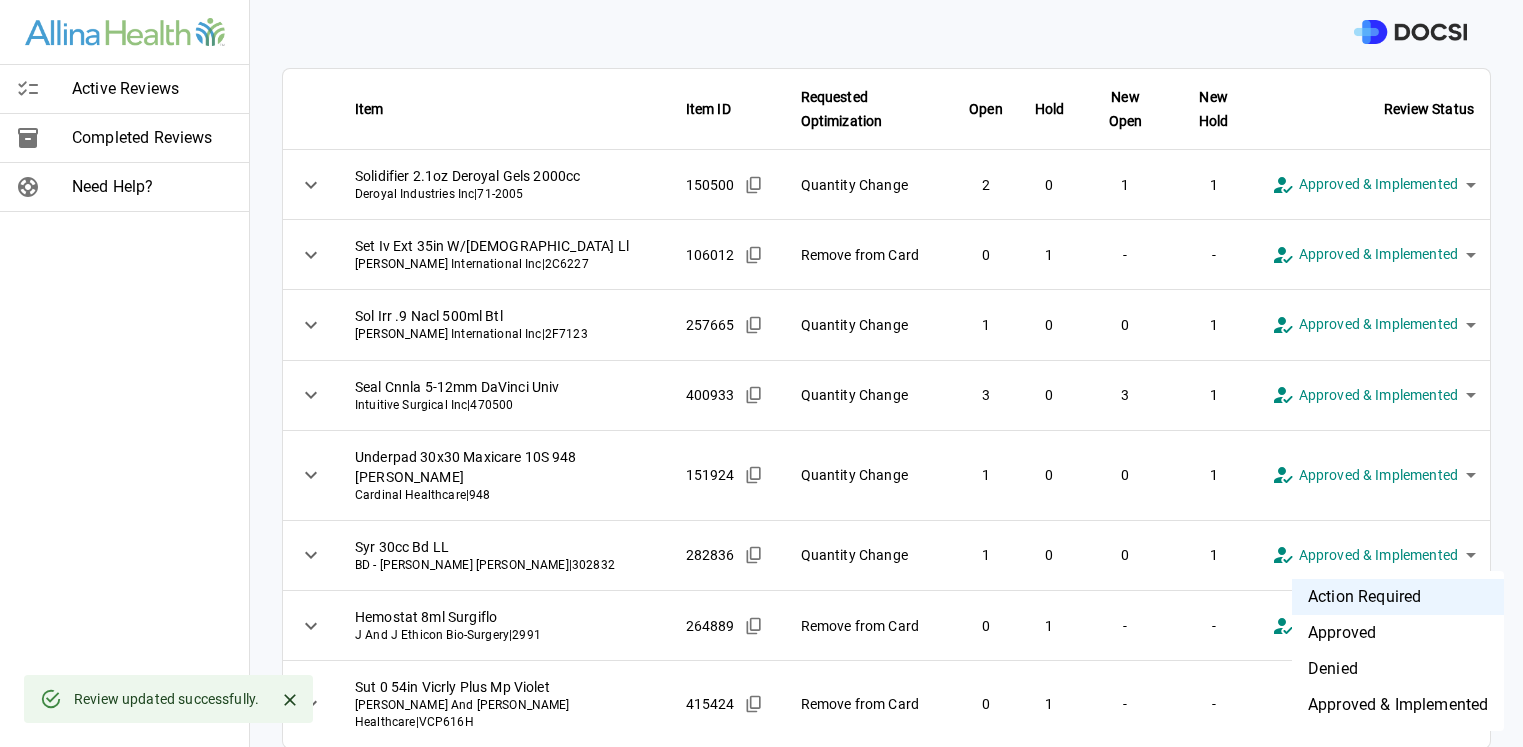 click on "Approved & Implemented" at bounding box center [1398, 705] 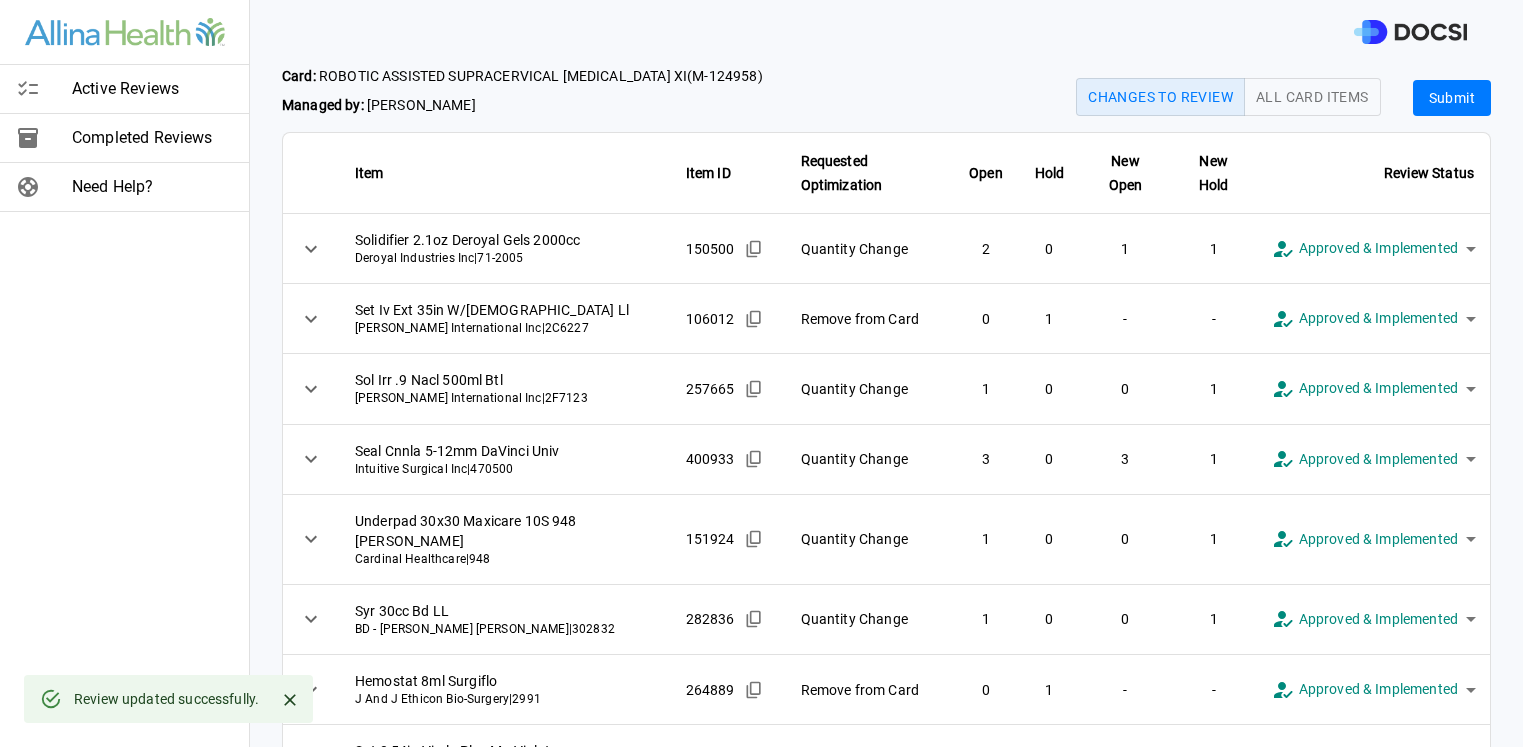 scroll, scrollTop: 0, scrollLeft: 0, axis: both 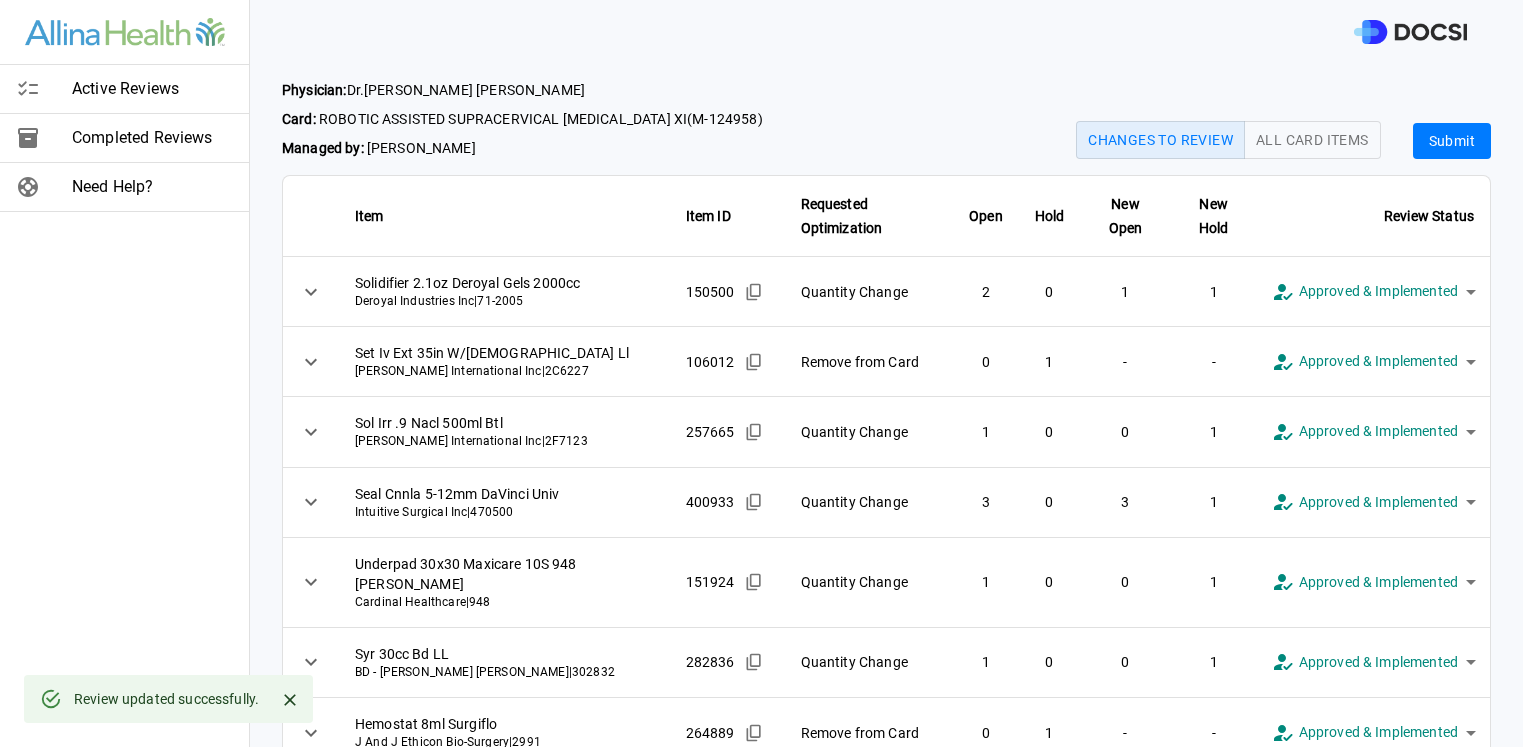 click on "Submit" at bounding box center (1452, 141) 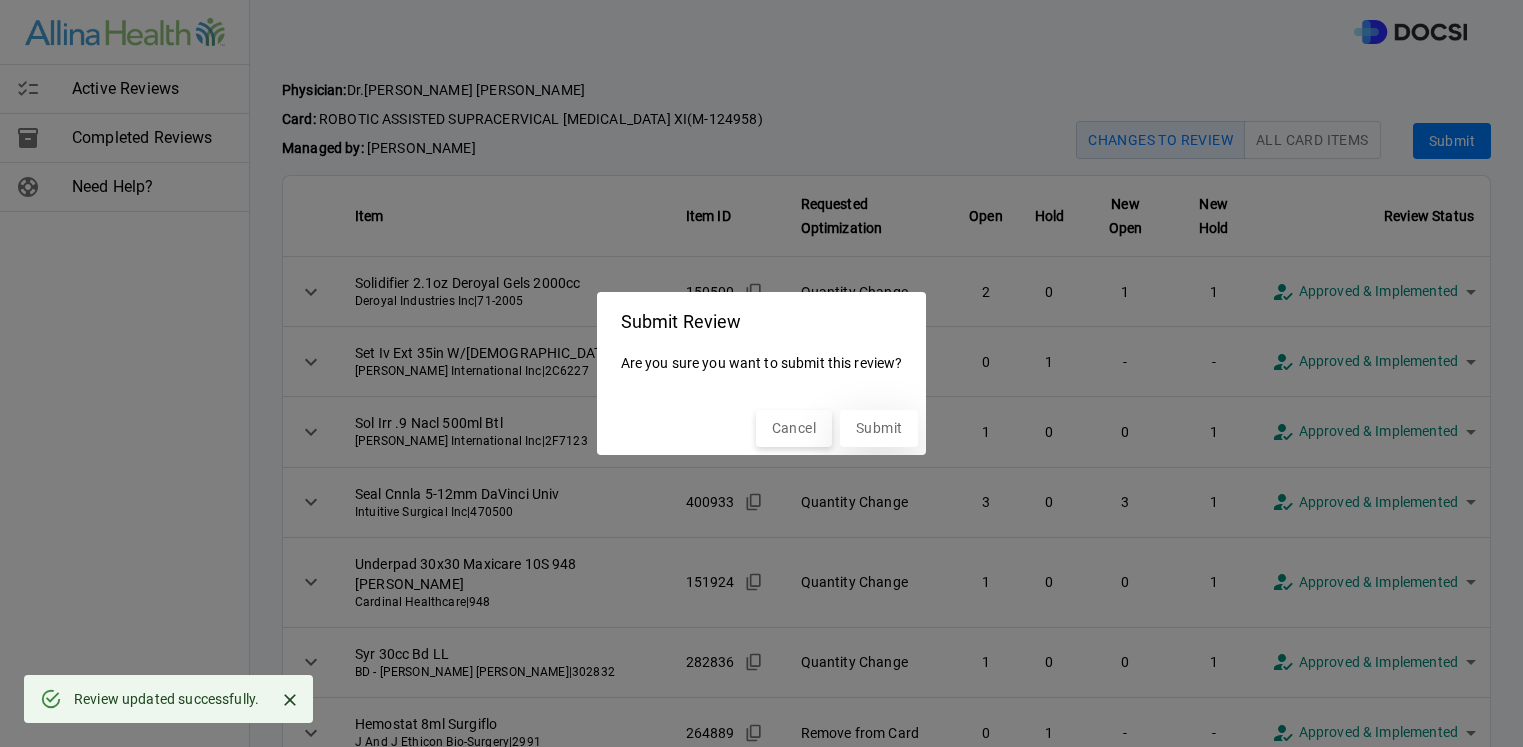 click on "Submit" at bounding box center [879, 428] 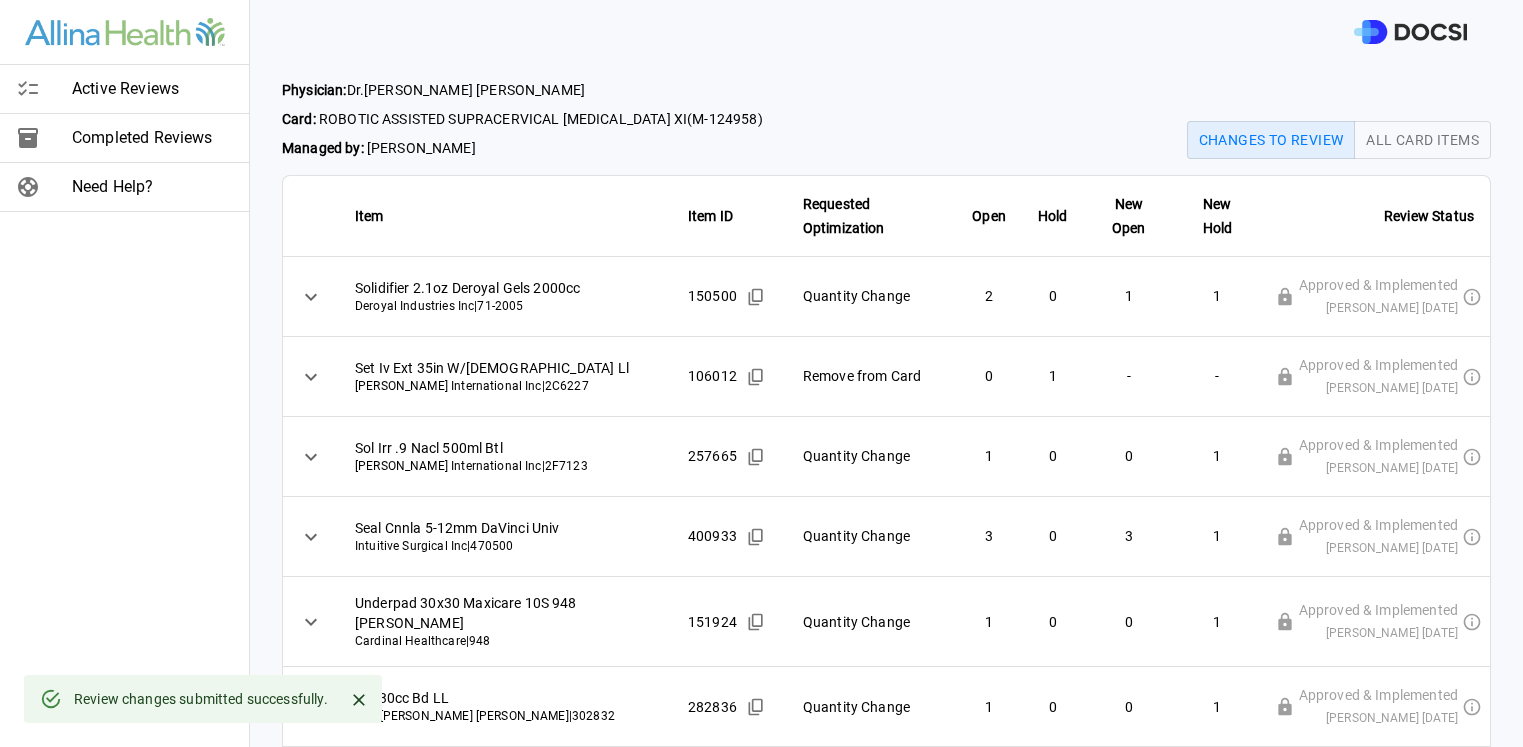 click on "Active Reviews" at bounding box center [152, 89] 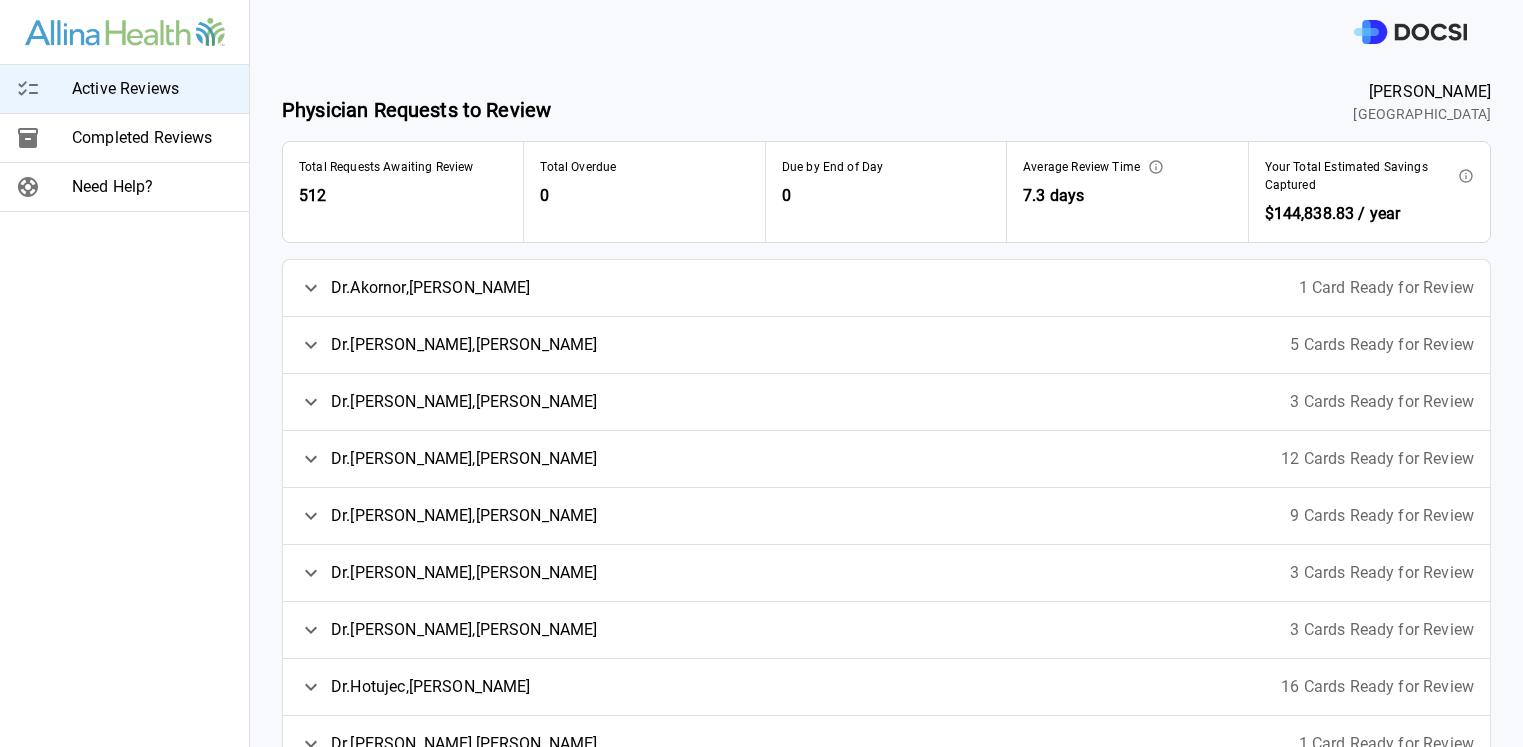 click 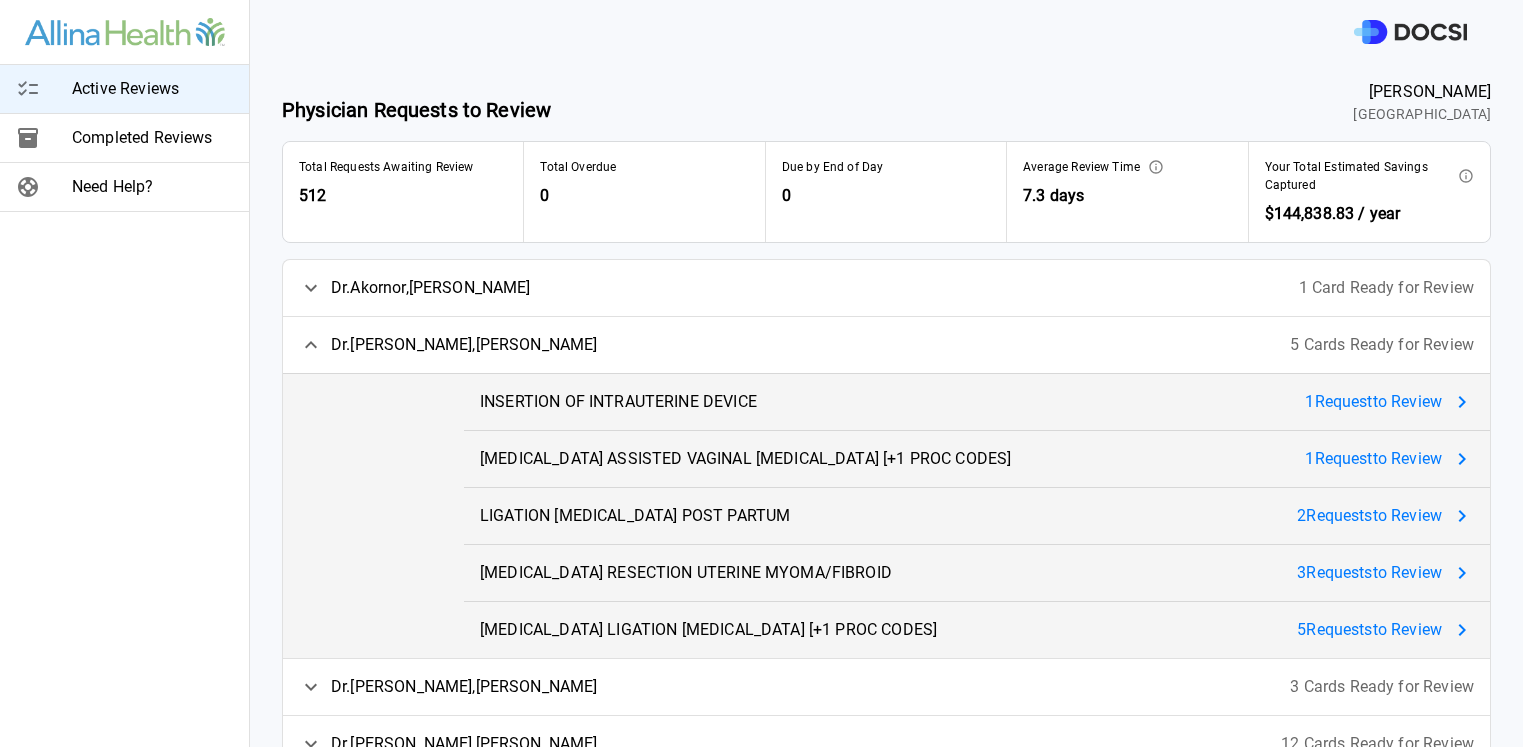 click on "1  Request  to Review" at bounding box center [1373, 402] 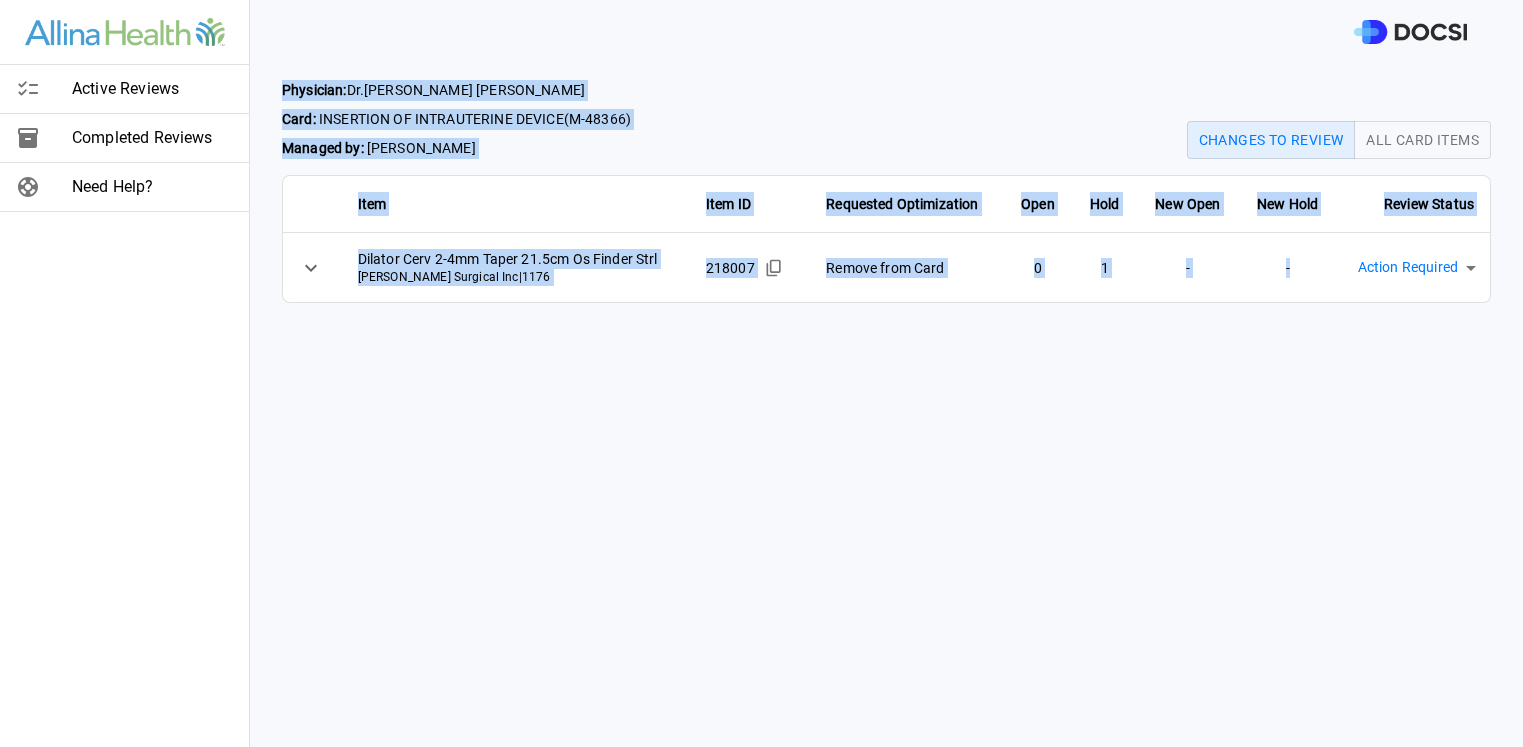 drag, startPoint x: 286, startPoint y: 87, endPoint x: 1277, endPoint y: 270, distance: 1007.75494 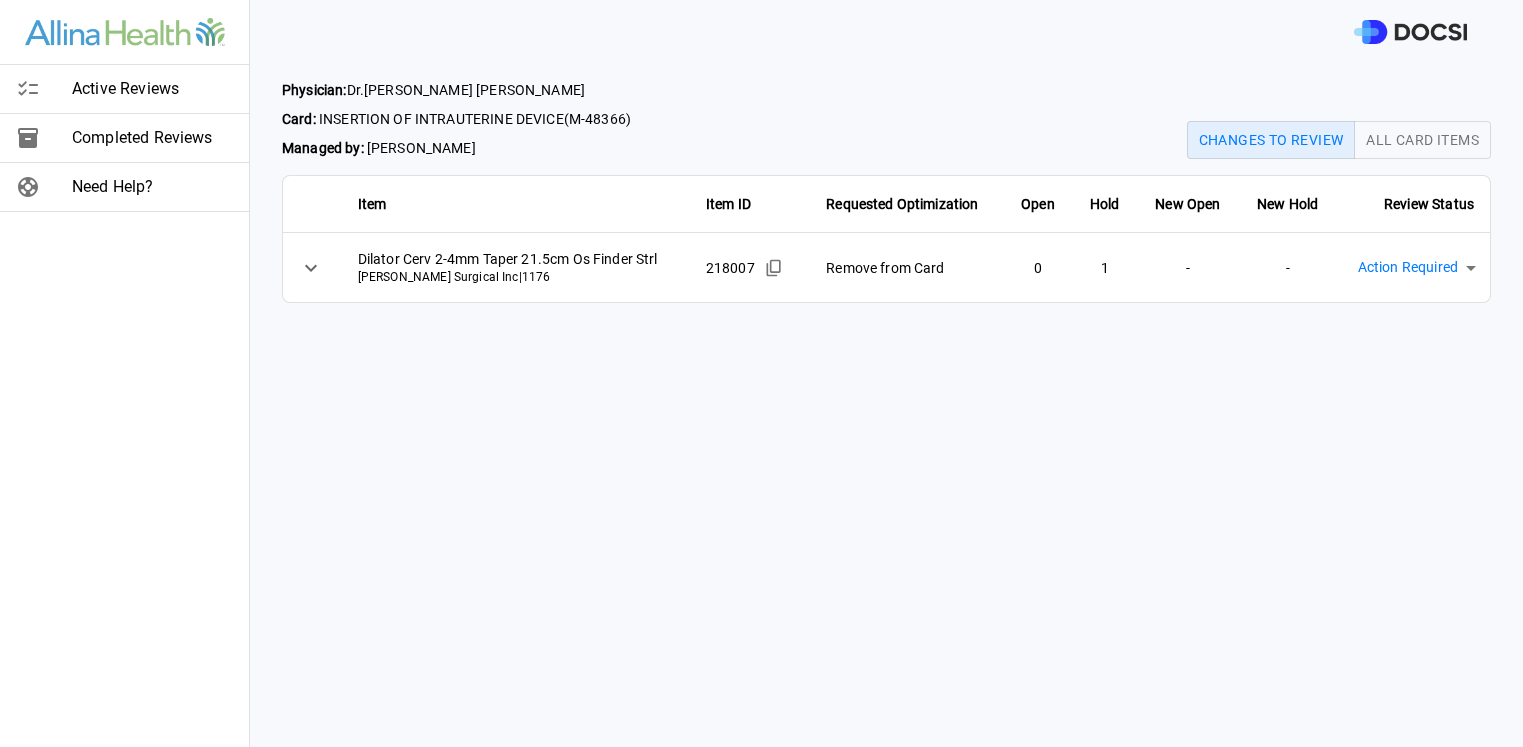 click on "Physician:   [PERSON_NAME] Card:    INSERTION OF INTRAUTERINE DEVICE  ( M-48366 ) Managed by:    [PERSON_NAME] Changes to Review All Card Items Item Item ID Requested Optimization Open Hold New Open New Hold Review Status Dilator Cerv 2-4mm Taper 21.5cm Os Finder Strl [PERSON_NAME] Surgical Inc  |  1176 218007 Remove from Card 0 1 - - Action Required **** ​" at bounding box center (886, 405) 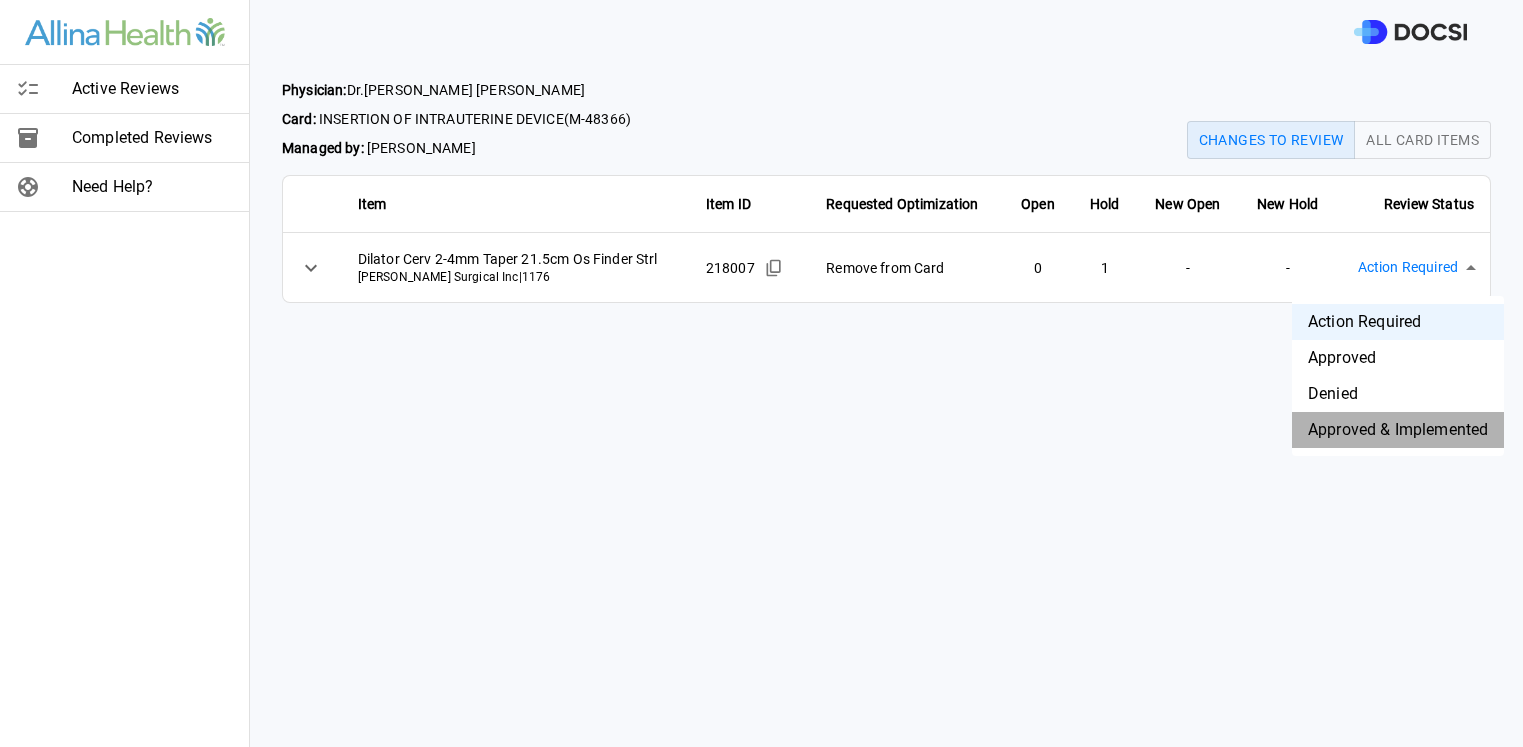 click on "Approved & Implemented" at bounding box center (1398, 430) 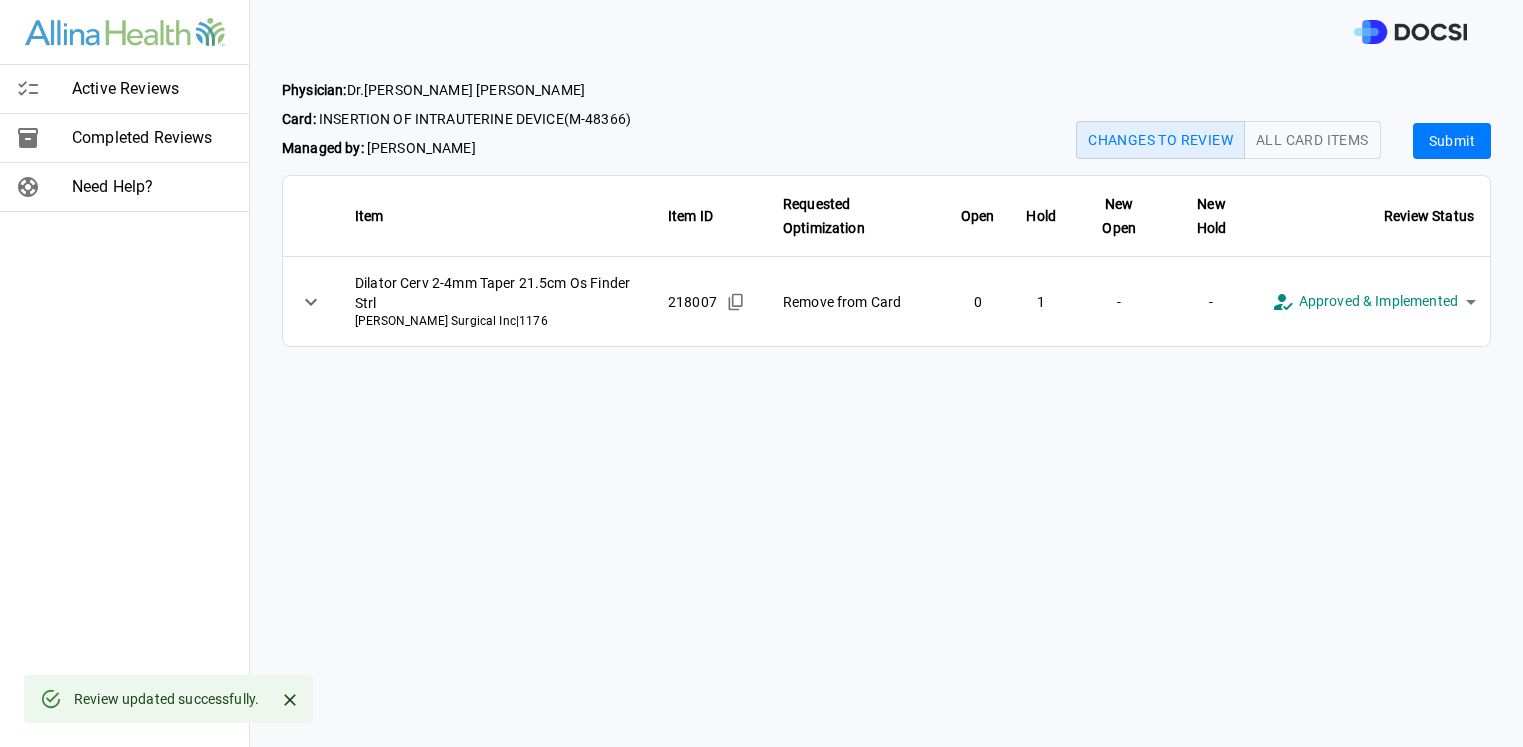 click on "Submit" at bounding box center [1452, 141] 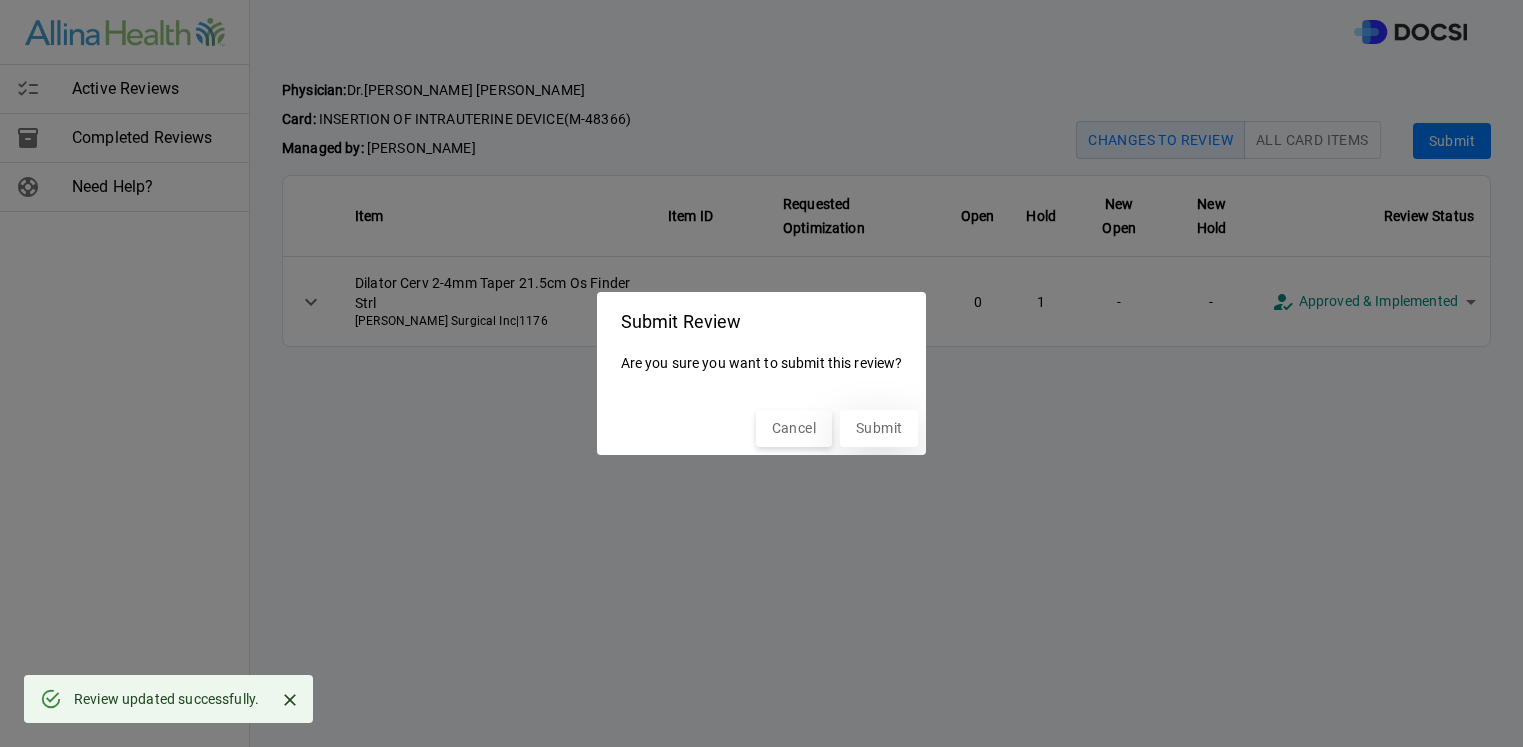 click on "Submit" at bounding box center (879, 428) 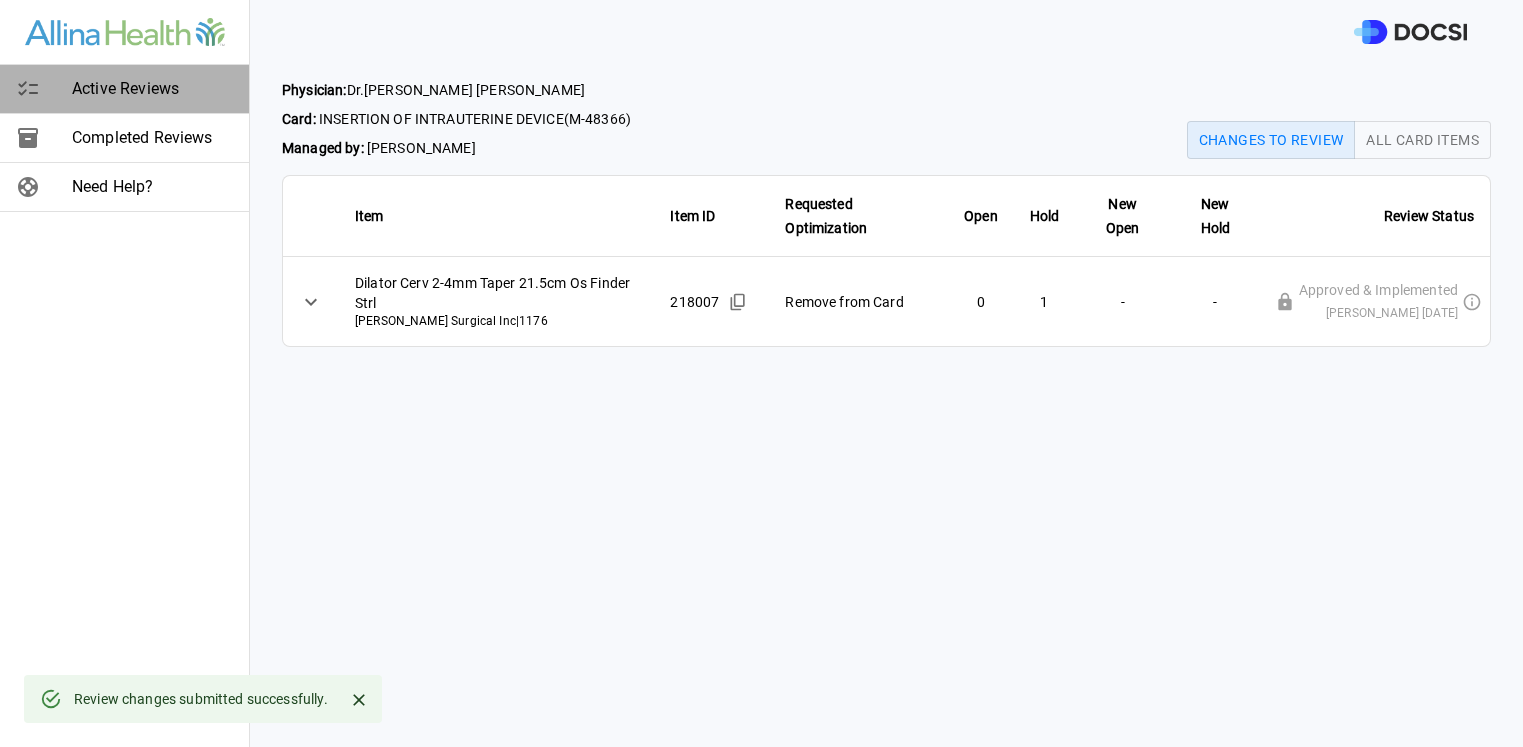 click 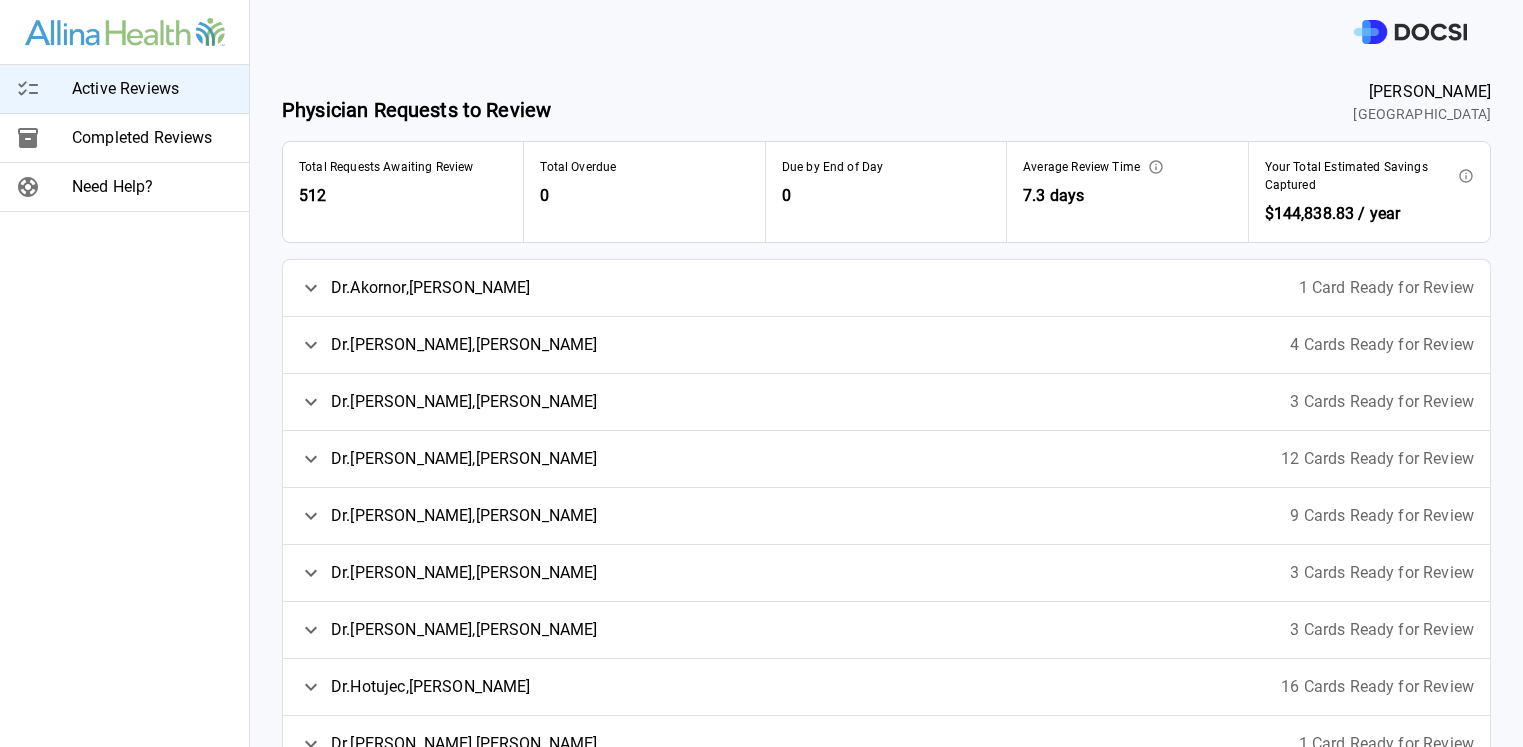 click on "[PERSON_NAME]" at bounding box center [448, 345] 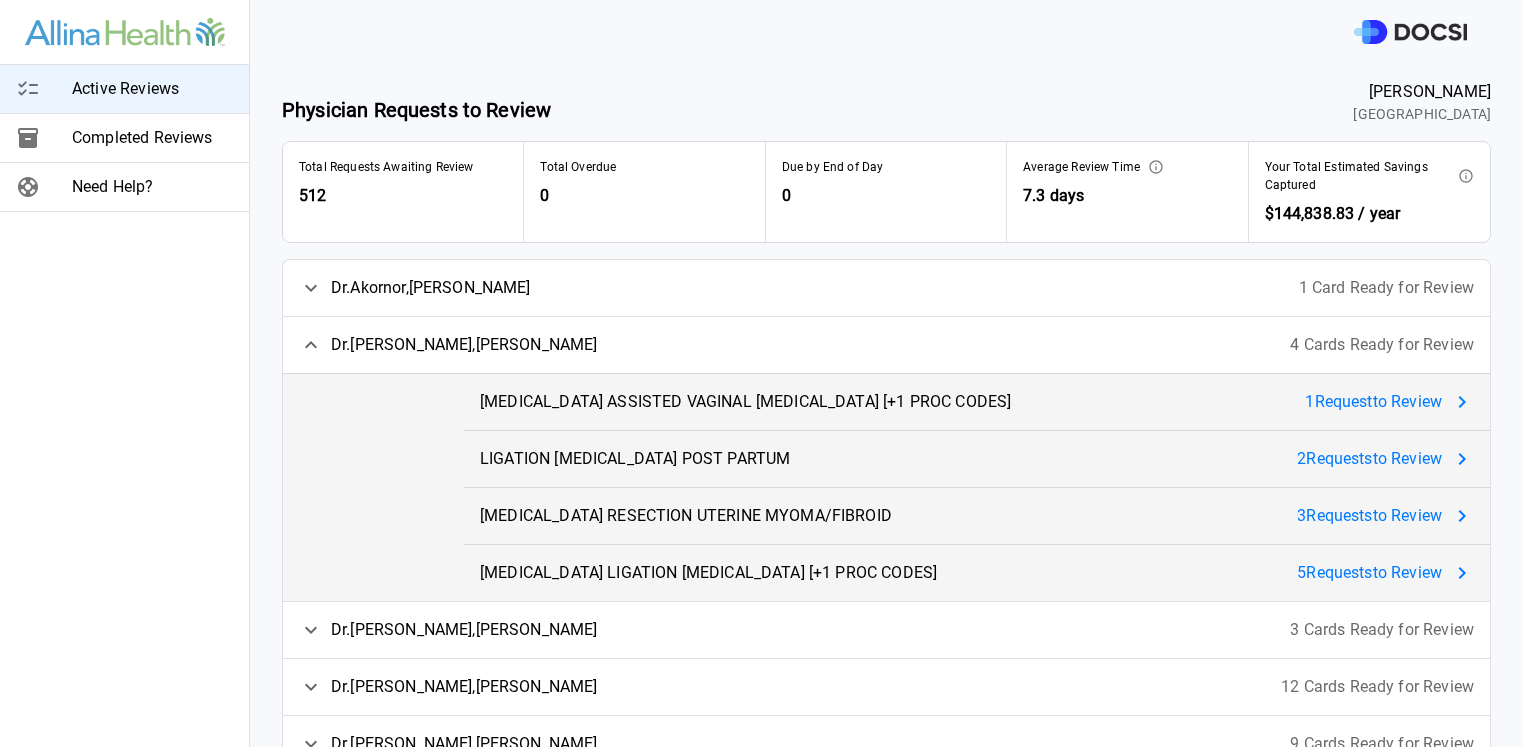 click 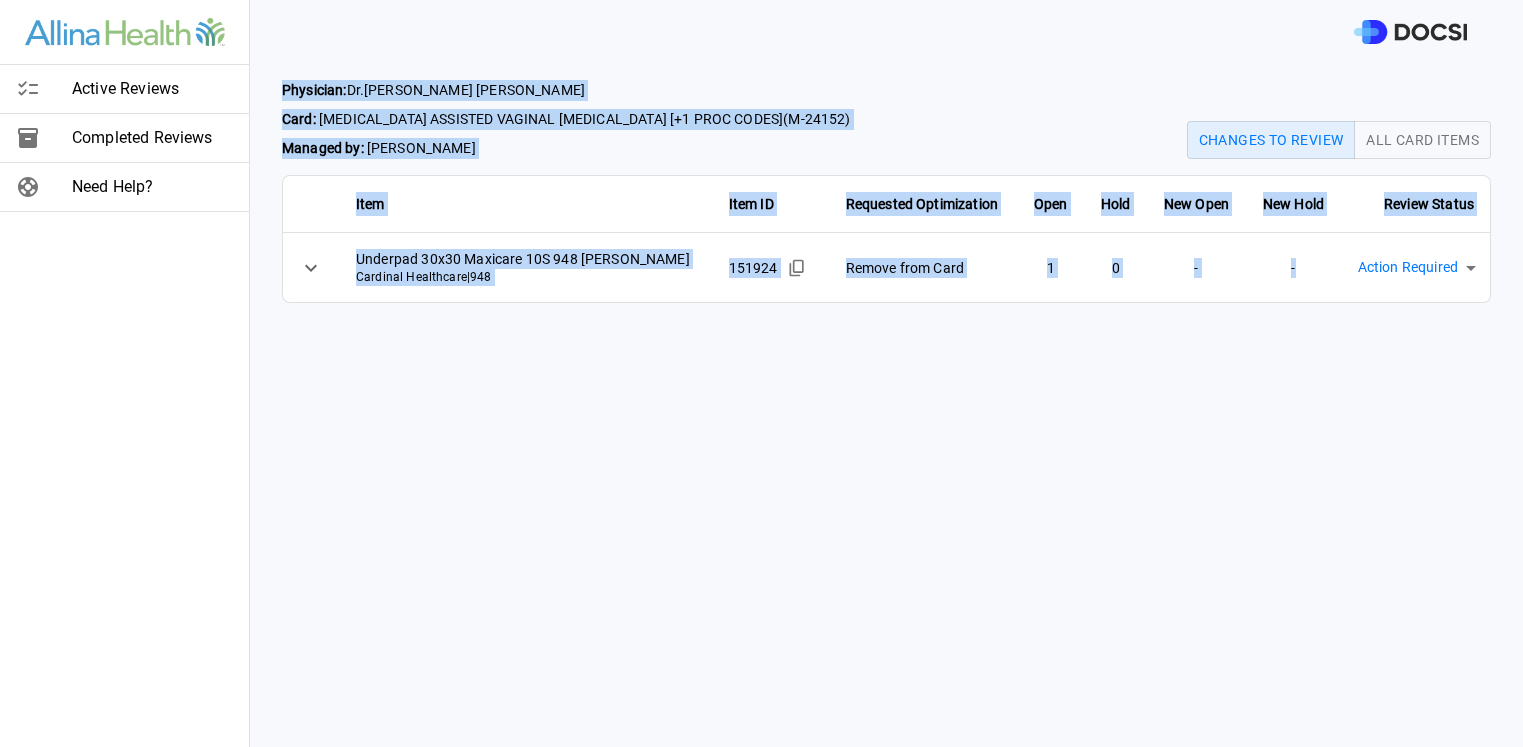 drag, startPoint x: 283, startPoint y: 86, endPoint x: 1294, endPoint y: 256, distance: 1025.1931 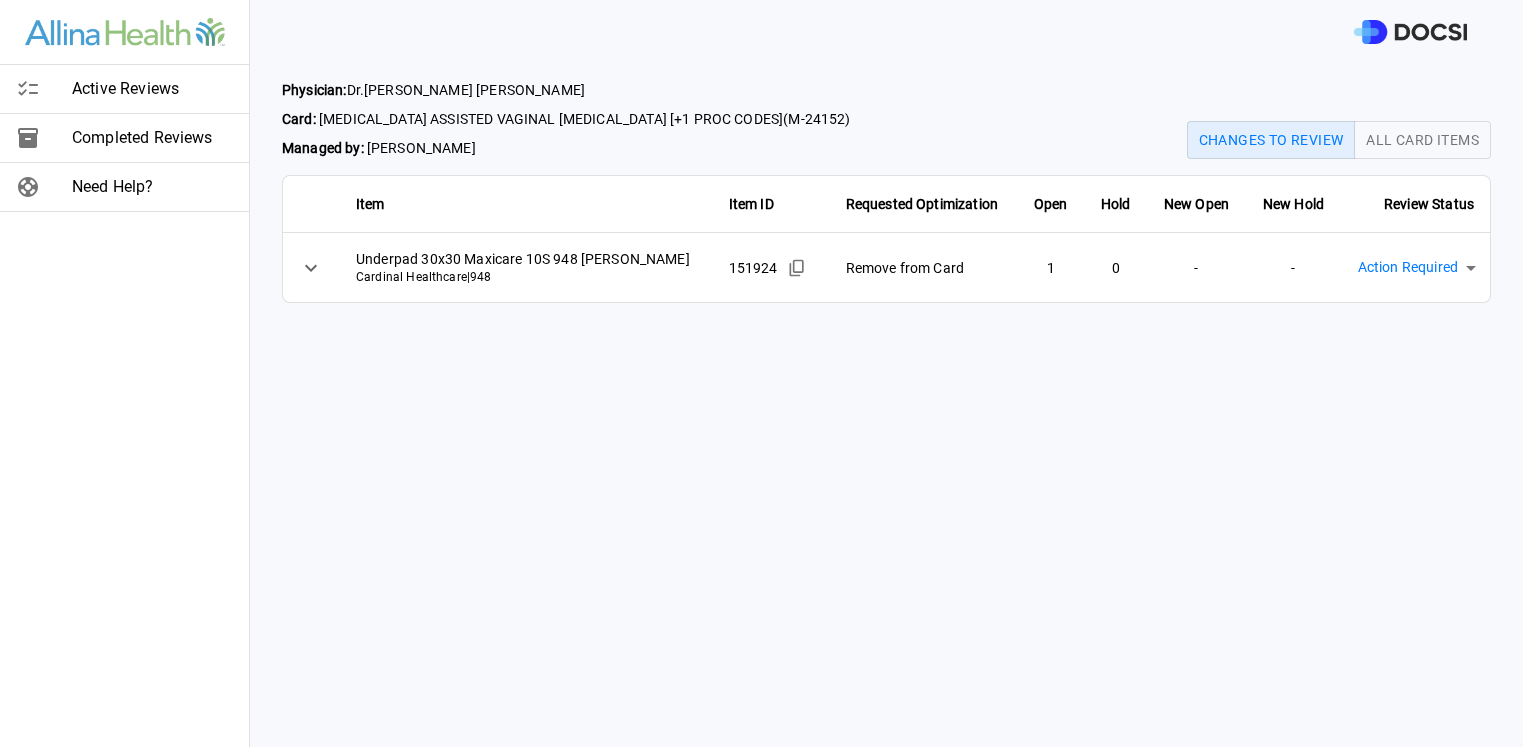 click on "Physician:   [PERSON_NAME] Card:    [MEDICAL_DATA] ASSISTED VAGINAL [MEDICAL_DATA] [+1 PROC CODES]  ( M-24152 ) Managed by:    [PERSON_NAME] Changes to Review All Card Items Item Item ID Requested Optimization Open Hold New Open New Hold Review Status Underpad 30x30 Maxicare 10S 948 [PERSON_NAME] Healthcare  |  948 151924 Remove from Card 1 0 - - Action Required **** ​" at bounding box center (886, 405) 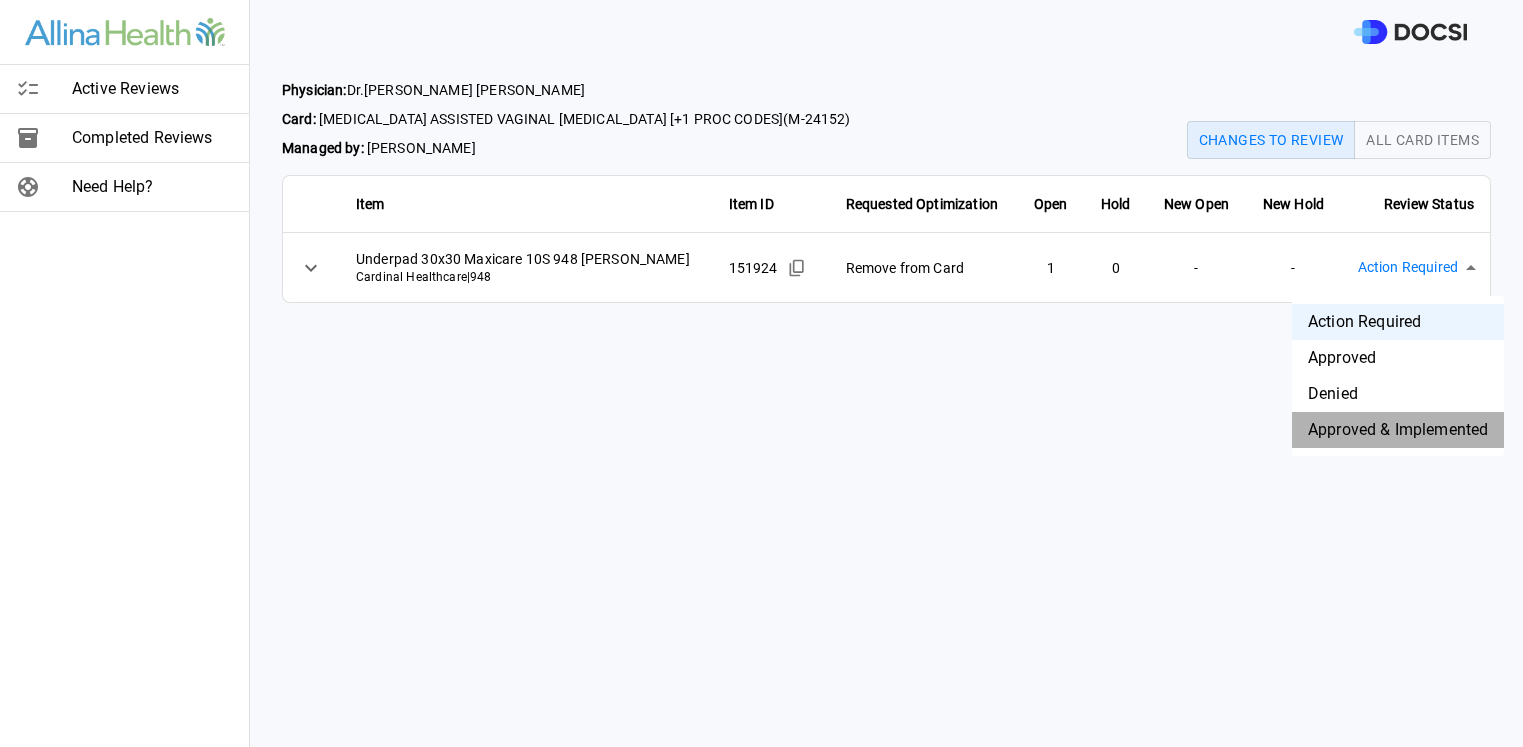click on "Approved & Implemented" at bounding box center (1398, 430) 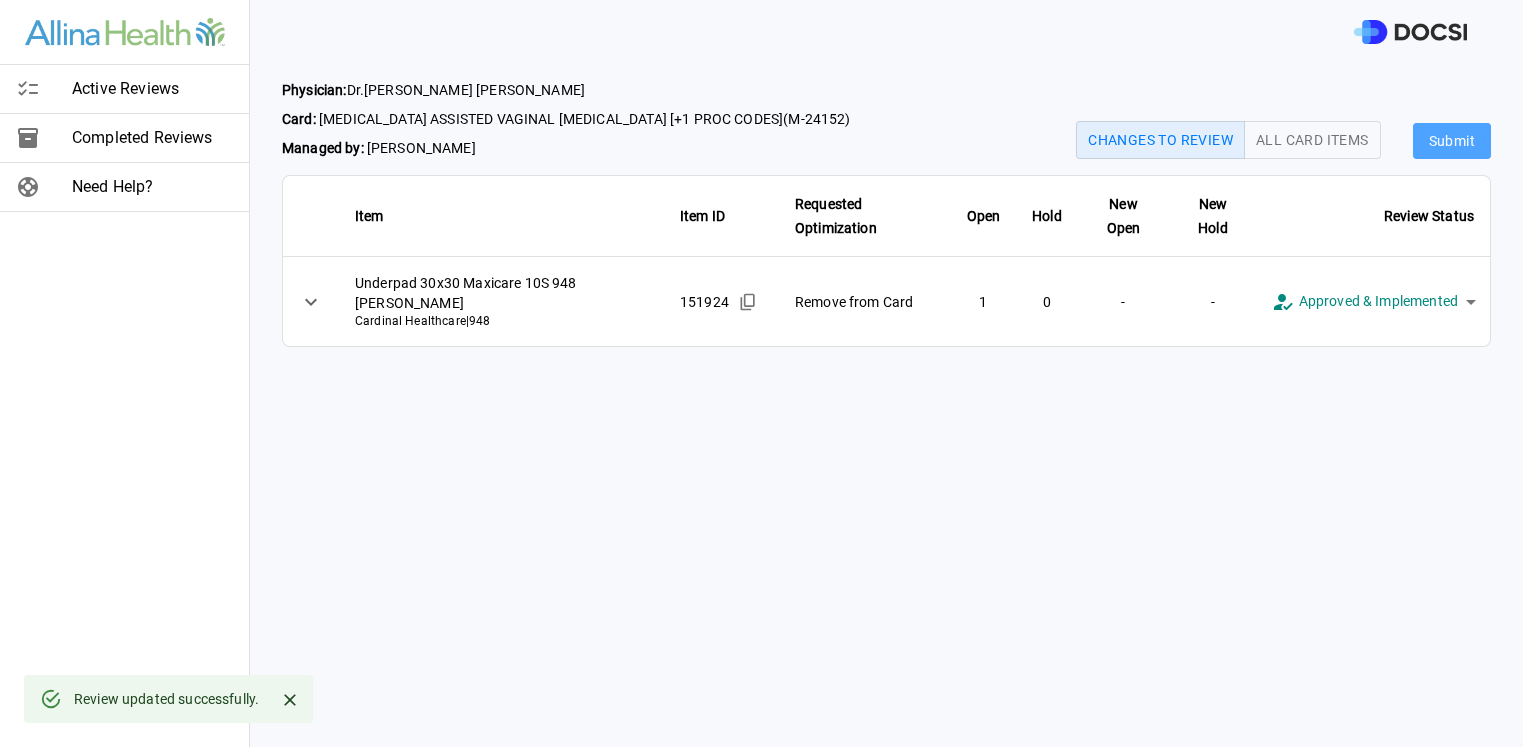 click on "Submit" at bounding box center [1452, 141] 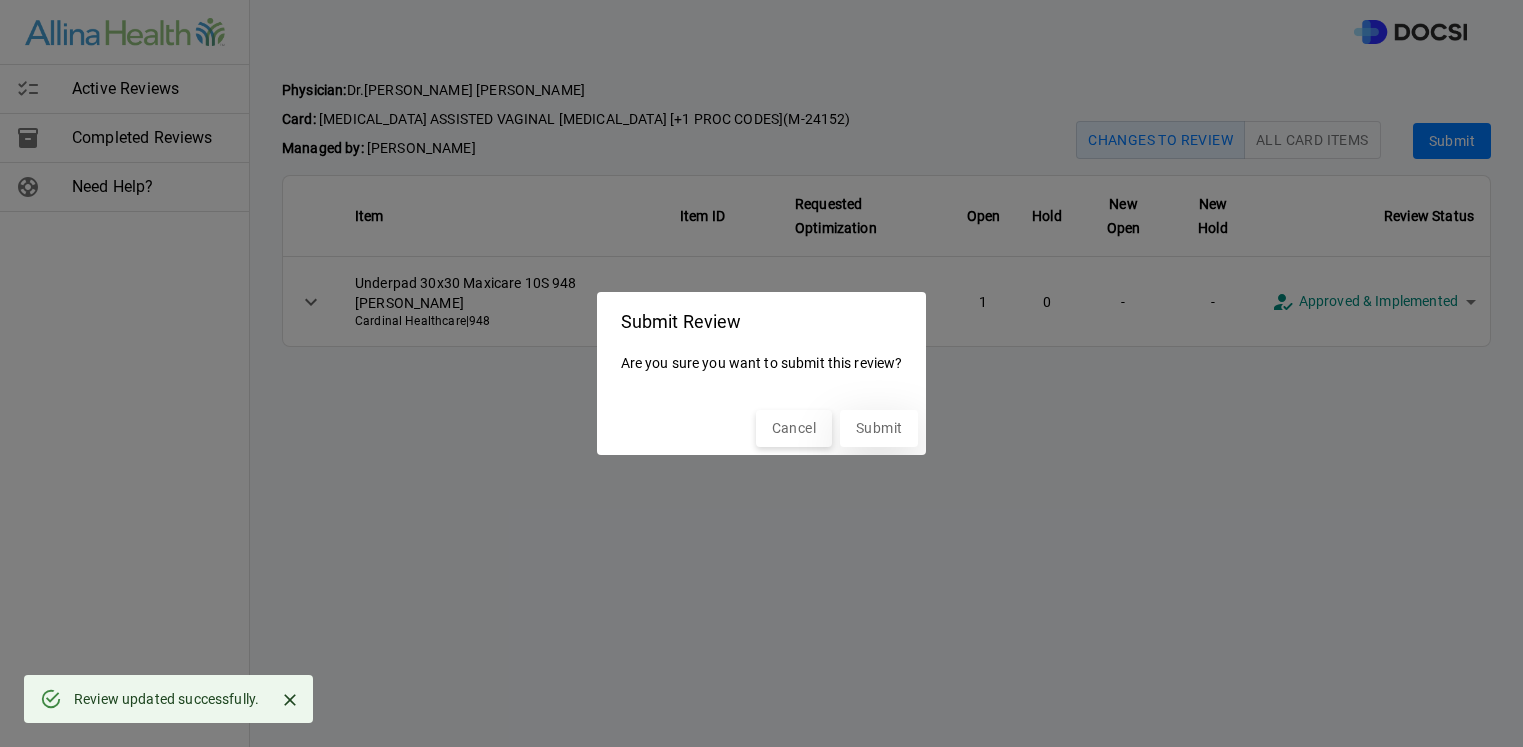 click on "Submit" at bounding box center [879, 428] 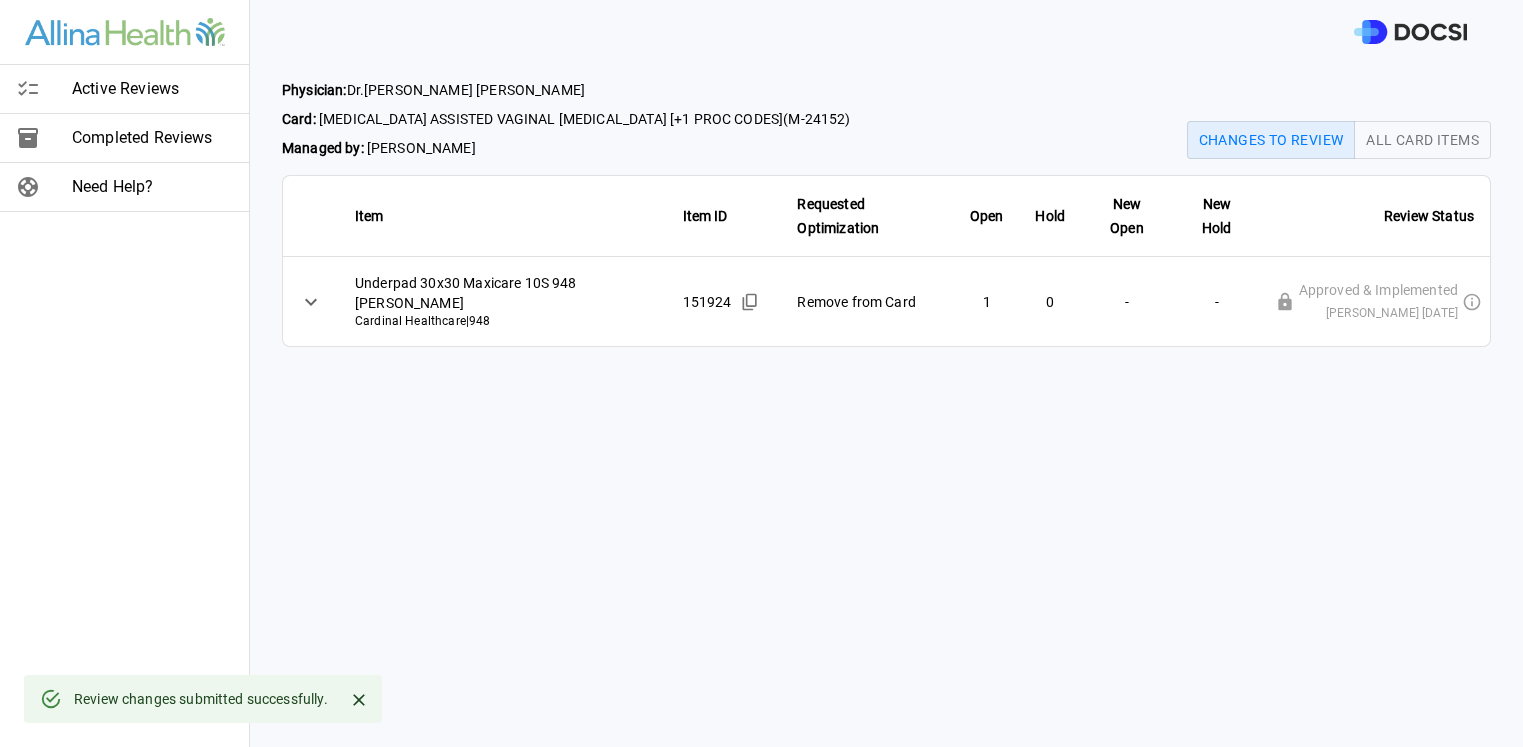 click 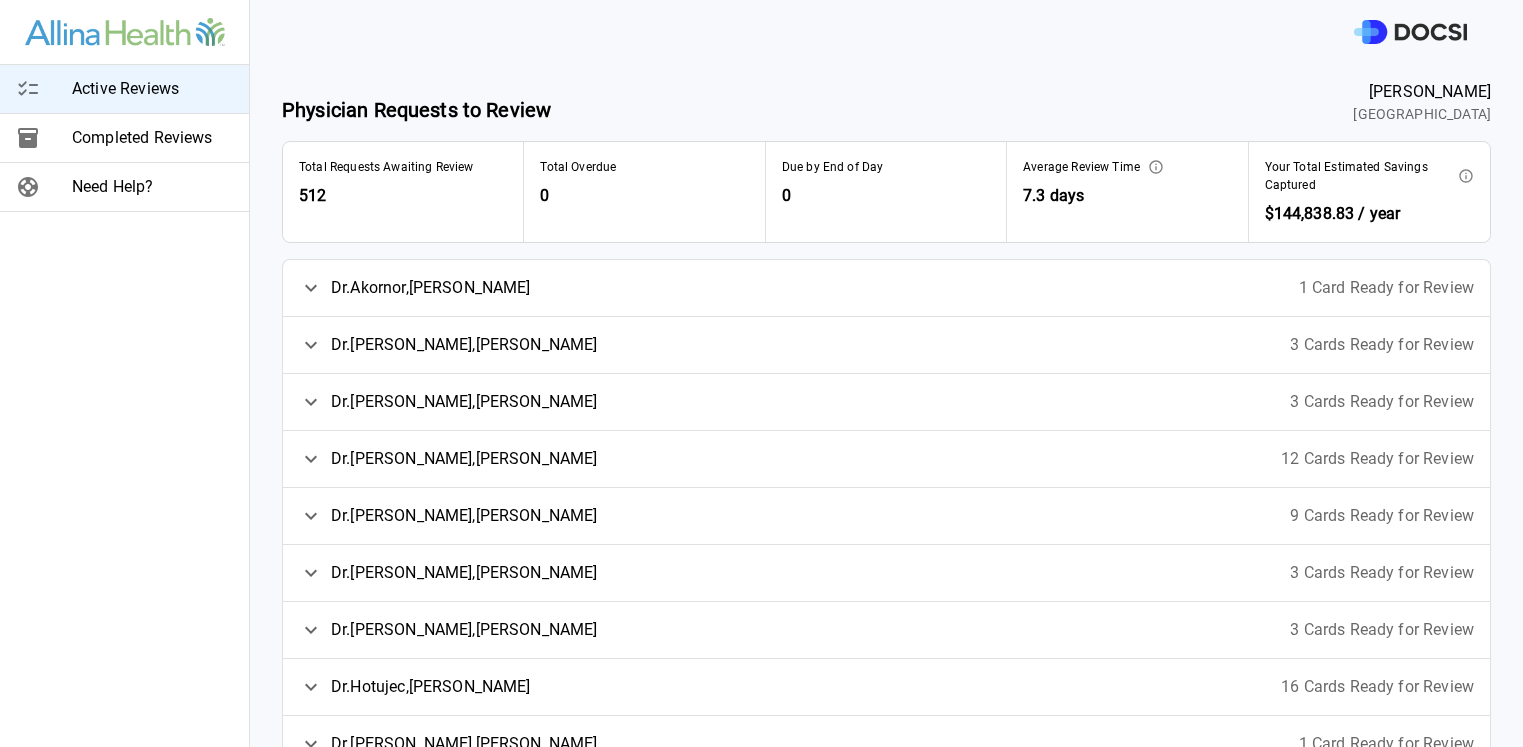click 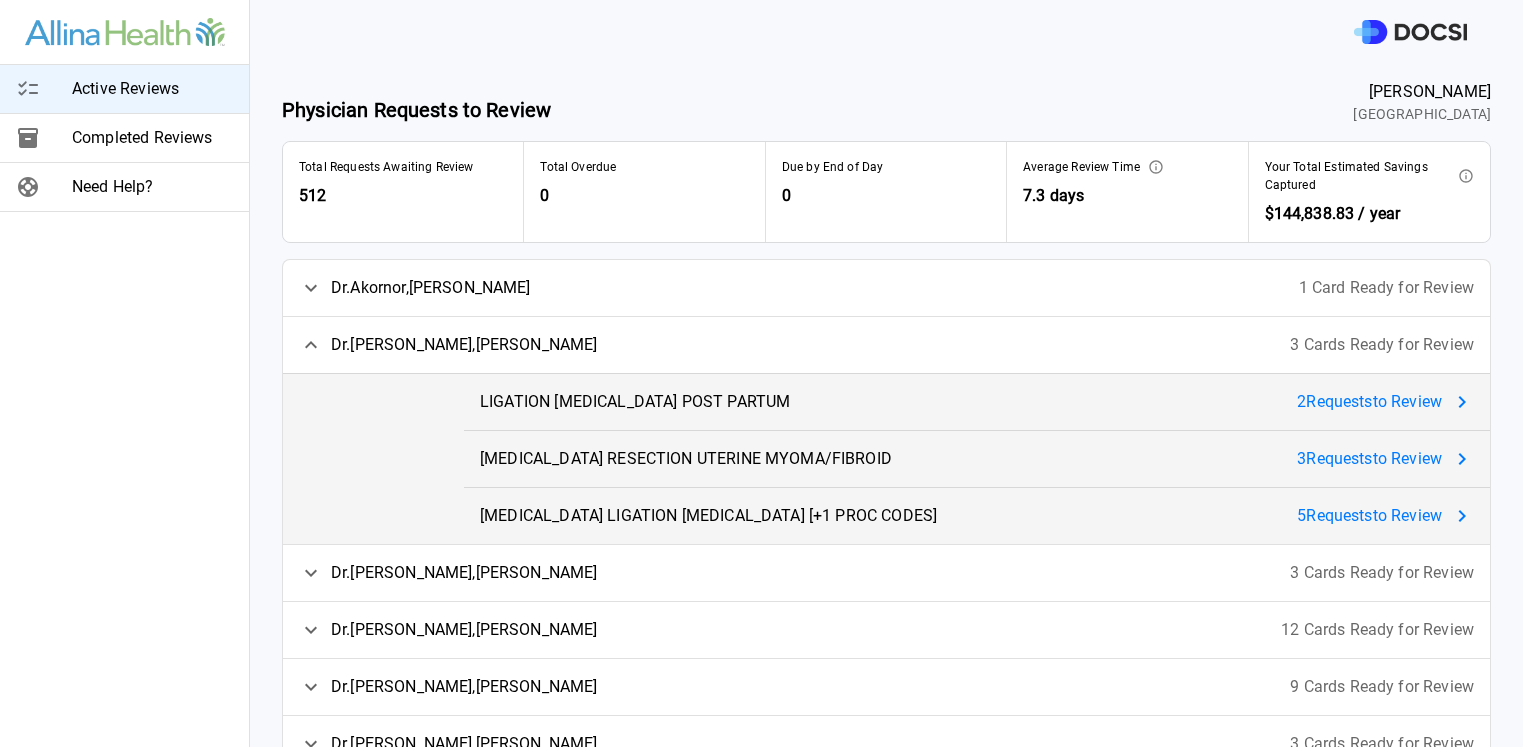 click on "2  Request s  to Review" at bounding box center (1385, 402) 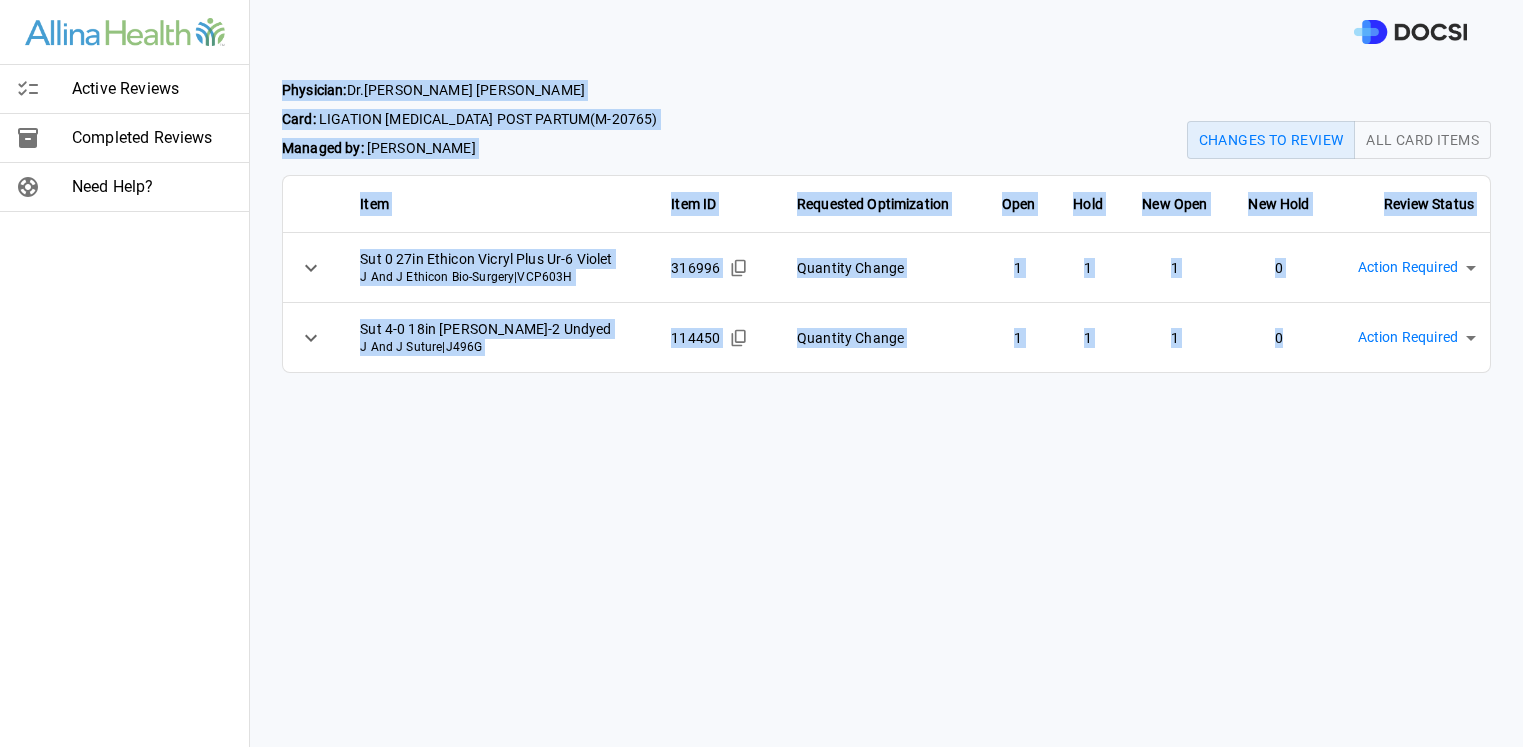 drag, startPoint x: 285, startPoint y: 86, endPoint x: 1305, endPoint y: 336, distance: 1050.1904 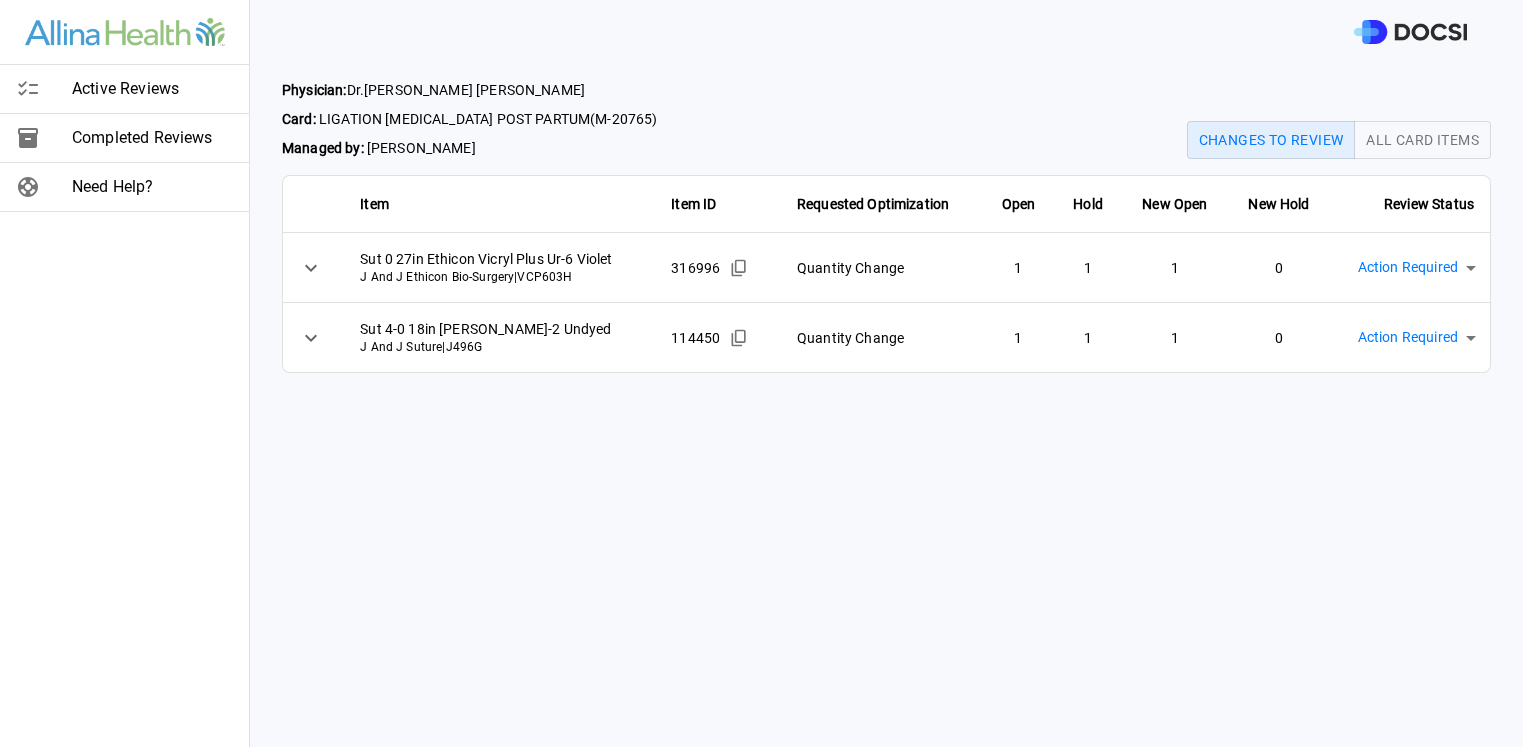 click on "Physician:   [PERSON_NAME] Card:    LIGATION [MEDICAL_DATA] POST PARTUM  ( M-20765 ) Managed by:    [PERSON_NAME] Changes to Review All Card Items Item Item ID Requested Optimization Open Hold New Open New Hold Review Status Sut 0 27in Ethicon Vicryl Plus Ur-6 Violet J And J Ethicon Bio-Surgery  |  VCP603H 316996 Quantity Change 1 1 1 0 Action Required **** ​ Sut 4-0 18in [PERSON_NAME]-2 Undyed J And J Suture  |  J496G 114450 Quantity Change 1 1 1 0 Action Required **** ​" at bounding box center [886, 405] 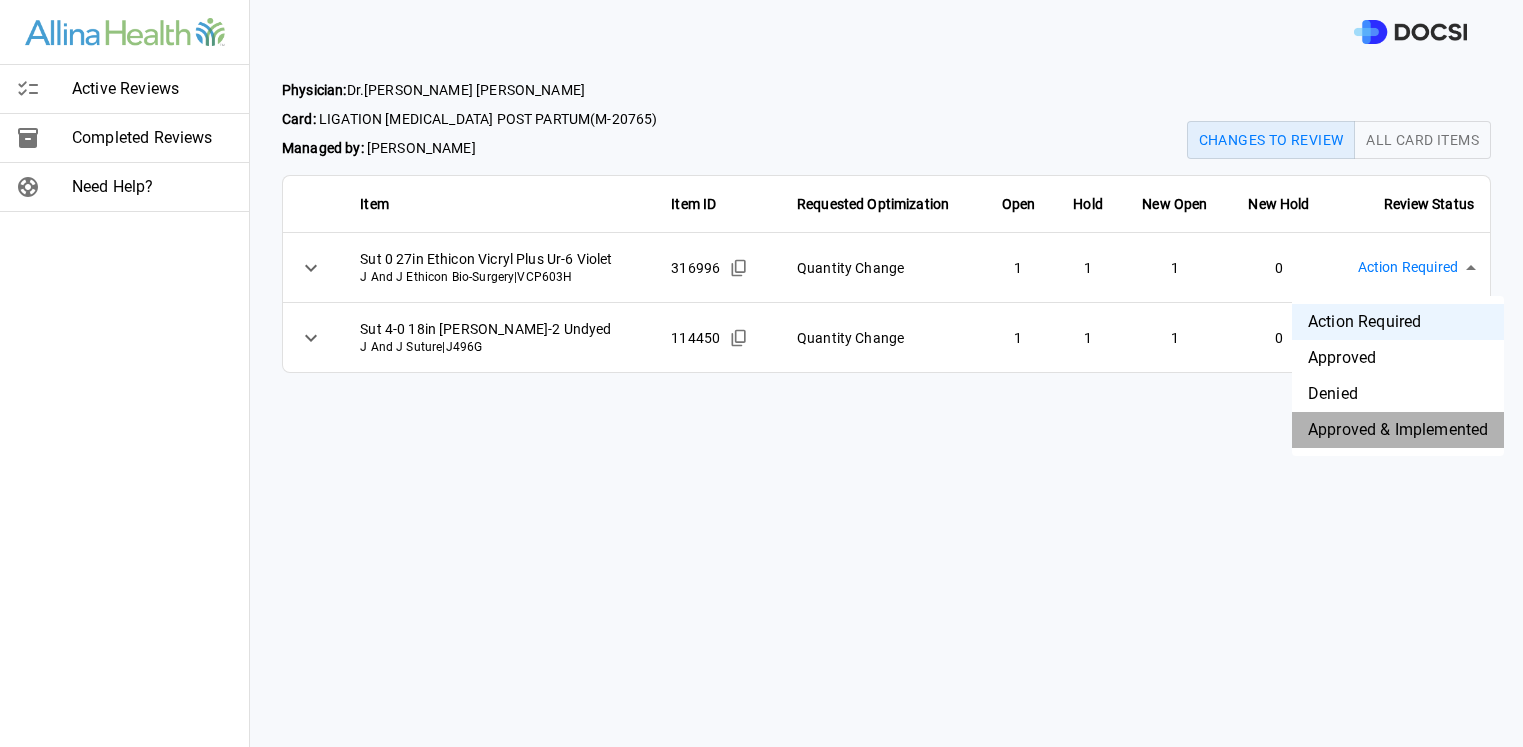 click on "Approved & Implemented" at bounding box center (1398, 430) 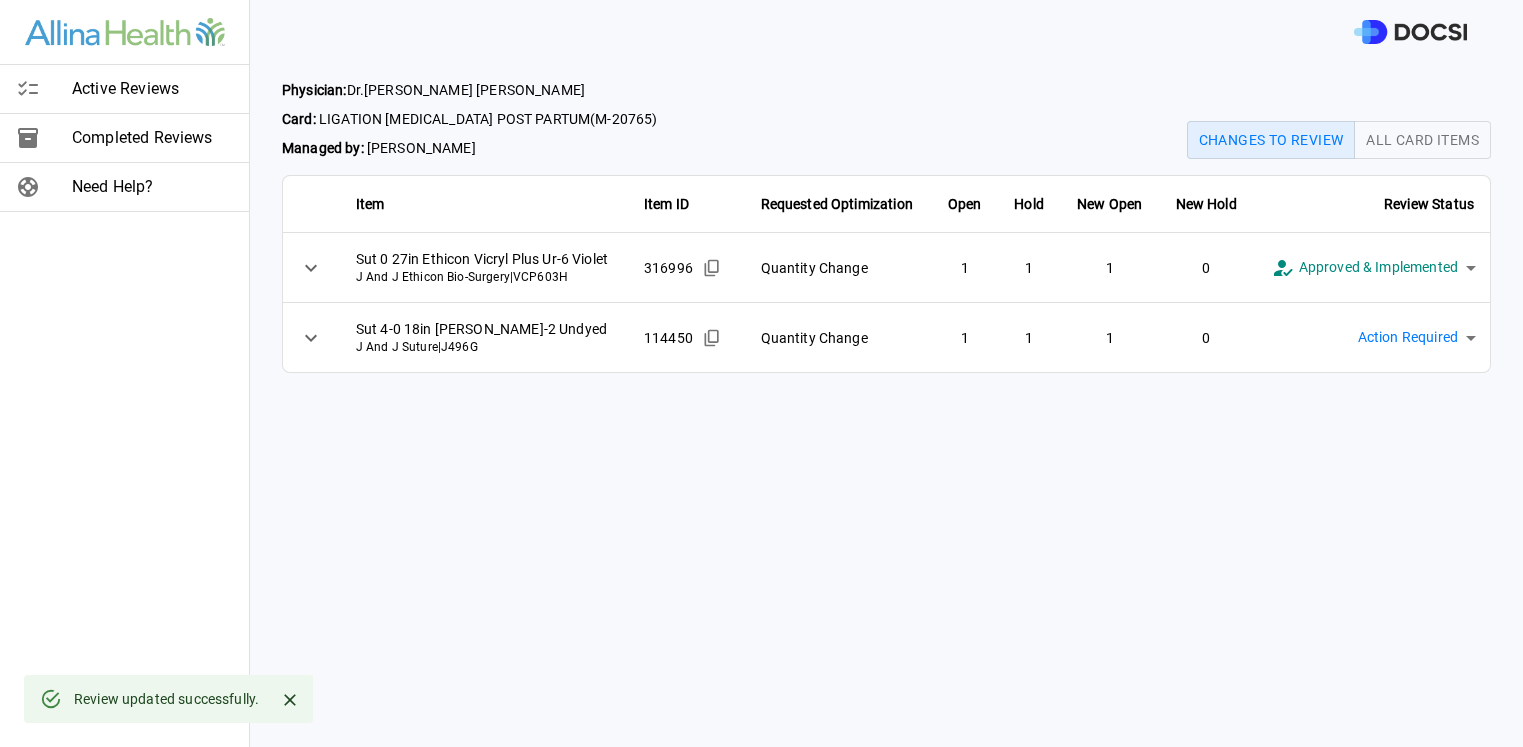 click on "**********" at bounding box center [761, 373] 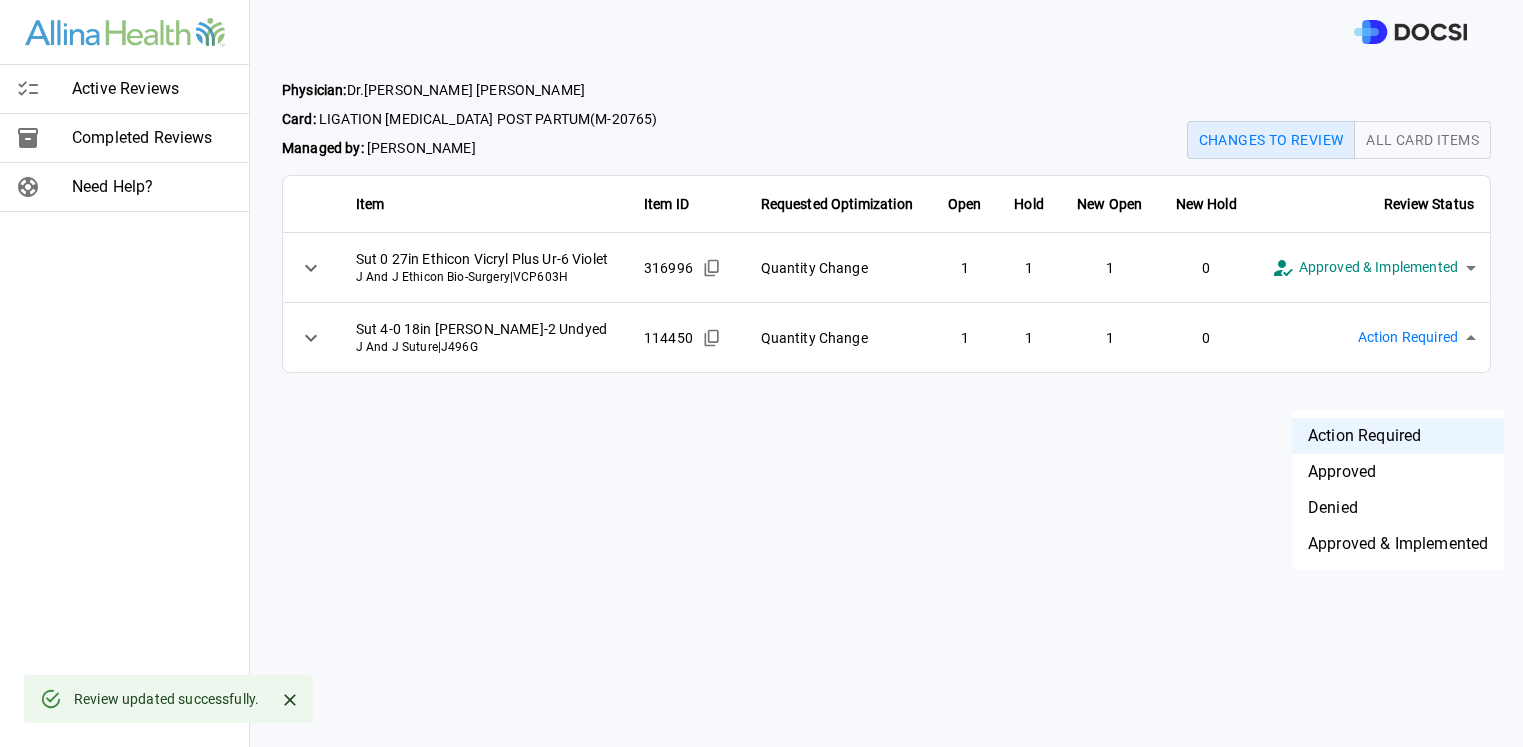 click on "Approved & Implemented" at bounding box center (1398, 544) 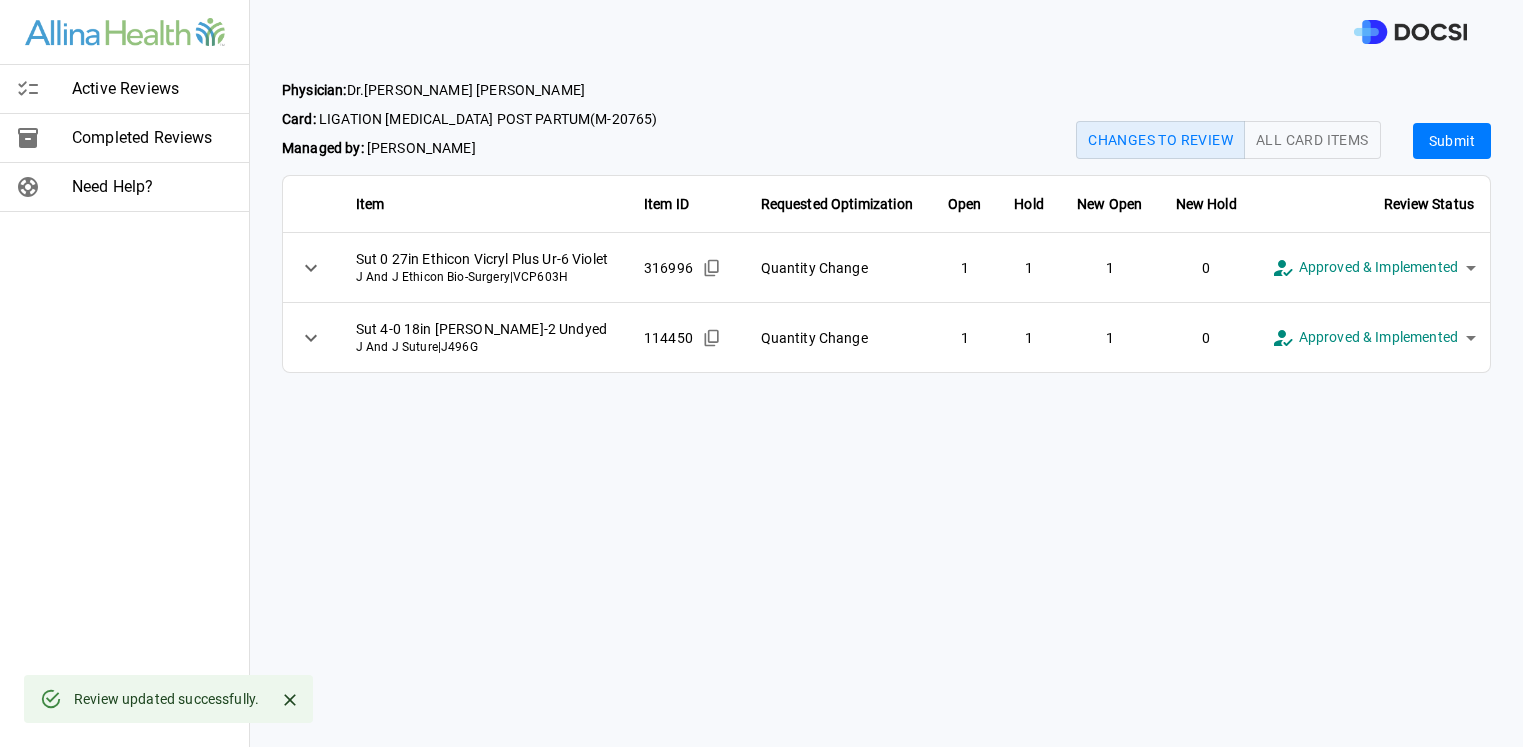 click on "Submit" at bounding box center [1452, 141] 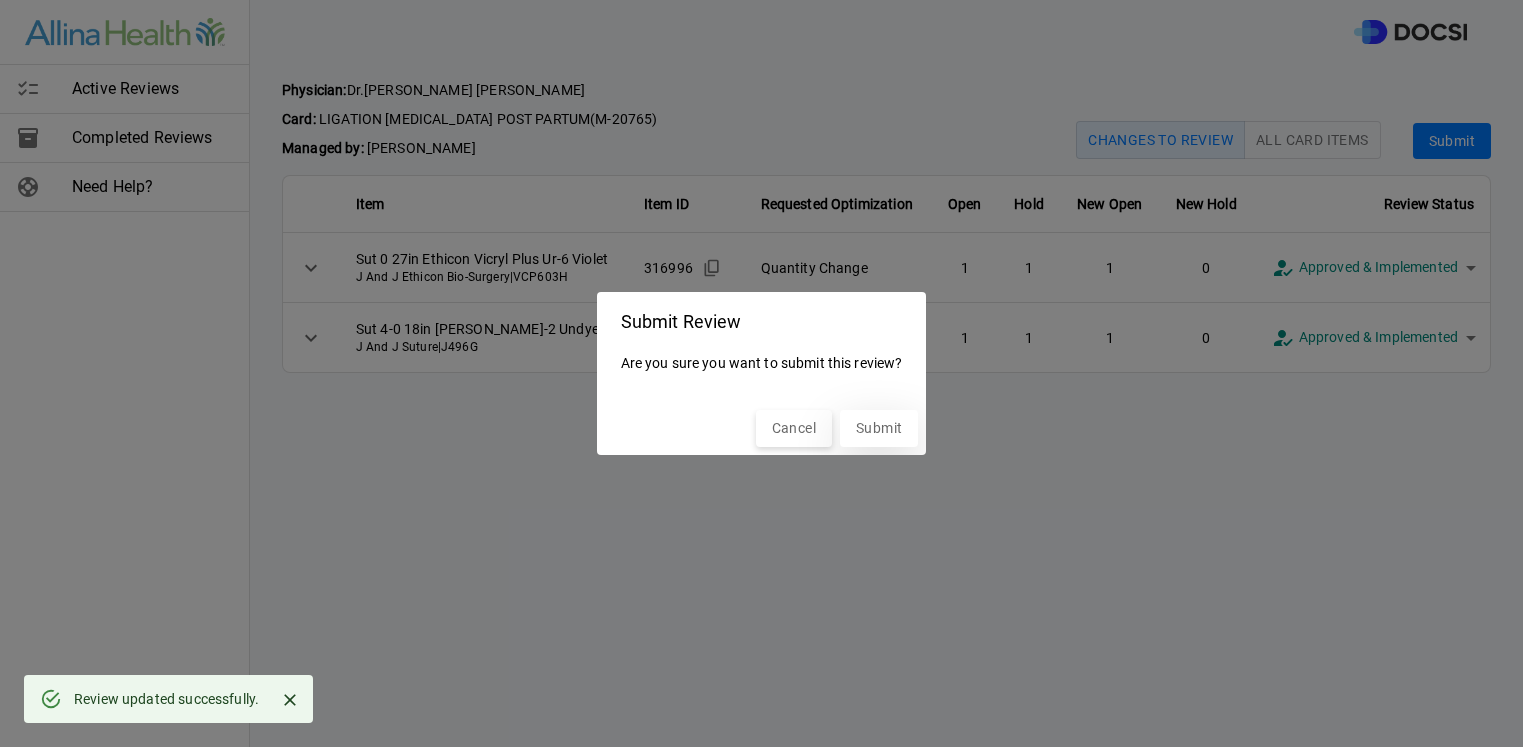 click on "Submit" at bounding box center (879, 428) 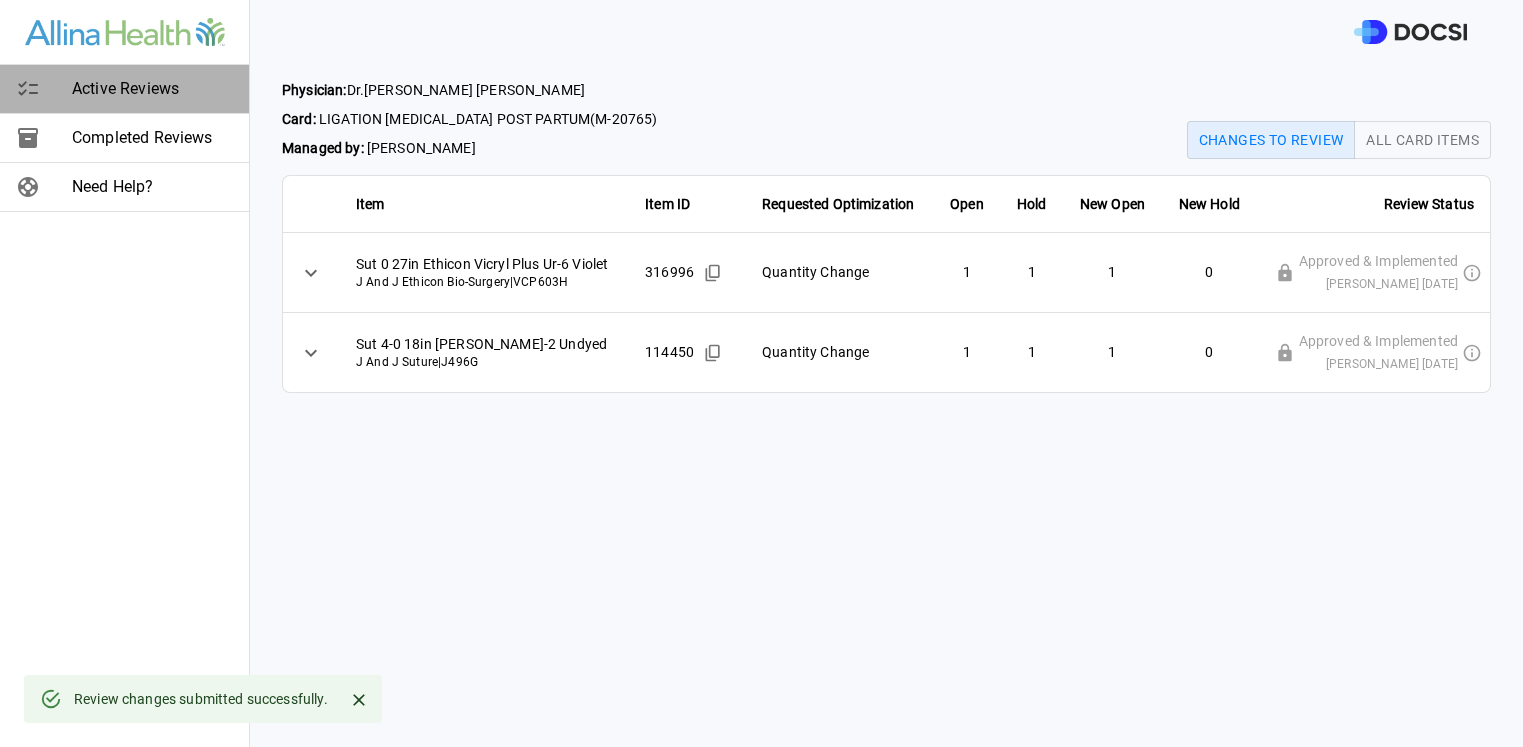 click on "Active Reviews" at bounding box center [124, 89] 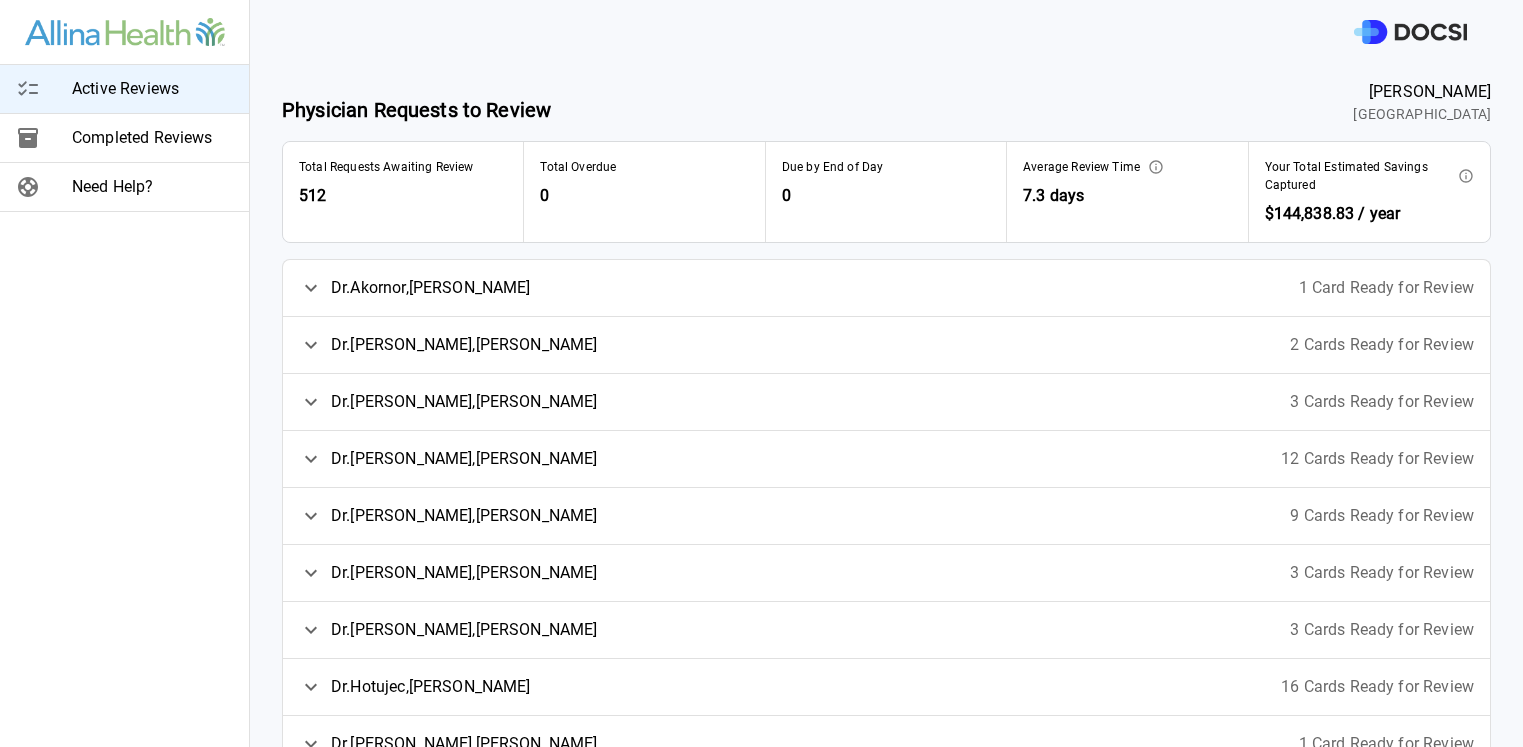 click 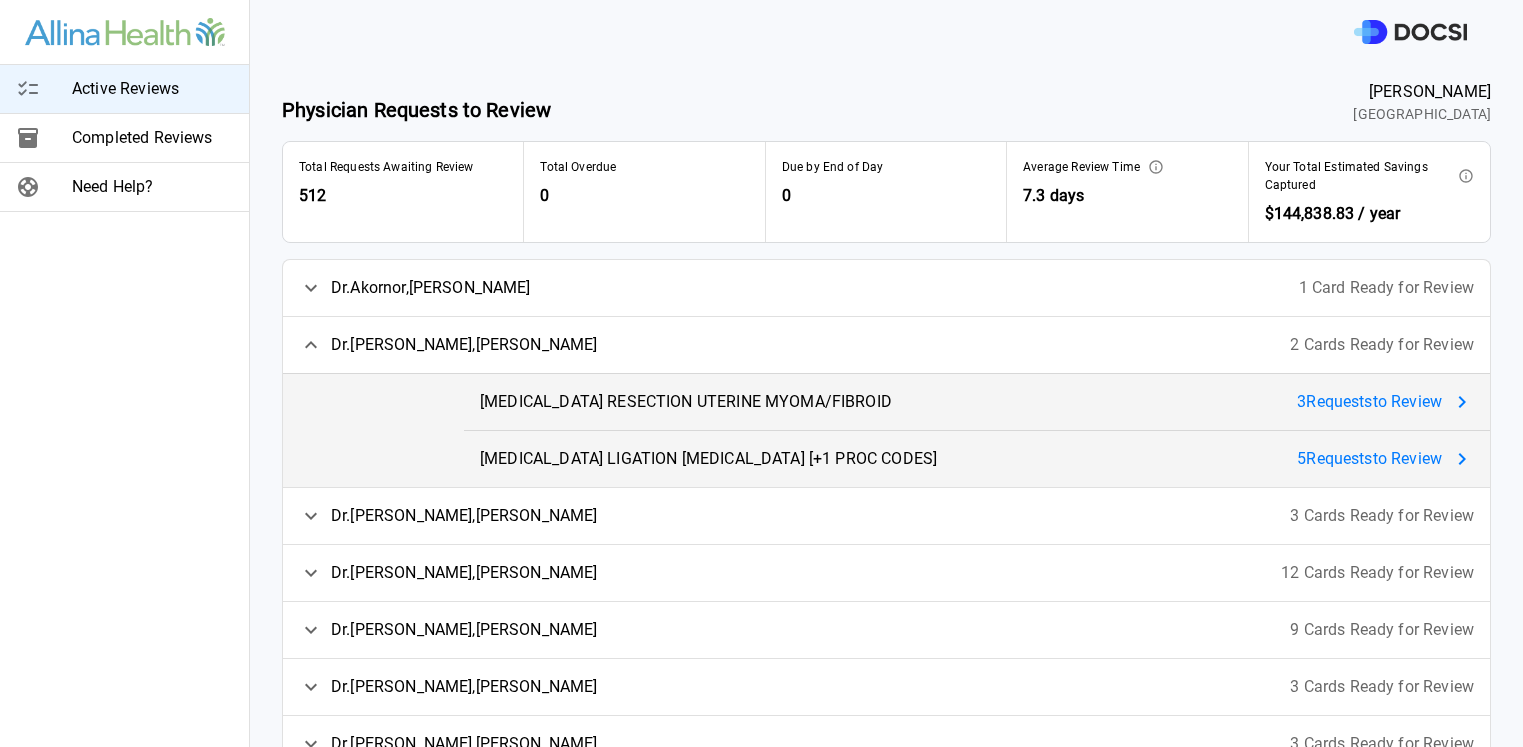 click on "3  Request s  to Review" at bounding box center (1385, 402) 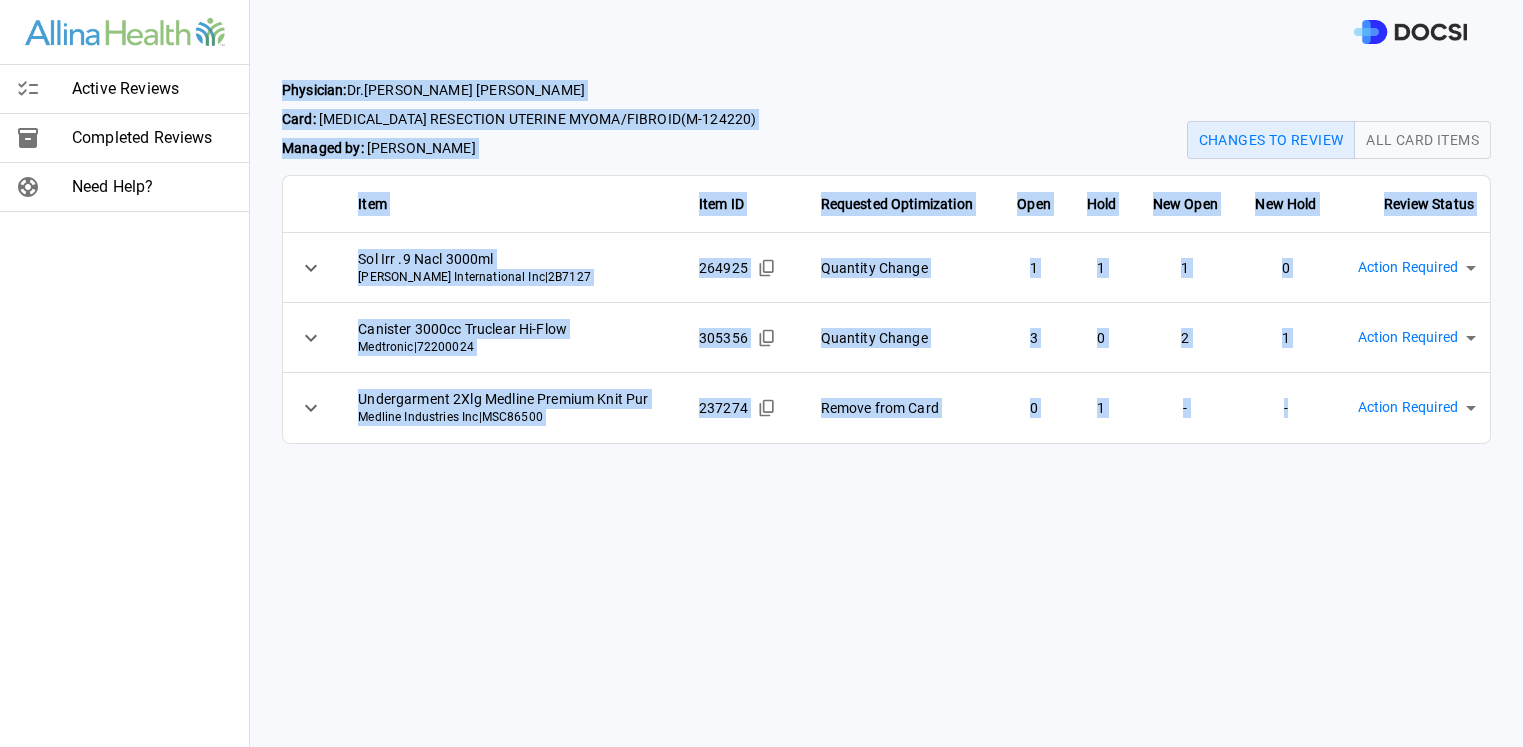 drag, startPoint x: 284, startPoint y: 89, endPoint x: 1299, endPoint y: 406, distance: 1063.3503 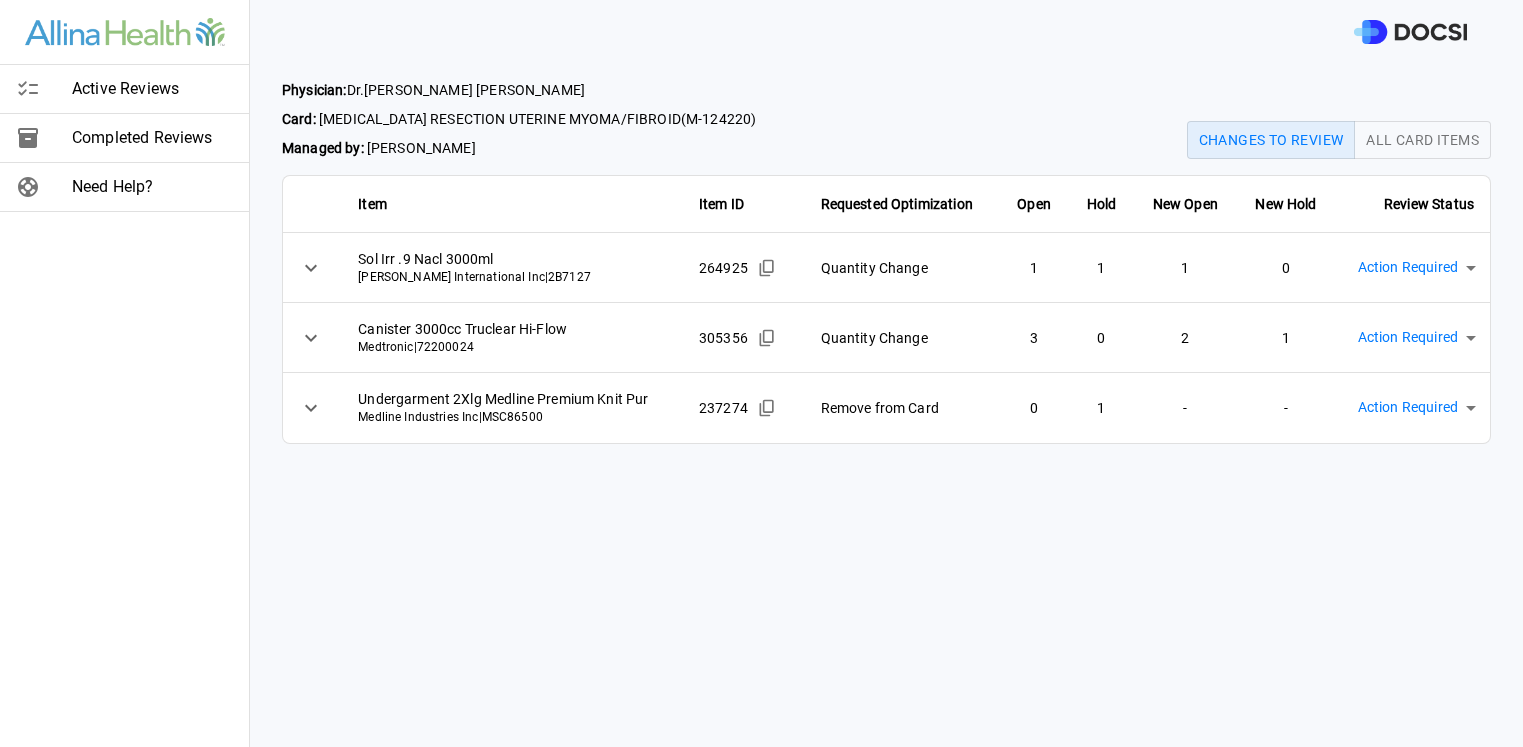 drag, startPoint x: 1367, startPoint y: 578, endPoint x: 1366, endPoint y: 568, distance: 10.049875 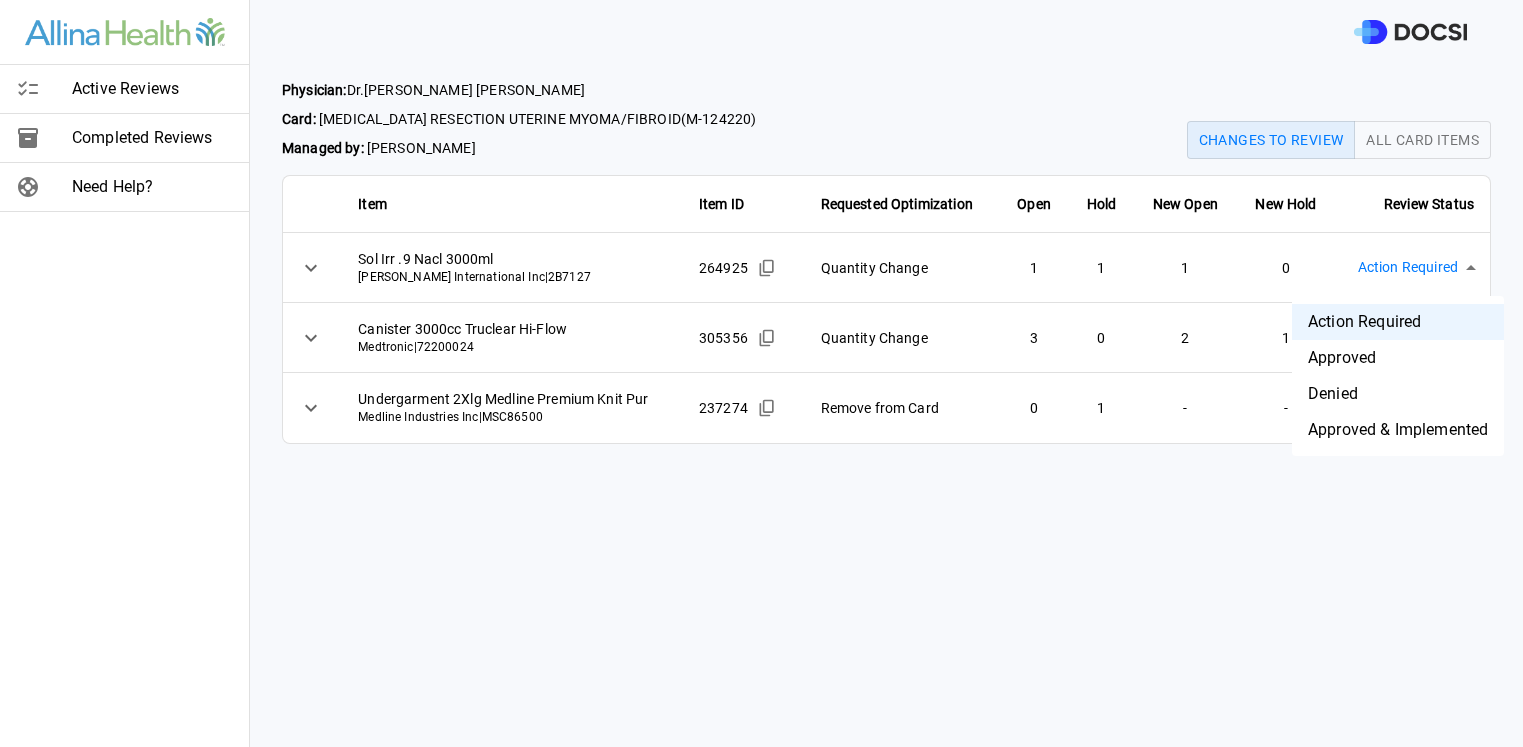 click on "Active Reviews Completed Reviews Need Help? Physician:   [PERSON_NAME] Card:    [MEDICAL_DATA] RESECTION UTERINE MYOMA/FIBROID  ( M-124220 ) Managed by:    [PERSON_NAME] Changes to Review All Card Items Item Item ID Requested Optimization Open Hold New Open New Hold Review Status Sol Irr .9 Nacl 3000ml [PERSON_NAME] International Inc  |  2B7127 264925 Quantity Change 1 1 1 0 Action Required **** ​ Canister 3000cc Truclear Hi-Flow Medtronic  |  72200024 305356 Quantity Change 3 0 2 1 Action Required **** ​ Undergarment 2Xlg Medline Premium Knit Pur Medline Industries Inc  |  MSC86500 237274 Remove from Card 0 1 - - Action Required **** ​
Active Reviews Completed Reviews Need Help? Action Required Approved Denied Approved & Implemented" at bounding box center (761, 373) 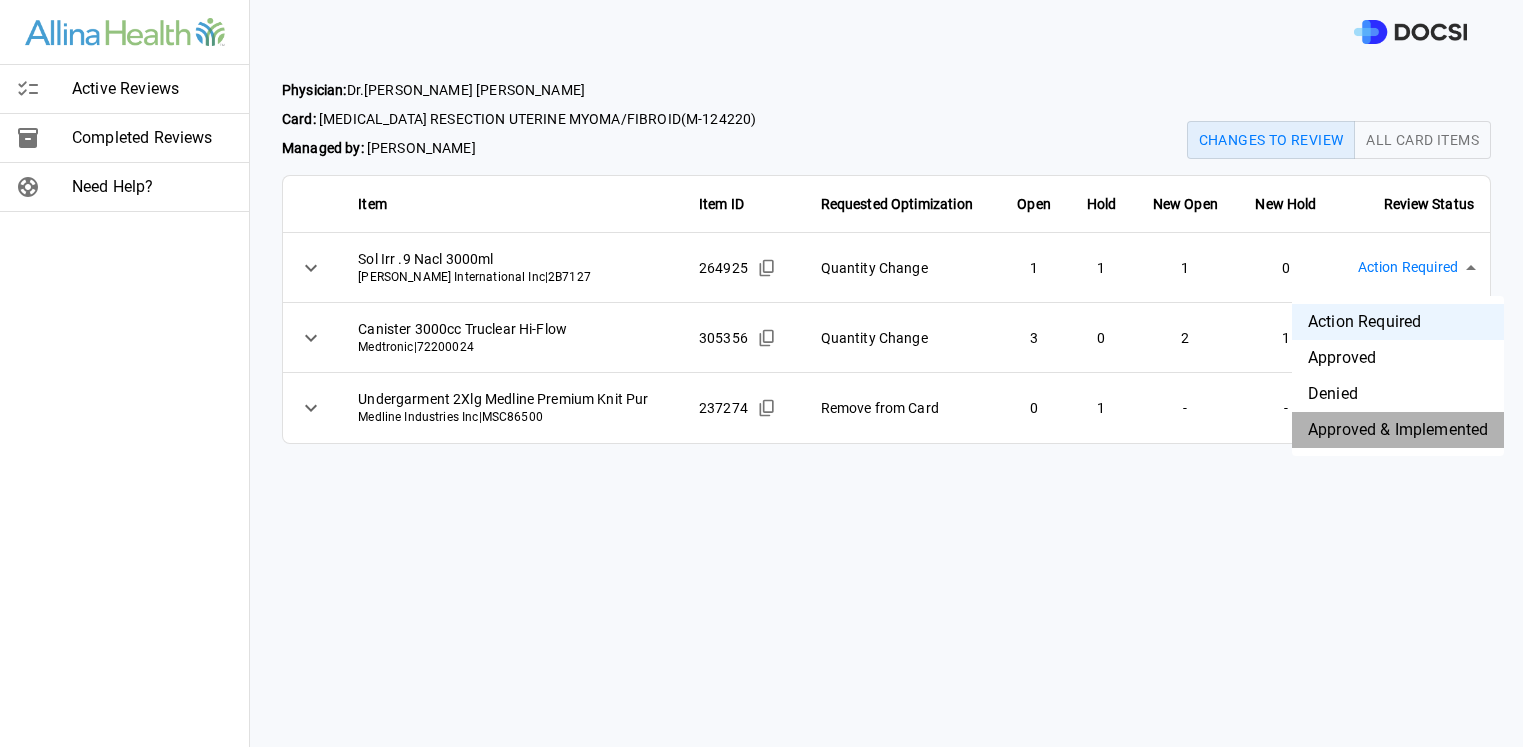 click on "Approved & Implemented" at bounding box center [1398, 430] 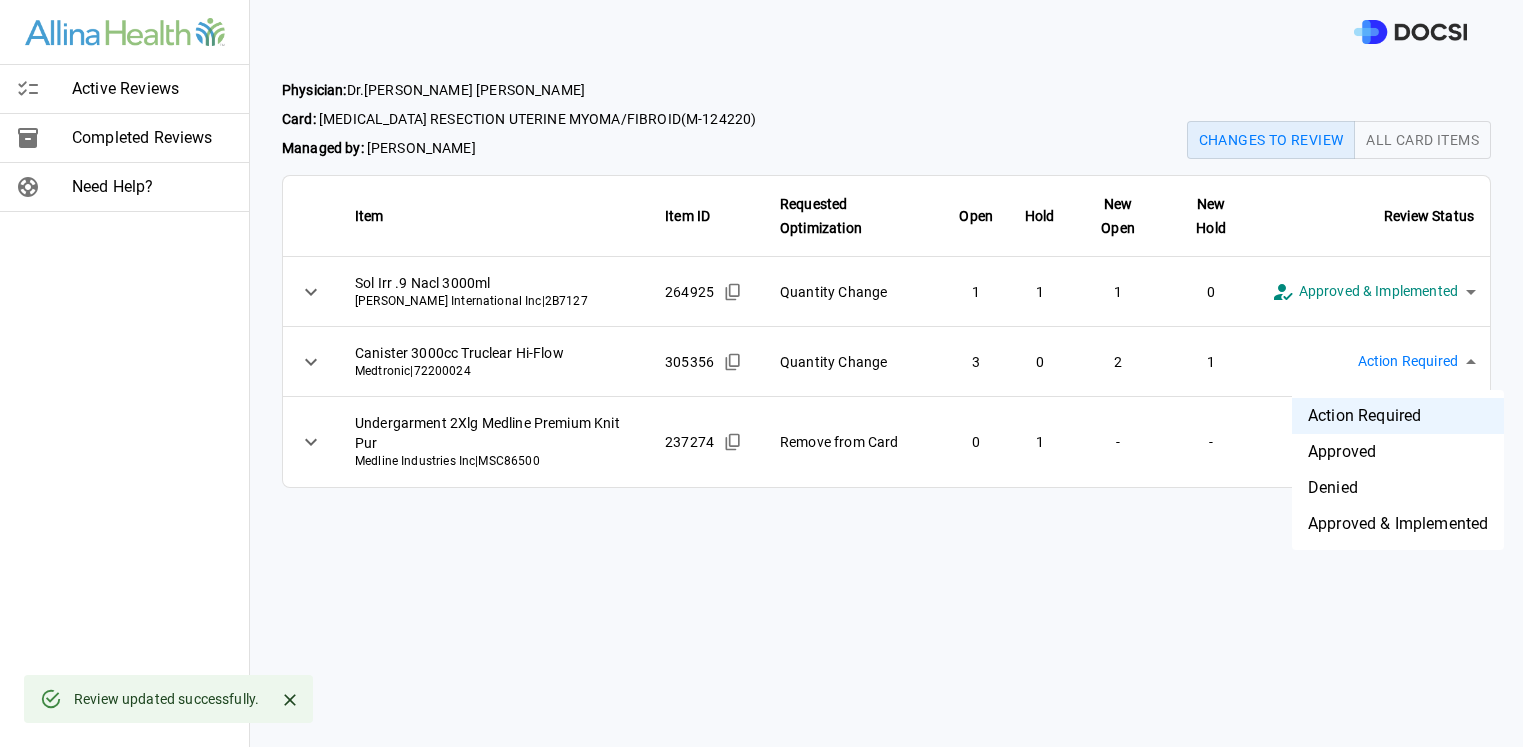 click on "**********" at bounding box center [761, 373] 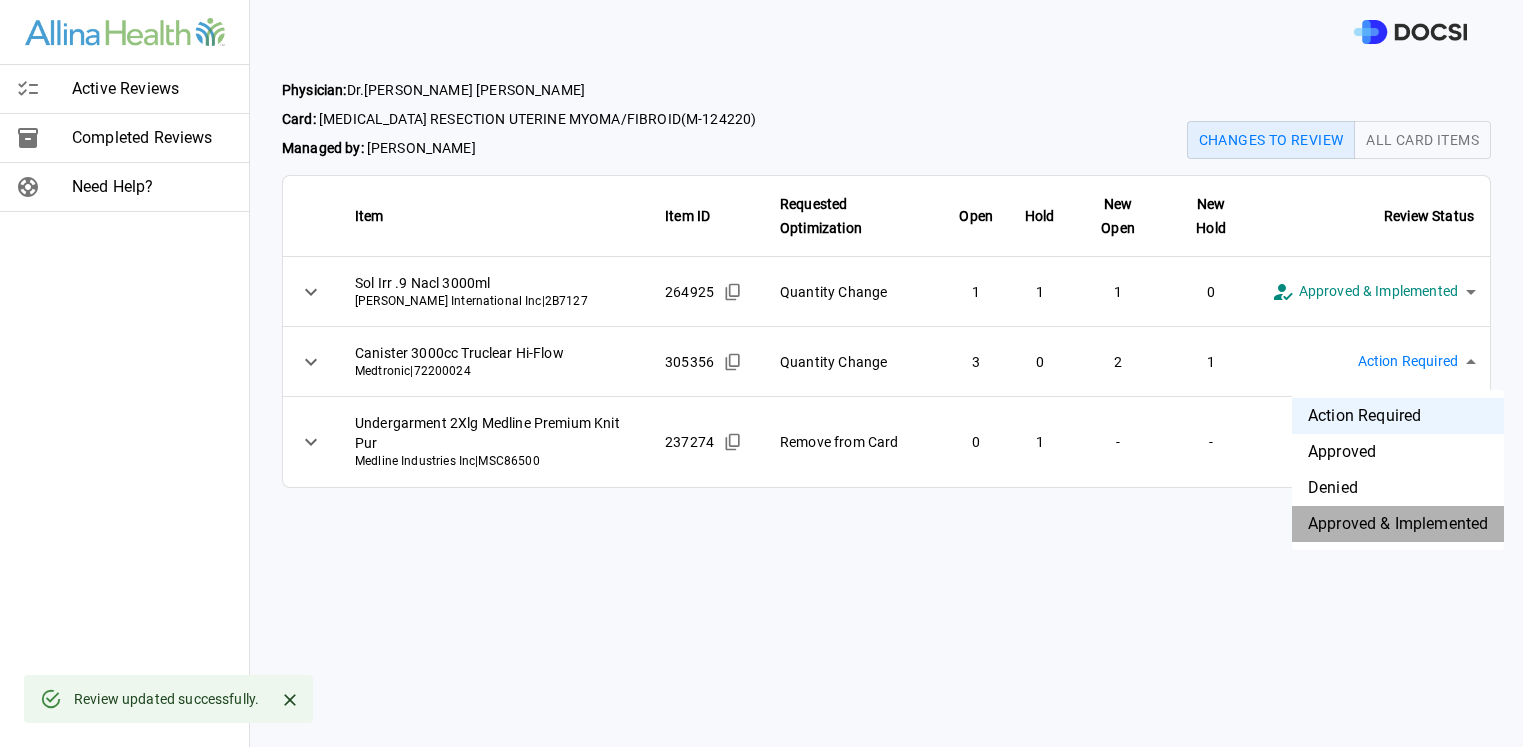 click on "Approved & Implemented" at bounding box center (1398, 524) 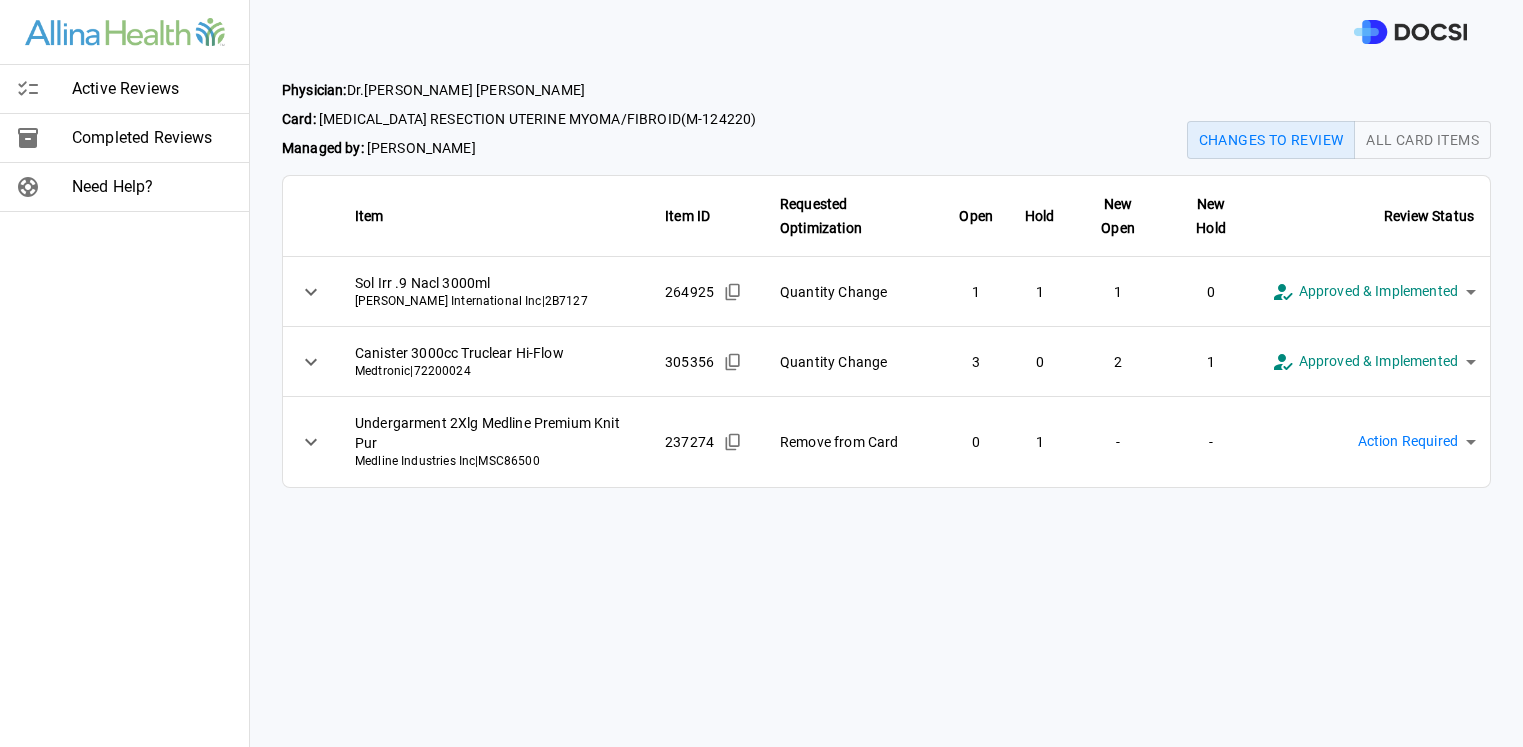 click on "**********" at bounding box center [761, 373] 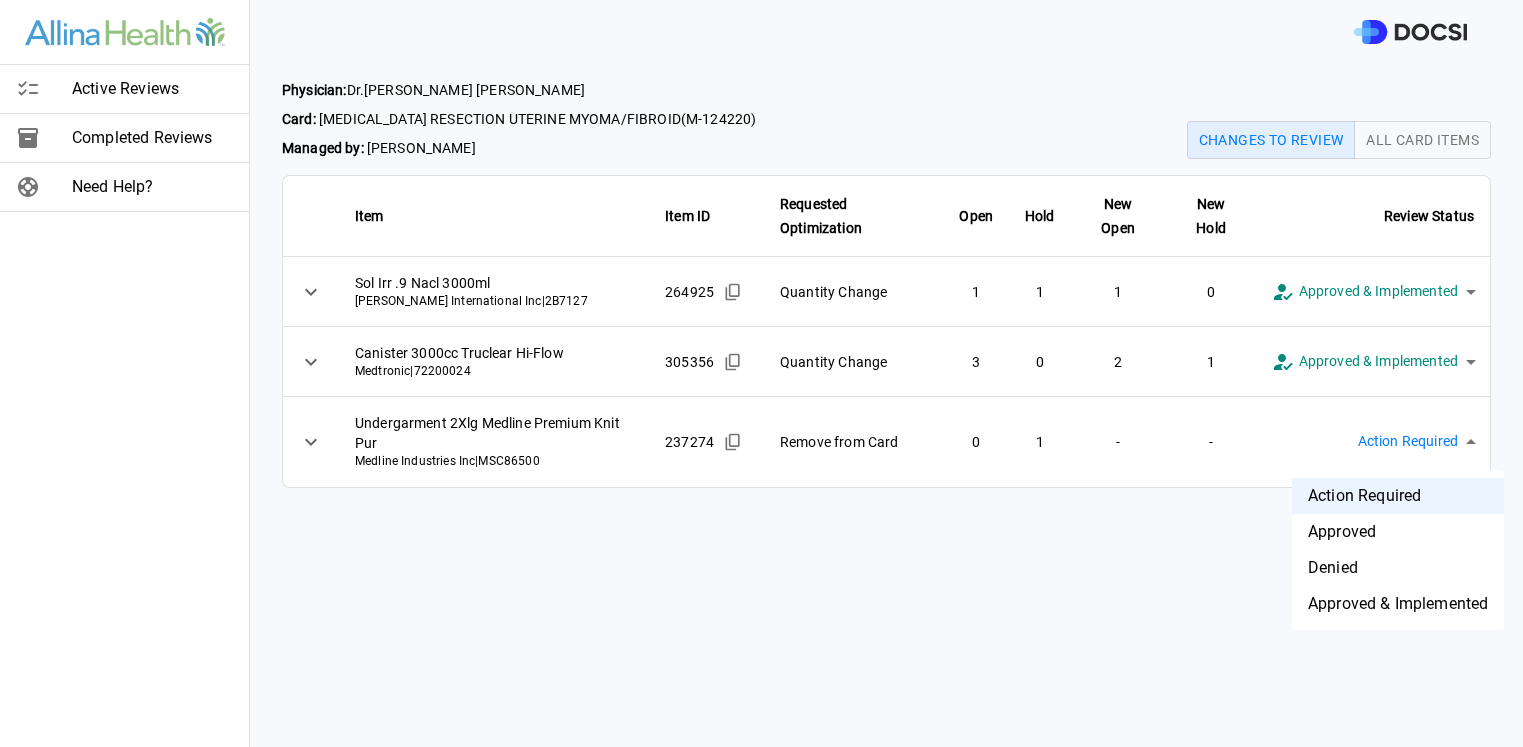click on "Approved & Implemented" at bounding box center (1398, 604) 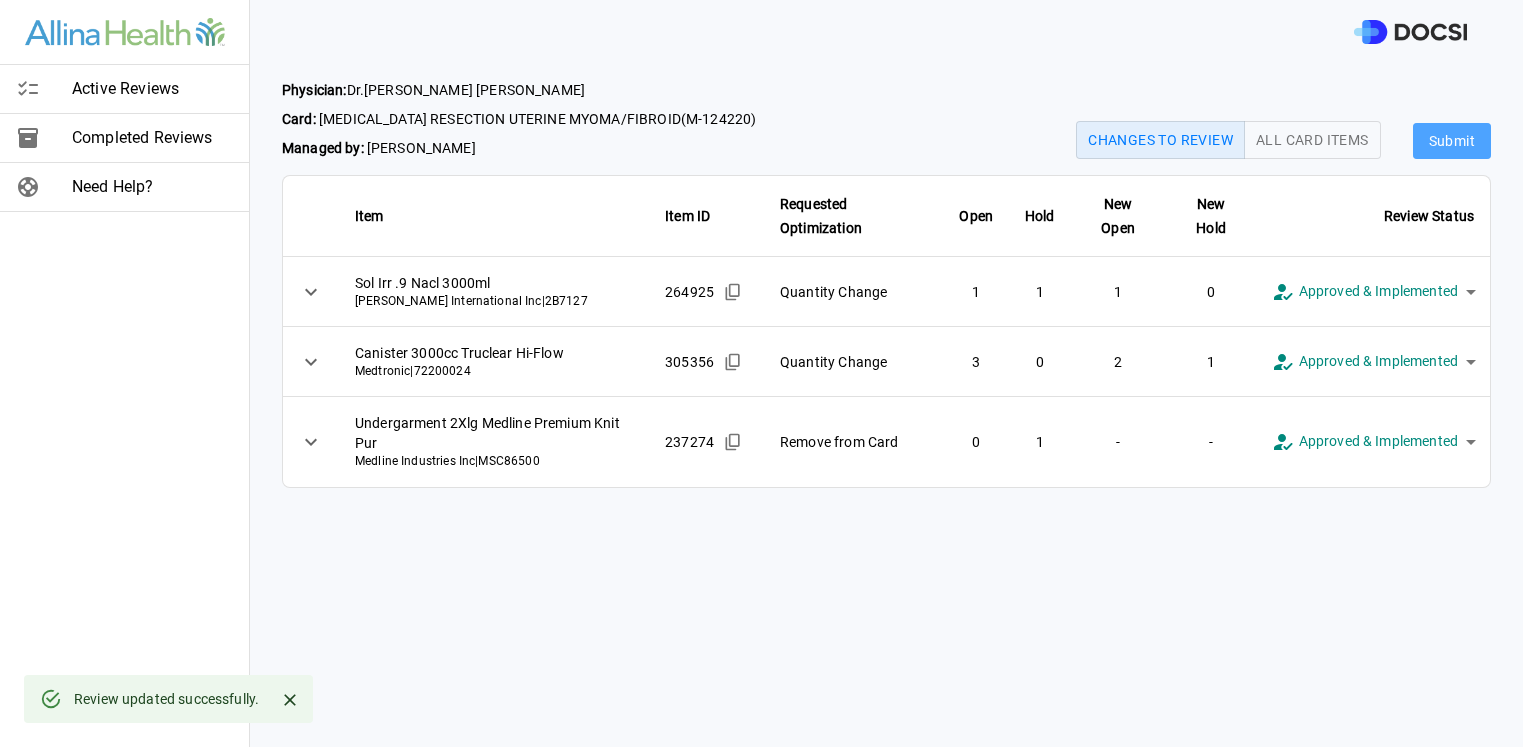 click on "Submit" at bounding box center (1452, 141) 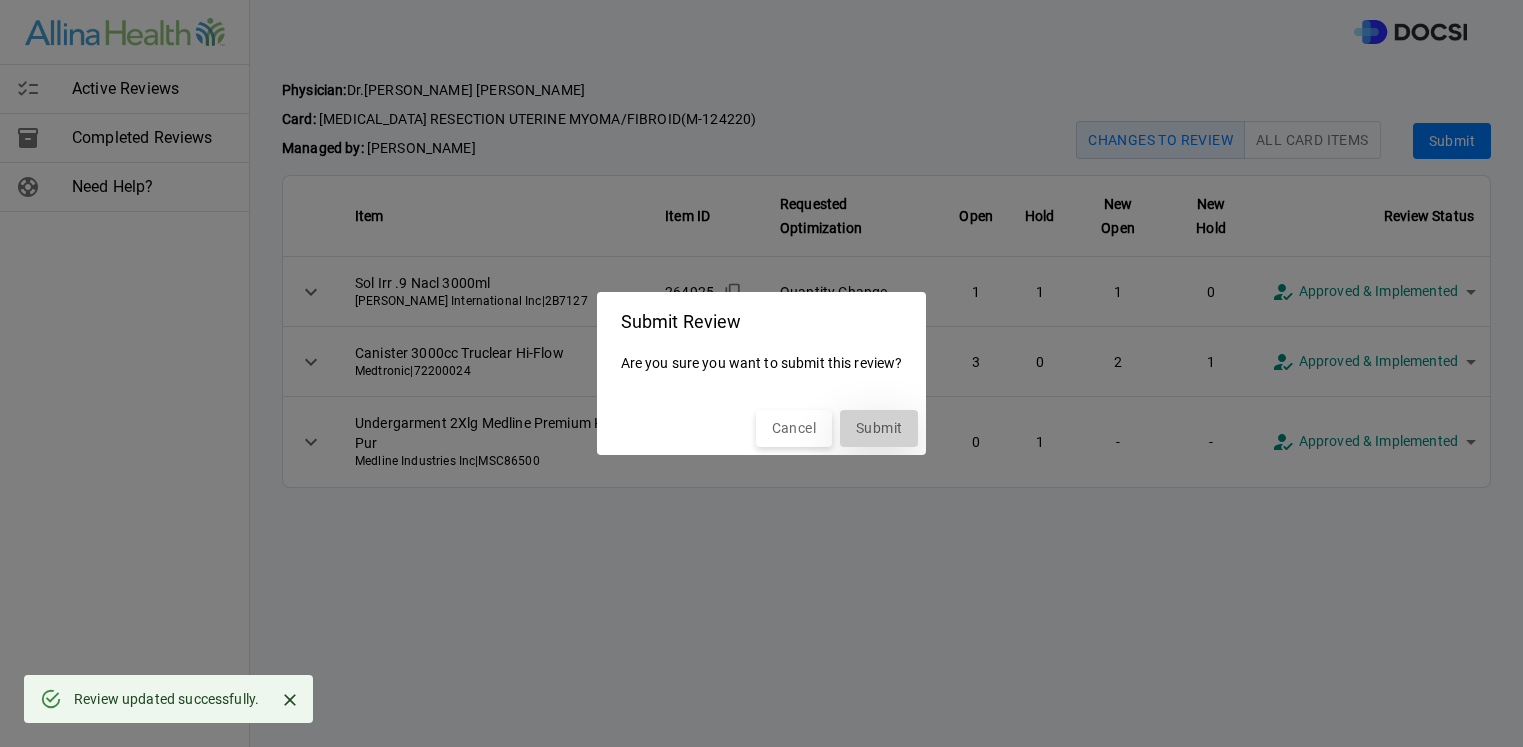 click on "Submit" at bounding box center [879, 428] 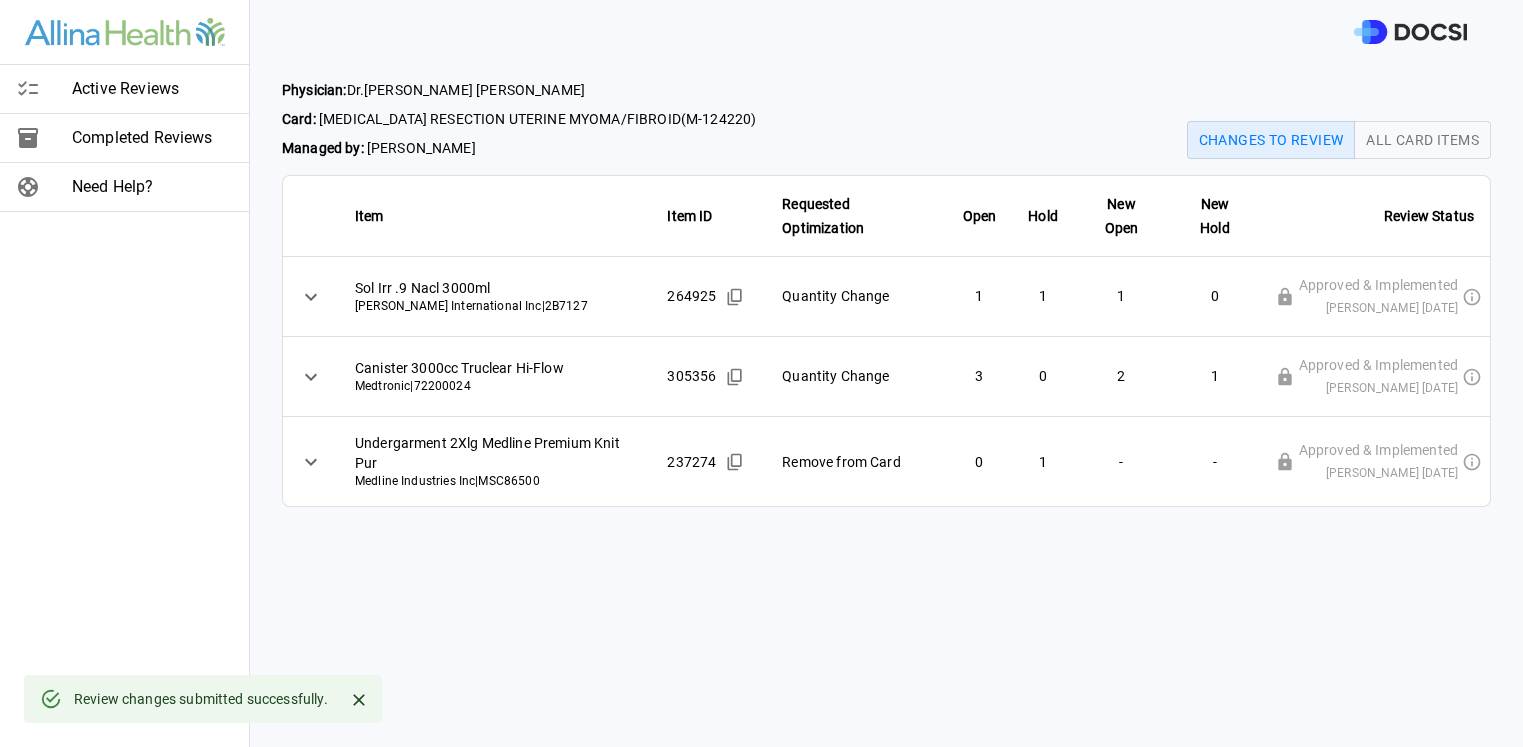 click on "Active Reviews" at bounding box center [152, 89] 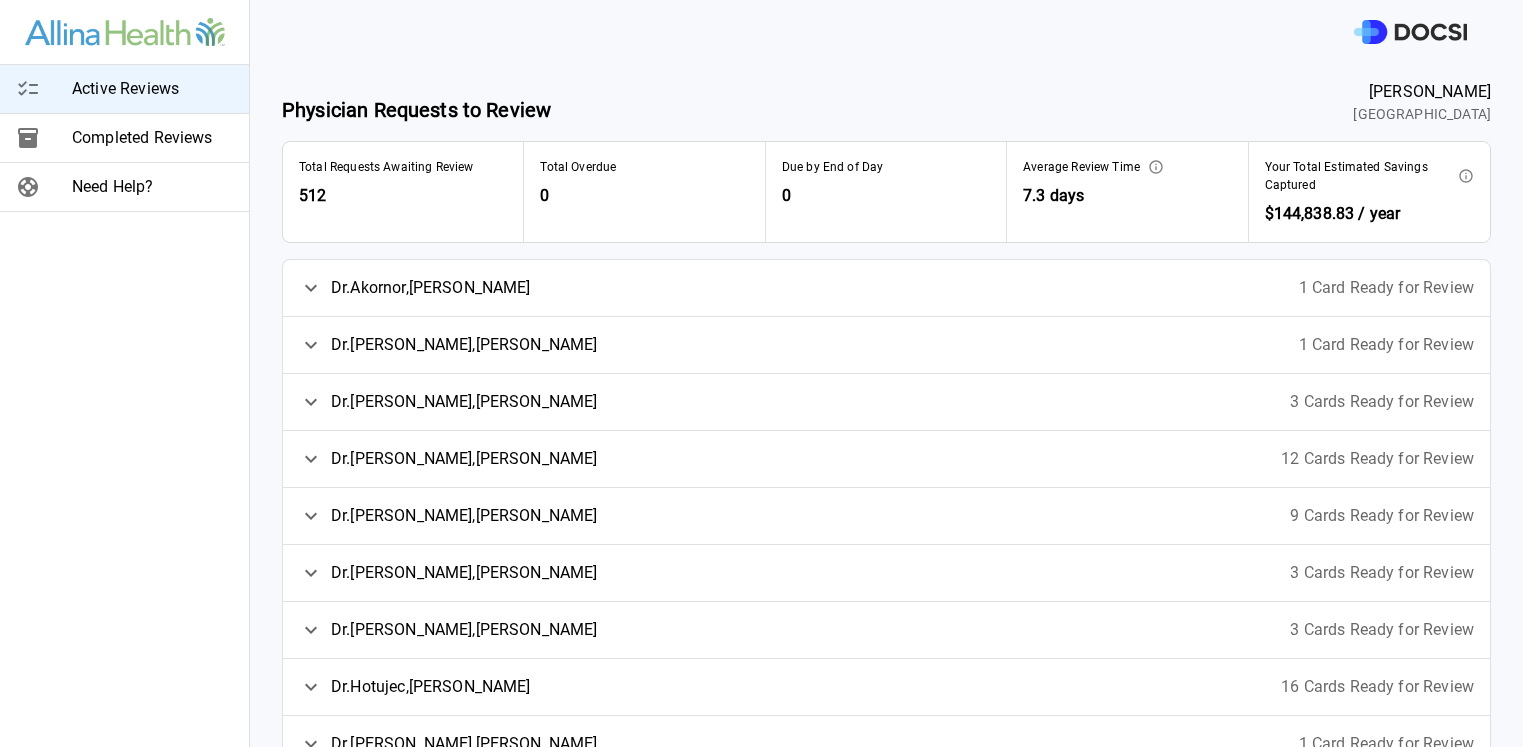 click on "[PERSON_NAME]" at bounding box center [448, 345] 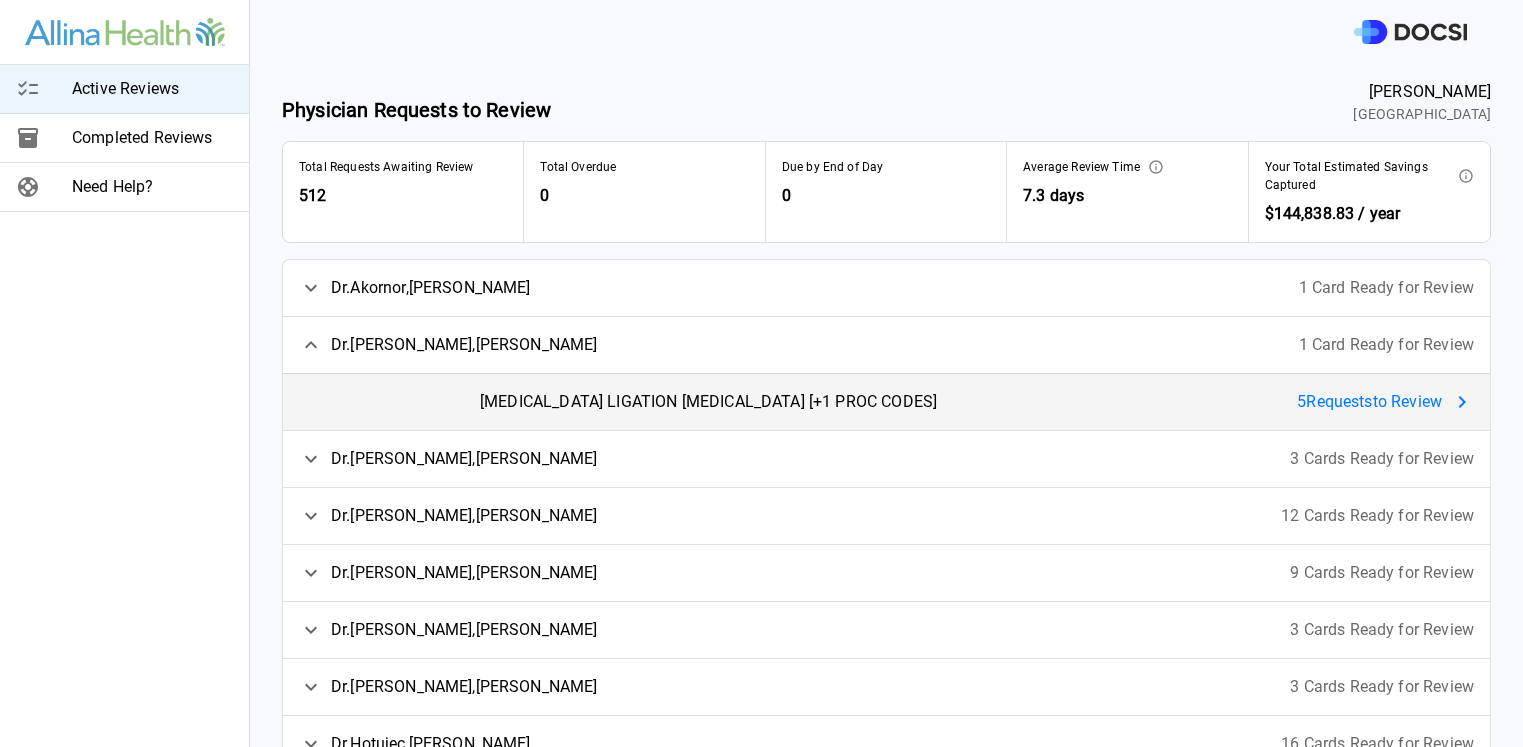 click on "5  Request s  to Review" at bounding box center [1385, 402] 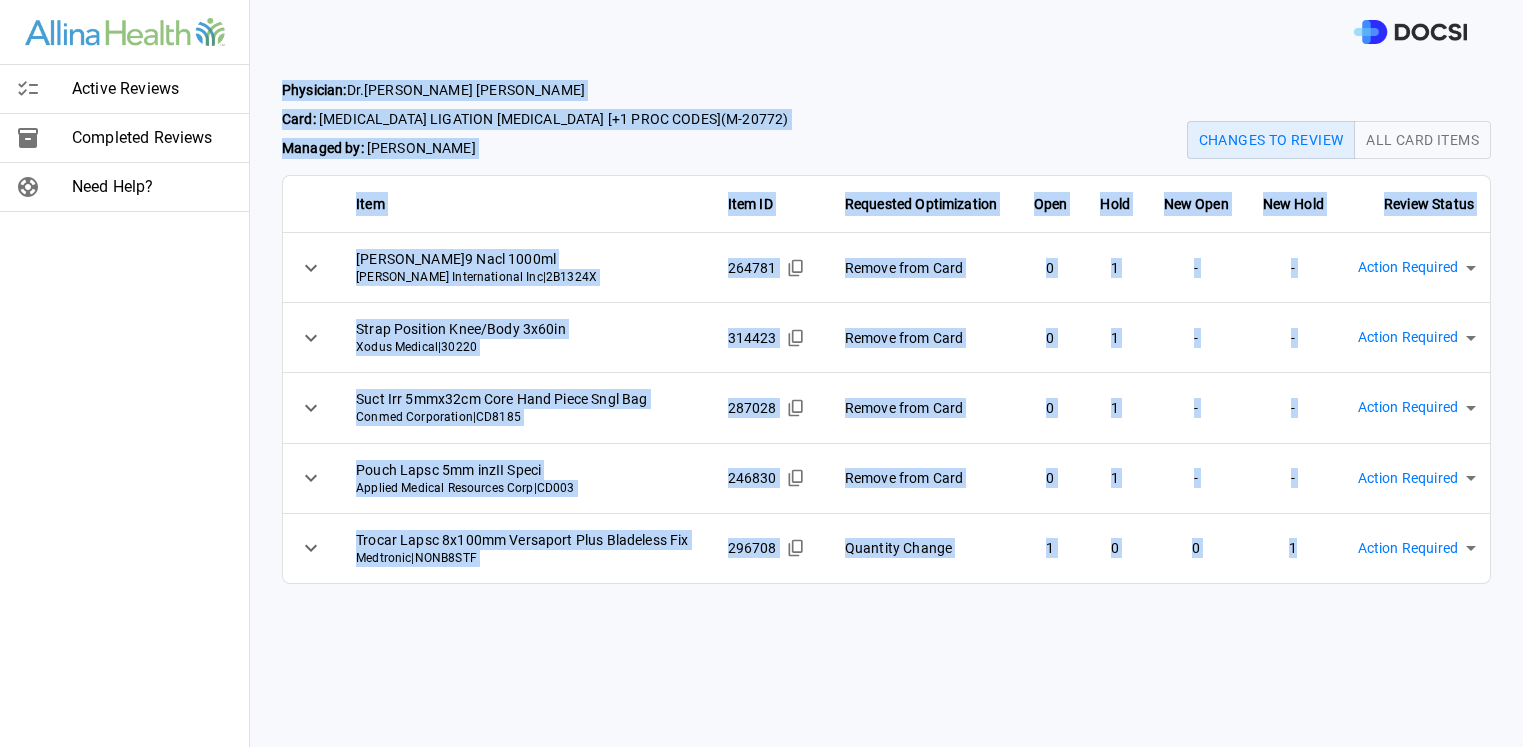 drag, startPoint x: 282, startPoint y: 87, endPoint x: 1461, endPoint y: 570, distance: 1274.0997 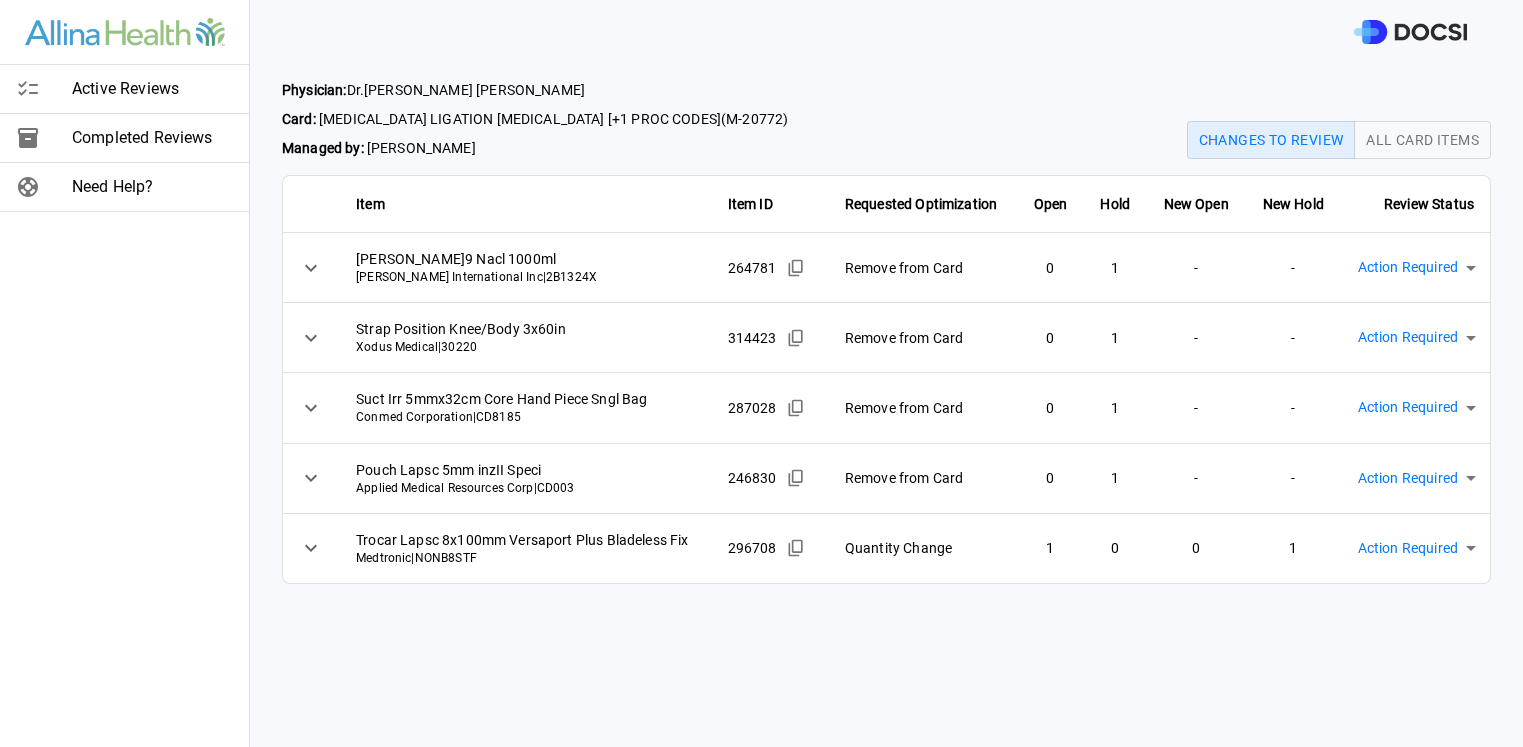 click on "Active Reviews Completed Reviews Need Help? Physician:   [PERSON_NAME] Card:    [MEDICAL_DATA] LIGATION [MEDICAL_DATA] [+1 PROC CODES]  ( M-20772 ) Managed by:    [PERSON_NAME] Changes to Review All Card Items Item Item ID Requested Optimization Open Hold New Open New Hold Review Status [PERSON_NAME]9 Nacl 1000ml [PERSON_NAME] International Inc  |  2B1324X 264781 Remove from Card 0 1 - - Action Required **** ​ Strap Position Knee/Body 3x60in Xodus Medical  |  30220 314423 Remove from Card 0 1 - - Action Required **** ​ Suct Irr 5mmx32cm Core Hand Piece Sngl Bag Conmed Corporation  |  CD8185 287028 Remove from Card 0 1 - - Action Required **** ​ Pouch Lapsc 5mm inzII Speci Applied Medical Resources Corp  |  CD003 246830 Remove from Card 0 1 - - Action Required **** ​ Trocar Lapsc 8x100mm Versaport Plus Bladeless Fix Medtronic  |  NONB8STF 296708 Quantity Change 1 0 0 1 Action Required **** ​
Active Reviews Completed Reviews Need Help?" at bounding box center (761, 373) 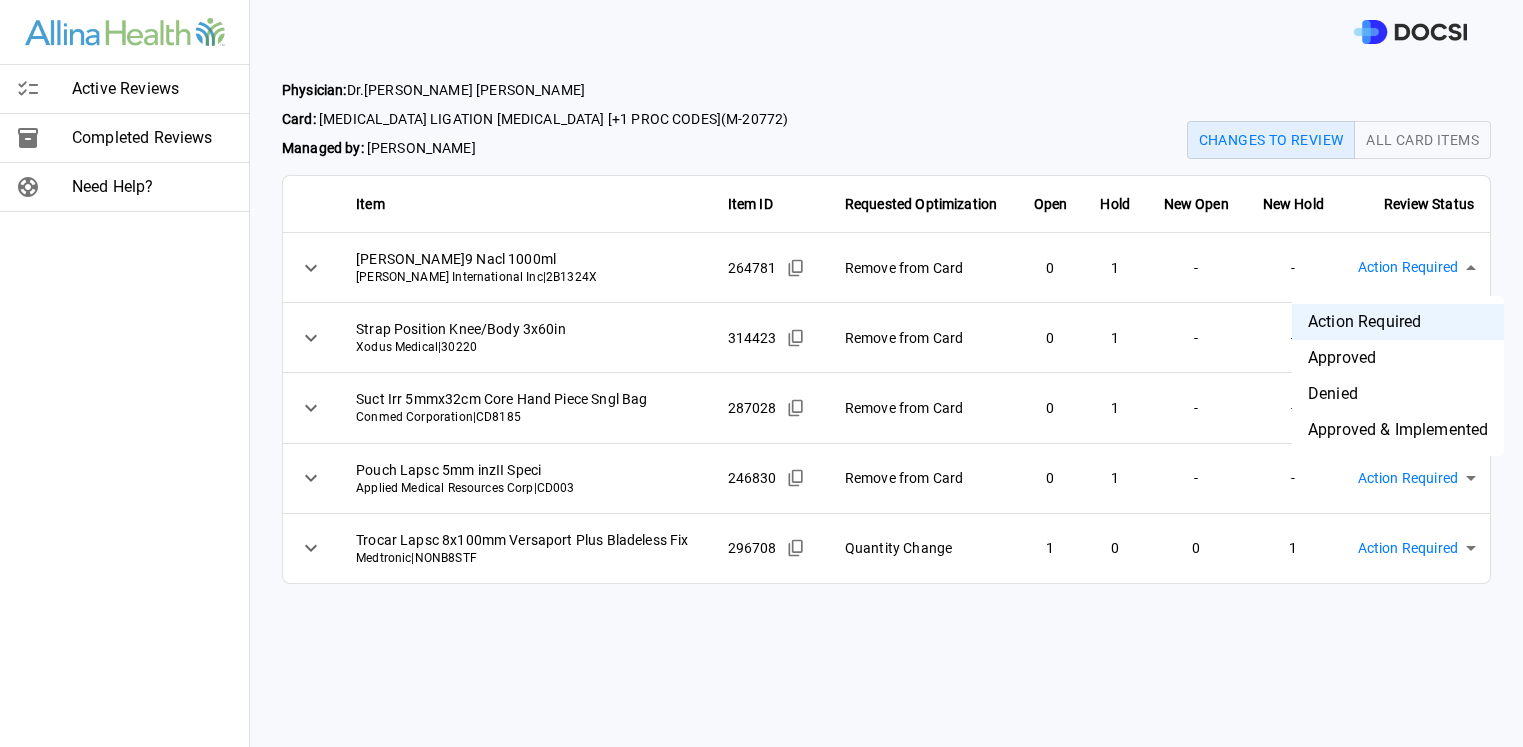 click on "Approved & Implemented" at bounding box center (1398, 430) 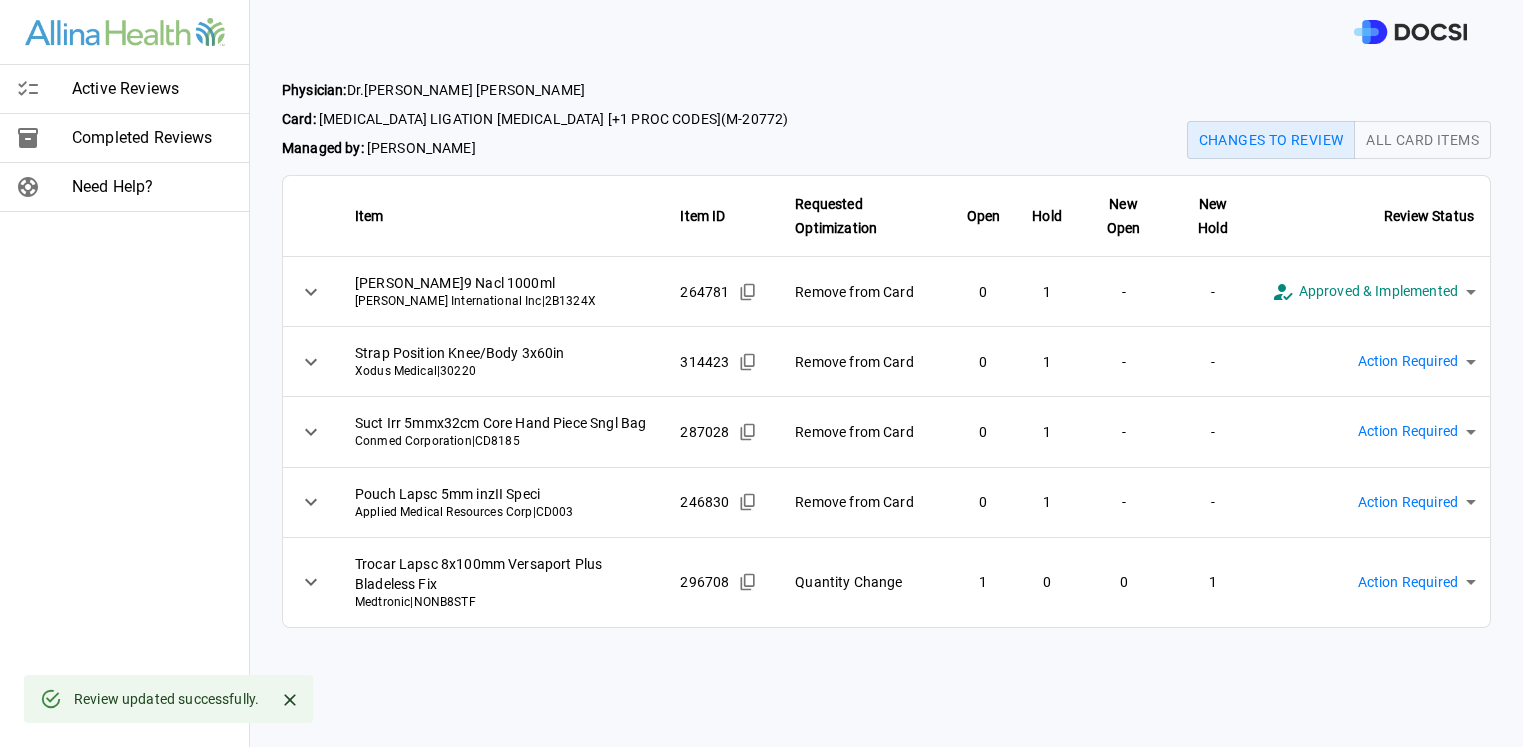 click on "**********" at bounding box center (761, 373) 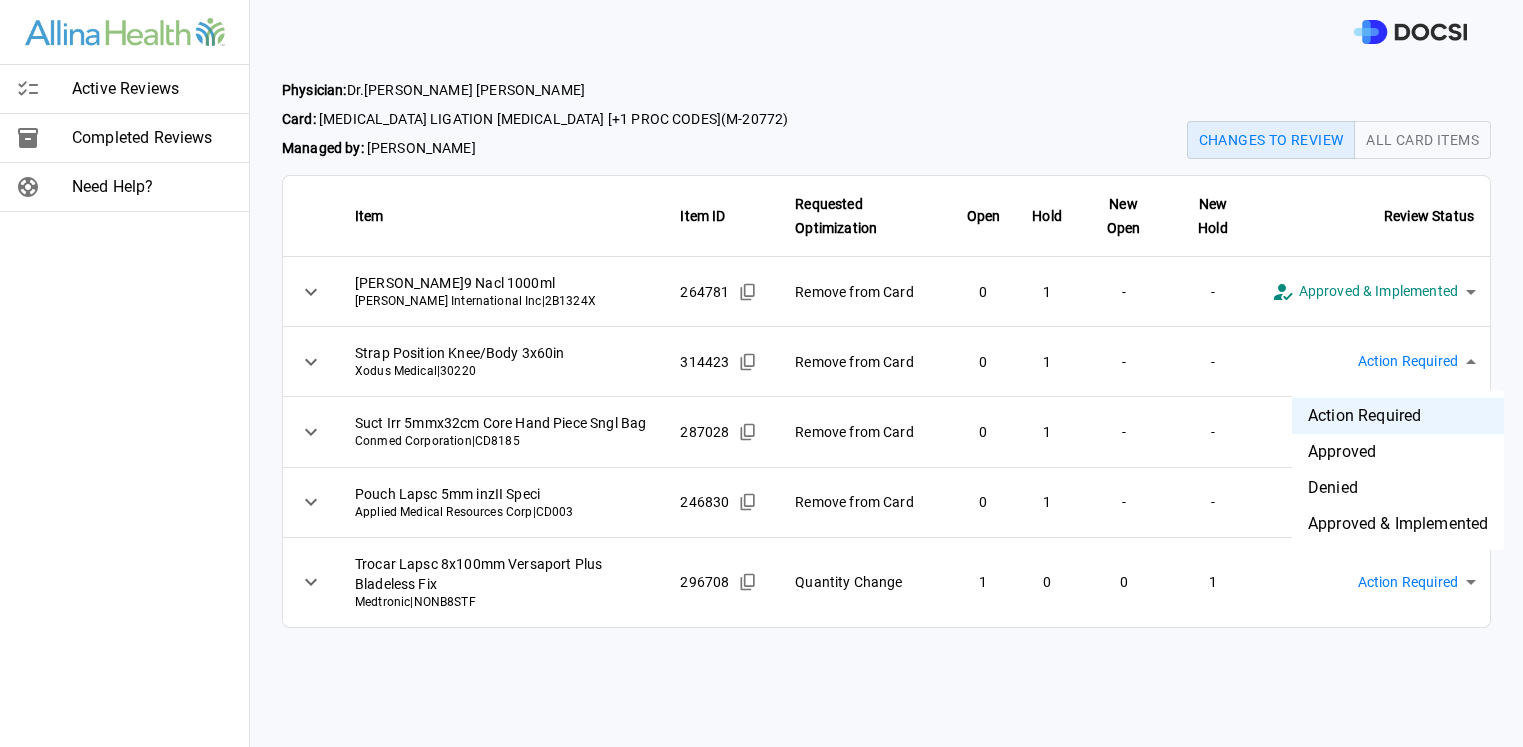 click at bounding box center [761, 373] 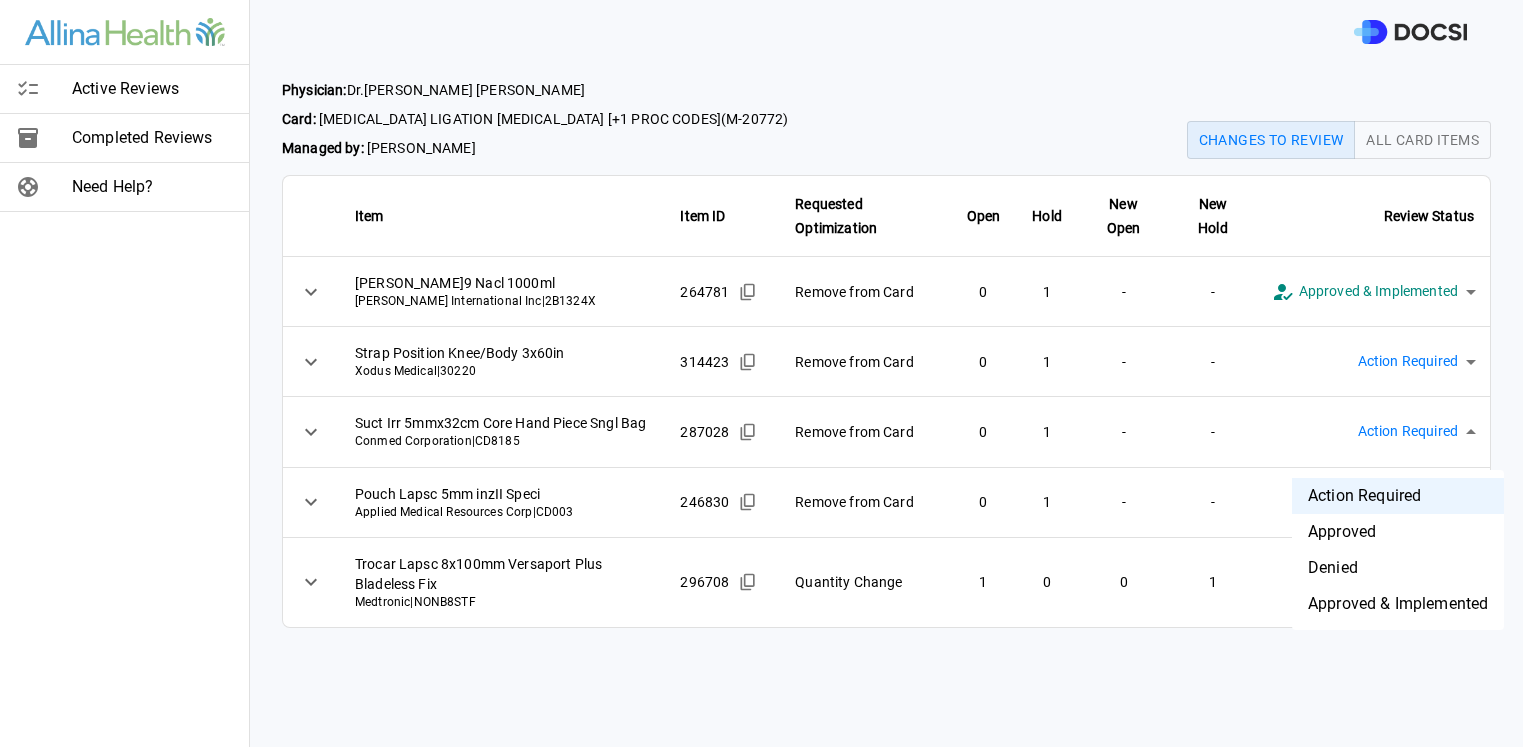 click on "**********" at bounding box center (761, 373) 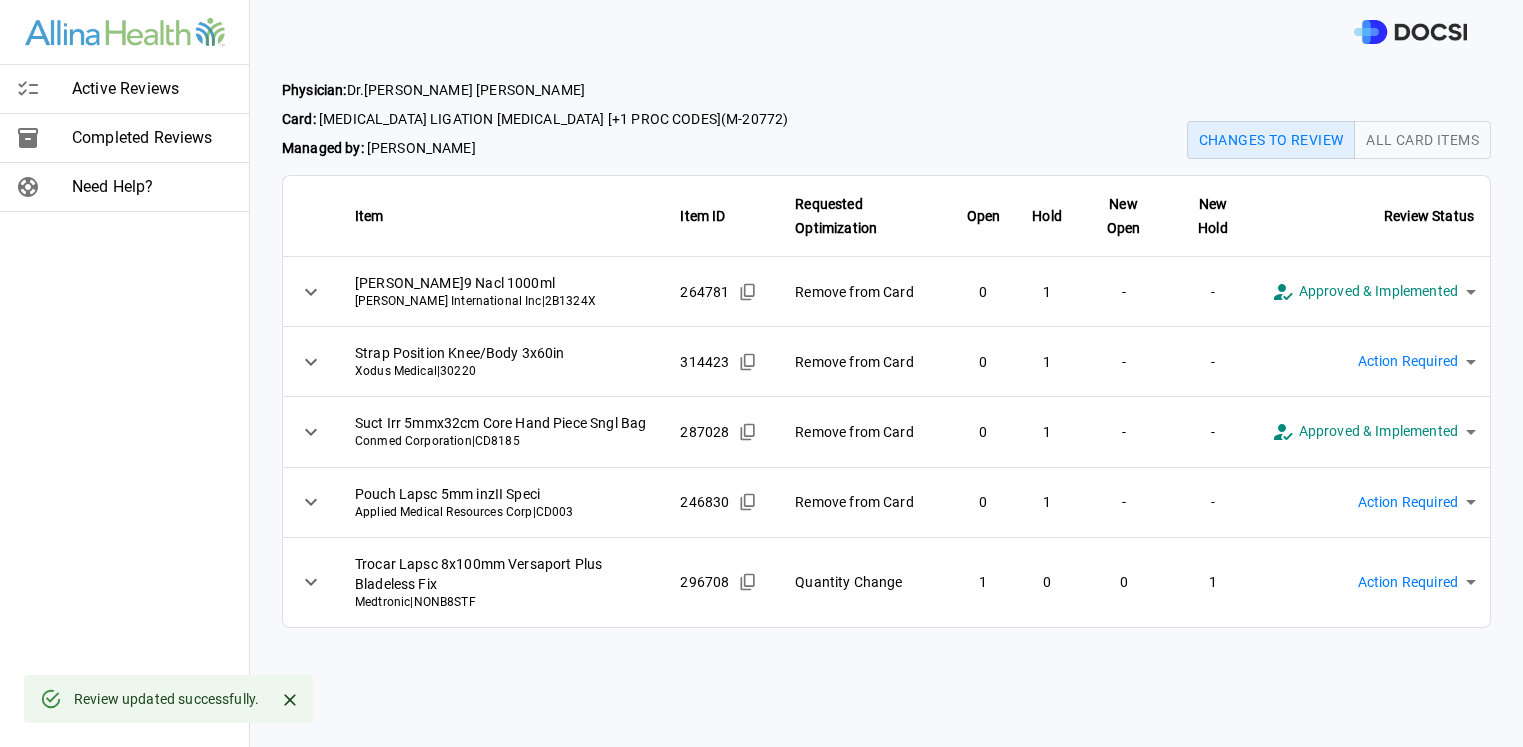 click on "**********" at bounding box center (761, 373) 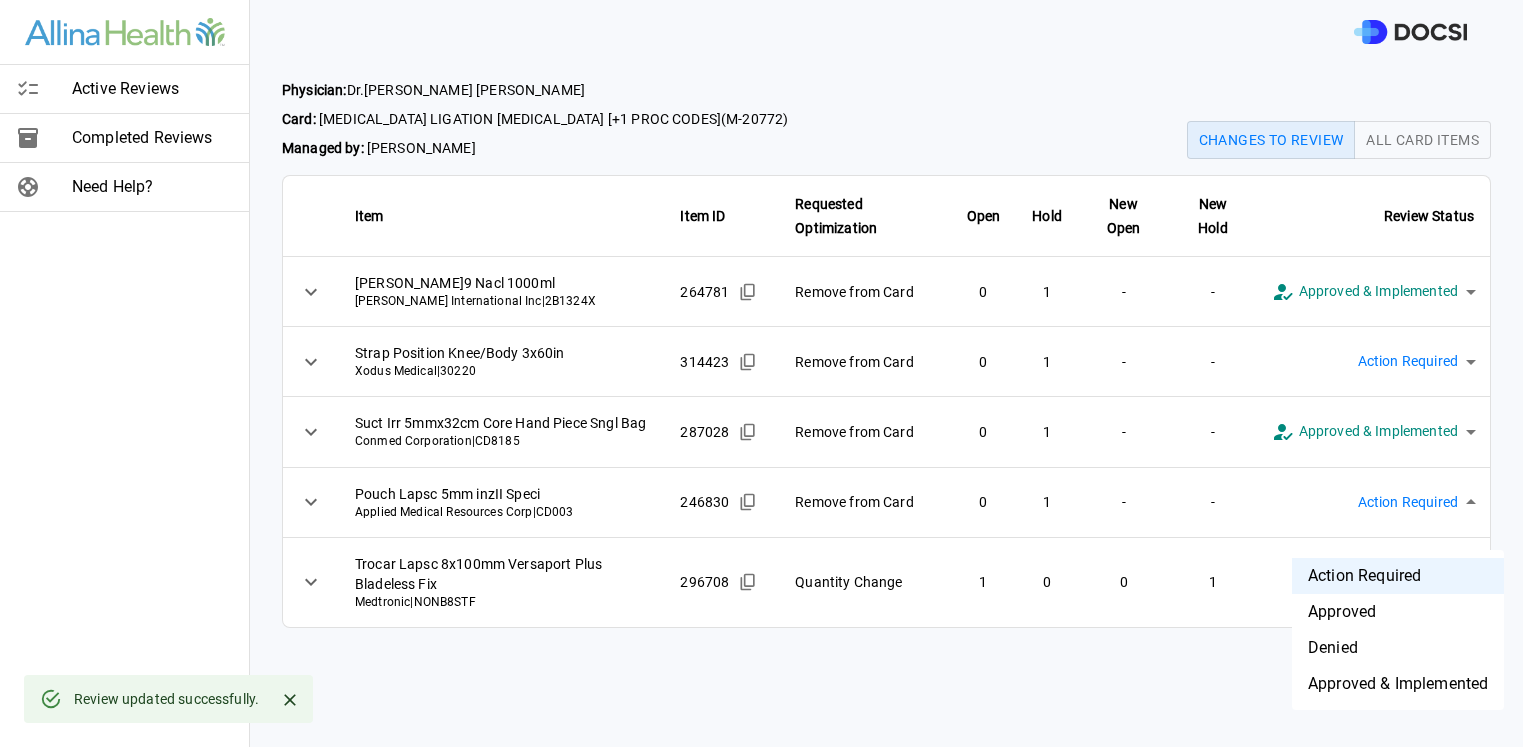 click on "Approved & Implemented" at bounding box center (1398, 684) 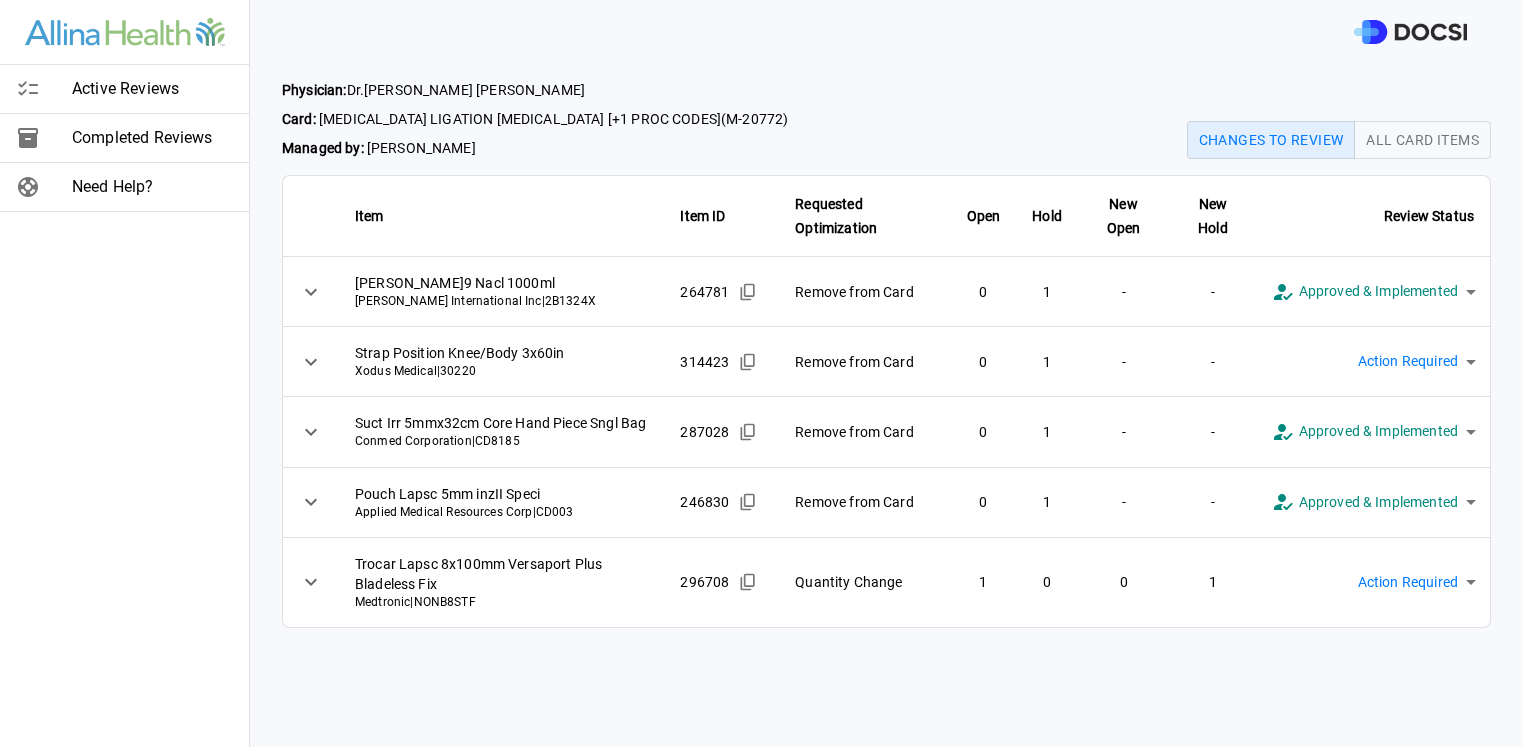 click on "**********" at bounding box center (761, 373) 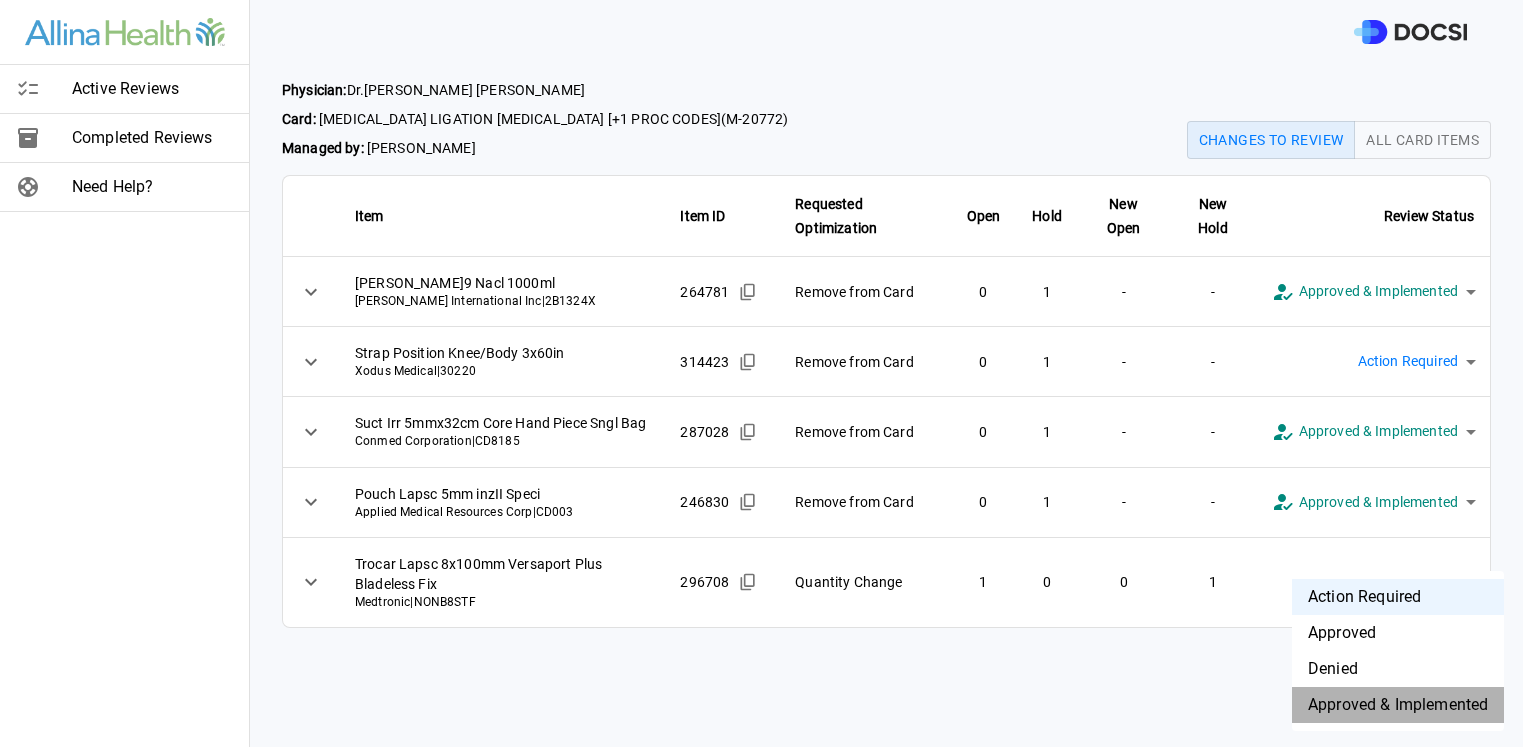 click on "Approved & Implemented" at bounding box center (1398, 705) 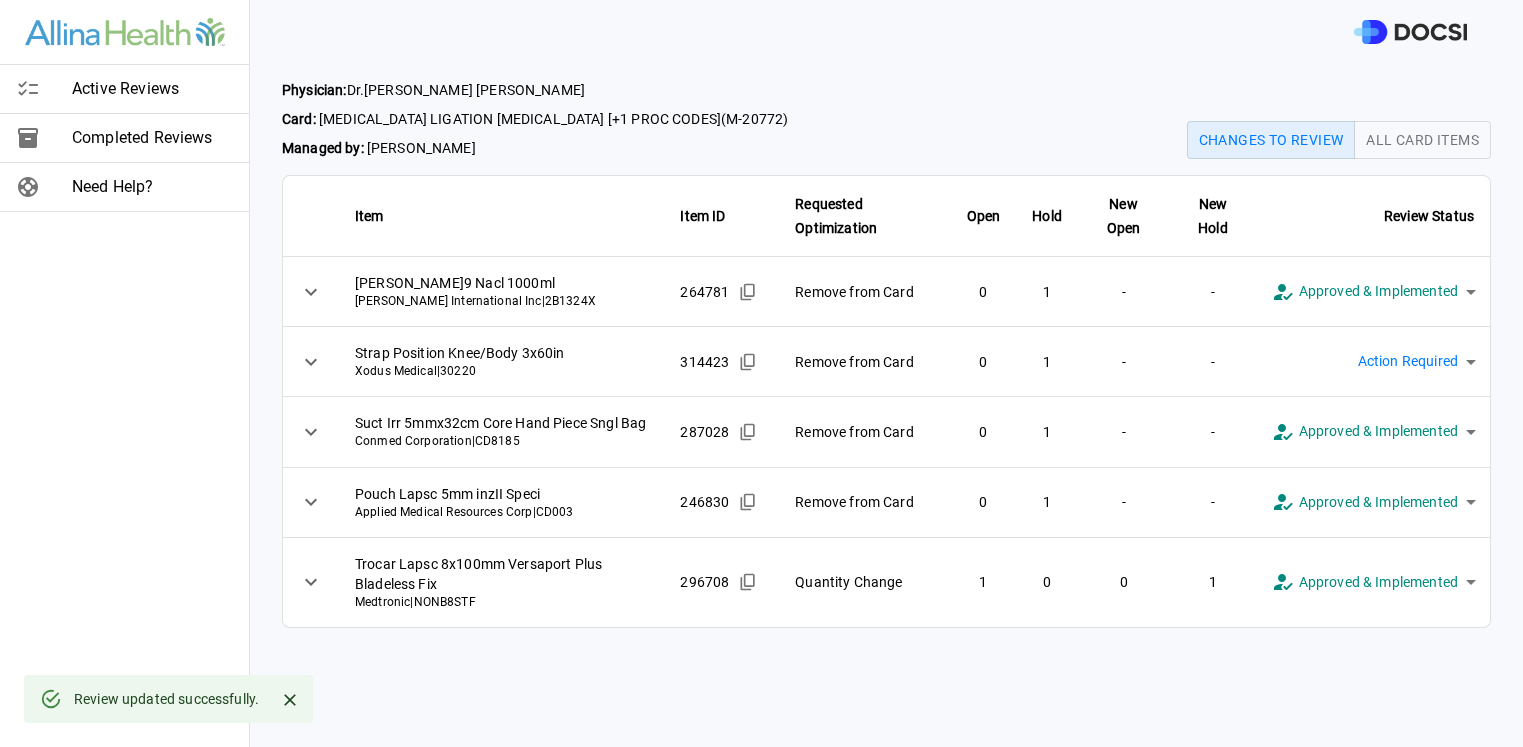 click on "**********" at bounding box center (761, 373) 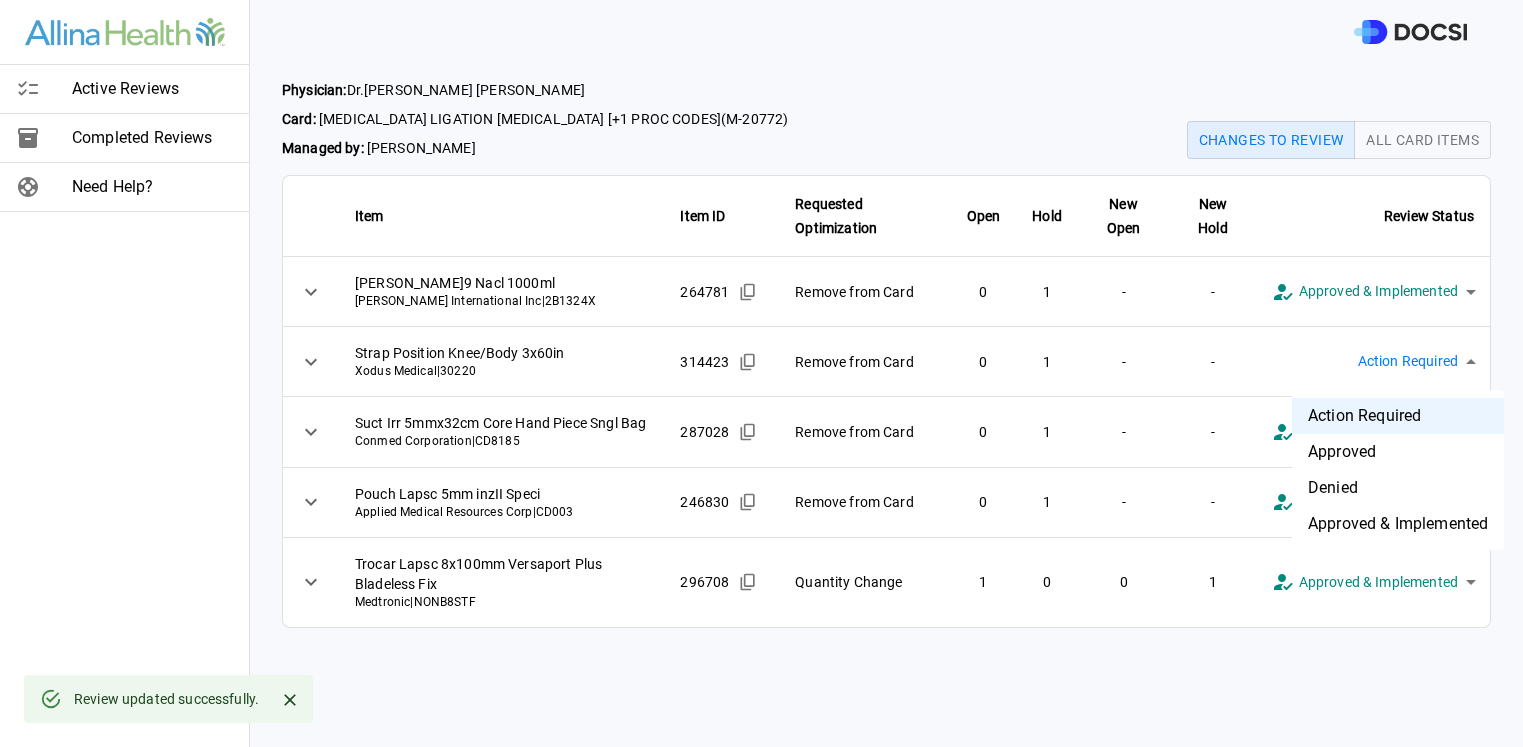 click on "Denied" at bounding box center (1398, 488) 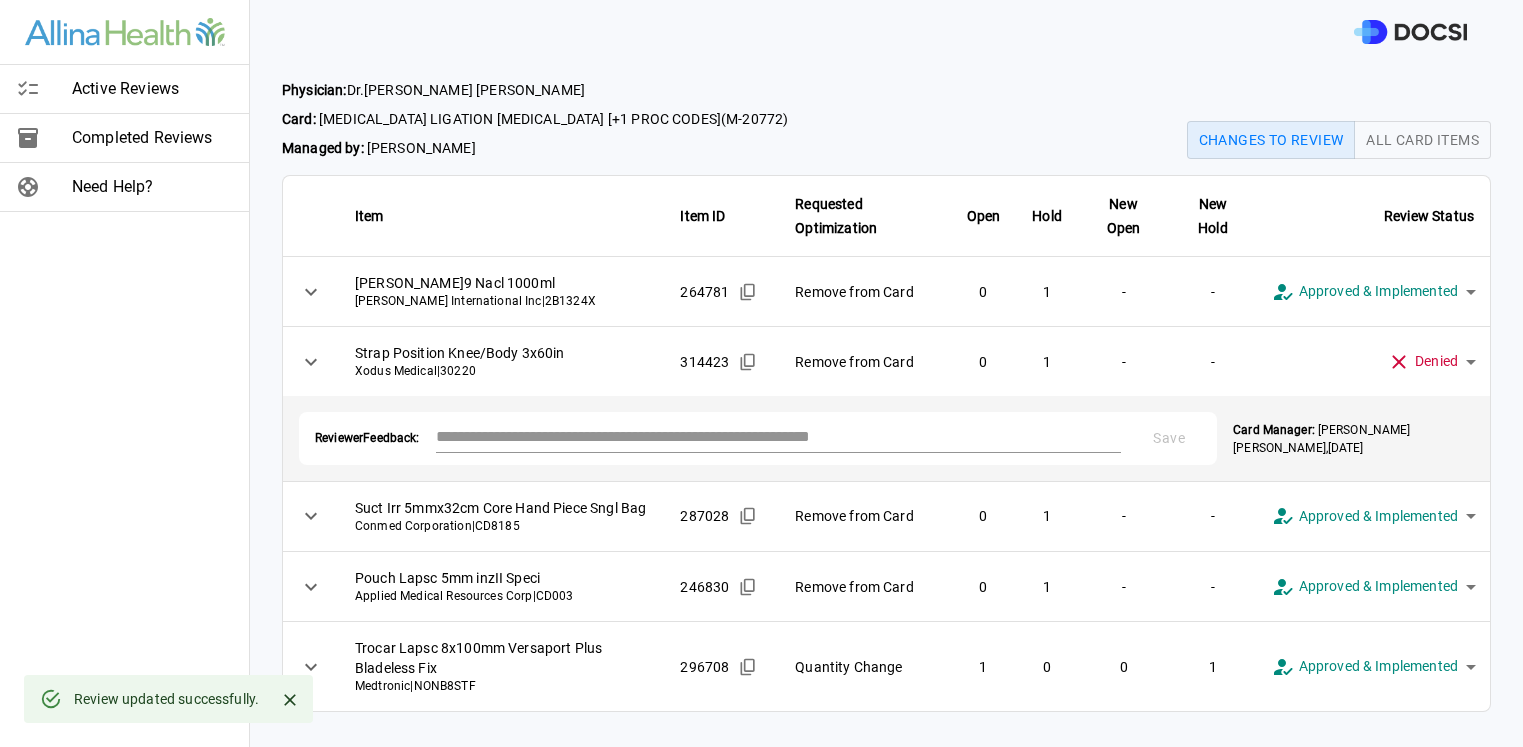 click at bounding box center [779, 436] 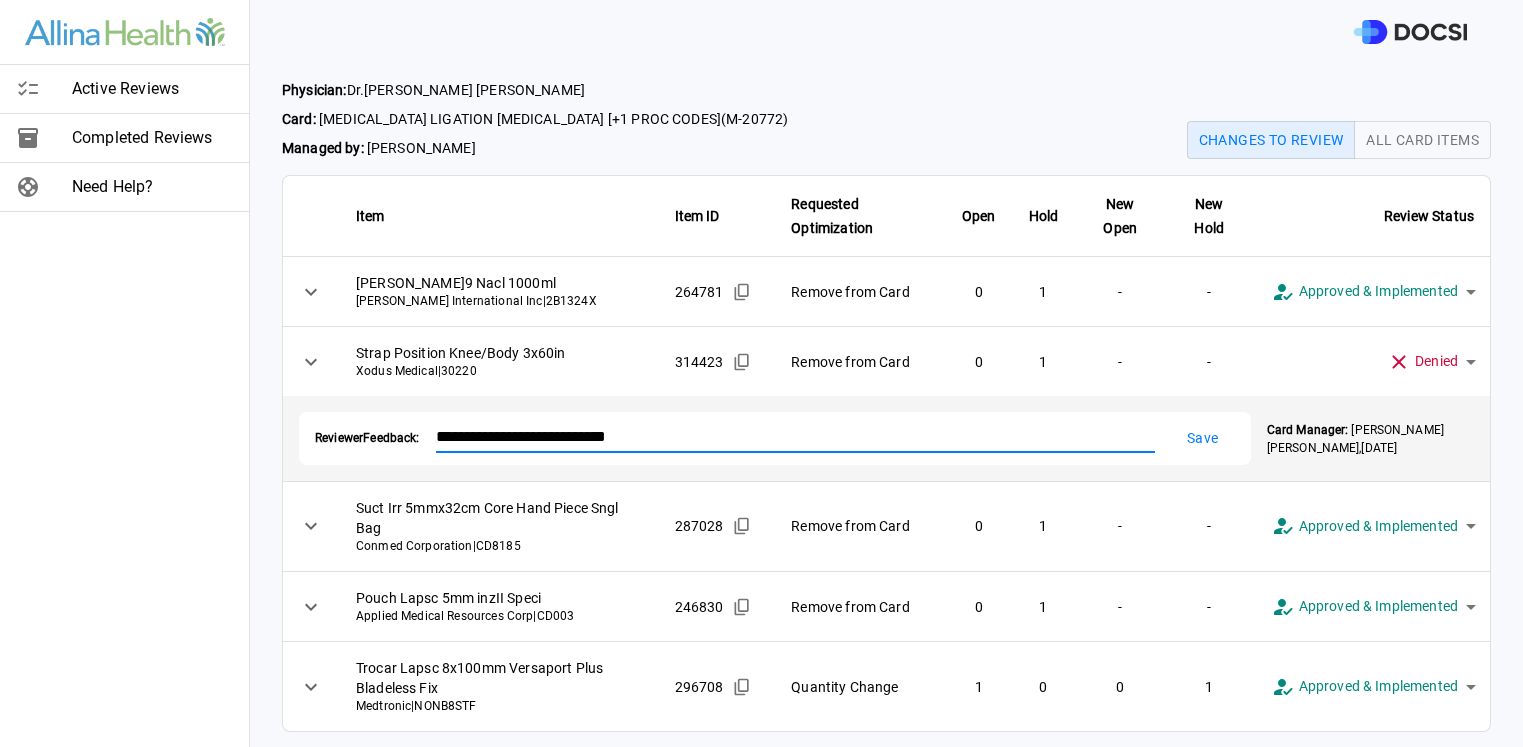 type on "**********" 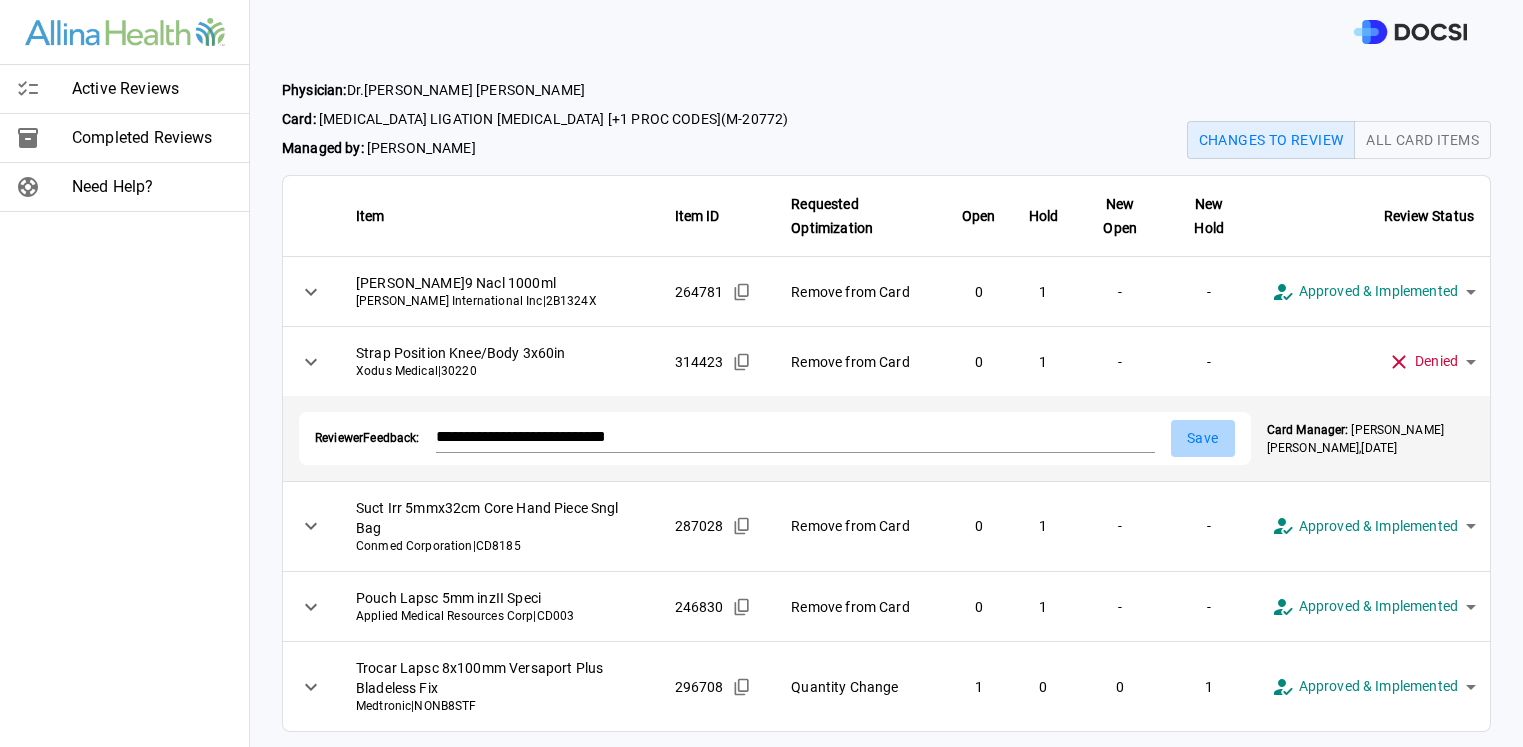 click on "Save" at bounding box center (1203, 438) 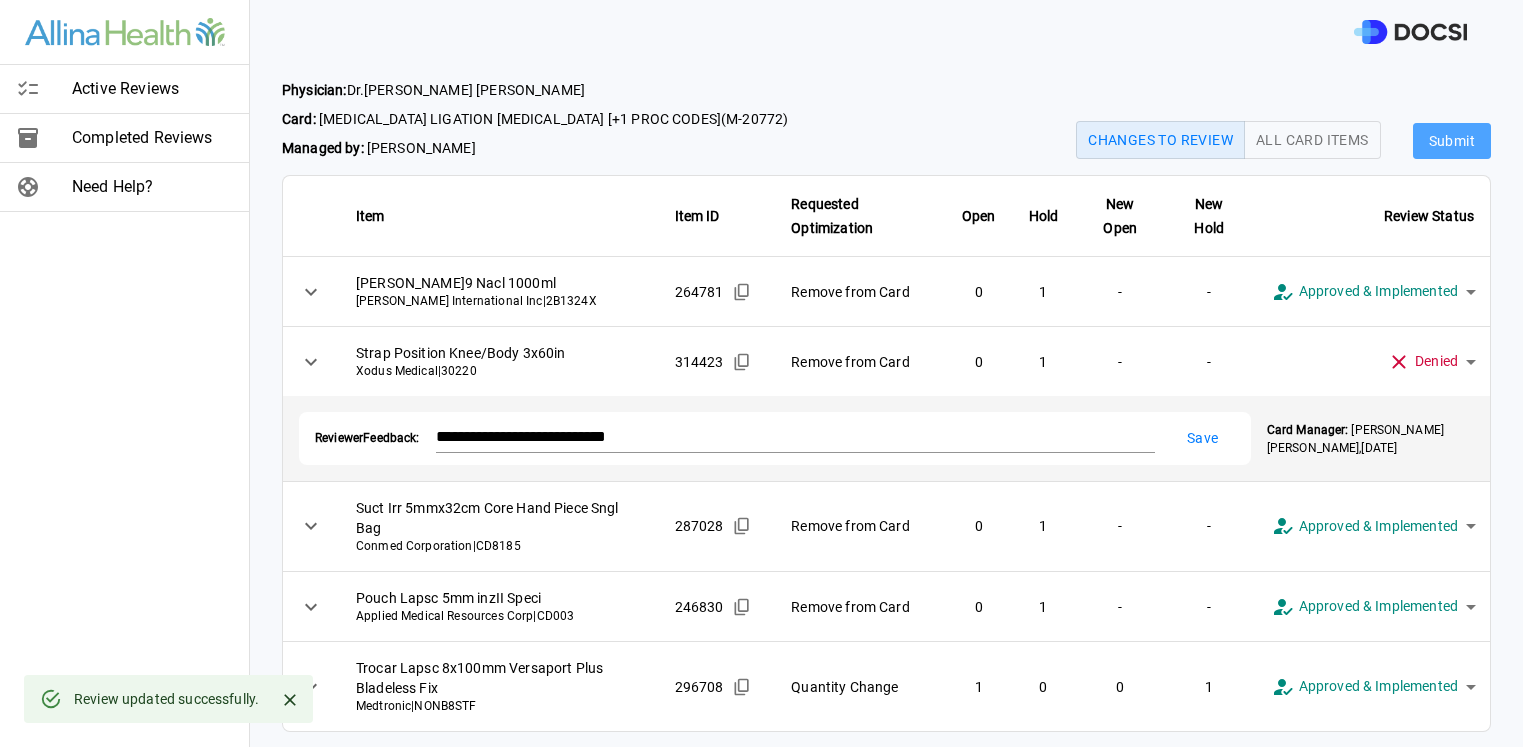 click on "Submit" at bounding box center [1452, 141] 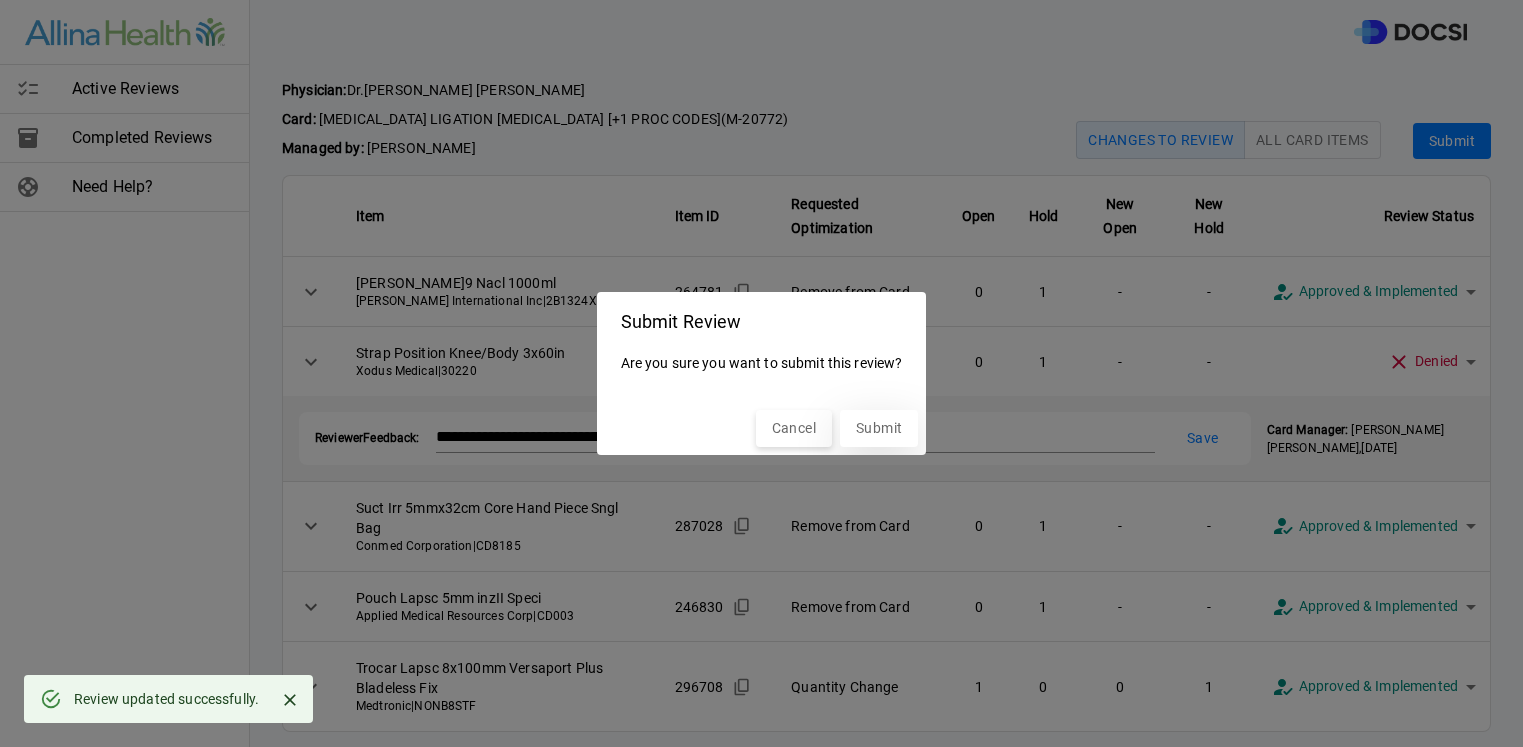 click on "Submit" at bounding box center (879, 428) 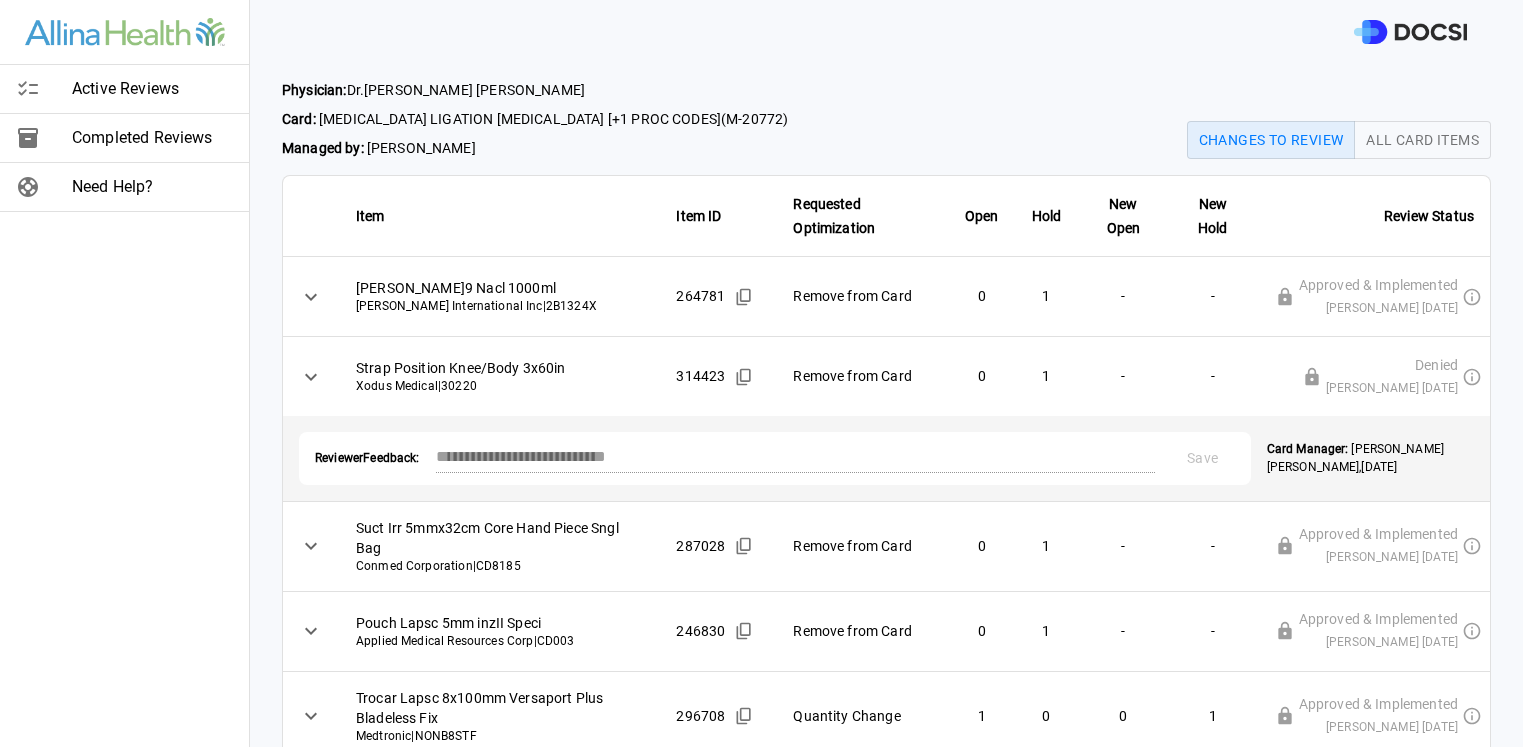 click on "Active Reviews" at bounding box center (152, 89) 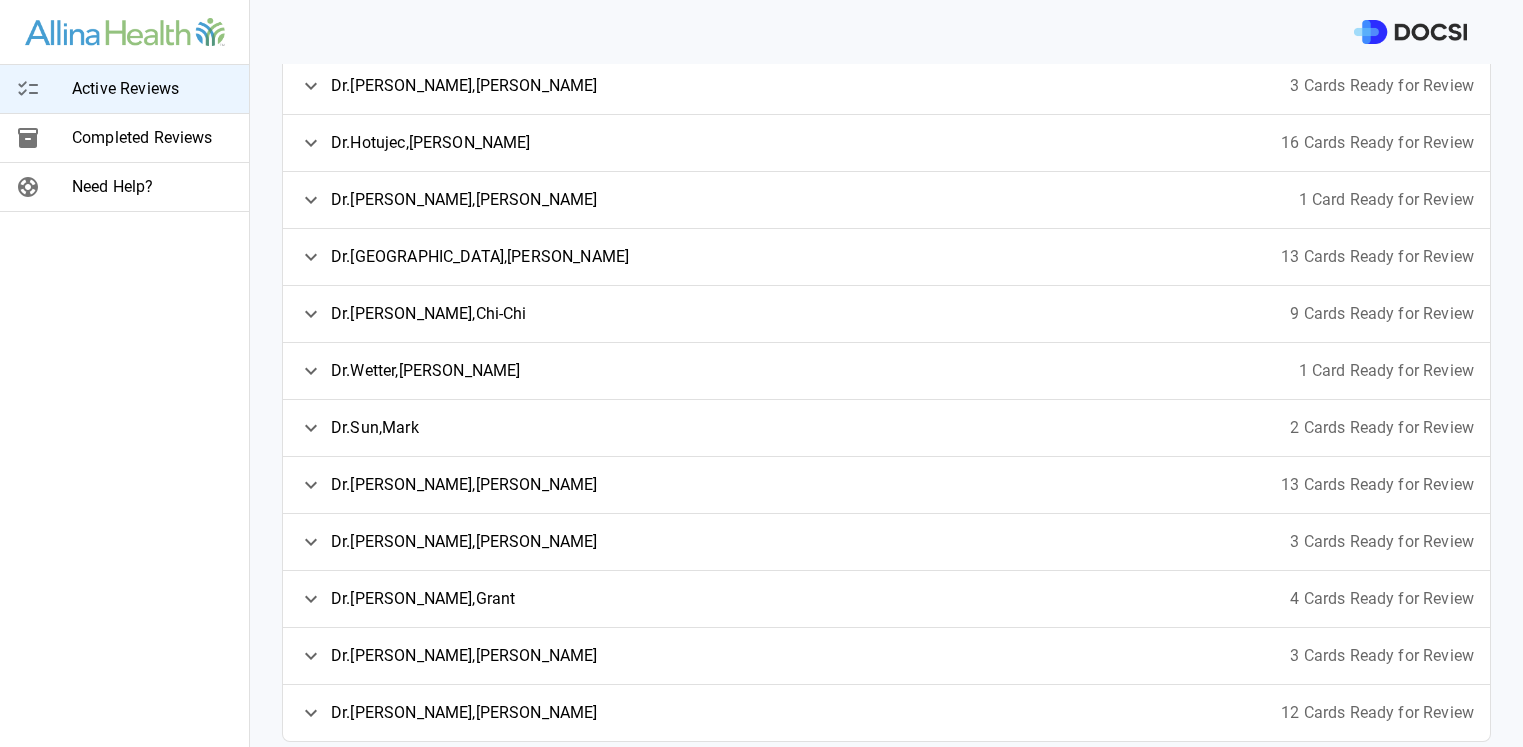 scroll, scrollTop: 498, scrollLeft: 0, axis: vertical 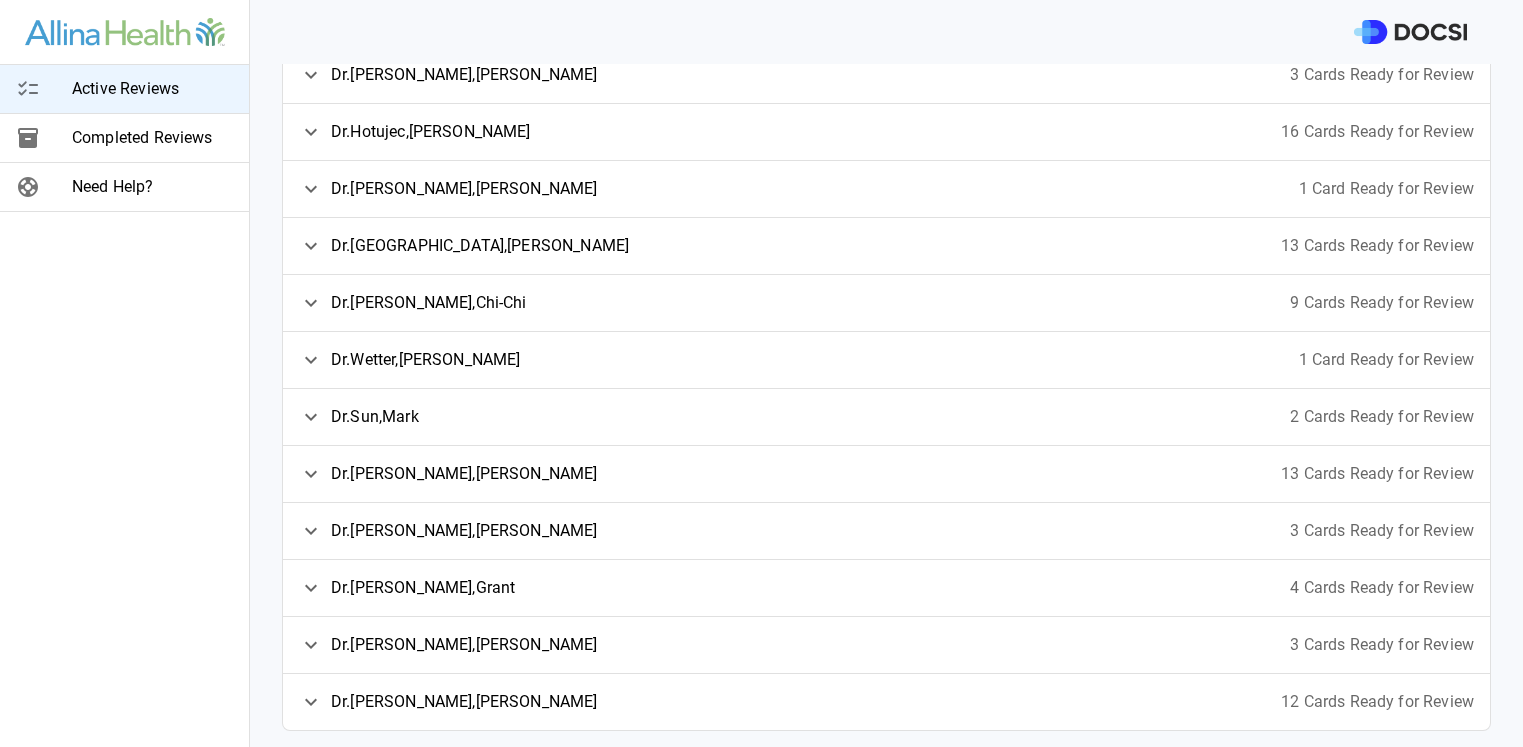 click on "Active Reviews Completed Reviews Need Help?" at bounding box center [125, 373] 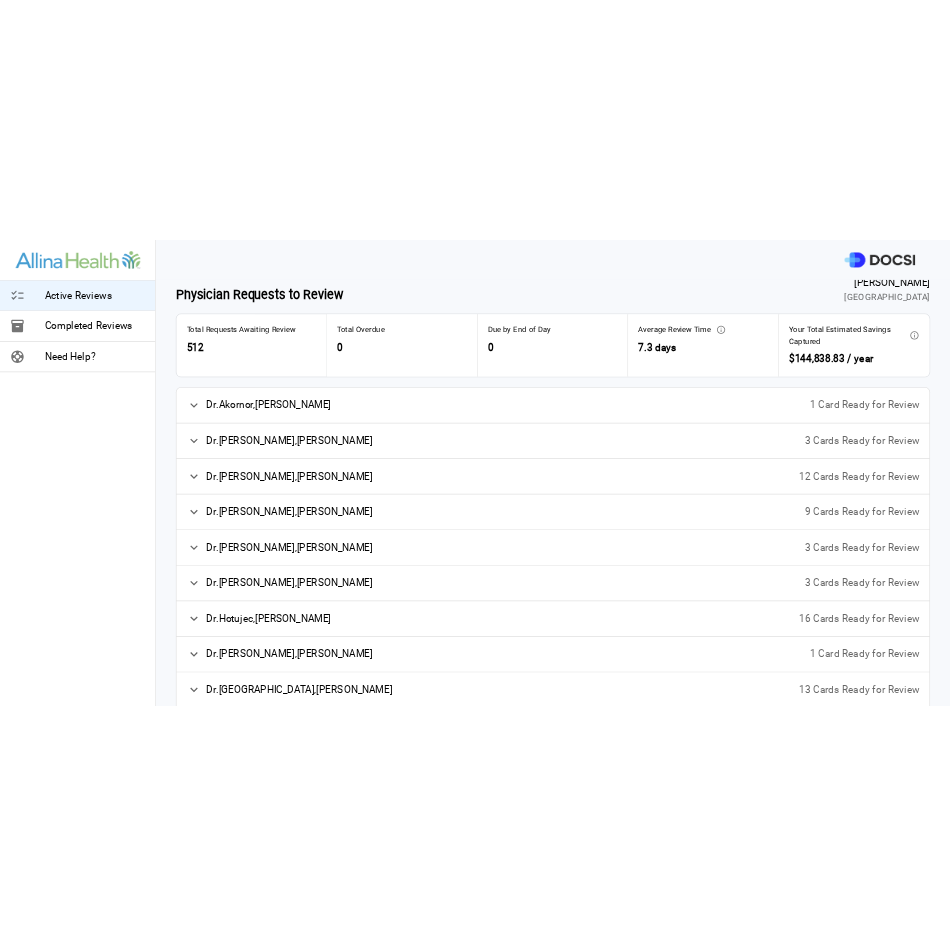 scroll, scrollTop: 0, scrollLeft: 0, axis: both 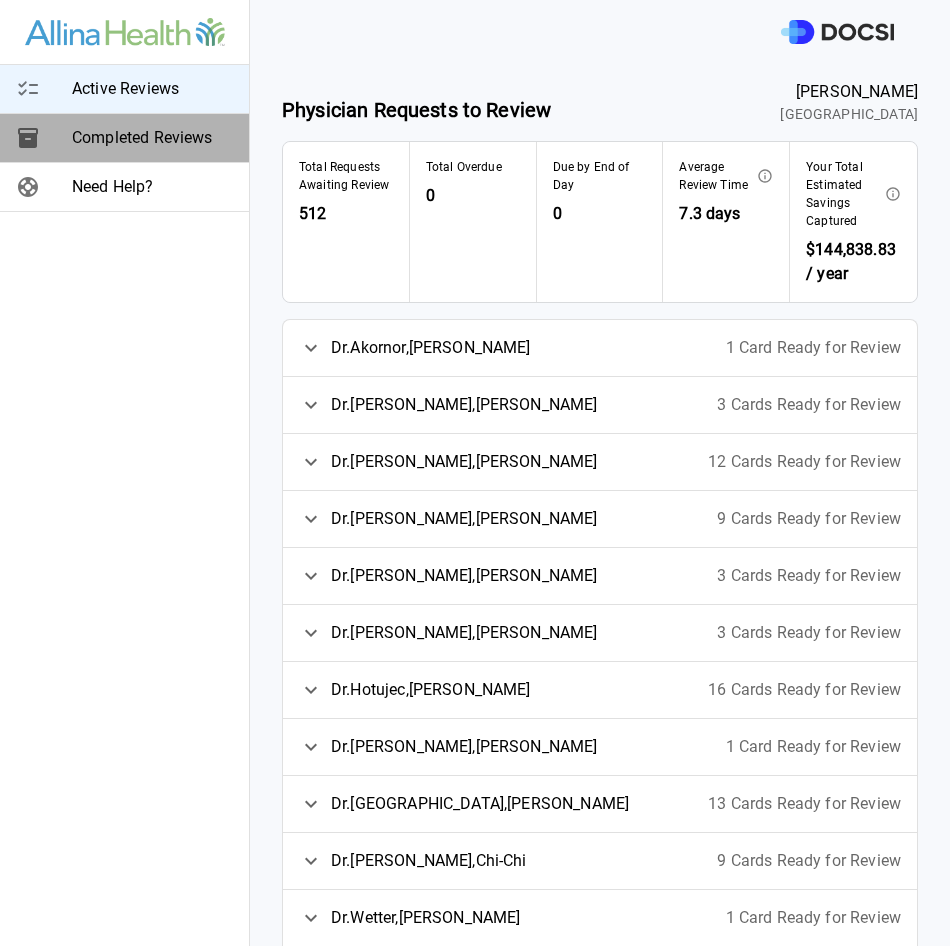 click on "Completed Reviews" at bounding box center [152, 138] 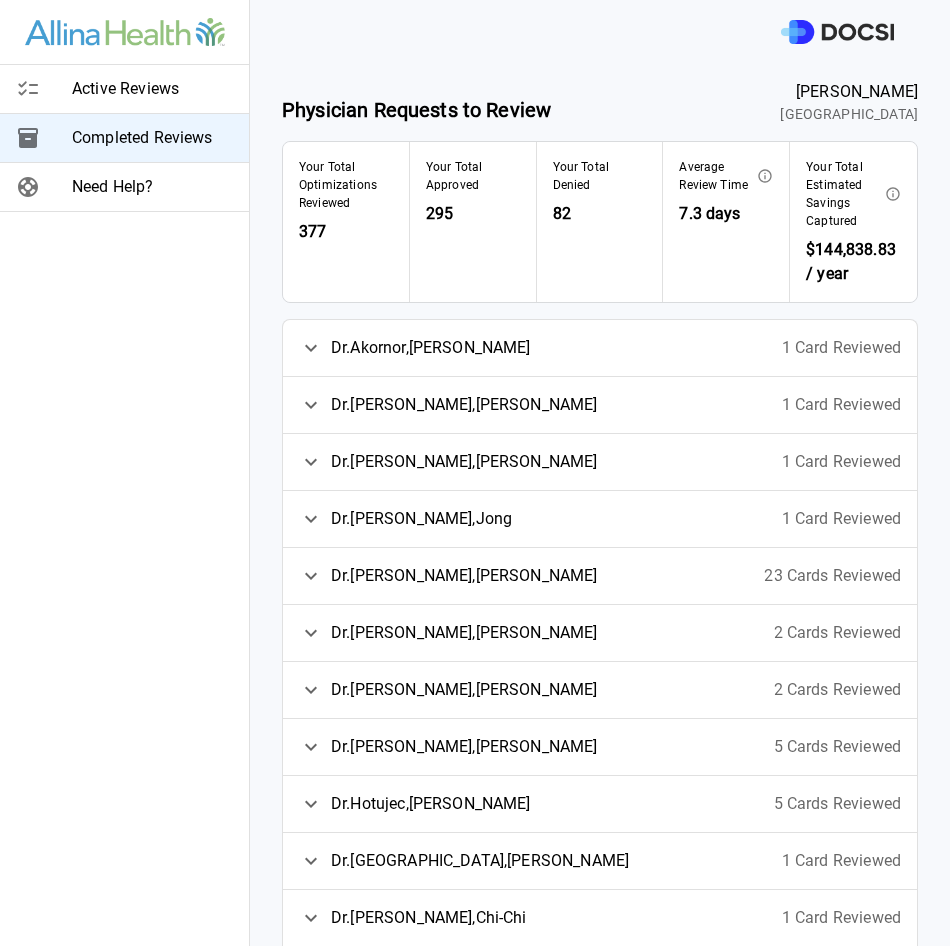 click 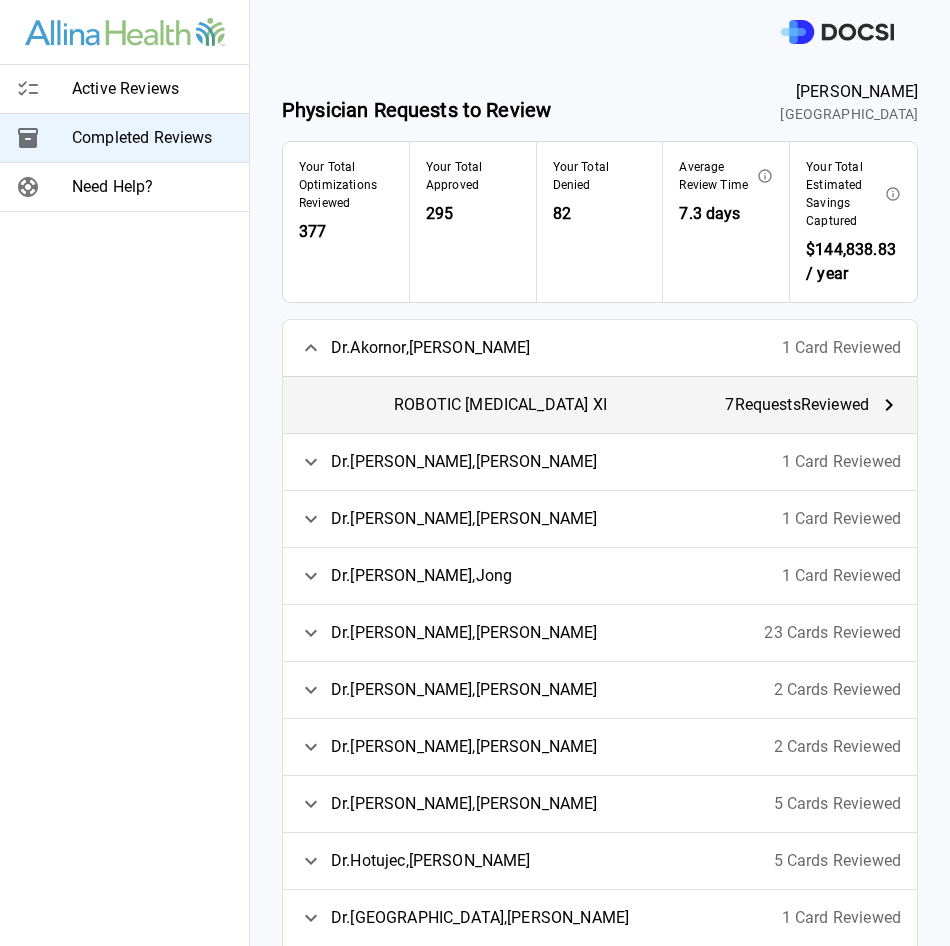 click on "7  Request s  Reviewed" at bounding box center (797, 405) 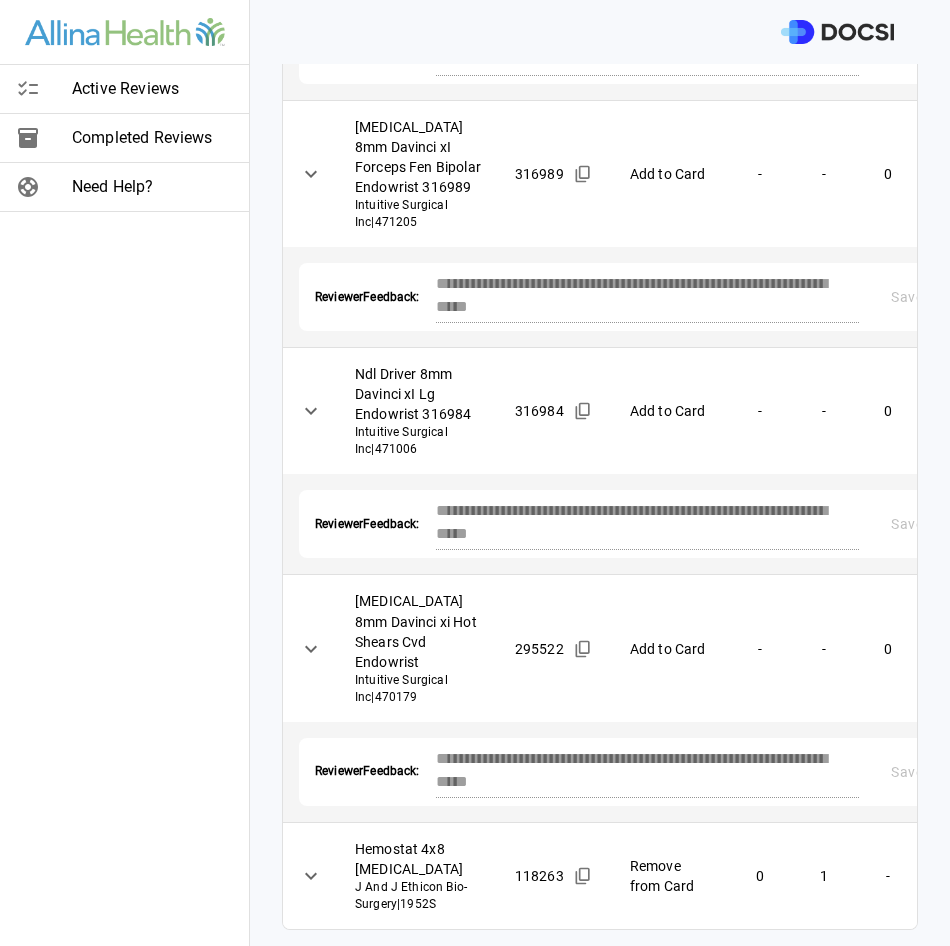 scroll, scrollTop: 1117, scrollLeft: 0, axis: vertical 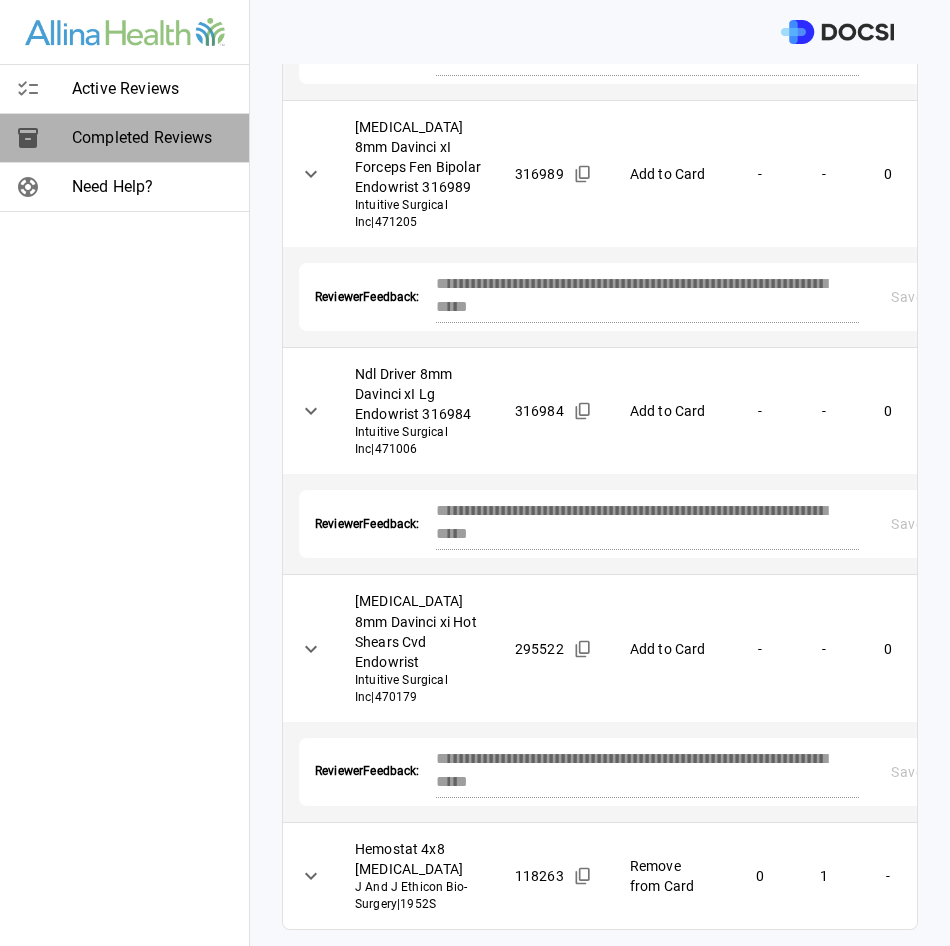 click on "Completed Reviews" at bounding box center (152, 138) 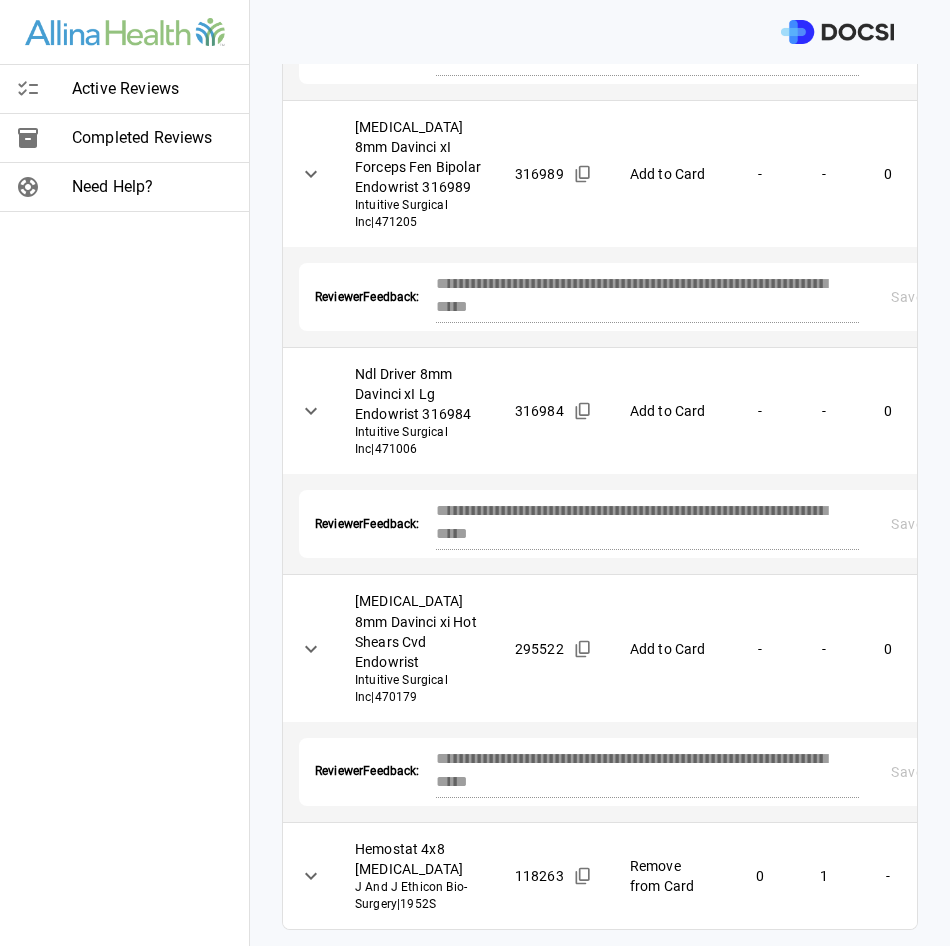scroll, scrollTop: 0, scrollLeft: 0, axis: both 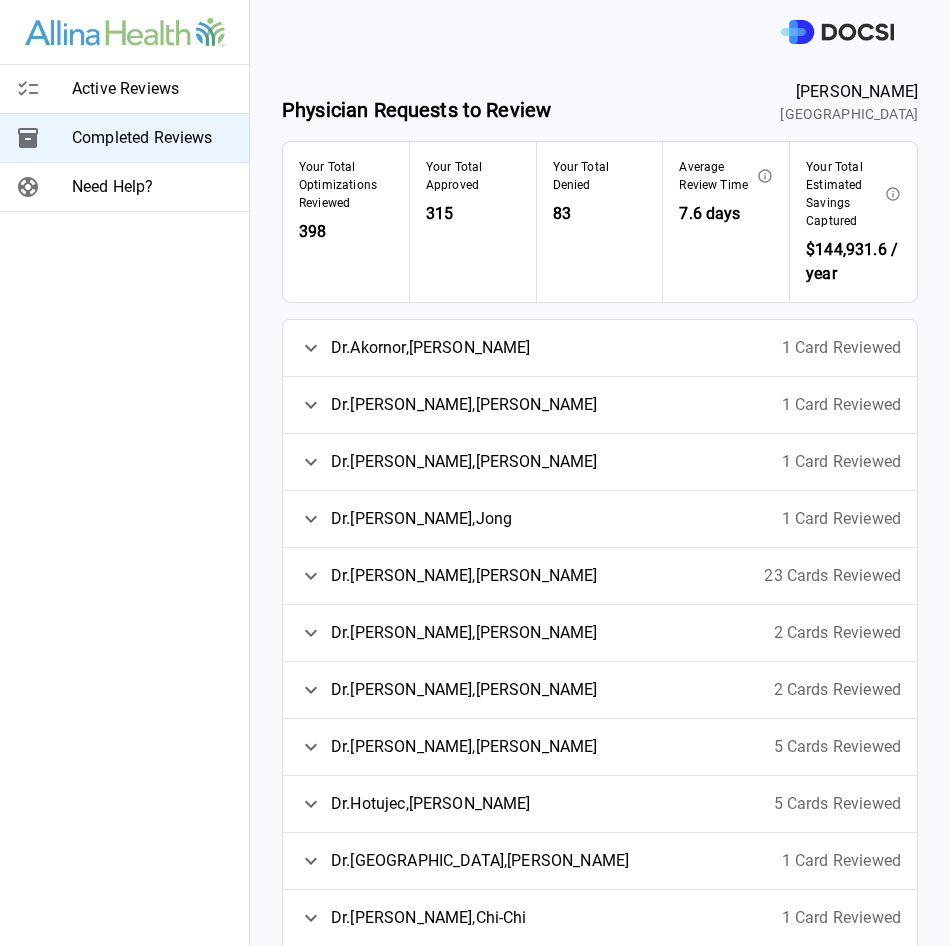 click 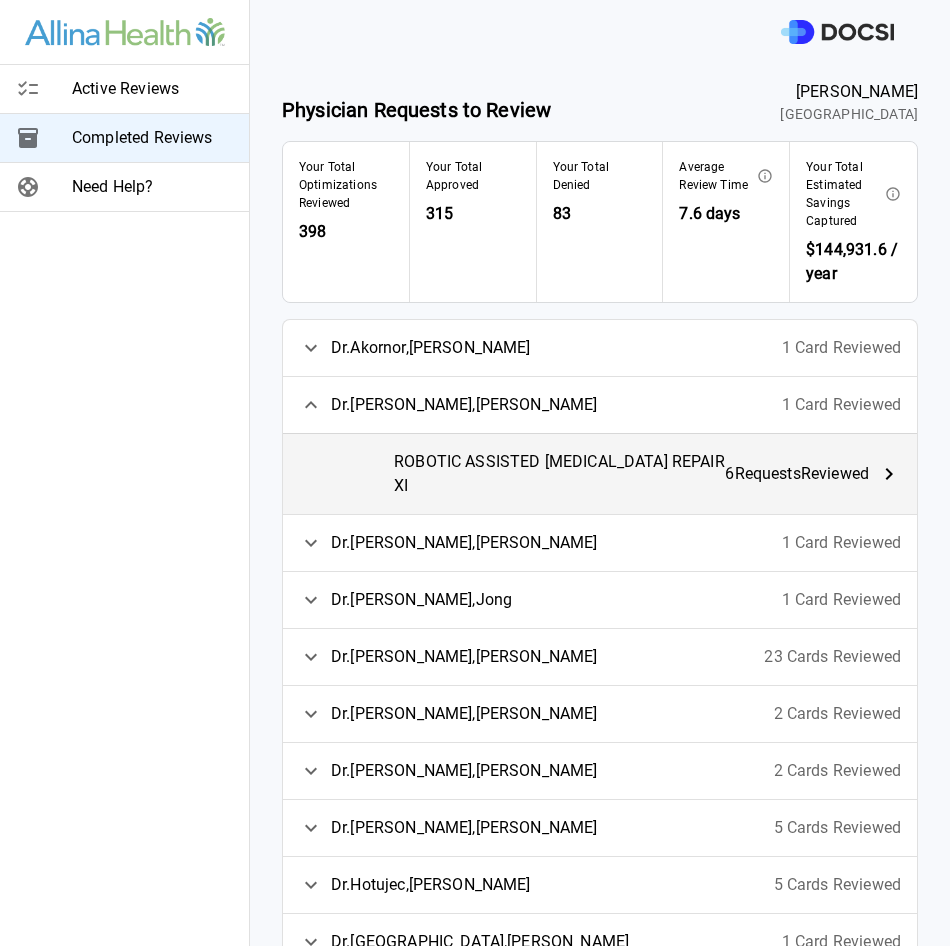 click 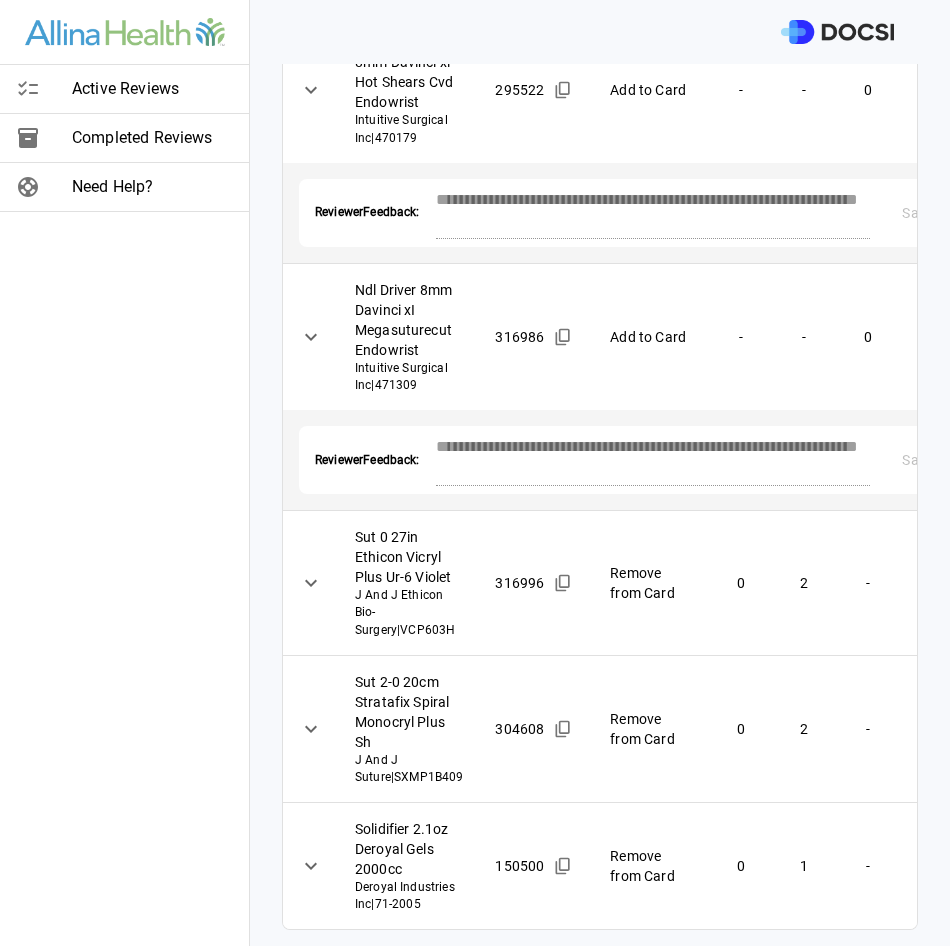scroll, scrollTop: 622, scrollLeft: 0, axis: vertical 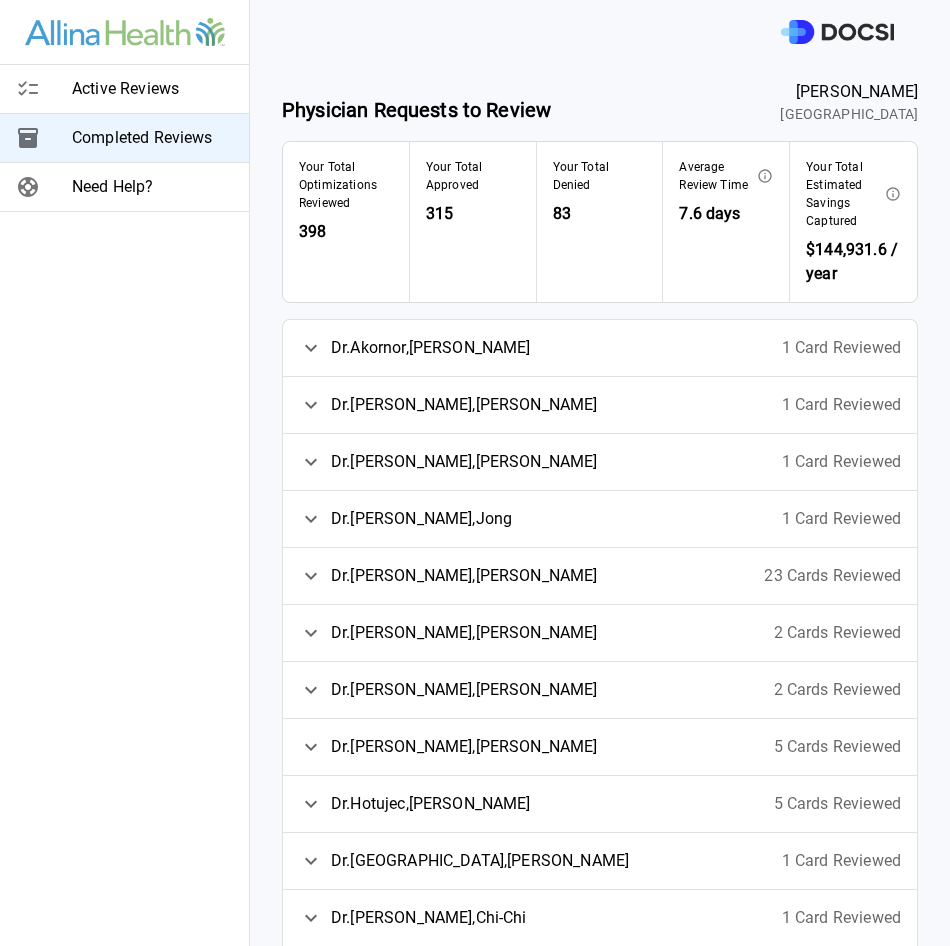 click 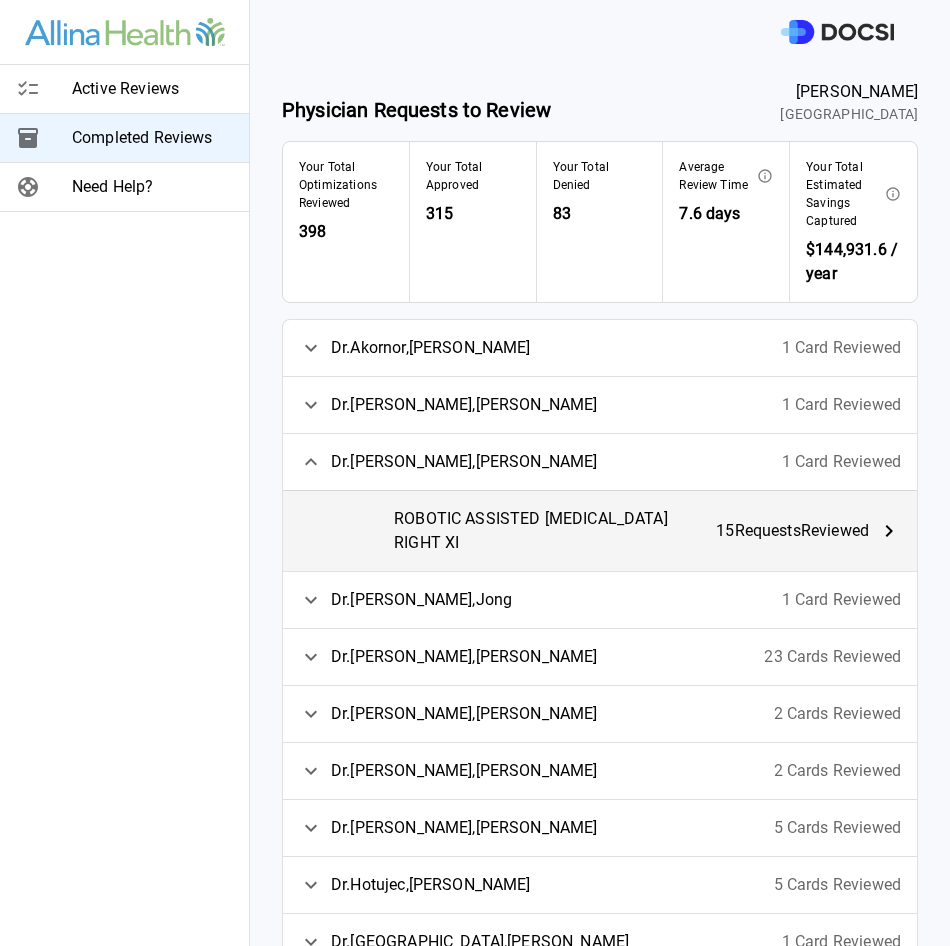 click 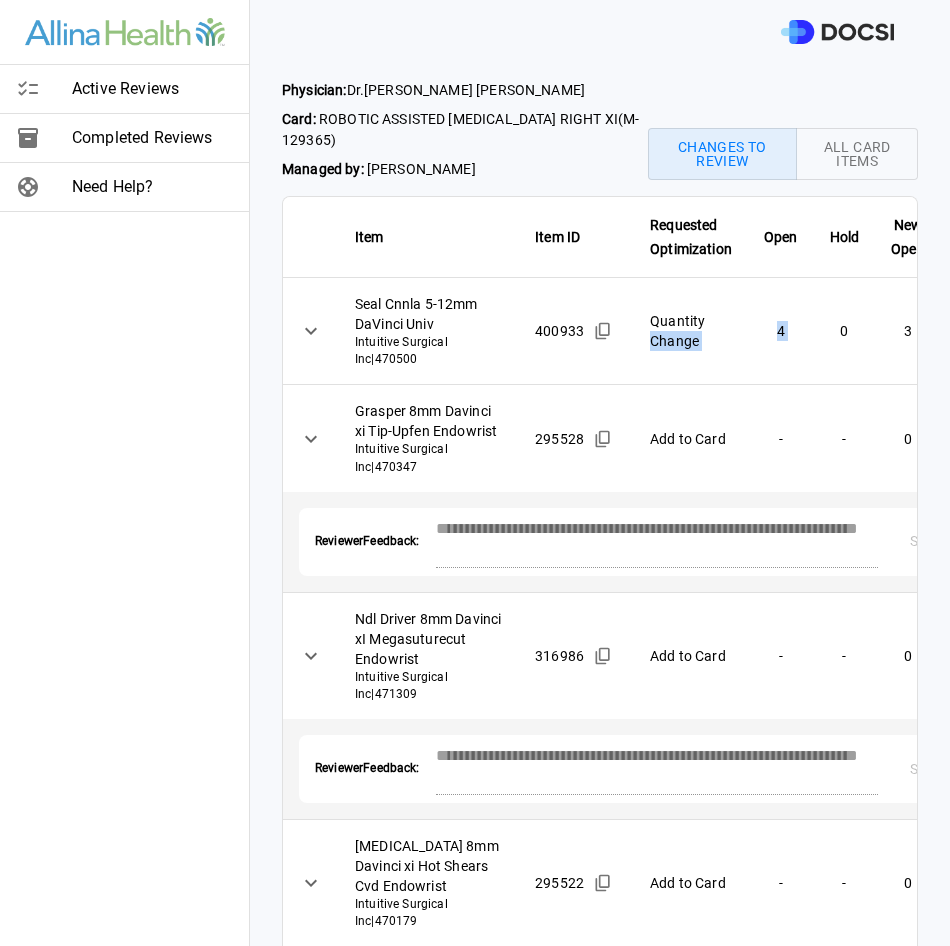 drag, startPoint x: 781, startPoint y: 346, endPoint x: 663, endPoint y: 335, distance: 118.511604 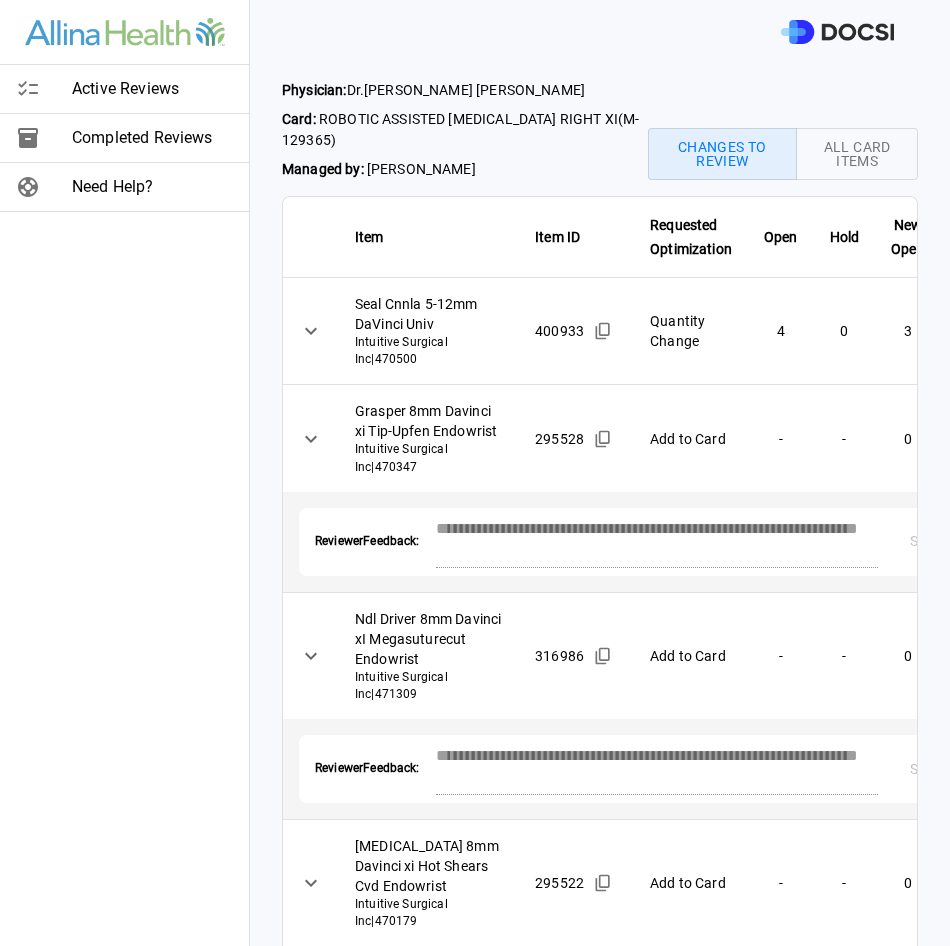 click on "0" at bounding box center [908, 438] 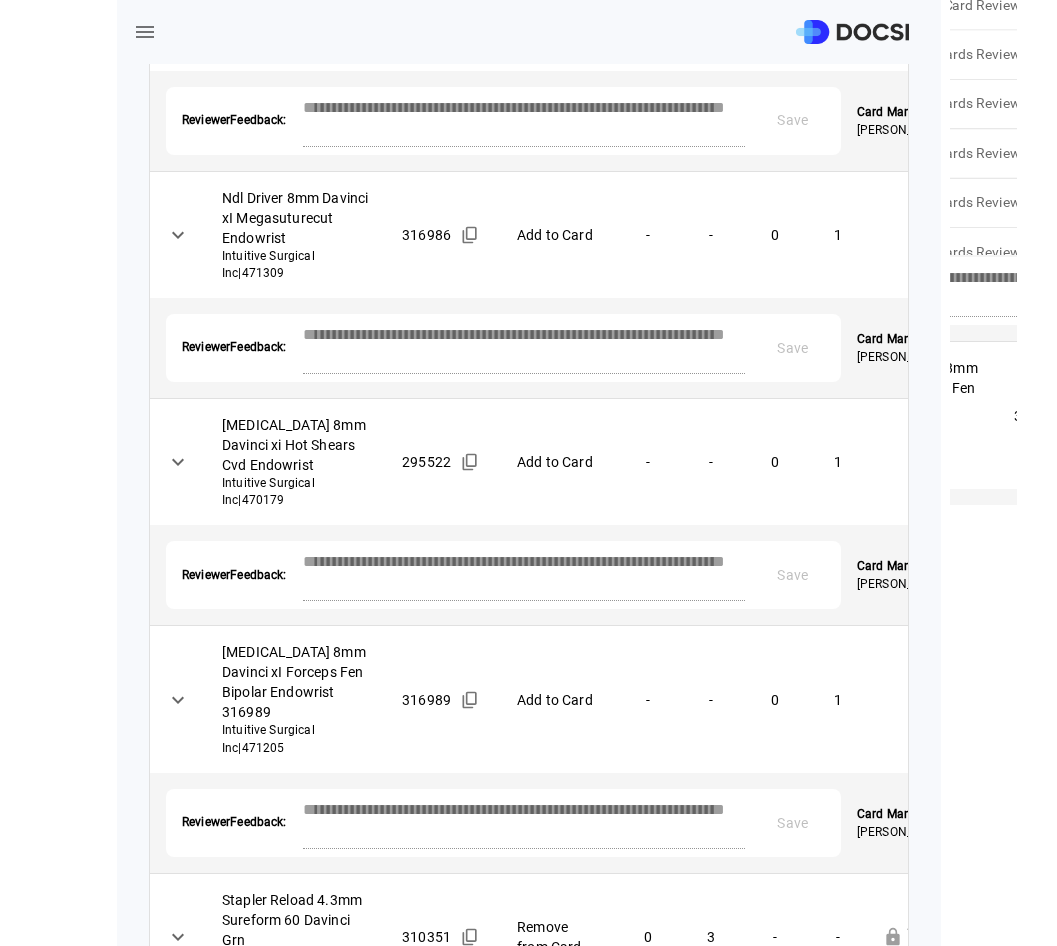 scroll, scrollTop: 0, scrollLeft: 0, axis: both 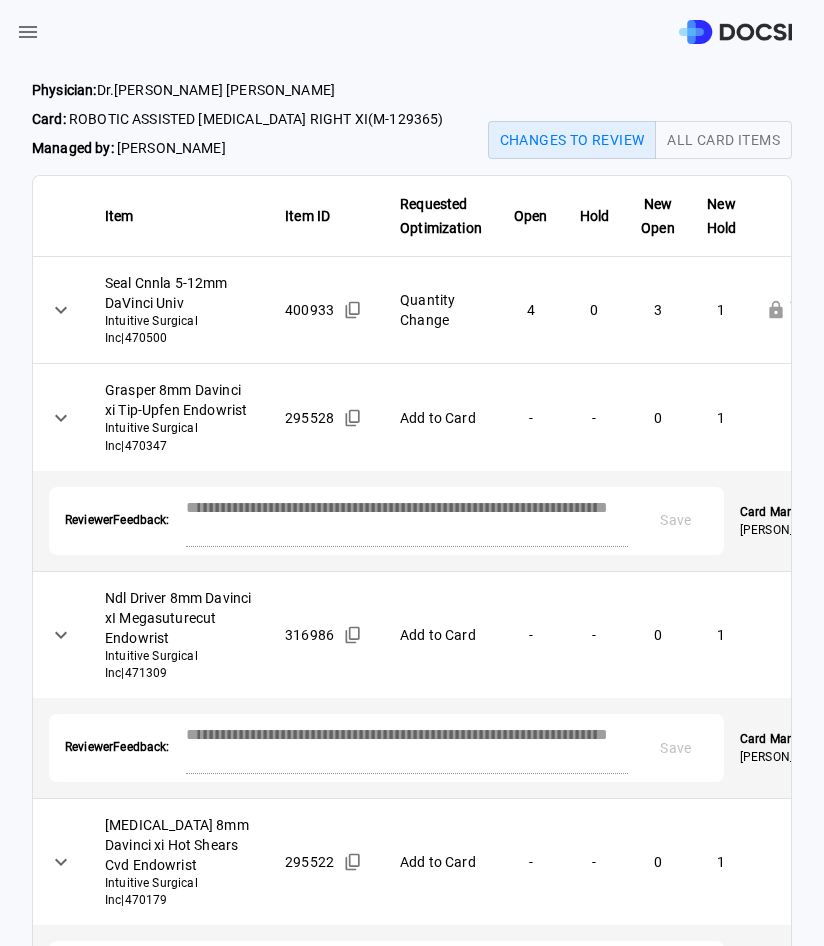 drag, startPoint x: 197, startPoint y: 141, endPoint x: 385, endPoint y: 142, distance: 188.00266 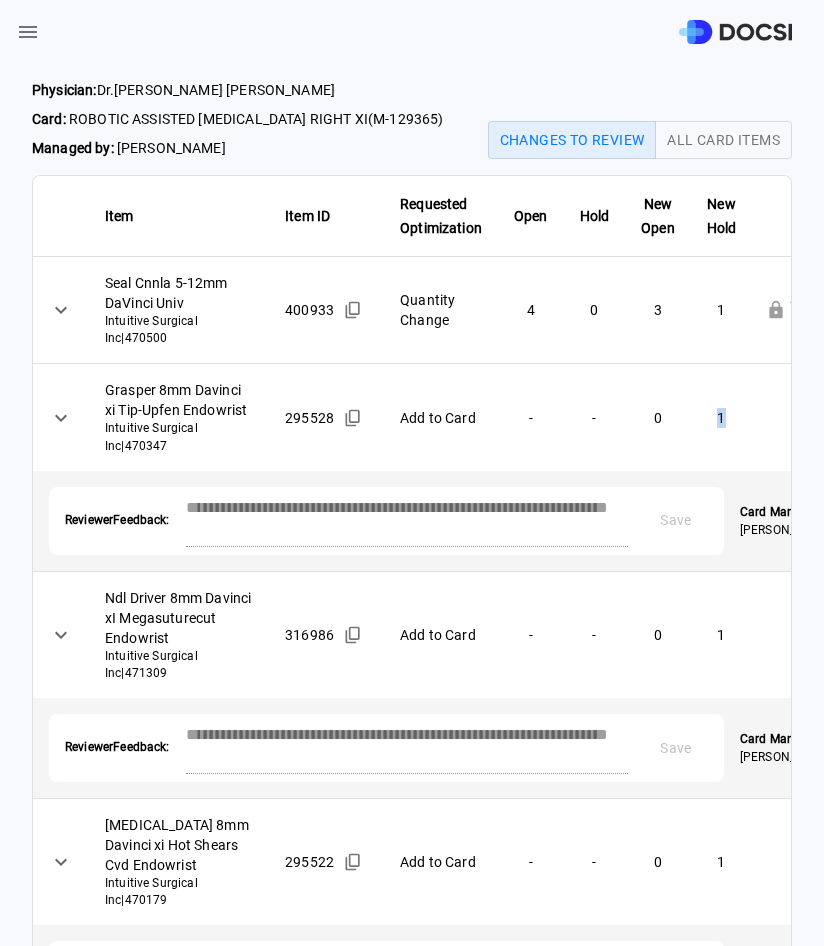 drag, startPoint x: 645, startPoint y: 479, endPoint x: 731, endPoint y: 481, distance: 86.023254 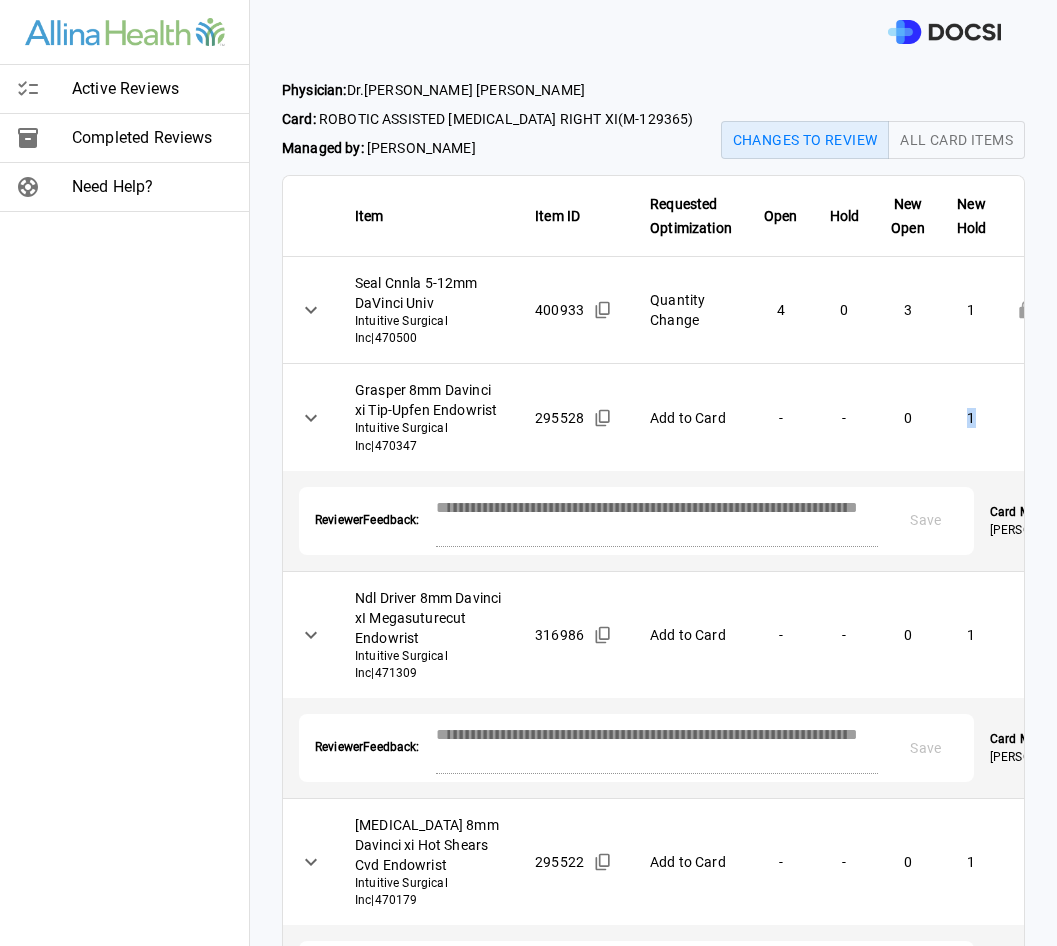 click on "Completed Reviews" at bounding box center [152, 138] 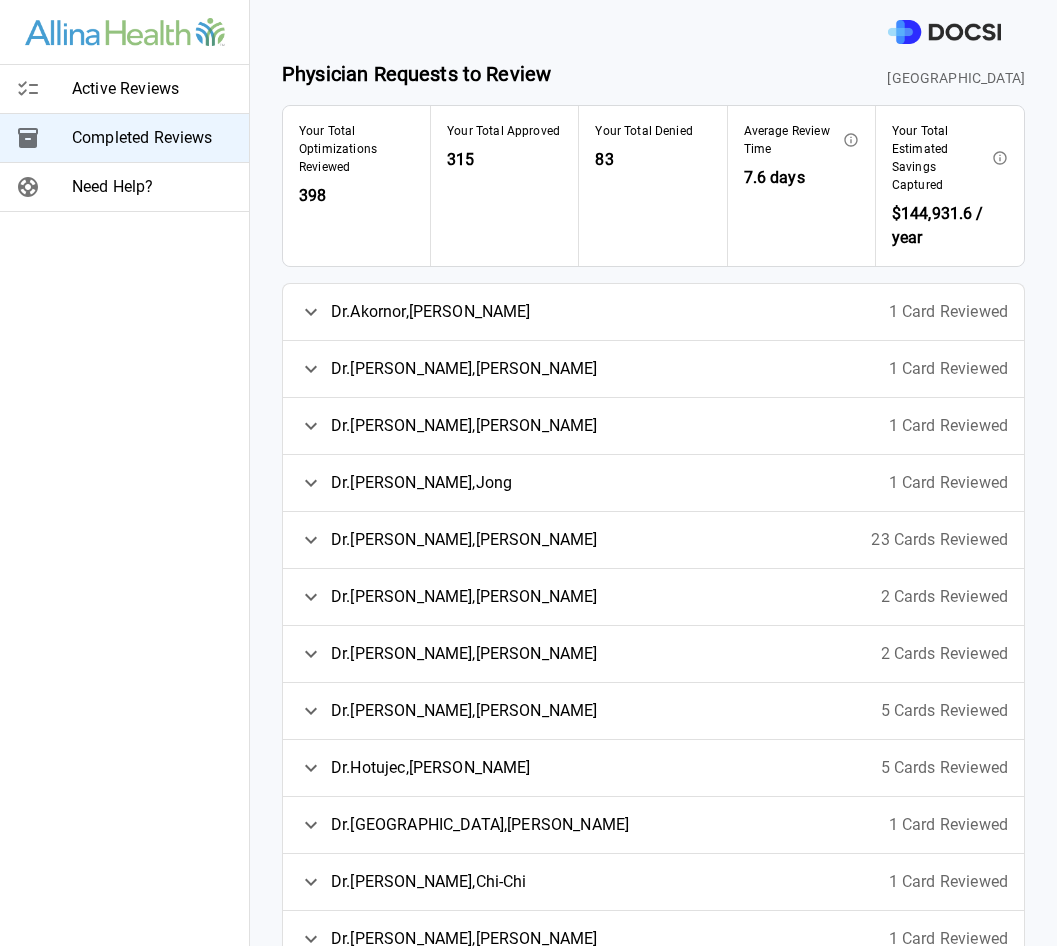 scroll, scrollTop: 74, scrollLeft: 0, axis: vertical 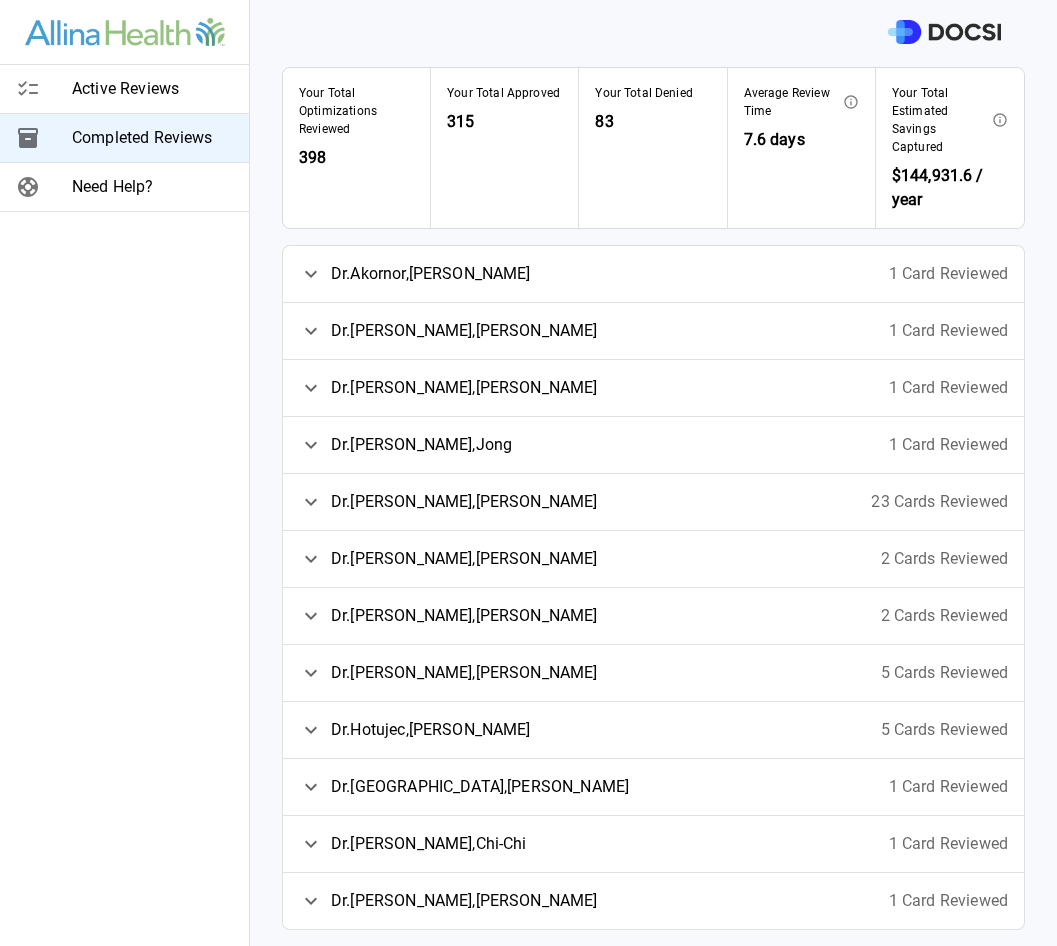 click on "[PERSON_NAME]" at bounding box center [464, 559] 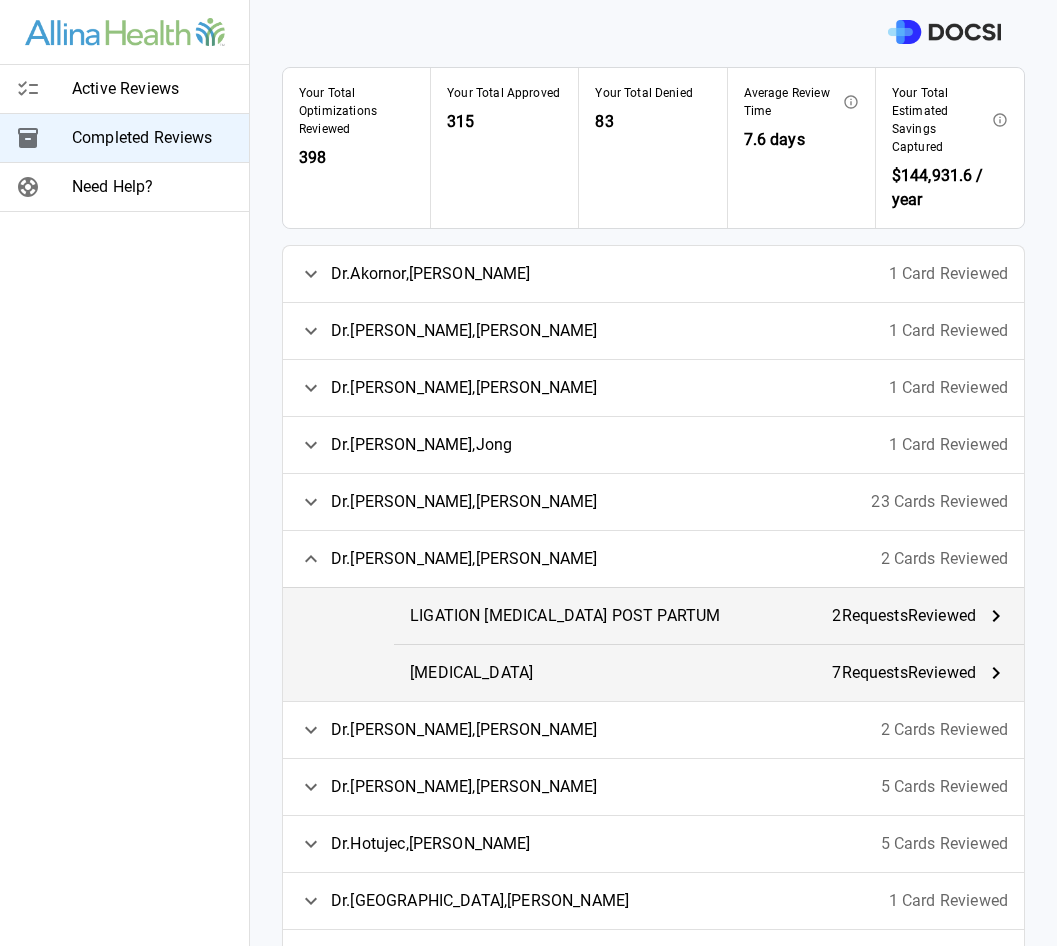 click 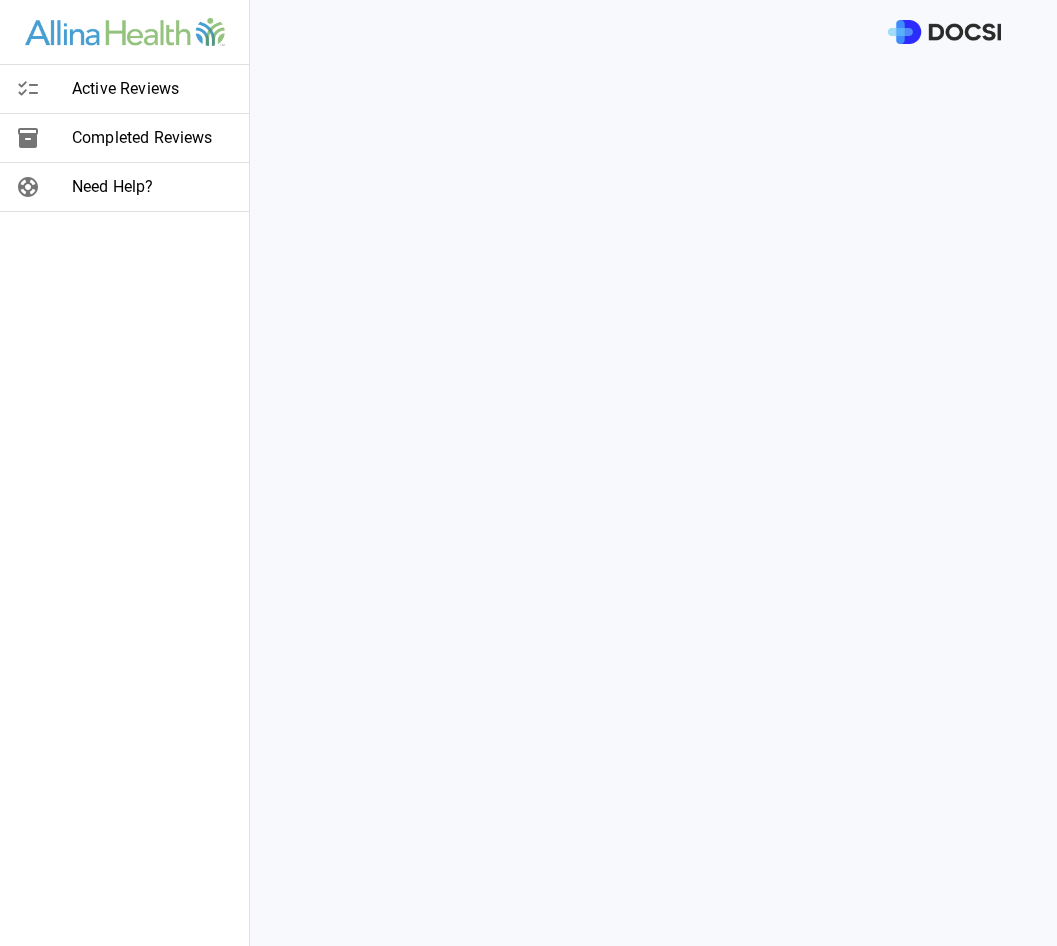 scroll, scrollTop: 0, scrollLeft: 0, axis: both 